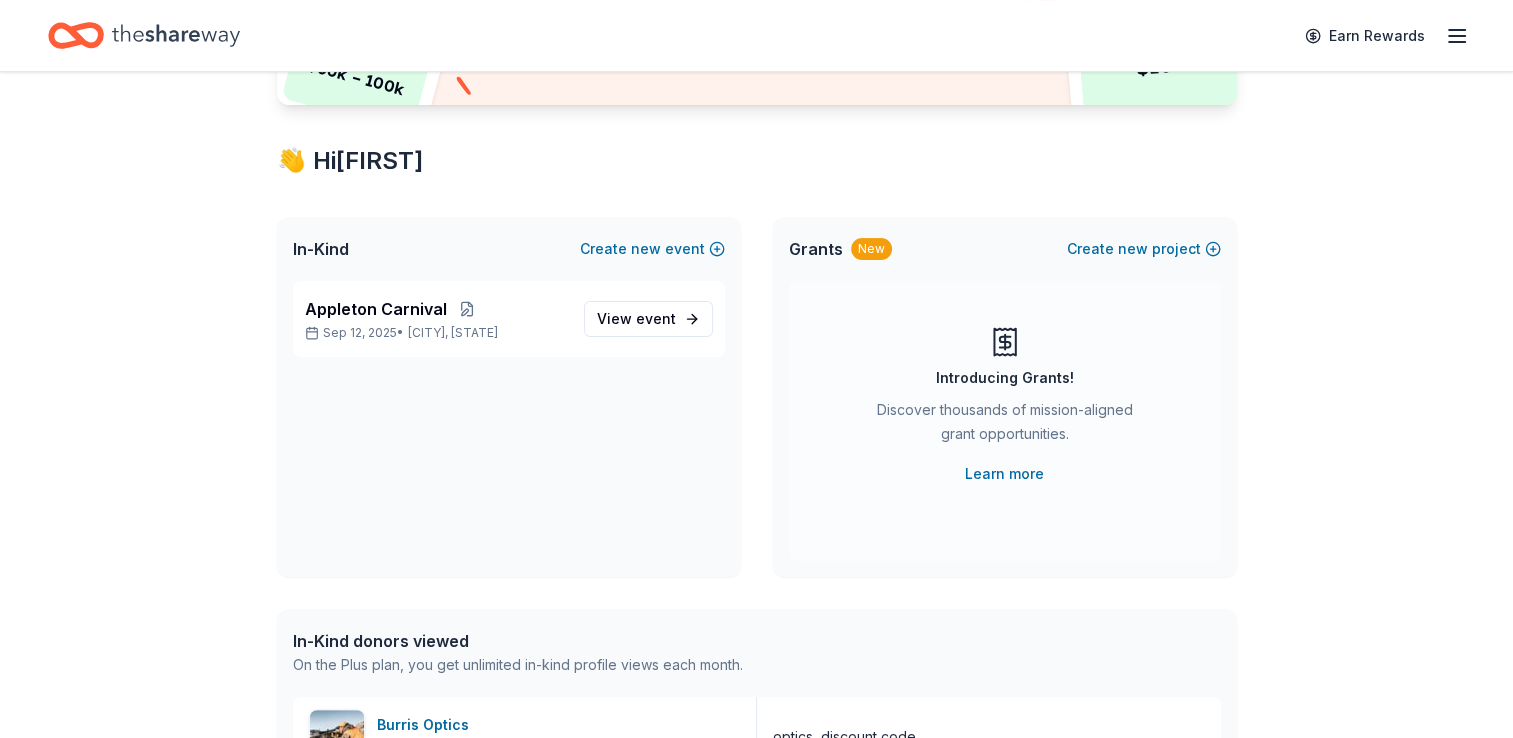 scroll, scrollTop: 299, scrollLeft: 0, axis: vertical 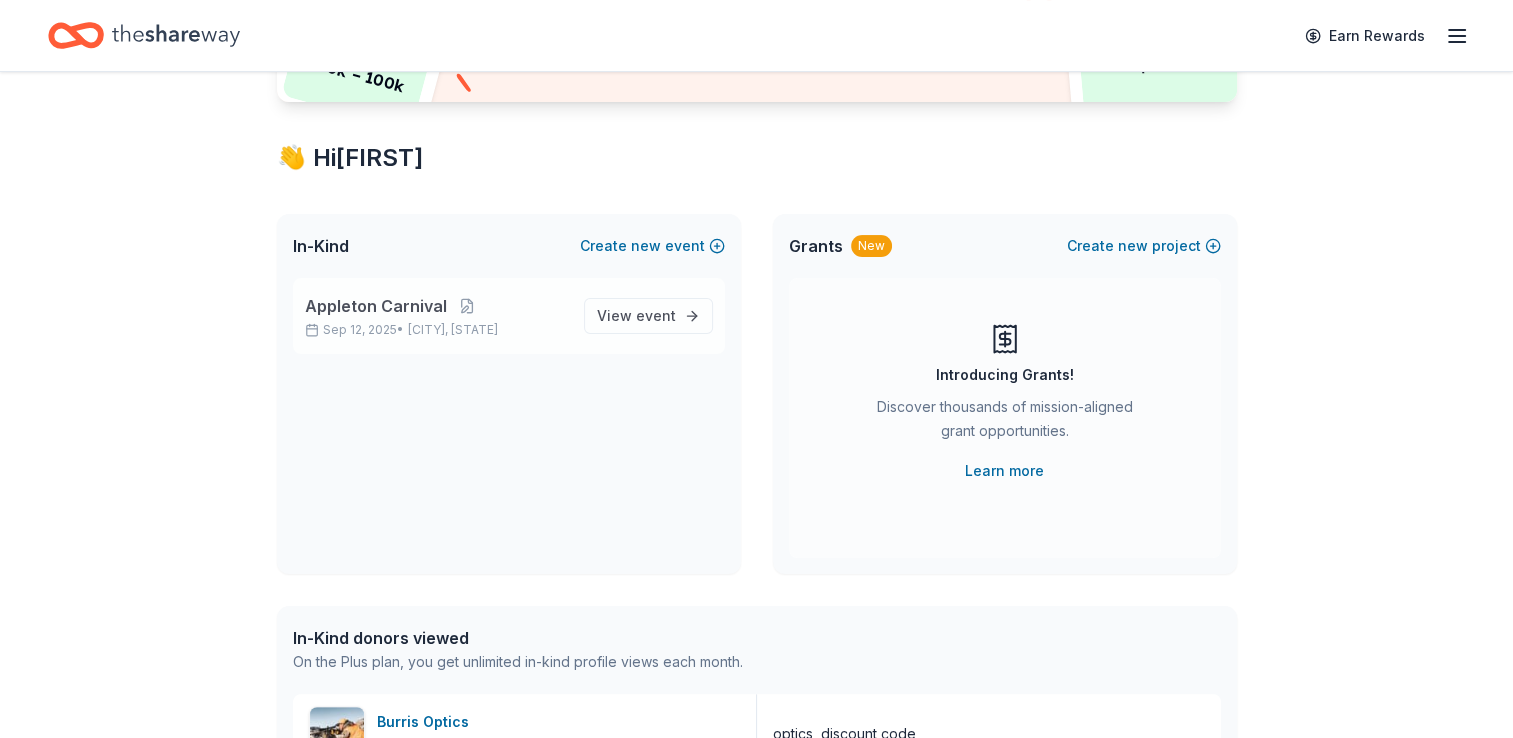 click on "Appleton Carnival" at bounding box center [376, 306] 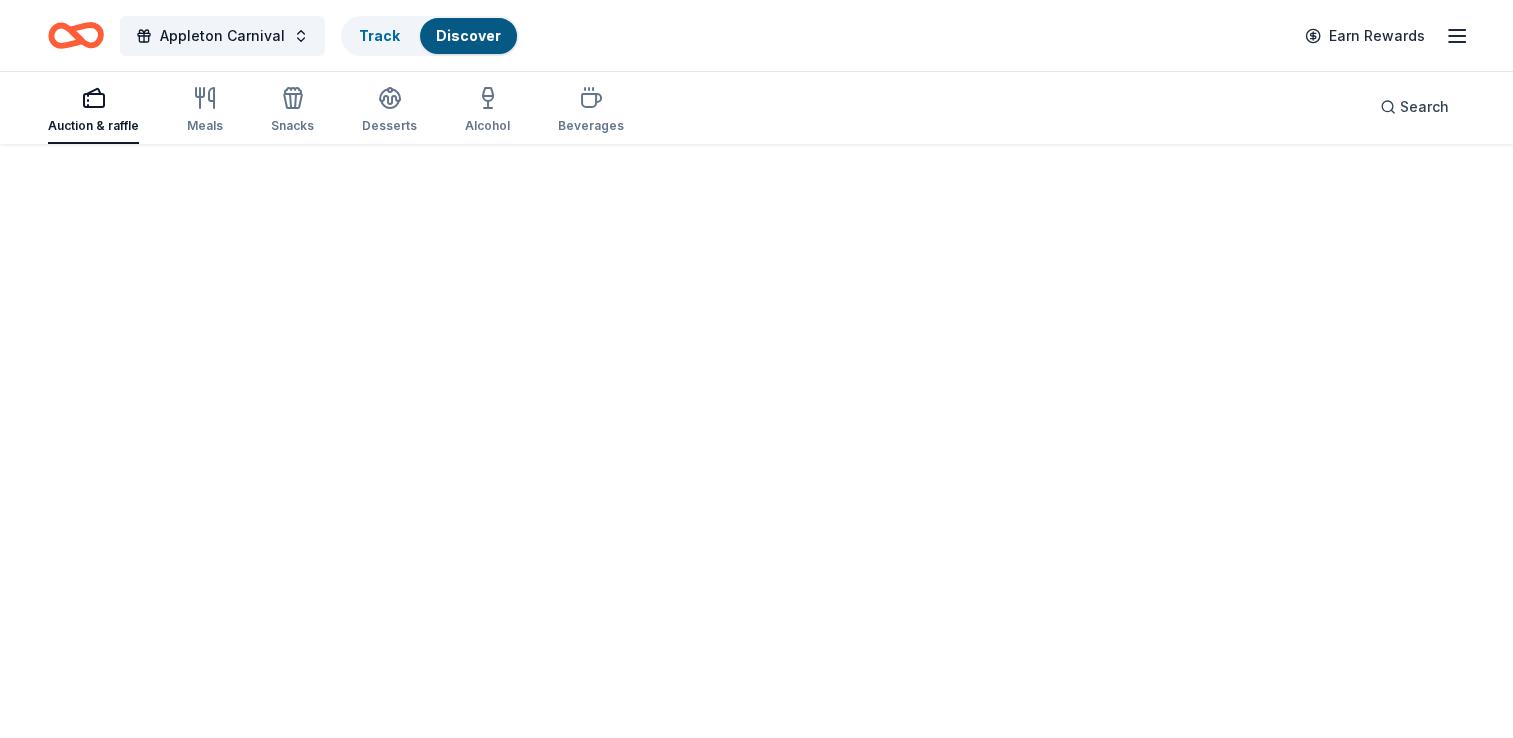 scroll, scrollTop: 0, scrollLeft: 0, axis: both 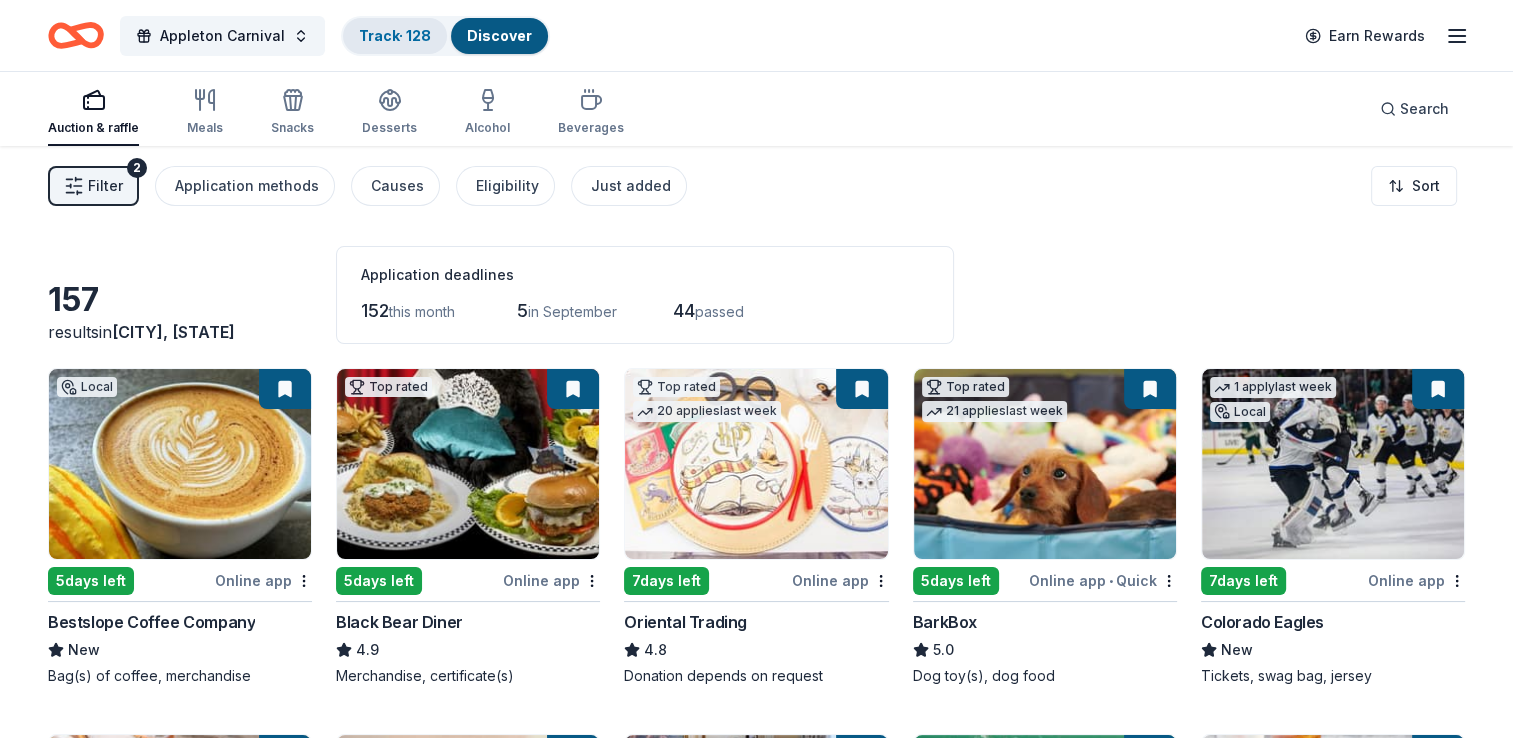 click on "Track  · 128" at bounding box center [395, 35] 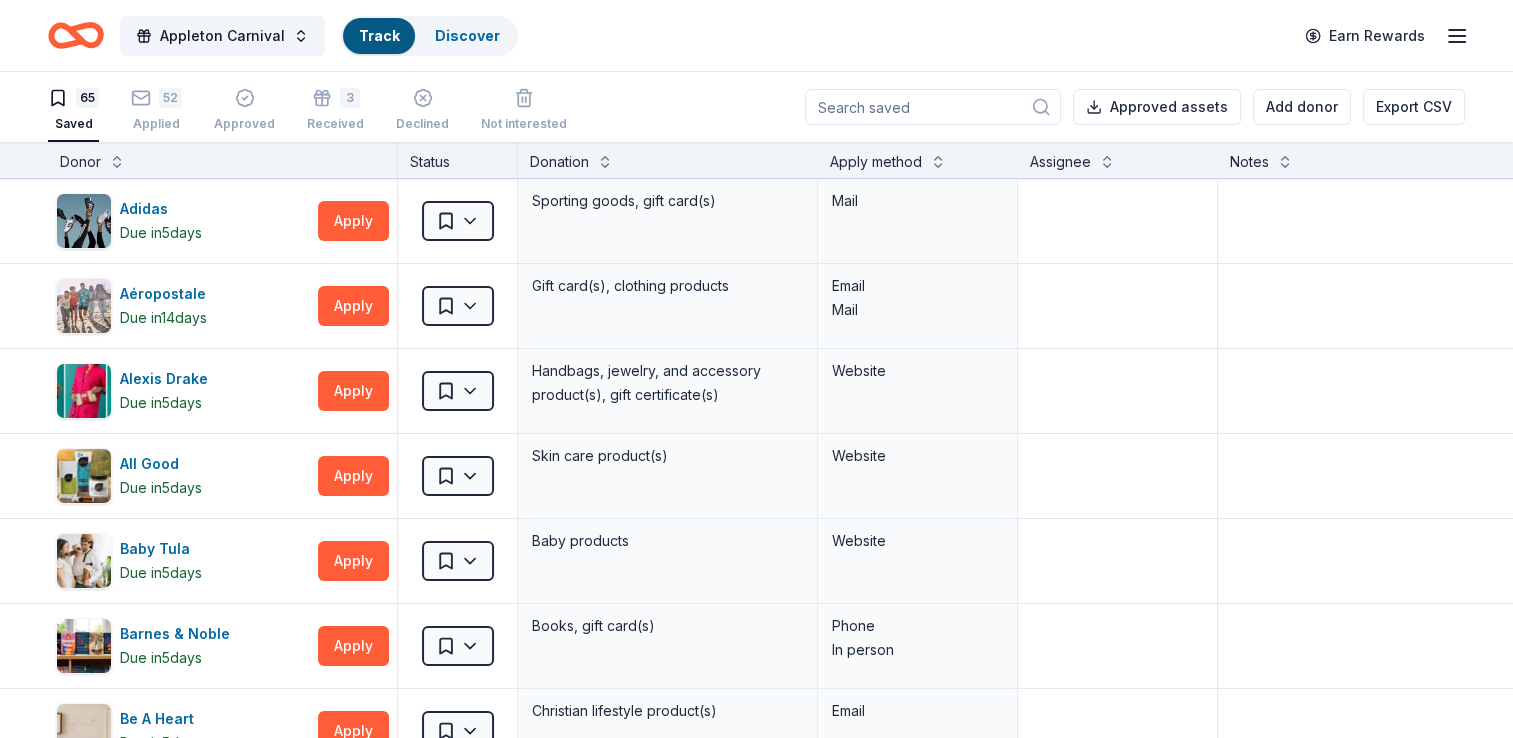 click on "Track" at bounding box center (379, 36) 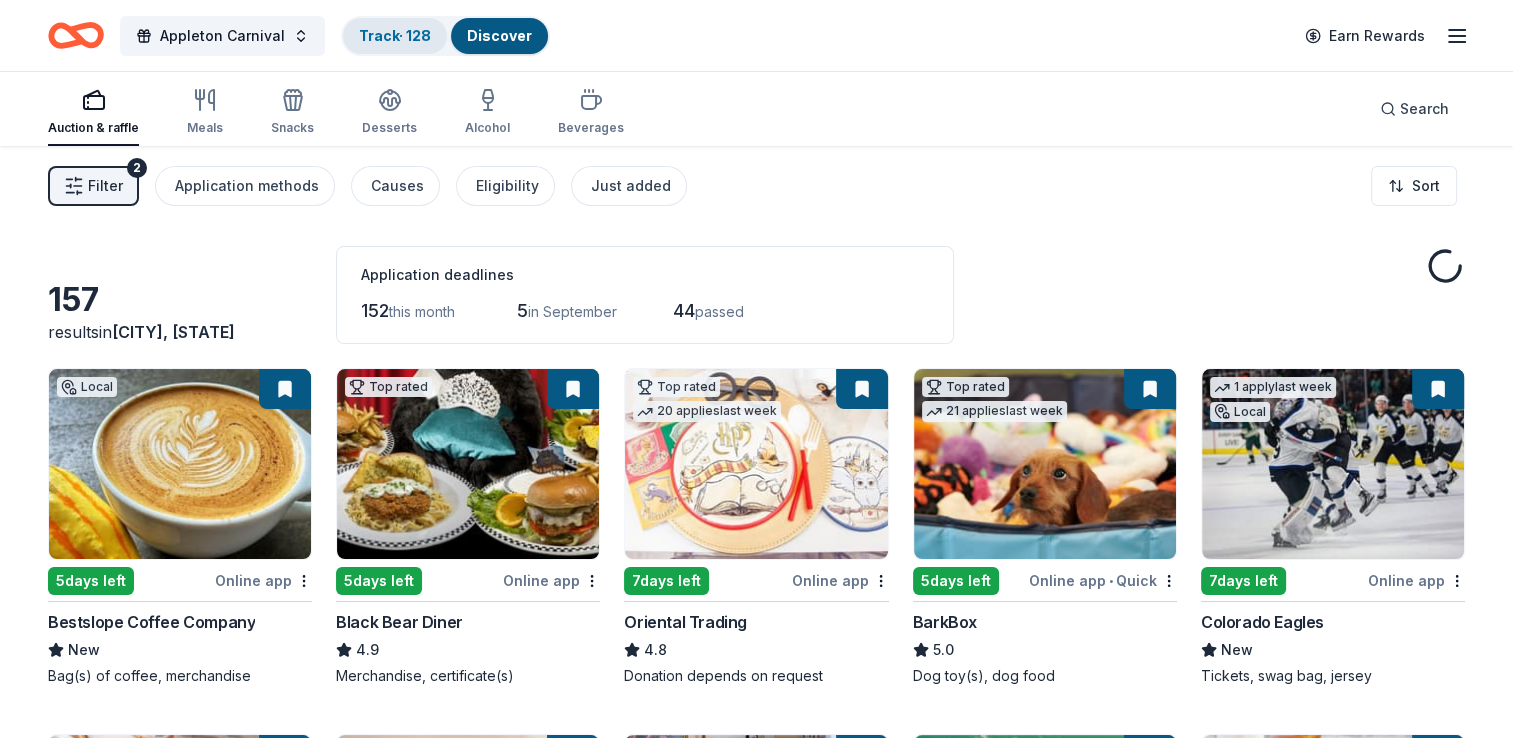 scroll, scrollTop: 0, scrollLeft: 0, axis: both 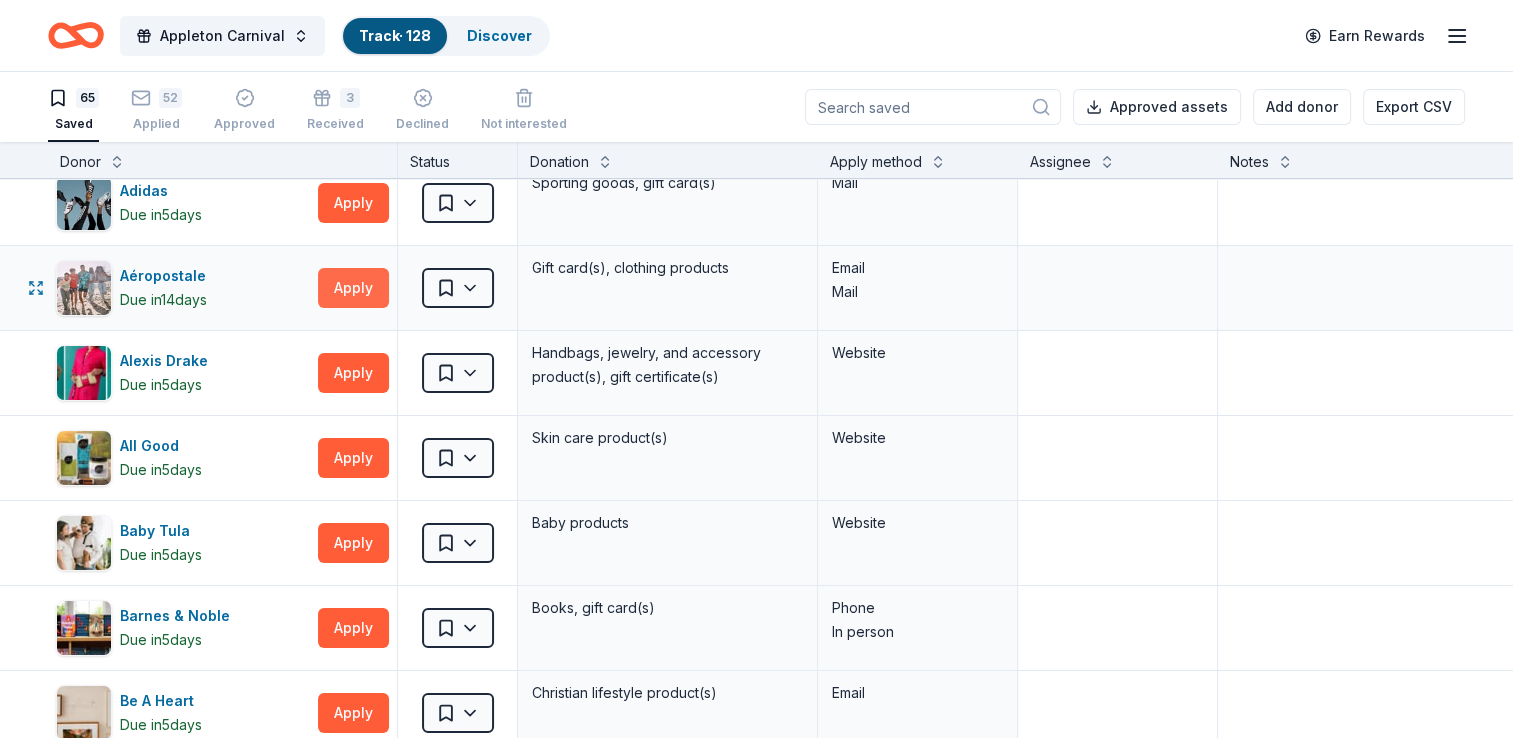 click on "Apply" at bounding box center [353, 288] 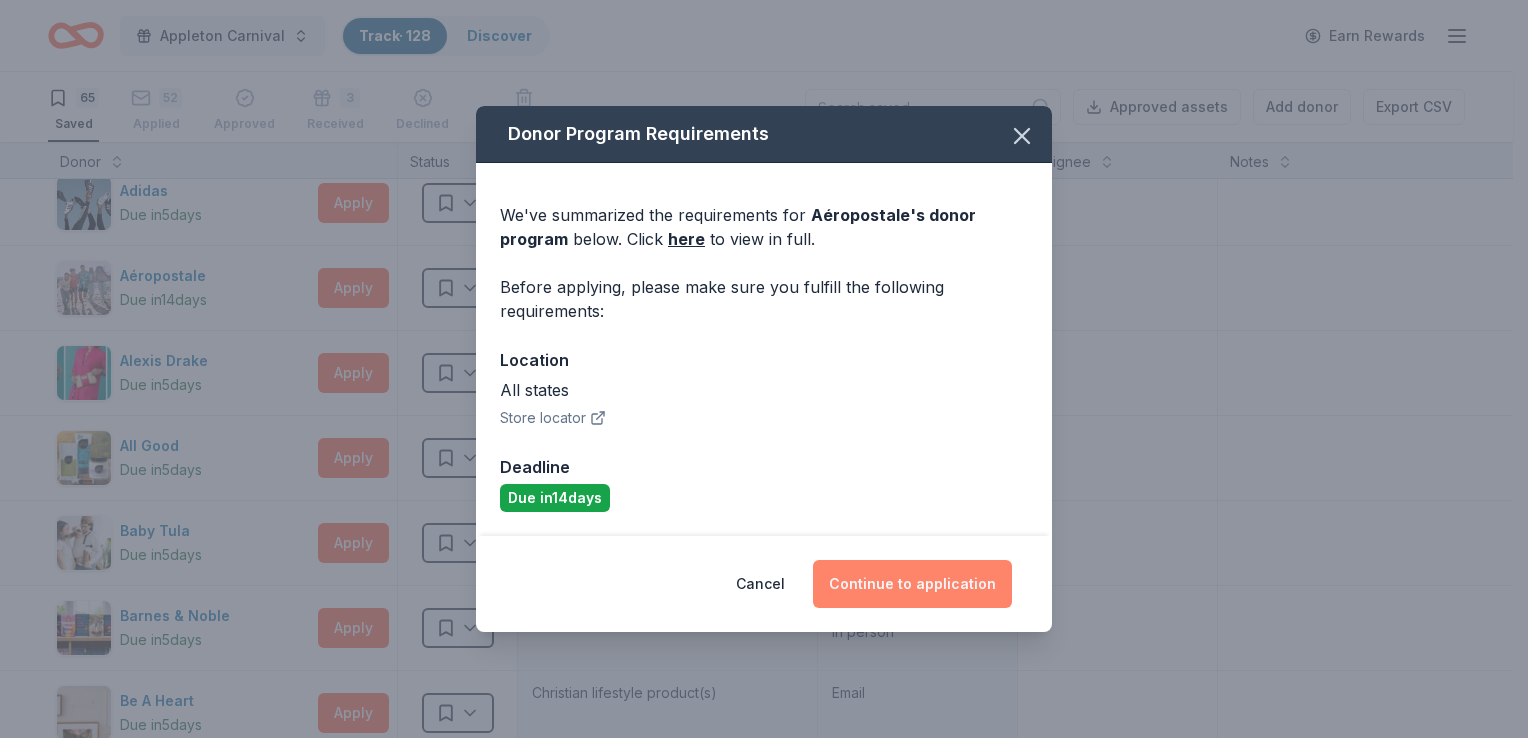 click on "Continue to application" at bounding box center (912, 584) 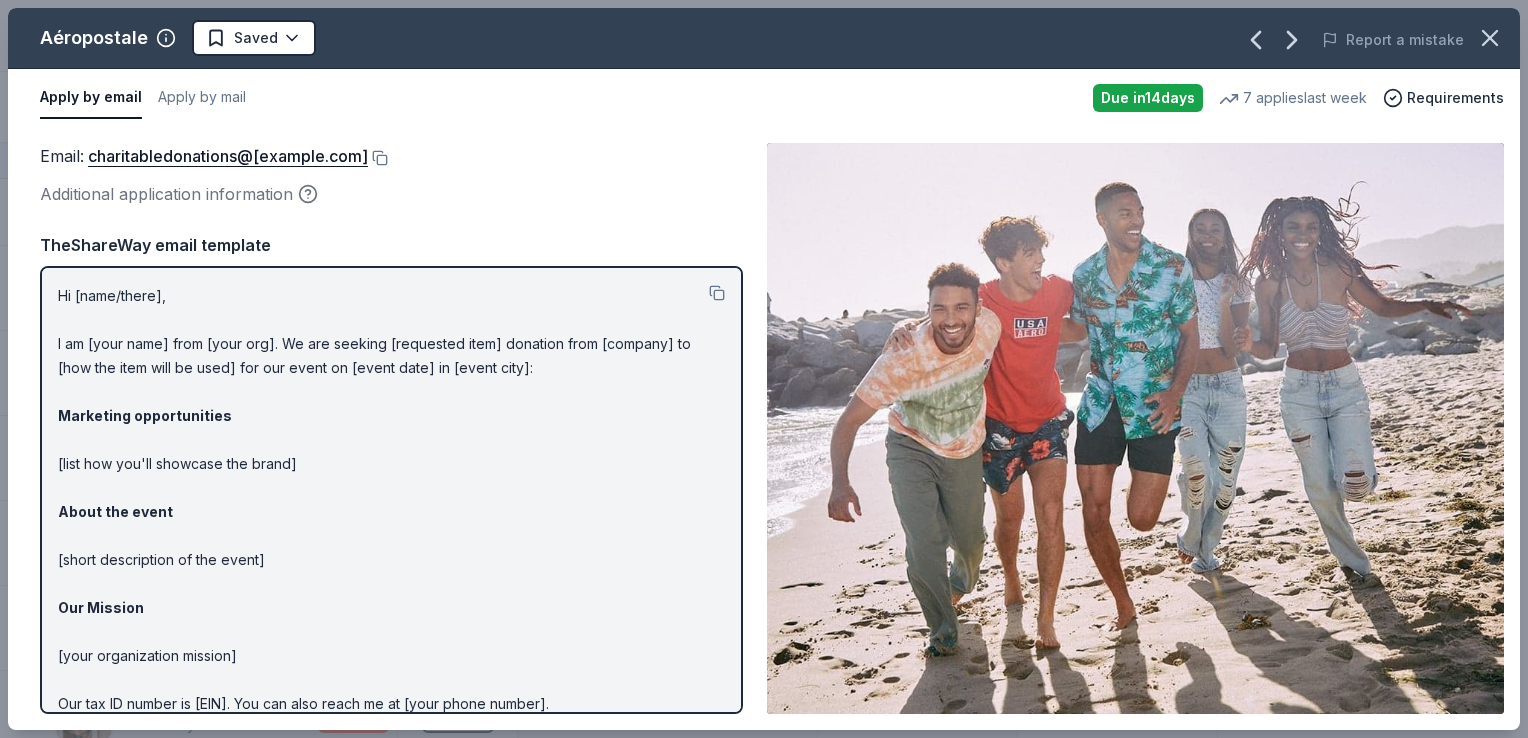 click on "Email : charitabledonations@aeropostale.com" at bounding box center [391, 156] 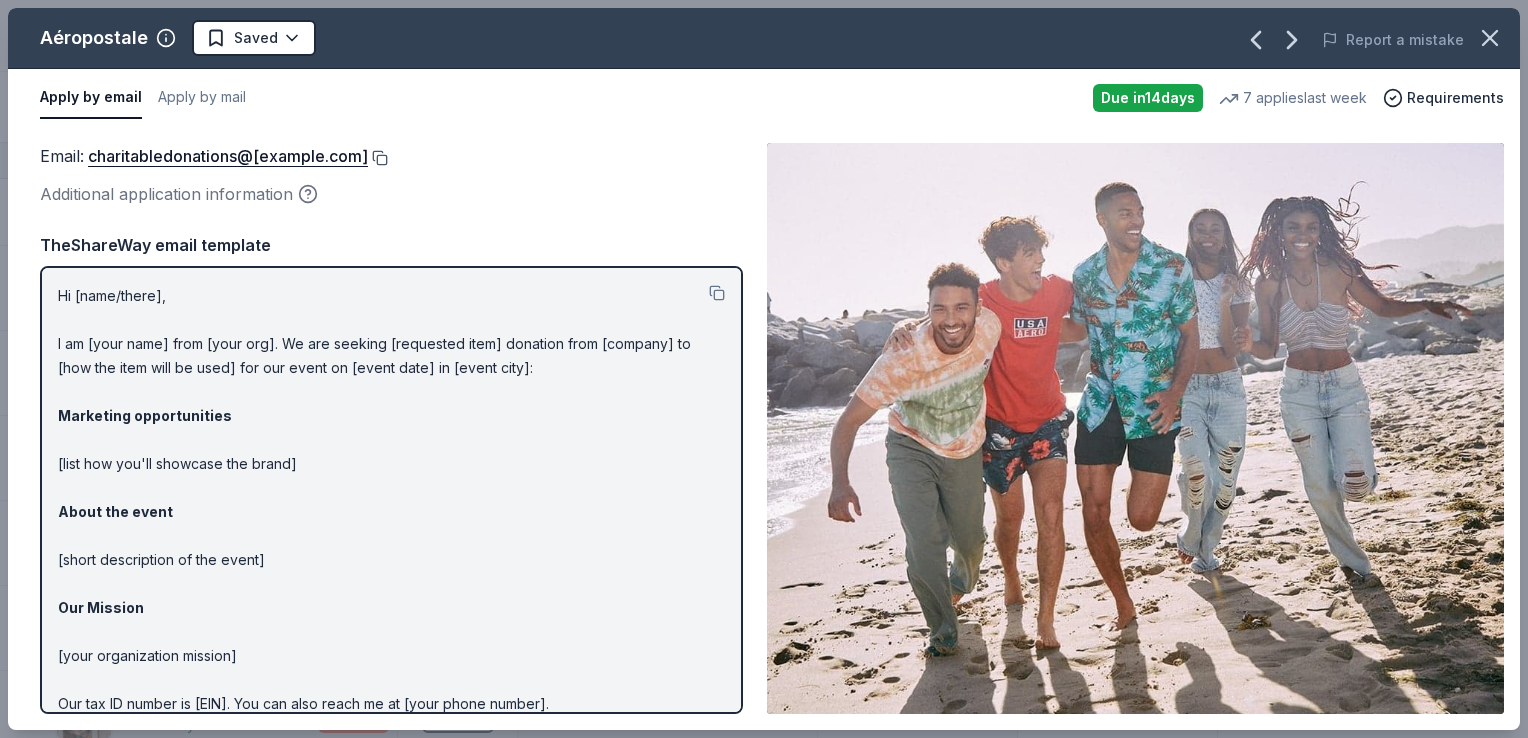 click at bounding box center (378, 158) 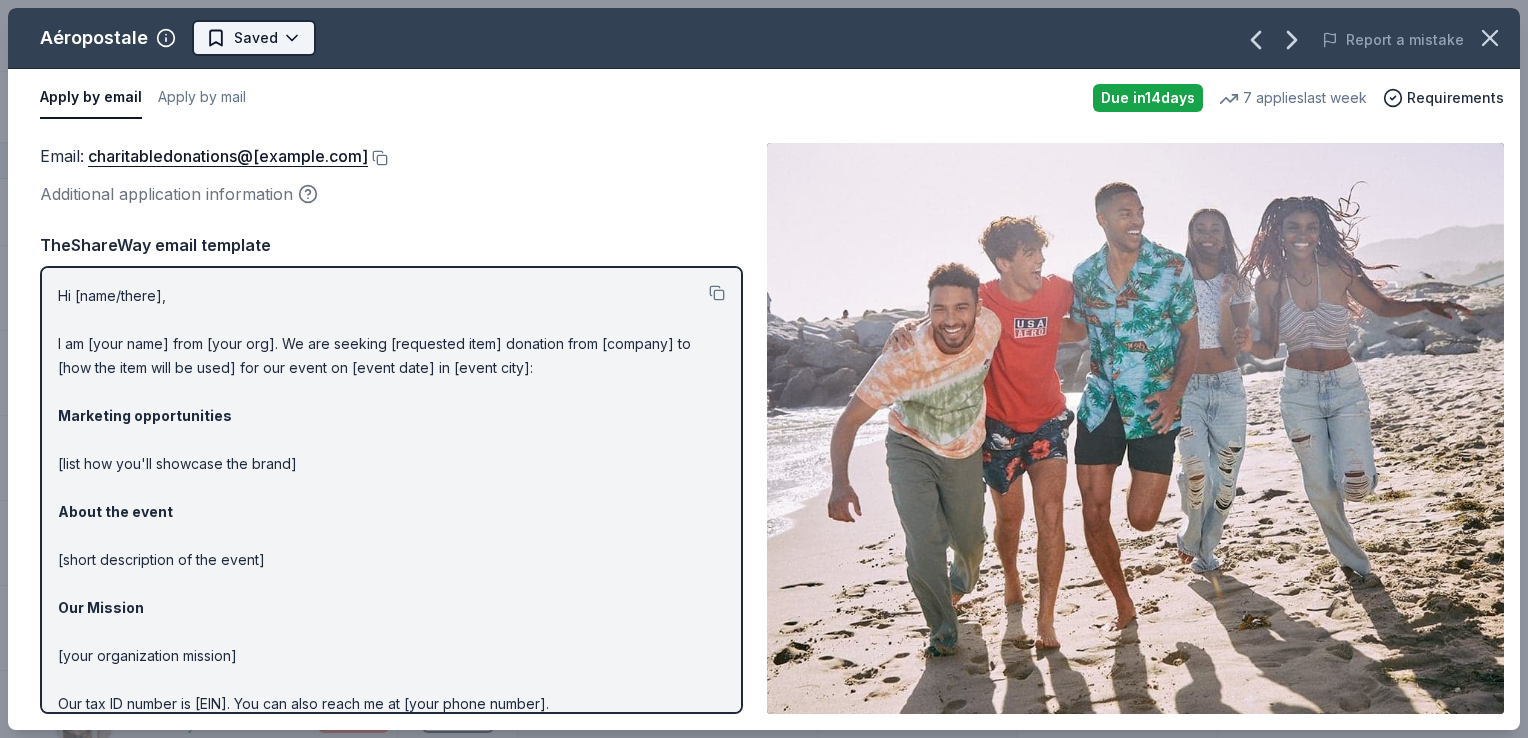 click on "Appleton Carnival  Track  · 128 Discover Earn Rewards 65 Saved 52 Applied Approved 3 Received Declined Not interested  Approved assets Add donor Export CSV Donor Status Donation Apply method Assignee Notes Adidas Due in  5  days Apply Saved Sporting goods, gift card(s) Mail Aéropostale Due in  14  days Apply Saved Gift card(s), clothing products Email Mail Alexis Drake Due in  5  days Apply Saved Handbags, jewelry, and accessory product(s), gift certificate(s) Website All Good Due in  5  days Apply Saved Skin care product(s) Website Baby Tula Due in  5  days Apply Saved Baby products Website Barnes & Noble Due in  5  days Apply Saved Books, gift card(s) Phone In person Be A Heart Due in  5  days Apply Saved Christian lifestyle product(s) Email Be Healthy Due in  5  days Apply Saved KF94 masks Website Black Bear Diner Due in  5  days Apply Saved Merchandise, certificate(s) Website BlenderBottle Due in  5  days Apply Saved BlenderBottle products, monetary donation Website Blue Orange Games Due in  5  days 5 5" at bounding box center (764, 369) 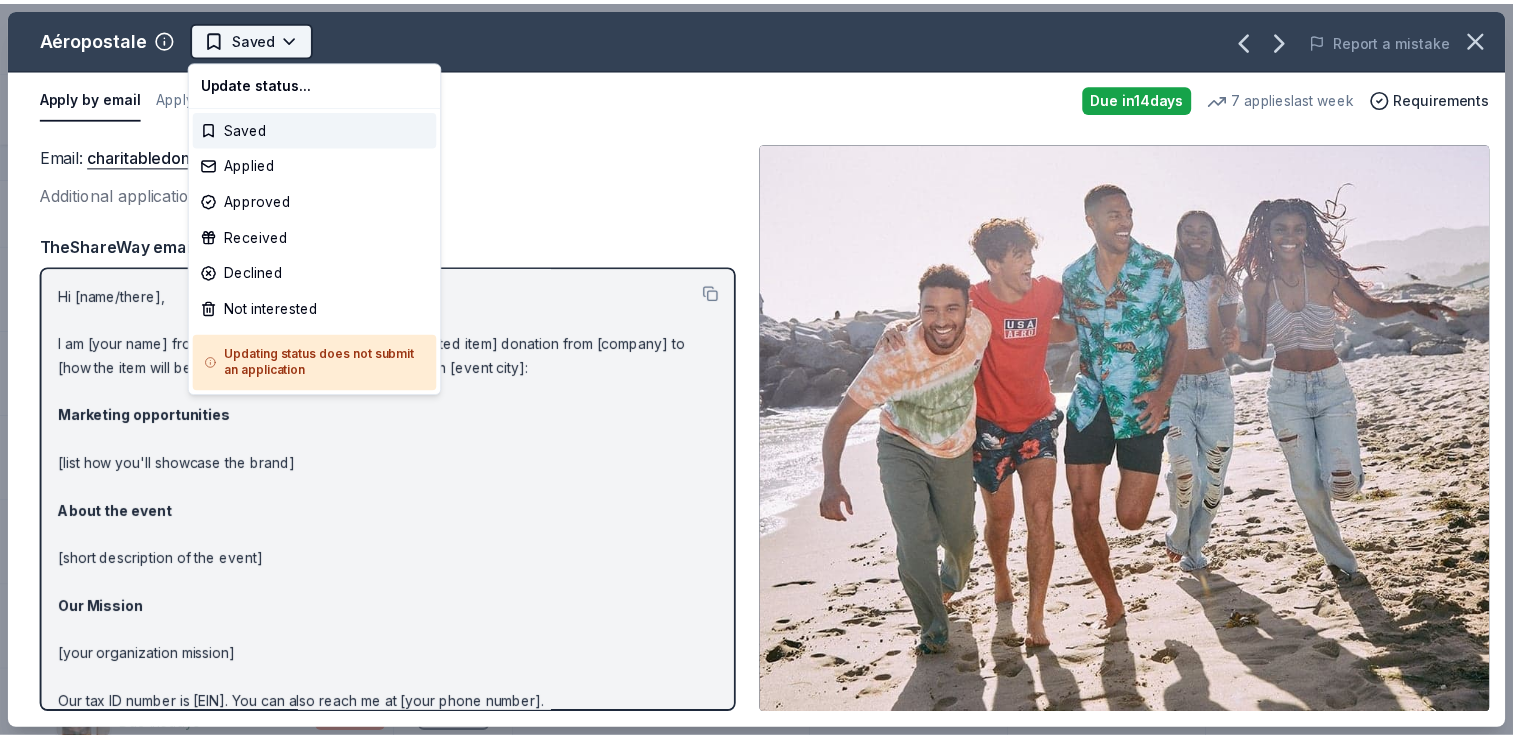scroll, scrollTop: 0, scrollLeft: 0, axis: both 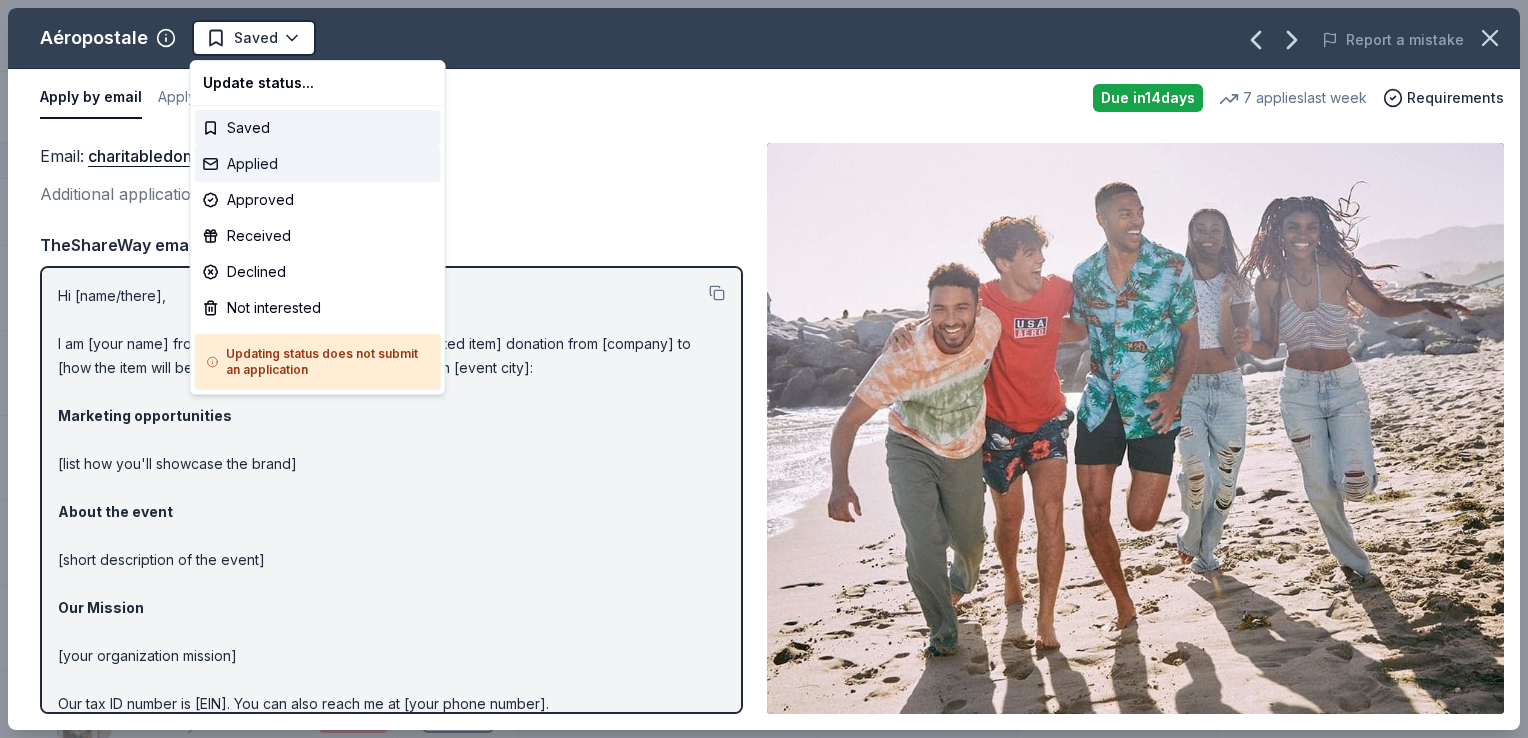 click on "Applied" at bounding box center (318, 164) 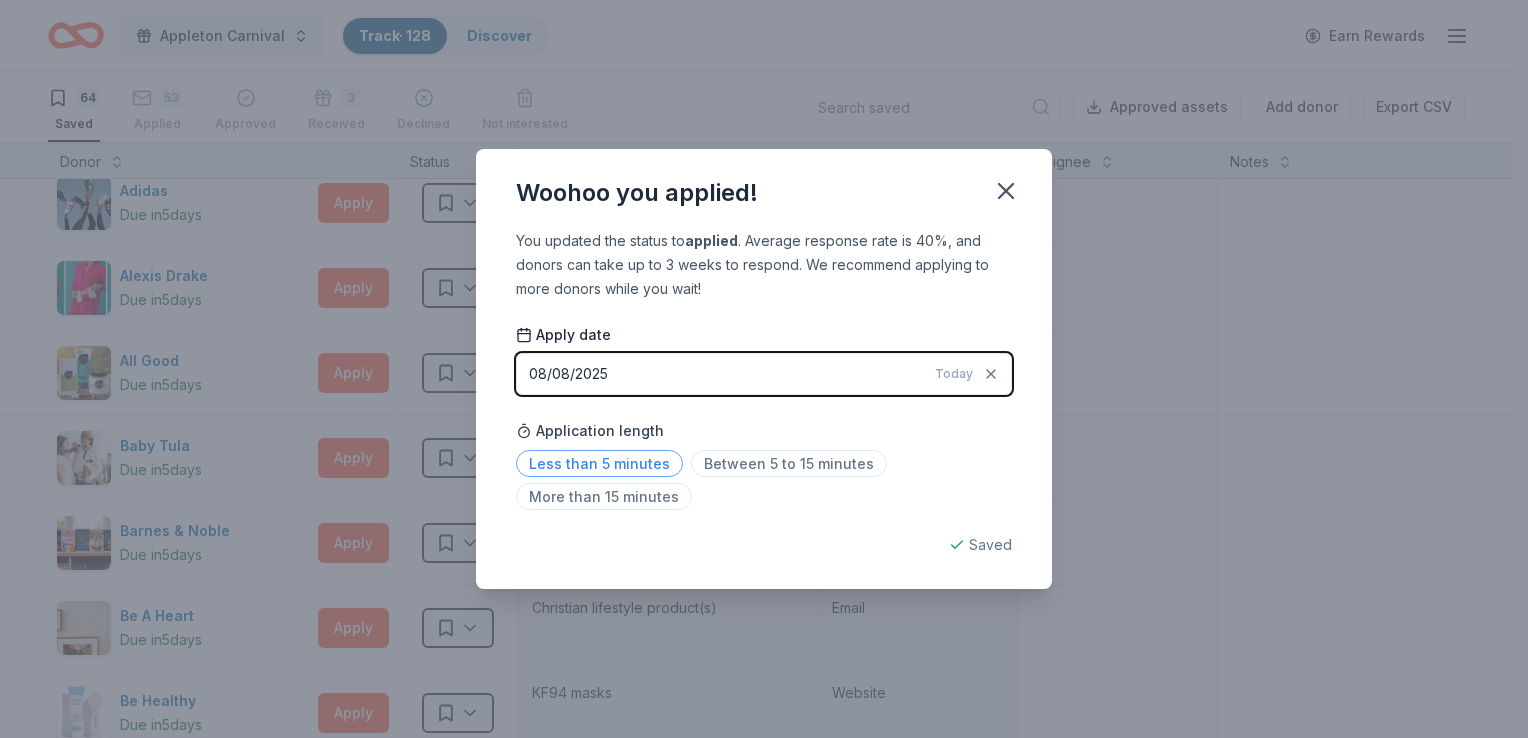 click on "Less than 5 minutes" at bounding box center (599, 463) 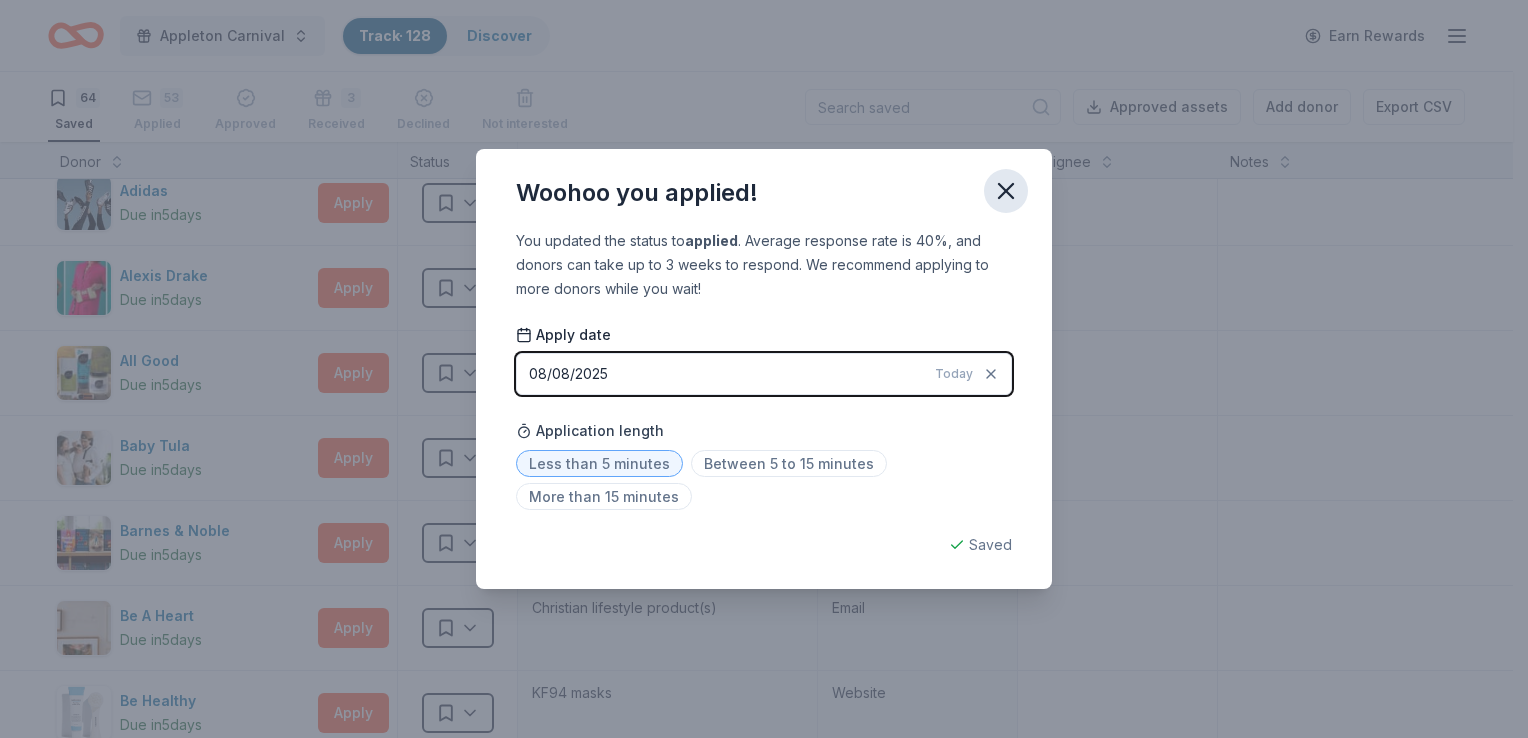 click at bounding box center [1006, 191] 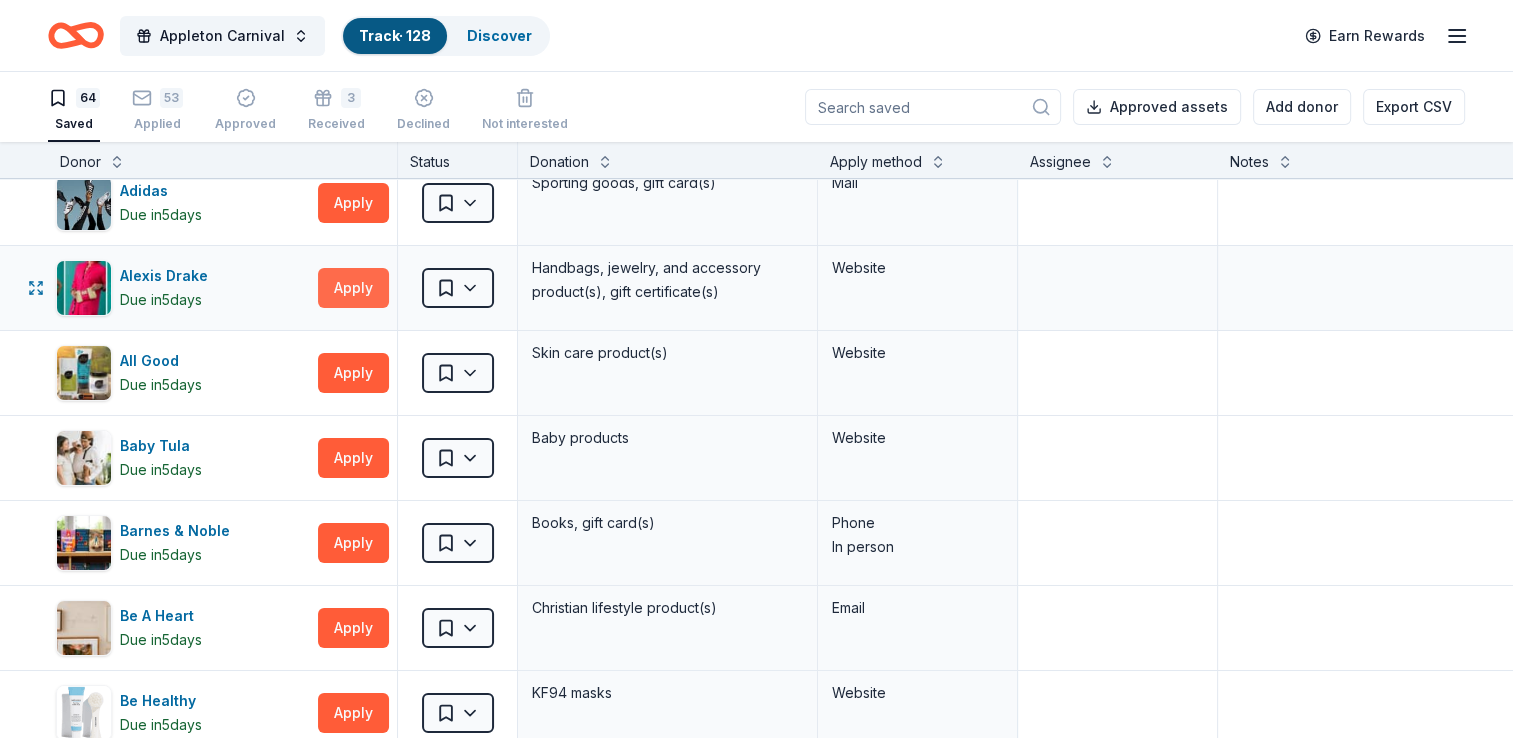 click on "Apply" at bounding box center [353, 288] 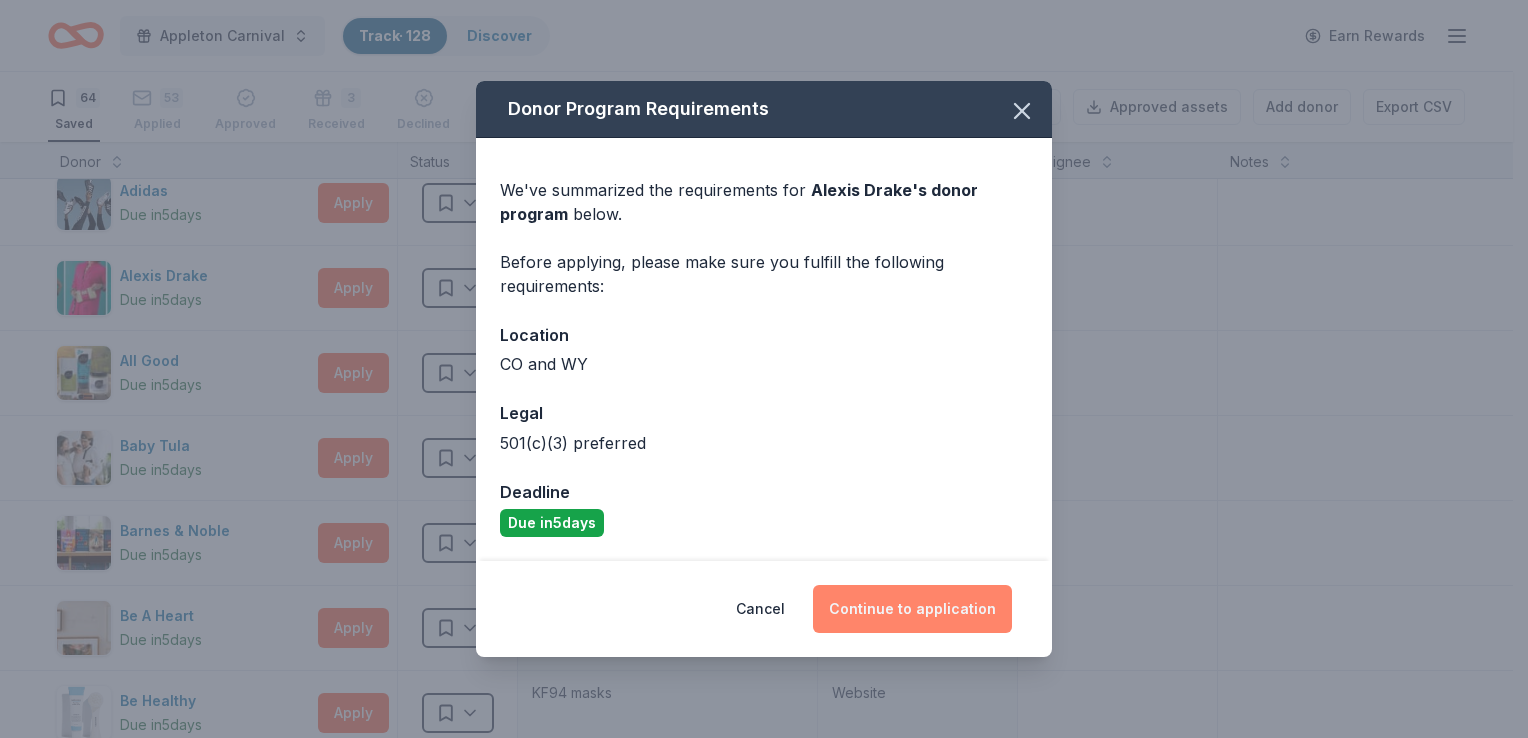 click on "Continue to application" at bounding box center (912, 609) 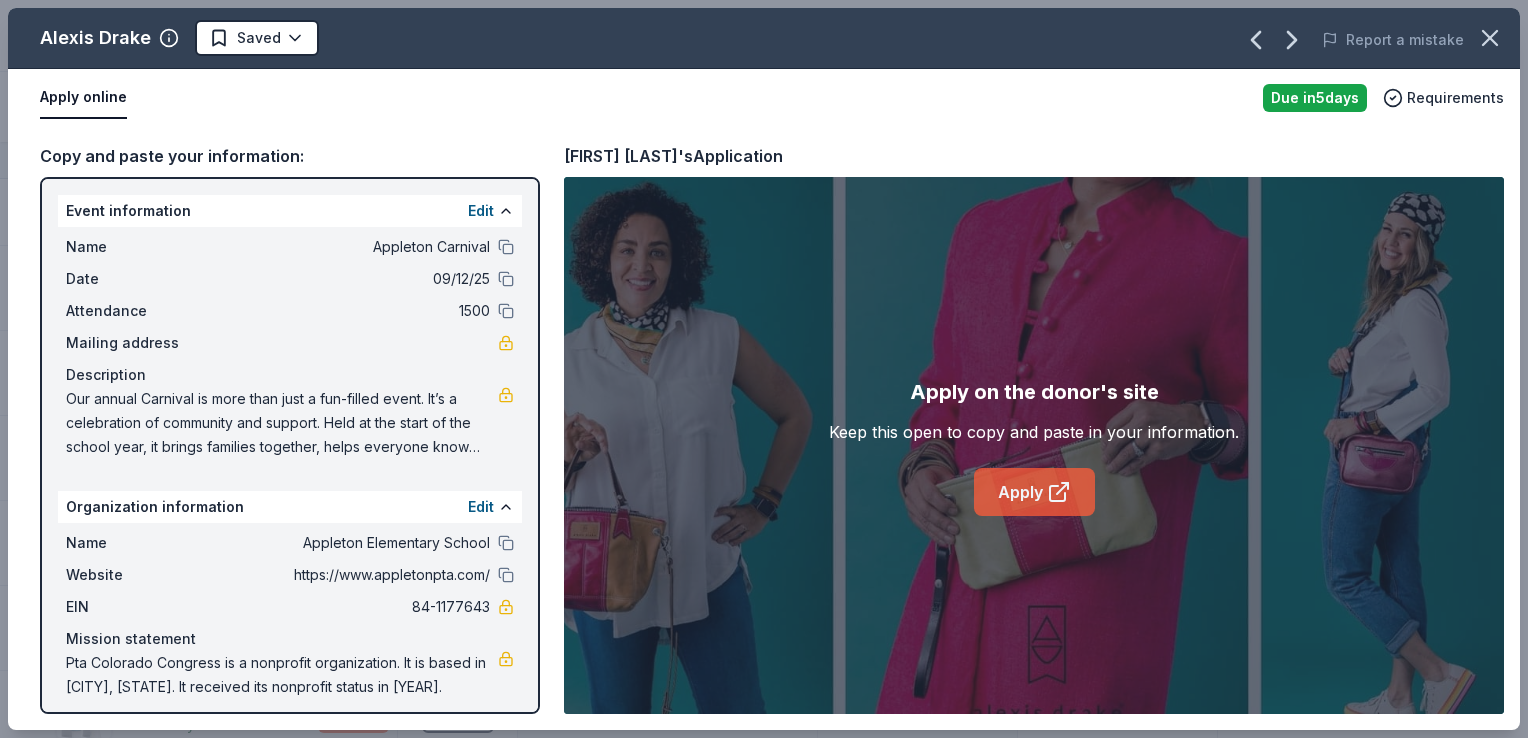 click on "Apply" at bounding box center [1034, 492] 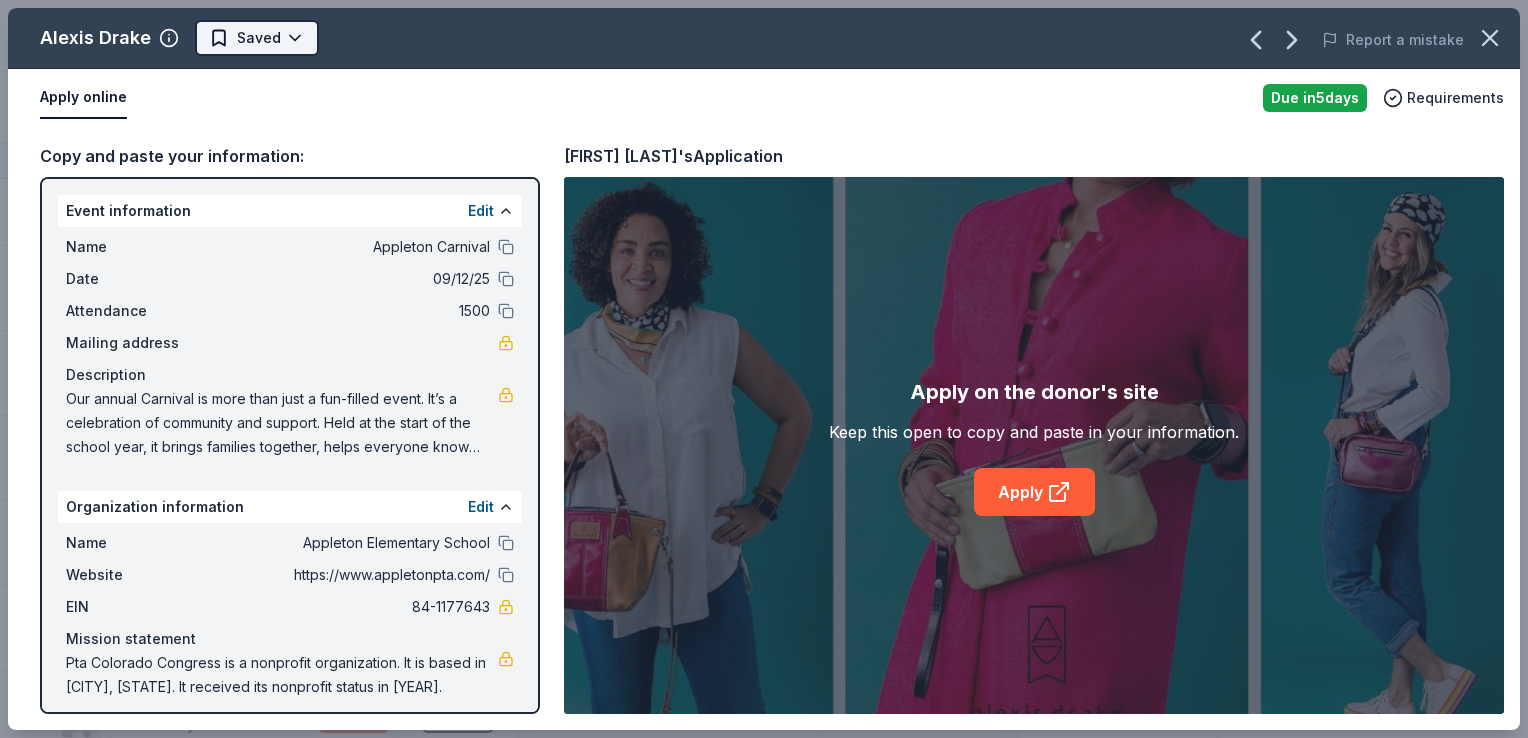 click on "Appleton Carnival  Track  · 128 Discover Earn Rewards 64 Saved 53 Applied Approved 3 Received Declined Not interested  Approved assets Add donor Export CSV Donor Status Donation Apply method Assignee Notes Adidas Due in  5  days Apply Saved Sporting goods, gift card(s) Mail Alexis Drake Due in  5  days Apply Saved Handbags, jewelry, and accessory product(s), gift certificate(s) Website All Good Due in  5  days Apply Saved Skin care product(s) Website Baby Tula Due in  5  days Apply Saved Baby products Website Barnes & Noble Due in  5  days Apply Saved Books, gift card(s) Phone In person Be A Heart Due in  5  days Apply Saved Christian lifestyle product(s) Email Be Healthy Due in  5  days Apply Saved KF94 masks Website Black Bear Diner Due in  5  days Apply Saved Merchandise, certificate(s) Website BlenderBottle Due in  5  days Apply Saved BlenderBottle products, monetary donation Website Blue Orange Games Due in  5  days Apply Saved Board/card game products  Email BlueBird Baby Due in  5  days Apply Saved 5" at bounding box center (764, 369) 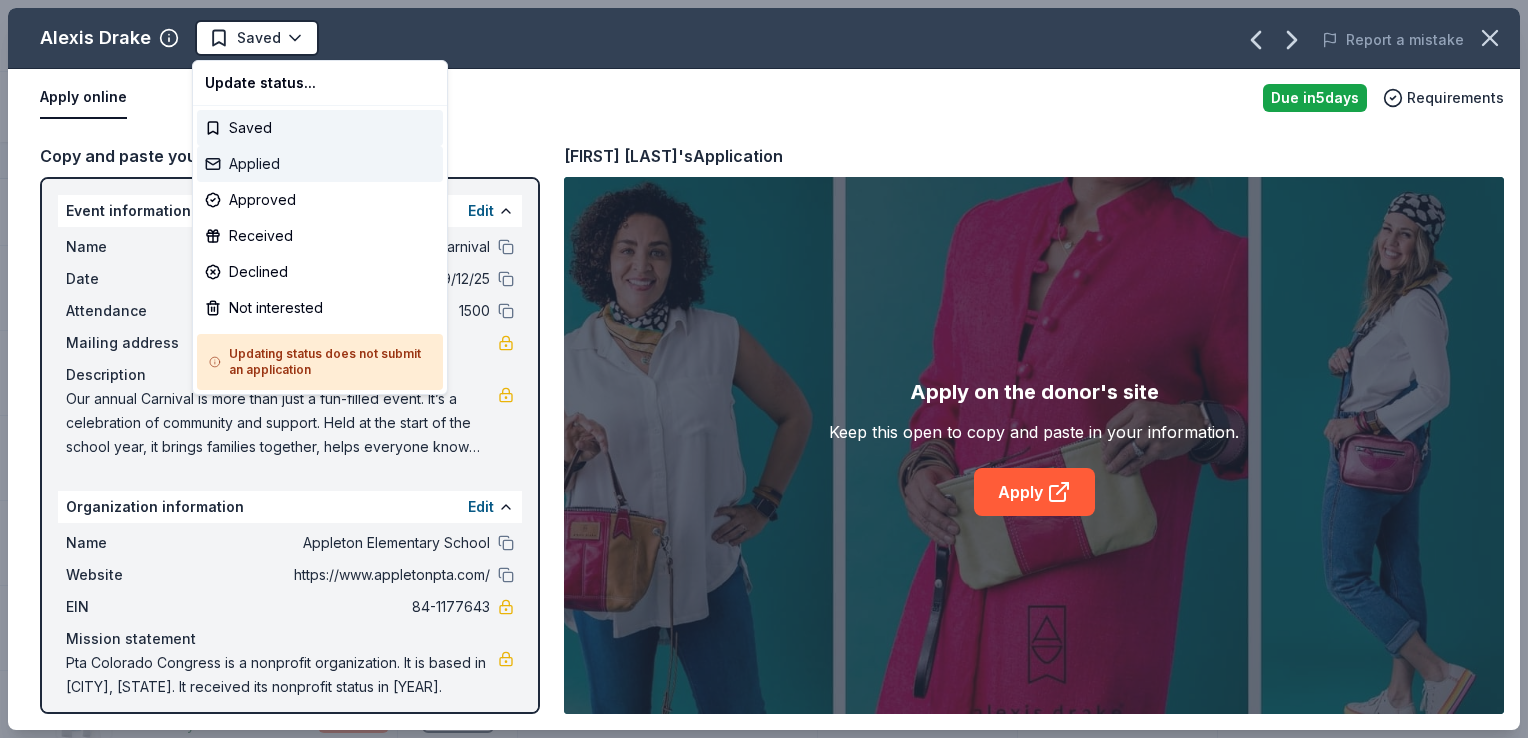 click on "Applied" at bounding box center (320, 164) 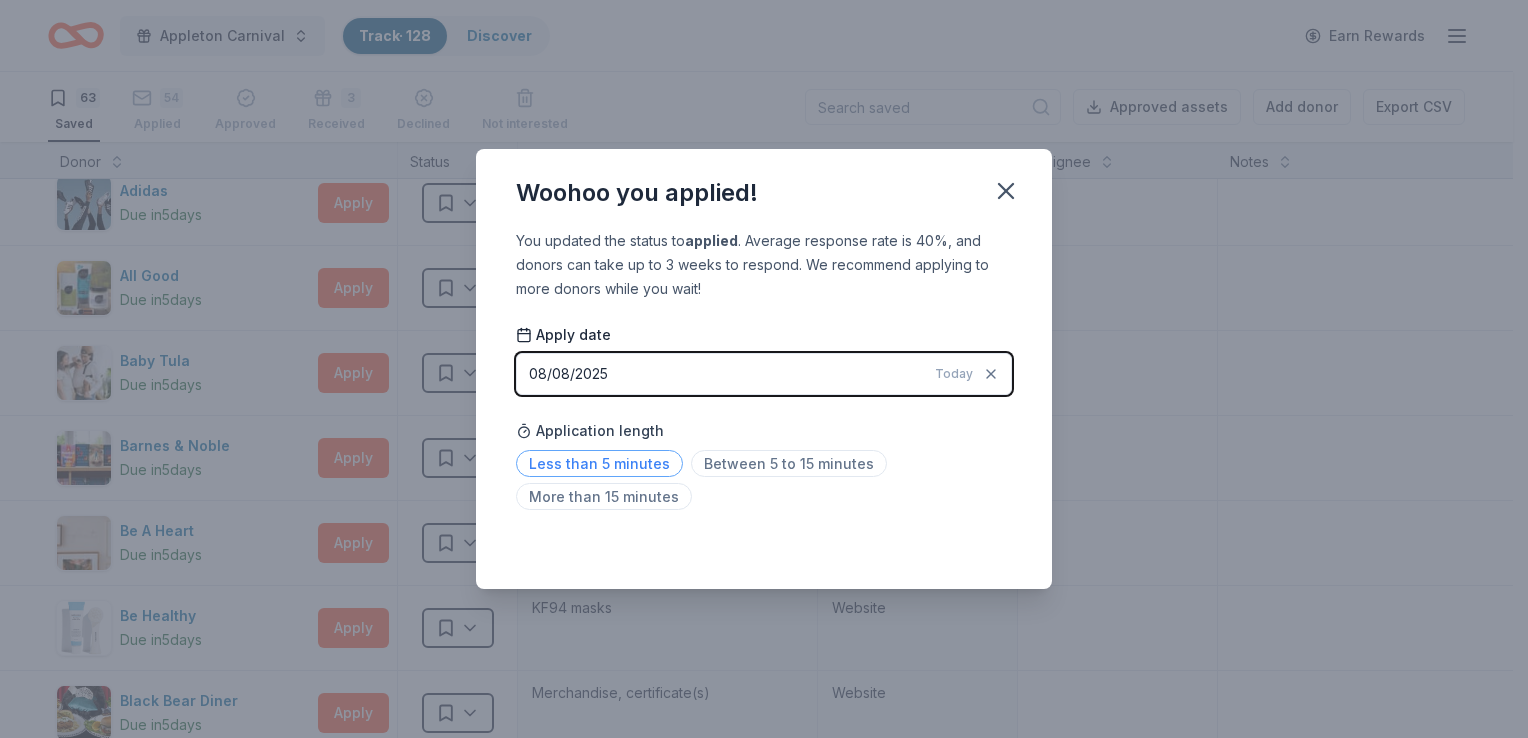 click on "Less than 5 minutes" at bounding box center (599, 463) 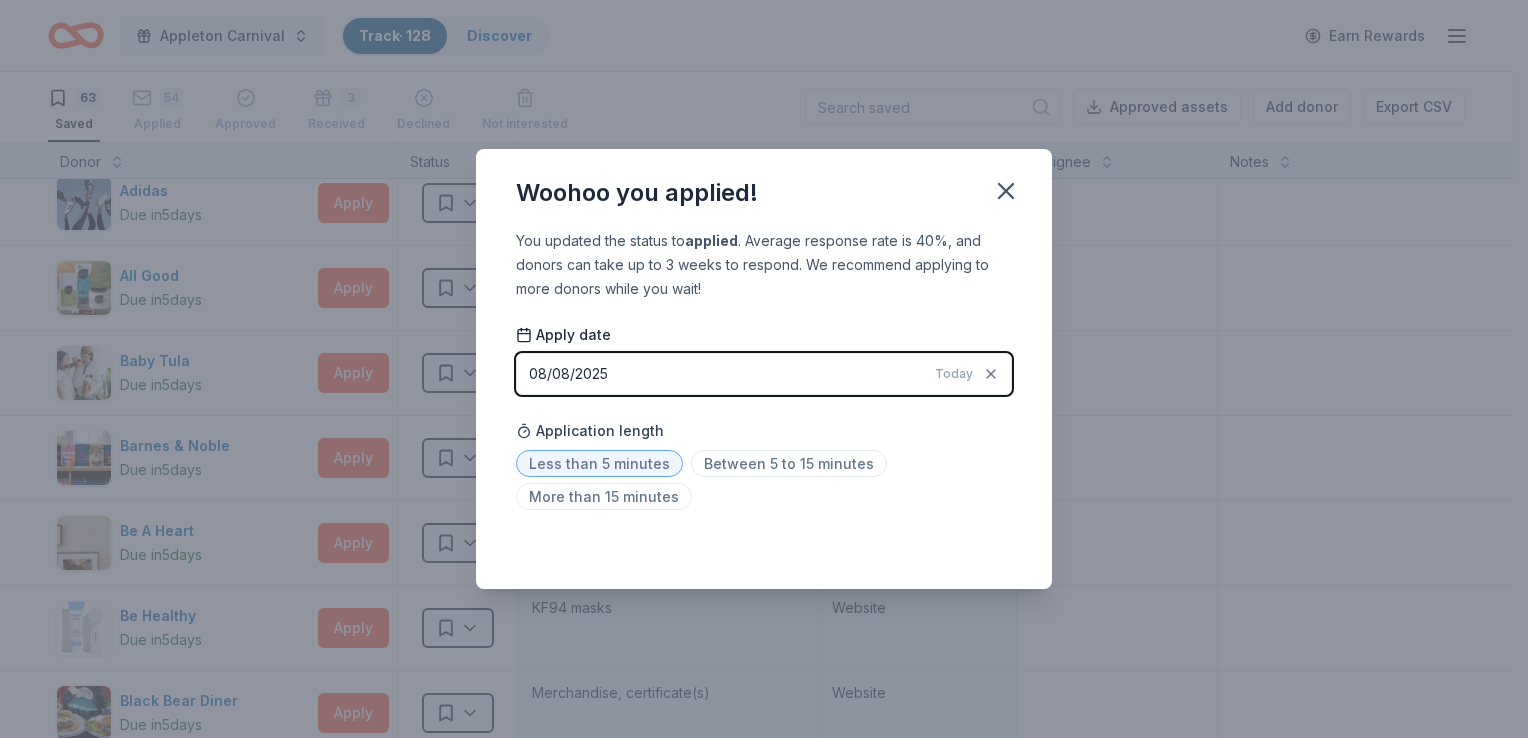 click on "Less than 5 minutes" at bounding box center (599, 463) 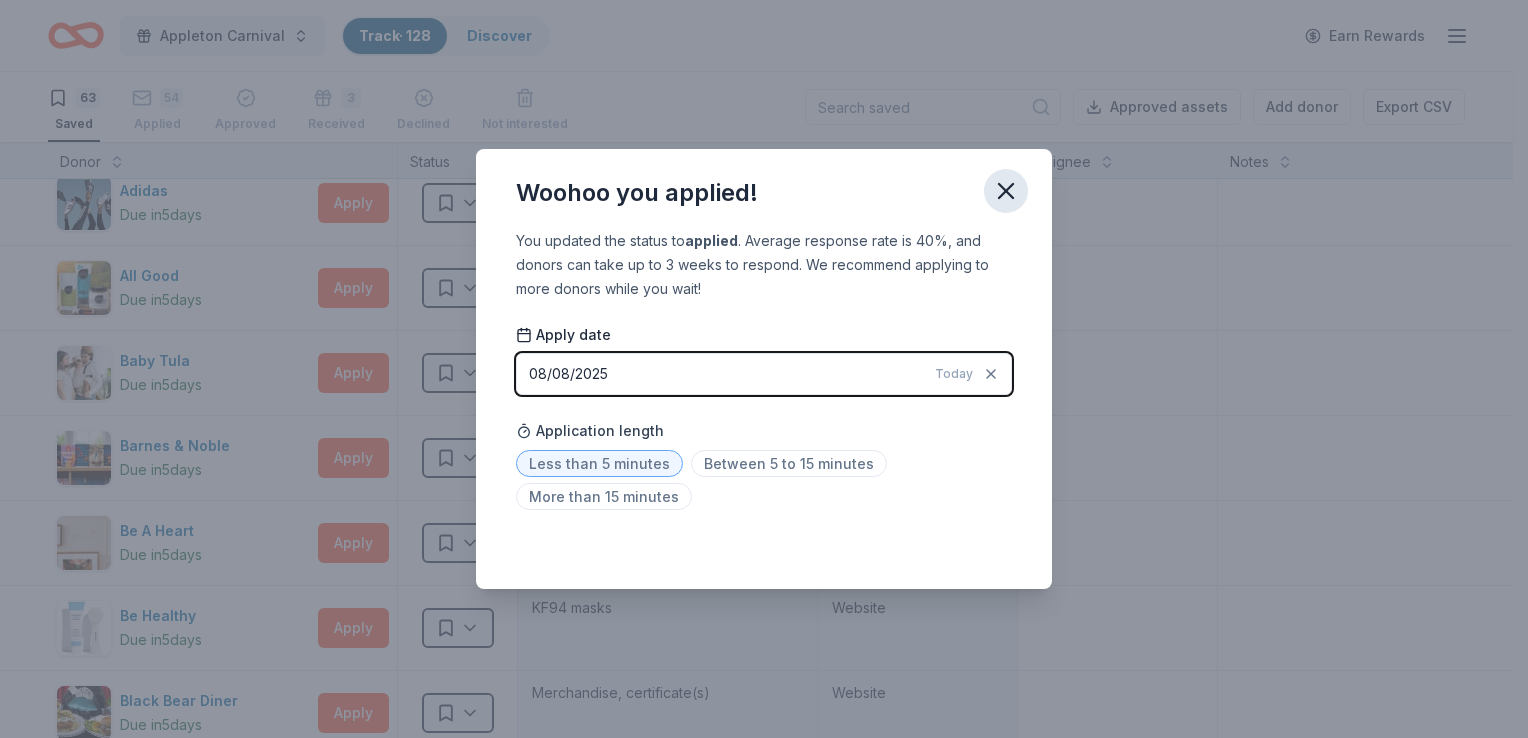 click at bounding box center (1006, 191) 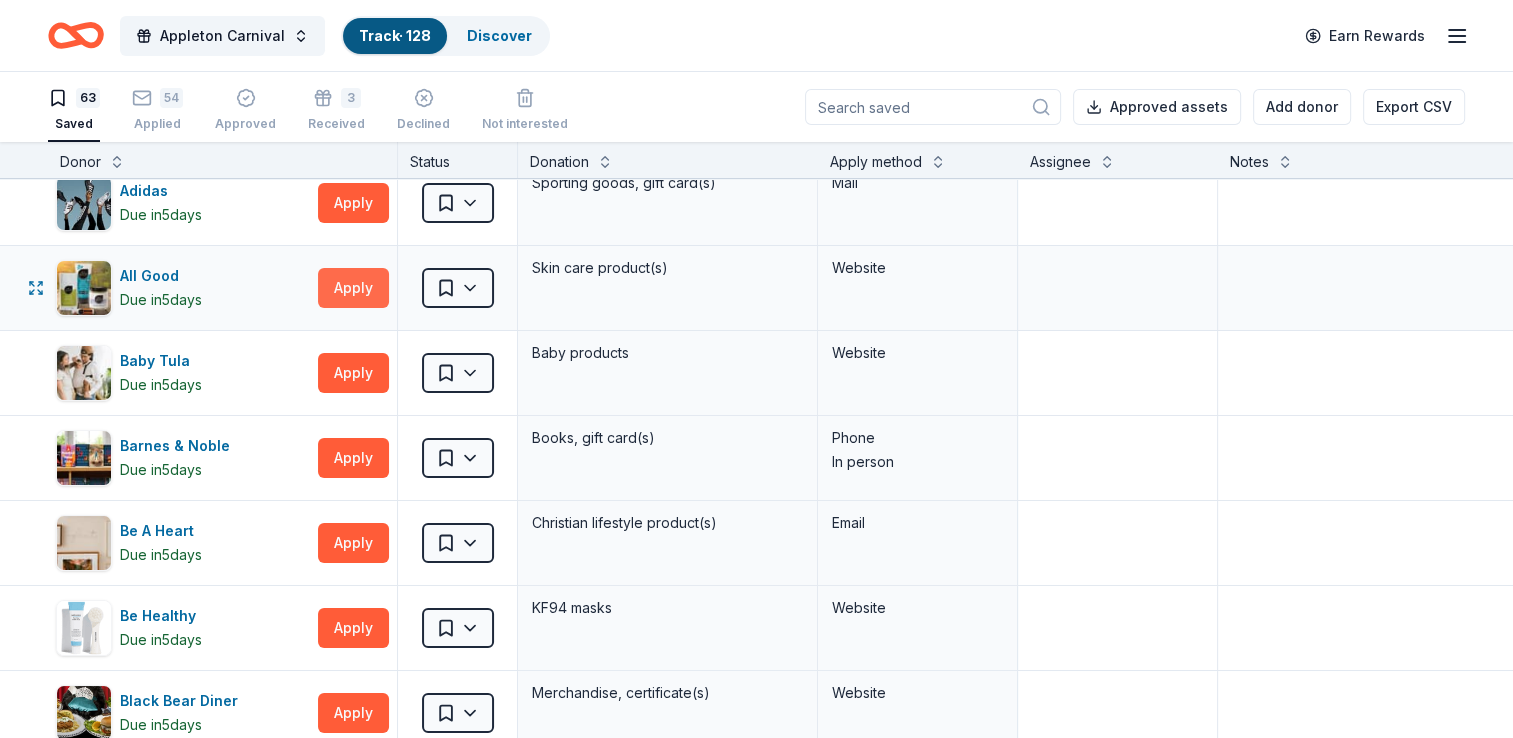 click on "Apply" at bounding box center [353, 288] 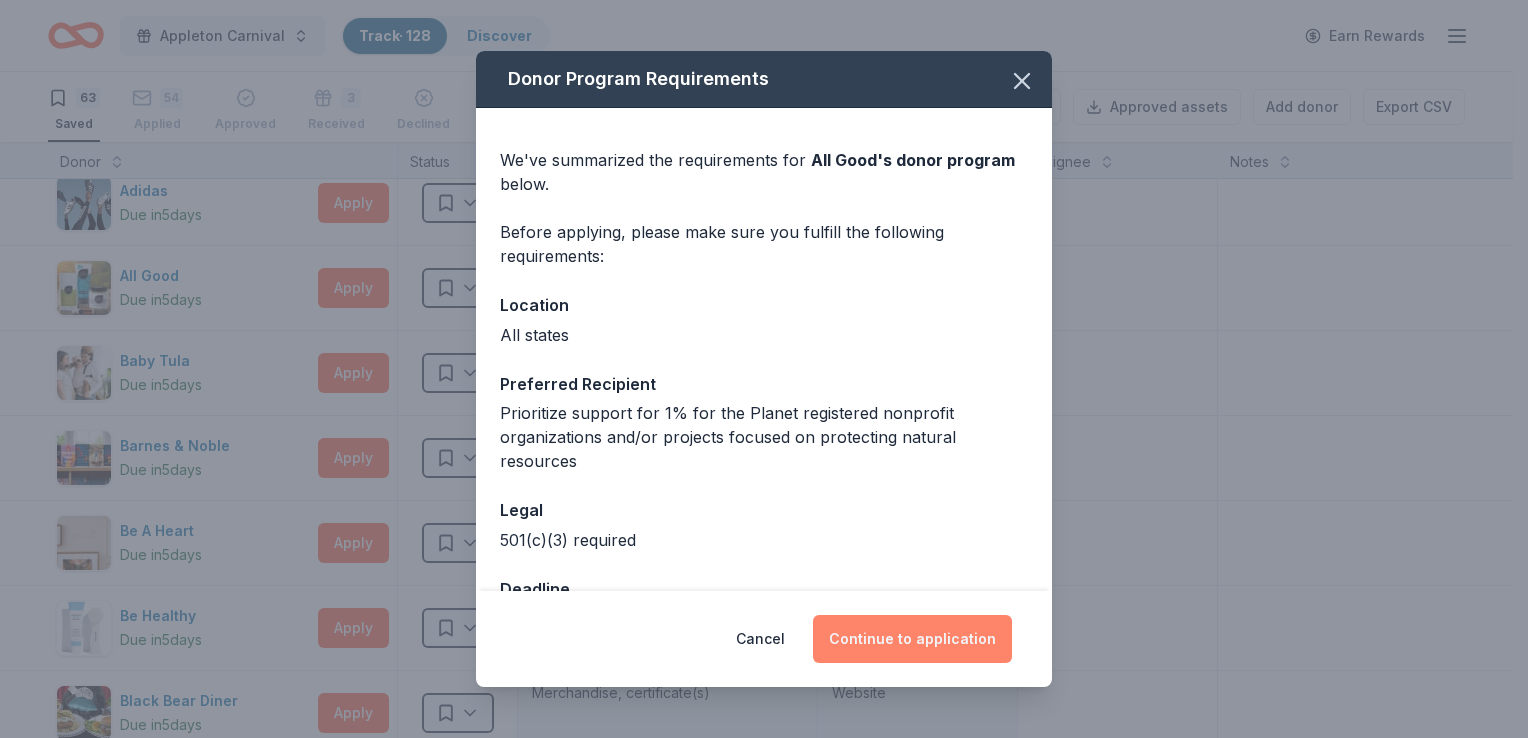 click on "Continue to application" at bounding box center (912, 639) 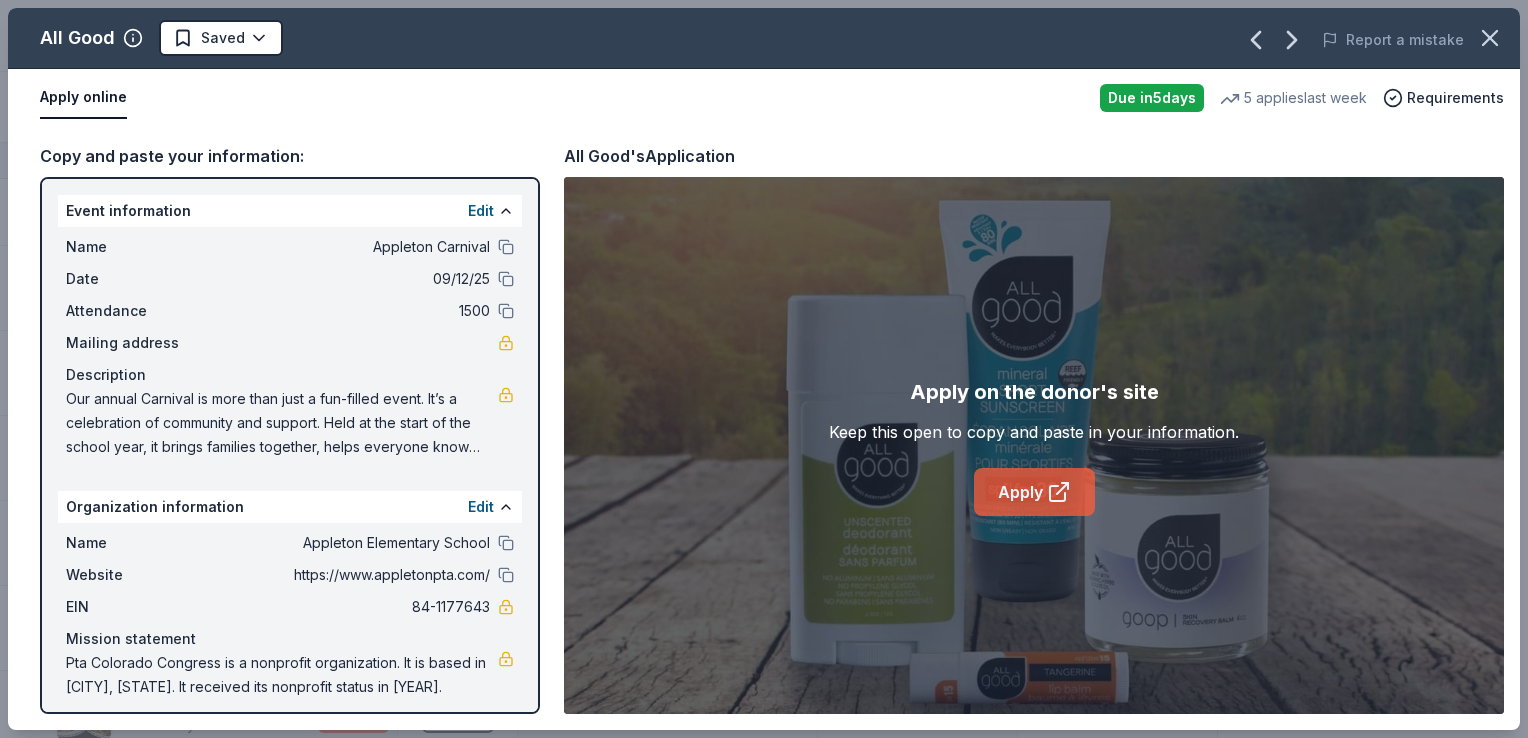 click on "Apply" at bounding box center [1034, 492] 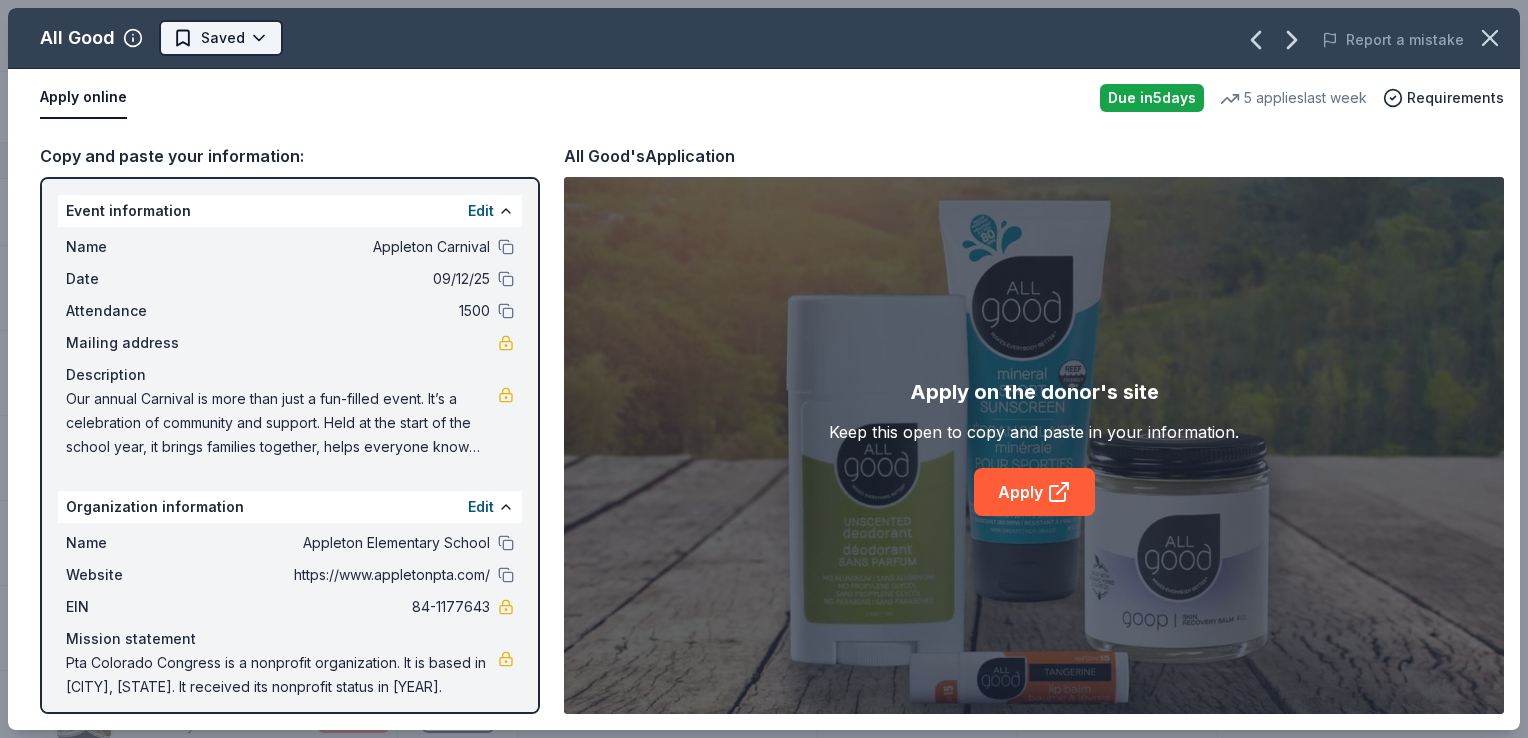 click on "Appleton Carnival  Track  · 128 Discover Earn Rewards 63 Saved 54 Applied Approved 3 Received Declined Not interested  Approved assets Add donor Export CSV Donor Status Donation Apply method Assignee Notes Adidas Due in  5  days Apply Saved Sporting goods, gift card(s) Mail All Good Due in  5  days Apply Saved Skin care product(s) Website Baby Tula Due in  5  days Apply Saved Baby products Website Barnes & Noble Due in  5  days Apply Saved Books, gift card(s) Phone In person Be A Heart Due in  5  days Apply Saved Christian lifestyle product(s) Email Be Healthy Due in  5  days Apply Saved KF94 masks Website Black Bear Diner Due in  5  days Apply Saved Merchandise, certificate(s) Website BlenderBottle Due in  5  days Apply Saved BlenderBottle products, monetary donation Website Blue Orange Games Due in  5  days Apply Saved Board/card game products  Email BlueBird Baby Due in  5  days Apply Saved Baby product(s) Website Bubble & Bee Due in  5  days Apply Saved Email Buffalo Wild Wings Due in  5  days Apply 5 5" at bounding box center (764, 369) 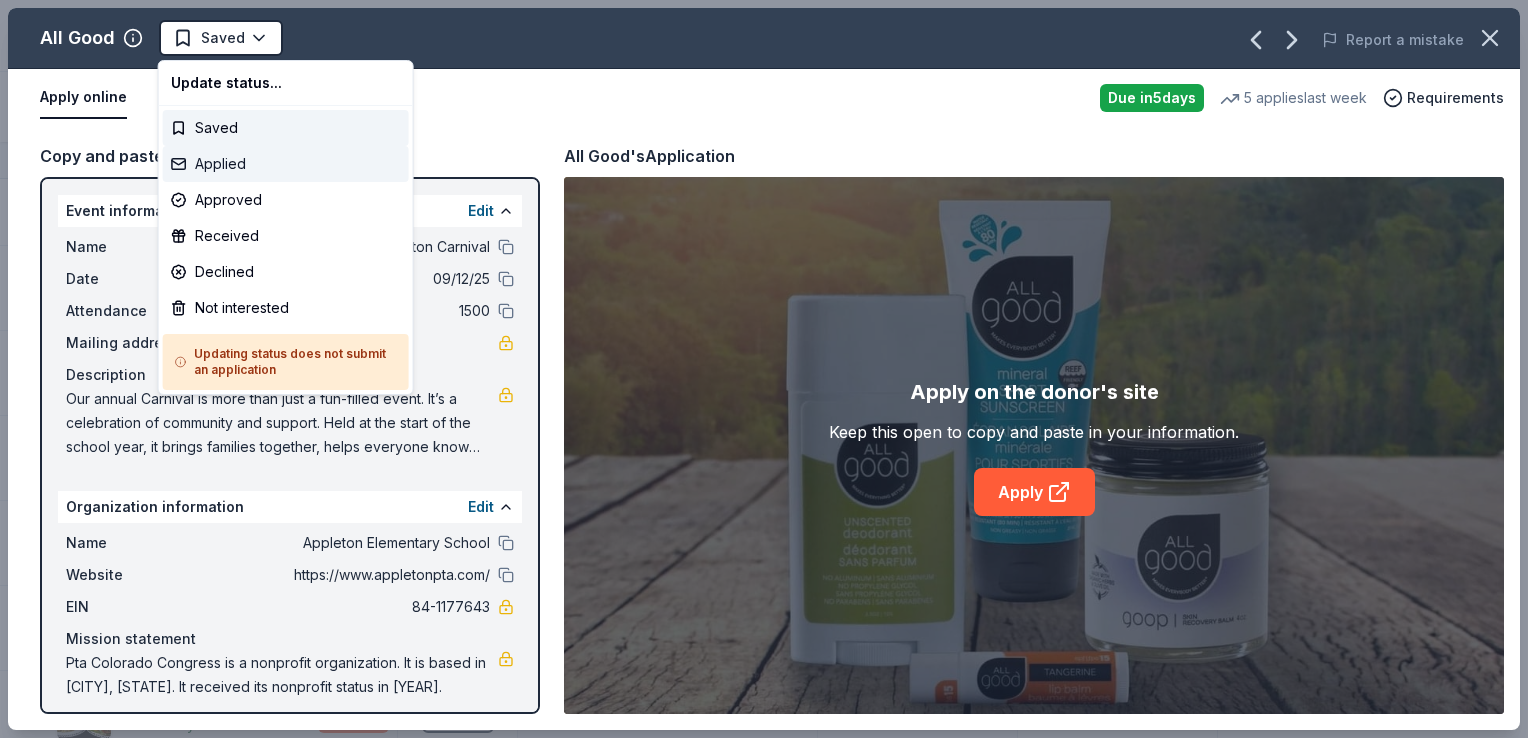 click on "Applied" at bounding box center [286, 164] 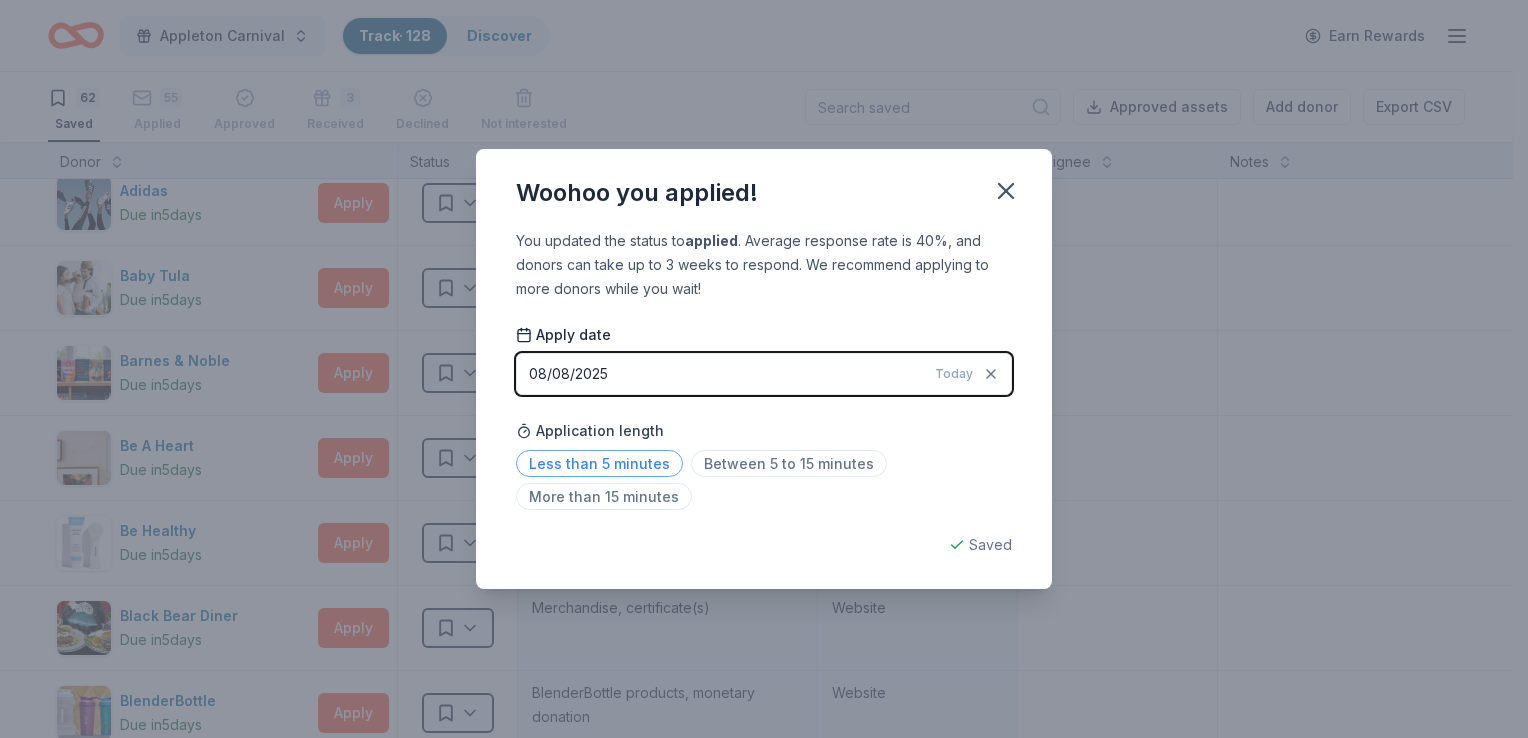 click on "Less than 5 minutes" at bounding box center [599, 463] 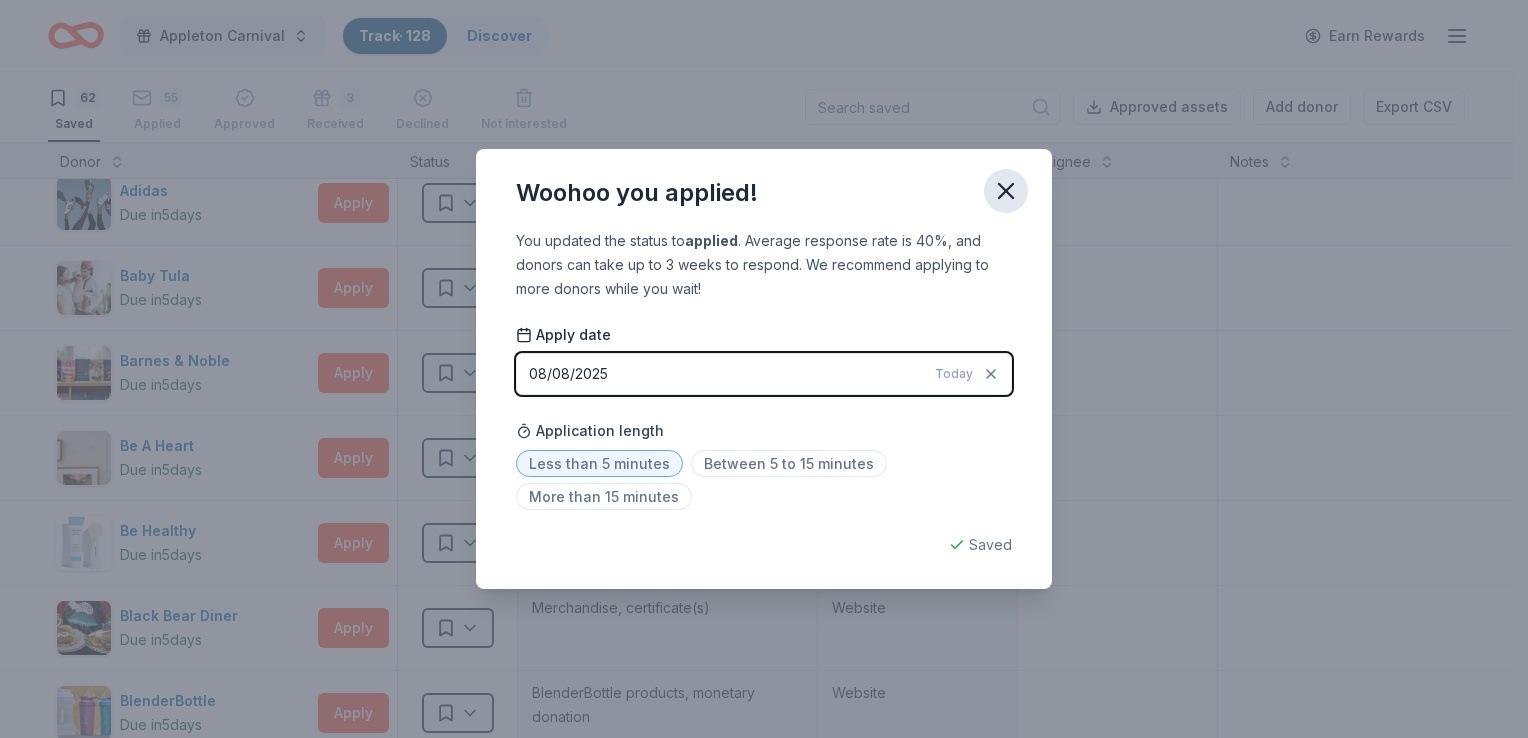 click 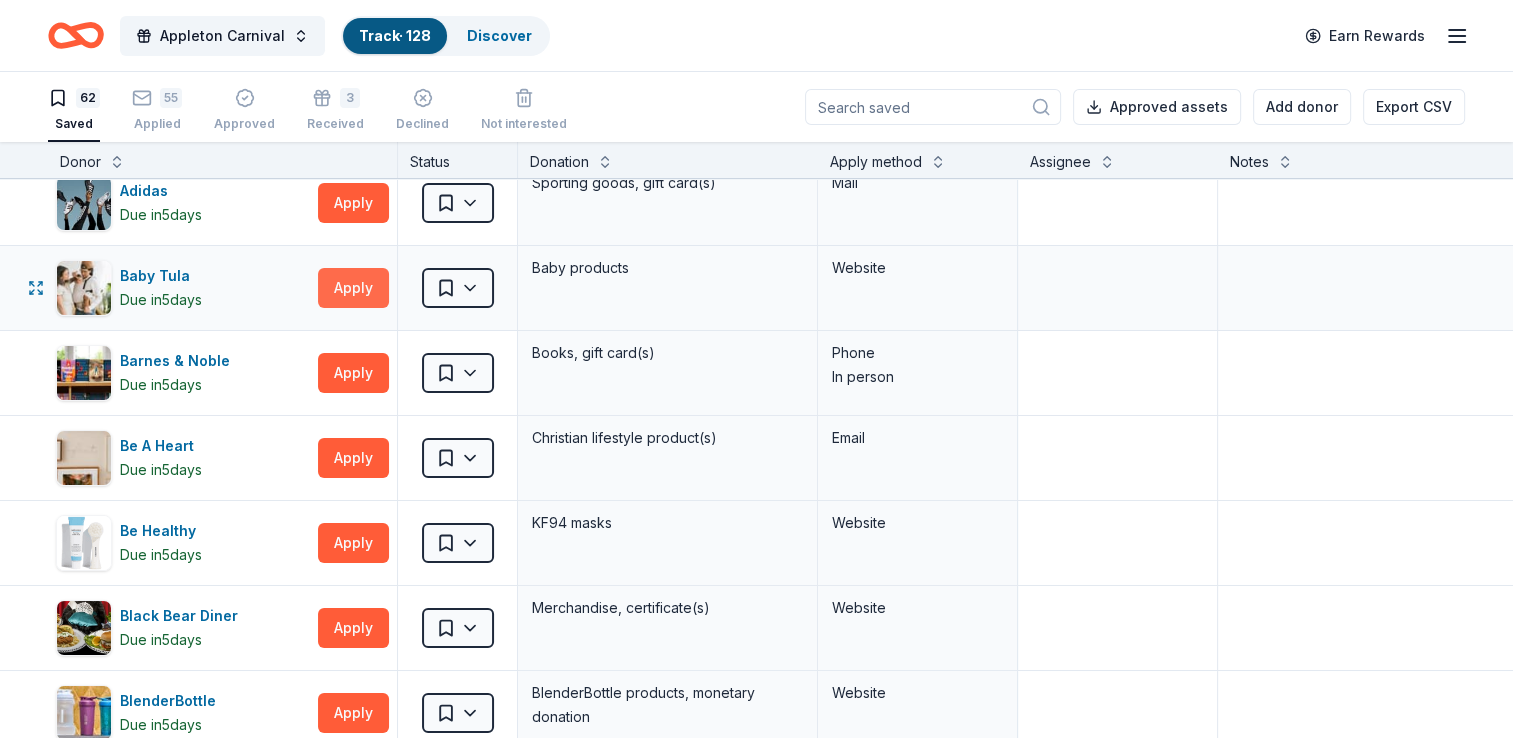 click on "Apply" at bounding box center [353, 288] 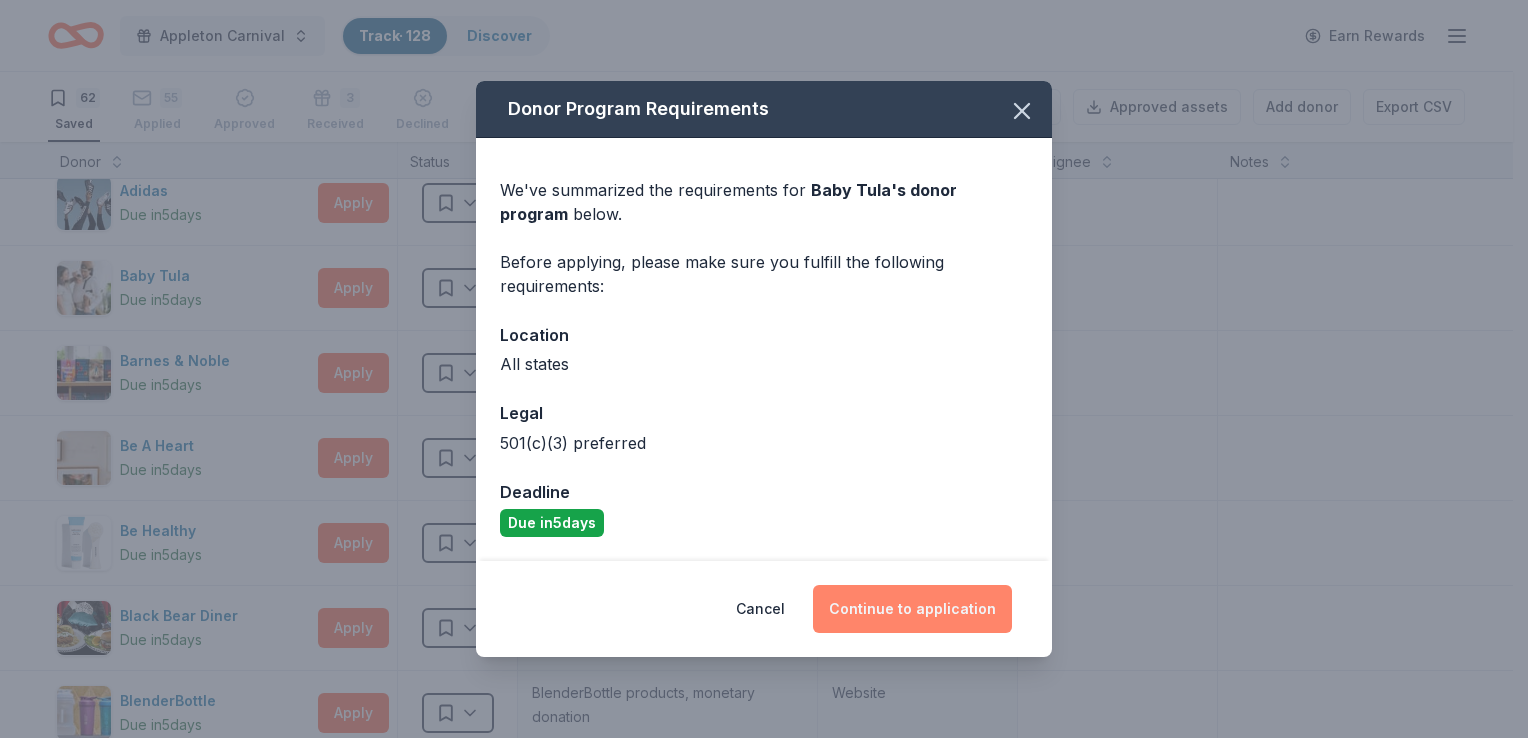 click on "Continue to application" at bounding box center [912, 609] 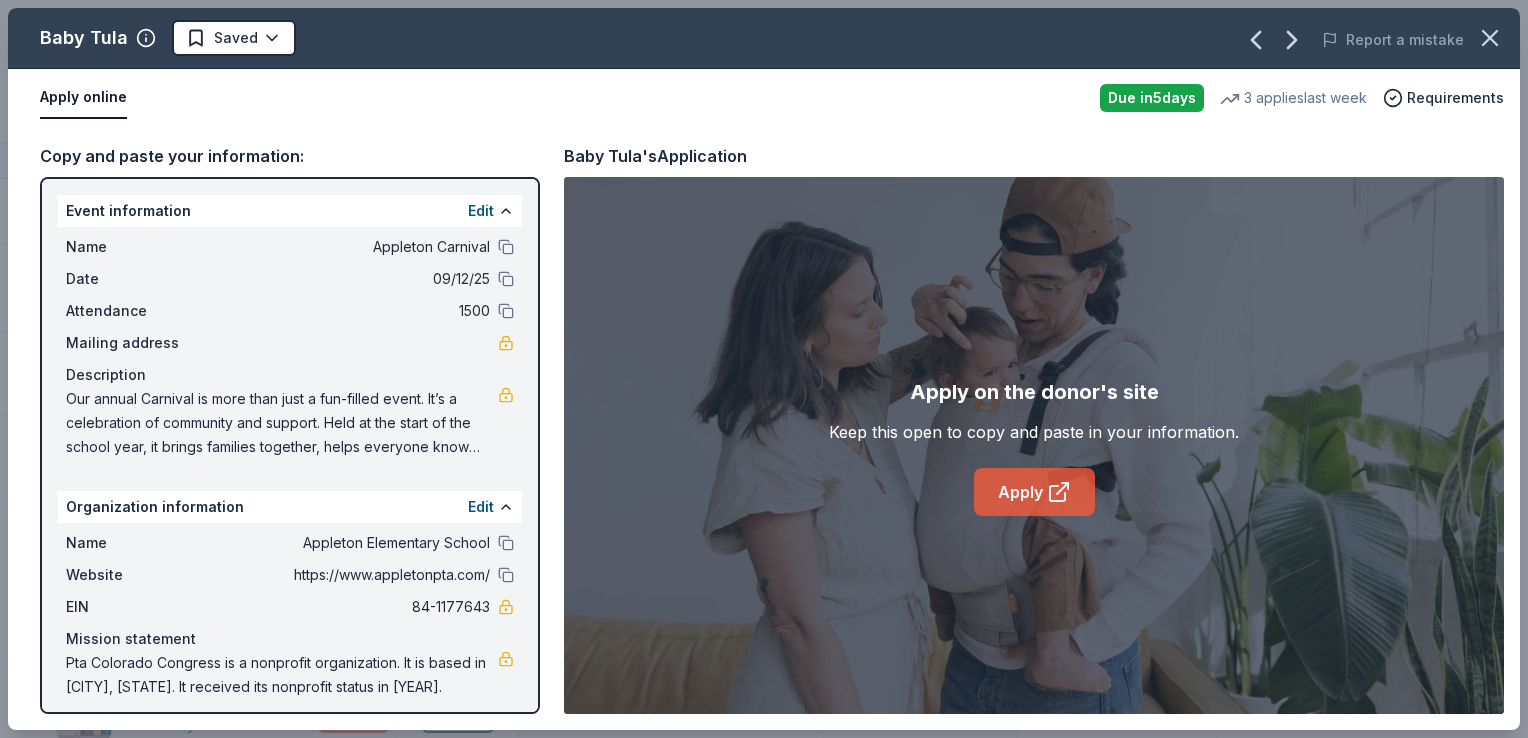 click on "Apply" at bounding box center (1034, 492) 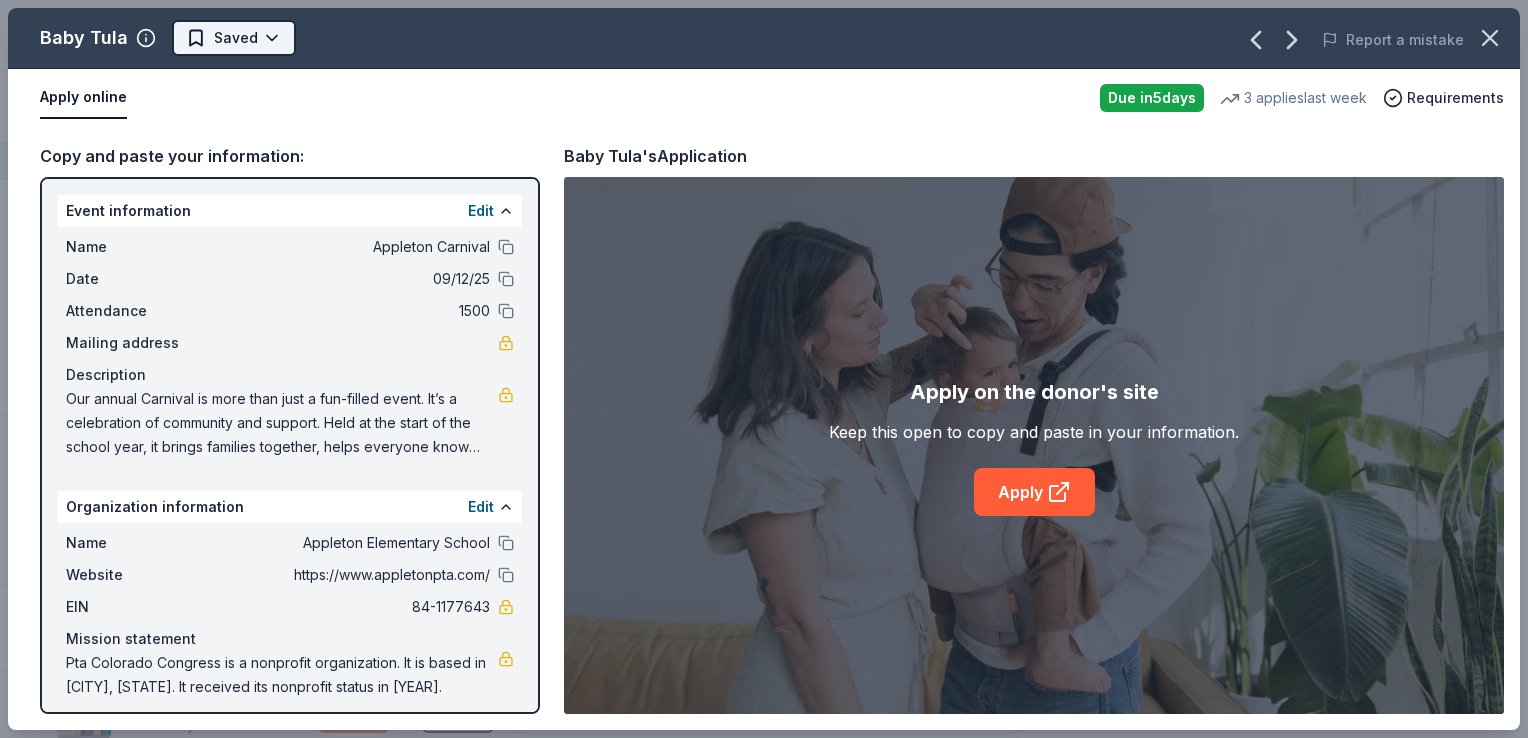 click on "Appleton Carnival  Track  · 128 Discover Earn Rewards 62 Saved 55 Applied Approved 3 Received Declined Not interested  Approved assets Add donor Export CSV Donor Status Donation Apply method Assignee Notes Adidas Due in  5  days Apply Saved Sporting goods, gift card(s) Mail Baby Tula Due in  5  days Apply Saved Baby products Website Barnes & Noble Due in  5  days Apply Saved Books, gift card(s) Phone In person Be A Heart Due in  5  days Apply Saved Christian lifestyle product(s) Email Be Healthy Due in  5  days Apply Saved KF94 masks Website Black Bear Diner Due in  5  days Apply Saved Merchandise, certificate(s) Website BlenderBottle Due in  5  days Apply Saved BlenderBottle products, monetary donation Website Blue Orange Games Due in  5  days Apply Saved Board/card game products  Email BlueBird Baby Due in  5  days Apply Saved Baby product(s) Website Bubble & Bee Due in  5  days Apply Saved Self care products (deodorant, shampoo, lip balm, etc) Email Buffalo Wild Wings Due in  5  days Apply Saved In person" at bounding box center (764, 369) 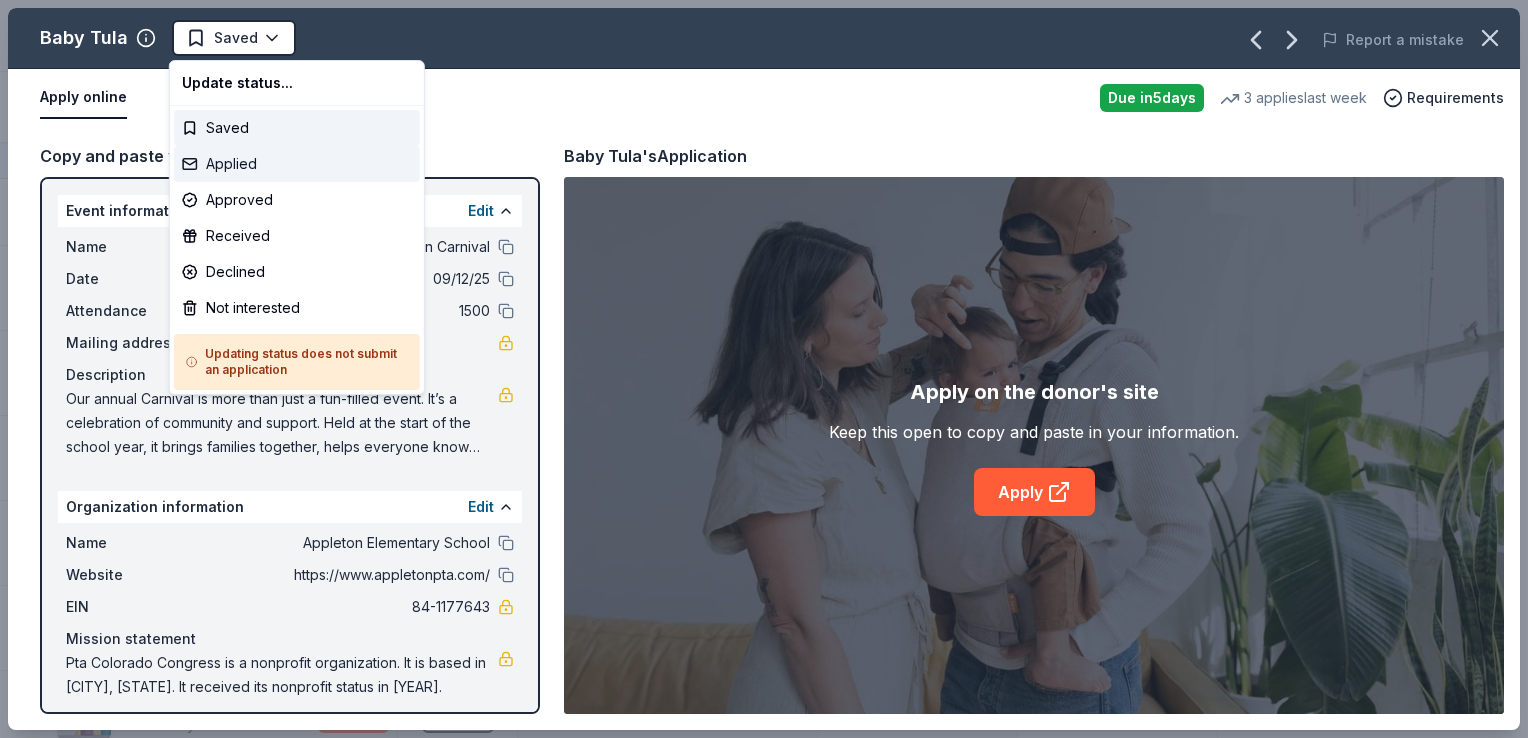 click on "Applied" at bounding box center (297, 164) 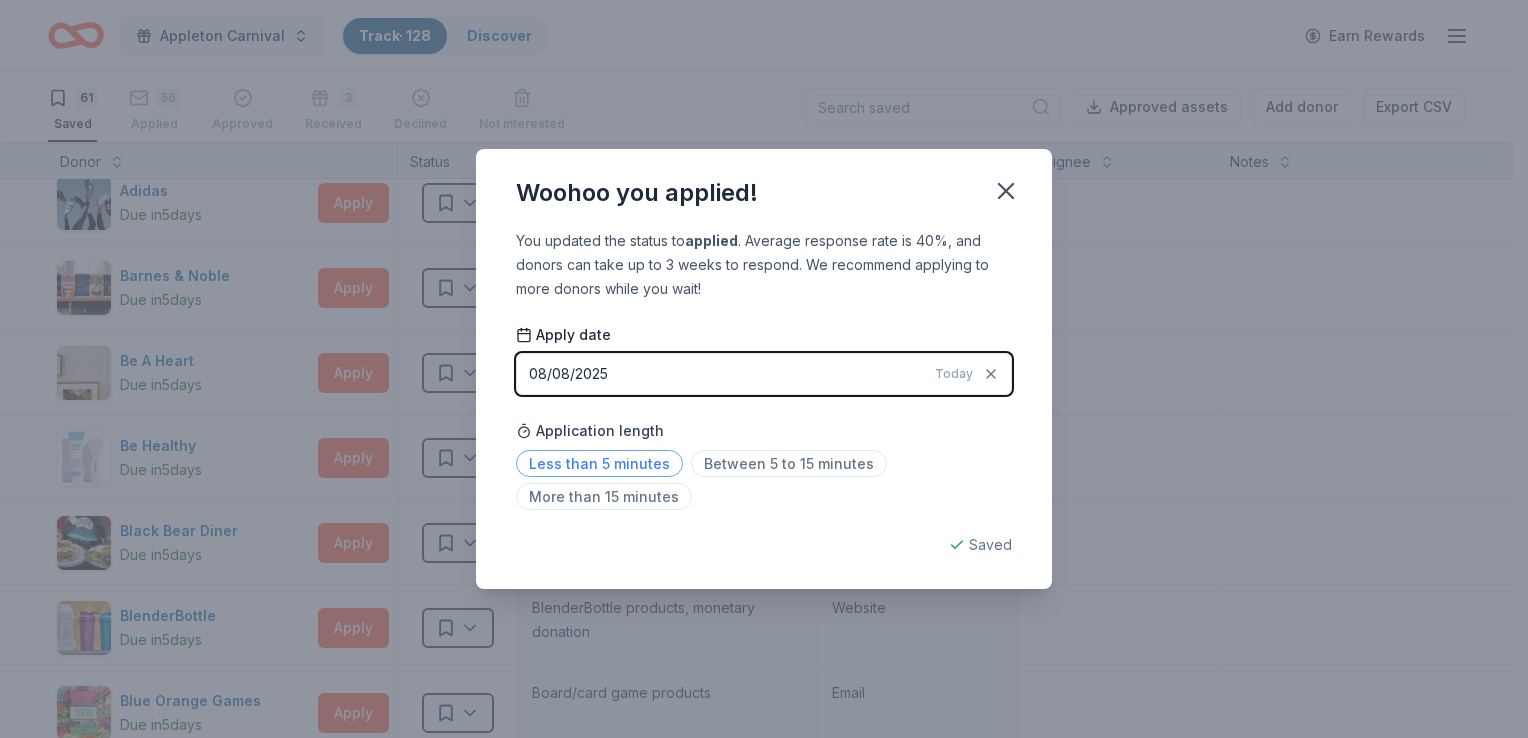 click on "Less than 5 minutes" at bounding box center [599, 463] 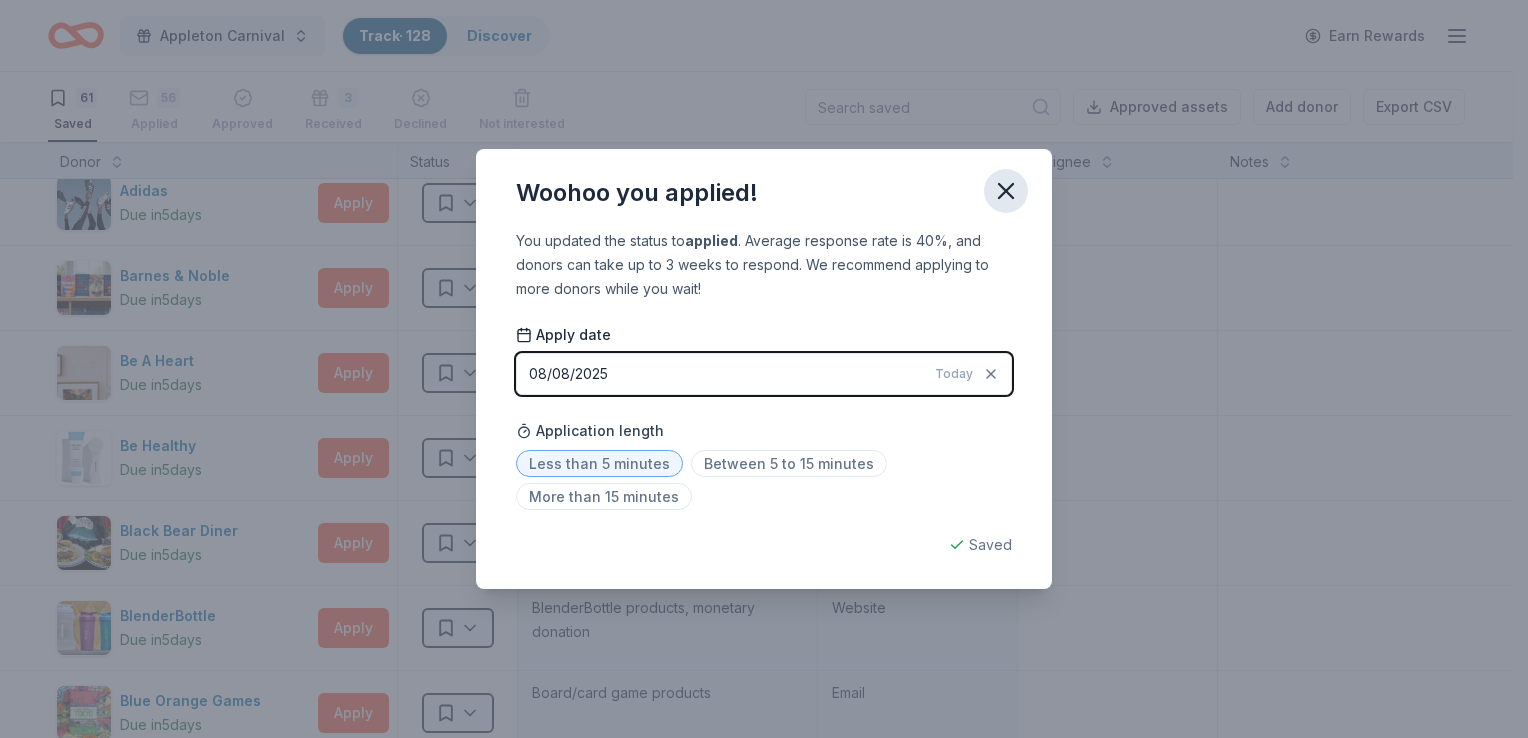 click 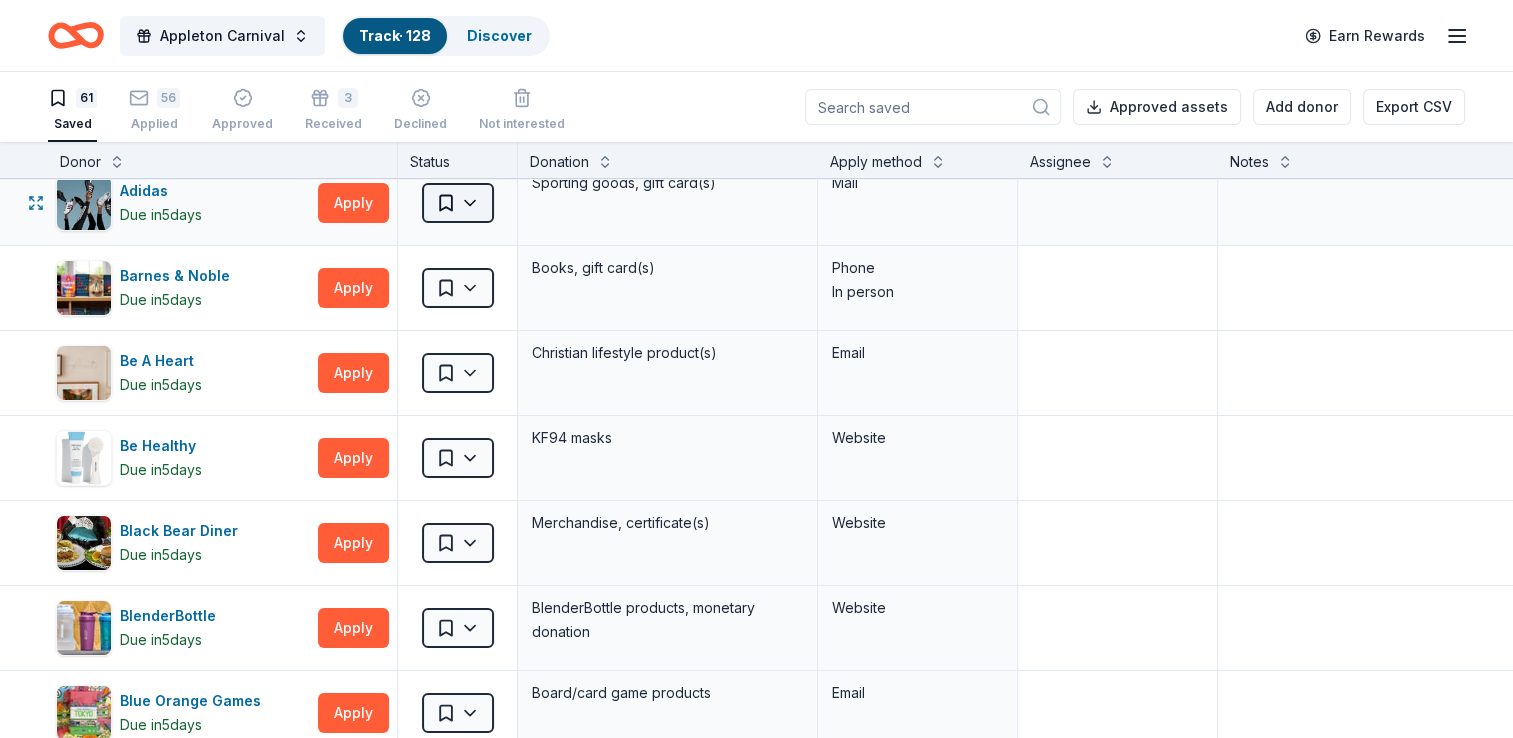 click on "Appleton Carnival  Track  · 128 Discover Earn Rewards 61 Saved 56 Applied Approved 3 Received Declined Not interested  Approved assets Add donor Export CSV Donor Status Donation Apply method Assignee Notes Adidas Due in  5  days Apply Saved Sporting goods, gift card(s) Mail Barnes & Noble Due in  5  days Apply Saved Books, gift card(s) Phone In person Be A Heart Due in  5  days Apply Saved Christian lifestyle product(s) Email Be Healthy Due in  5  days Apply Saved KF94 masks Website Black Bear Diner Due in  5  days Apply Saved Merchandise, certificate(s) Website BlenderBottle Due in  5  days Apply Saved BlenderBottle products, monetary donation Website Blue Orange Games Due in  5  days Apply Saved Board/card game products  Email BlueBird Baby Due in  5  days Apply Saved Baby product(s) Website Bubble & Bee Due in  5  days Apply Saved Self care products (deodorant, shampoo, lip balm, etc) Email Buffalo Wild Wings Due in  5  days Apply Saved Gift certificates In person Burger King Due in  5  days Apply Saved 5" at bounding box center [756, 369] 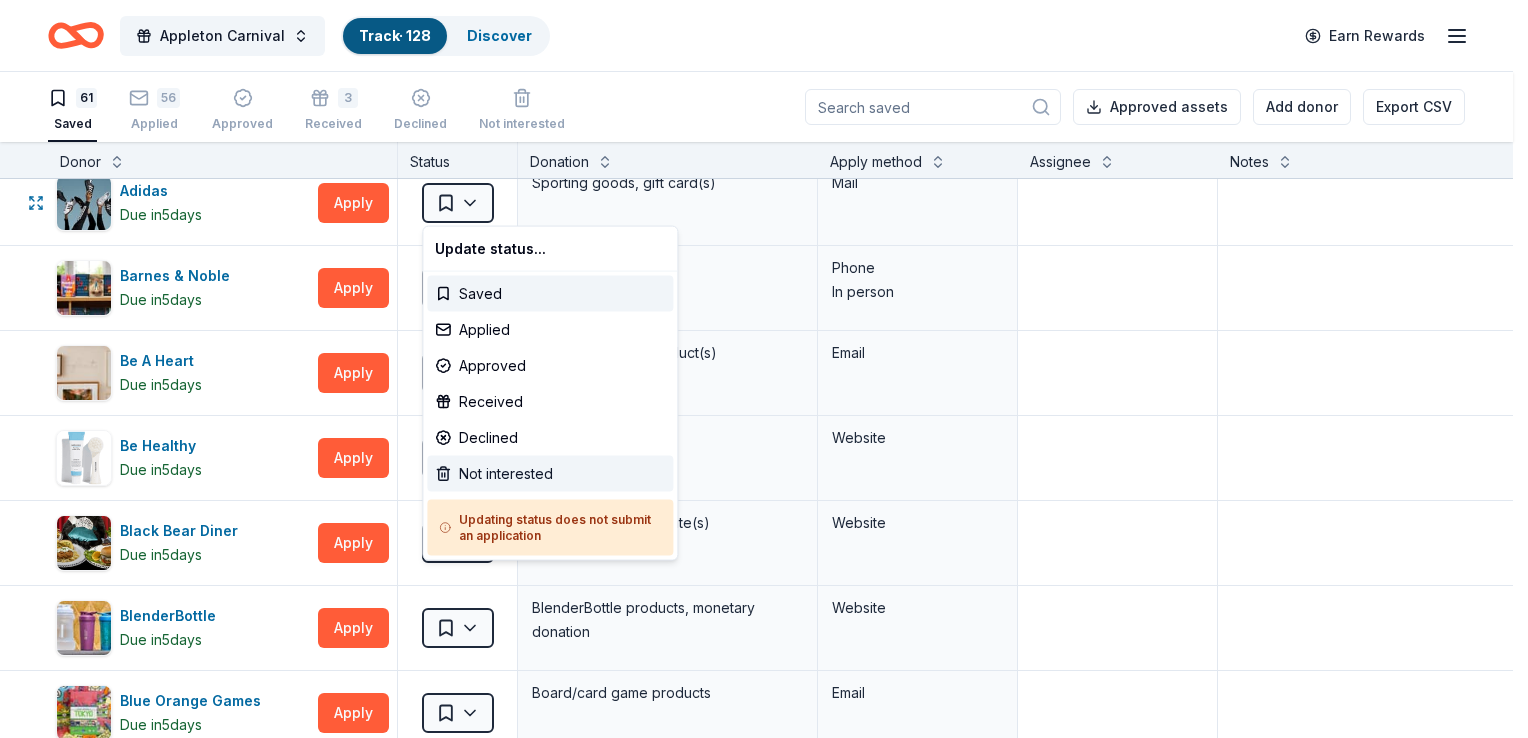 click on "Not interested" at bounding box center (550, 474) 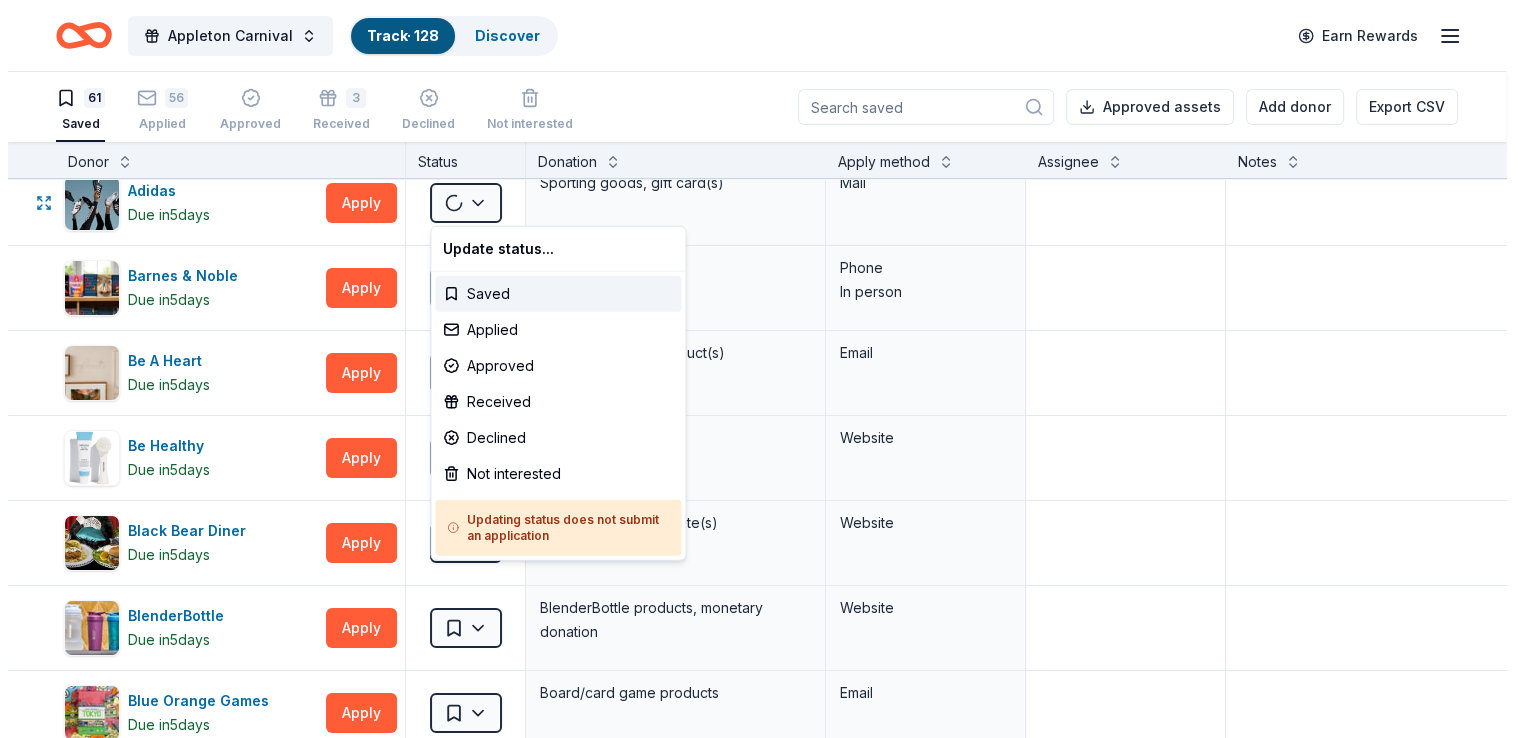 scroll, scrollTop: 0, scrollLeft: 0, axis: both 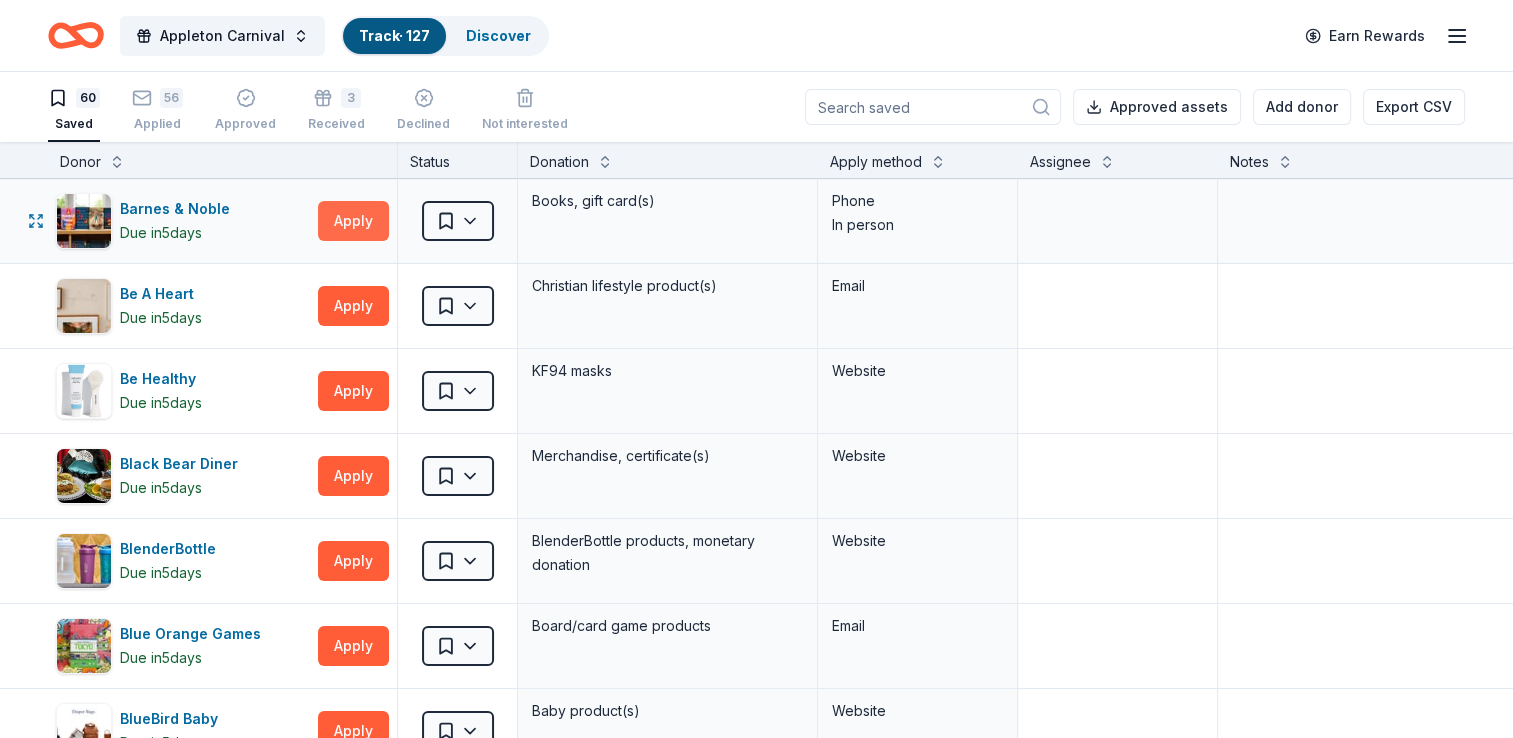 click on "Apply" at bounding box center (353, 221) 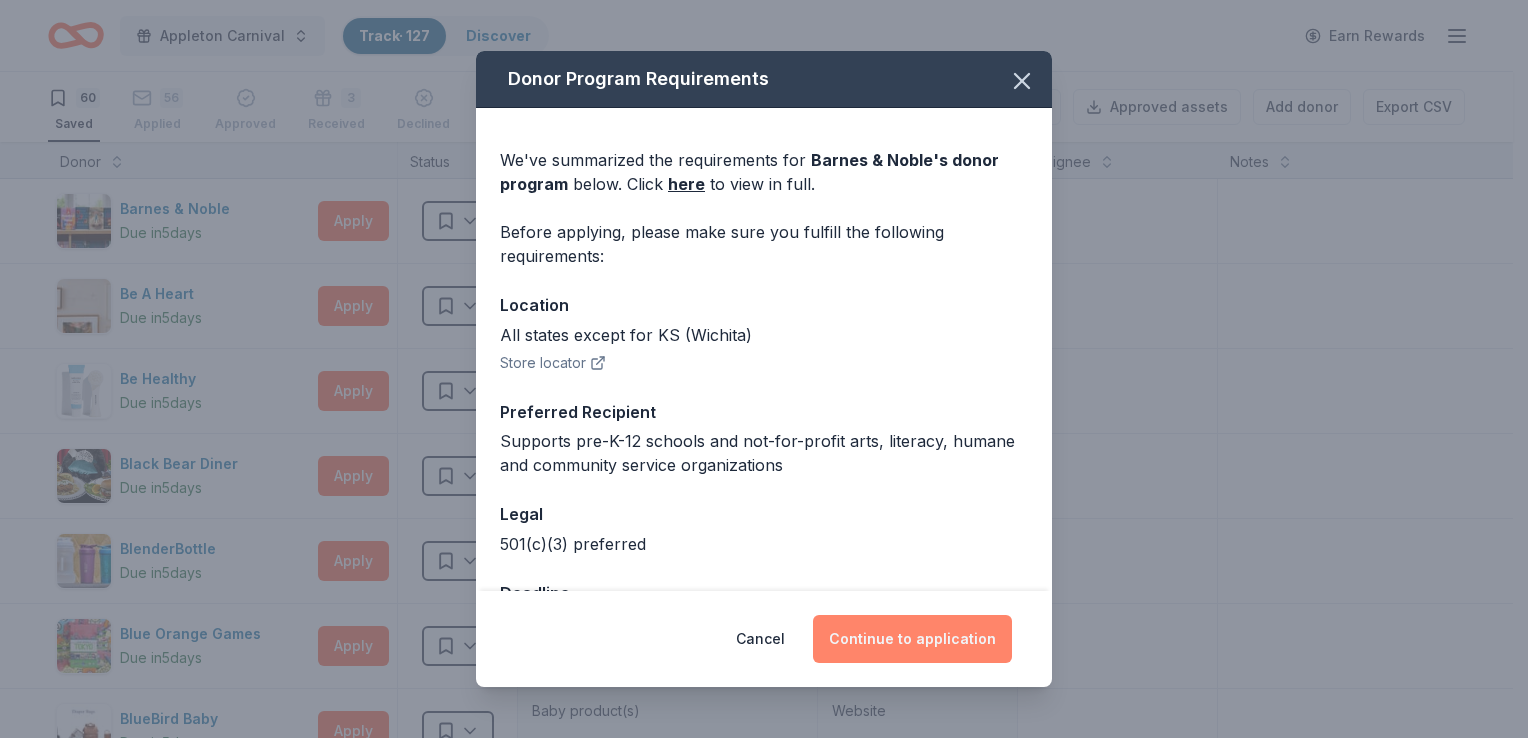 click on "Continue to application" at bounding box center [912, 639] 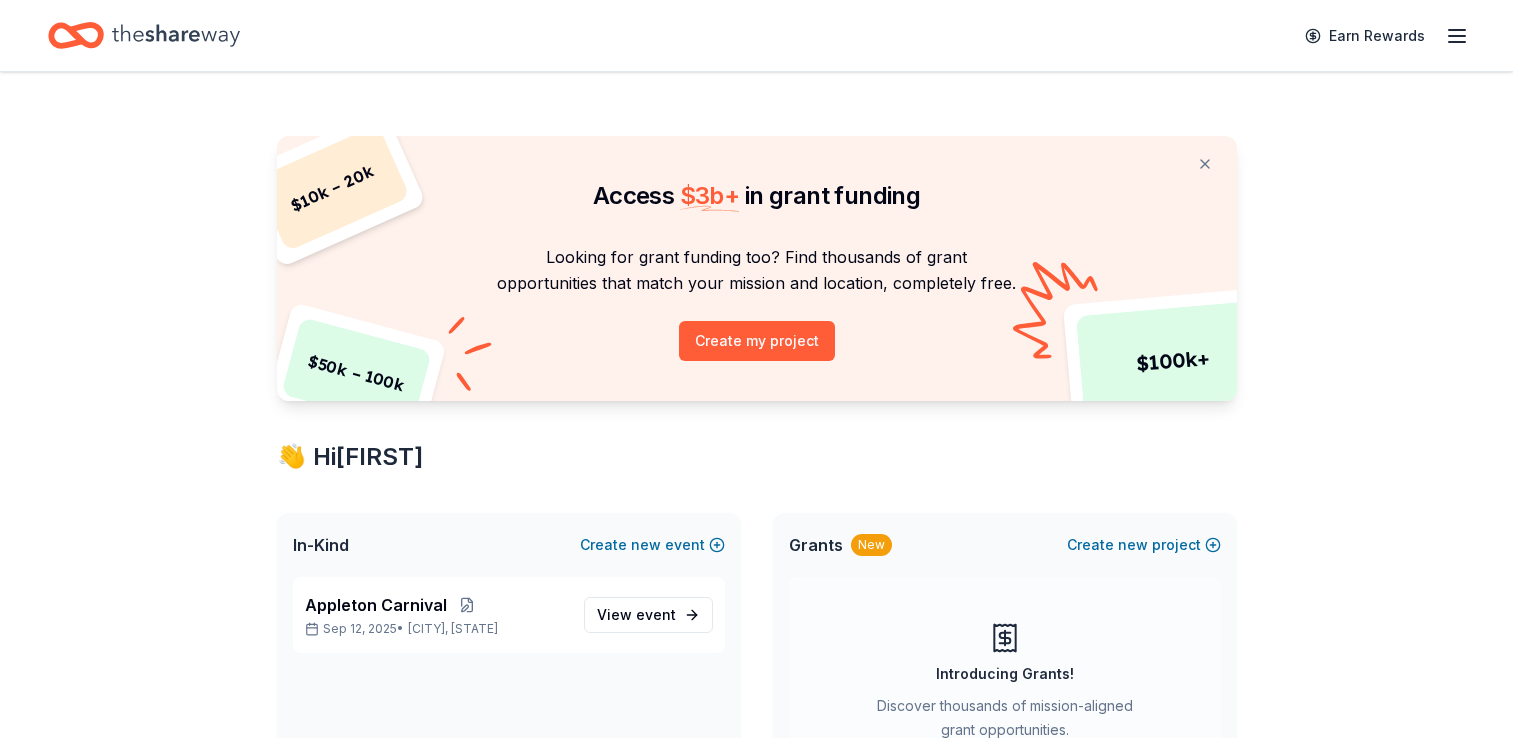 scroll, scrollTop: 0, scrollLeft: 0, axis: both 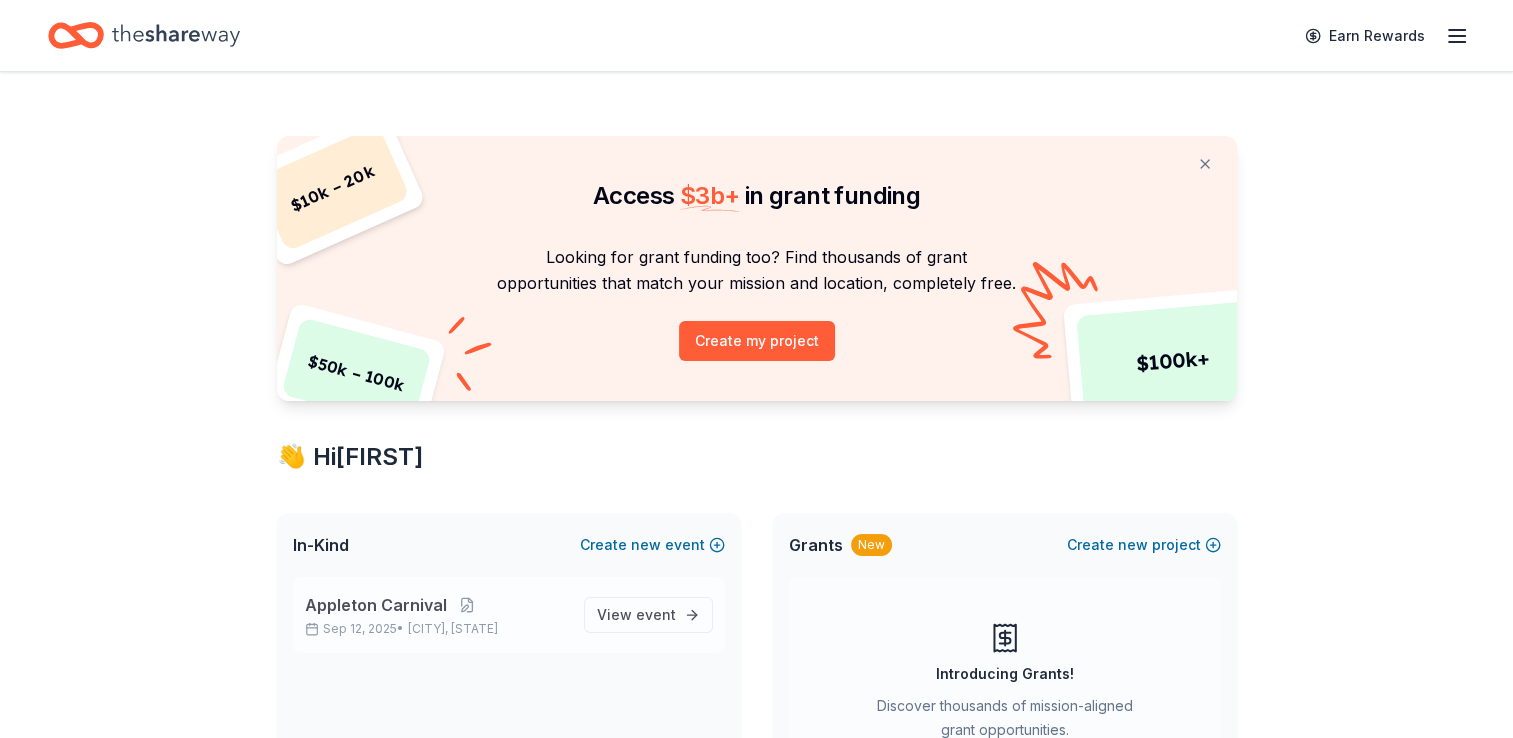 click on "Appleton Carnival" at bounding box center (376, 605) 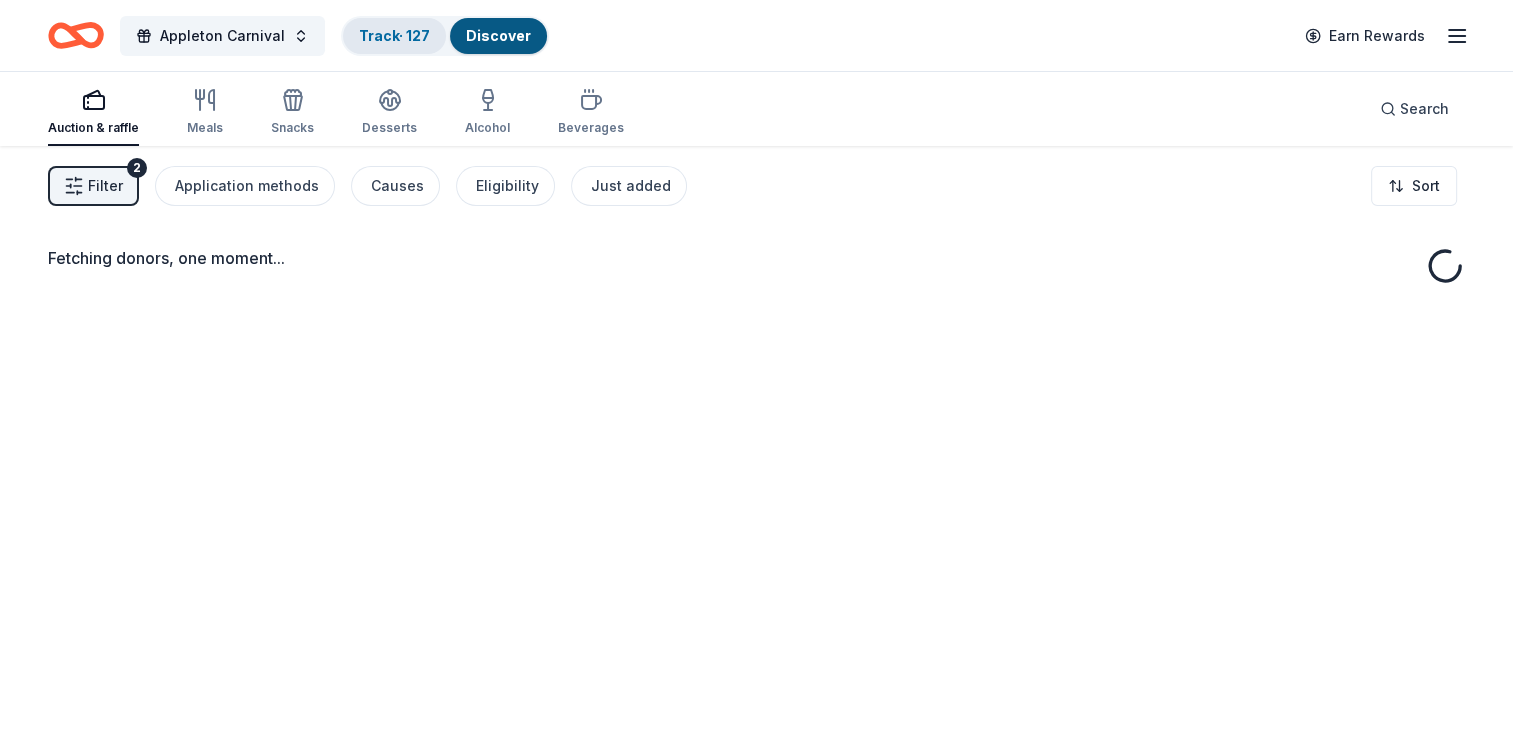click on "Track  · 127" at bounding box center (394, 35) 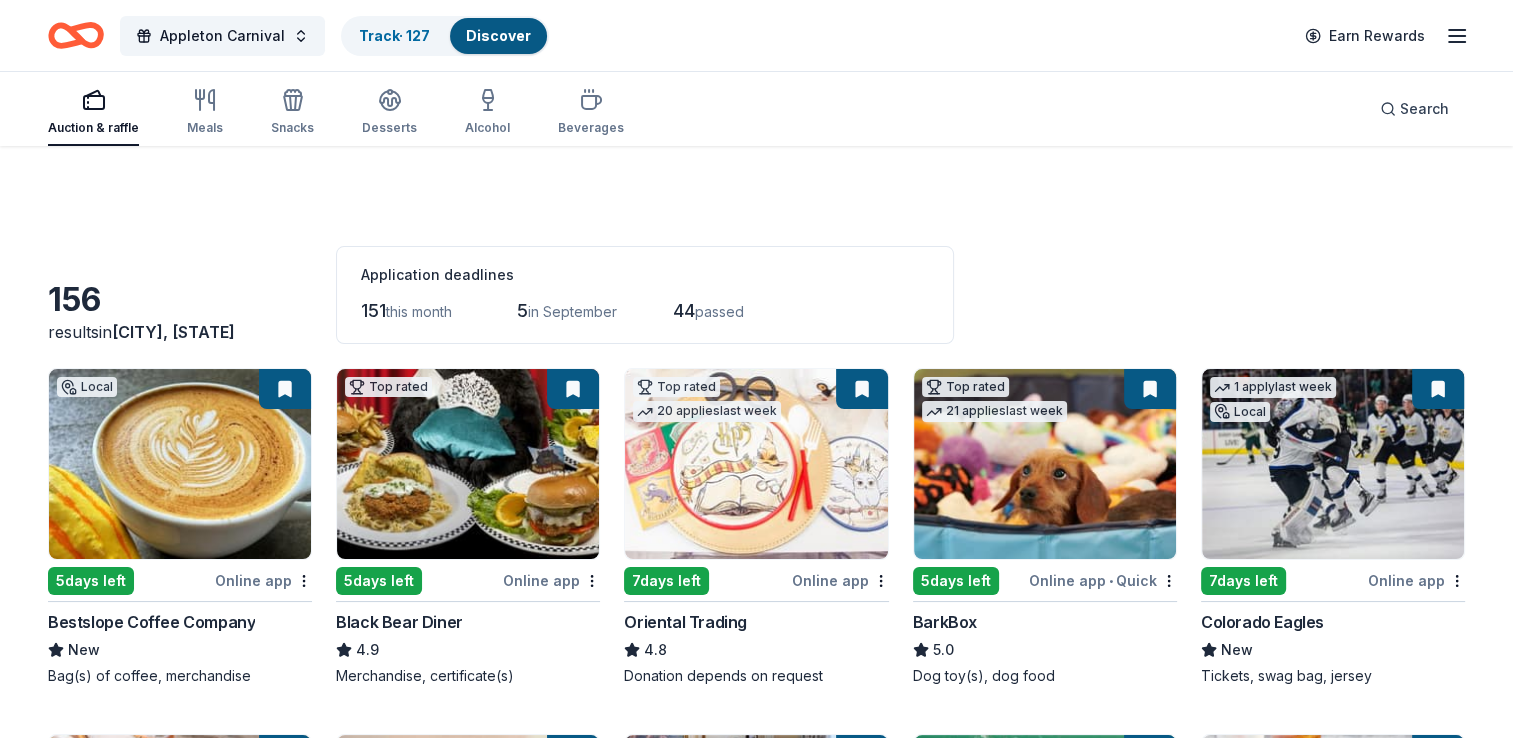 scroll, scrollTop: 59, scrollLeft: 0, axis: vertical 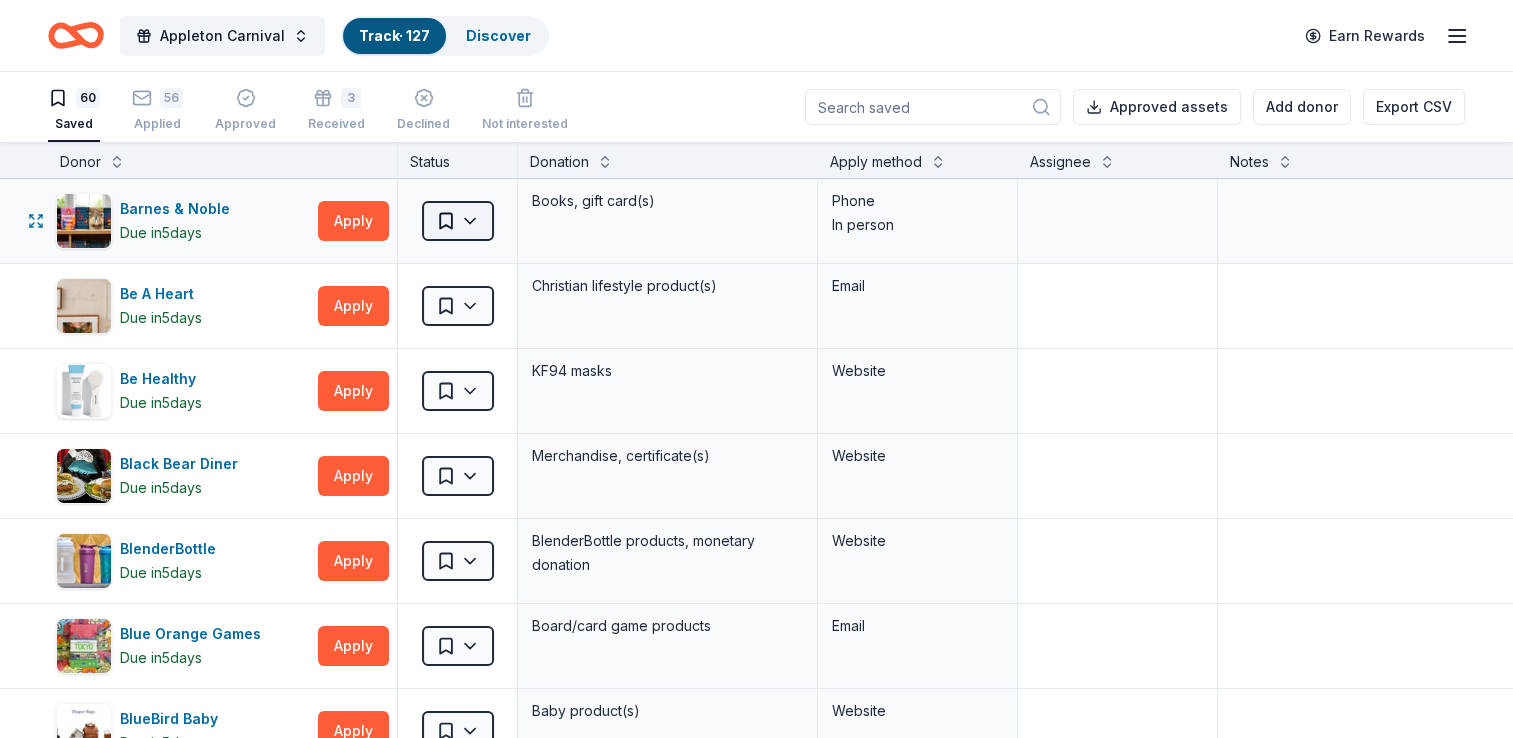 click on "Appleton Carnival  Track  · 127 Discover Earn Rewards 60 Saved 56 Applied Approved 3 Received Declined Not interested  Approved assets Add donor Export CSV Donor Status Donation Apply method Assignee Notes Barnes & Noble Due in  5  days Apply Saved Books, gift card(s) Phone In person Be A Heart Due in  5  days Apply Saved Christian lifestyle product(s) Email Be Healthy Due in  5  days Apply Saved KF94 masks Website Black Bear Diner Due in  5  days Apply Saved Merchandise, certificate(s) Website BlenderBottle Due in  5  days Apply Saved BlenderBottle products, monetary donation Website Blue Orange Games Due in  5  days Apply Saved Board/card game products  Email BlueBird Baby Due in  5  days Apply Saved Baby product(s) Website Bubble & Bee Due in  5  days Apply Saved Self care products (deodorant, shampoo, lip balm, etc) Email Buffalo Wild Wings Due in  5  days Apply Saved Gift certificates In person Burger King Due in  5  days Apply Saved Food, gift card(s) Phone In person Carol's Daughter Due in  5  days 5" at bounding box center [756, 369] 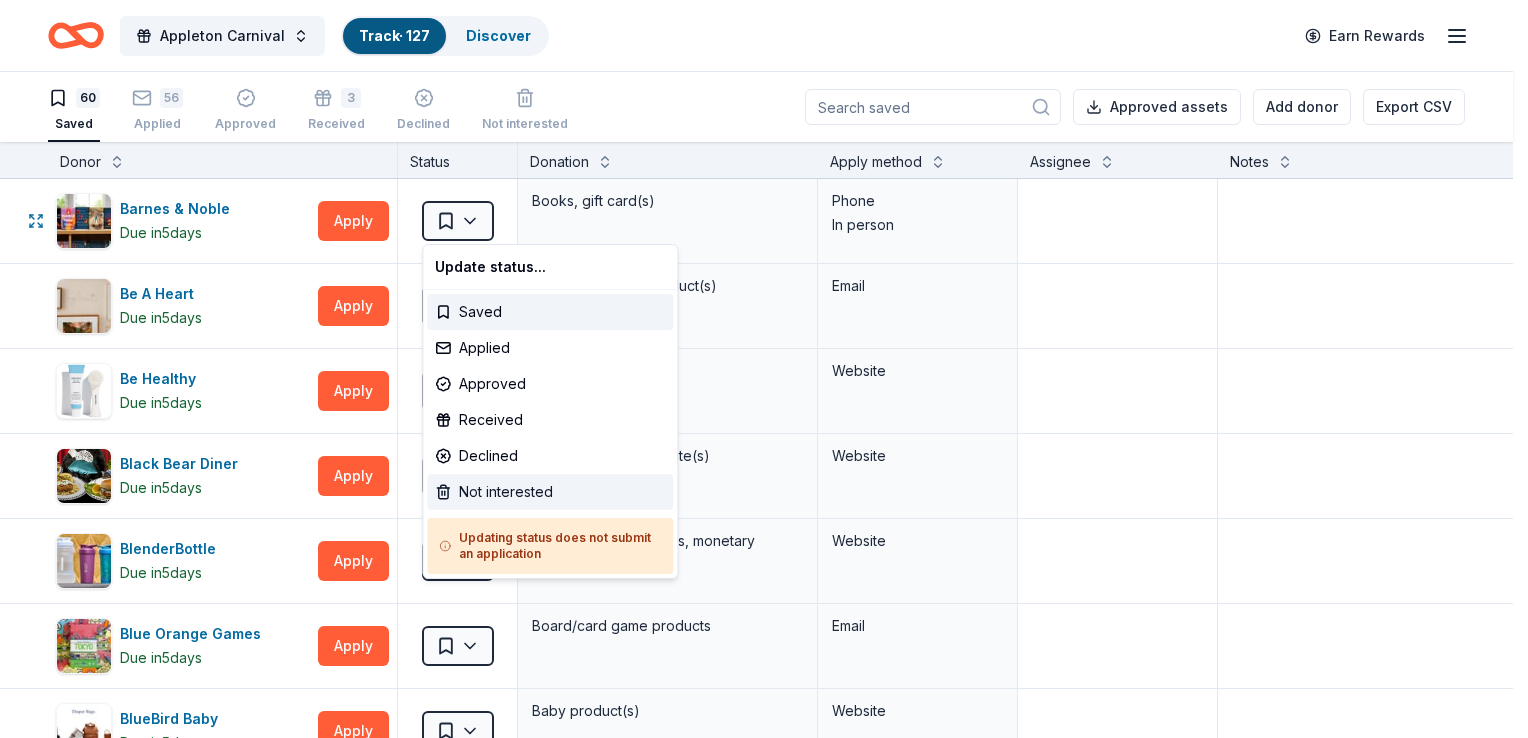 click on "Not interested" at bounding box center [550, 492] 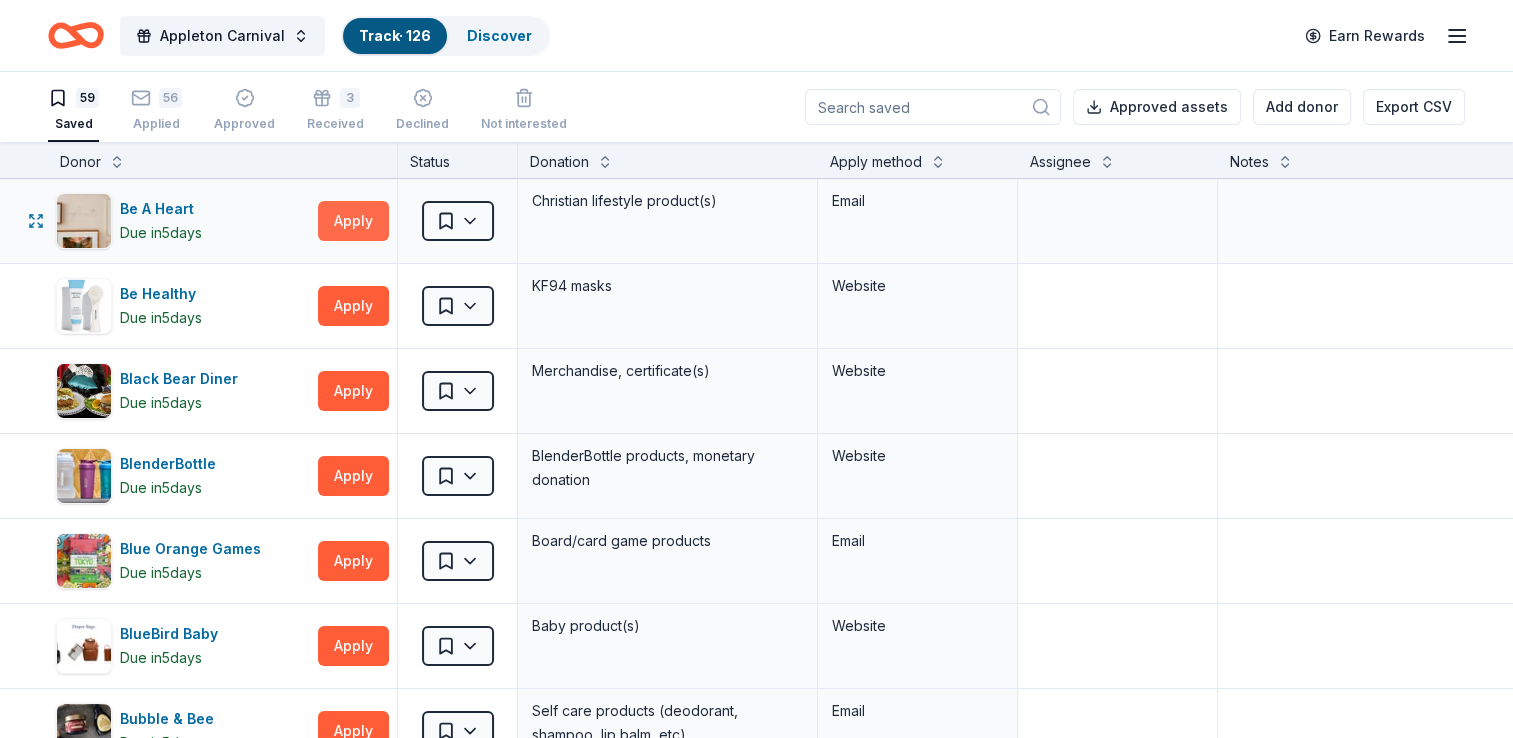 click on "Apply" at bounding box center [353, 221] 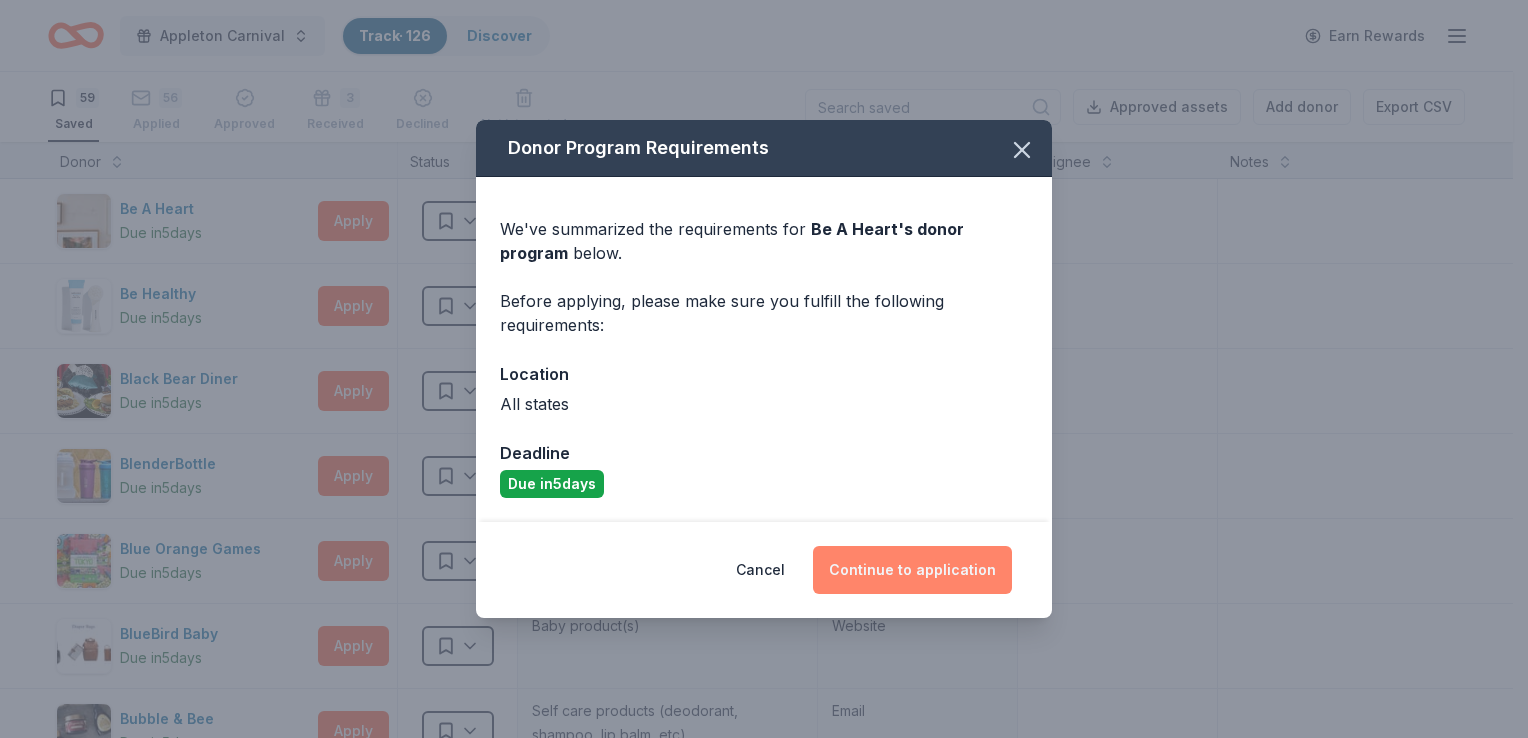 click on "Continue to application" at bounding box center [912, 570] 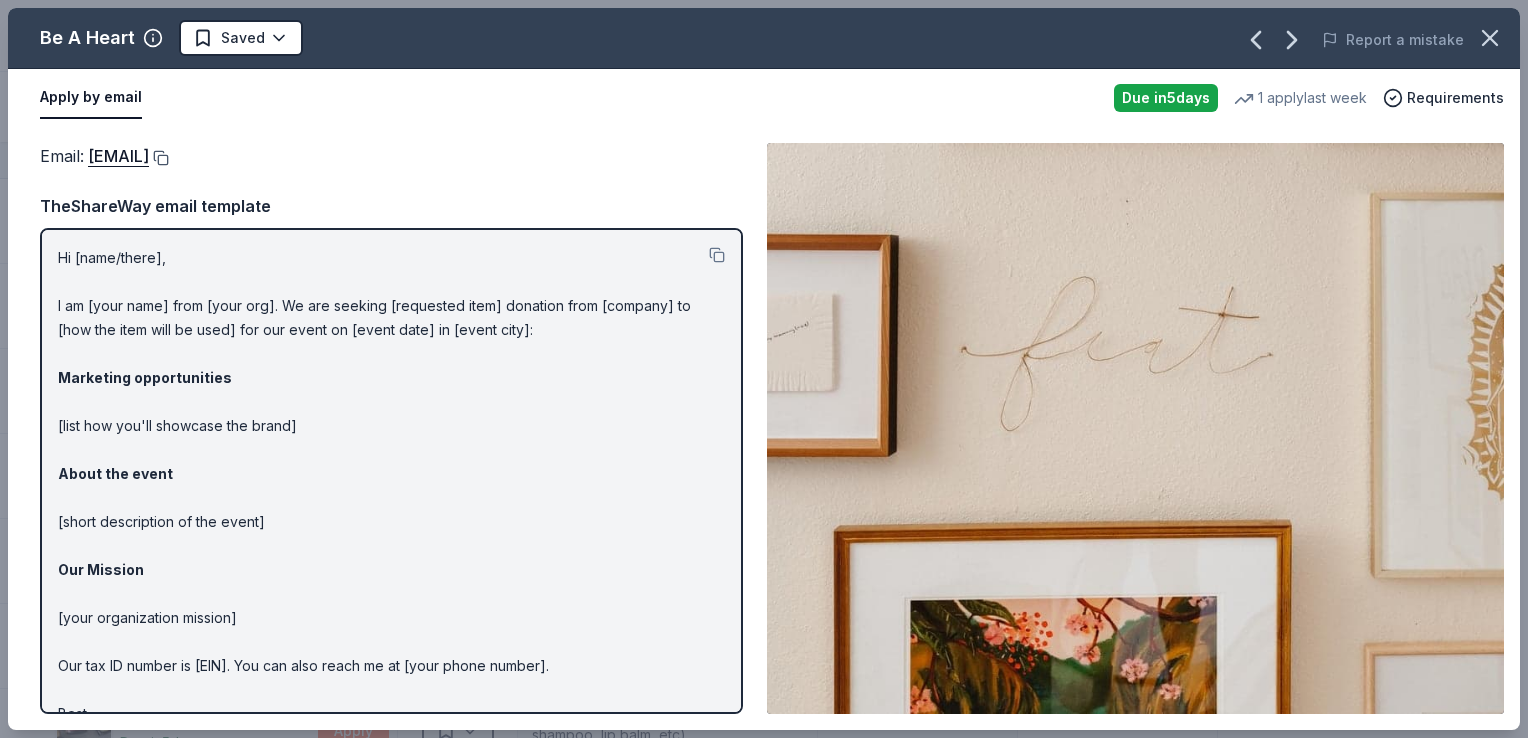 click at bounding box center [159, 158] 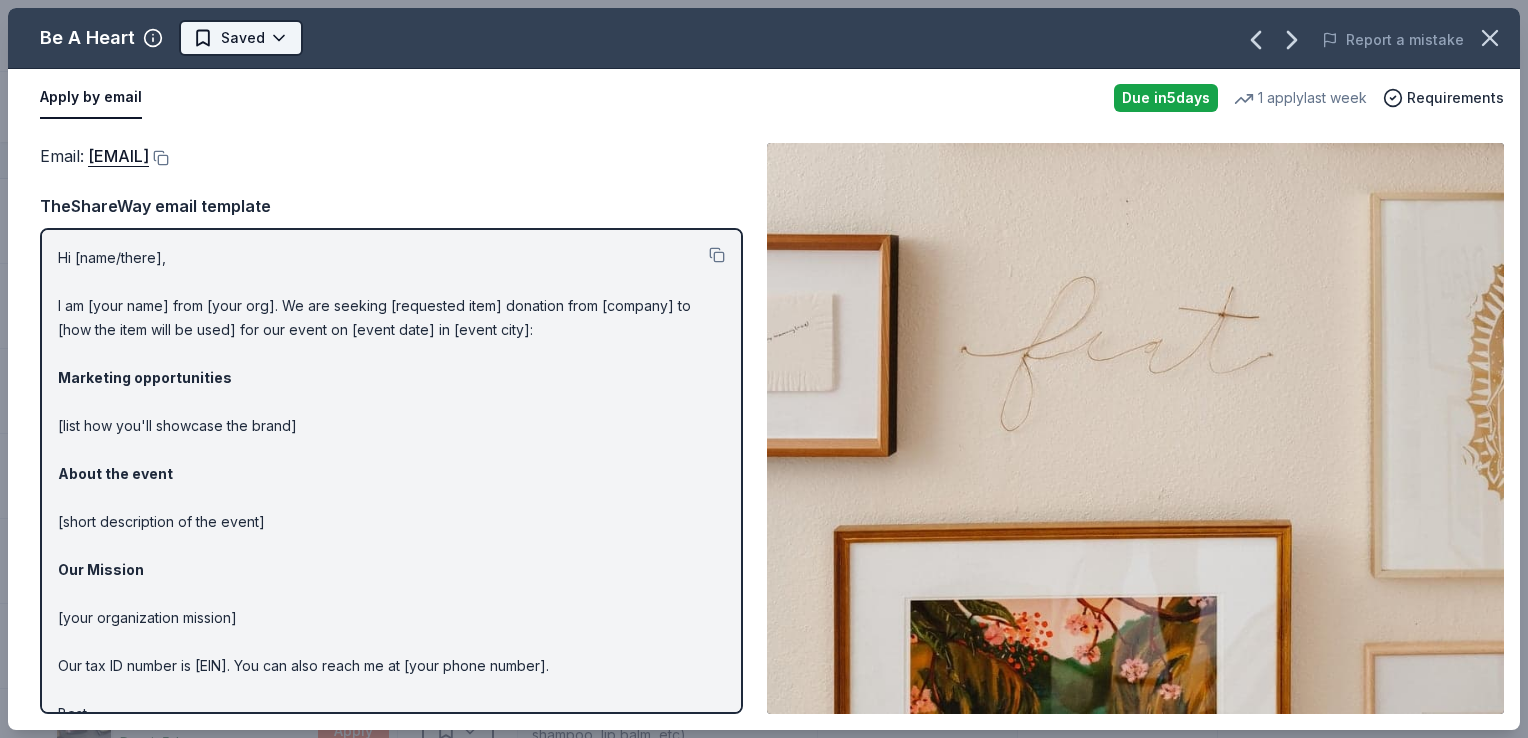 click on "Appleton Carnival  Track  · 126 Discover Earn Rewards 59 Saved 56 Applied Approved 3 Received Declined Not interested  Approved assets Add donor Export CSV Donor Status Donation Apply method Assignee Notes Be A Heart Due in  5  days Apply Saved Christian lifestyle product(s) Email Be Healthy Due in  5  days Apply Saved KF94 masks Website Black Bear Diner Due in  5  days Apply Saved Merchandise, certificate(s) Website BlenderBottle Due in  5  days Apply Saved BlenderBottle products, monetary donation Website Blue Orange Games Due in  5  days Apply Saved Board/card game products  Email BlueBird Baby Due in  5  days Apply Saved Baby product(s) Website Bubble & Bee Due in  5  days Apply Saved Self care products (deodorant, shampoo, lip balm, etc) Email Buffalo Wild Wings Due in  5  days Apply Saved Gift certificates In person Burger King Due in  5  days Apply Saved Food, gift card(s) Phone In person Carol's Daughter Due in  5  days Apply Saved Hair care product(s) Email Chili's Due in  5  days Apply Saved Phone" at bounding box center (764, 369) 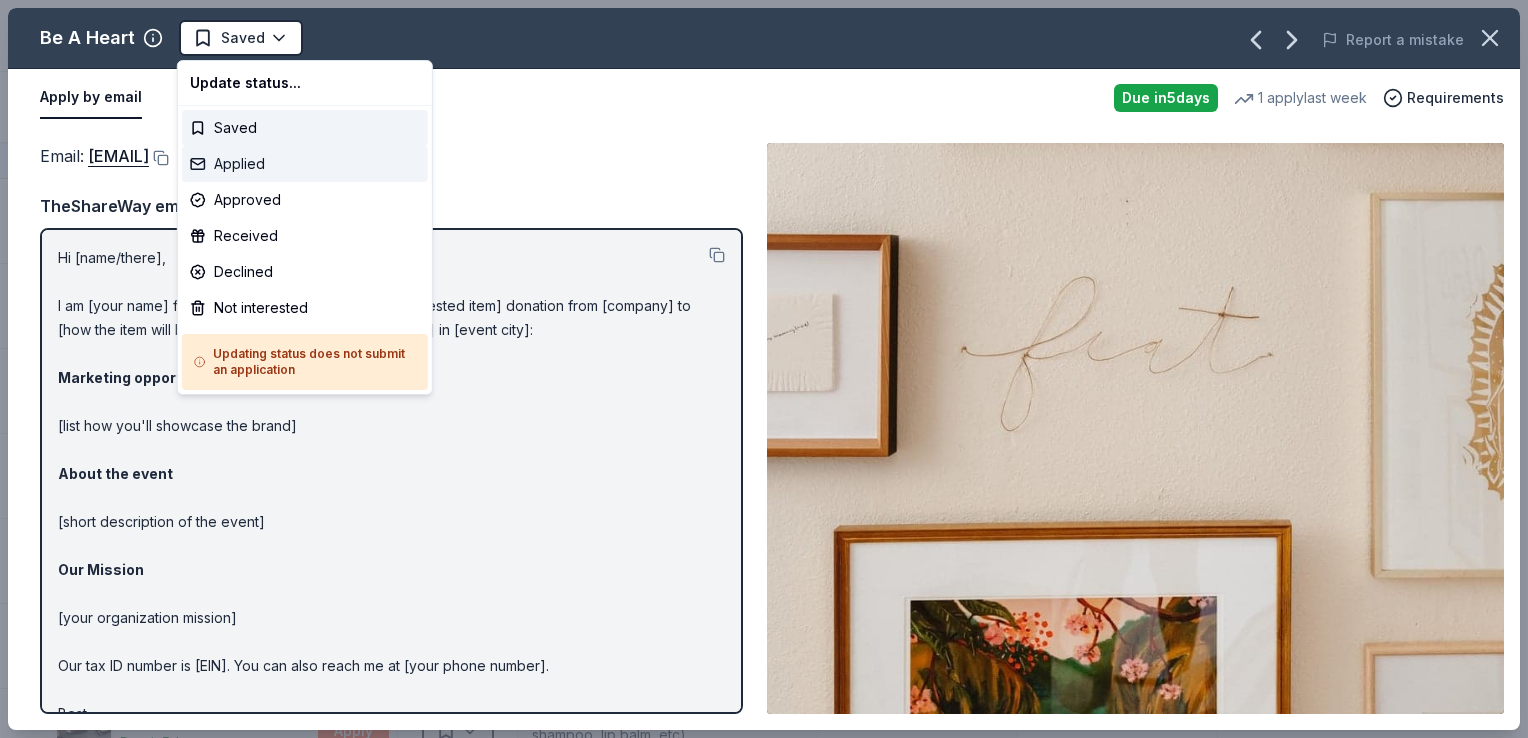 click on "Applied" at bounding box center [305, 164] 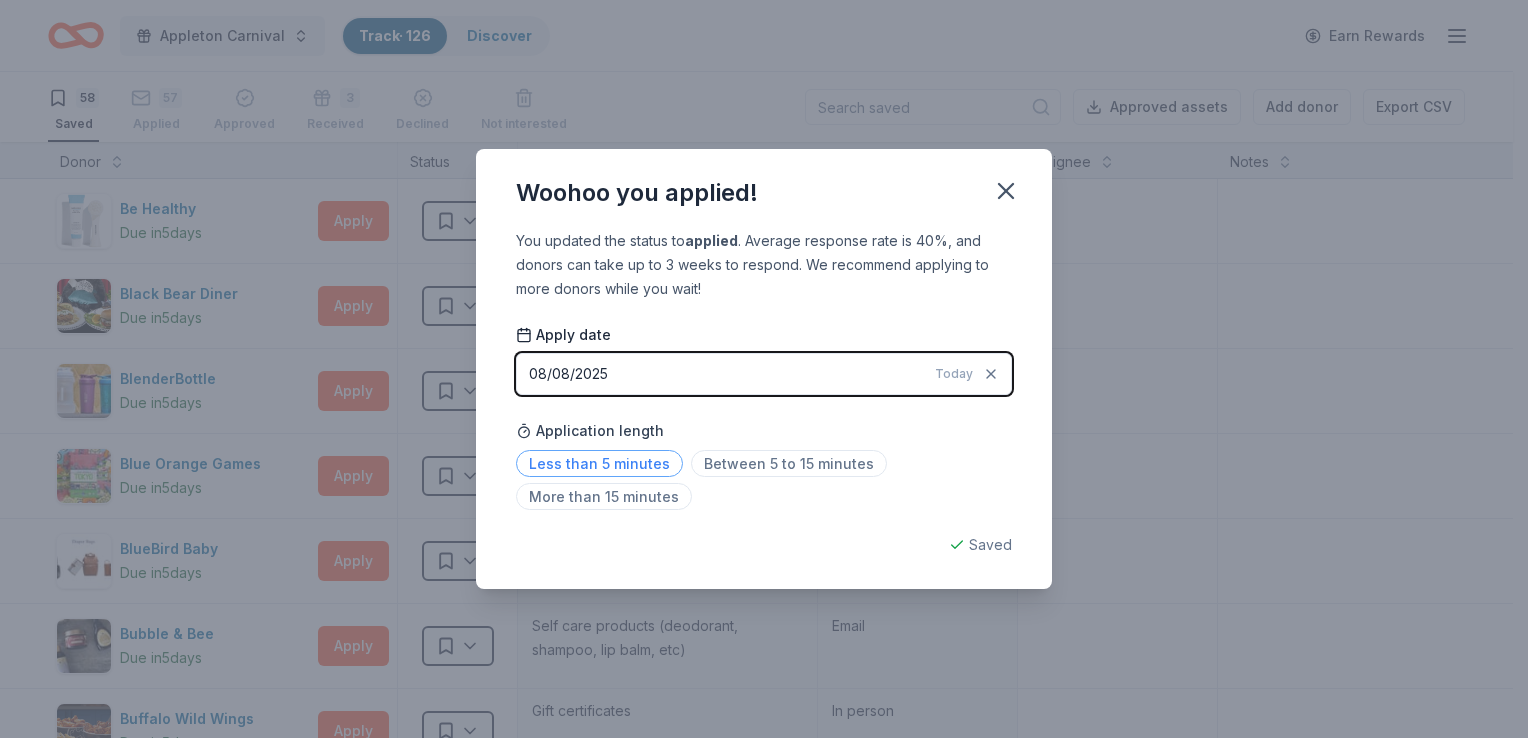 click on "Less than 5 minutes" at bounding box center [599, 463] 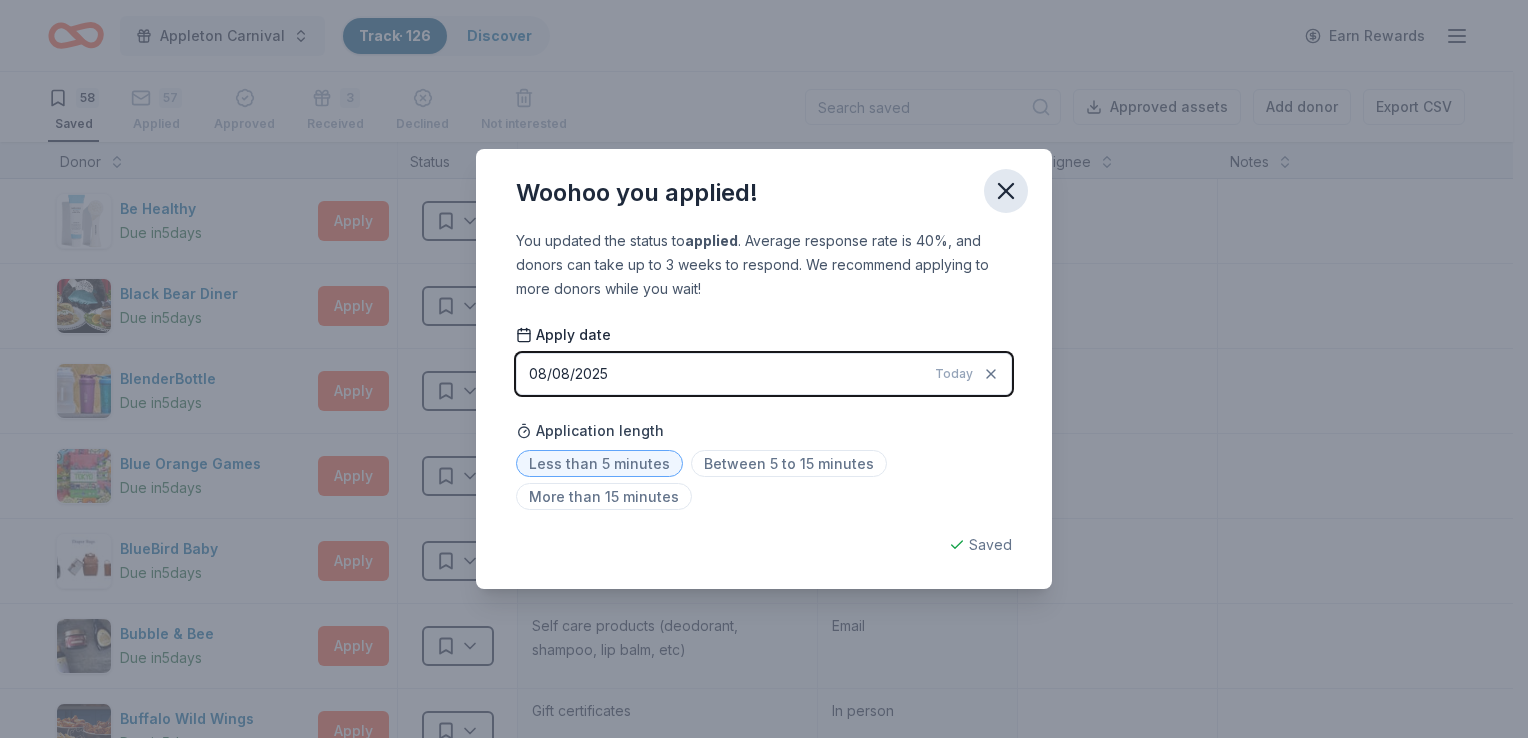 click 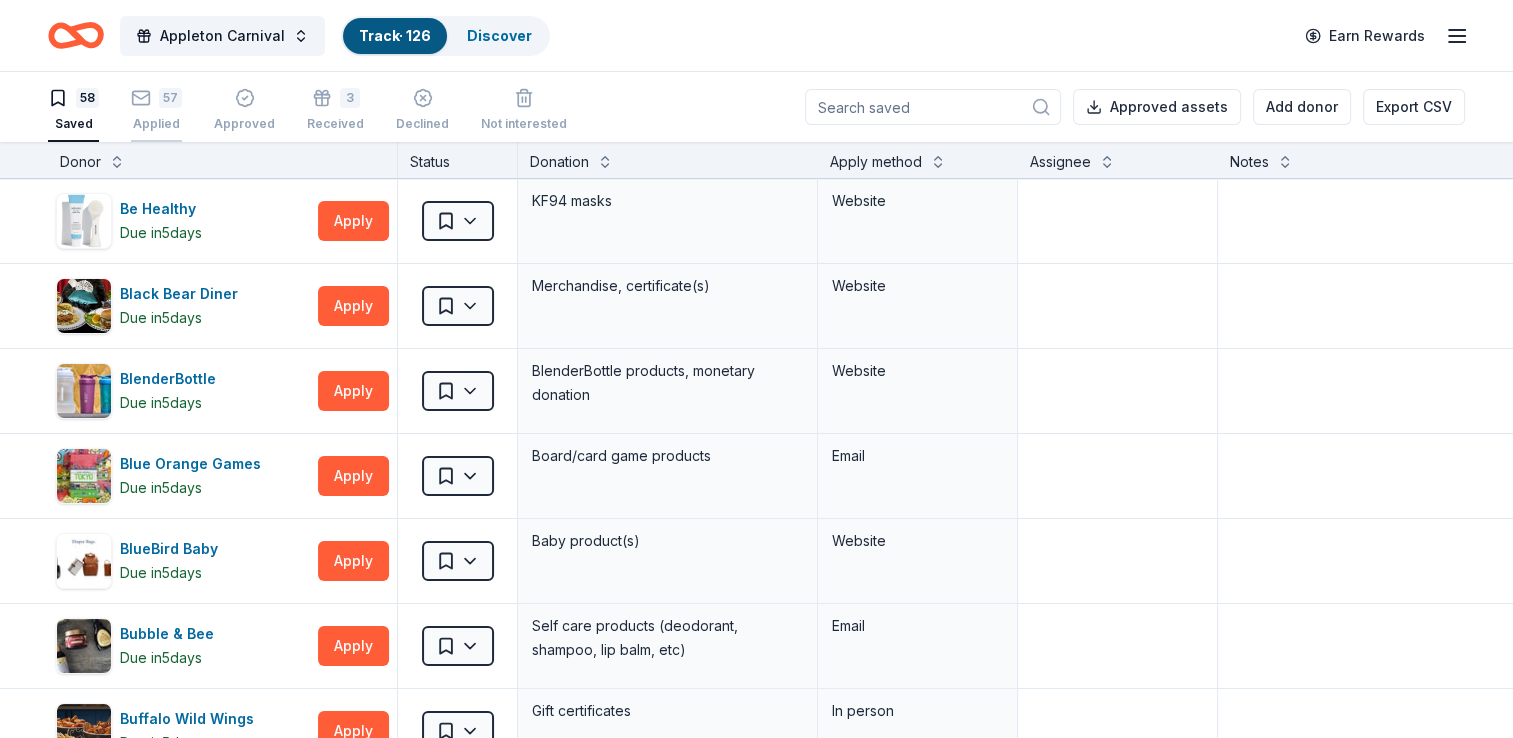 click on "57" at bounding box center [170, 98] 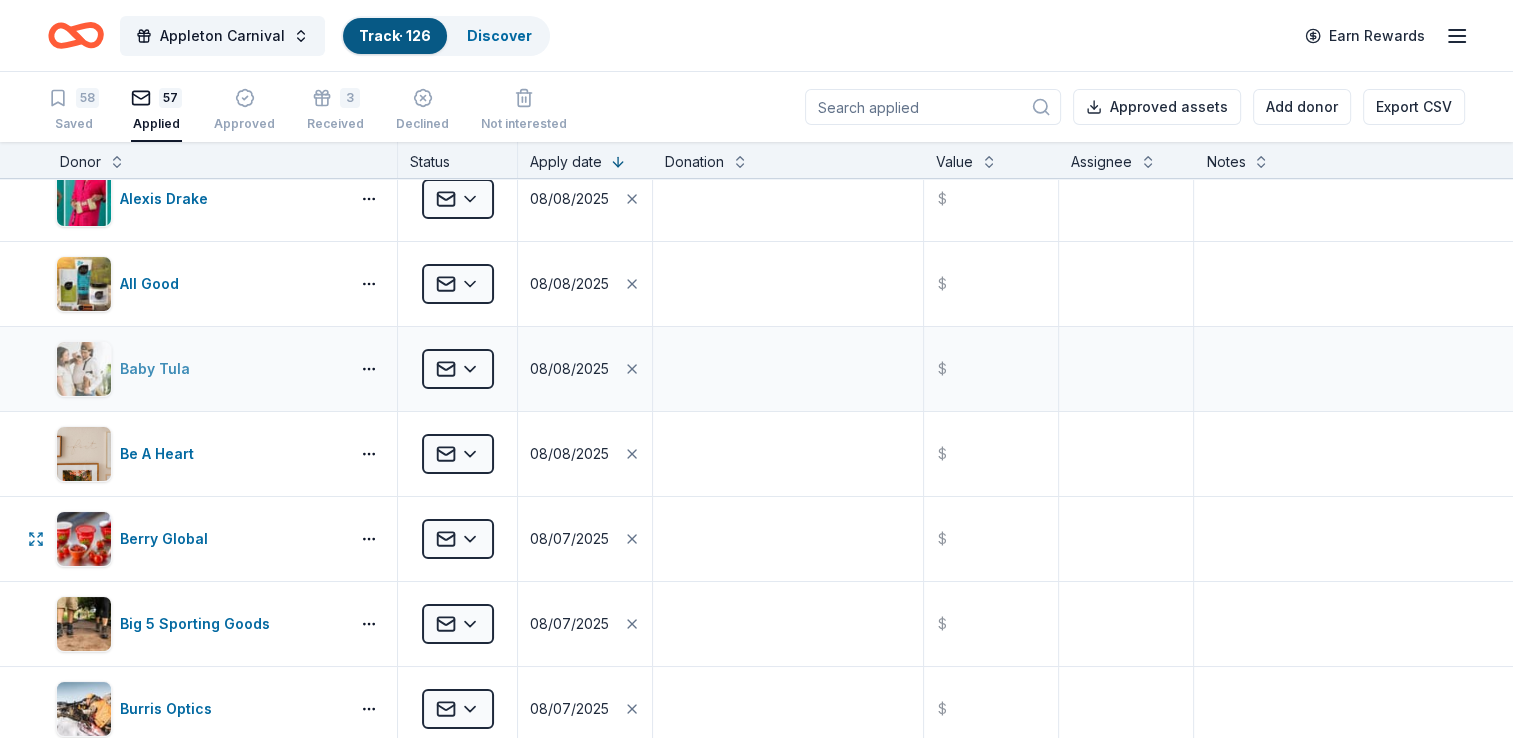 scroll, scrollTop: 44, scrollLeft: 0, axis: vertical 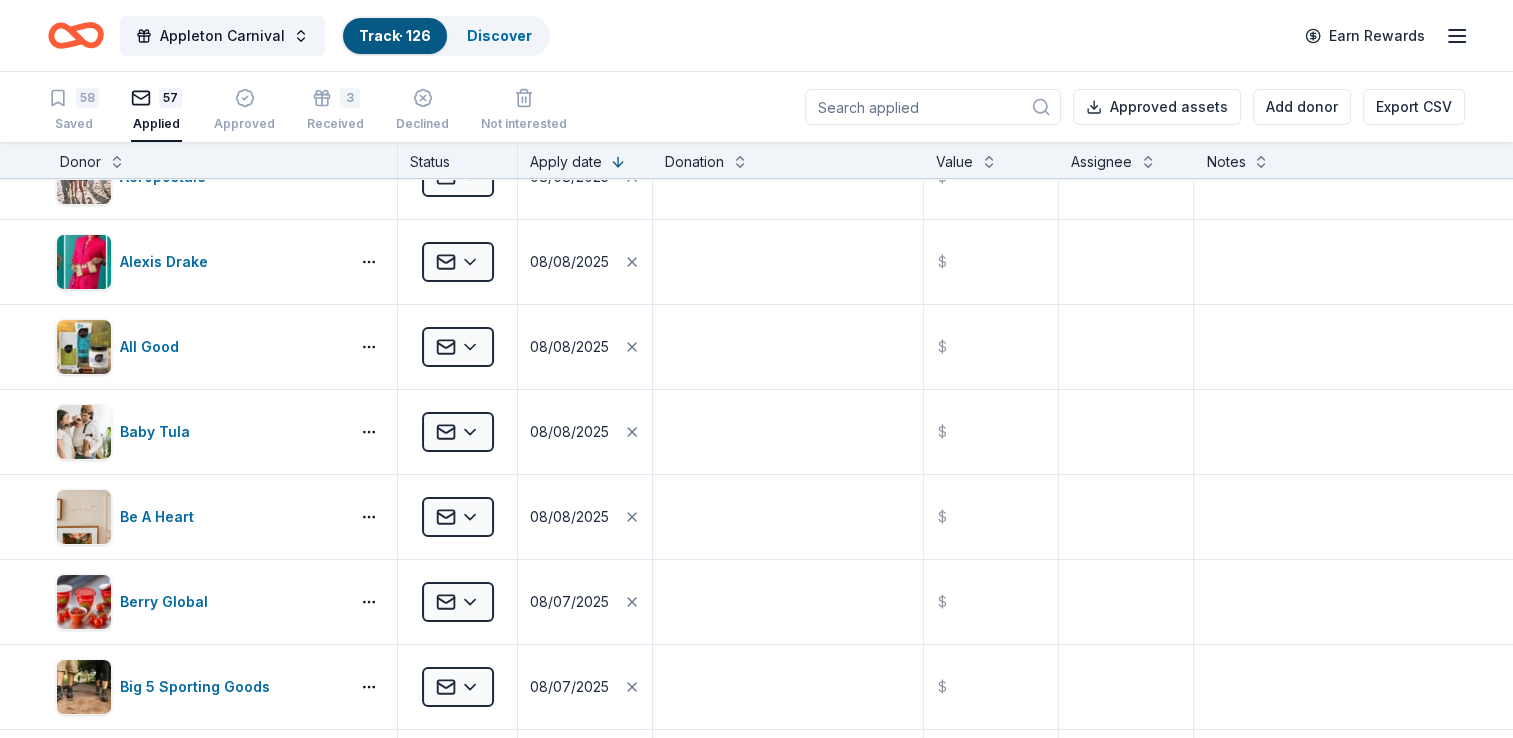 click on "Track  · 126" at bounding box center [395, 35] 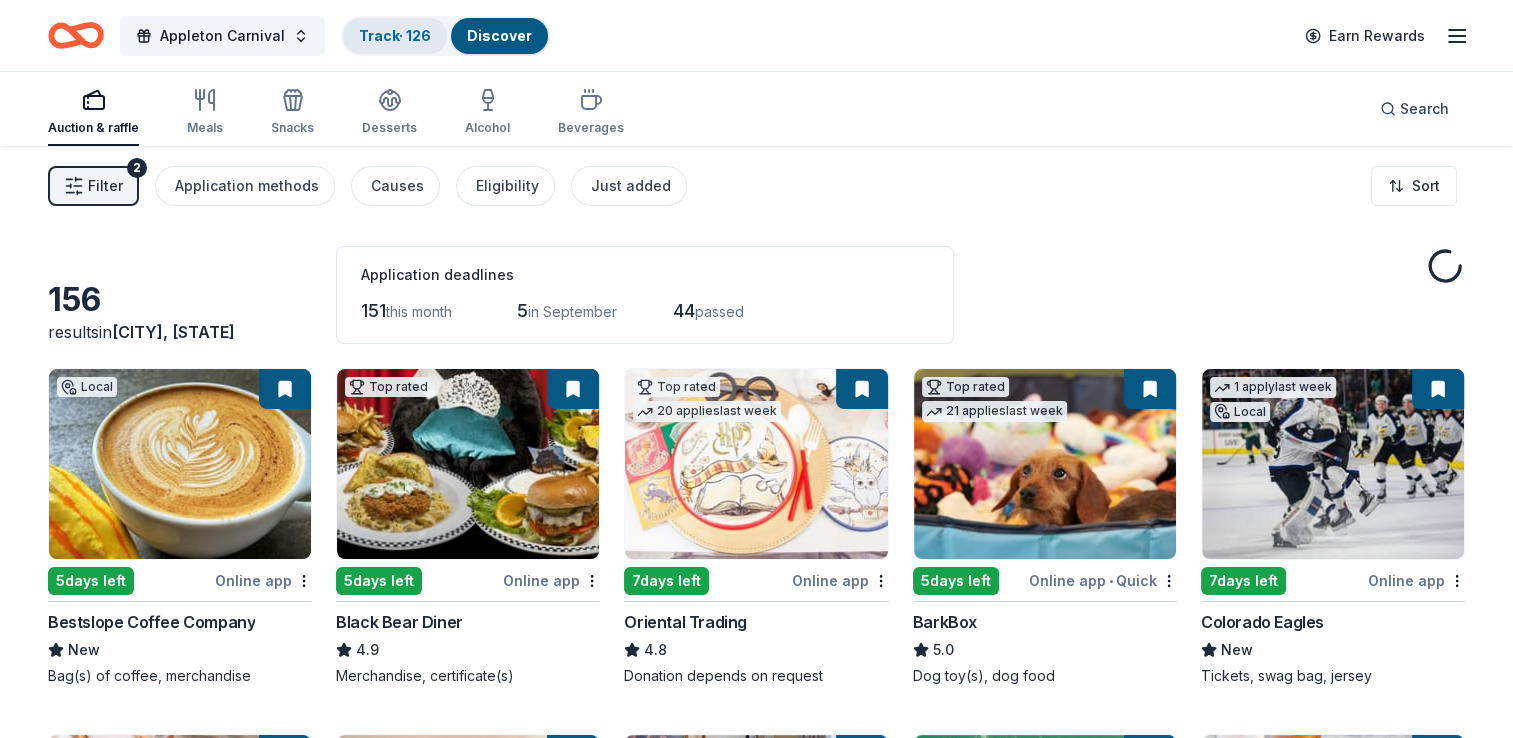 click on "Track  · 126" at bounding box center (395, 36) 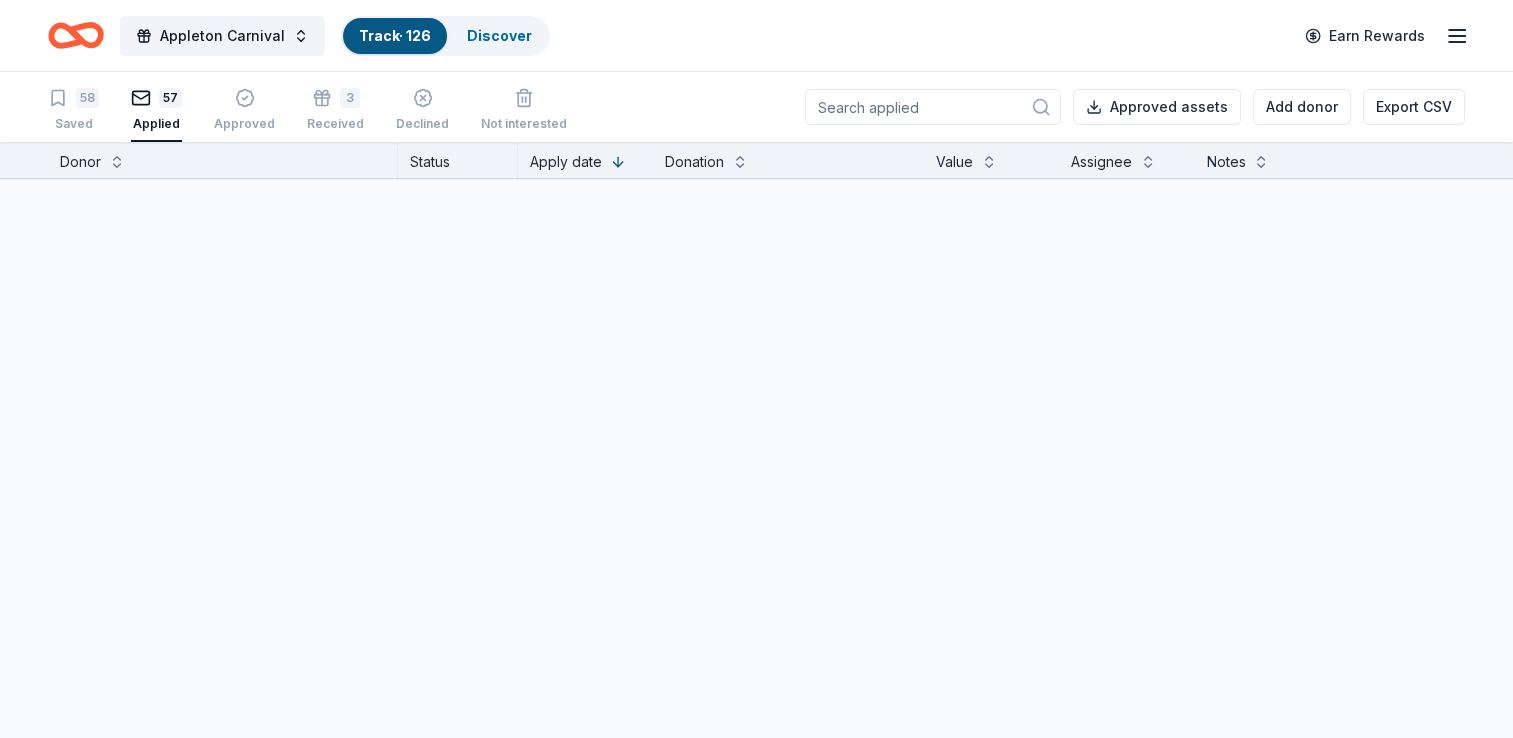 scroll, scrollTop: 0, scrollLeft: 0, axis: both 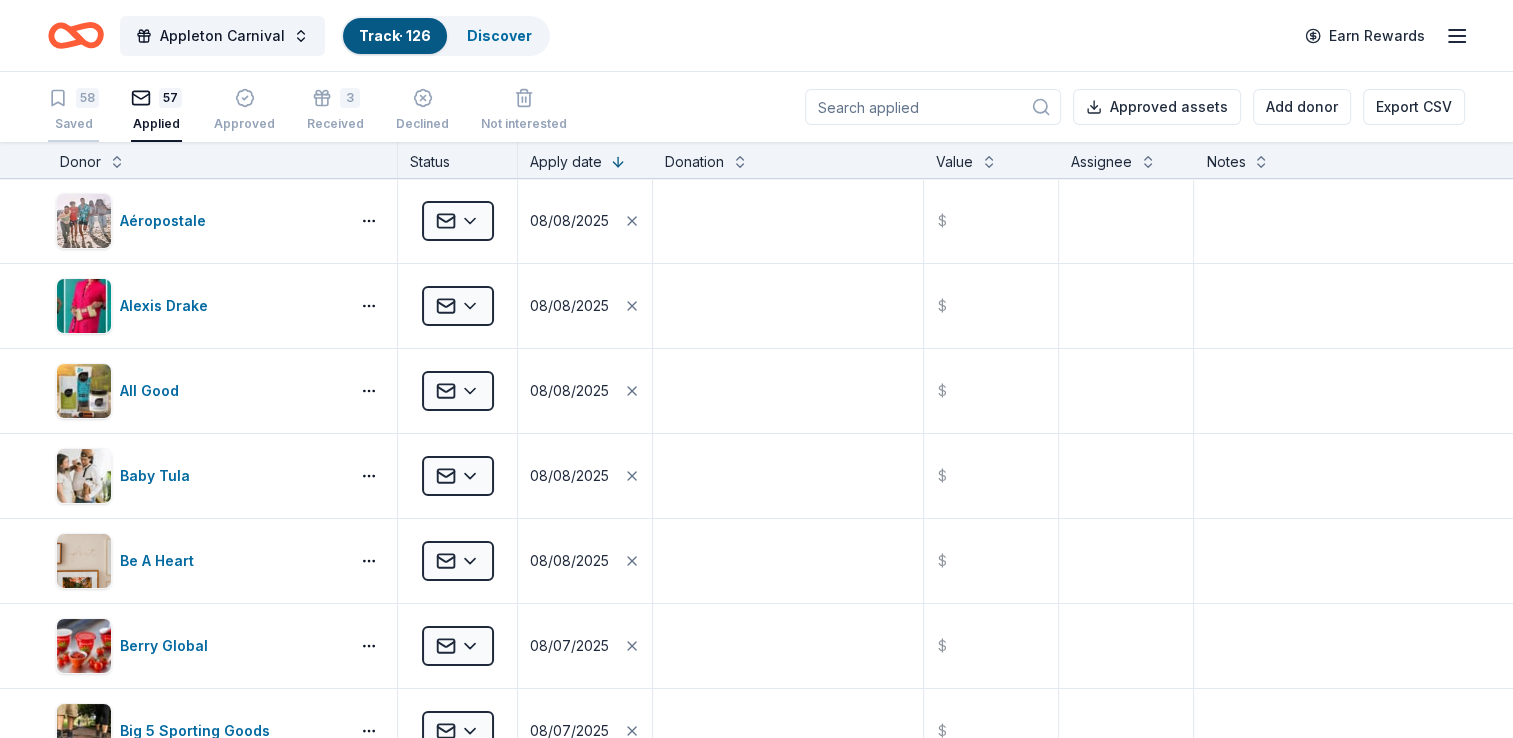 click on "58 Saved" at bounding box center (73, 110) 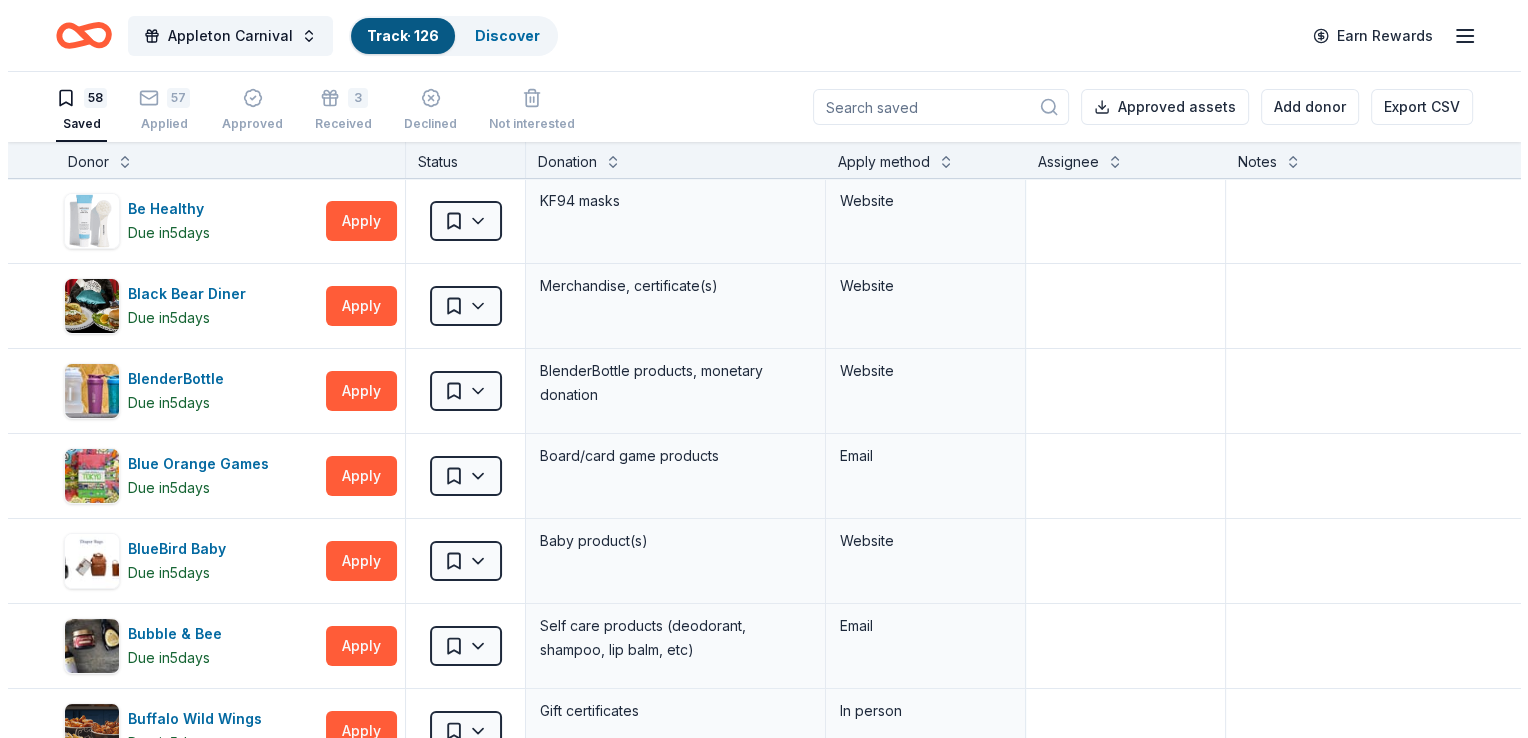 scroll, scrollTop: 0, scrollLeft: 0, axis: both 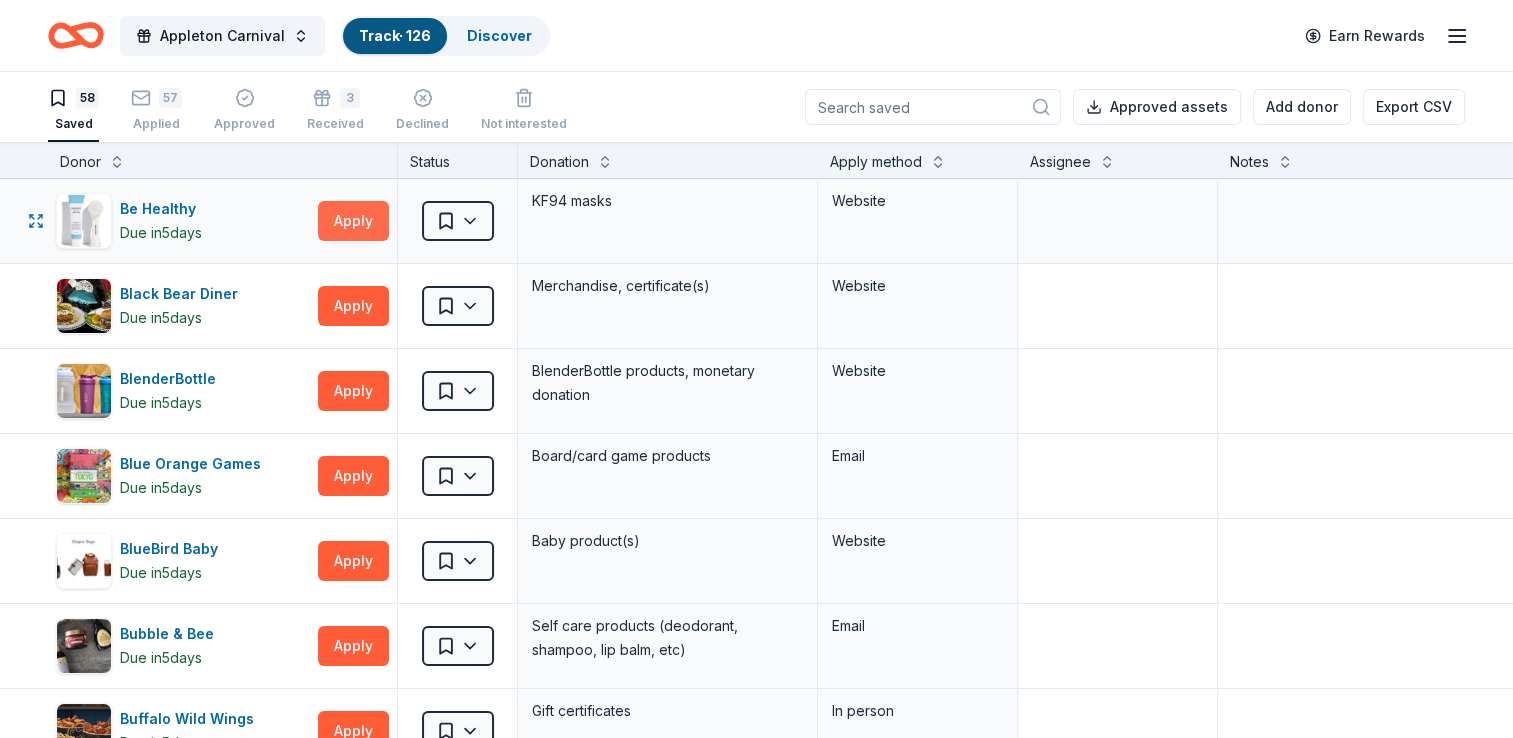 click on "Apply" at bounding box center (353, 221) 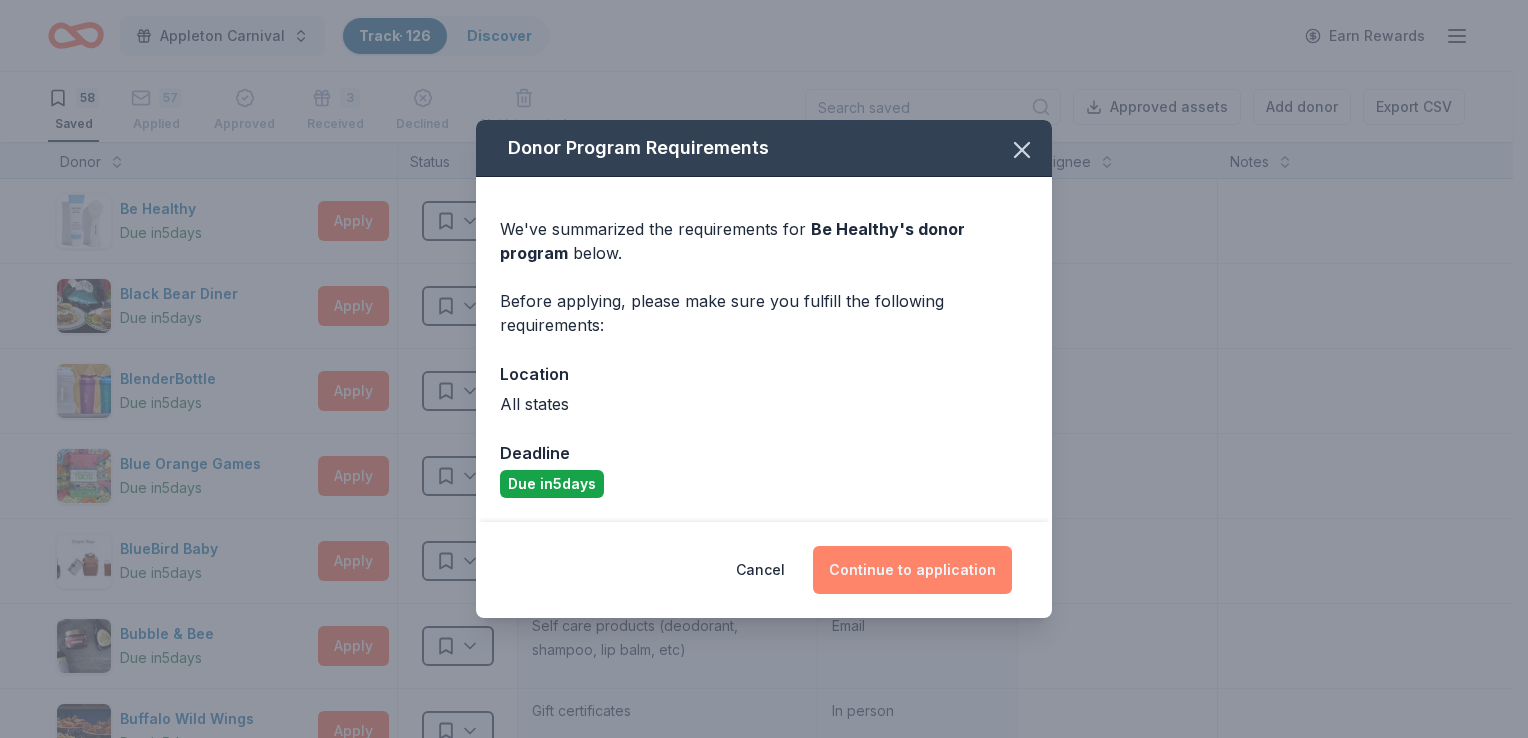 click on "Continue to application" at bounding box center (912, 570) 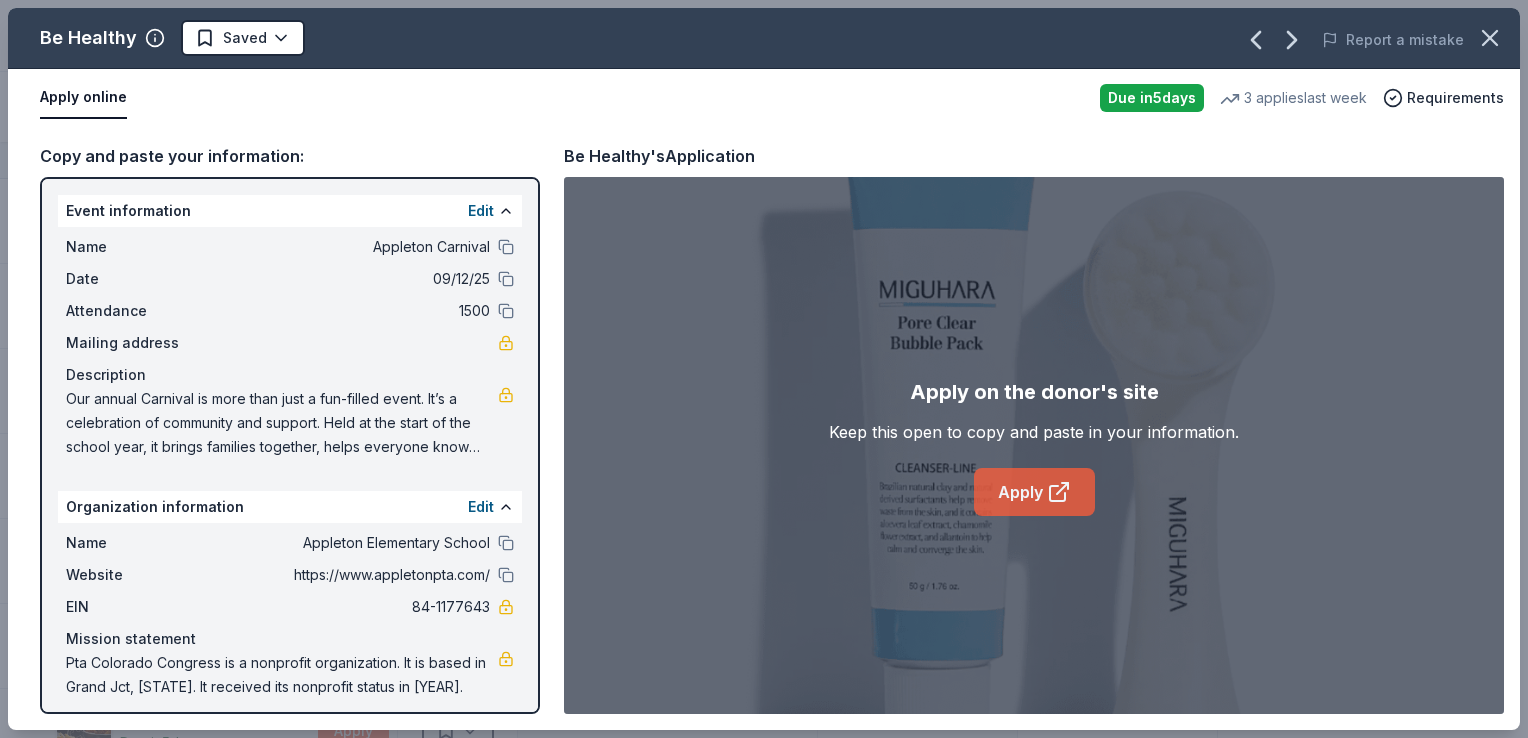 click on "Apply" at bounding box center (1034, 492) 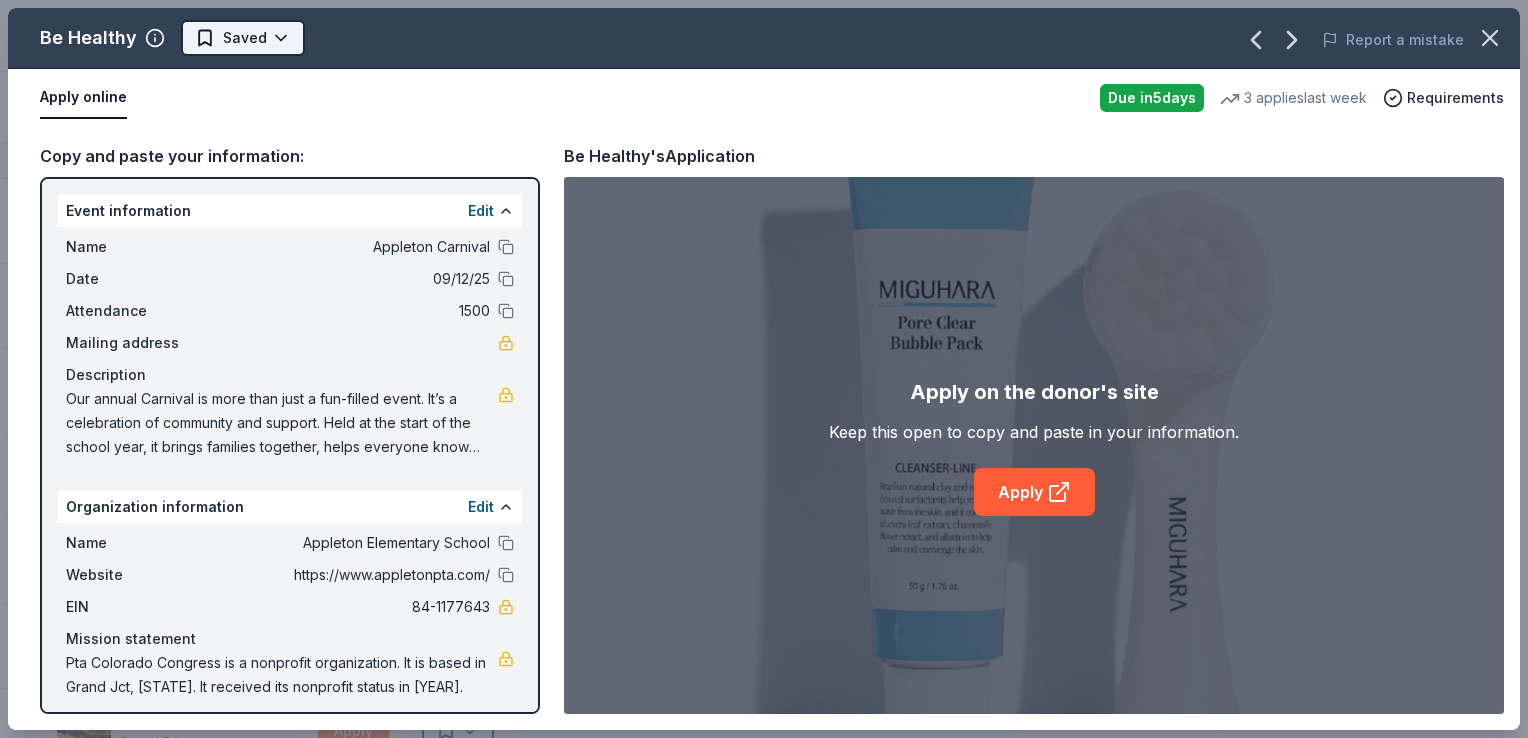 click on "Appleton Carnival  Track  · 126 Discover Earn Rewards 58 Saved 57 Applied Approved 3 Received Declined Not interested  Approved assets Add donor Export CSV Donor Status Donation Apply method Assignee Notes Be Healthy Due in  5  days Apply Saved KF94 masks Website Black Bear Diner Due in  5  days Apply Saved Merchandise, certificate(s) Website BlenderBottle Due in  5  days Apply Saved BlenderBottle products, monetary donation Website Blue Orange Games Due in  5  days Apply Saved Board/card game products  Email BlueBird Baby Due in  5  days Apply Saved Baby product(s) Website Bubble & Bee Due in  5  days Apply Saved Self care products (deodorant, shampoo, lip balm, etc) Email Buffalo Wild Wings Due in  5  days Apply Saved Gift certificates In person Burger King Due in  5  days Apply Saved Food, gift card(s) Phone In person Carol's Daughter Due in  5  days Apply Saved Hair care product(s) Email Chili's Due in  5  days Apply Saved Gift certificate(s) Phone In person Circle K Due in  5  days Apply Saved Website 5" at bounding box center (764, 369) 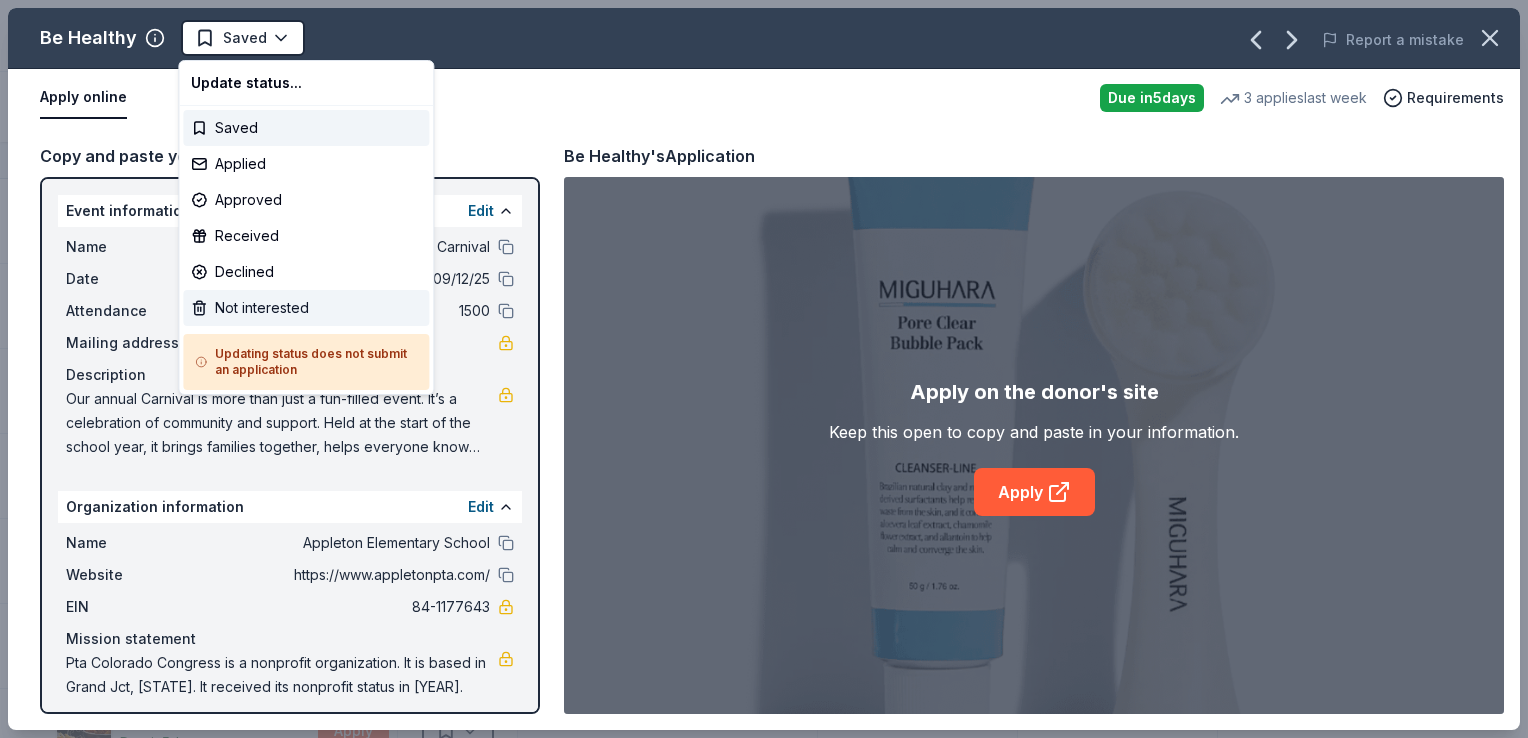 click on "Not interested" at bounding box center (306, 308) 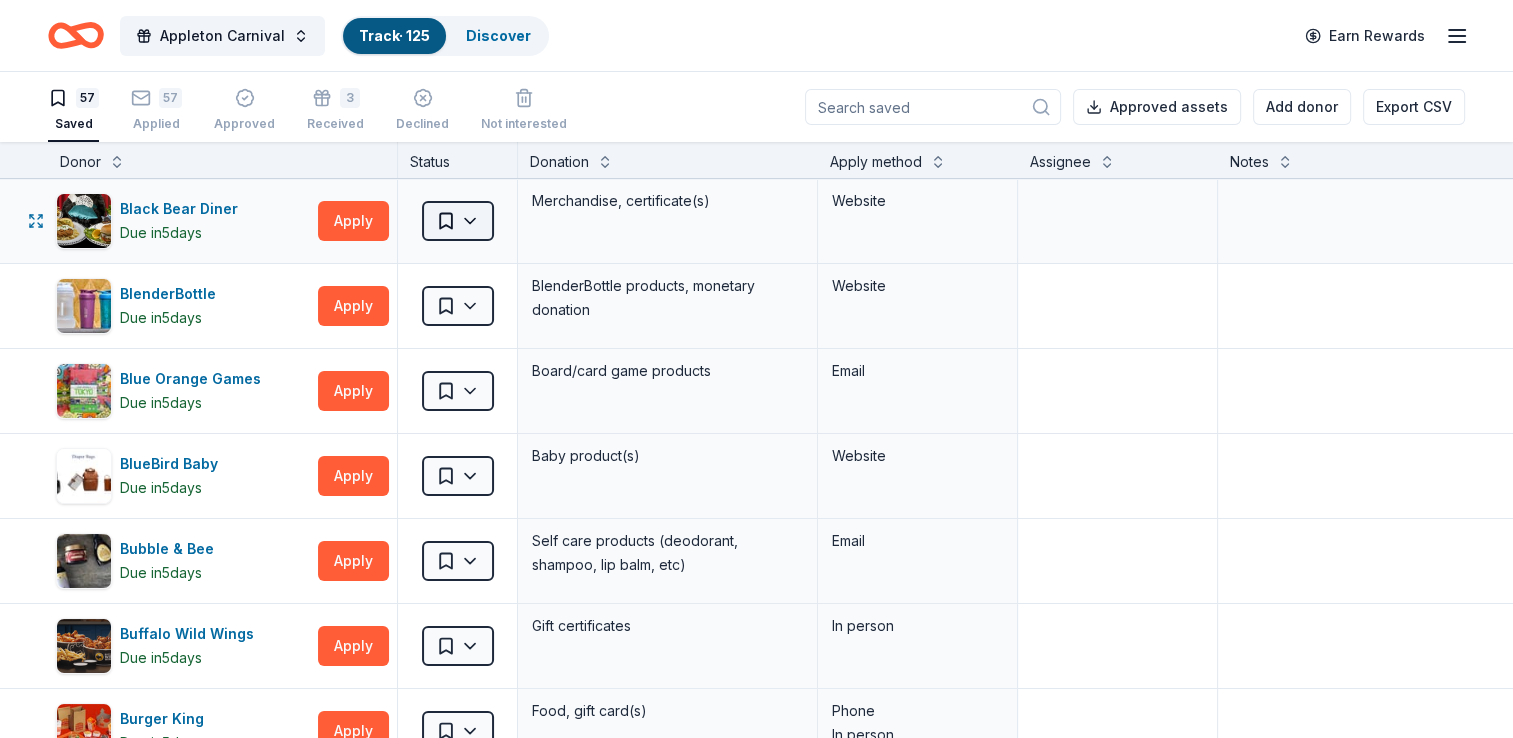 click on "Appleton Carnival  Track  · 125 Discover Earn Rewards 57 Saved 57 Applied Approved 3 Received Declined Not interested  Approved assets Add donor Export CSV Donor Status Donation Apply method Assignee Notes Black Bear Diner Due in  5  days Apply Saved Merchandise, certificate(s) Website BlenderBottle Due in  5  days Apply Saved BlenderBottle products, monetary donation Website Blue Orange Games Due in  5  days Apply Saved Board/card game products  Email BlueBird Baby Due in  5  days Apply Saved Baby product(s) Website Bubble & Bee Due in  5  days Apply Saved Self care products (deodorant, shampoo, lip balm, etc) Email Buffalo Wild Wings Due in  5  days Apply Saved Gift certificates In person Burger King Due in  5  days Apply Saved Food, gift card(s) Phone In person Carol's Daughter Due in  5  days Apply Saved Hair care product(s) Email Chili's Due in  5  days Apply Saved Gift certificate(s) Phone In person Circle K Due in  5  days Apply Saved Donation depends on request Website Dauphines of New York Due in  5" at bounding box center (756, 369) 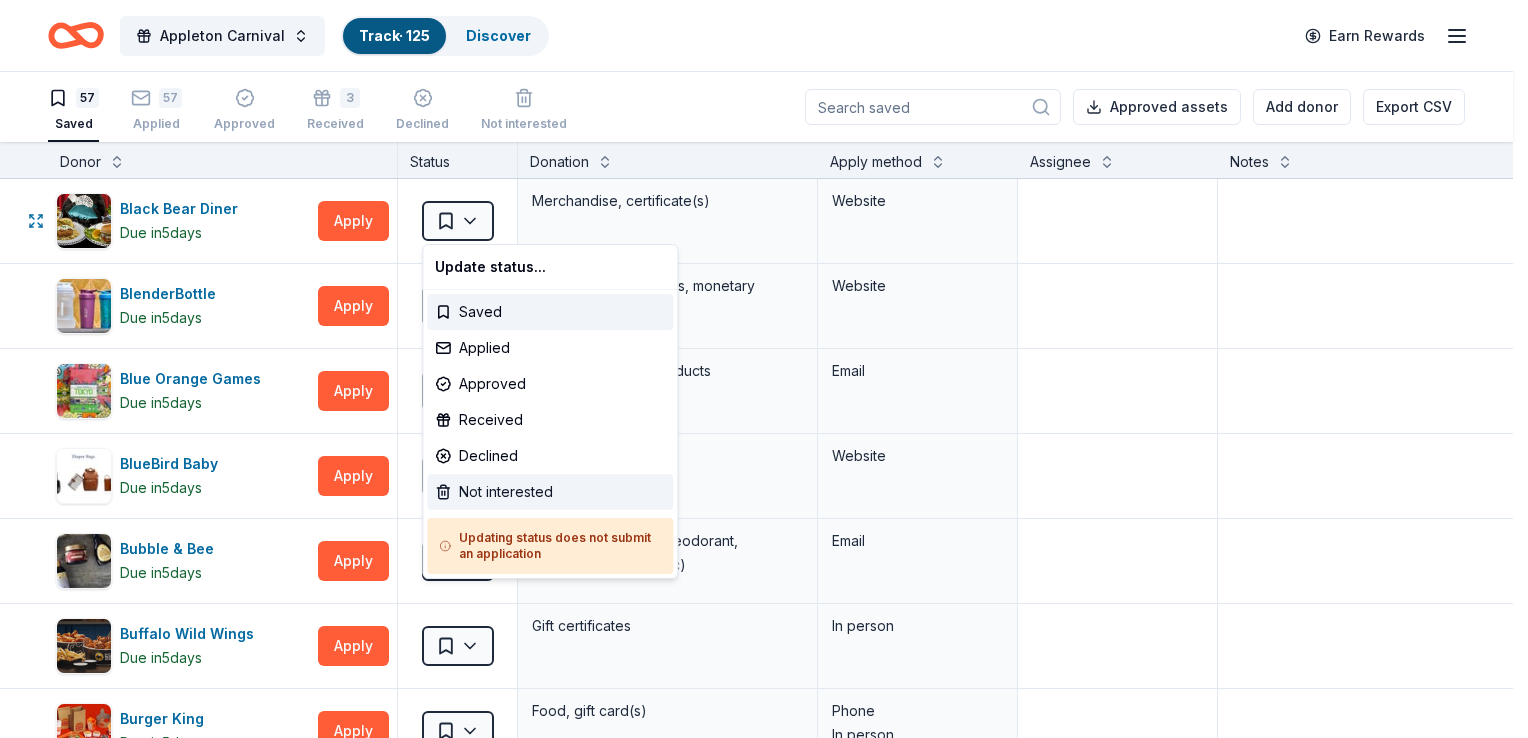 click on "Not interested" at bounding box center (550, 492) 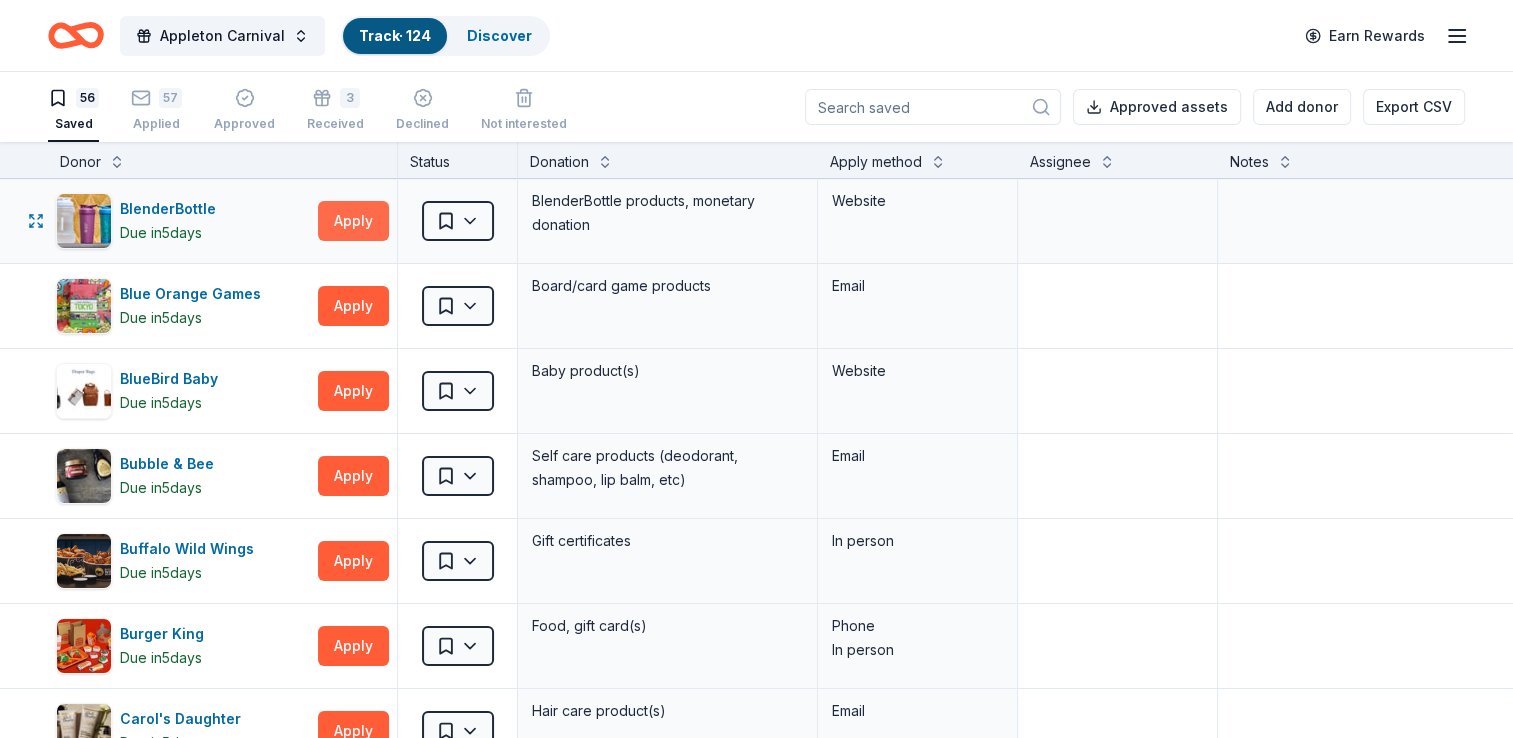 click on "Apply" at bounding box center [353, 221] 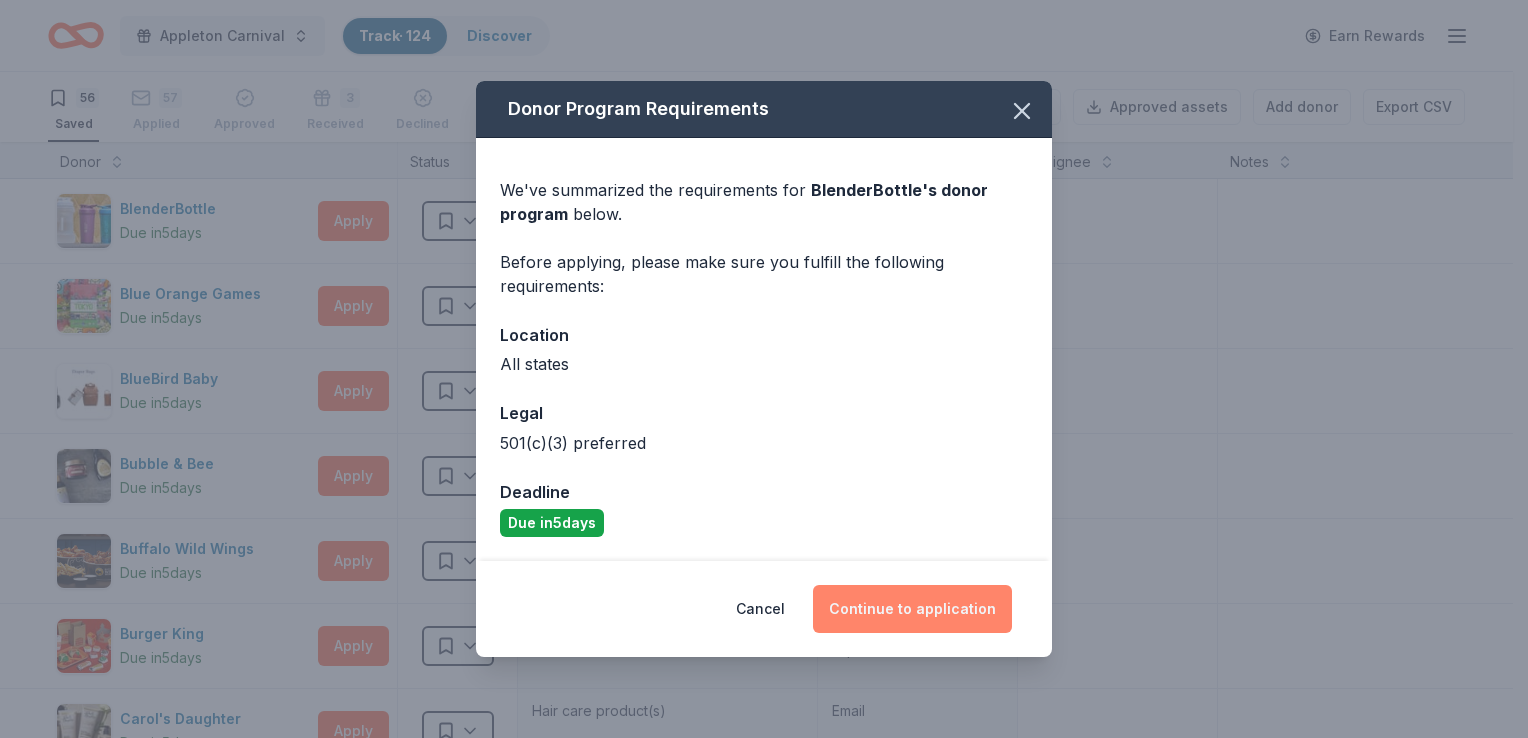 click on "Continue to application" at bounding box center (912, 609) 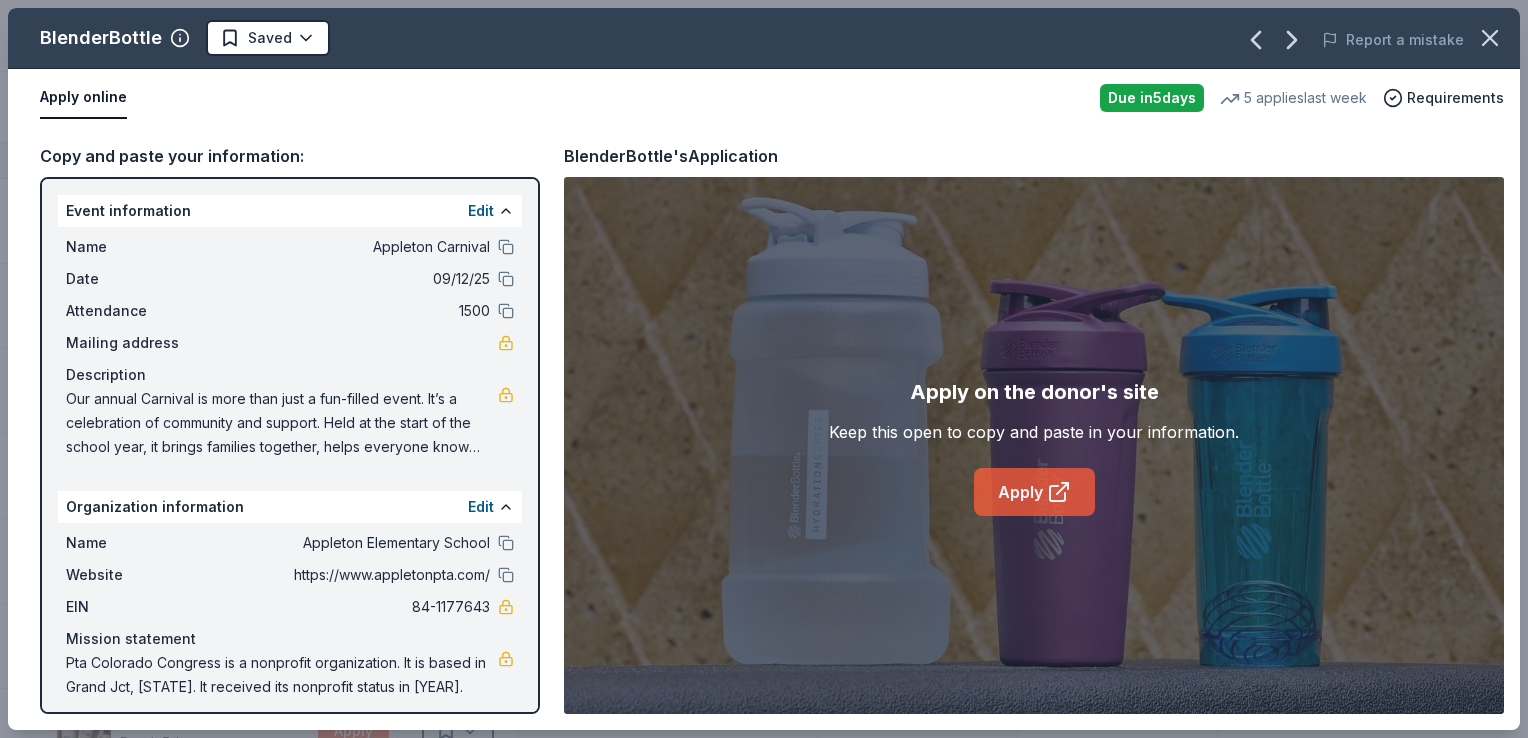 click 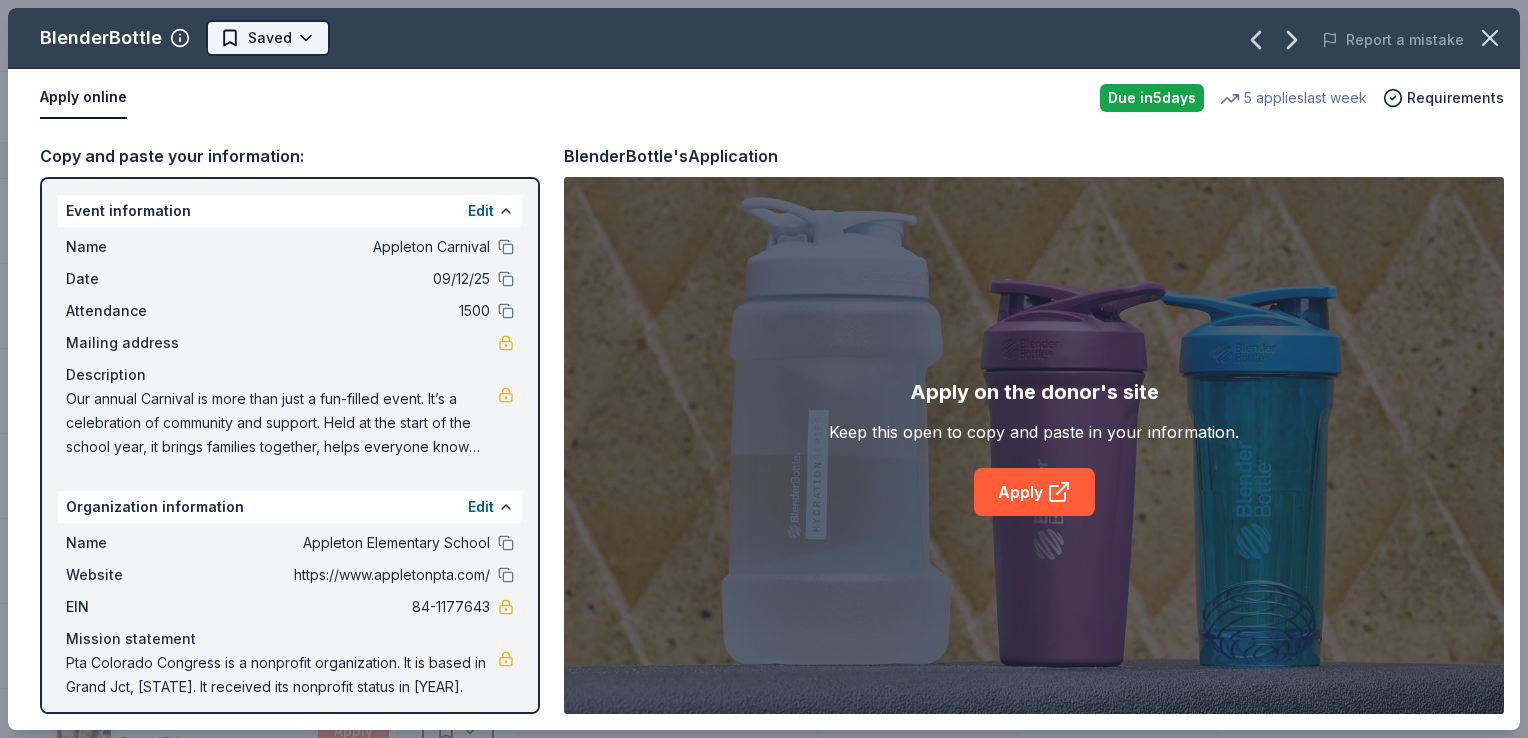 click on "Appleton Carnival  Track  · 124 Discover Earn Rewards 56 Saved 57 Applied Approved 3 Received Declined Not interested  Approved assets Add donor Export CSV Donor Status Donation Apply method Assignee Notes BlenderBottle Due in  5  days Apply Saved BlenderBottle products, monetary donation Website Blue Orange Games Due in  5  days Apply Saved Board/card game products  Email BlueBird Baby Due in  5  days Apply Saved Baby product(s) Website Bubble & Bee Due in  5  days Apply Saved Self care products (deodorant, shampoo, lip balm, etc) Email Buffalo Wild Wings Due in  5  days Apply Saved Gift certificates In person Burger King Due in  5  days Apply Saved Food, gift card(s) Phone In person Carol's Daughter Due in  5  days Apply Saved Hair care product(s) Email Chili's Due in  5  days Apply Saved Gift certificate(s) Phone In person Circle K Due in  5  days Apply Saved Donation depends on request Website Dauphines of New York Due in  5  days Apply Saved Hair accessories Email Elizabeth Arden Due in  5  days Apply 5" at bounding box center [764, 369] 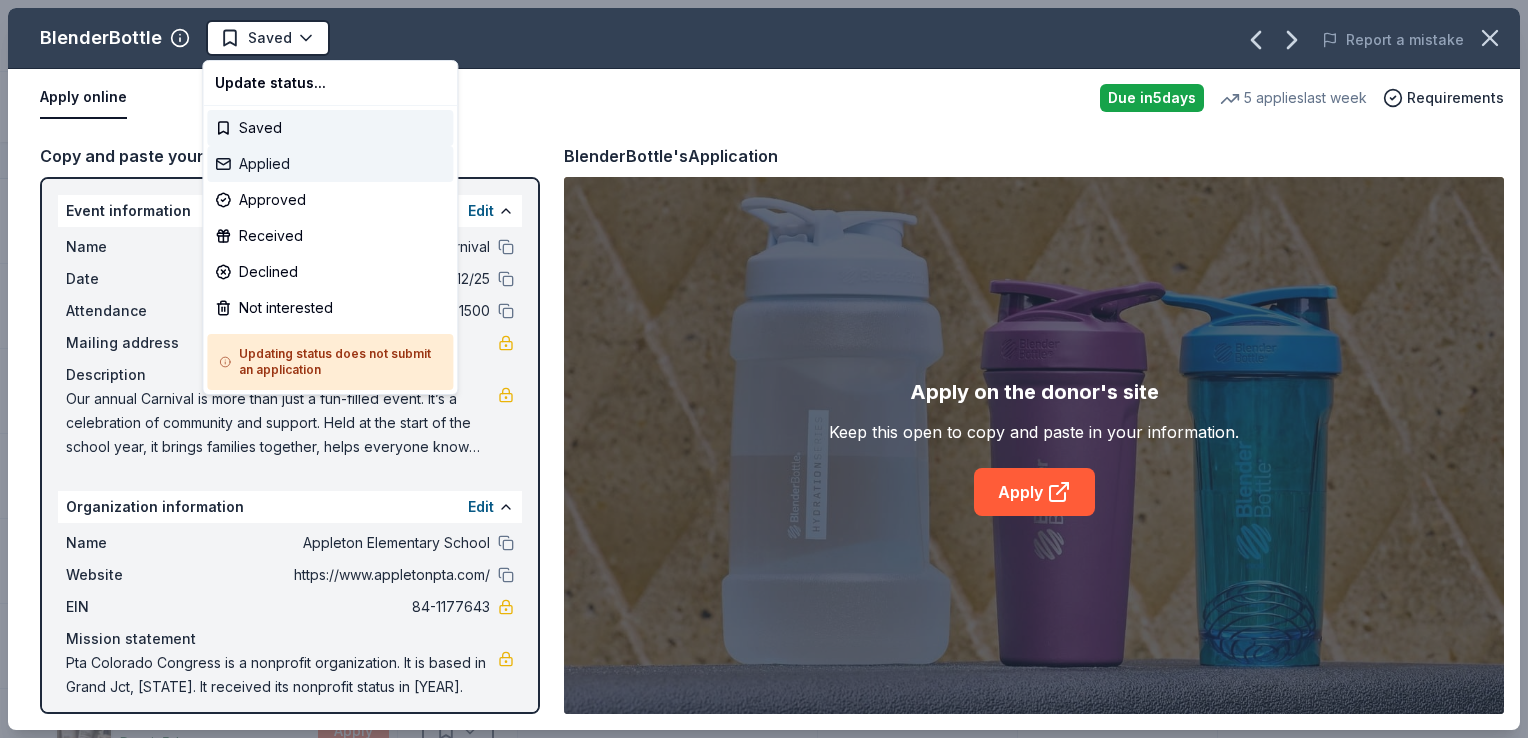 click on "Applied" at bounding box center (330, 164) 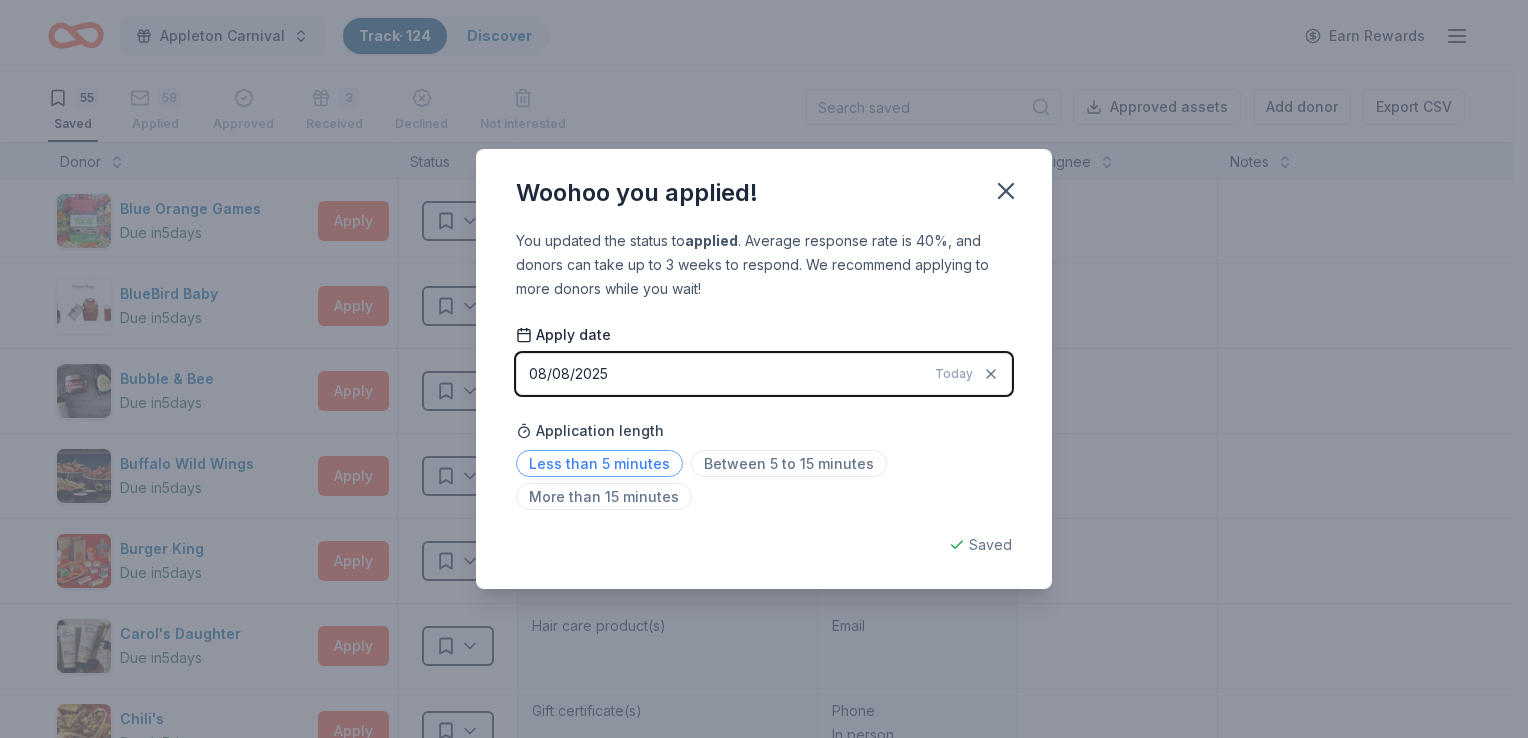 click on "Less than 5 minutes" at bounding box center (599, 463) 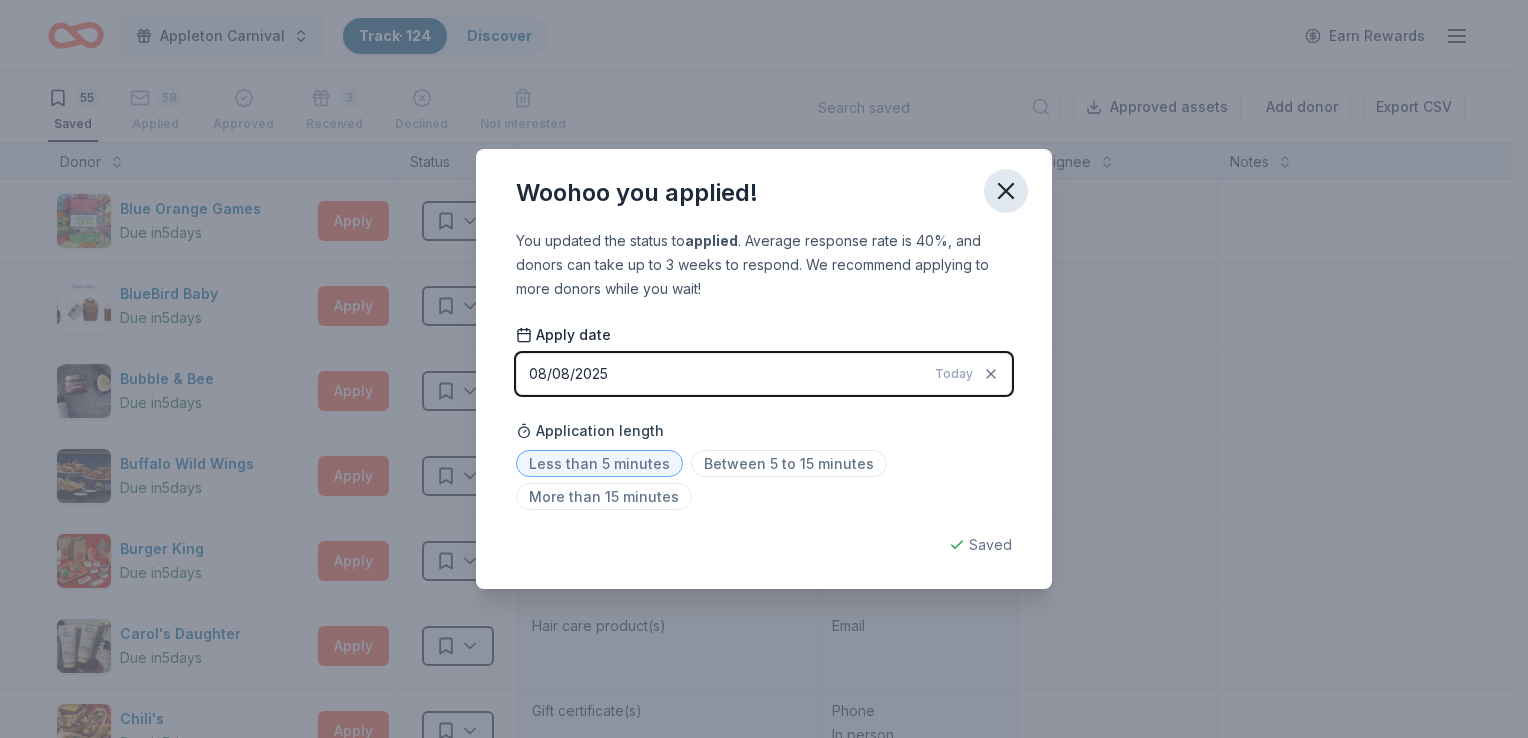 click 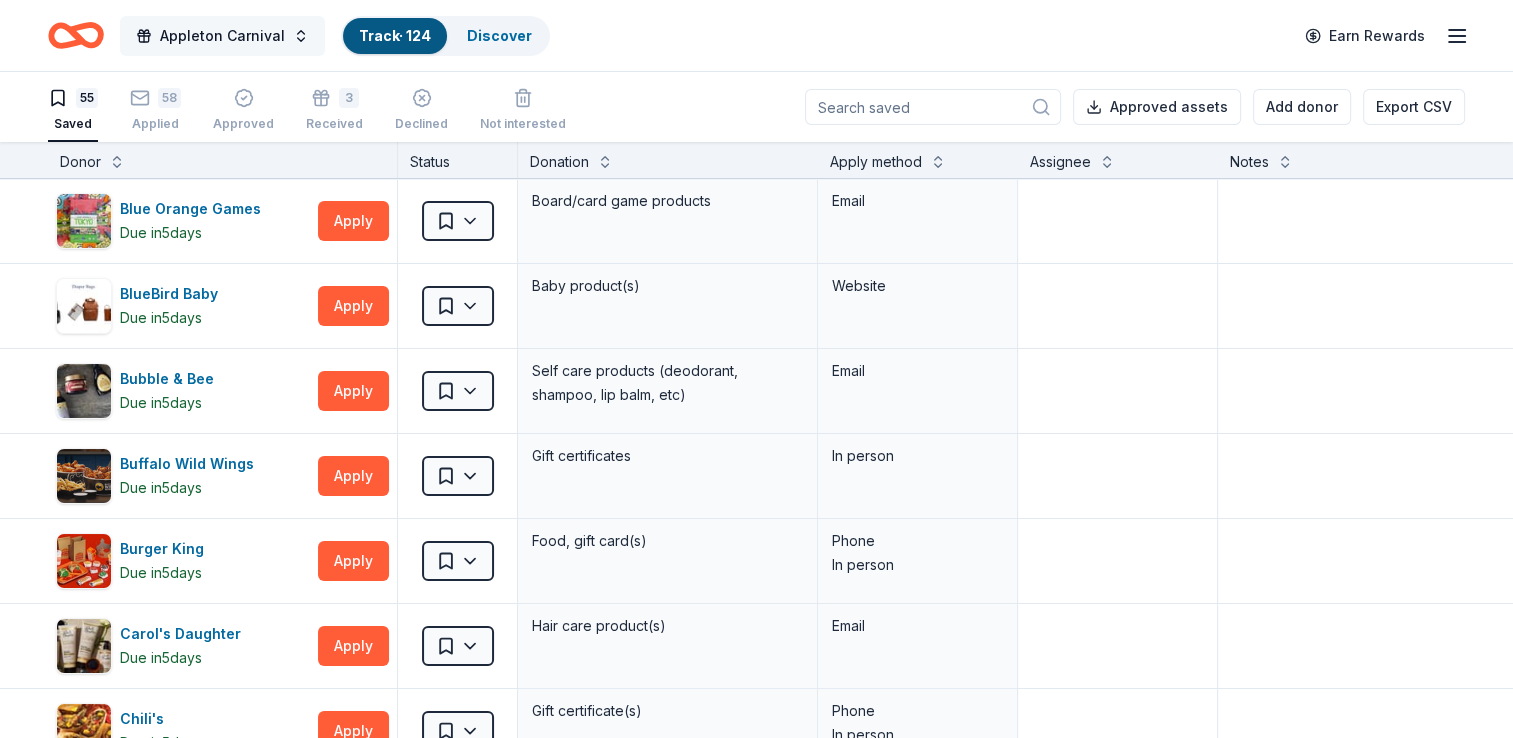 click on "Appleton Carnival" at bounding box center [222, 36] 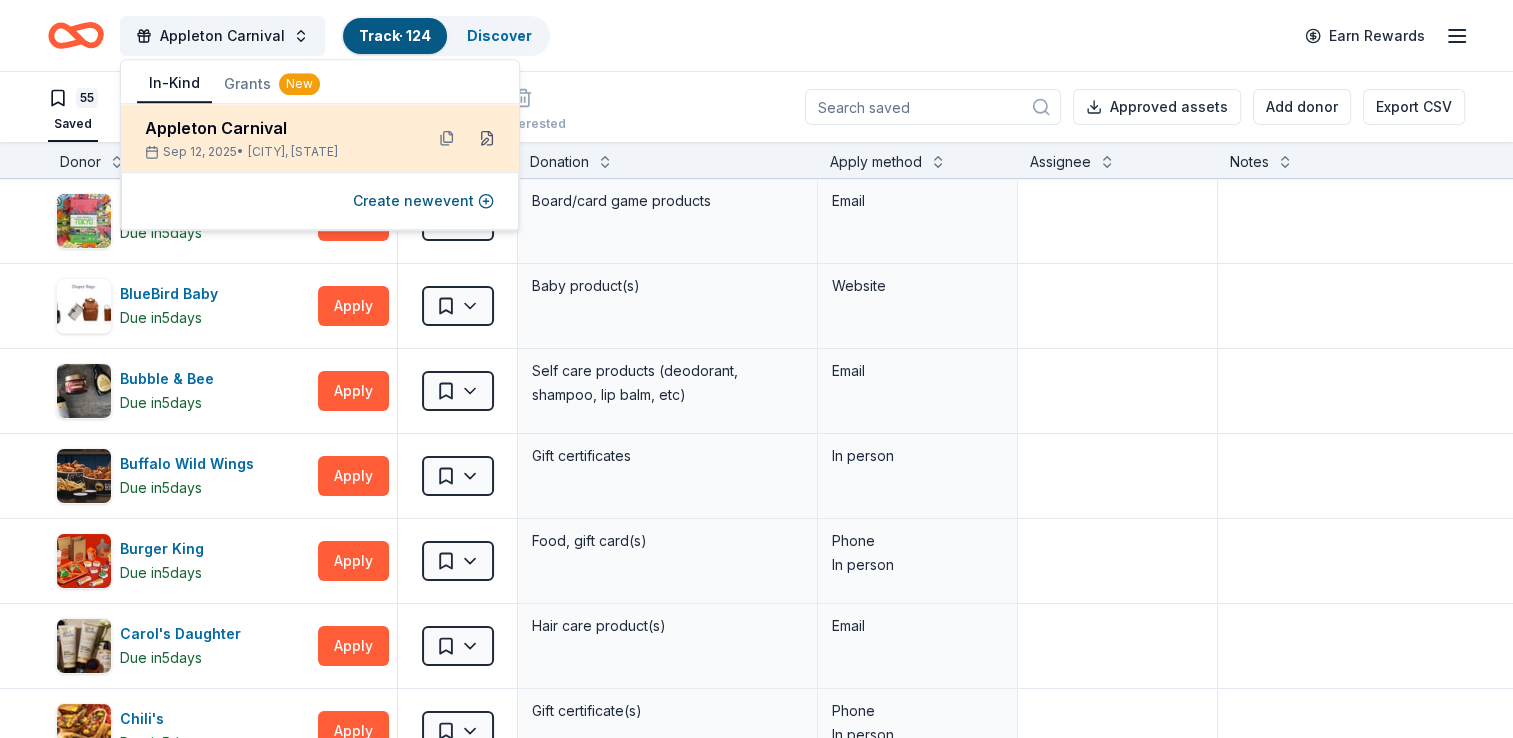 click at bounding box center (487, 138) 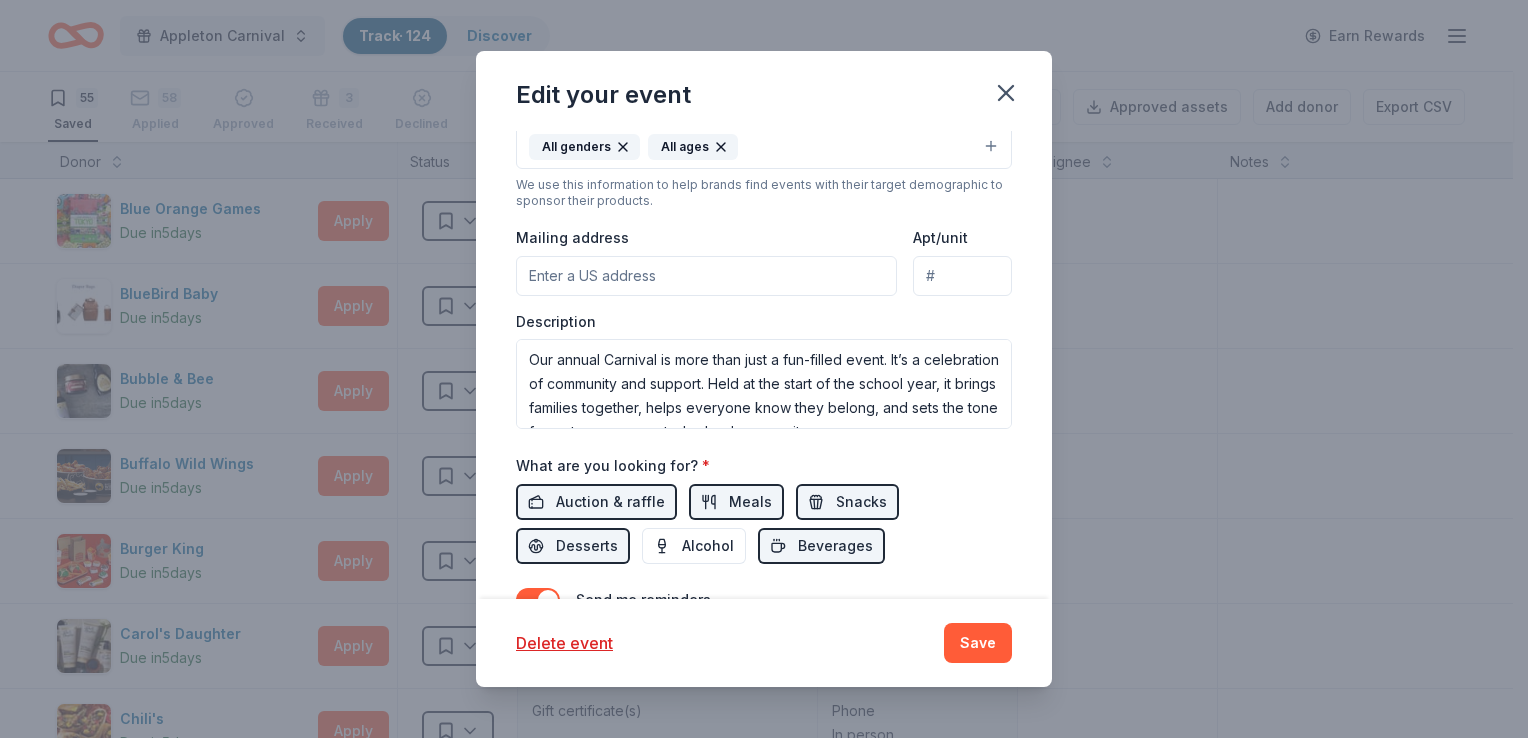 scroll, scrollTop: 512, scrollLeft: 0, axis: vertical 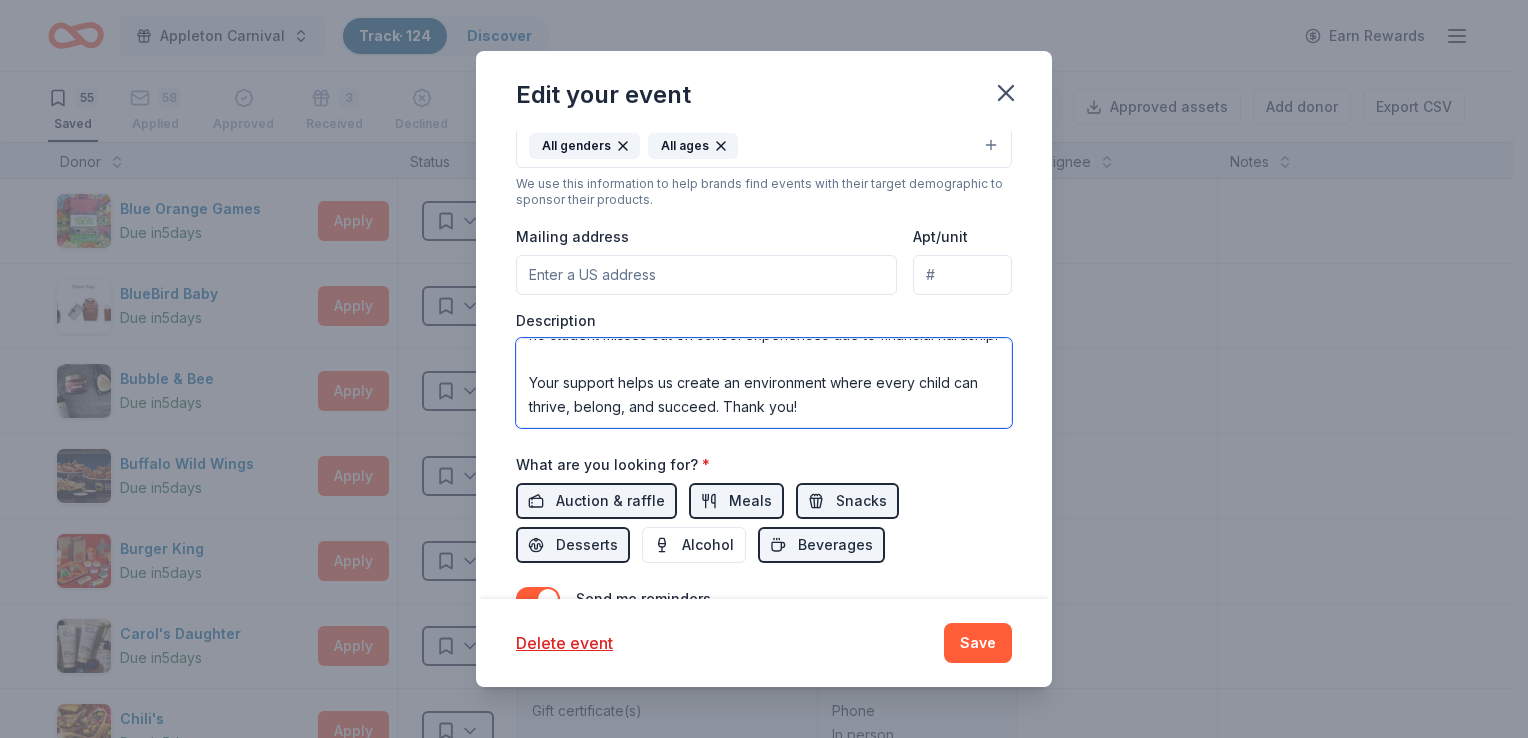 drag, startPoint x: 529, startPoint y: 355, endPoint x: 832, endPoint y: 368, distance: 303.27875 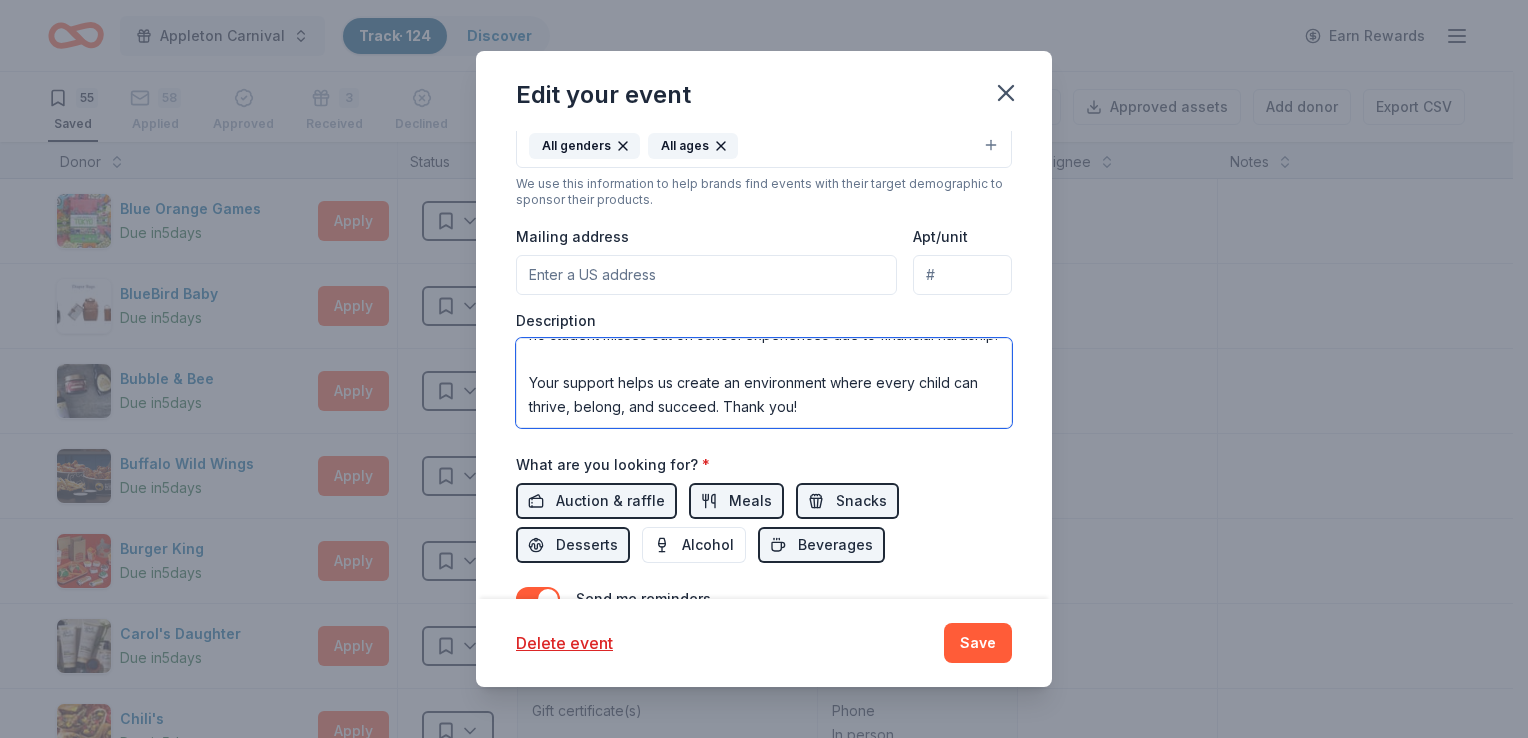 click on "Our annual Carnival is more than just a fun-filled event. It’s a celebration of community and support. Held at the start of the school year, it brings families together, helps everyone know they belong, and sets the tone for a strong, connected school community.
It’s also one of our most important fundraisers. The funds we raise directly support our PTA’s efforts throughout the year: providing classroom supplies, support teachers that work directly with struggling students, and helping to fund larger projects like new playground equipment. Just as importantly, these donations allow us to ensure that no student misses out on school experiences due to financial hardship.
Your support helps us create an environment where every child can thrive, belong, and succeed. Thank you!" at bounding box center (764, 383) 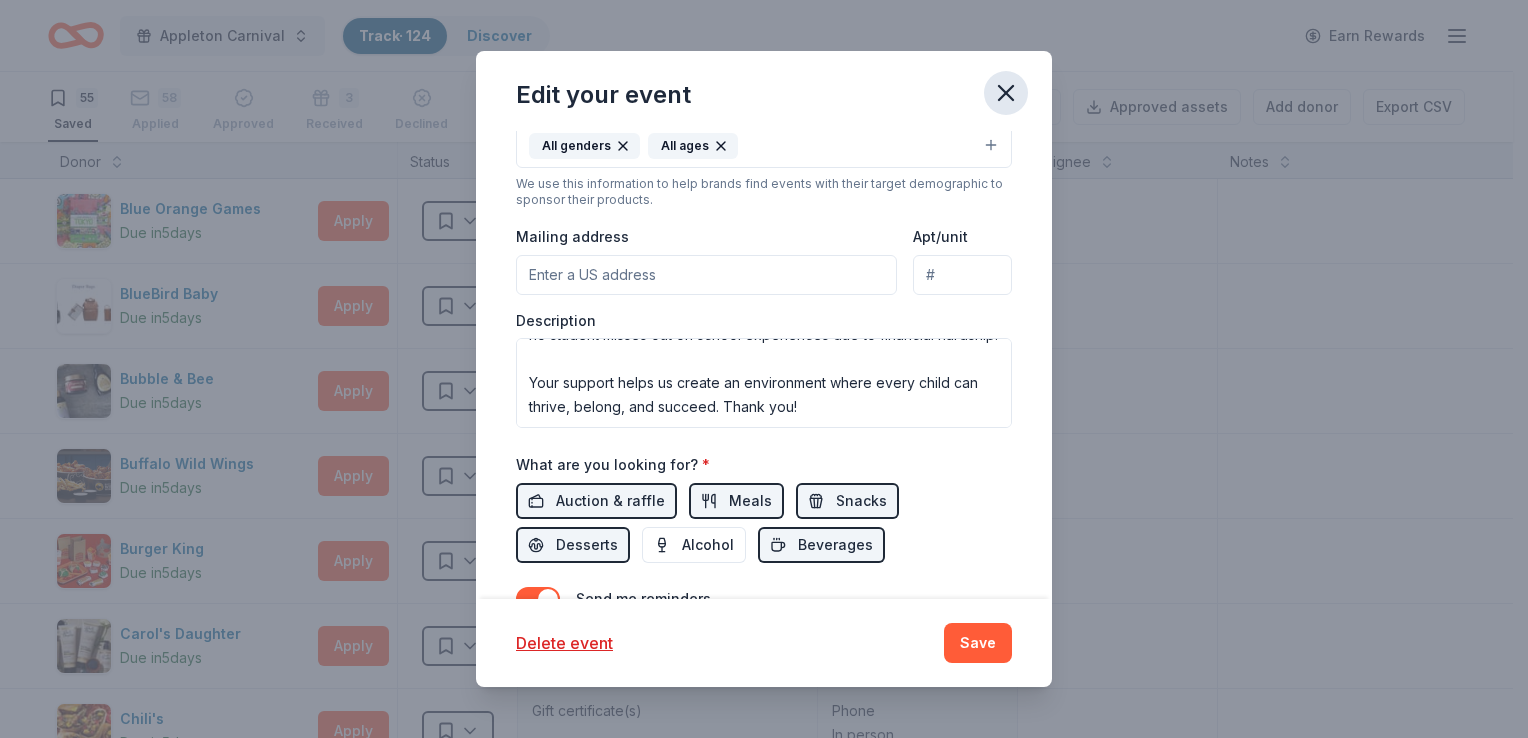 click 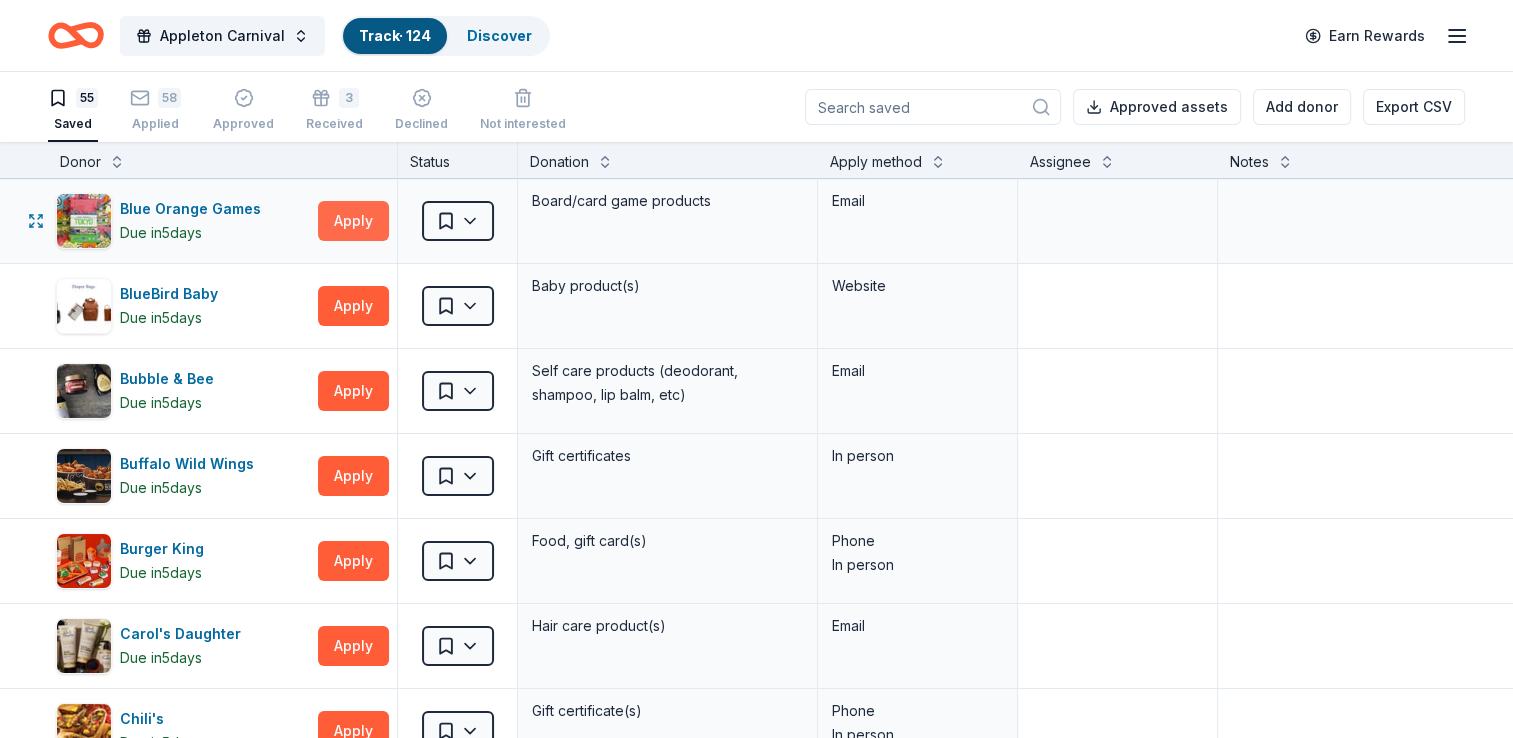 click on "Apply" at bounding box center [353, 221] 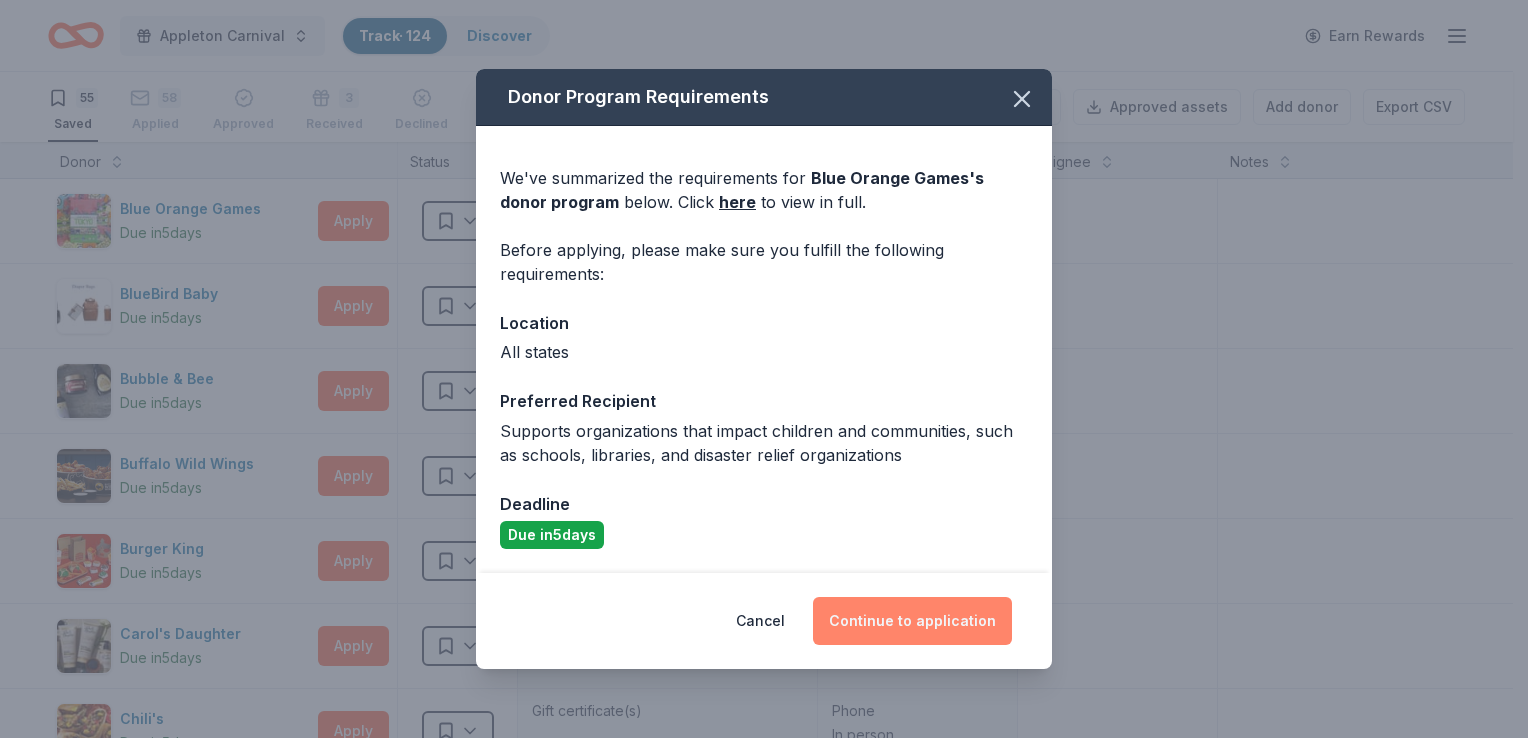 click on "Continue to application" at bounding box center [912, 621] 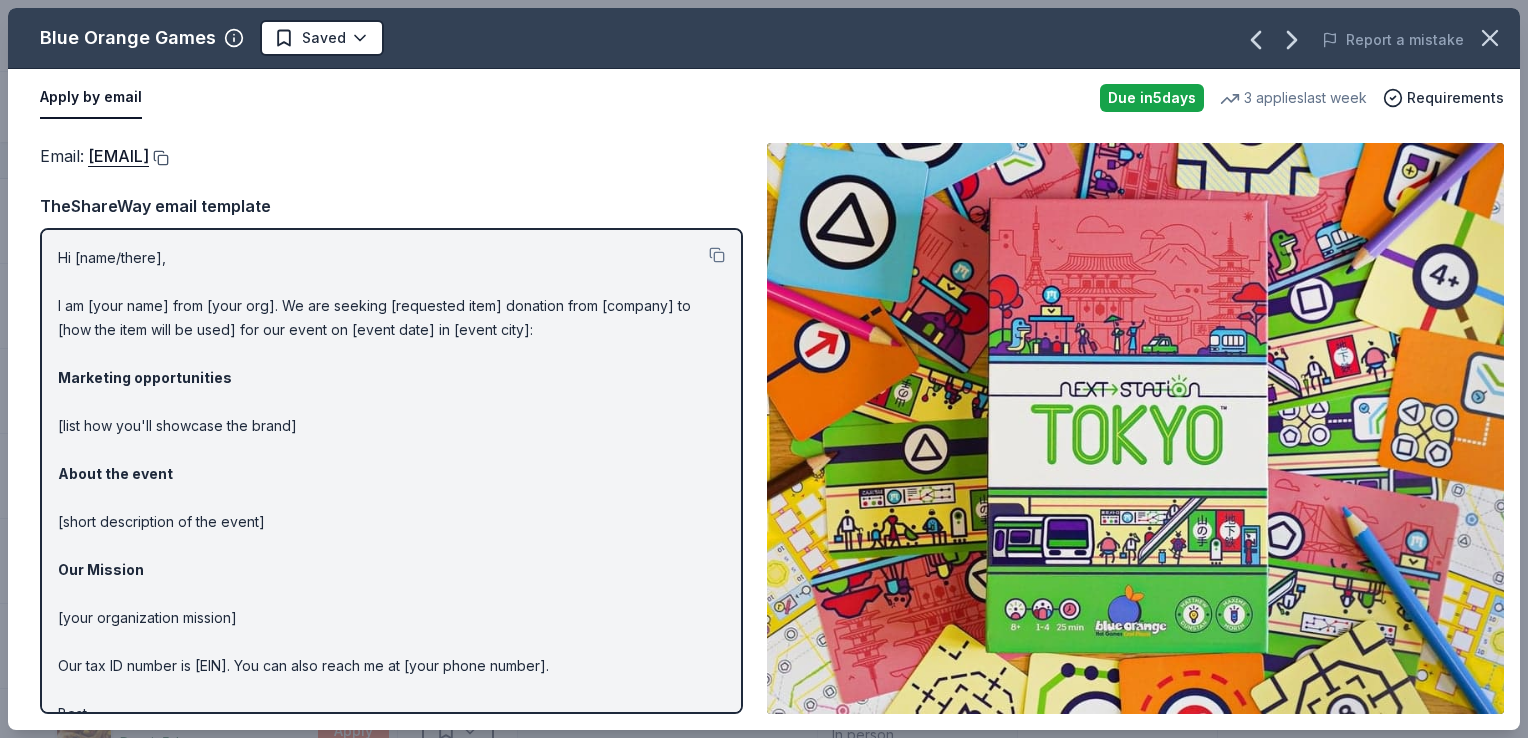 click at bounding box center (159, 158) 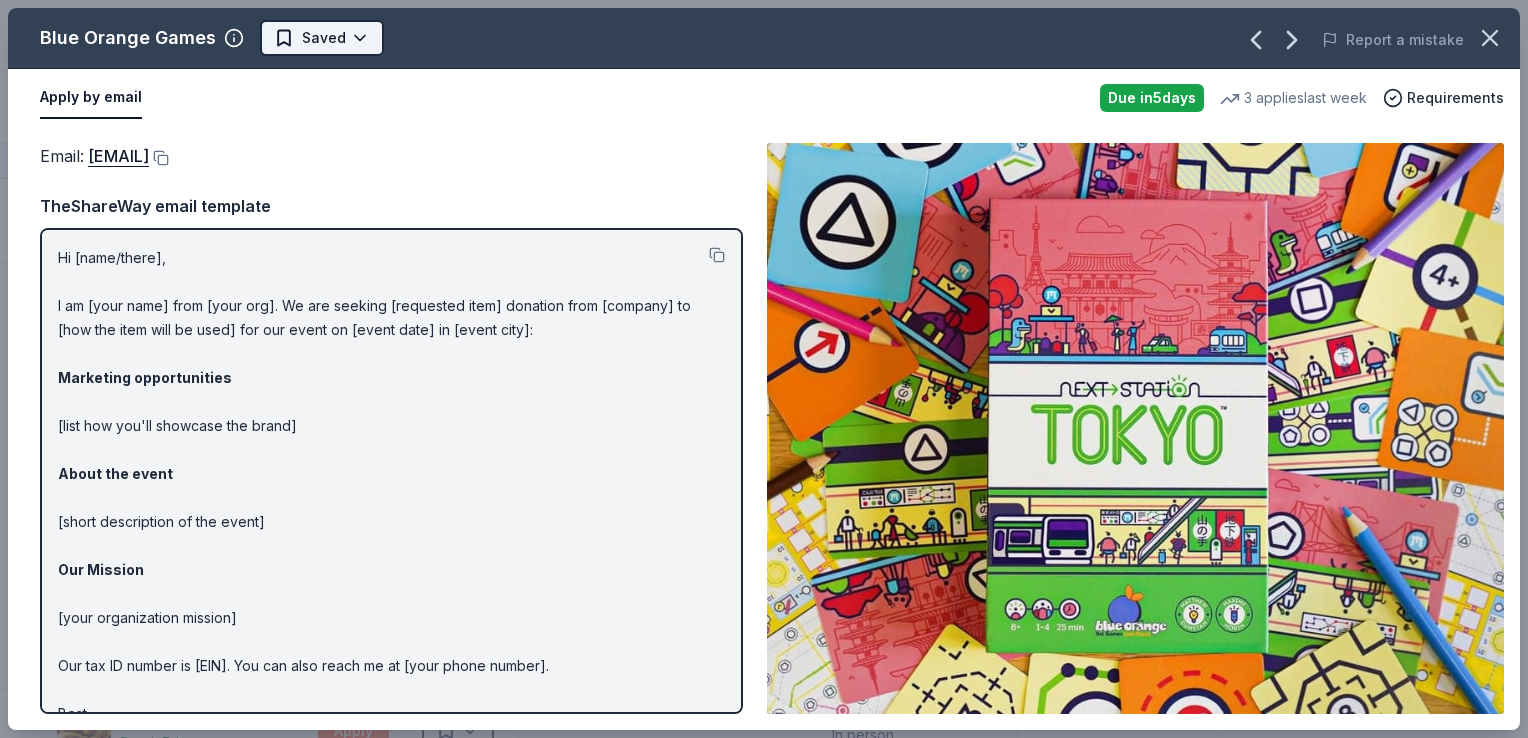 click on "Appleton Carnival  Track  · 124 Discover Earn Rewards 55 Saved 58 Applied Approved 3 Received Declined Not interested  Approved assets Add donor Export CSV Donor Status Donation Apply method Assignee Notes Blue Orange Games Due in  5  days Apply Saved Board/card game products  Email BlueBird Baby Due in  5  days Apply Saved Baby product(s) Website Bubble & Bee Due in  5  days Apply Saved Self care products (deodorant, shampoo, lip balm, etc) Email Buffalo Wild Wings Due in  5  days Apply Saved Gift certificates In person Burger King Due in  5  days Apply Saved Food, gift card(s) Phone In person Carol's Daughter Due in  5  days Apply Saved Hair care product(s) Email Chili's Due in  5  days Apply Saved Gift certificate(s) Phone In person Circle K Due in  5  days Apply Saved Donation depends on request Website Dauphines of New York Due in  5  days Apply Saved Hair accessories Email Elizabeth Arden Due in  5  days Apply Saved Makeup products Email Ello Due in  5  days Apply Saved Website Garmin Due in  5  days 5" at bounding box center (764, 369) 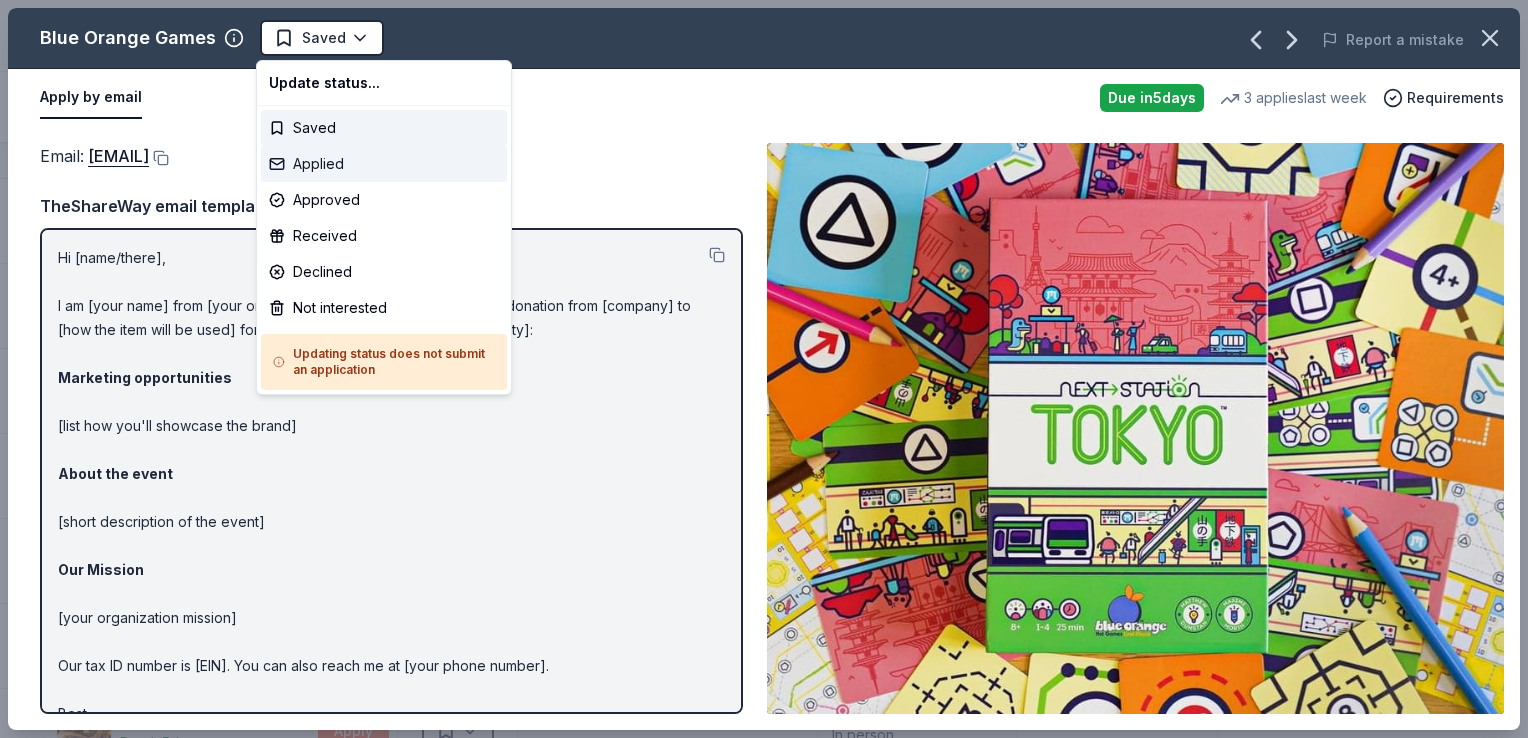 click on "Applied" at bounding box center [384, 164] 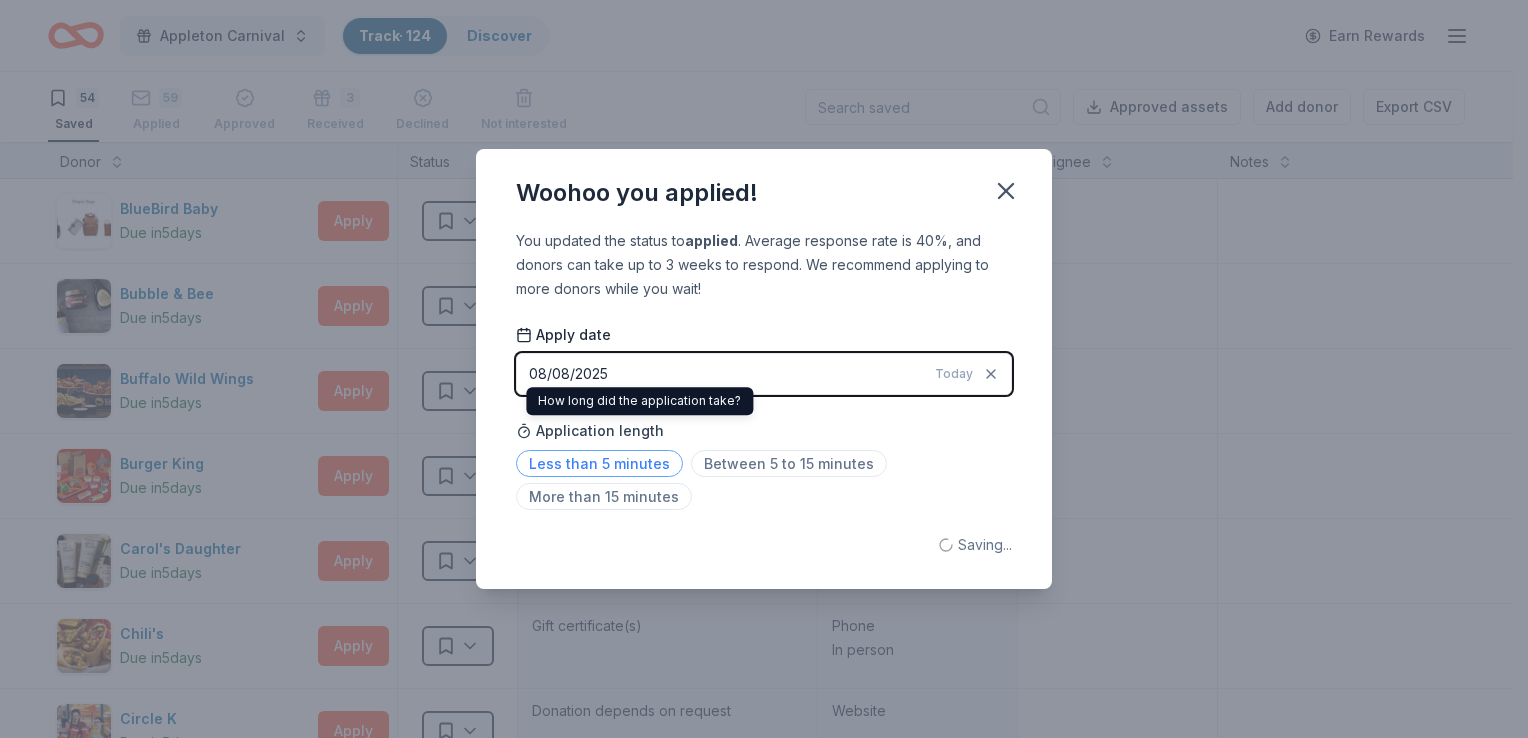 click on "Less than 5 minutes" at bounding box center (599, 463) 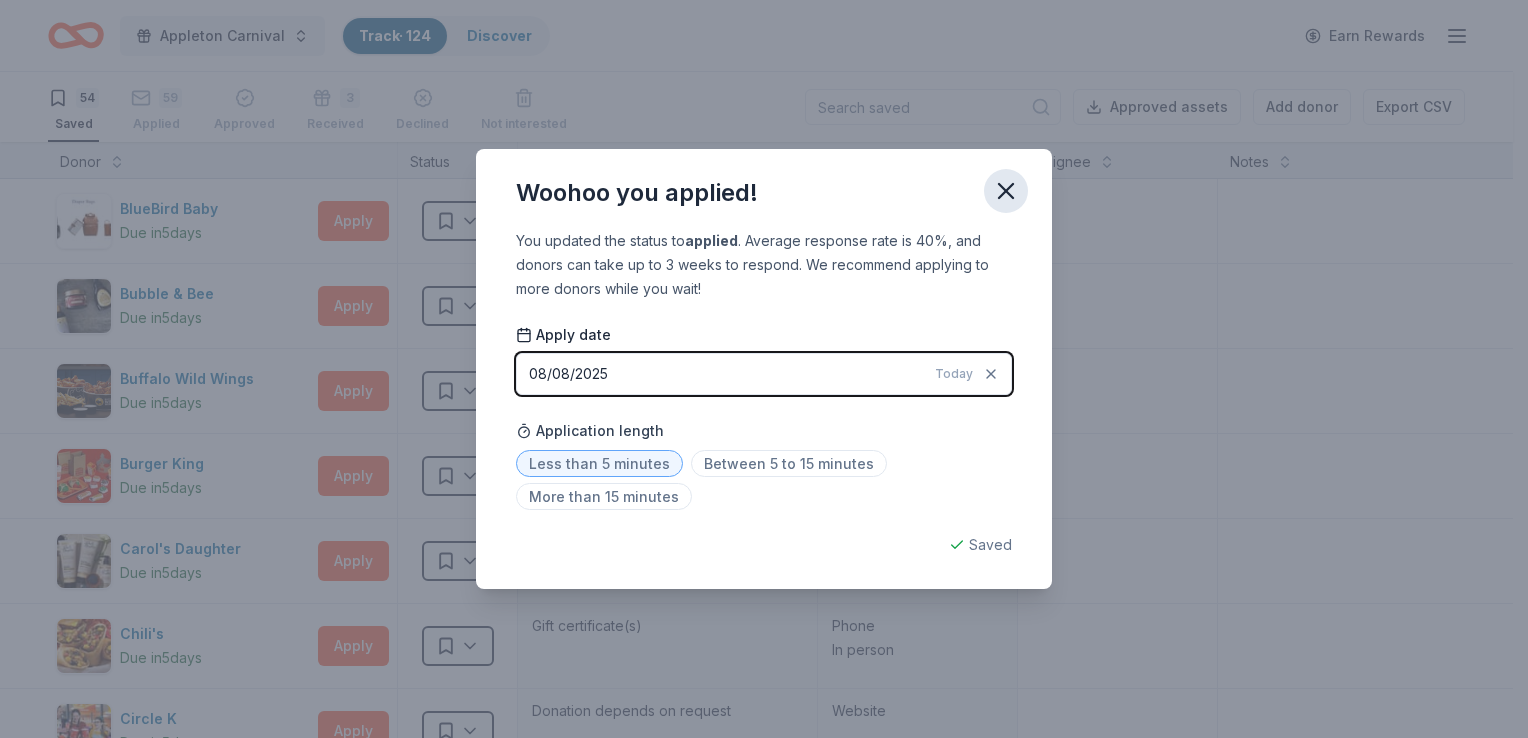 click 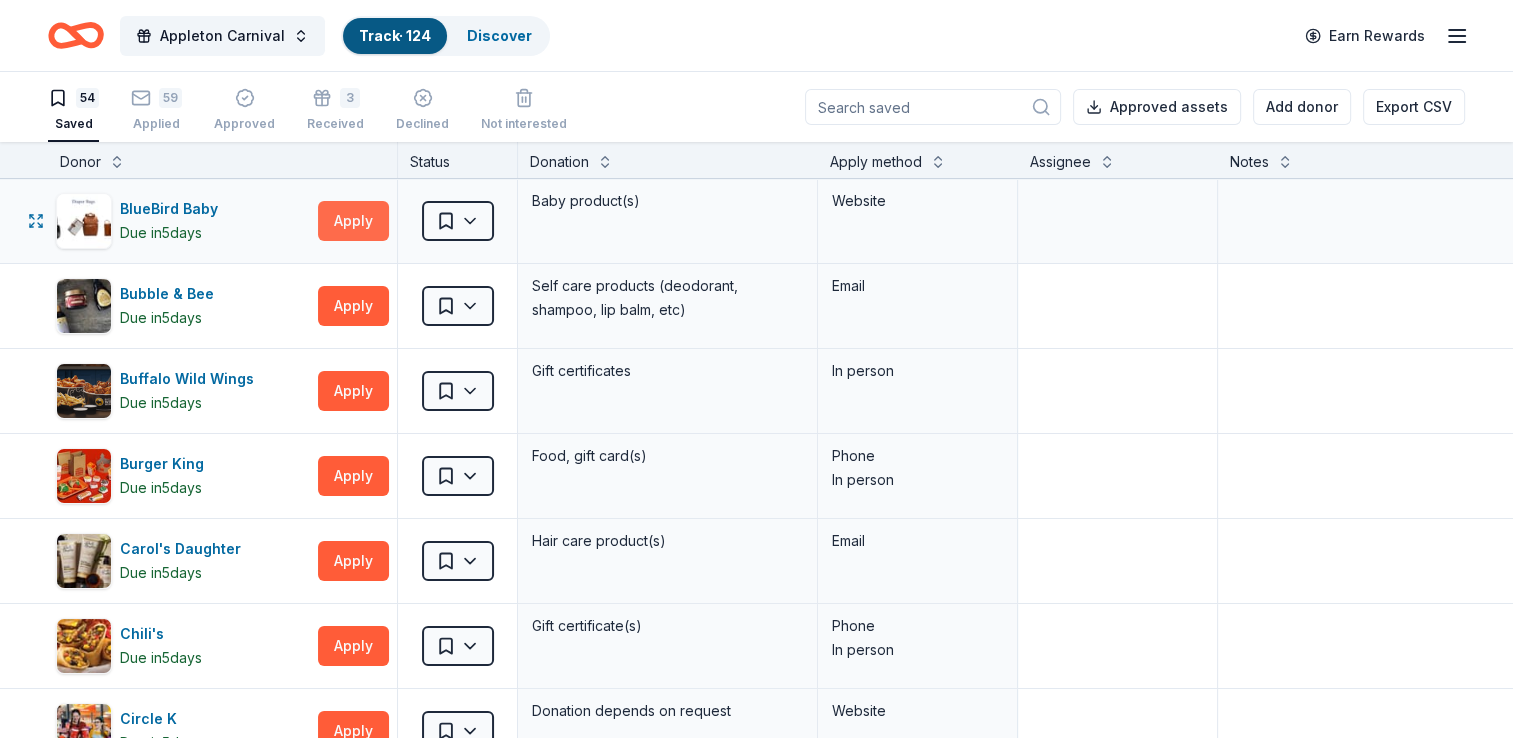 click on "Apply" at bounding box center (353, 221) 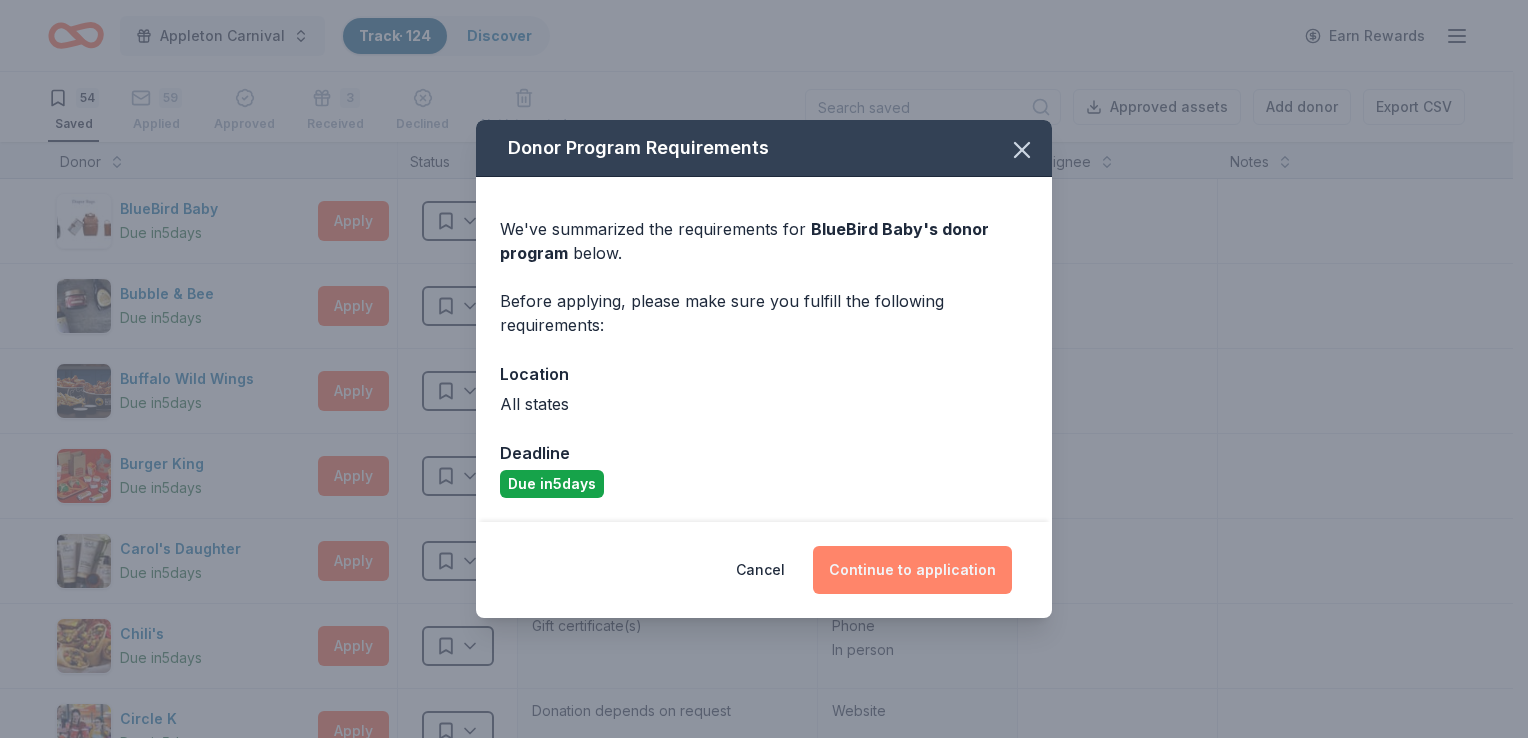 click on "Continue to application" at bounding box center [912, 570] 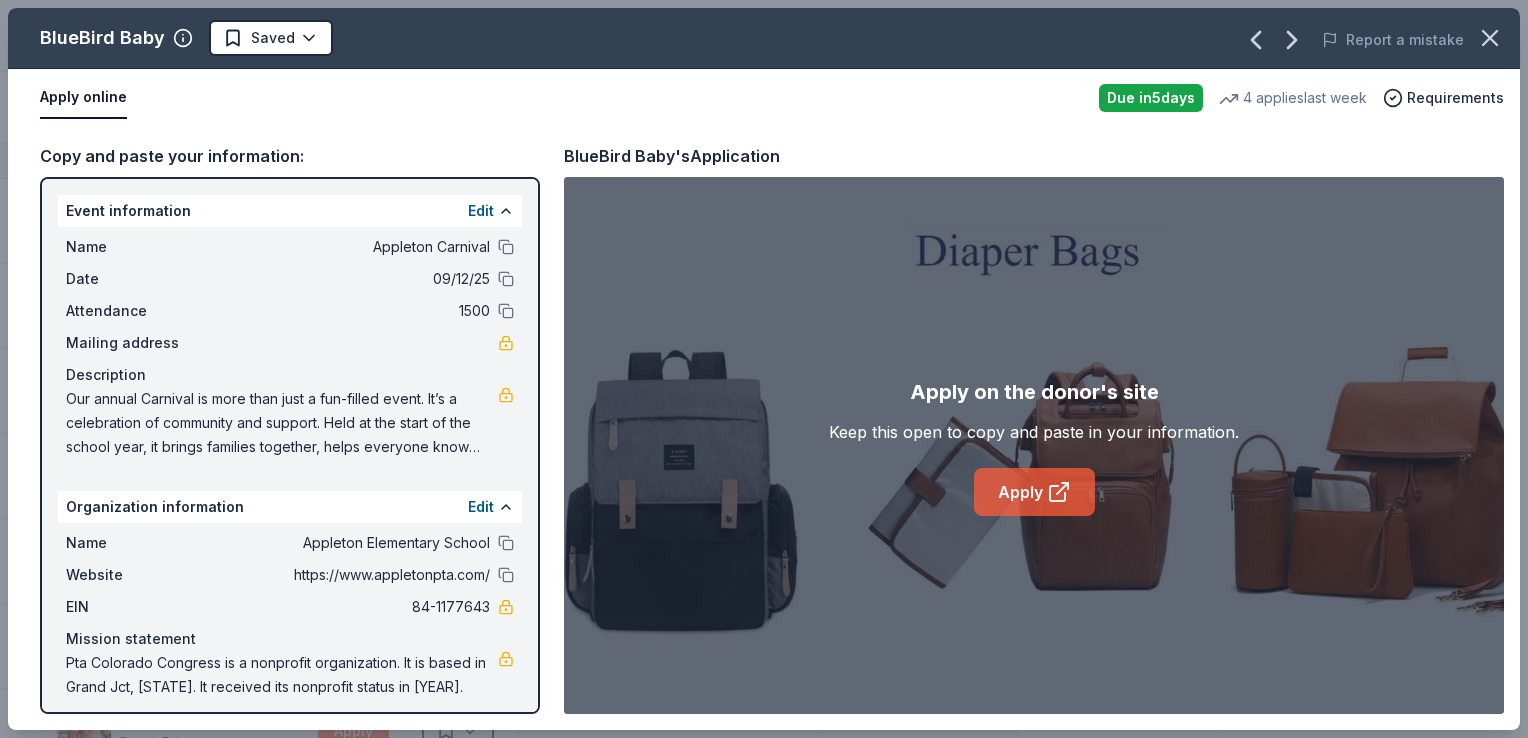 click on "Apply" at bounding box center [1034, 492] 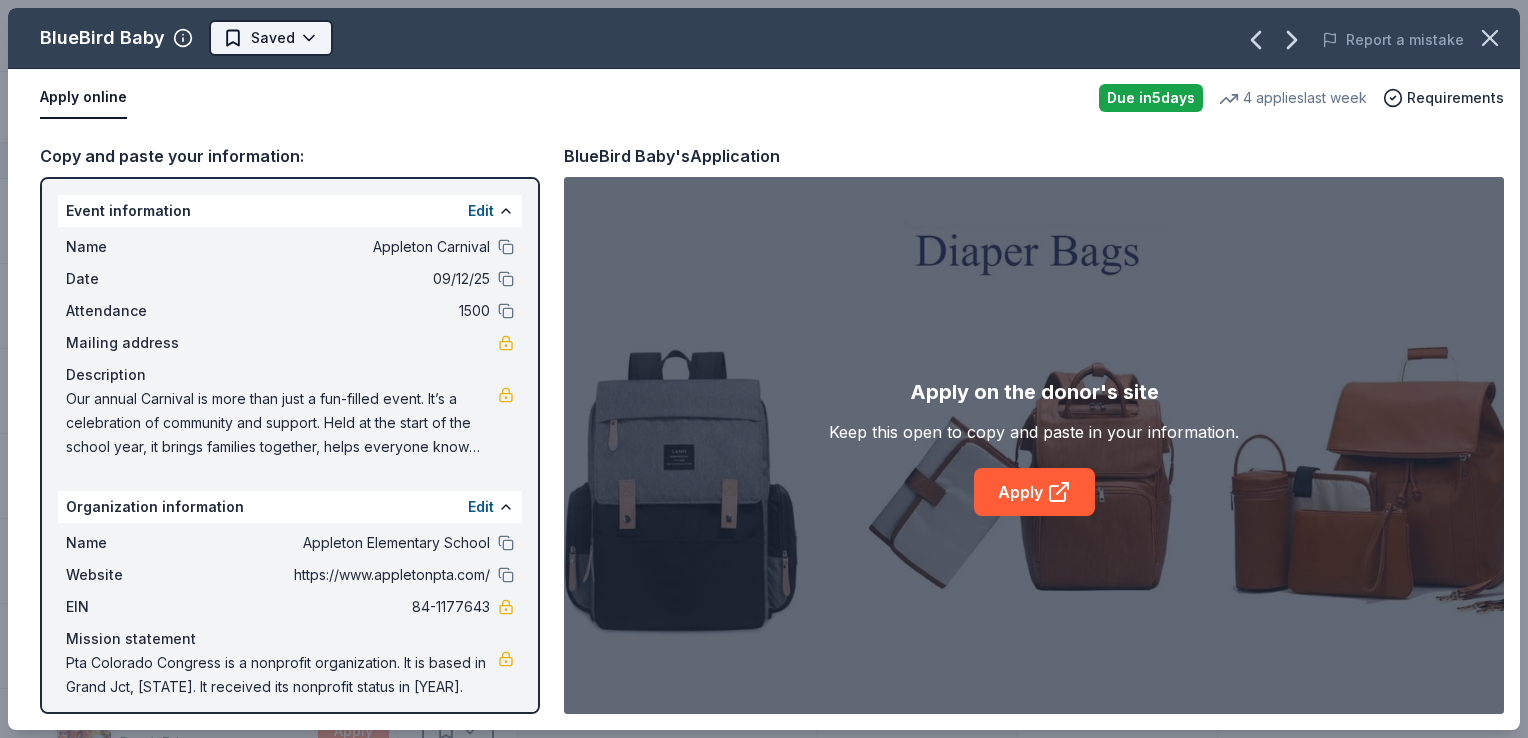 click on "Appleton Carnival  Track  · 124 Discover Earn Rewards 54 Saved 59 Applied Approved 3 Received Declined Not interested  Approved assets Add donor Export CSV Donor Status Donation Apply method Assignee Notes BlueBird Baby Due in  5  days Apply Saved Baby product(s) Website Bubble & Bee Due in  5  days Apply Saved Self care products (deodorant, shampoo, lip balm, etc) Email Buffalo Wild Wings Due in  5  days Apply Saved Gift certificates In person Burger King Due in  5  days Apply Saved Food, gift card(s) Phone In person Carol's Daughter Due in  5  days Apply Saved Hair care product(s) Email Chili's Due in  5  days Apply Saved Gift certificate(s) Phone In person Circle K Due in  5  days Apply Saved Donation depends on request Website Dauphines of New York Due in  5  days Apply Saved Hair accessories Email Elizabeth Arden Due in  5  days Apply Saved Makeup products Email Ello Due in  5  days Apply Saved Drinkware(s), food storage container(s) Website Garmin Due in  5  days Apply Saved Website GoGo Squeez Due in" at bounding box center [764, 369] 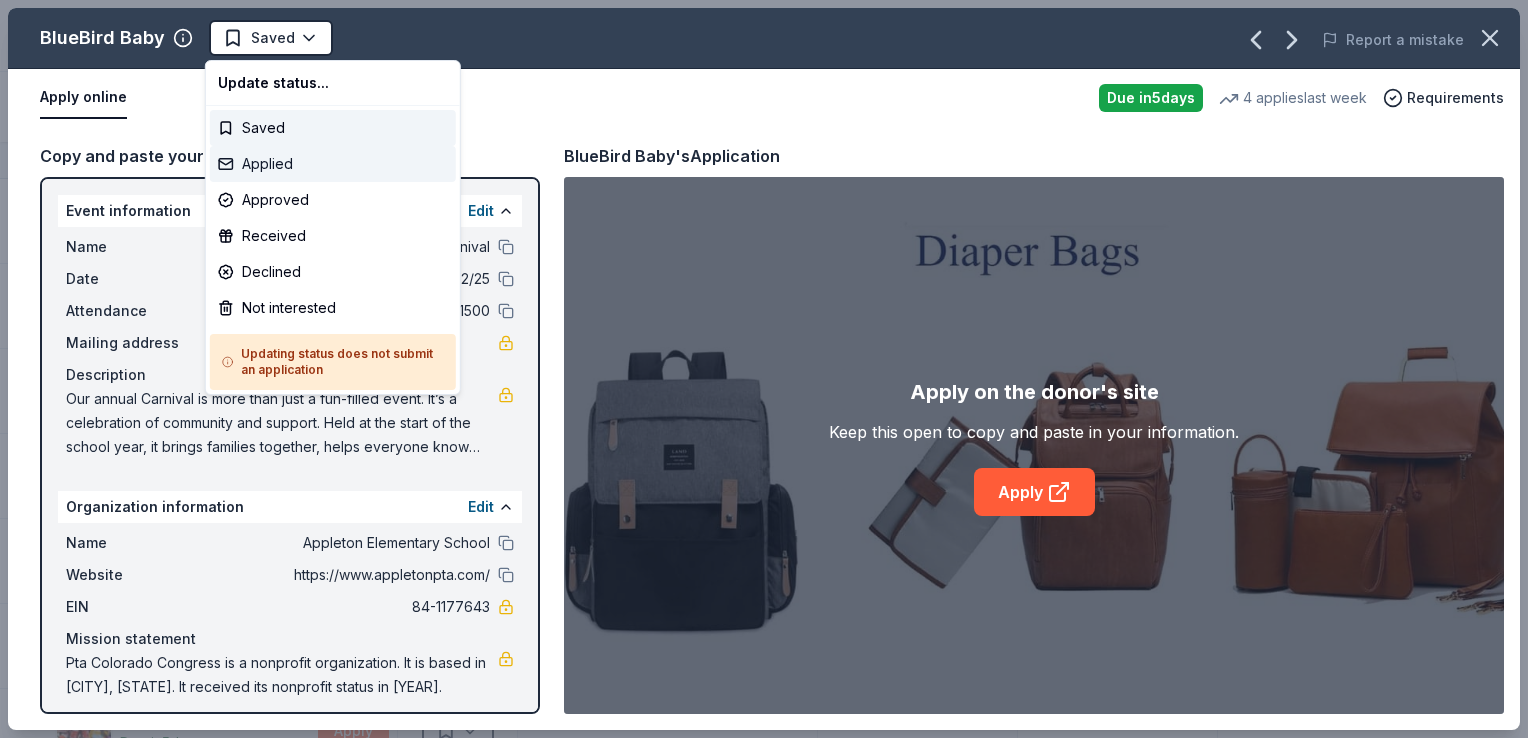 click on "Applied" 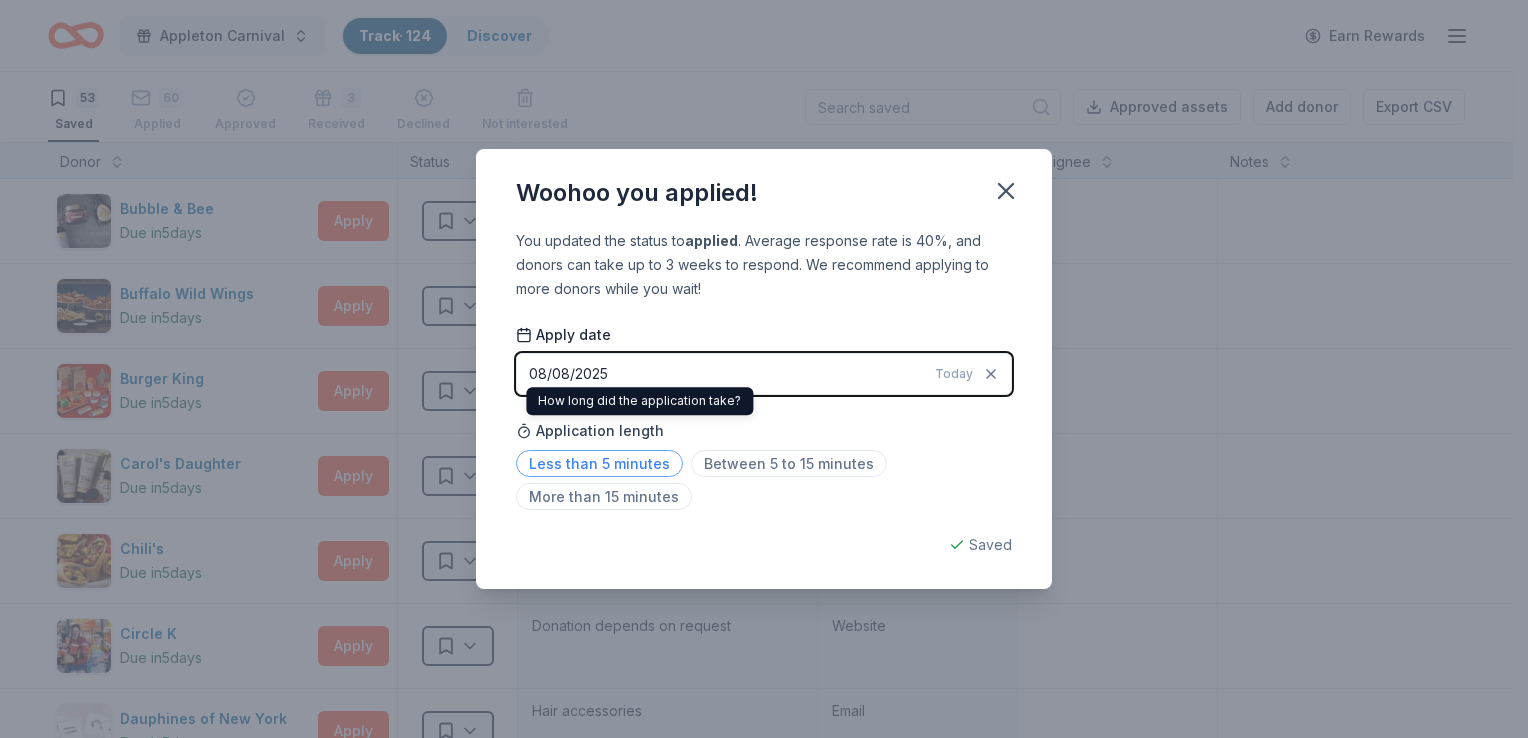 click on "Less than 5 minutes" 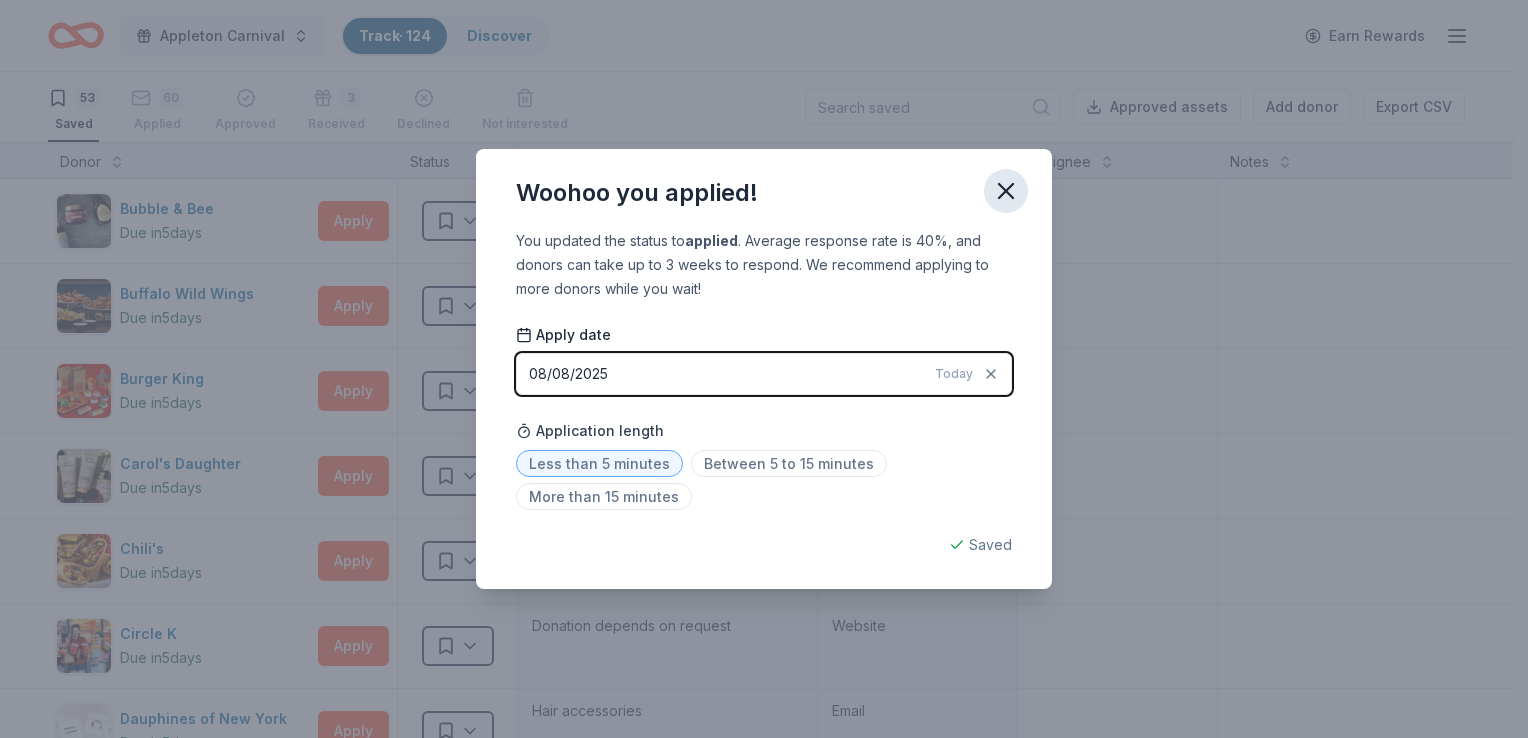 click 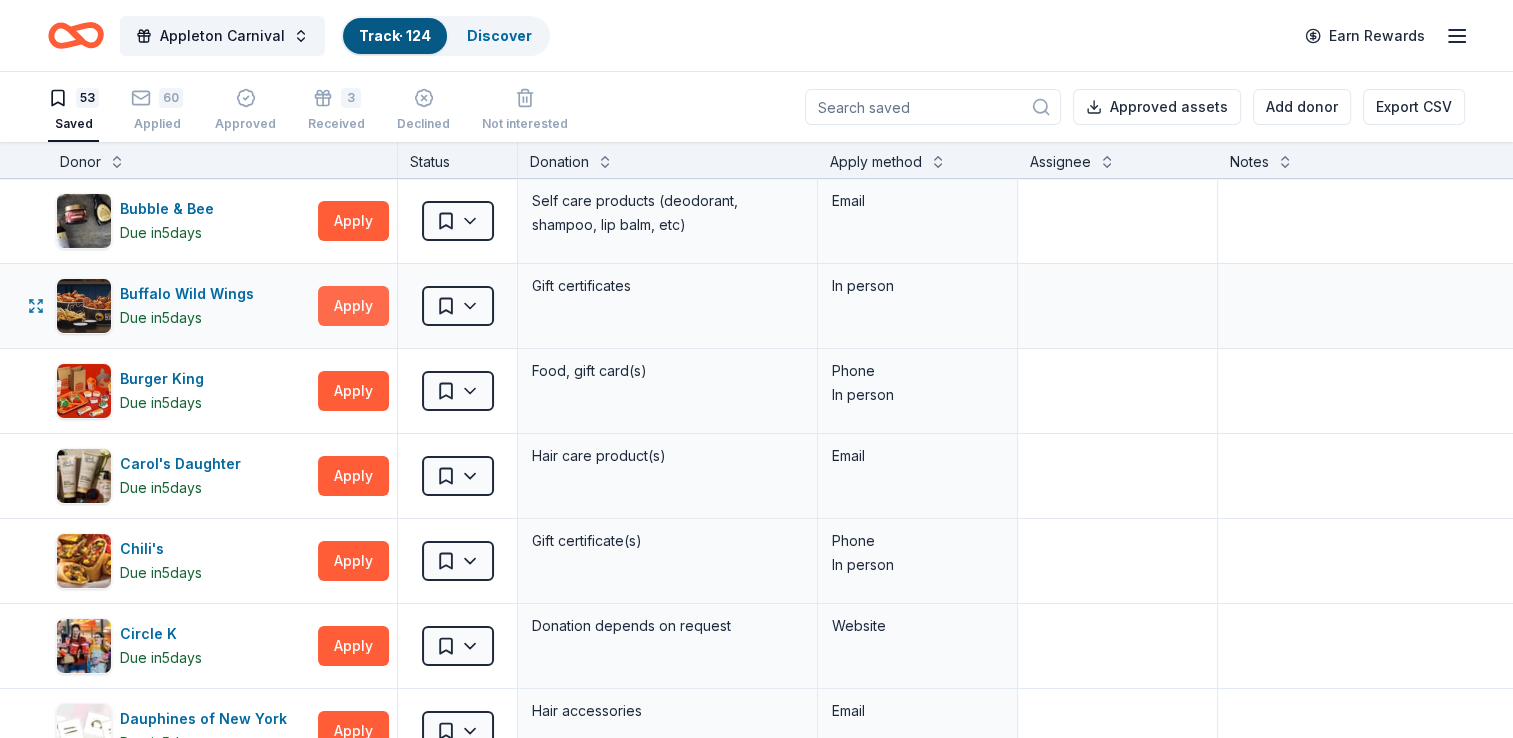 click on "Apply" 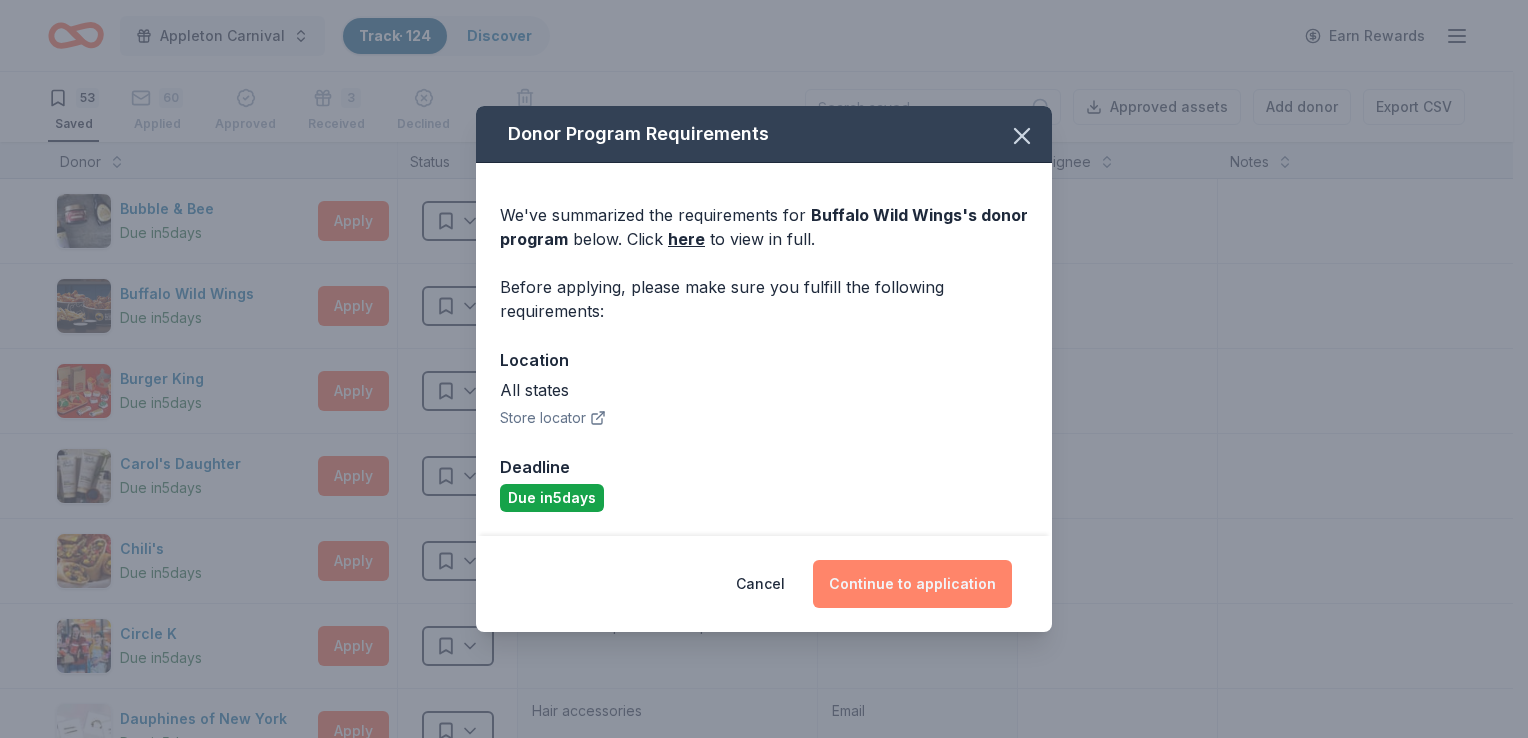 click on "Continue to application" 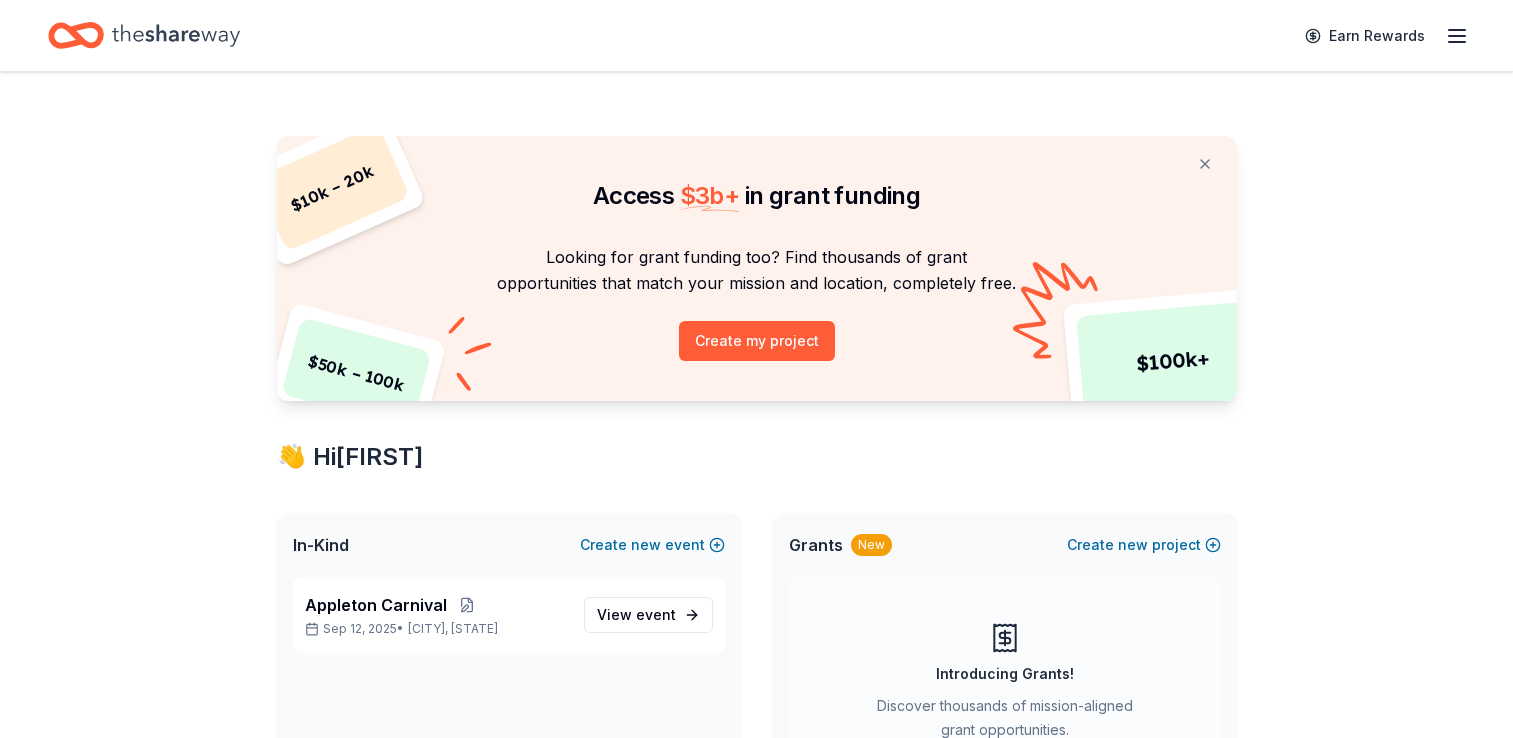 scroll, scrollTop: 0, scrollLeft: 0, axis: both 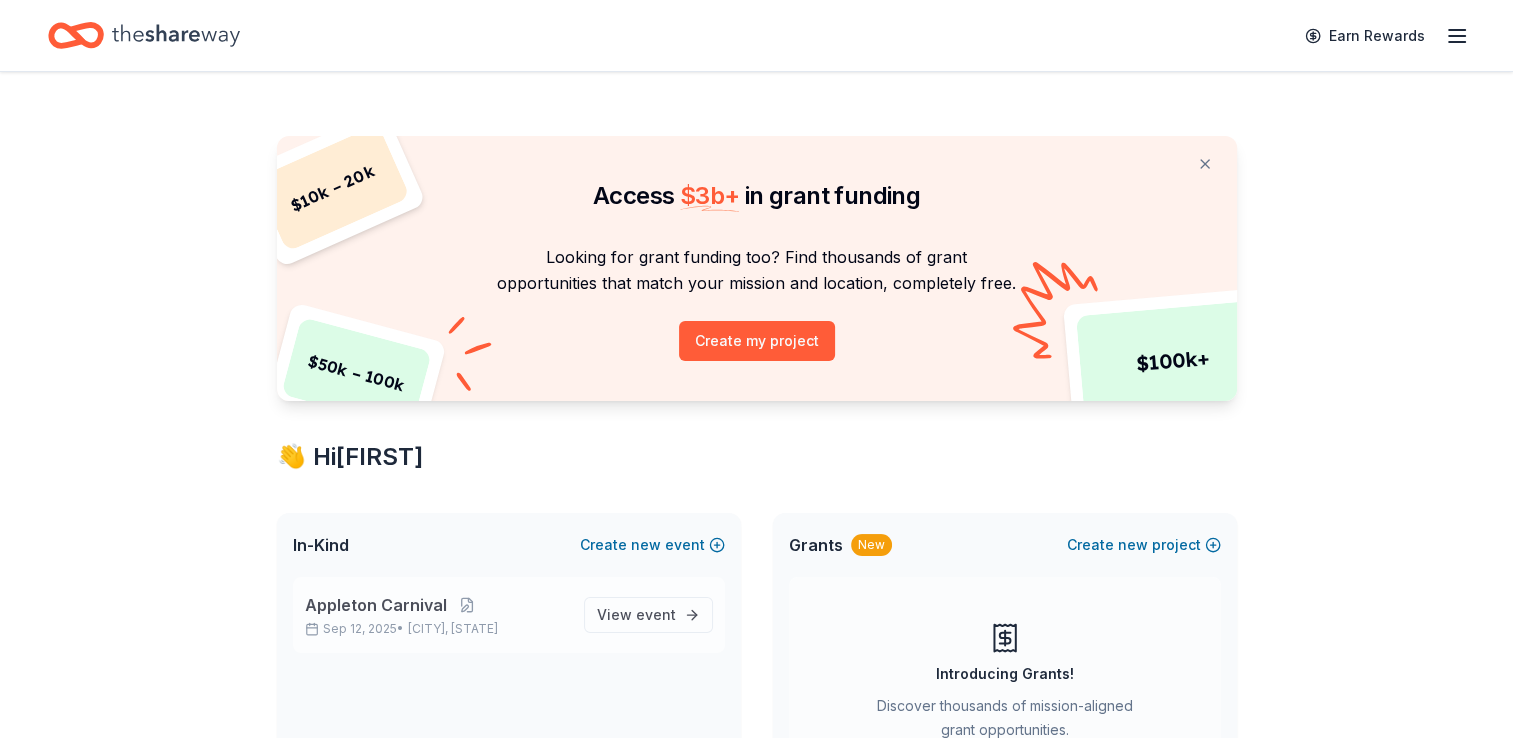 click on "Appleton Carnival" at bounding box center (376, 605) 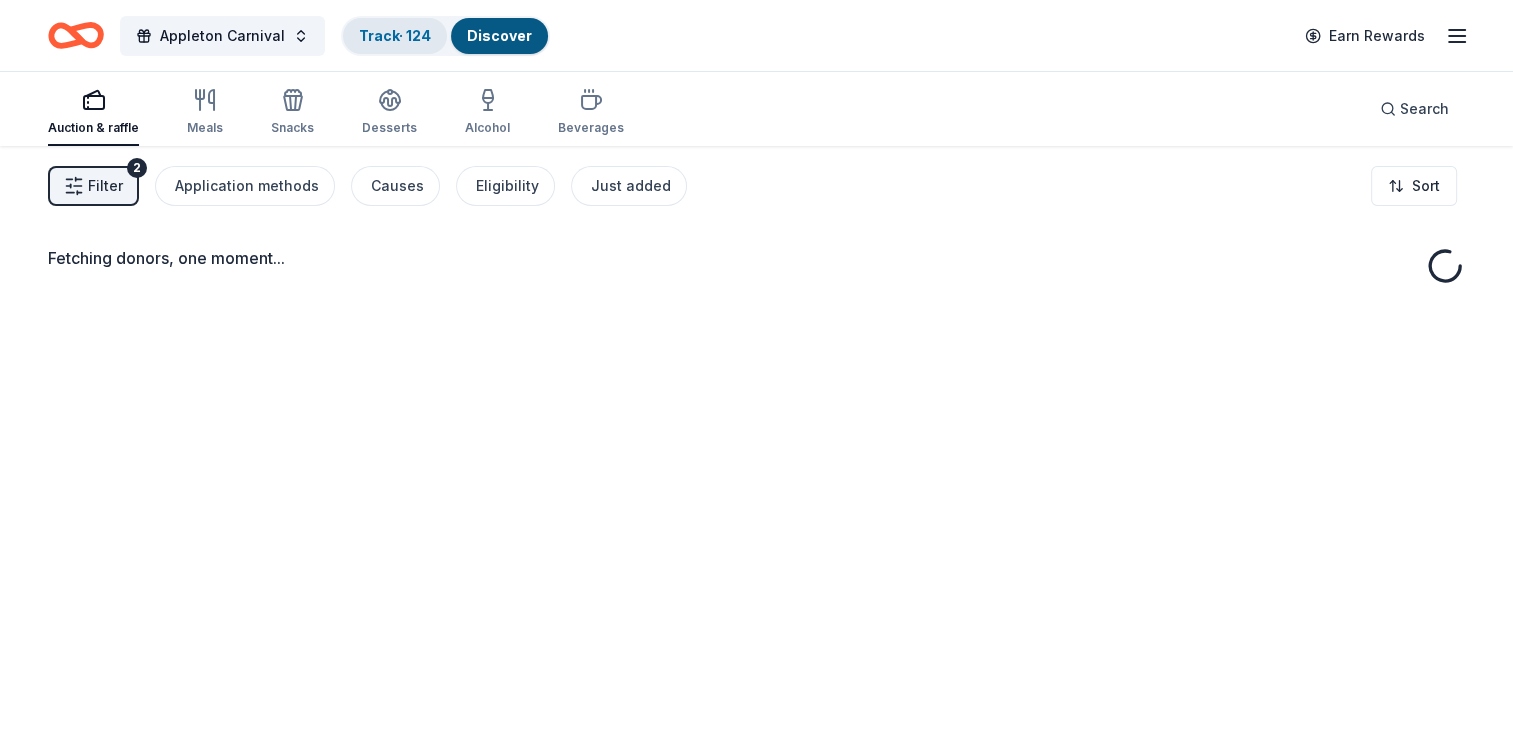 click on "Track  · 124" at bounding box center [395, 35] 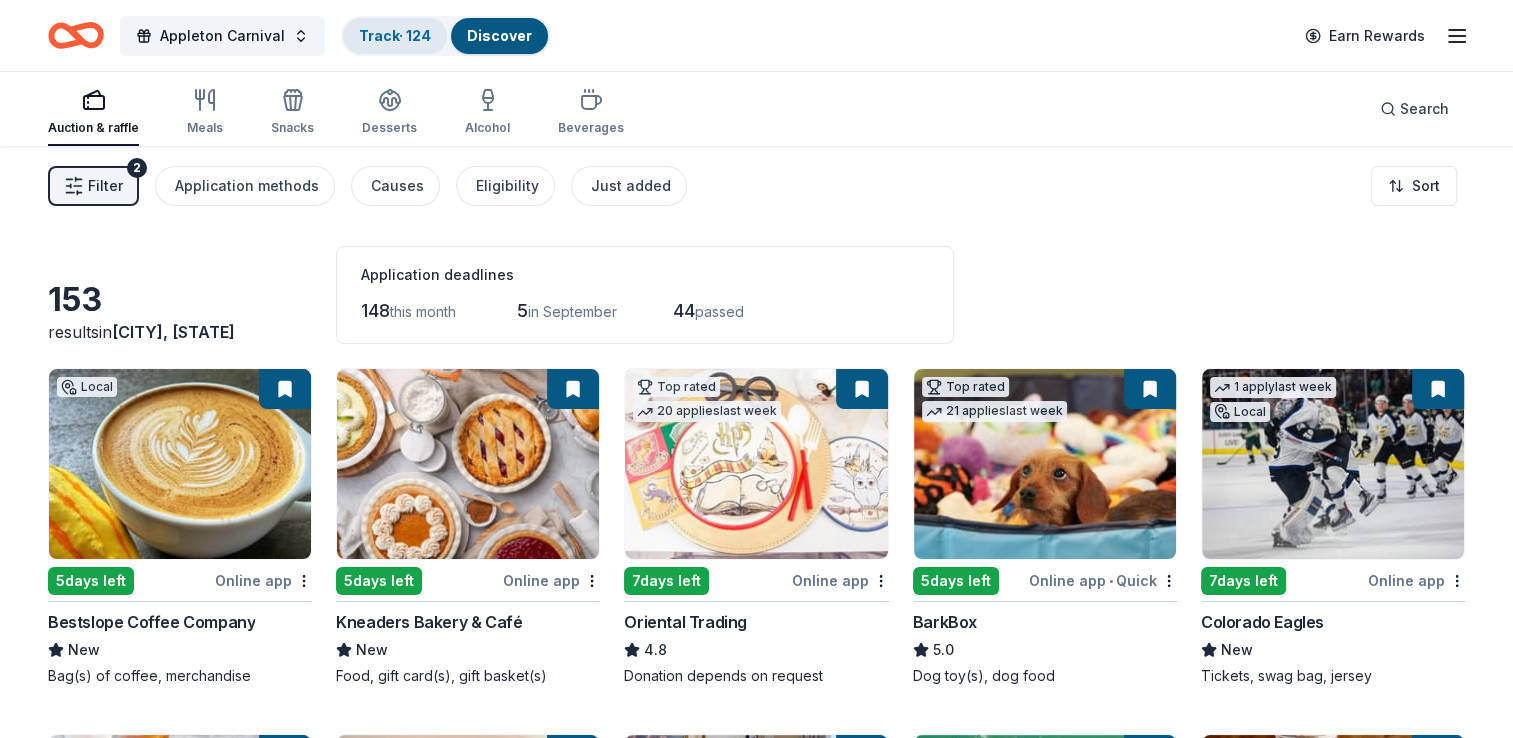 click on "Track  · 124" at bounding box center (395, 36) 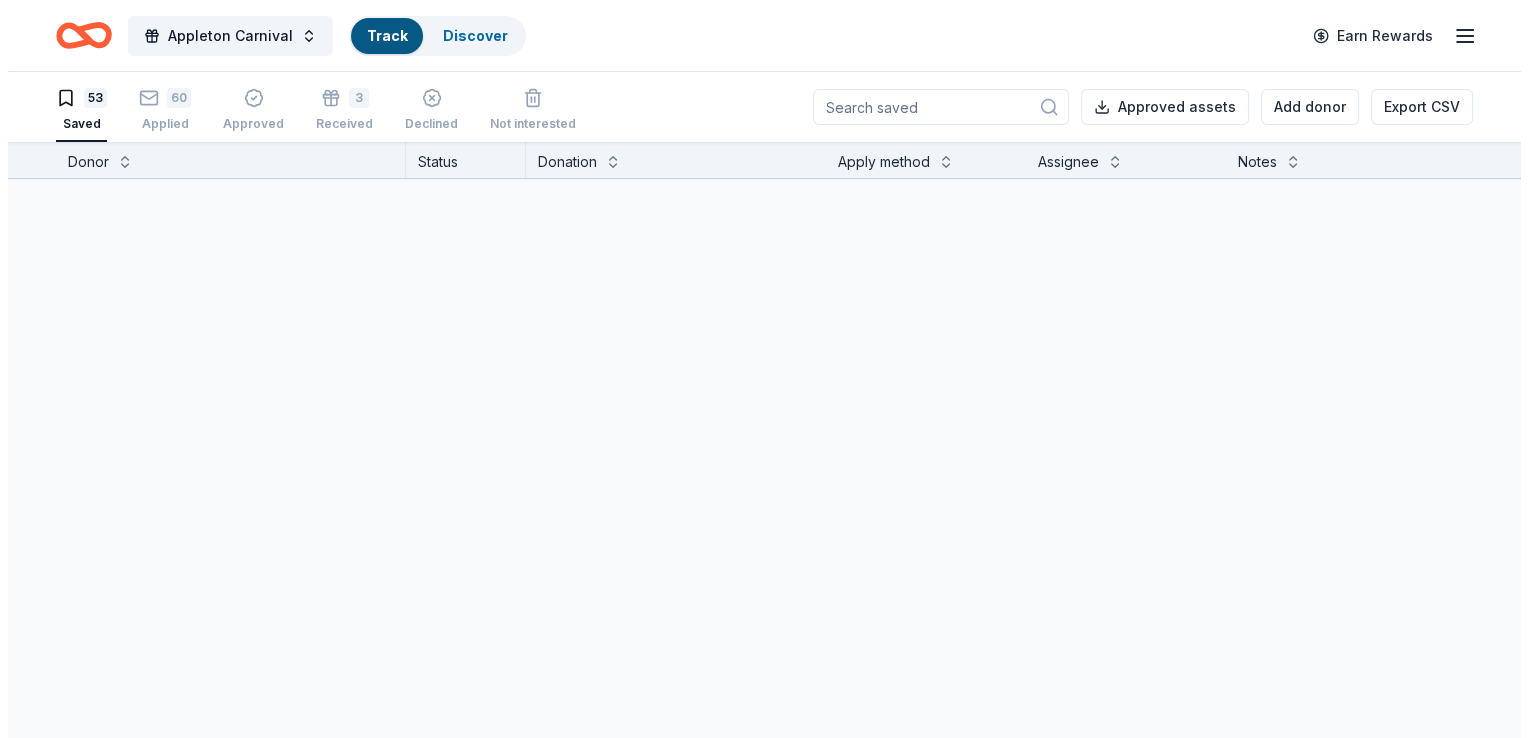 scroll, scrollTop: 0, scrollLeft: 0, axis: both 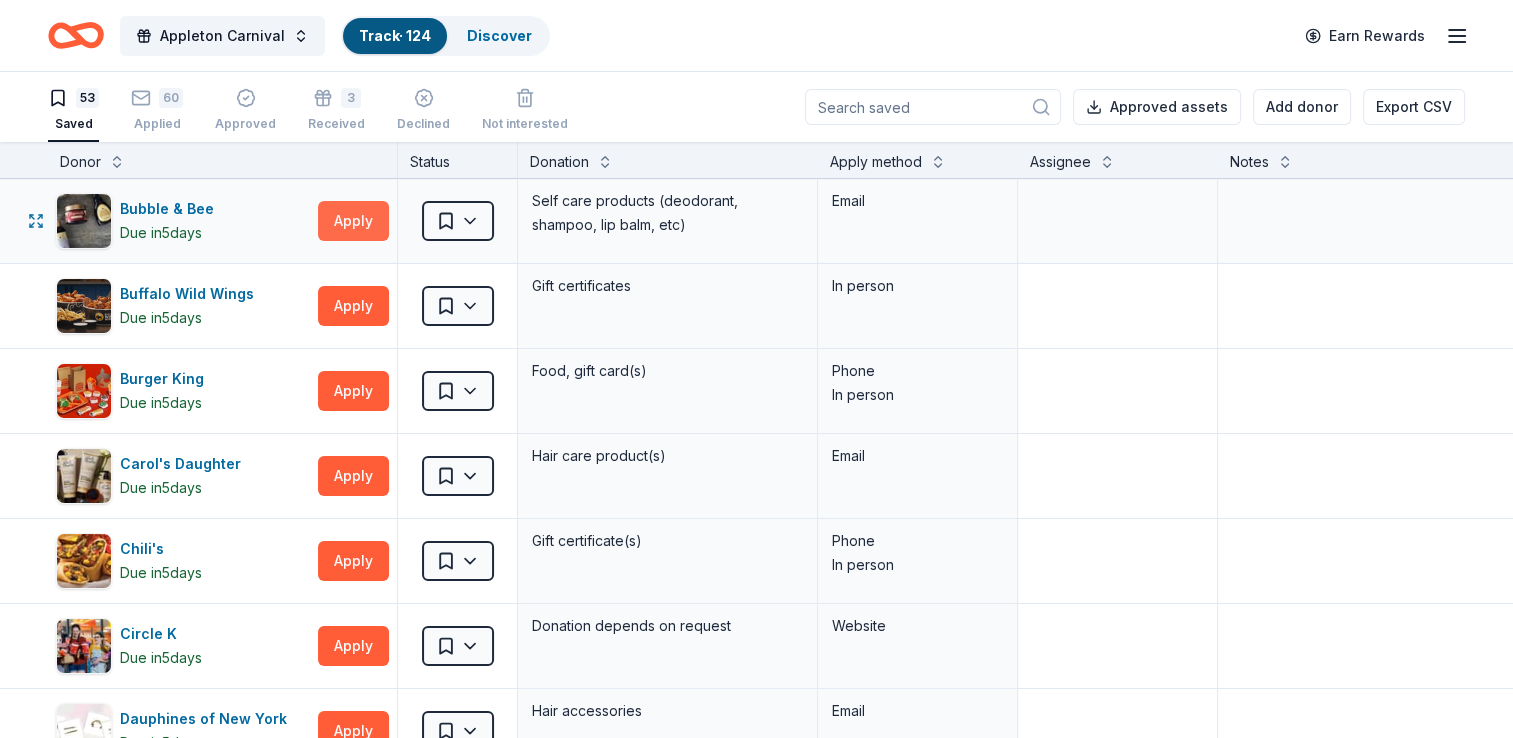 click on "Apply" at bounding box center (353, 221) 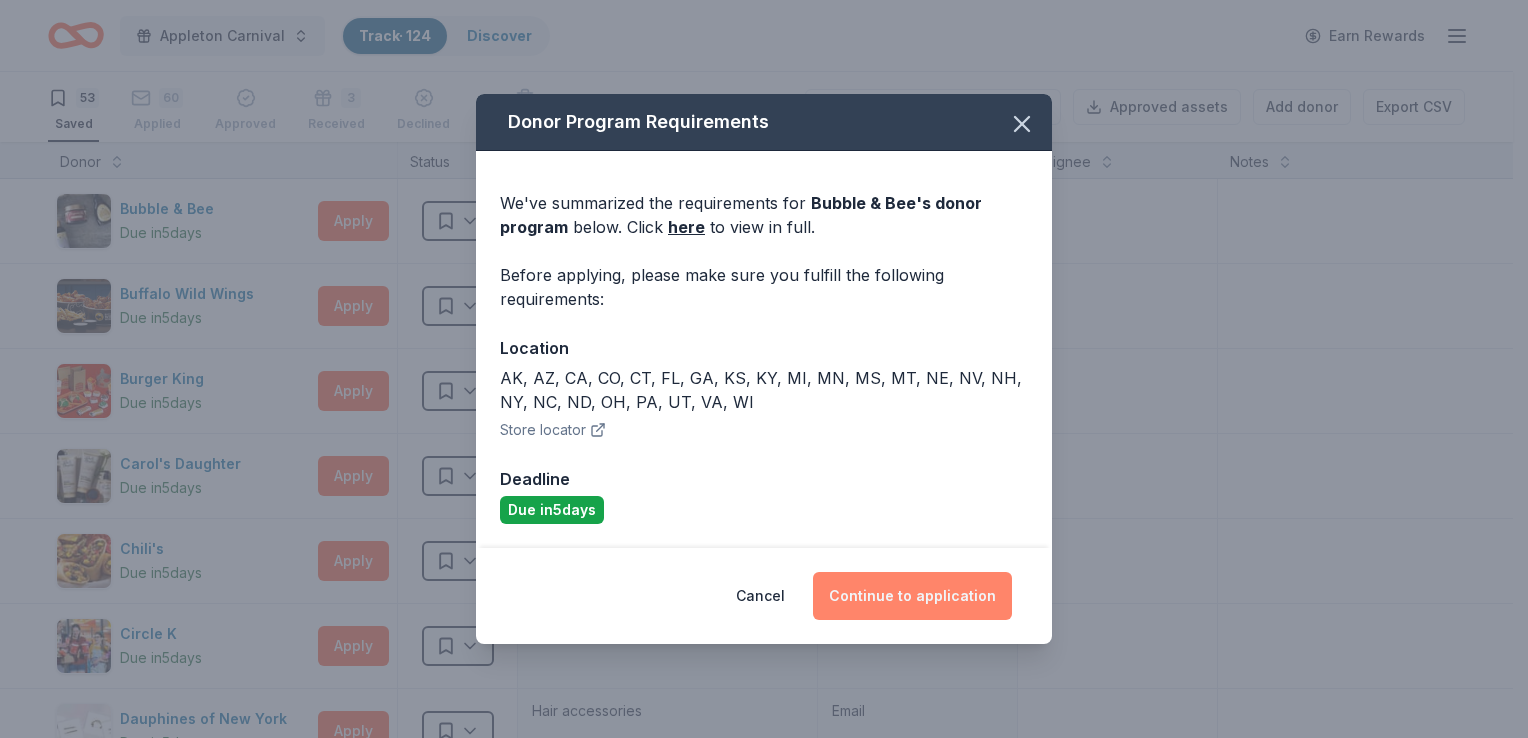 click on "Continue to application" at bounding box center [912, 596] 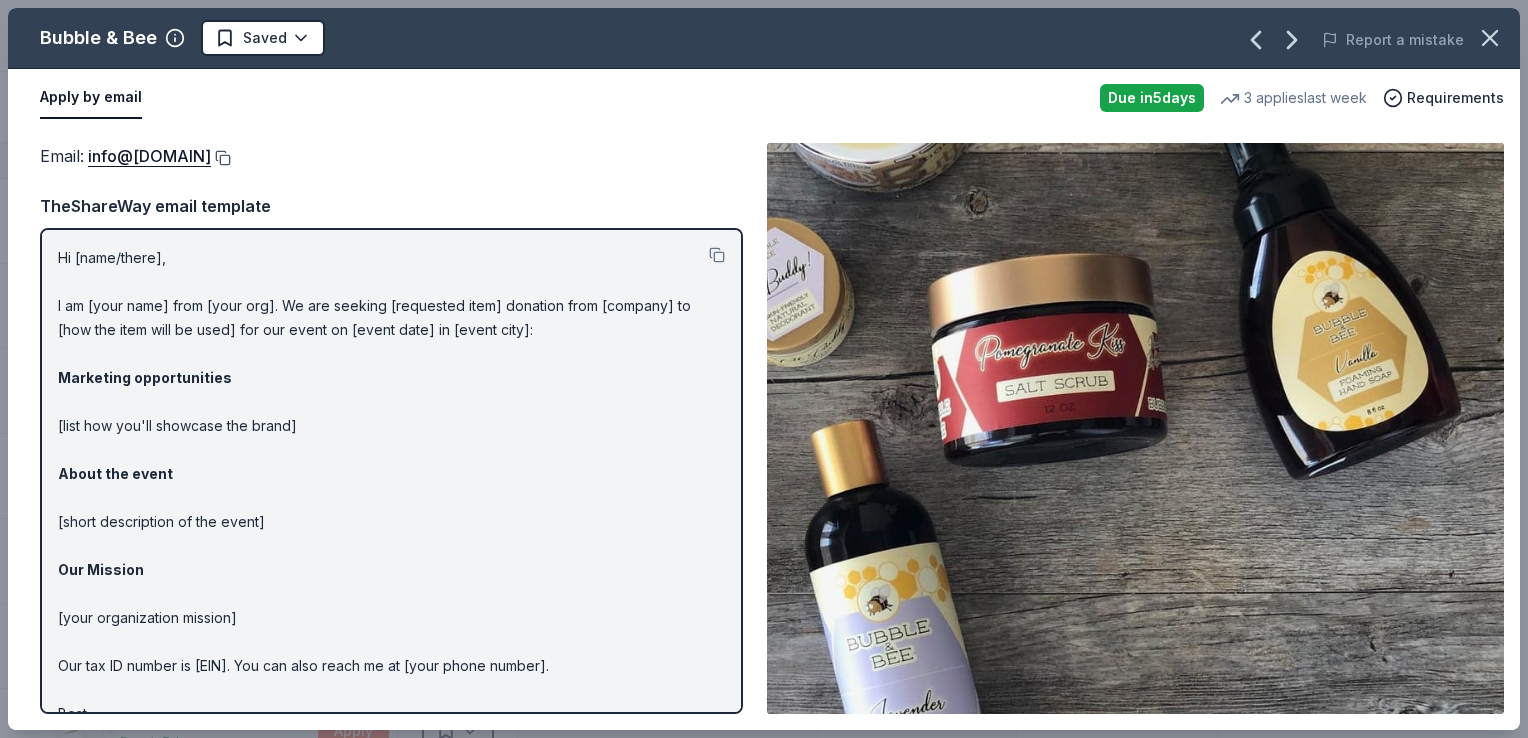 click at bounding box center [221, 158] 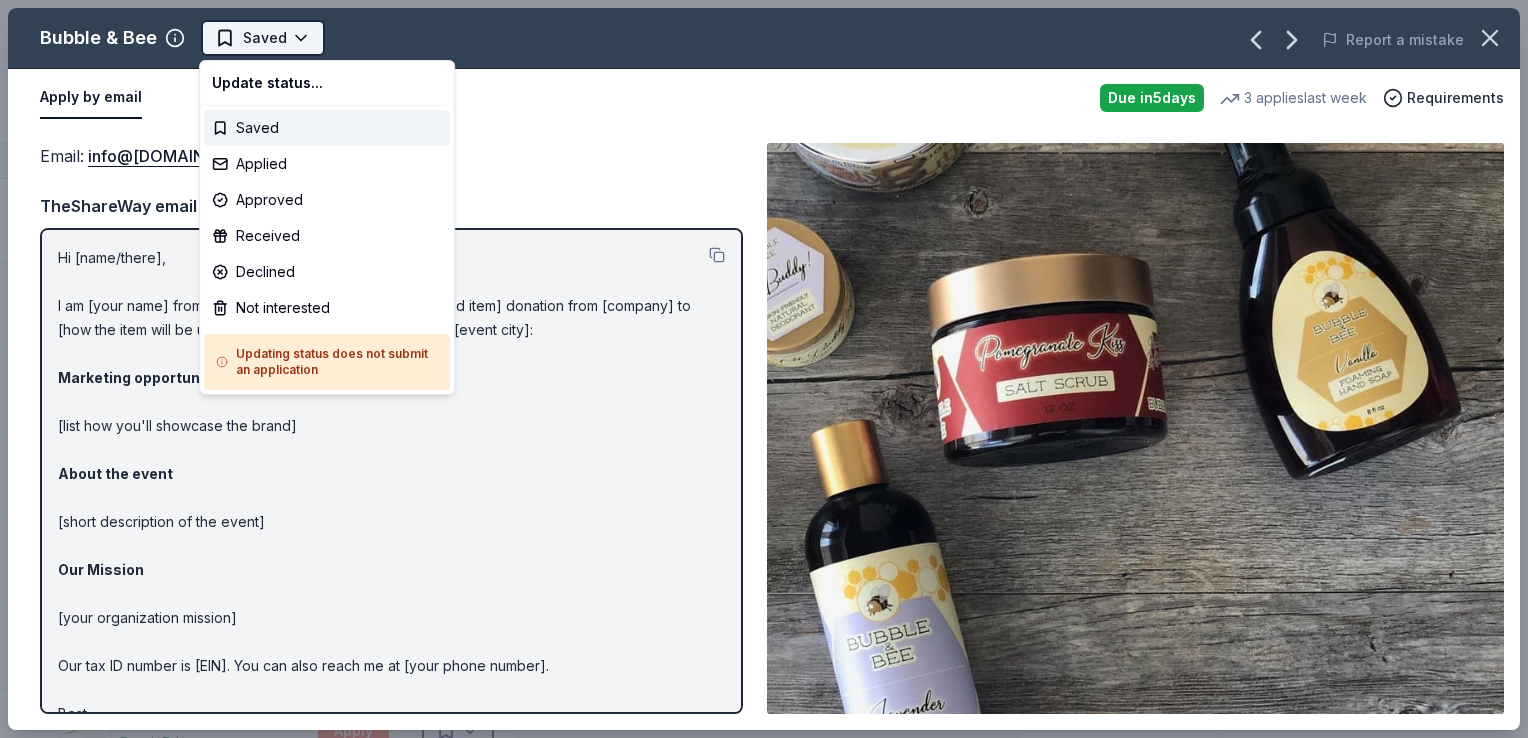 click on "Appleton Carnival  Track  · 124 Discover Earn Rewards 53 Saved 60 Applied Approved 3 Received Declined Not interested  Approved assets Add donor Export CSV Donor Status Donation Apply method Assignee Notes Bubble & Bee Due in  5  days Apply Saved Self care products (deodorant, shampoo, lip balm, etc) Email Buffalo Wild Wings Due in  5  days Apply Saved Gift certificates In person Burger King Due in  5  days Apply Saved Food, gift card(s) Phone In person Carol's Daughter Due in  5  days Apply Saved Hair care product(s) Email Chili's Due in  5  days Apply Saved Gift certificate(s) Phone In person Circle K Due in  5  days Apply Saved Donation depends on request Website Dauphines of New York Due in  5  days Apply Saved Hair accessories Email Elizabeth Arden Due in  5  days Apply Saved Makeup products Email Ello Due in  5  days Apply Saved Drinkware(s), food storage container(s) Website Garmin Due in  5  days Apply Saved Outdoors product(s), monetary support Website GoGo Squeez Due in  5  days Apply Saved Website" at bounding box center (764, 369) 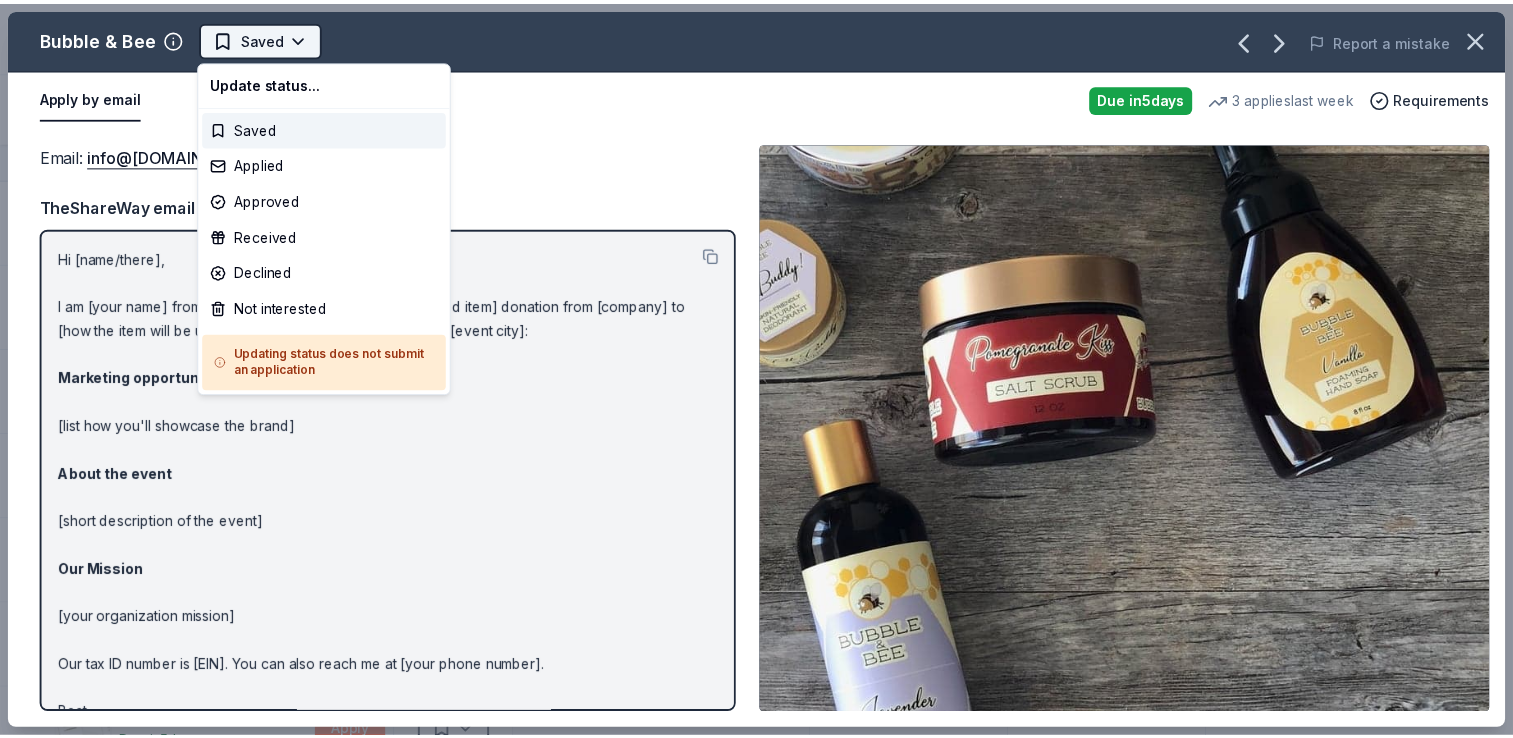 scroll, scrollTop: 0, scrollLeft: 0, axis: both 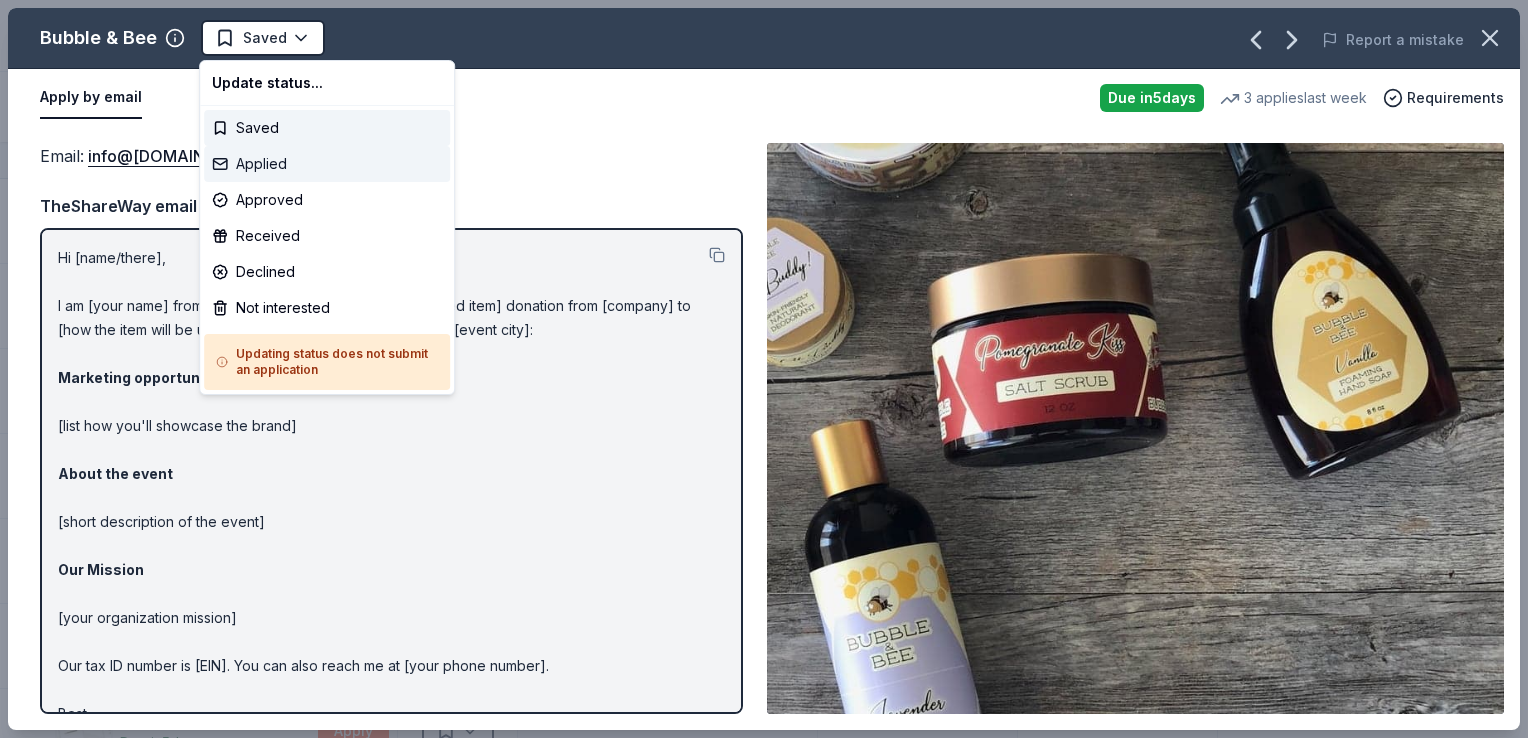 click on "Applied" at bounding box center (327, 164) 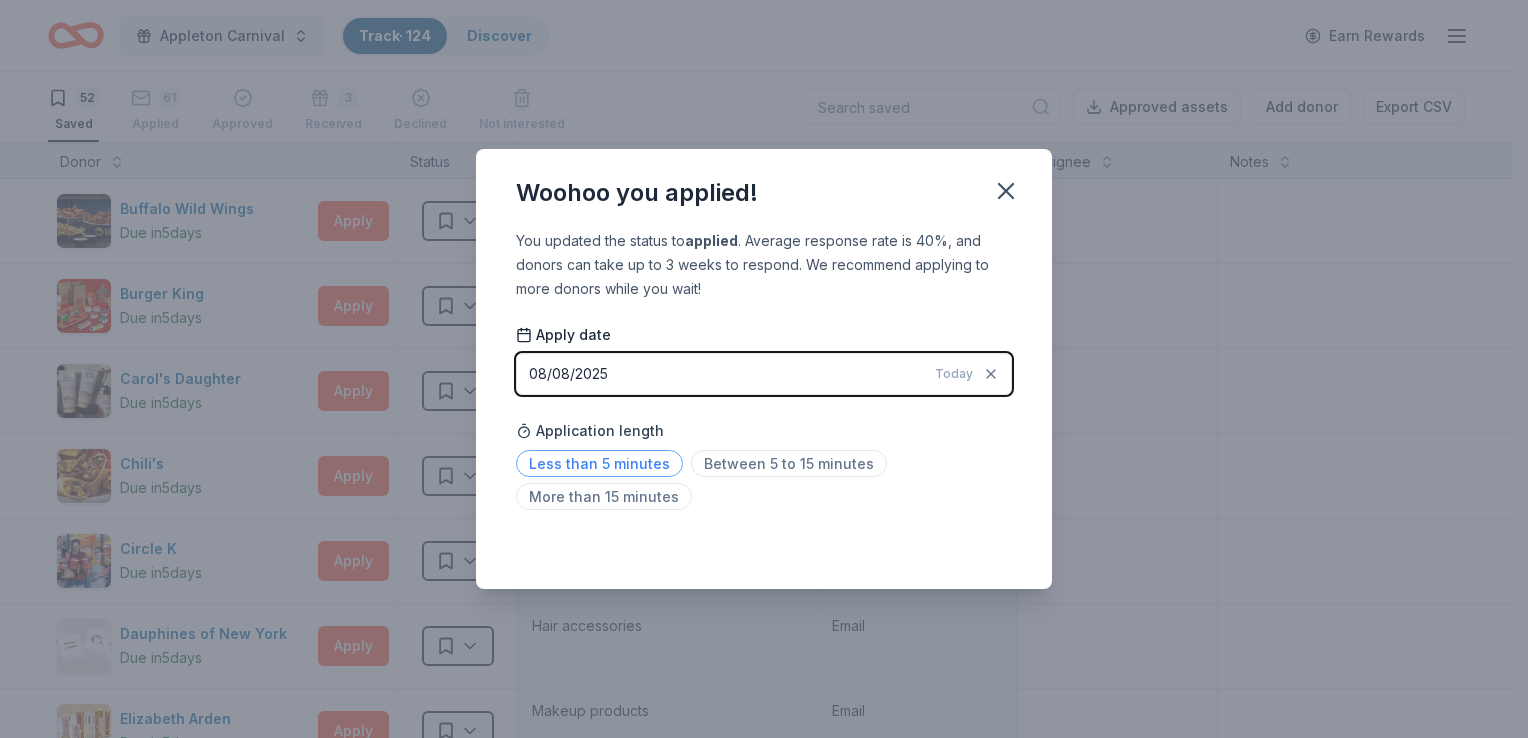 click on "Less than 5 minutes" at bounding box center (599, 463) 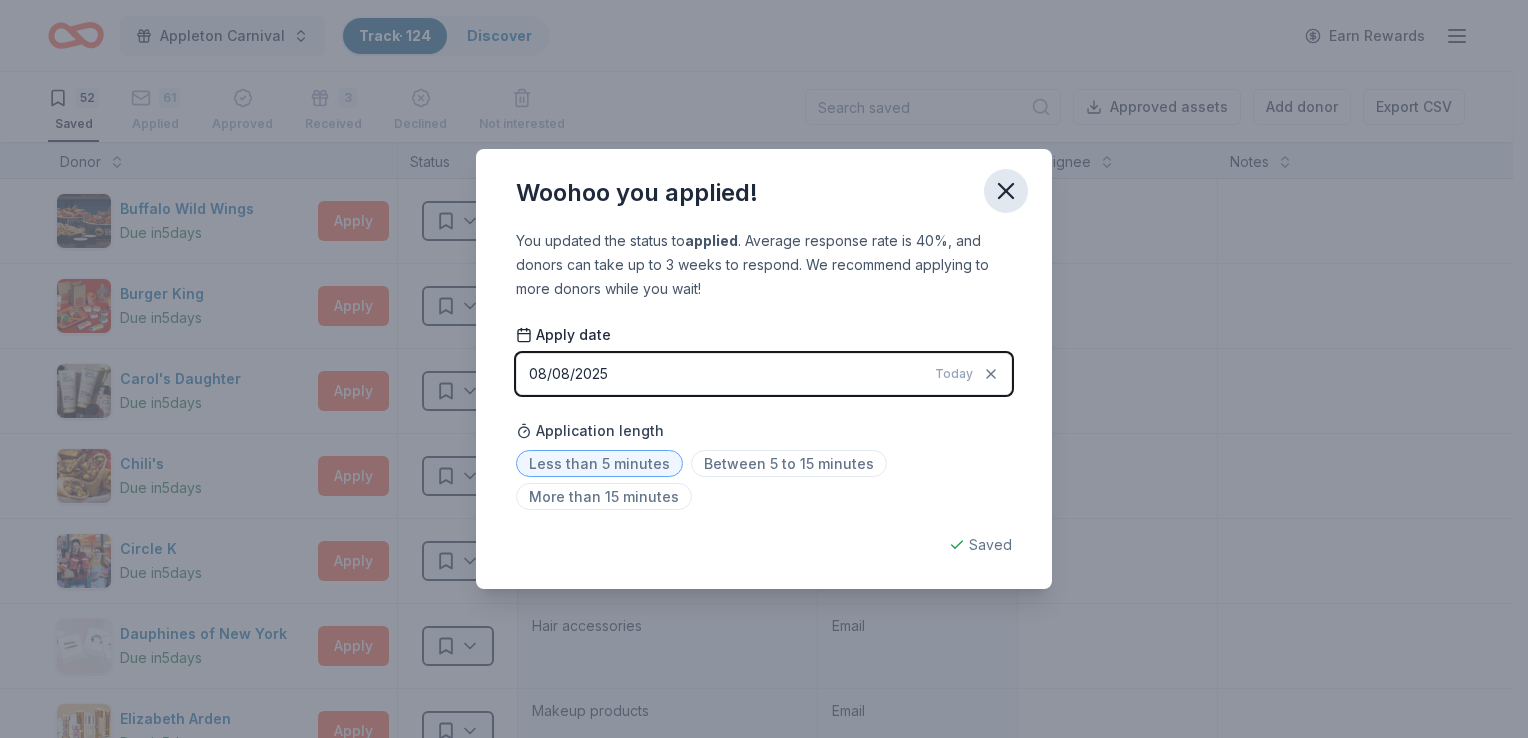 click 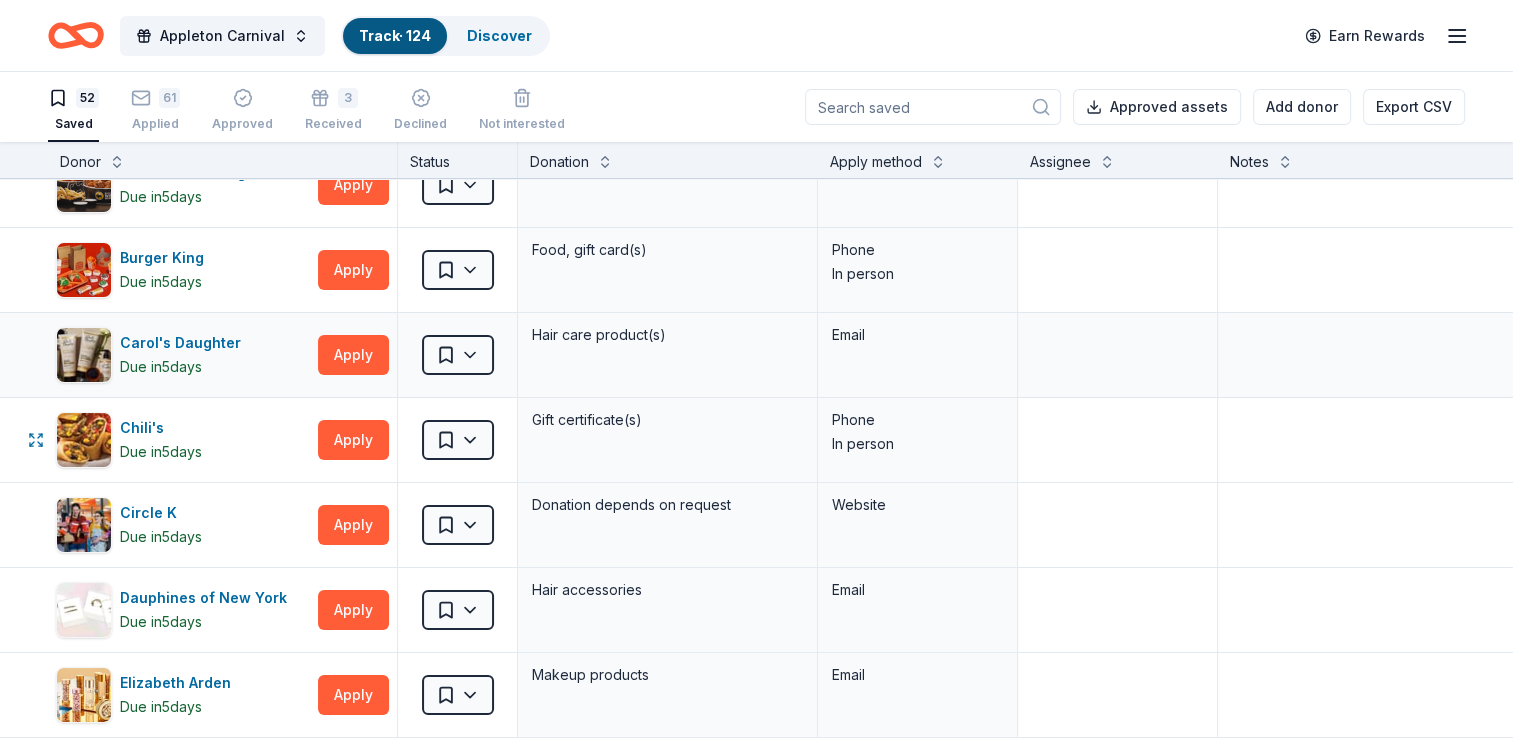 scroll, scrollTop: 36, scrollLeft: 0, axis: vertical 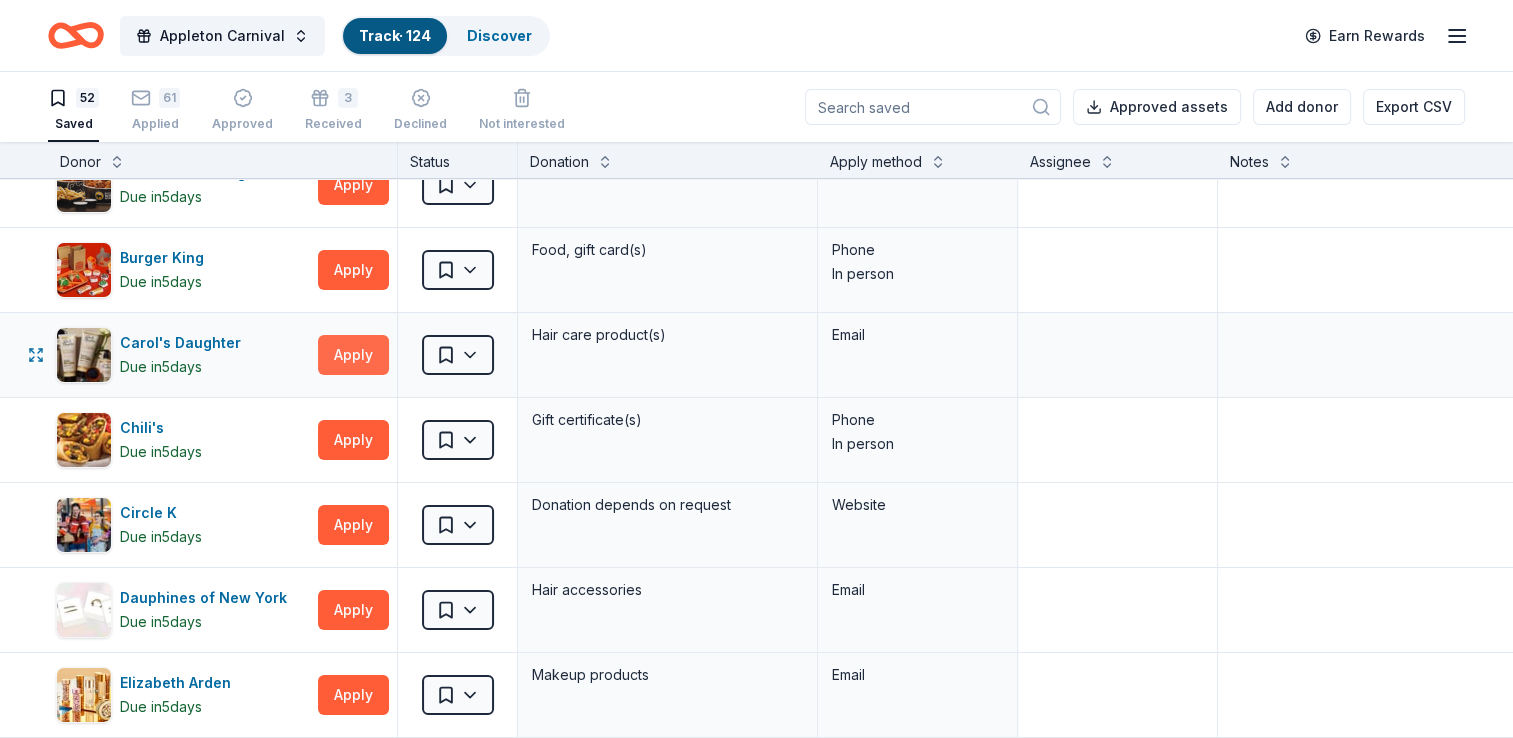 click on "Apply" at bounding box center (353, 355) 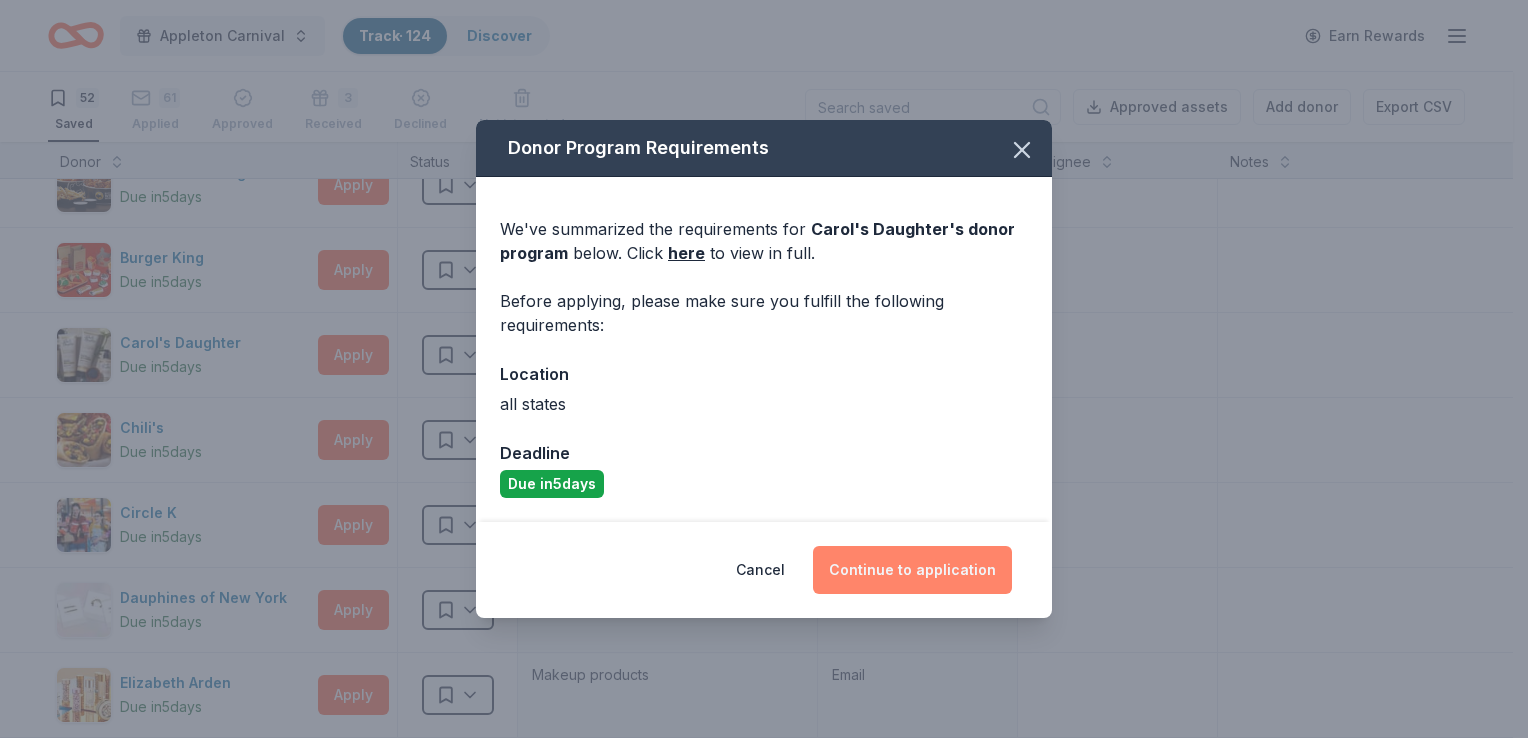 click on "Continue to application" at bounding box center (912, 570) 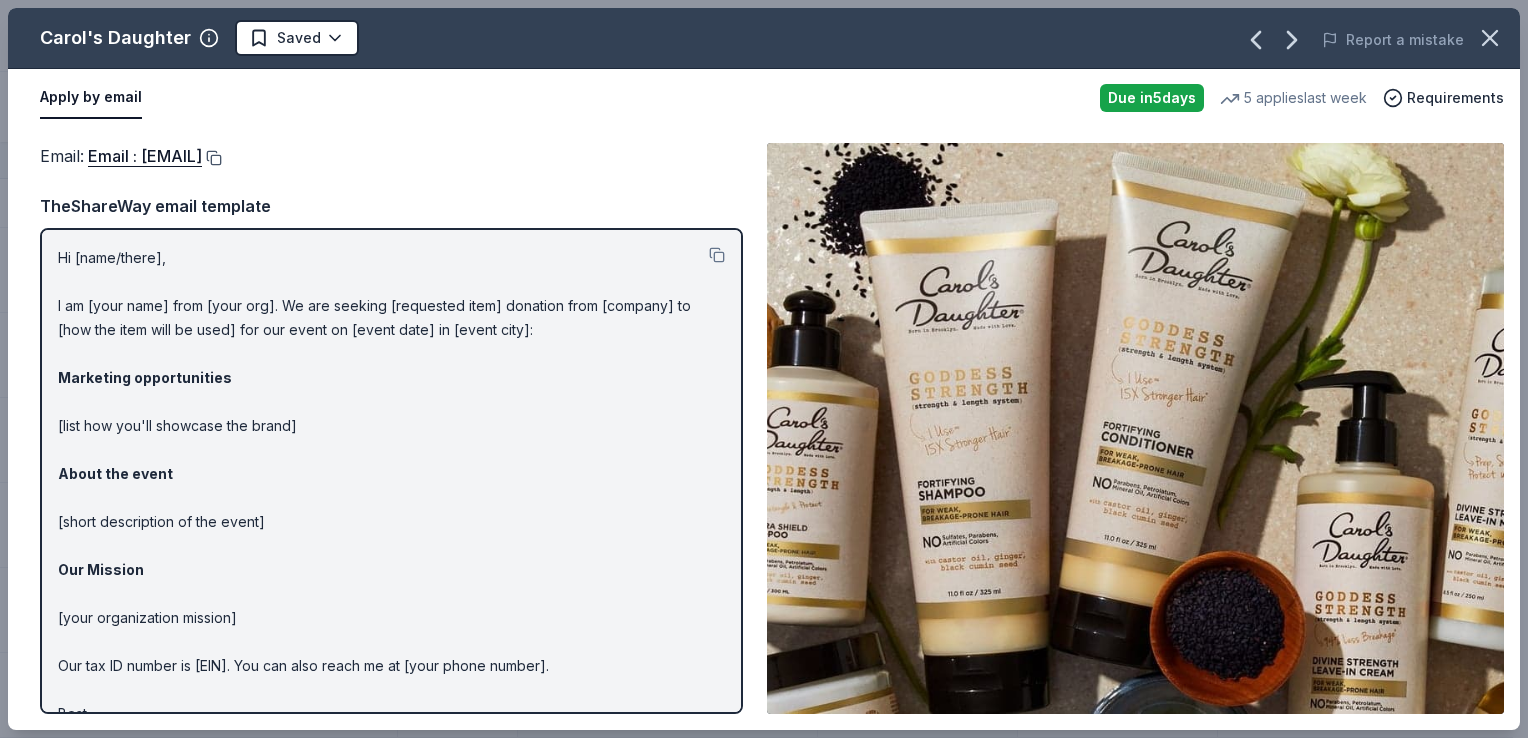 click at bounding box center (212, 158) 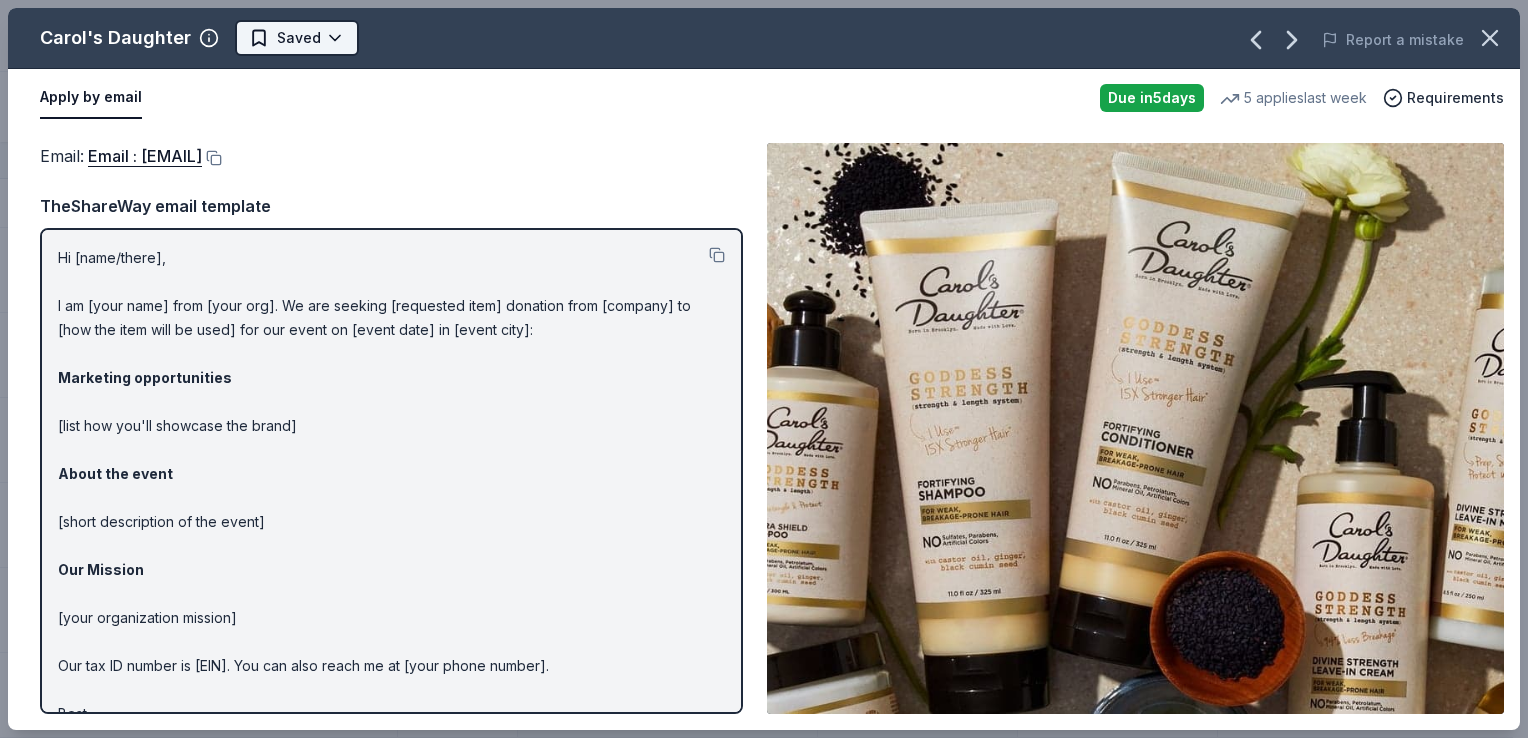 click on "Appleton Carnival  Track  · 124 Discover Earn Rewards 52 Saved 61 Applied Approved 3 Received Declined Not interested  Approved assets Add donor Export CSV Donor Status Donation Apply method Assignee Notes Buffalo Wild Wings Due in  5  days Apply Saved Gift certificates In person Burger King Due in  5  days Apply Saved Food, gift card(s) Phone In person Carol's Daughter Due in  5  days Apply Saved Hair care product(s) Email Chili's Due in  5  days Apply Saved Gift certificate(s) Phone In person Circle K Due in  5  days Apply Saved Donation depends on request Website Dauphines of New York Due in  5  days Apply Saved Hair accessories Email Elizabeth Arden Due in  5  days Apply Saved Makeup products Email Ello Due in  5  days Apply Saved Drinkware(s), food storage container(s) Website Garmin Due in  5  days Apply Saved Outdoors product(s), monetary support Website GoGo Squeez Due in  5  days Apply Saved Donation depends on request Website HP Hood Due in  7  days Apply Saved Dairy product(s), gift card(s) Mail 5" at bounding box center (764, 369) 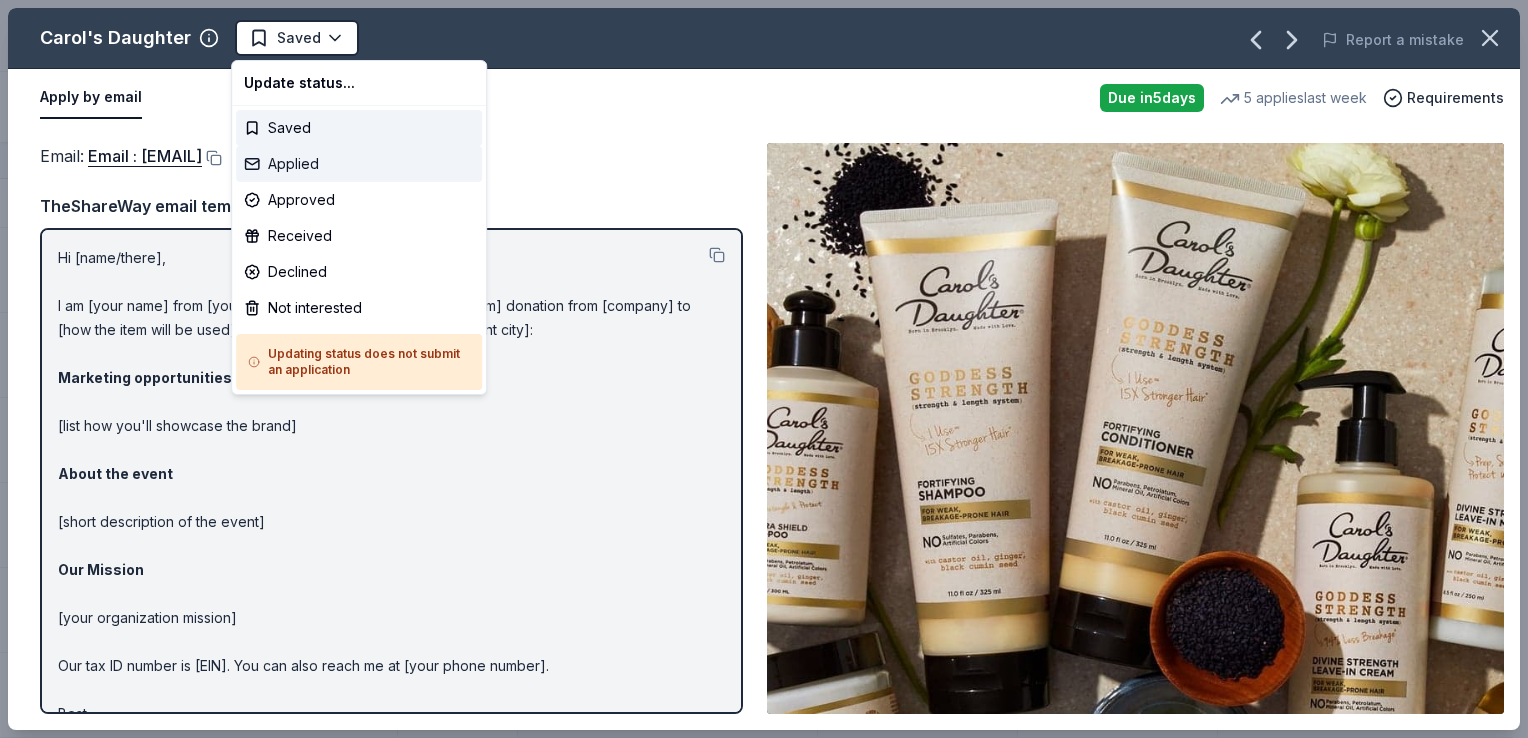 click on "Applied" at bounding box center (359, 164) 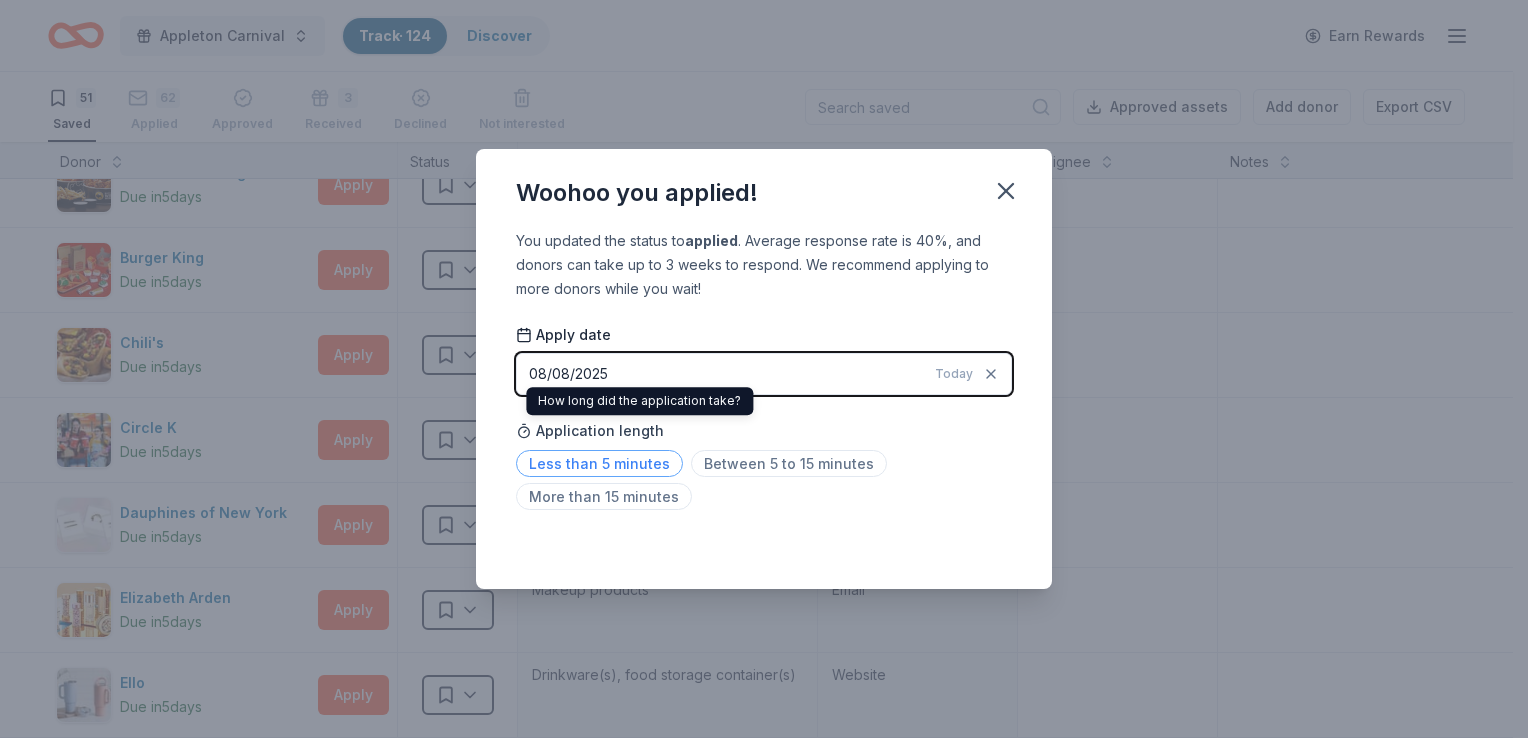 click on "Less than 5 minutes" at bounding box center (599, 463) 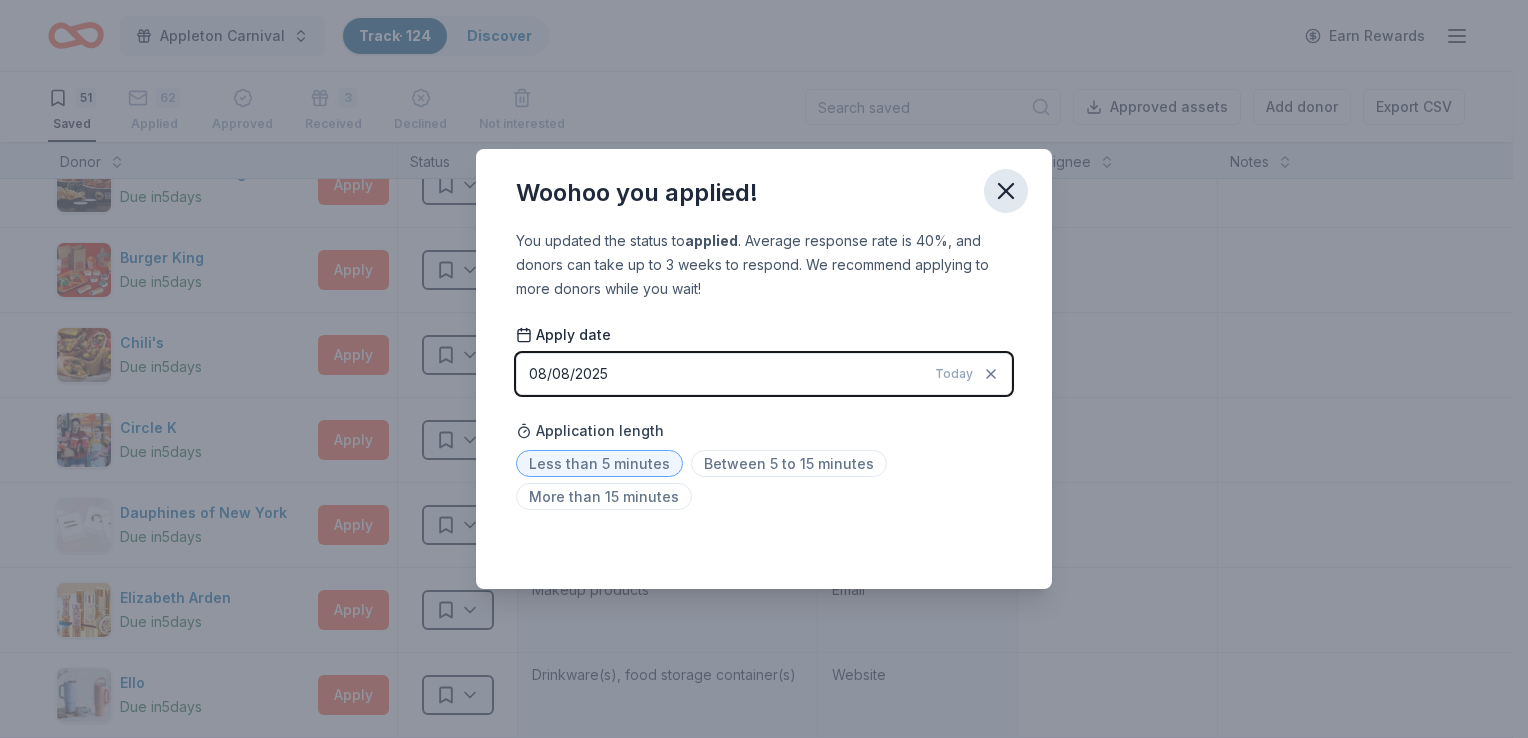 click 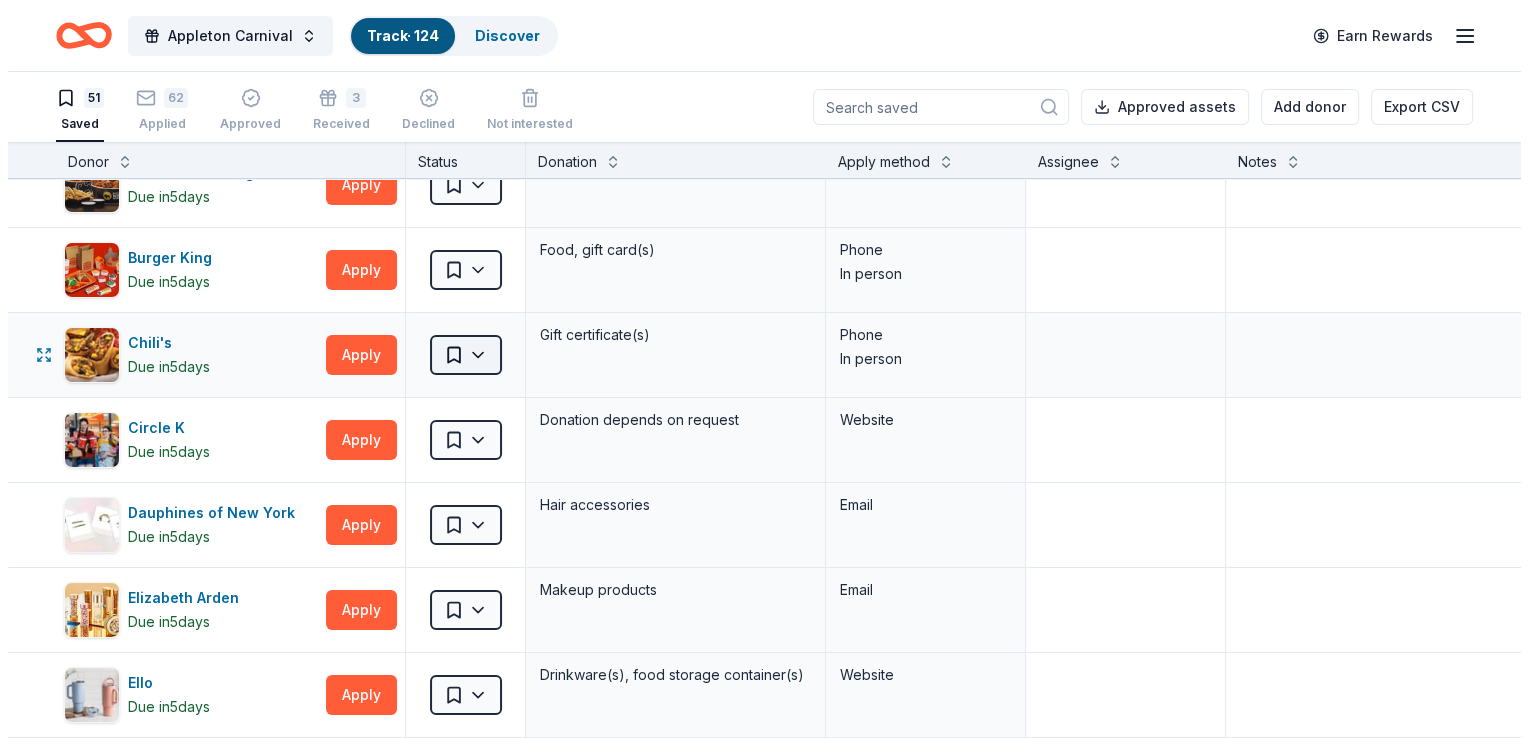 scroll, scrollTop: 0, scrollLeft: 0, axis: both 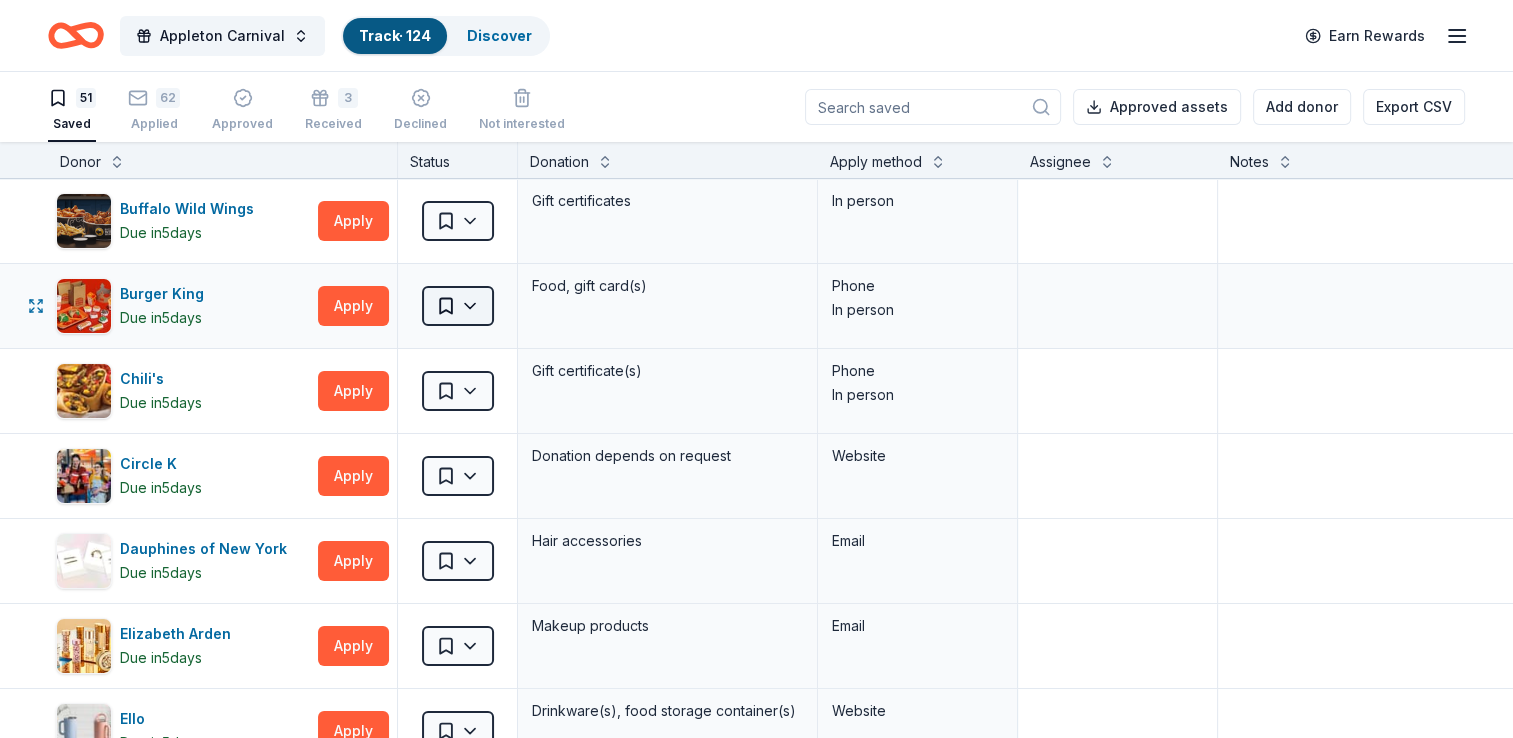 click on "Appleton Carnival  Track  · 124 Discover Earn Rewards 51 Saved 62 Applied Approved 3 Received Declined Not interested  Approved assets Add donor Export CSV Donor Status Donation Apply method Assignee Notes Buffalo Wild Wings Due in  5  days Apply Saved Gift certificates In person Burger King Due in  5  days Apply Saved Food, gift card(s) Phone In person Chili's Due in  5  days Apply Saved Gift certificate(s) Phone In person Circle K Due in  5  days Apply Saved Donation depends on request Website Dauphines of New York Due in  5  days Apply Saved Hair accessories Email Elizabeth Arden Due in  5  days Apply Saved Makeup products Email Ello Due in  5  days Apply Saved Drinkware(s), food storage container(s) Website Garmin Due in  5  days Apply Saved Outdoors product(s), monetary support Website GoGo Squeez Due in  5  days Apply Saved Donation depends on request Website HP Hood Due in  7  days Apply Saved Dairy product(s), gift card(s) Mail Igloo Coolers Due in  5  days Apply Saved Cooler product(s) Email IHOP 5" at bounding box center [756, 369] 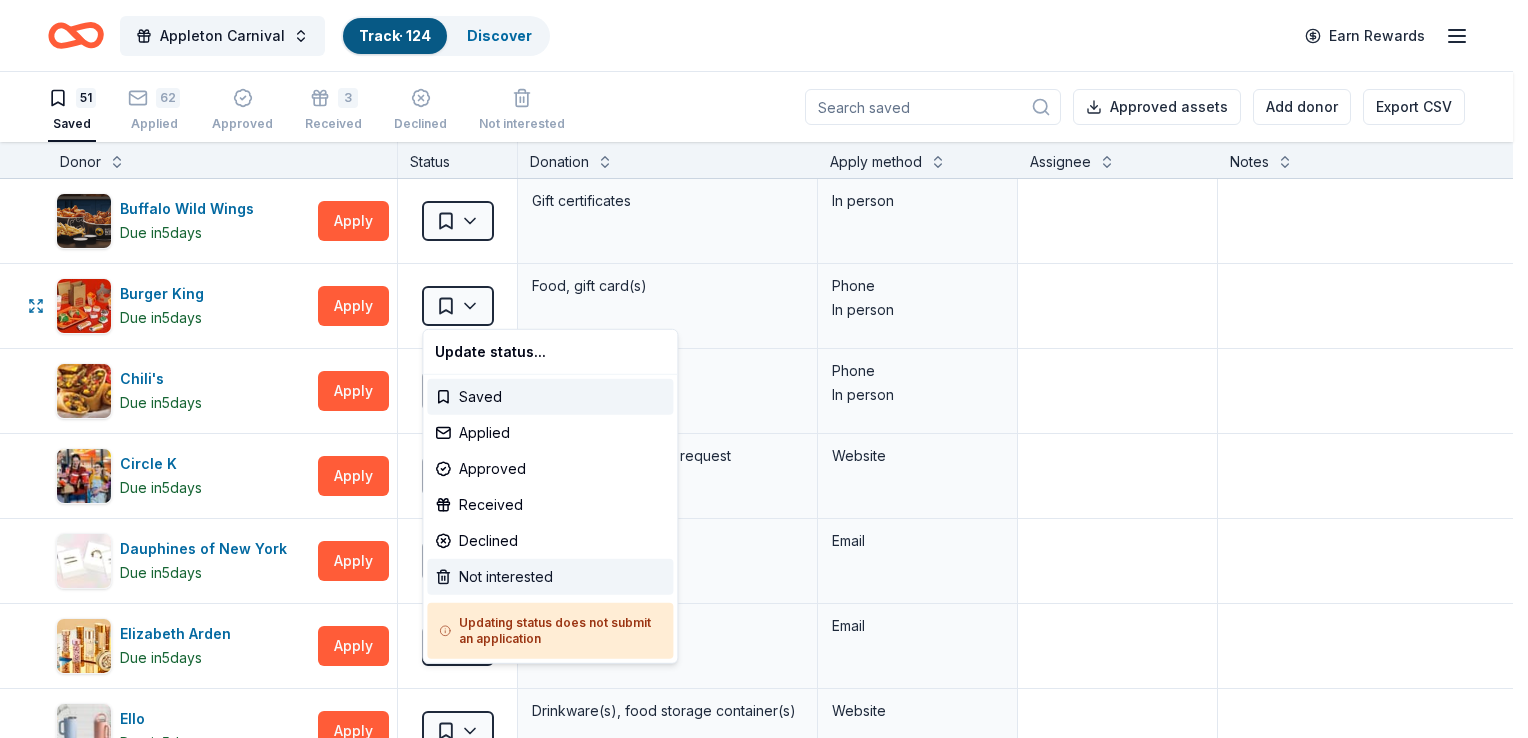 click on "Not interested" at bounding box center (550, 577) 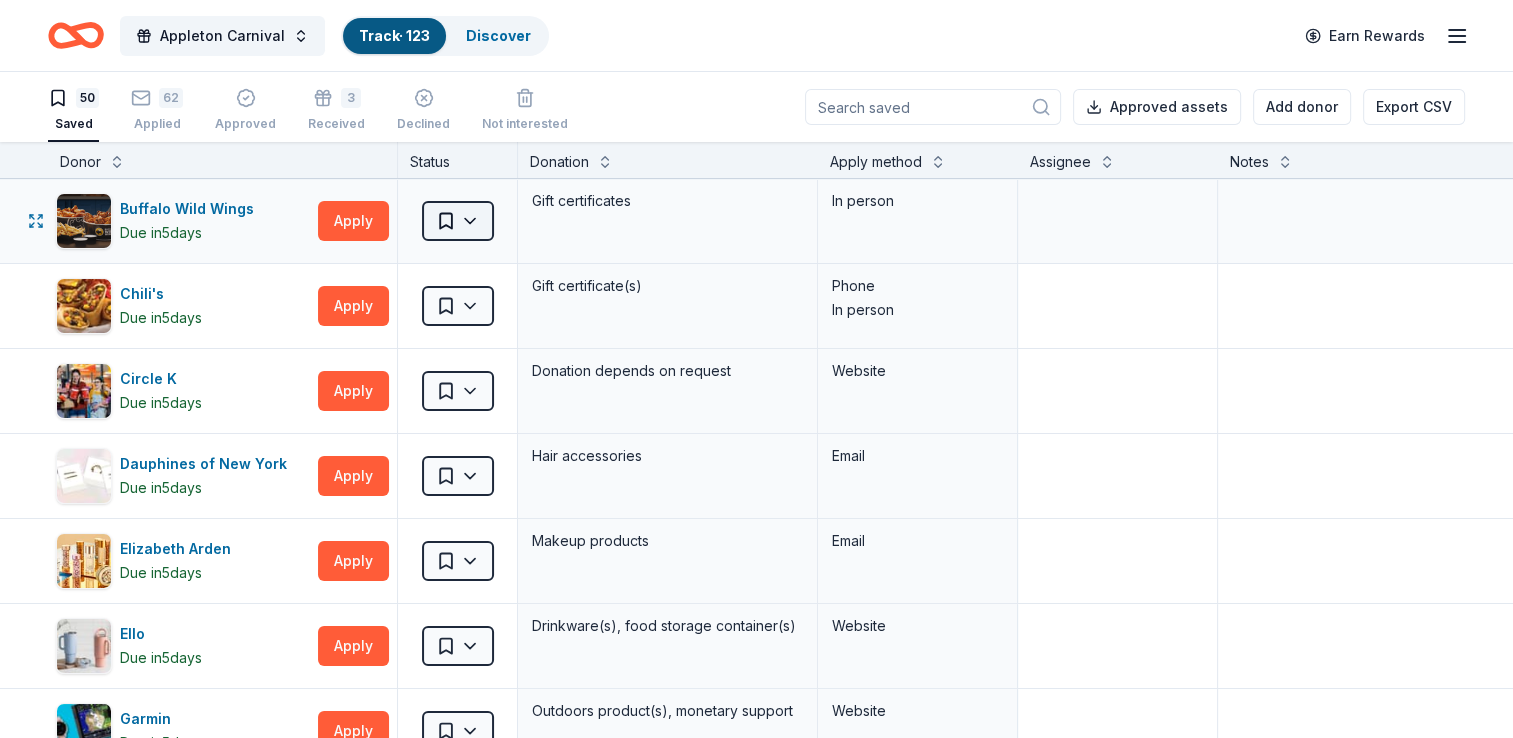 click on "Appleton Carnival  Track  · 123 Discover Earn Rewards 50 Saved 62 Applied Approved 3 Received Declined Not interested  Approved assets Add donor Export CSV Donor Status Donation Apply method Assignee Notes Buffalo Wild Wings Due in  5  days Apply Saved Gift certificates In person Chili's Due in  5  days Apply Saved Gift certificate(s) Phone In person Circle K Due in  5  days Apply Saved Donation depends on request Website Dauphines of New York Due in  5  days Apply Saved Hair accessories Email Elizabeth Arden Due in  5  days Apply Saved Makeup products Email Ello Due in  5  days Apply Saved Drinkware(s), food storage container(s) Website Garmin Due in  5  days Apply Saved Outdoors product(s), monetary support Website GoGo Squeez Due in  5  days Apply Saved Donation depends on request Website HP Hood Due in  7  days Apply Saved Dairy product(s), gift card(s) Mail Igloo Coolers Due in  5  days Apply Saved Cooler product(s) Email IHOP Due in  5  days Apply Saved Food, gift card(s) Phone In person Jacki Easlick" at bounding box center [756, 369] 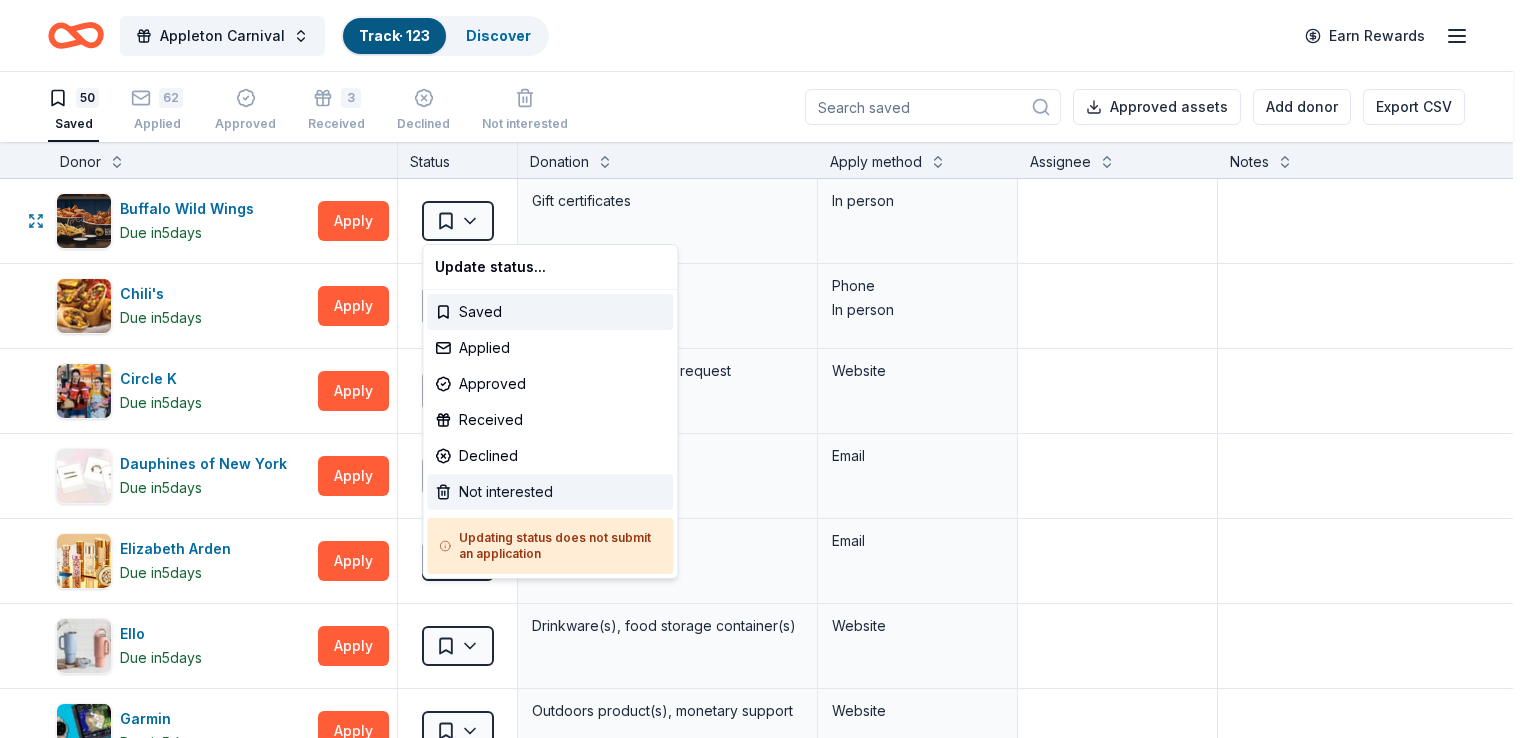 click on "Not interested" at bounding box center [550, 492] 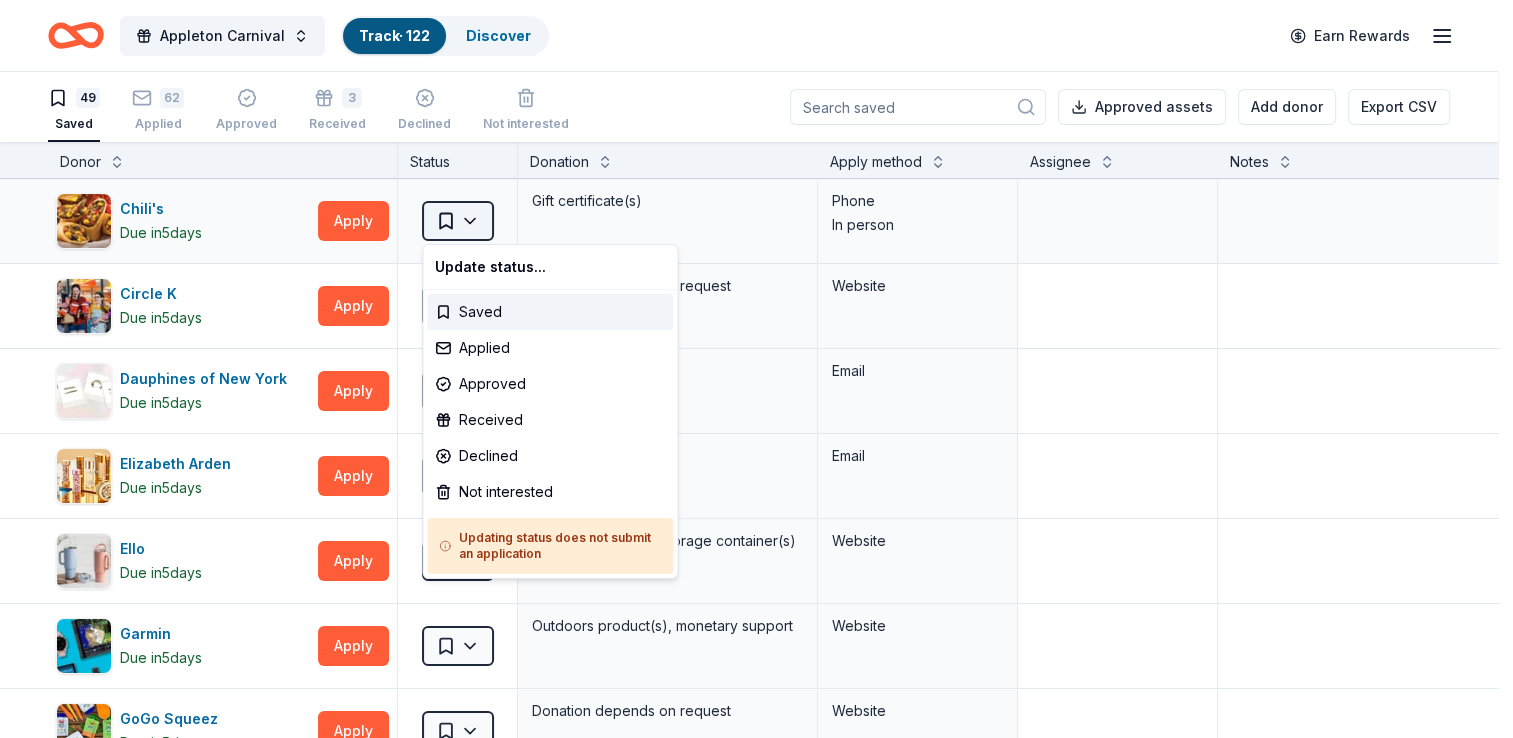 click on "Appleton Carnival  Track  · 122 Discover Earn Rewards 49 Saved 62 Applied Approved 3 Received Declined Not interested  Approved assets Add donor Export CSV Donor Status Donation Apply method Assignee Notes Chili's Due in  5  days Apply Saved Gift certificate(s) Phone In person Circle K Due in  5  days Apply Saved Donation depends on request Website Dauphines of New York Due in  5  days Apply Saved Hair accessories Email Elizabeth Arden Due in  5  days Apply Saved Makeup products Email Ello Due in  5  days Apply Saved Drinkware(s), food storage container(s) Website Garmin Due in  5  days Apply Saved Outdoors product(s), monetary support Website GoGo Squeez Due in  5  days Apply Saved Donation depends on request Website HP Hood Due in  7  days Apply Saved Dairy product(s), gift card(s) Mail Igloo Coolers Due in  5  days Apply Saved Cooler product(s) Email IHOP Due in  5  days Apply Saved Food, gift card(s) Phone In person Jacki Easlick Due in  5  days Apply Saved Gift certificate(s) Website JanSport Due in  5" at bounding box center (756, 369) 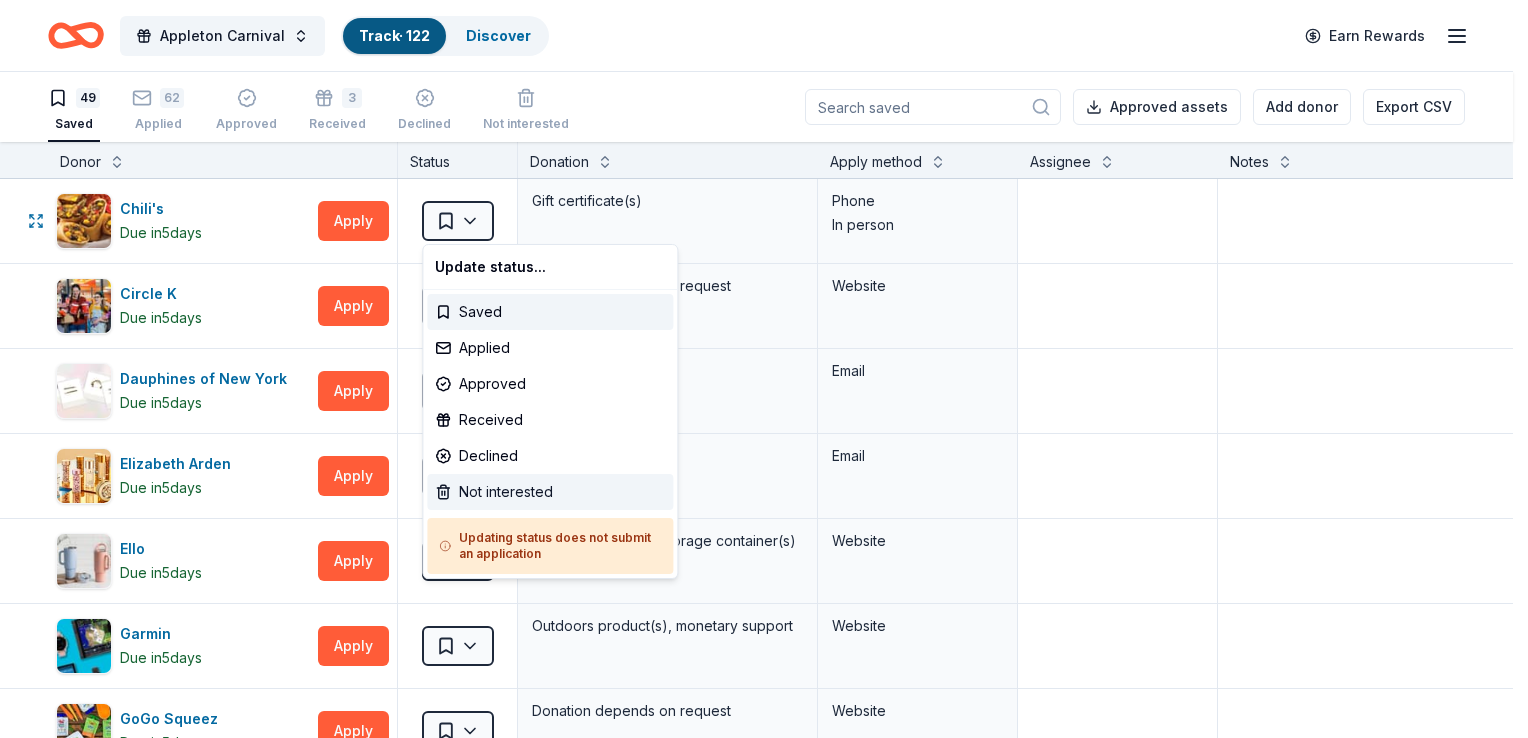 click on "Not interested" at bounding box center (550, 492) 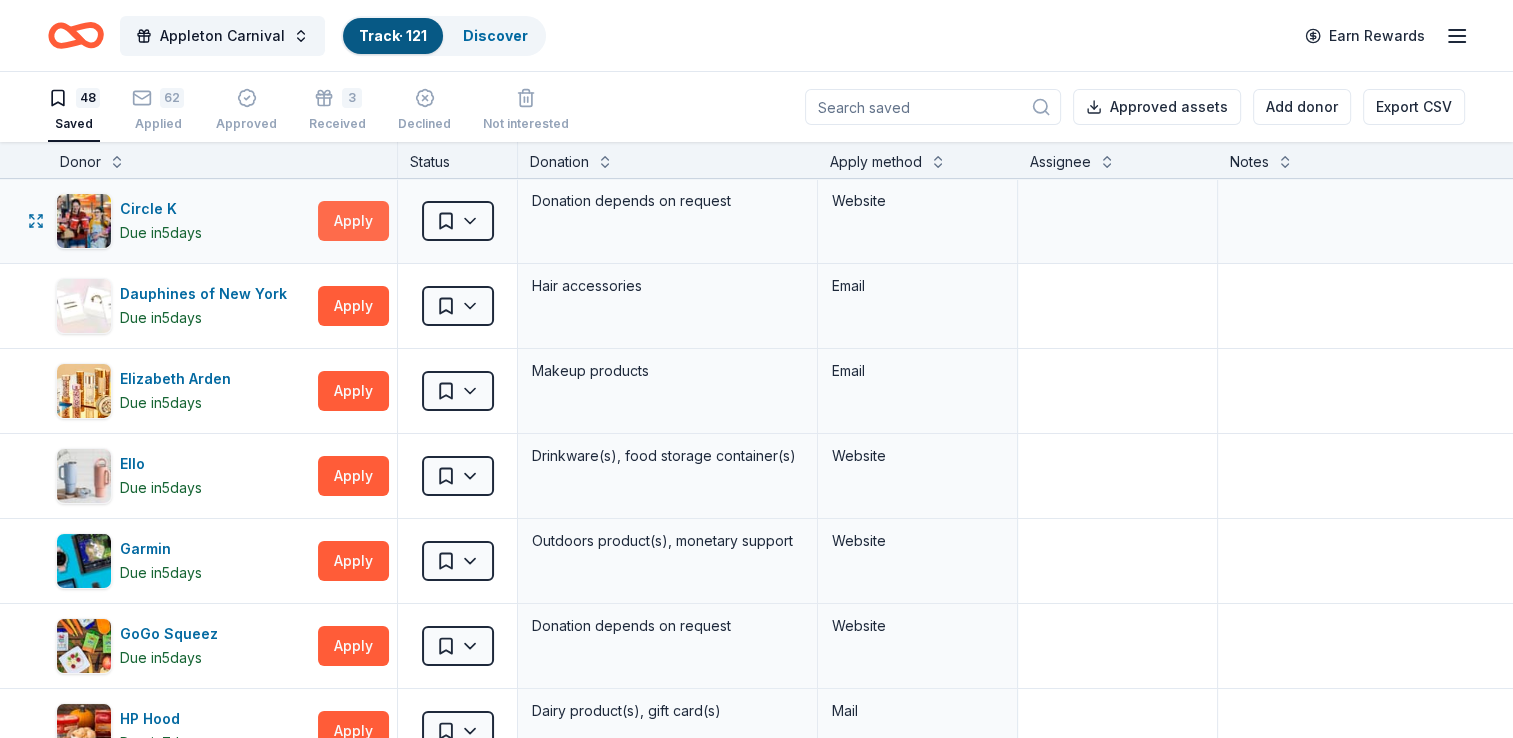 click on "Apply" at bounding box center [353, 221] 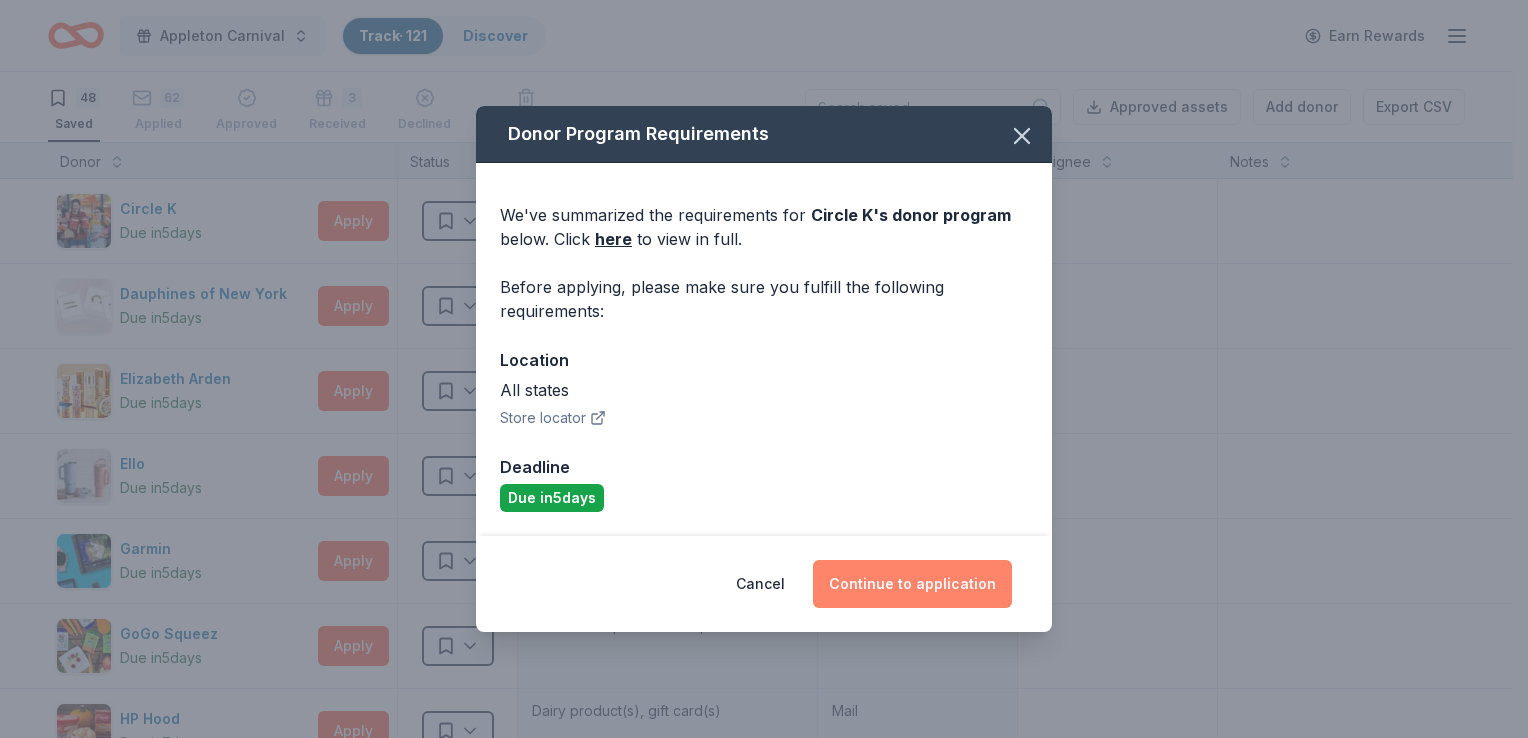 click on "Continue to application" at bounding box center (912, 584) 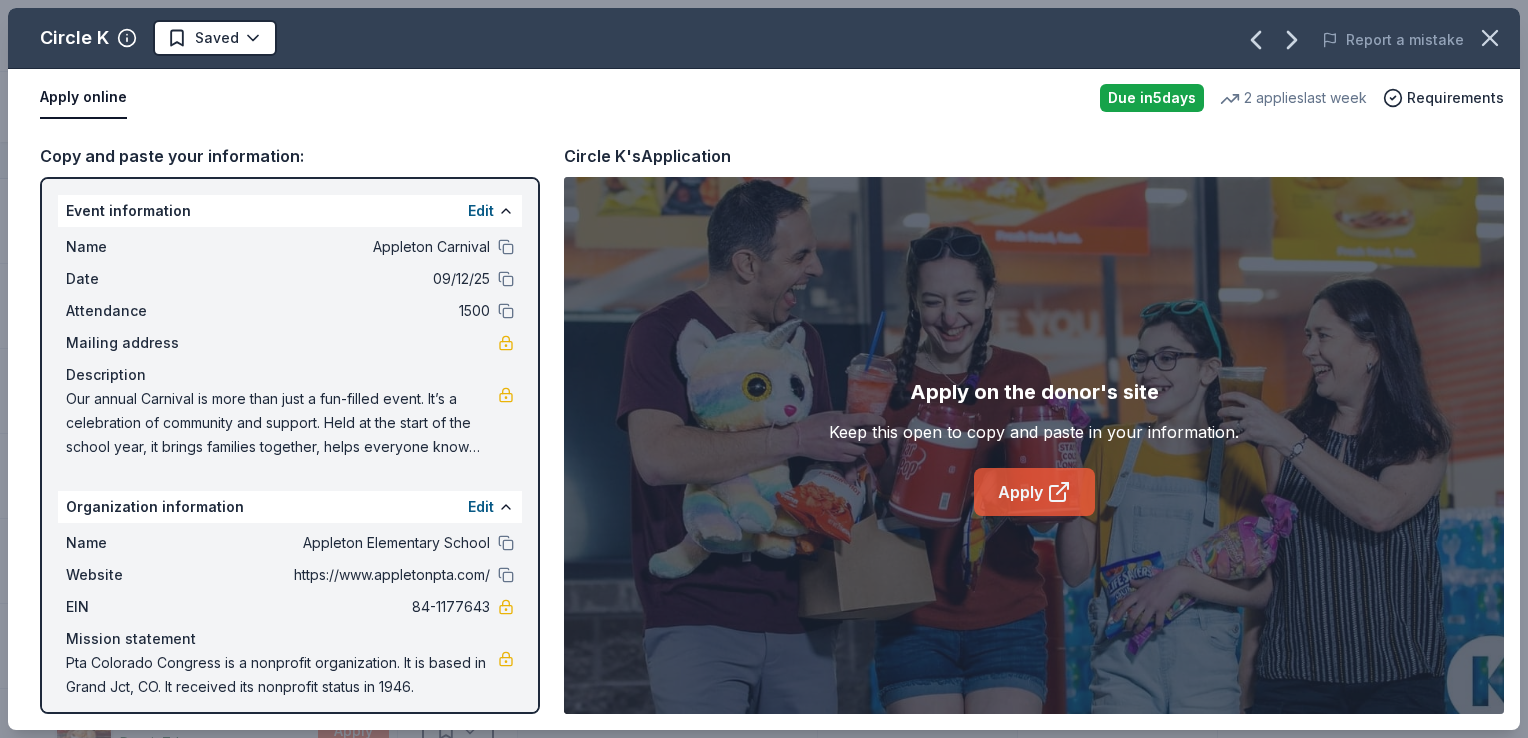 click on "Apply" at bounding box center [1034, 492] 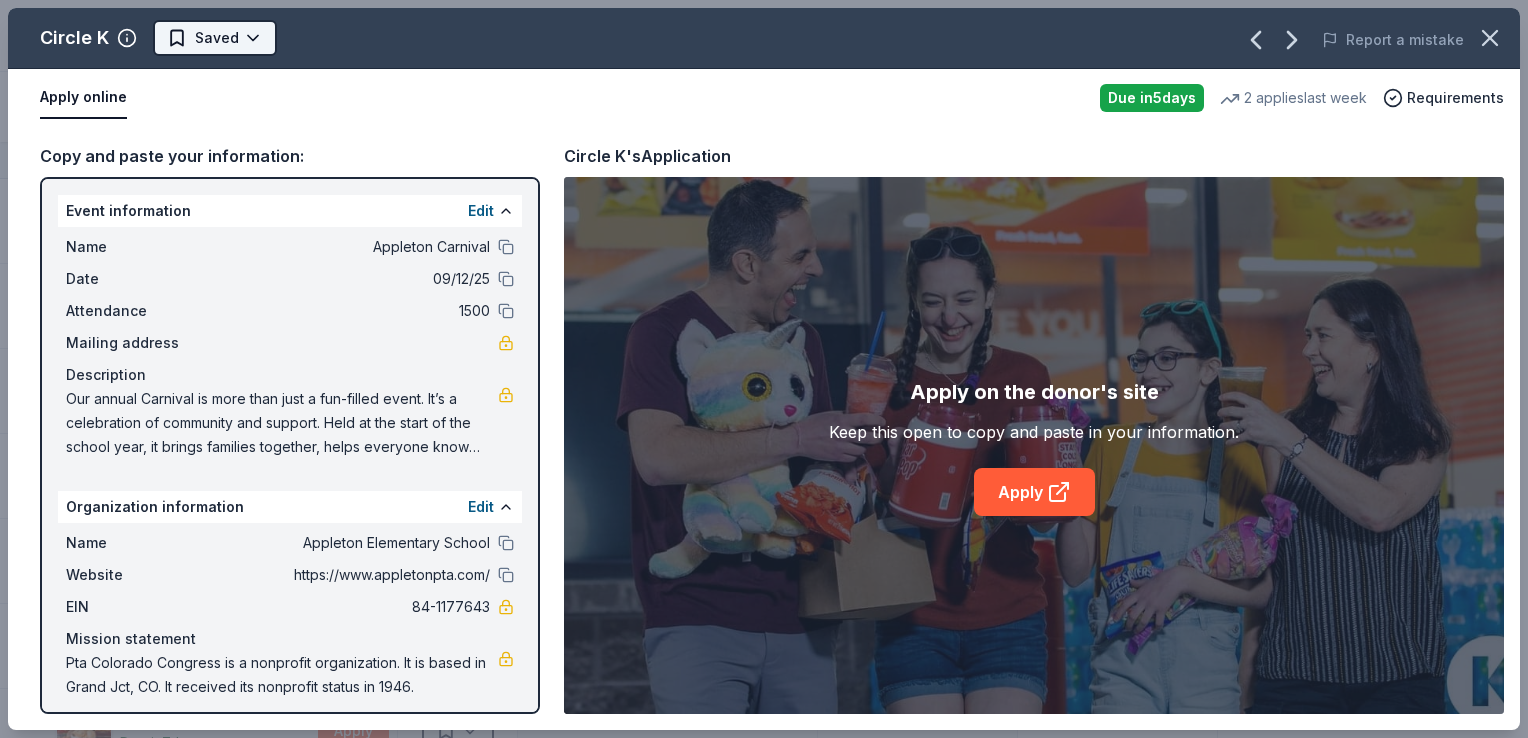 click on "Appleton Carnival  Track  · 121 Discover Earn Rewards 48 Saved 62 Applied Approved 3 Received Declined Not interested  Approved assets Add donor Export CSV Donor Status Donation Apply method Assignee Notes Circle K Due in  5  days Apply Saved Donation depends on request Website Dauphines of New York Due in  5  days Apply Saved Hair accessories Email Elizabeth Arden Due in  5  days Apply Saved Makeup products Email Ello Due in  5  days Apply Saved Drinkware(s), food storage container(s) Website Garmin Due in  5  days Apply Saved Outdoors product(s), monetary support Website GoGo Squeez Due in  5  days Apply Saved Donation depends on request Website HP Hood Due in  7  days Apply Saved Dairy product(s), gift card(s) Mail Igloo Coolers Due in  5  days Apply Saved Cooler product(s) Email IHOP Due in  5  days Apply Saved Food, gift card(s) Phone In person Jacki Easlick Due in  5  days Apply Saved Gift certificate(s) Website JanSport Due in  5  days Apply Saved Backpacks Website Jolly Pets Due in  7  days Apply 5 5" at bounding box center [764, 369] 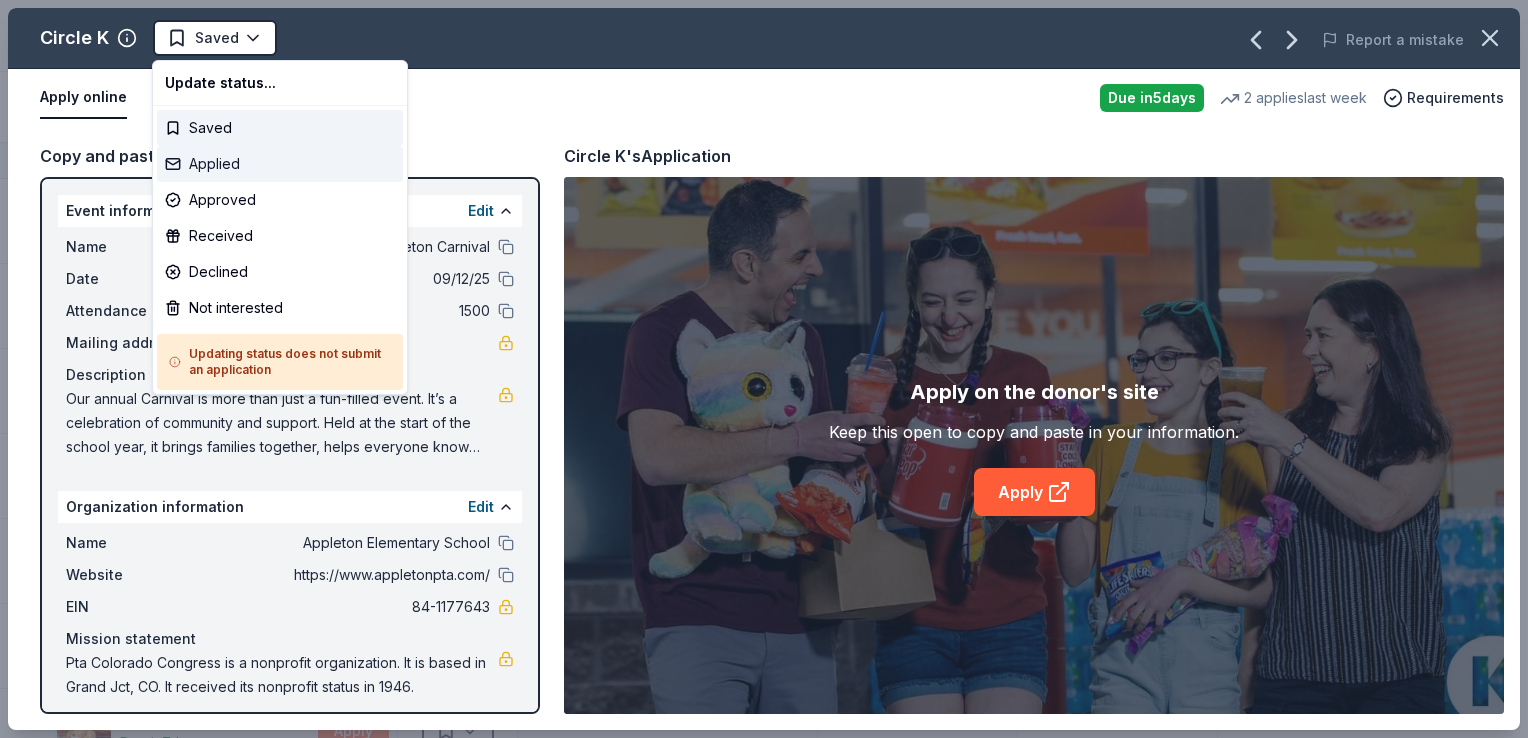 click on "Applied" at bounding box center (280, 164) 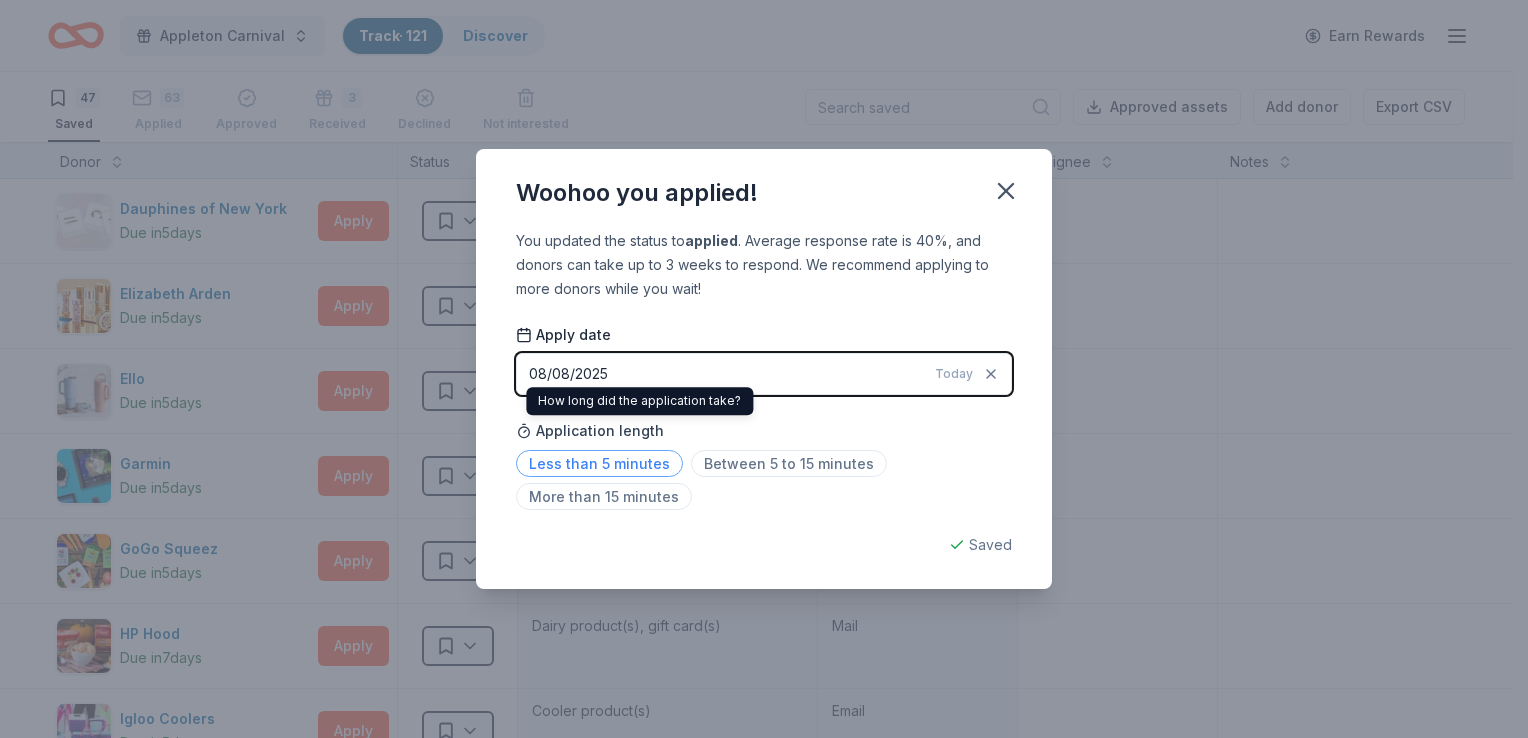 click on "Less than 5 minutes" at bounding box center (599, 463) 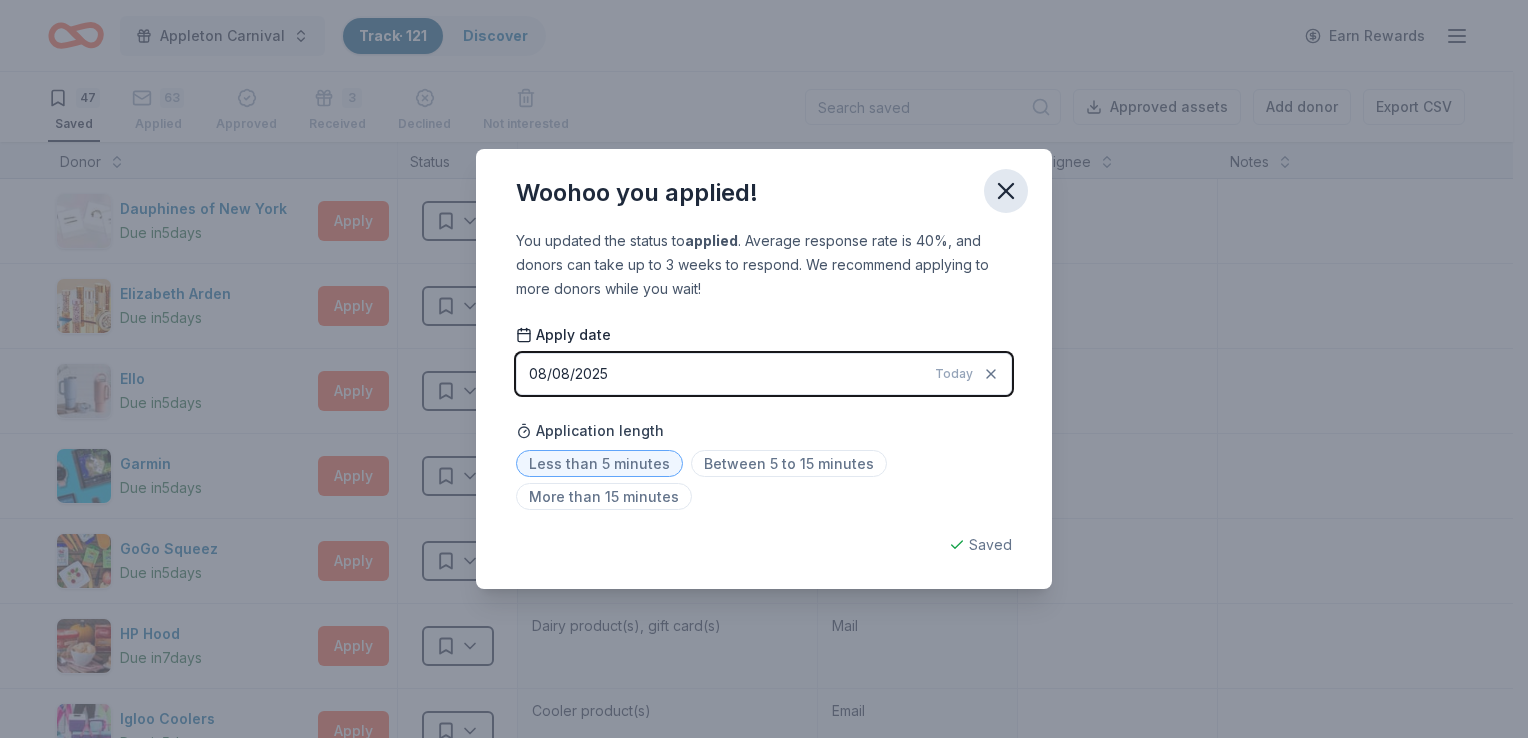 click 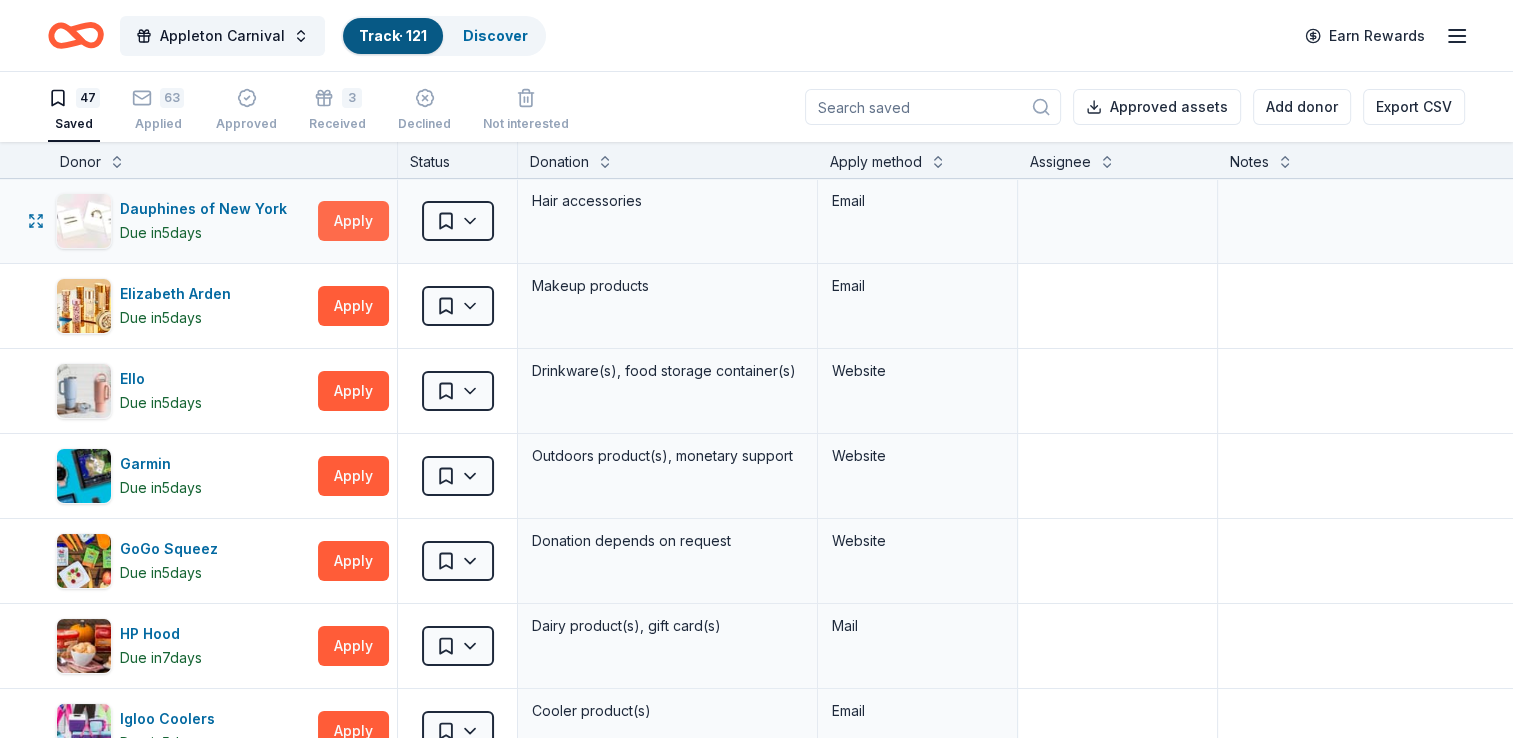 click on "Apply" at bounding box center [353, 221] 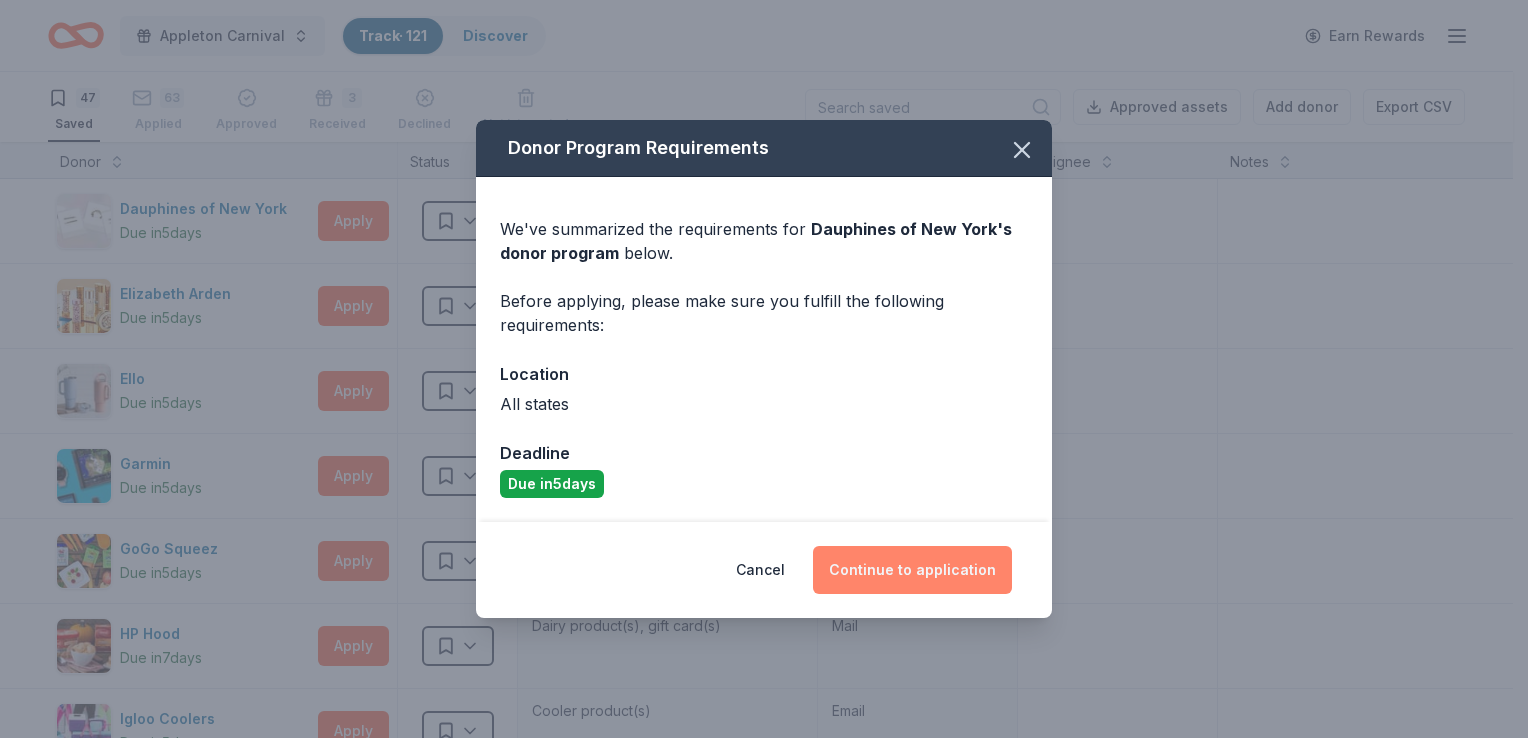 click on "Continue to application" at bounding box center [912, 570] 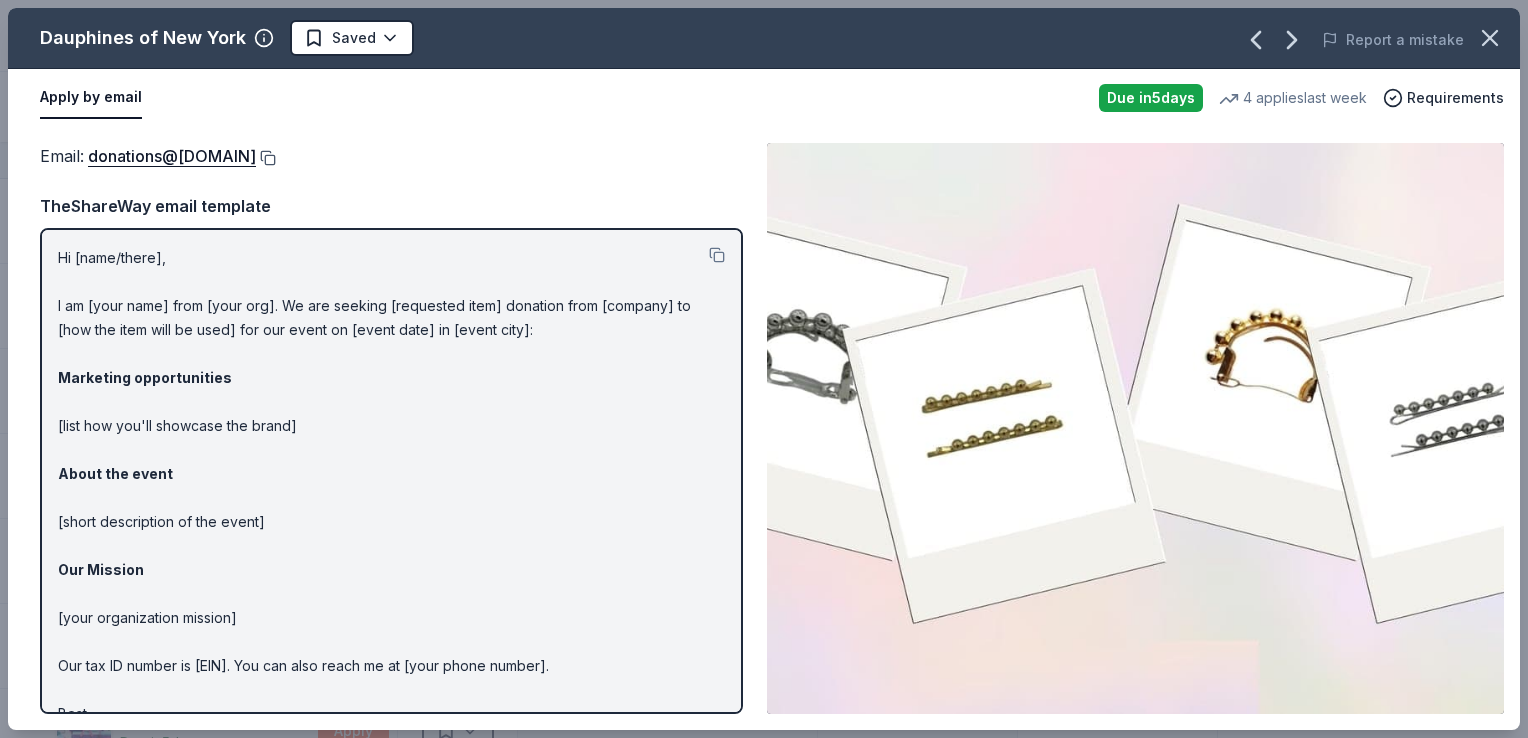 click at bounding box center (266, 158) 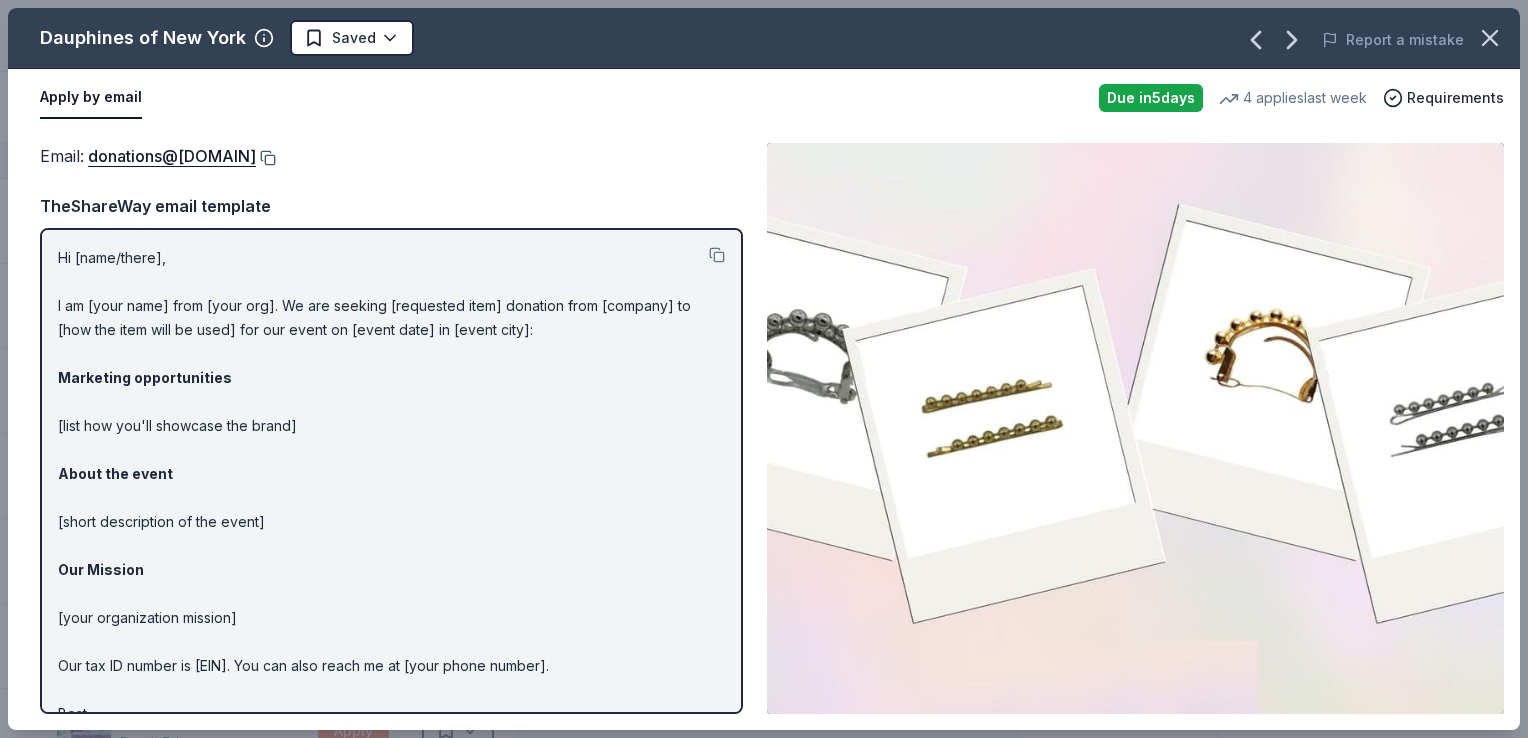 click at bounding box center [266, 158] 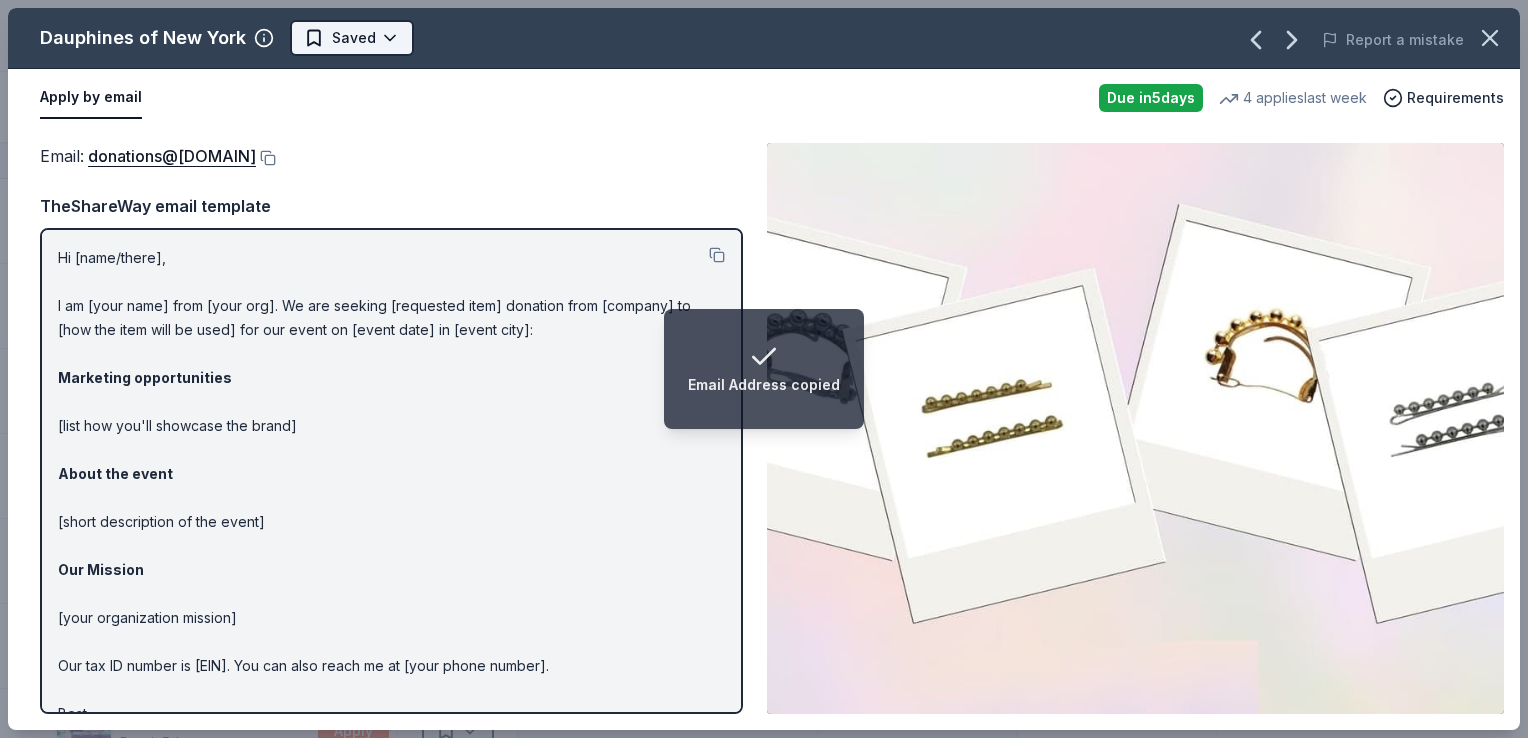 click on "Email Address copied Appleton Carnival  Track  · 121 Discover Earn Rewards 47 Saved 63 Applied Approved 3 Received Declined Not interested  Approved assets Add donor Export CSV Donor Status Donation Apply method Assignee Notes Dauphines of New York Due in  5  days Apply Saved Hair accessories Email Elizabeth Arden Due in  5  days Apply Saved Makeup products Email Ello Due in  5  days Apply Saved Drinkware(s), food storage container(s) Website Garmin Due in  5  days Apply Saved Outdoors product(s), monetary support Website GoGo Squeez Due in  5  days Apply Saved Donation depends on request Website HP Hood Due in  7  days Apply Saved Dairy product(s), gift card(s) Mail Igloo Coolers Due in  5  days Apply Saved Cooler product(s) Email IHOP Due in  5  days Apply Saved Food, gift card(s) Phone In person Jacki Easlick Due in  5  days Apply Saved Gift certificate(s) Website JanSport Due in  5  days Apply Saved Backpacks Website Jolly Pets Due in  7  days Apply Saved Pet toy(s) Website Kelty Due in  5  days Apply 5" at bounding box center (764, 369) 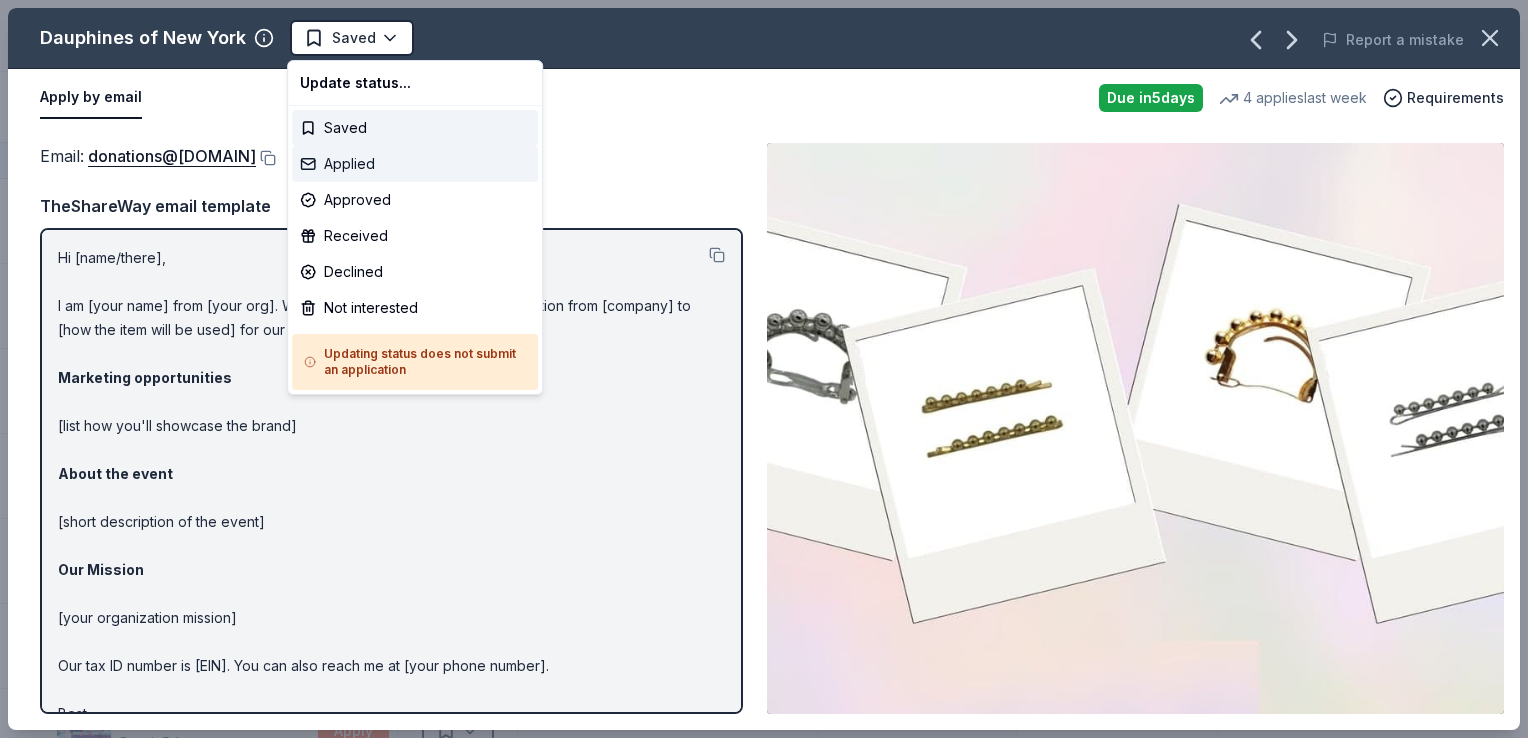 click on "Applied" at bounding box center (415, 164) 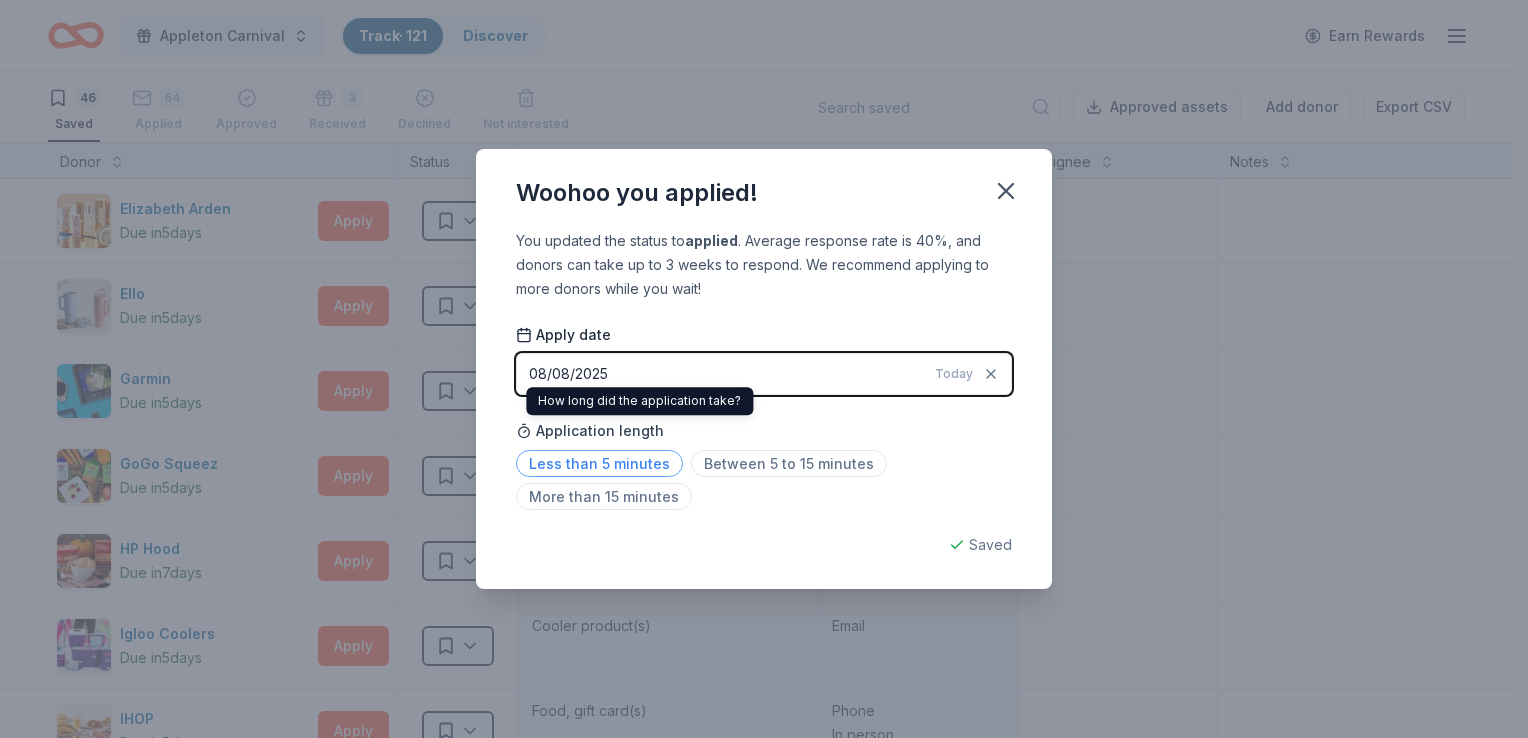 click on "Less than 5 minutes" at bounding box center [599, 463] 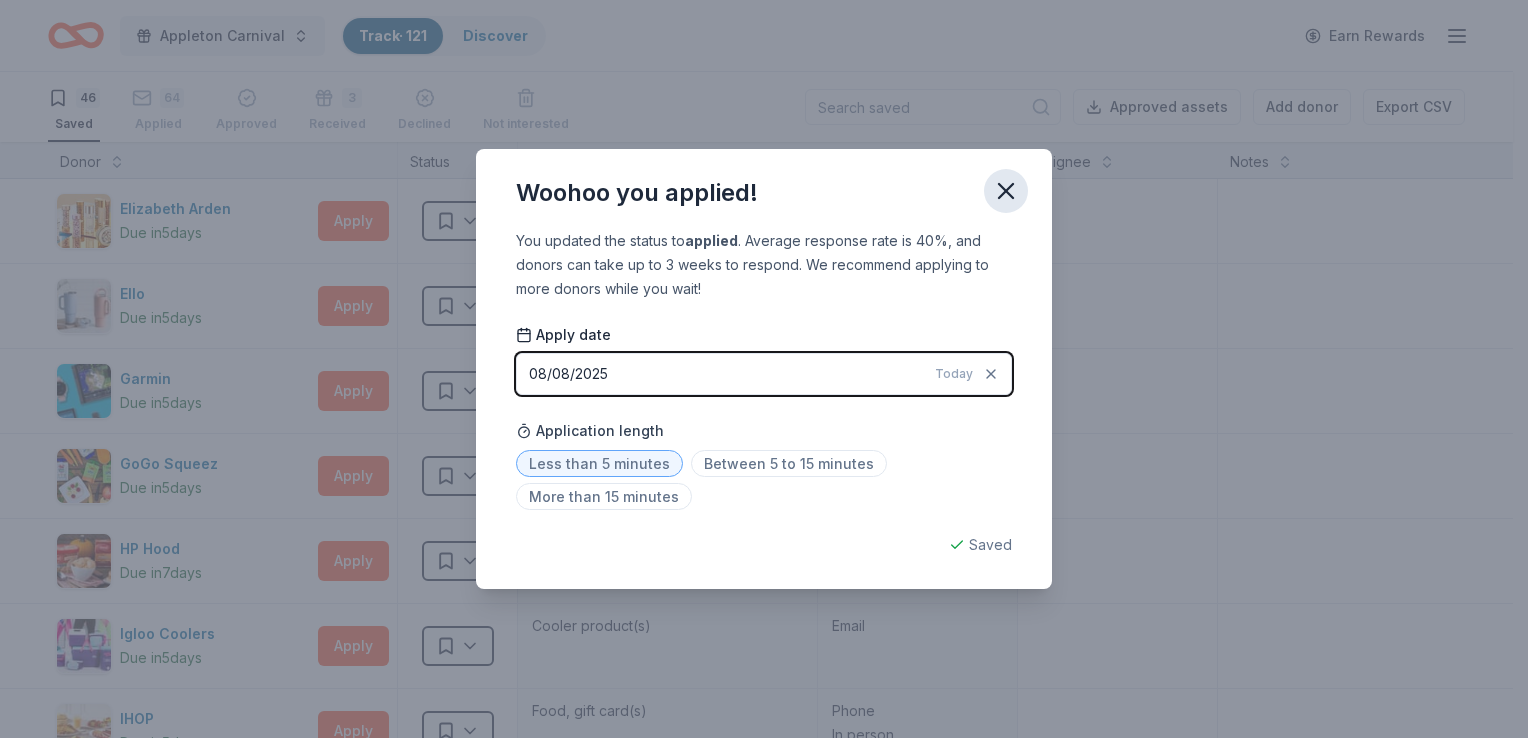 click 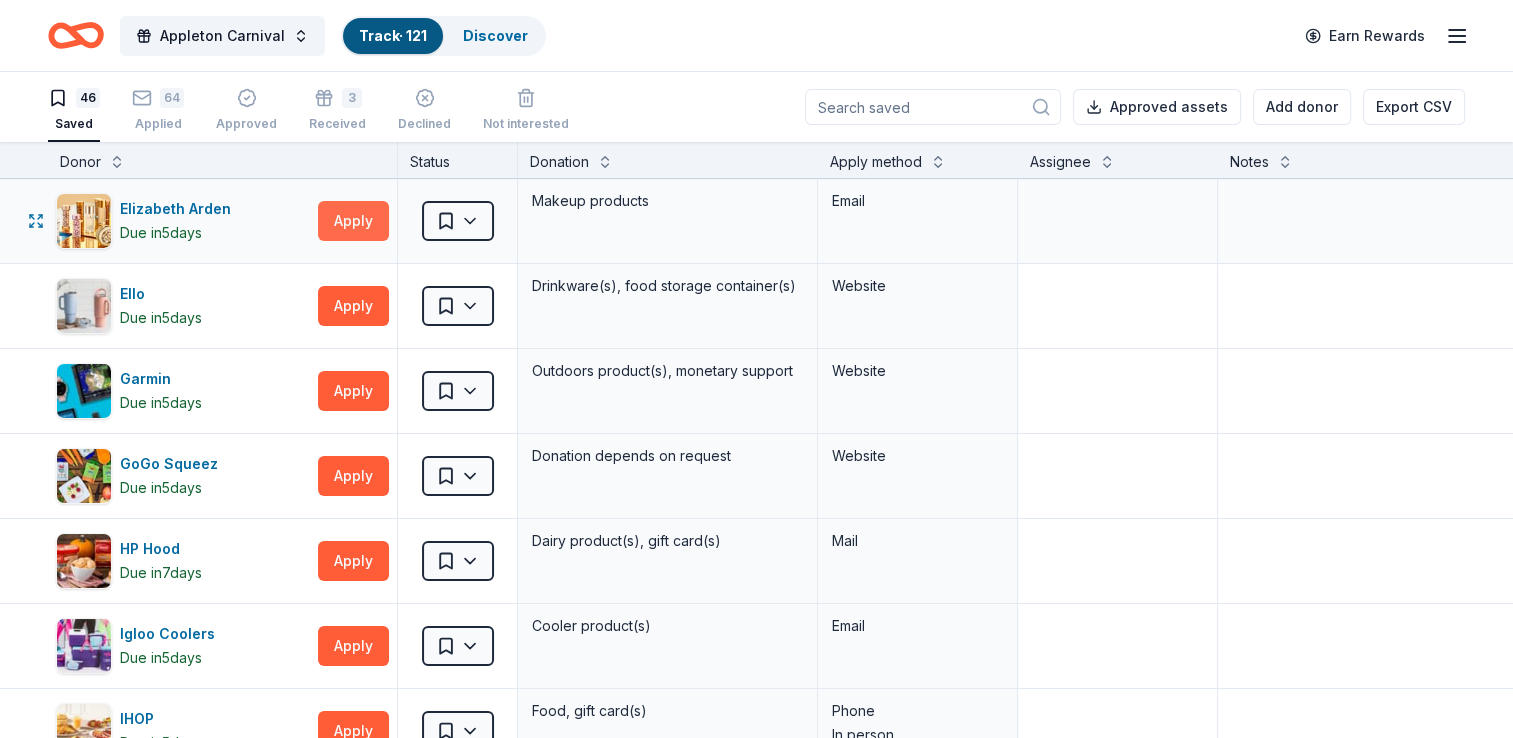 click on "Apply" at bounding box center (353, 221) 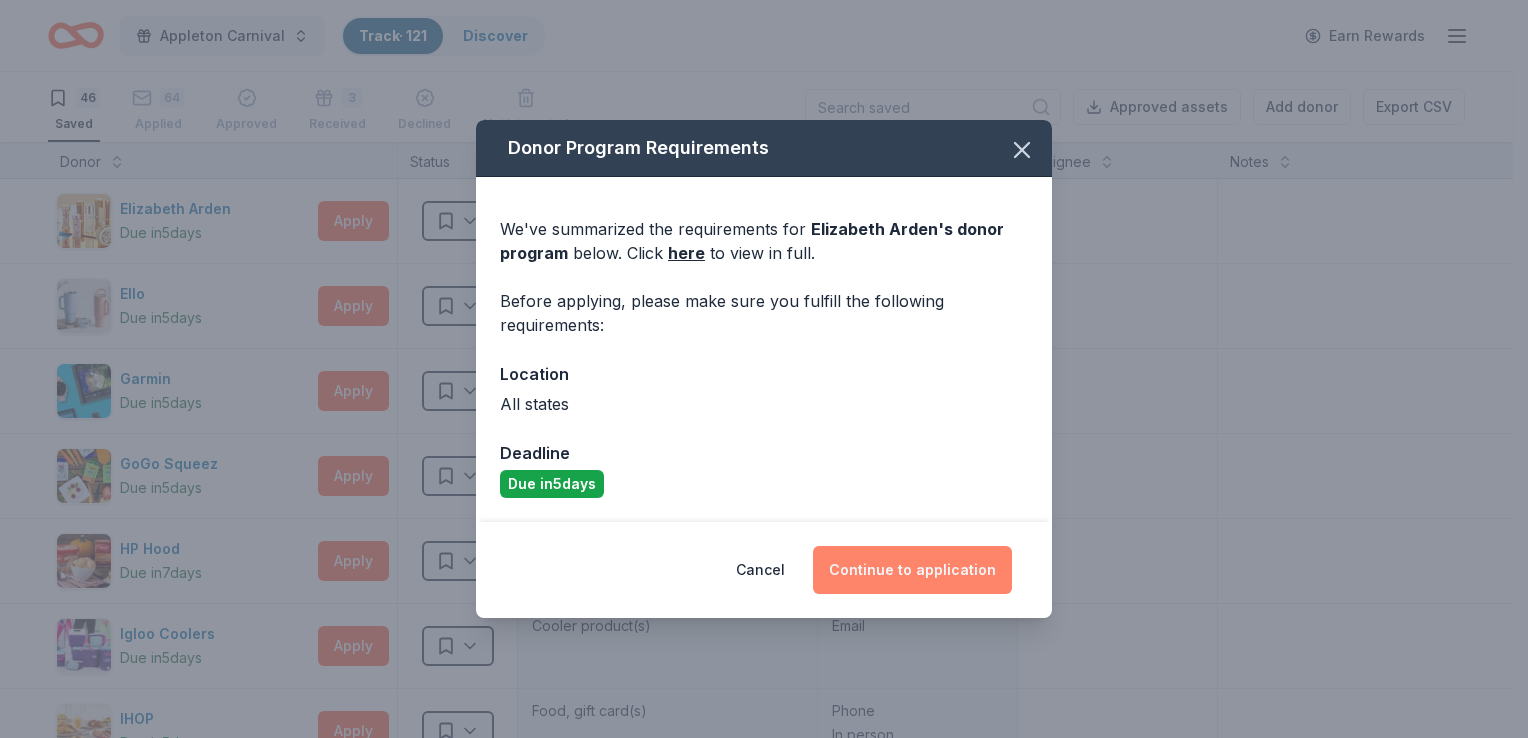 click on "Continue to application" at bounding box center (912, 570) 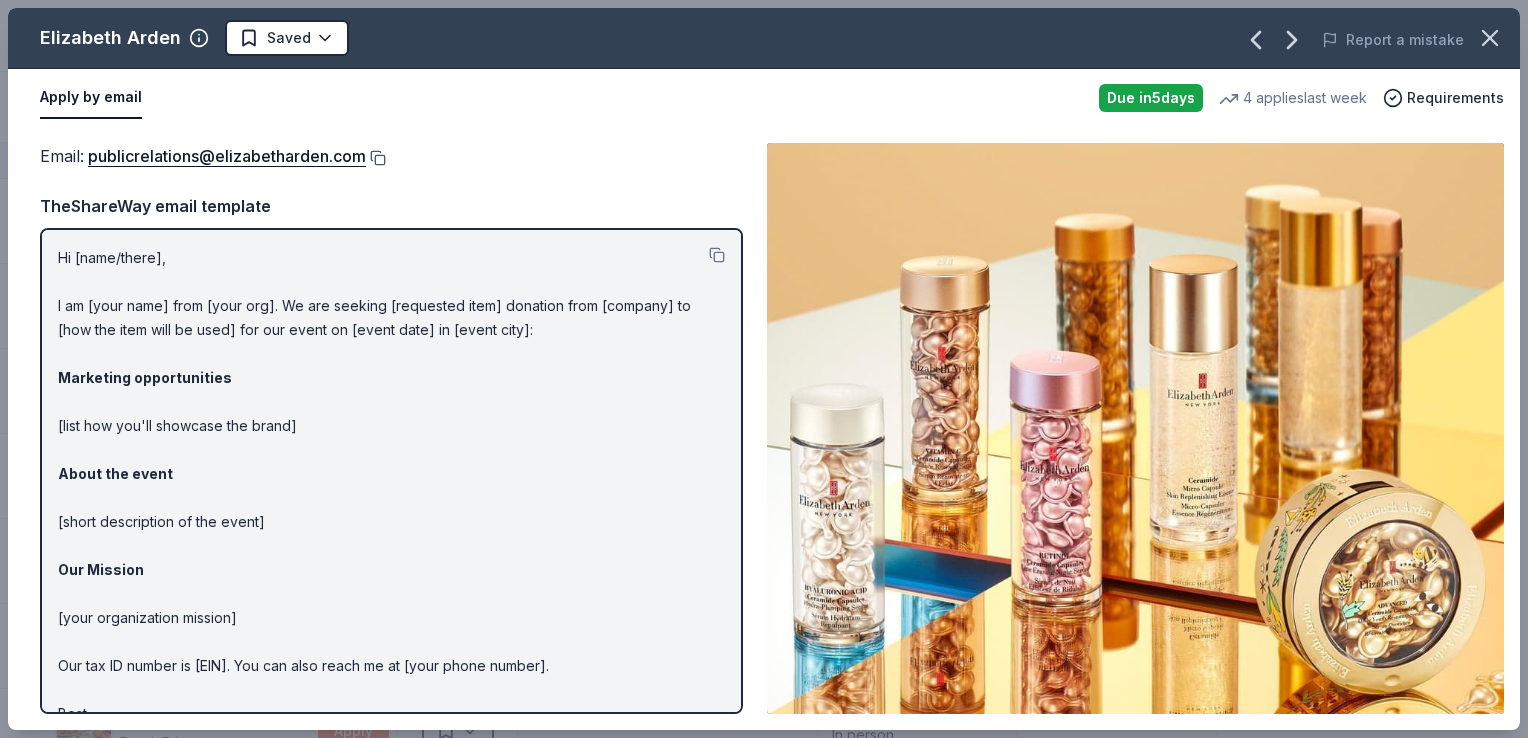 click at bounding box center [376, 158] 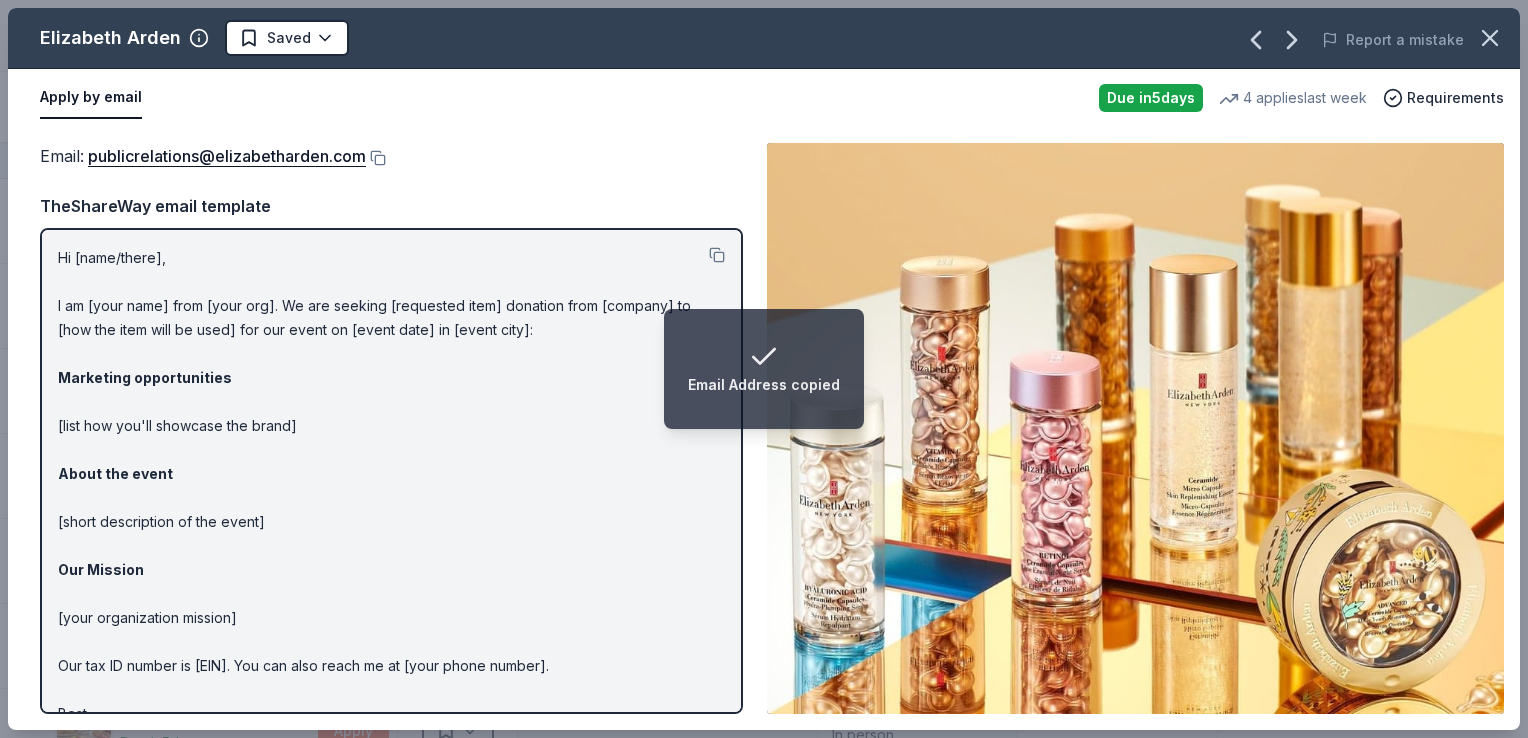 click on "Email : publicrelations@elizabetharden.com" at bounding box center (391, 156) 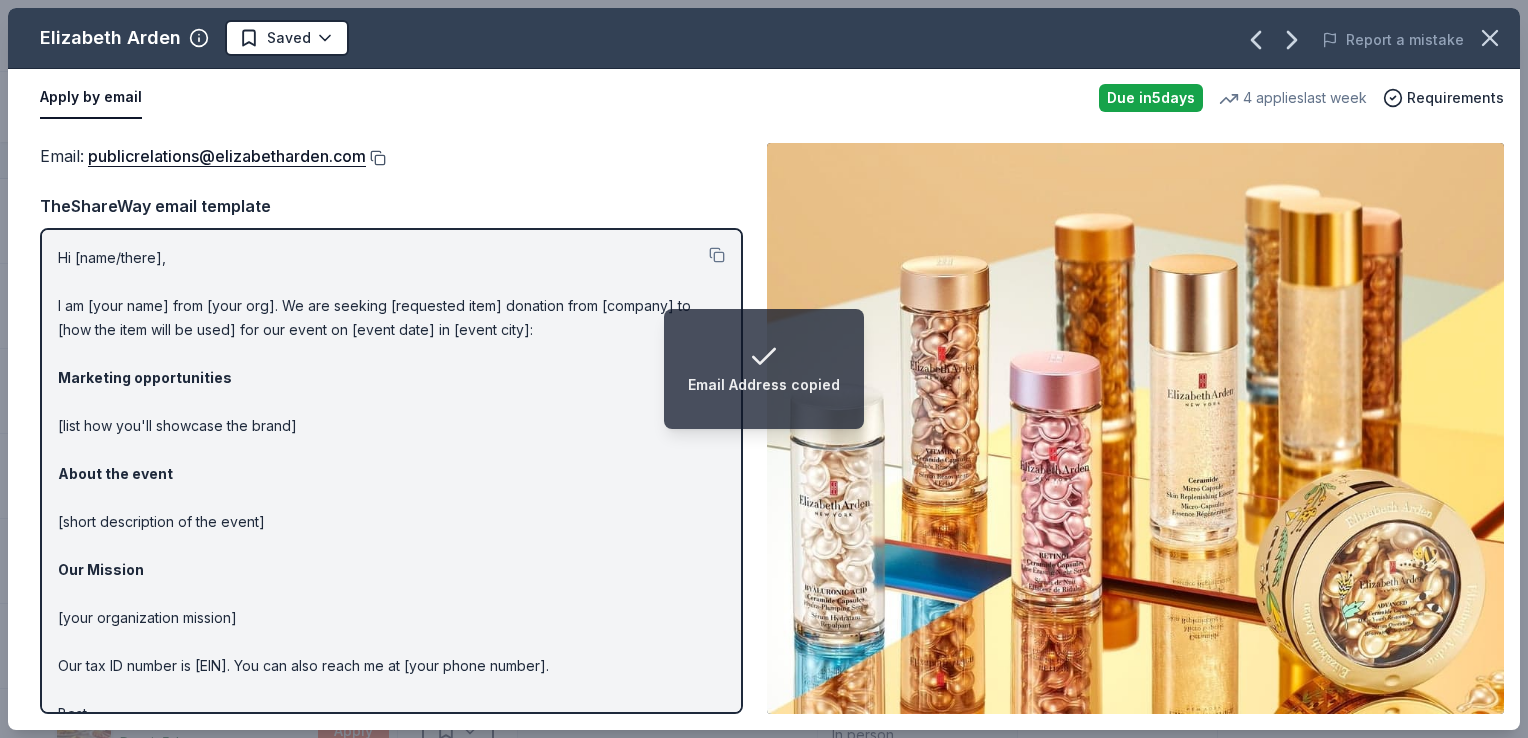 click at bounding box center [376, 158] 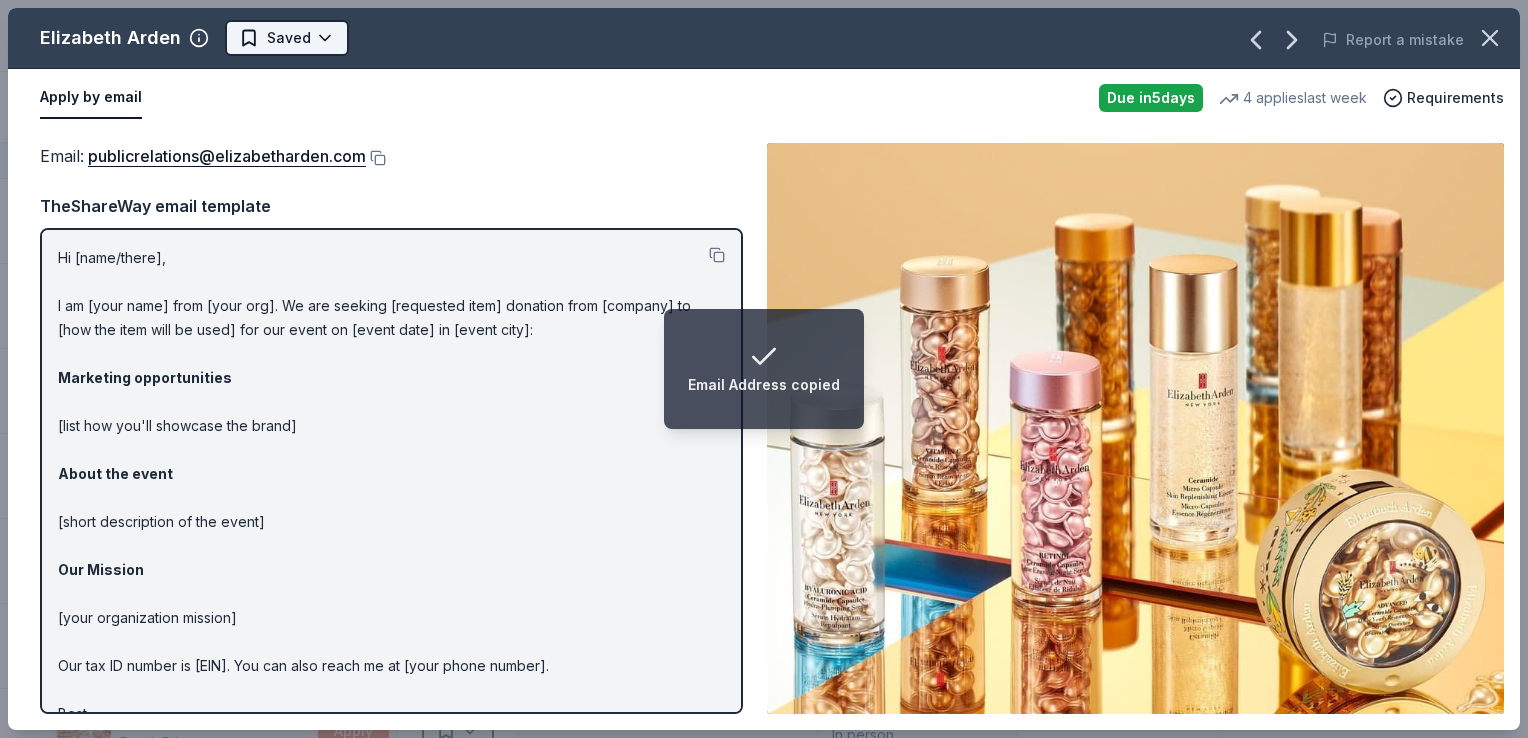 click on "Email Address copied Appleton Carnival  Track  · 121 Discover Earn Rewards 46 Saved 64 Applied Approved 3 Received Declined Not interested  Approved assets Add donor Export CSV Donor Status Donation Apply method Assignee Notes Elizabeth Arden Due in  5  days Apply Saved Makeup products Email Ello Due in  5  days Apply Saved Drinkware(s), food storage container(s) Website Garmin Due in  5  days Apply Saved Outdoors product(s), monetary support Website GoGo Squeez Due in  5  days Apply Saved Donation depends on request Website HP Hood Due in  7  days Apply Saved Dairy product(s), gift card(s) Mail Igloo Coolers Due in  5  days Apply Saved Cooler product(s) Email IHOP Due in  5  days Apply Saved Food, gift card(s) Phone In person Jacki Easlick Due in  5  days Apply Saved Gift certificate(s) Website JanSport Due in  5  days Apply Saved Backpacks Website Jolly Pets Due in  7  days Apply Saved Pet toy(s) Website Kelty Due in  5  days Apply Saved Outdoor gears Website Kiehl's Due in  5  days Apply Saved Mail 5 5 5" at bounding box center [764, 369] 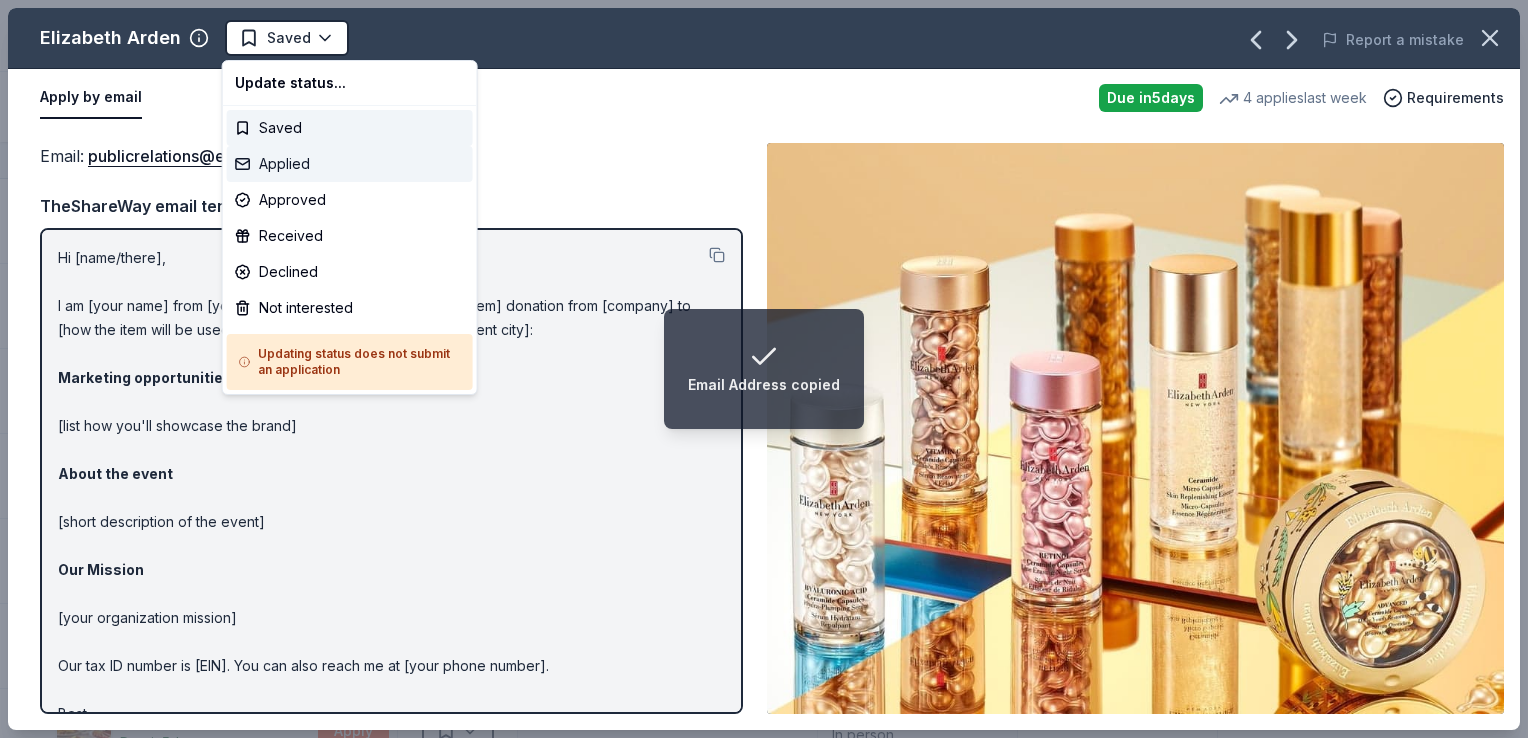 click on "Applied" at bounding box center (350, 164) 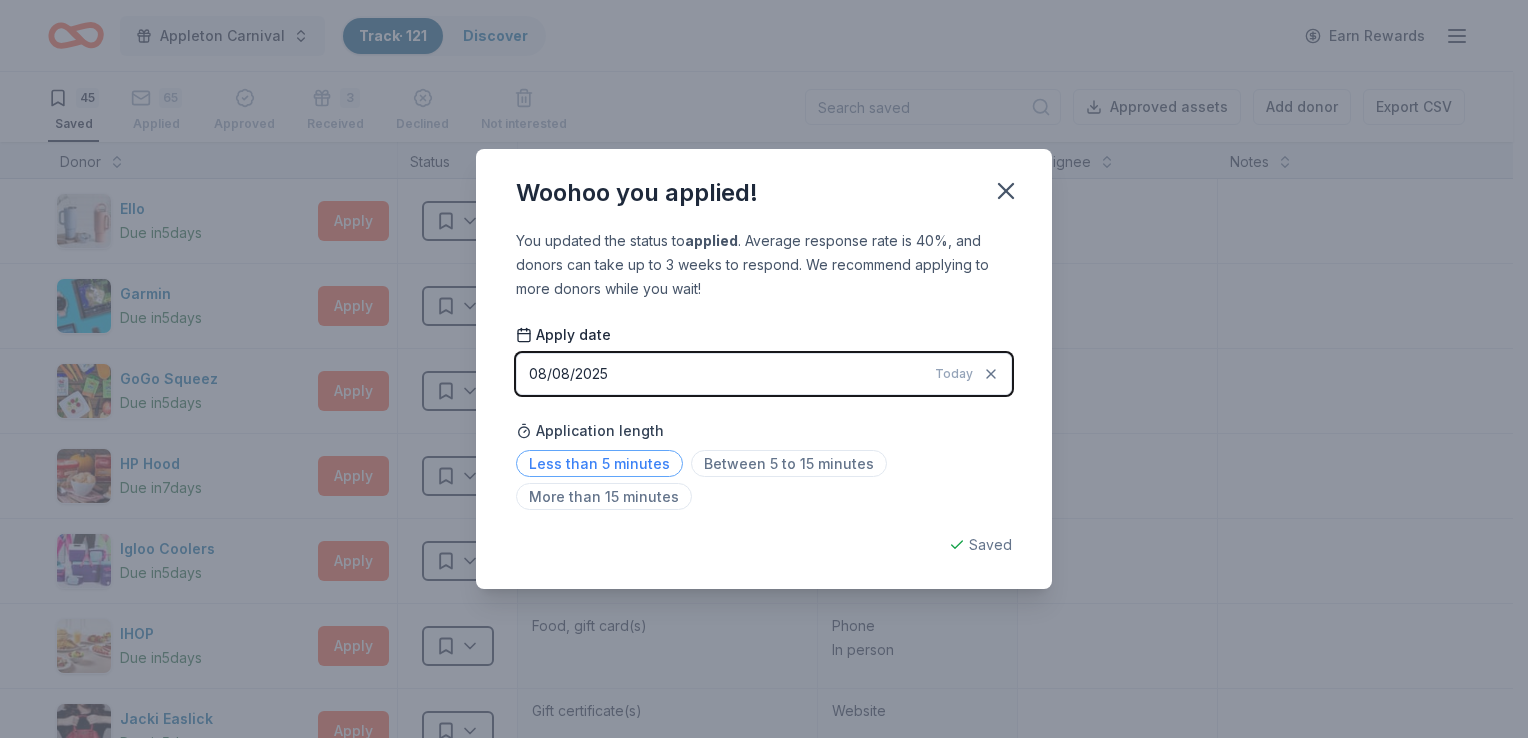 click on "Less than 5 minutes" at bounding box center (599, 463) 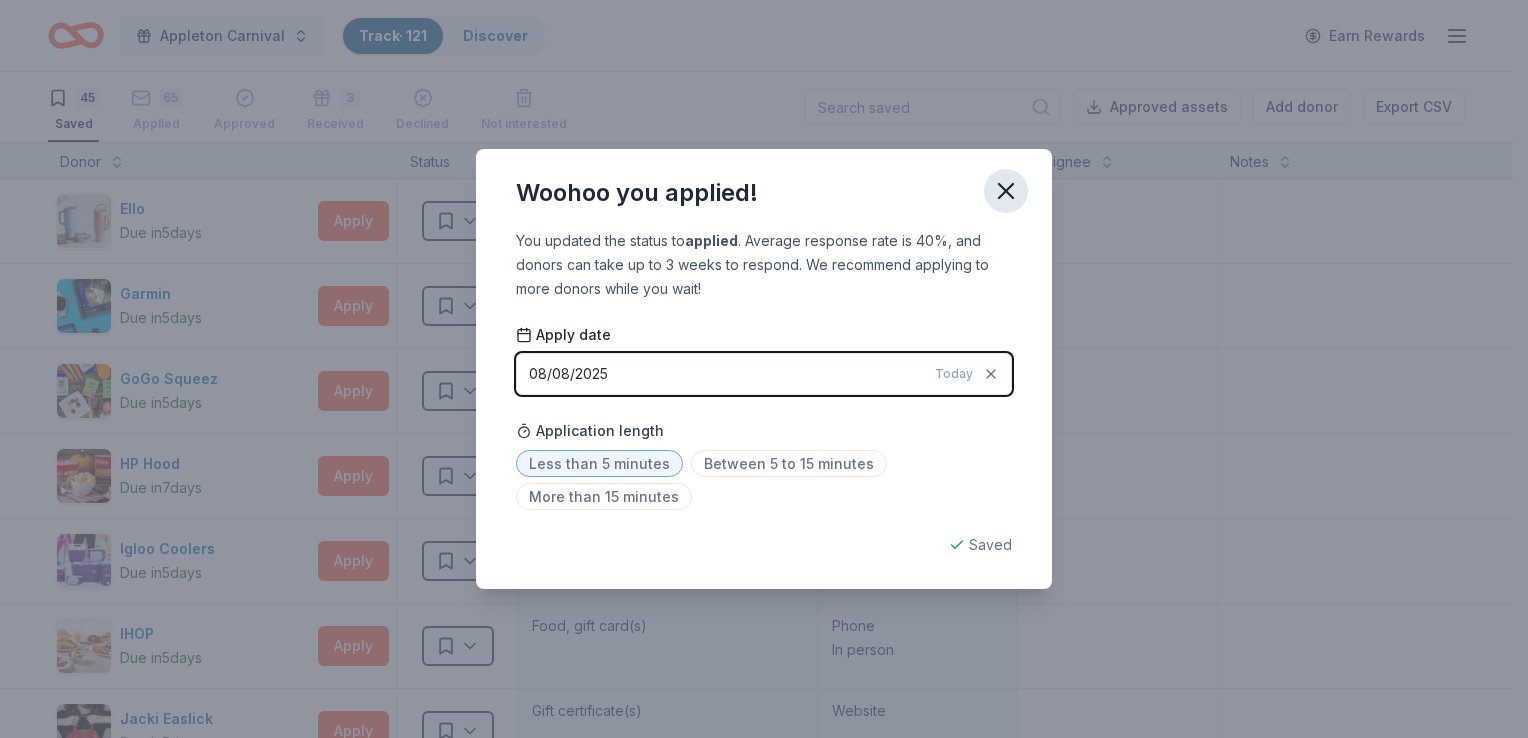 click 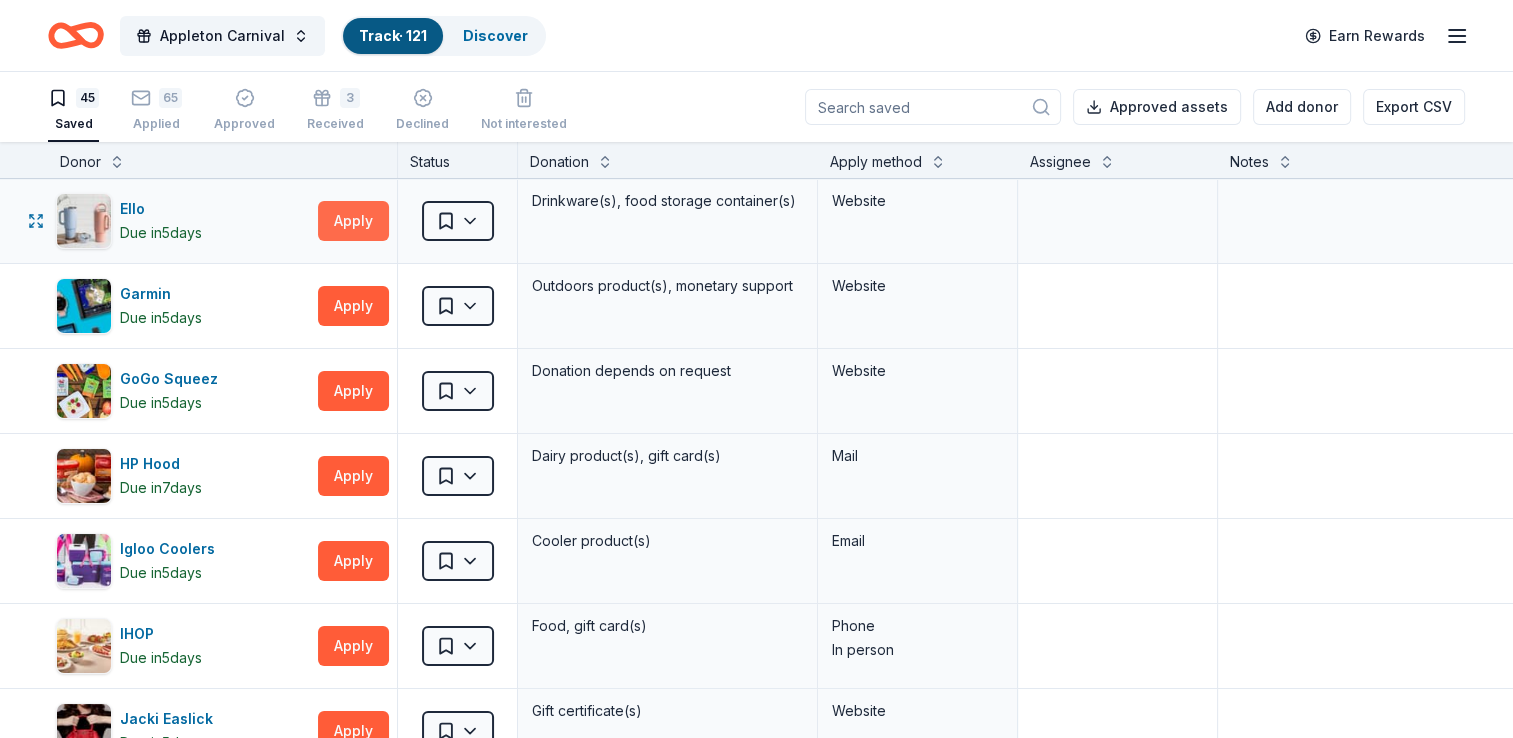 click on "Apply" at bounding box center (353, 221) 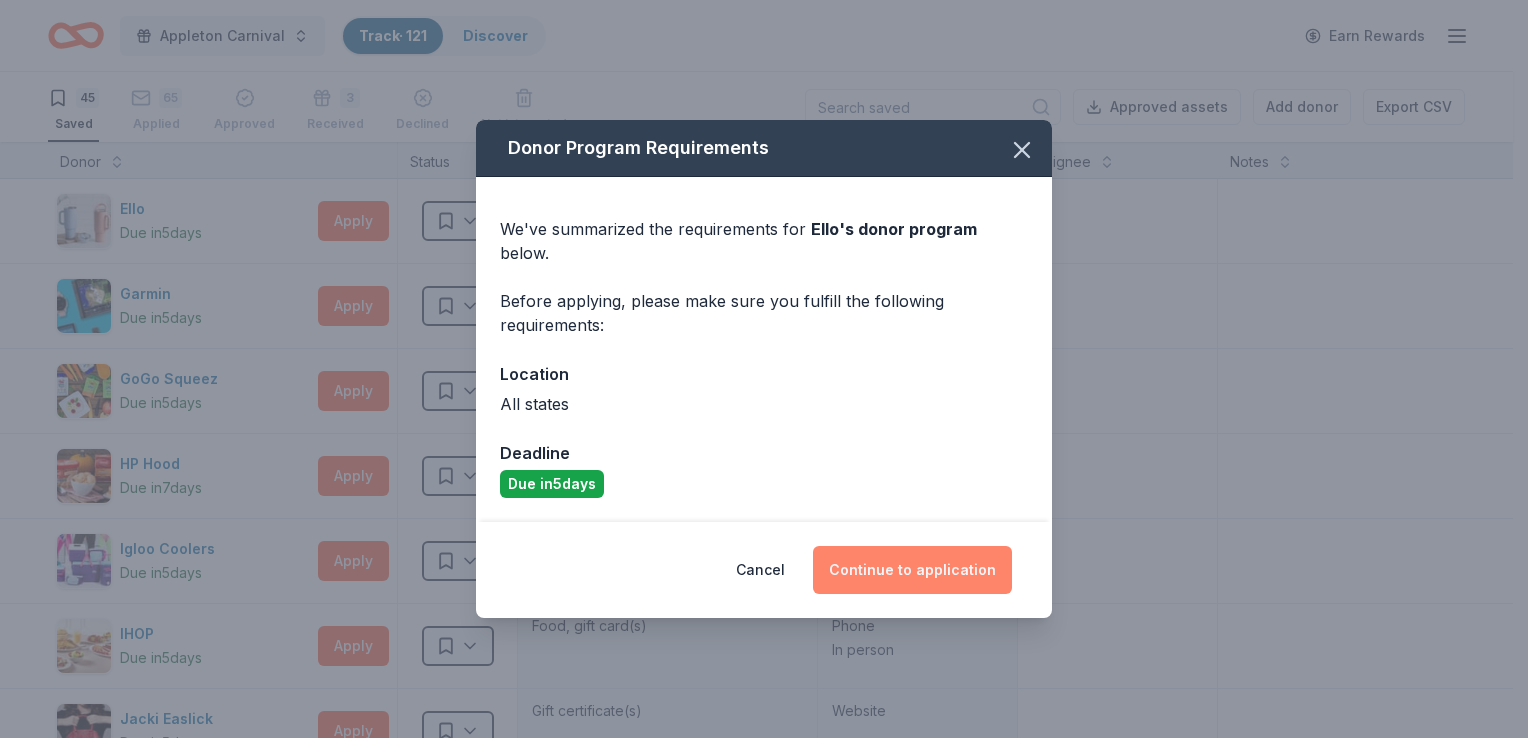 click on "Continue to application" at bounding box center (912, 570) 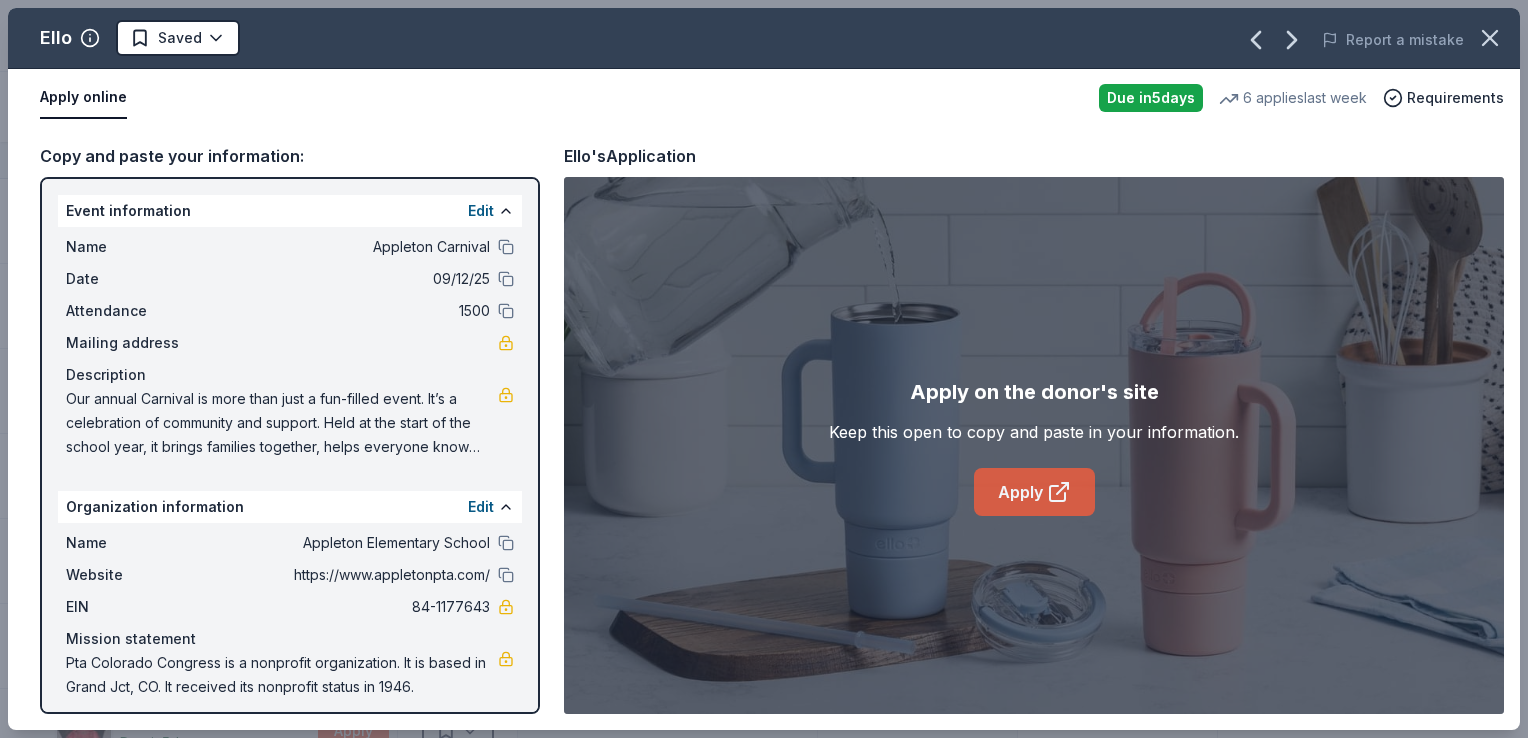 click on "Apply" at bounding box center (1034, 492) 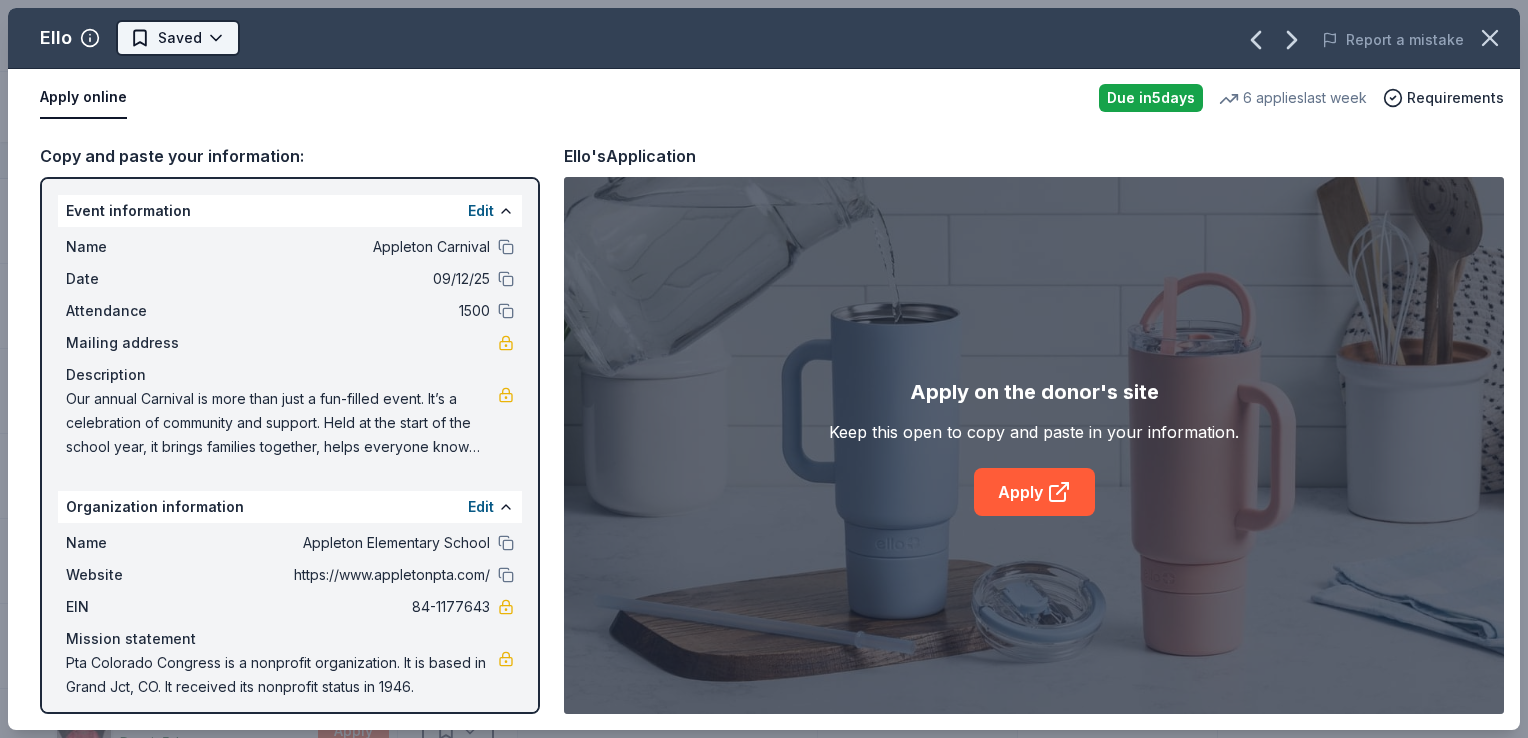 click on "Appleton Carnival  Track  · 121 Discover Earn Rewards 45 Saved 65 Applied Approved 3 Received Declined Not interested  Approved assets Add donor Export CSV Donor Status Donation Apply method Assignee Notes Ello Due in  5  days Apply Saved Drinkware(s), food storage container(s) Website Garmin Due in  5  days Apply Saved Outdoors product(s), monetary support Website GoGo Squeez Due in  5  days Apply Saved Donation depends on request Website HP Hood Due in  7  days Apply Saved Dairy product(s), gift card(s) Mail Igloo Coolers Due in  5  days Apply Saved Cooler product(s) Email IHOP Due in  5  days Apply Saved Food, gift card(s) Phone In person Jacki Easlick Due in  5  days Apply Saved Gift certificate(s) Website JanSport Due in  5  days Apply Saved Backpacks Website Jolly Pets Due in  7  days Apply Saved Pet toy(s) Website Kelty Due in  5  days Apply Saved Outdoor gears Website Kiehl's Due in  5  days Apply Saved Beauty products Mail King Soopers Due in  5  days Apply Saved Website Laura Mercier Cosmetics 5 5" at bounding box center (764, 369) 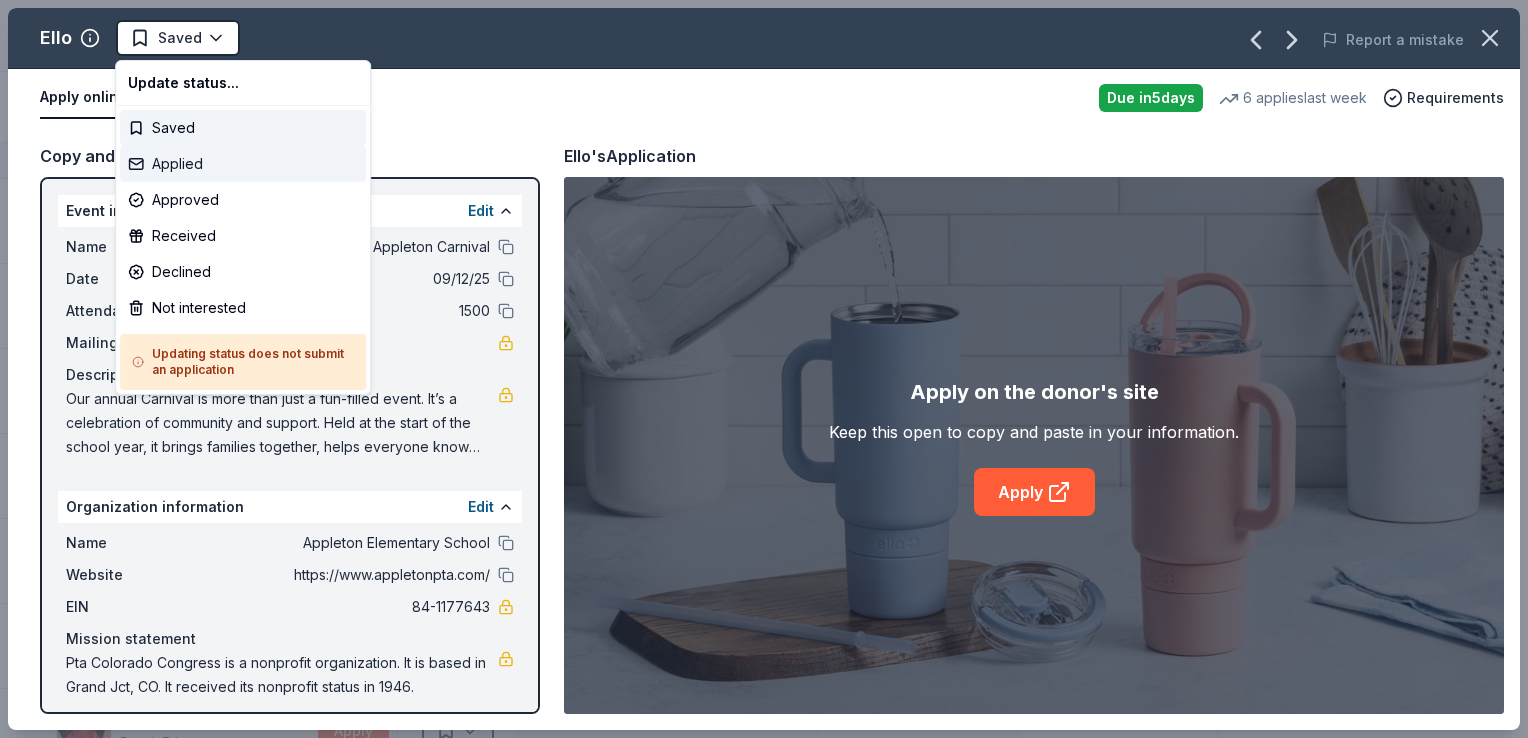click on "Applied" at bounding box center [243, 164] 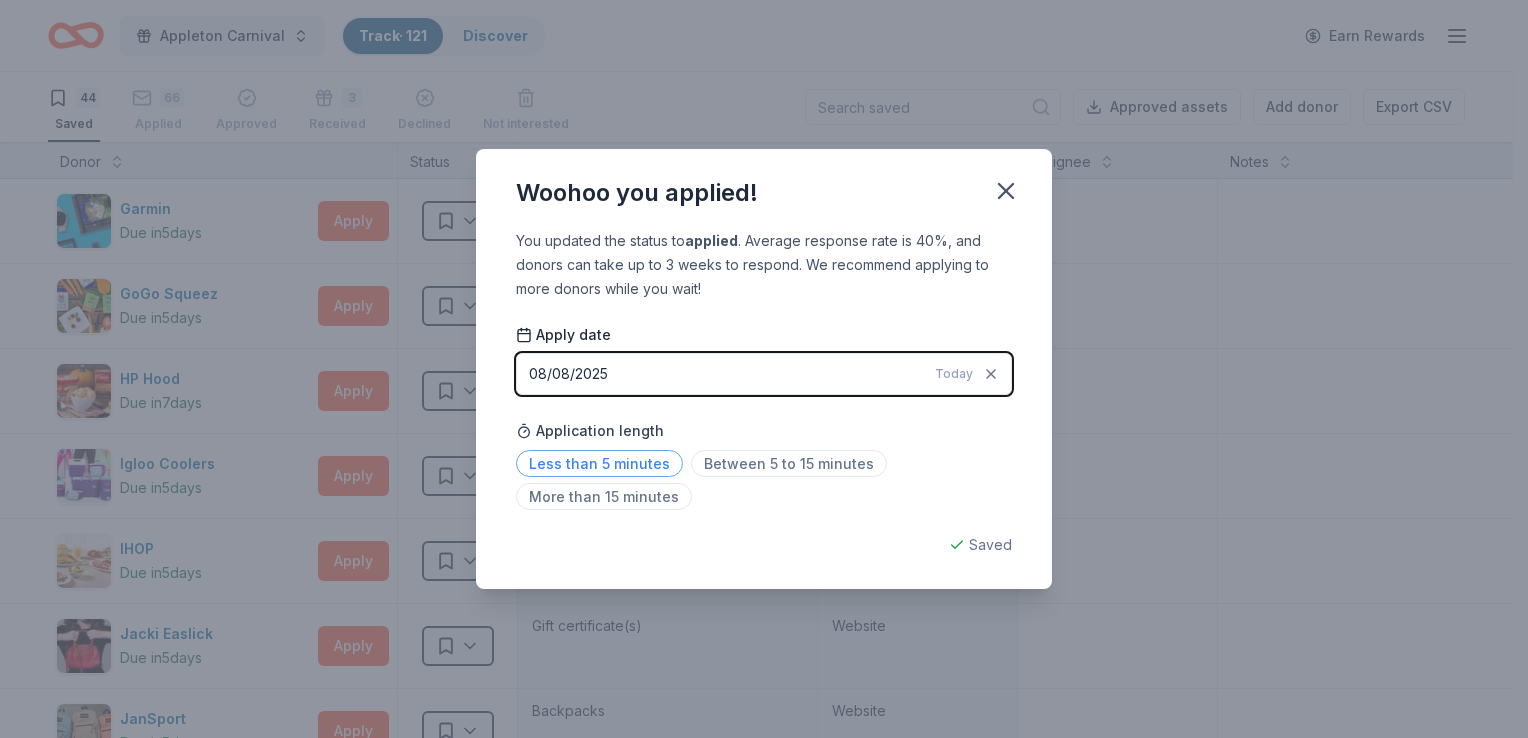 click on "Less than 5 minutes" at bounding box center (599, 463) 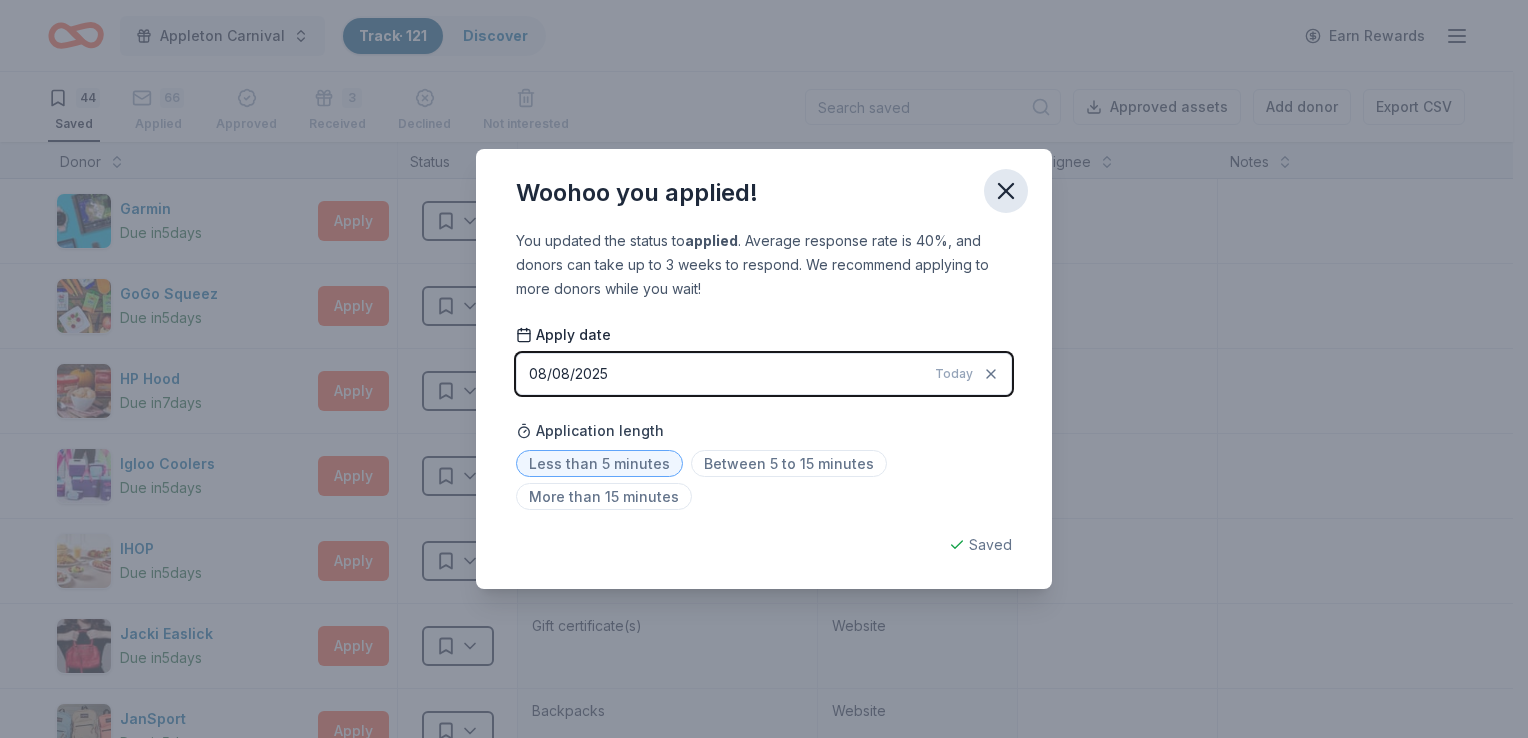 click 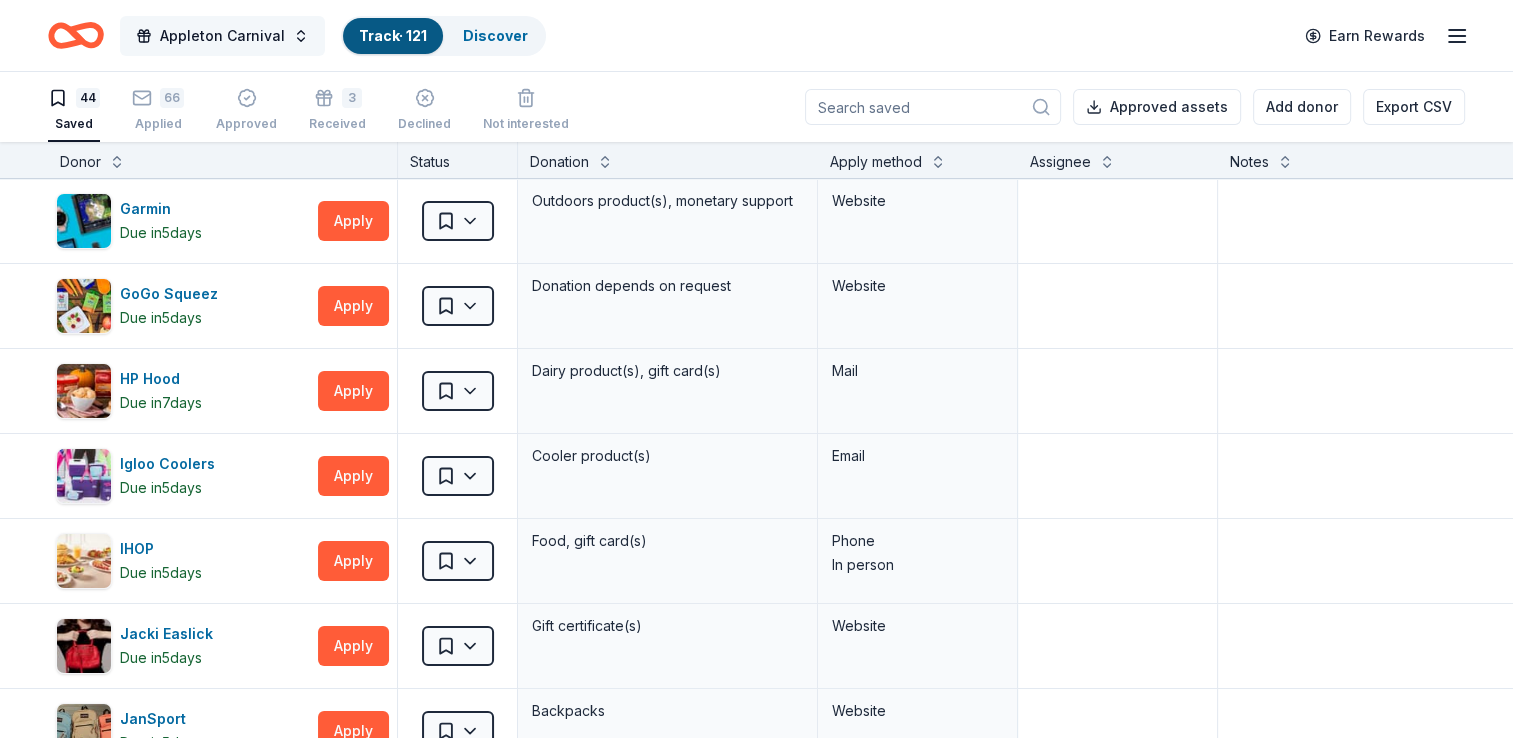 click on "Appleton Carnival" at bounding box center (222, 36) 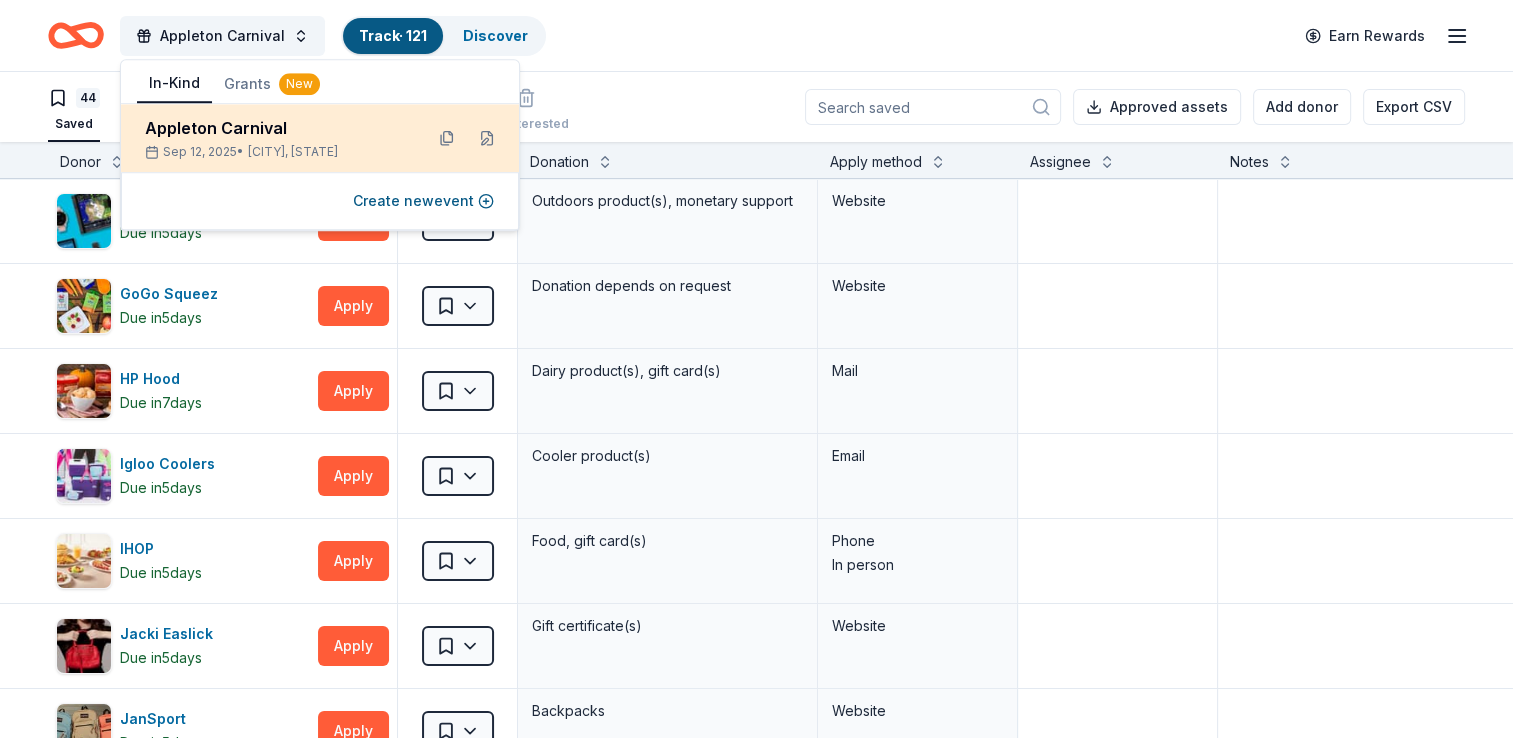 click on "Grand Junction, CO" at bounding box center [293, 152] 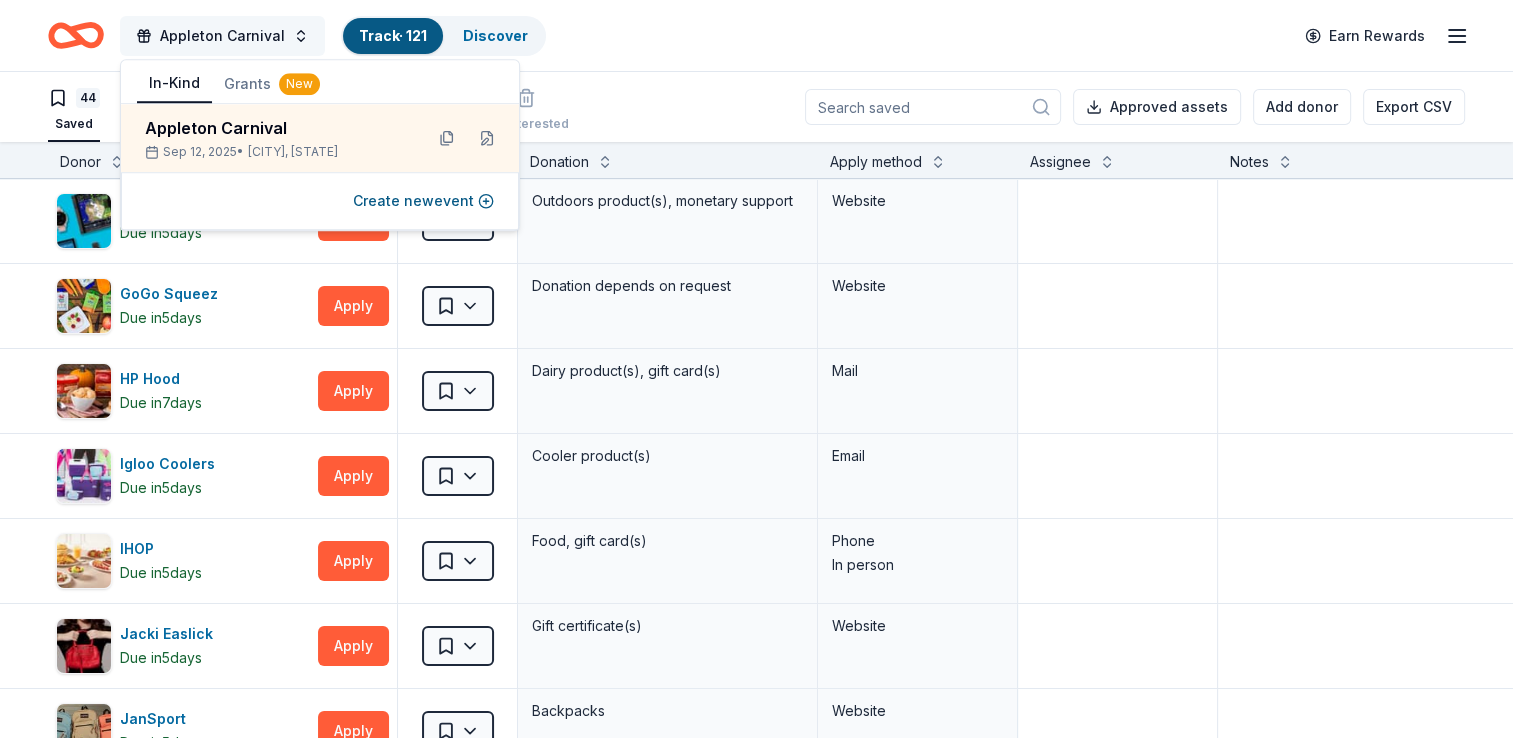 click on "Appleton Carnival" at bounding box center [222, 36] 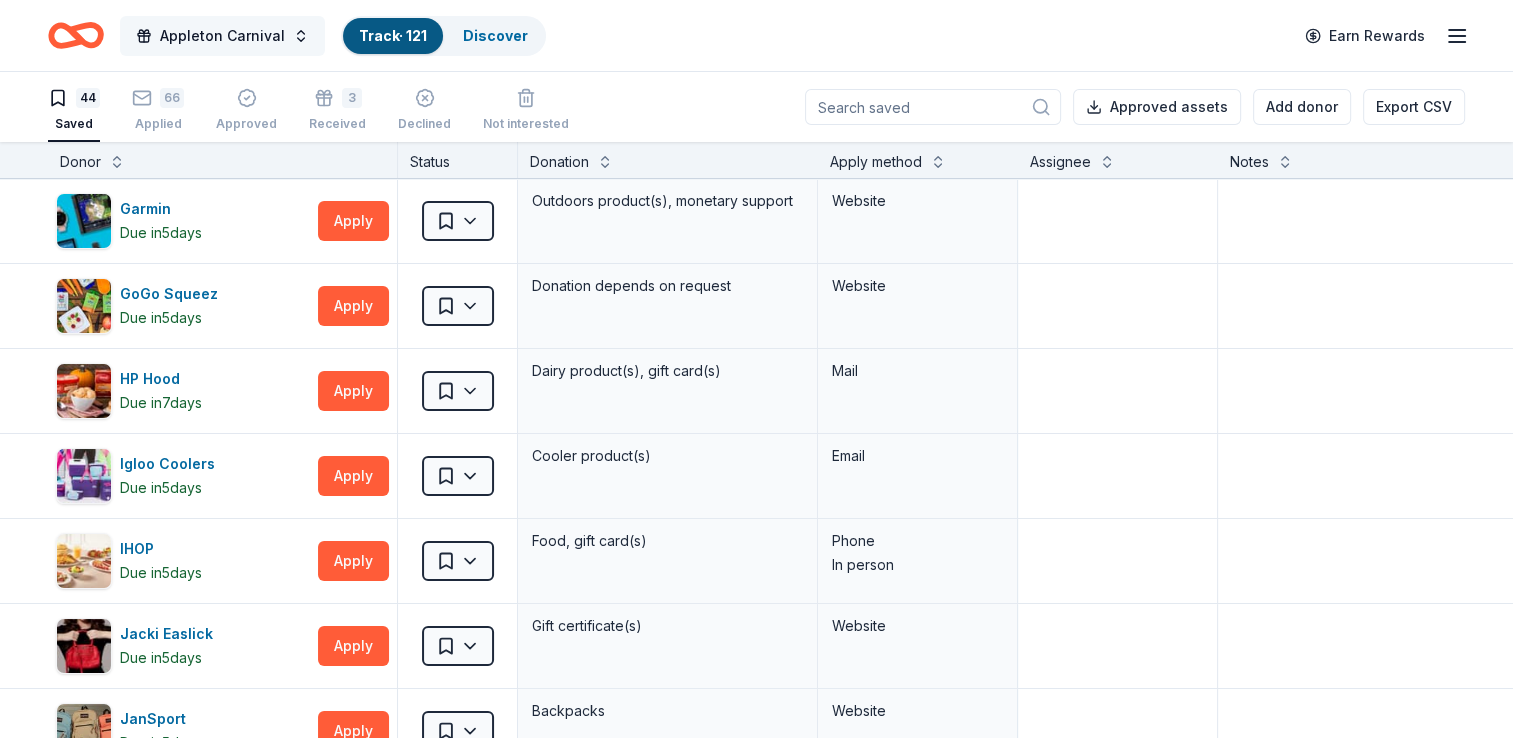 click on "Appleton Carnival" at bounding box center (222, 36) 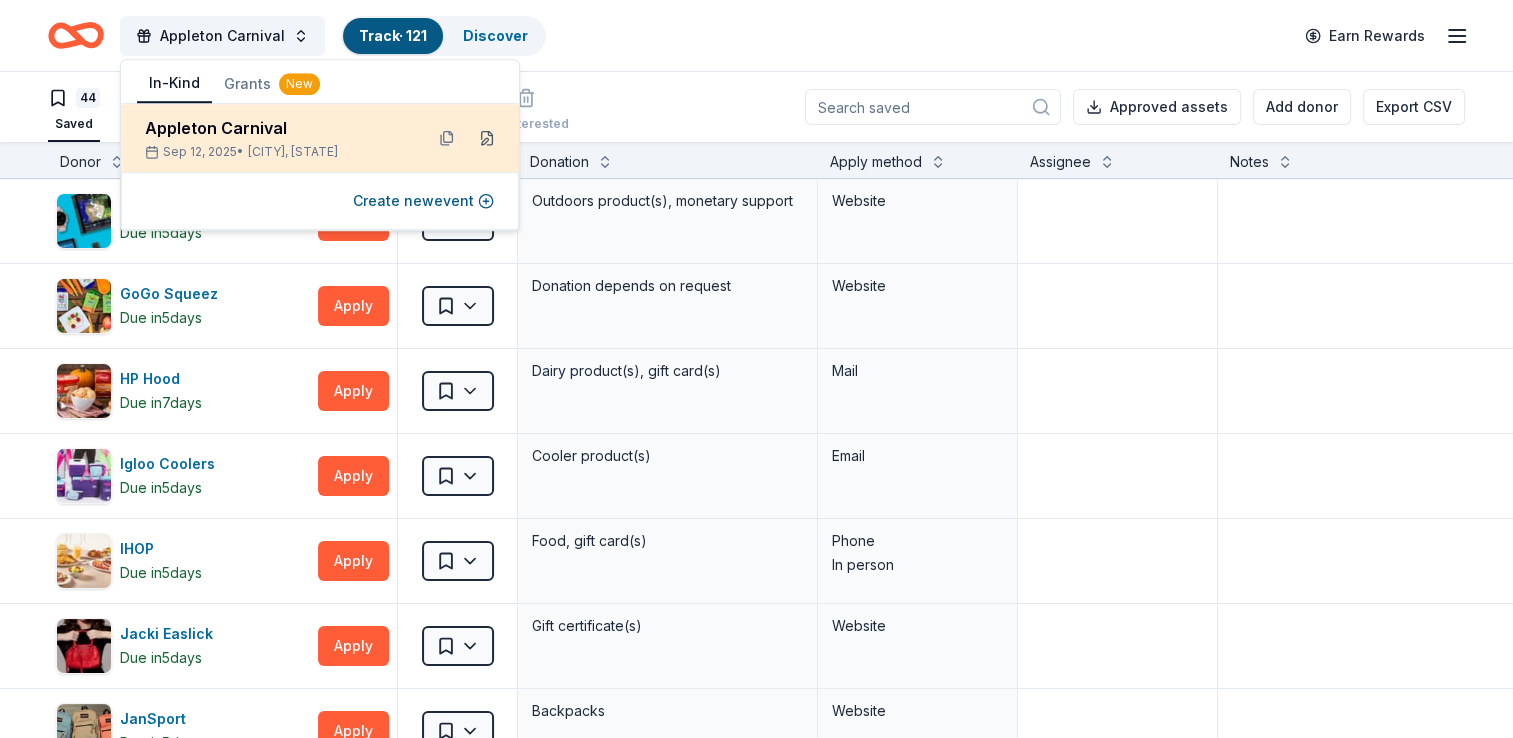 click at bounding box center [487, 138] 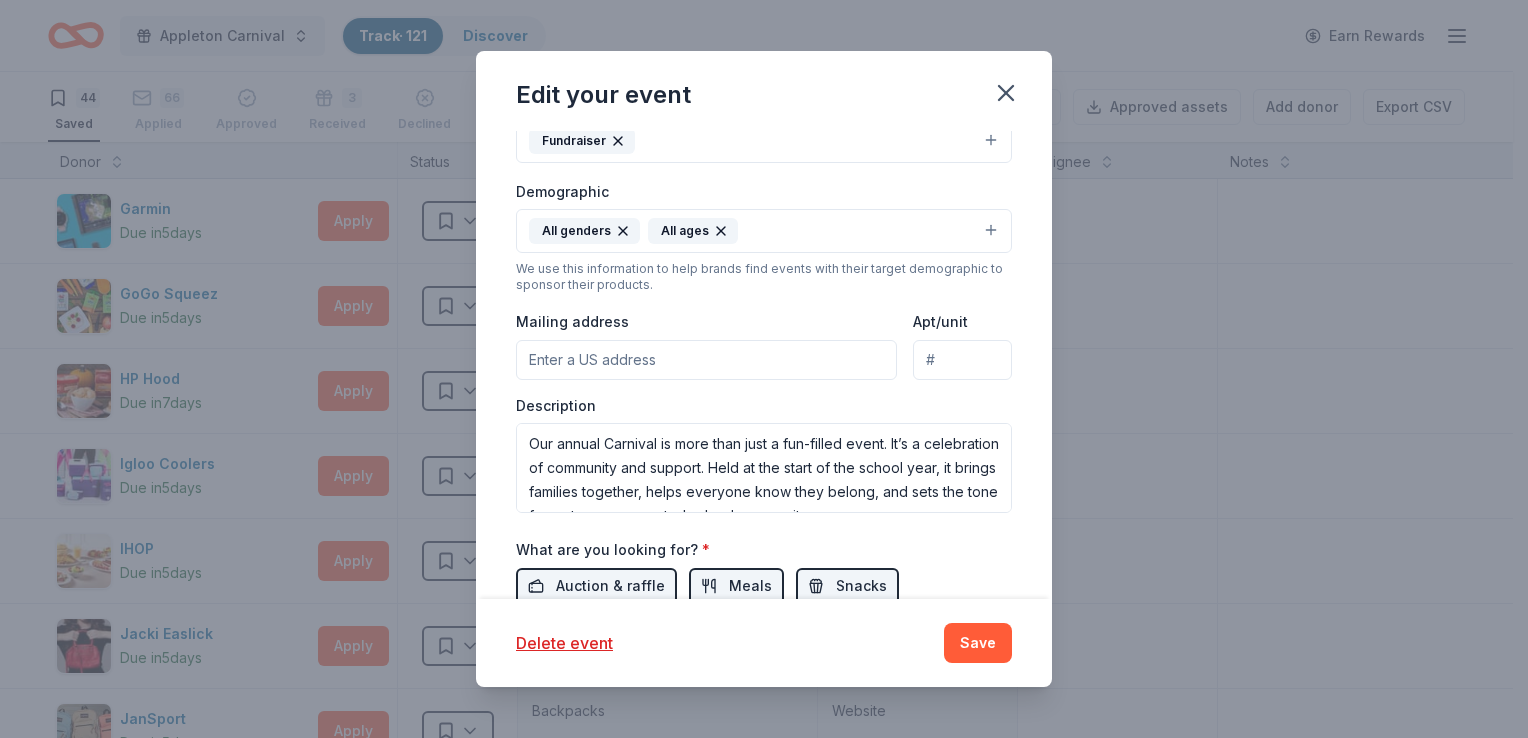 scroll, scrollTop: 444, scrollLeft: 0, axis: vertical 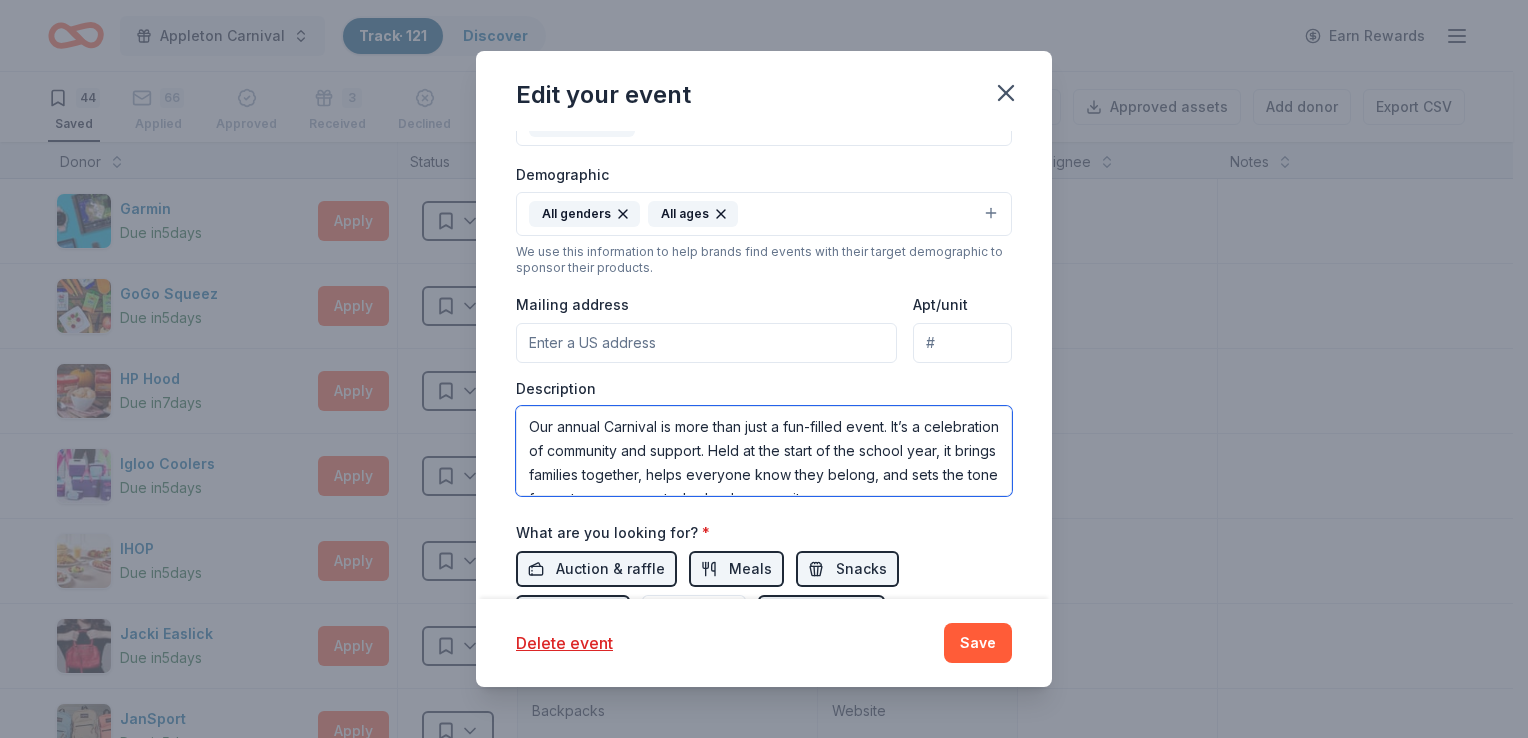 drag, startPoint x: 648, startPoint y: 476, endPoint x: 508, endPoint y: 394, distance: 162.24672 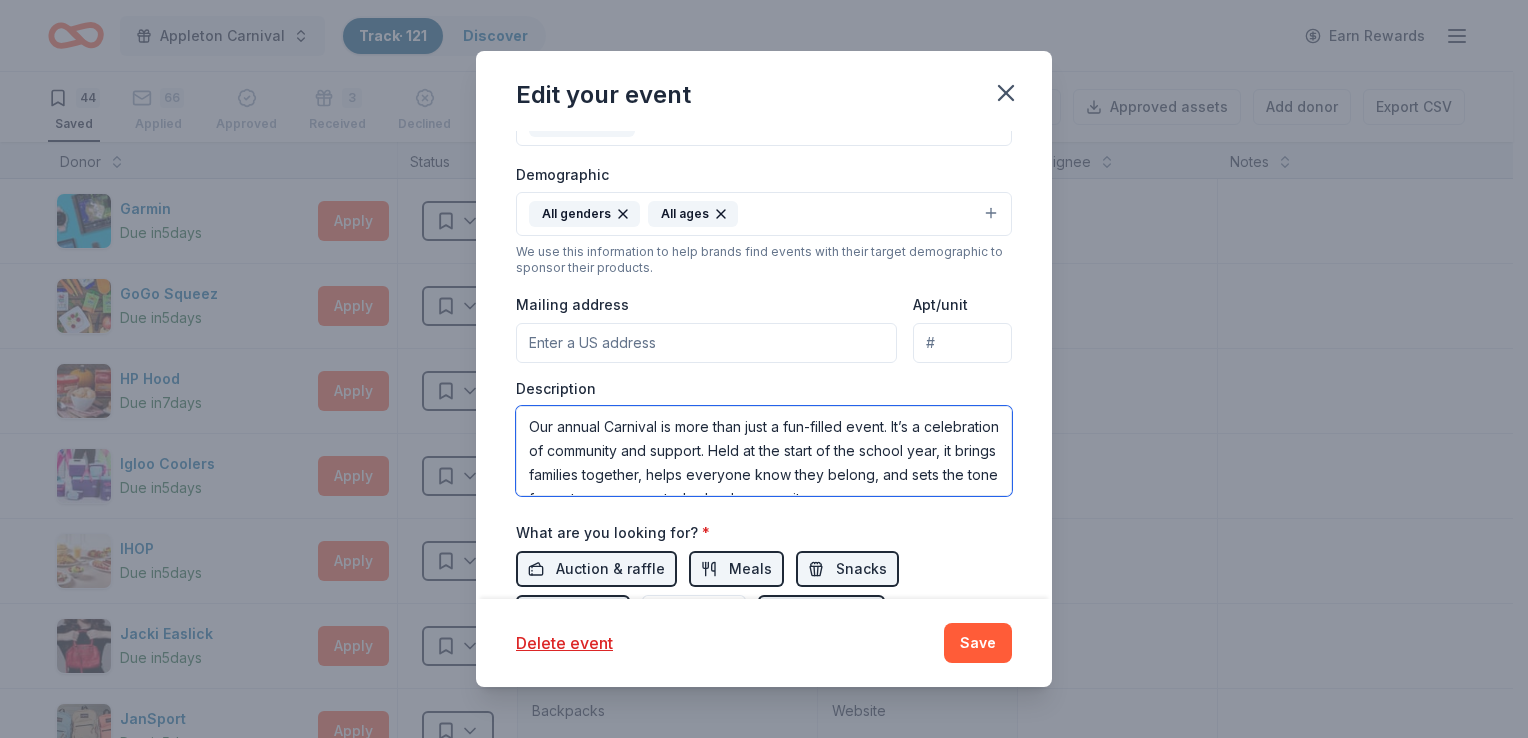 click on "Update donors you've applied to Let donors know of any updates you've made since you applied. Event name * Appleton Carnival 18 /100 Event website https://appleton.d51schools.org/ Attendance * 1500 Date * 09/12/2025 ZIP code * 81505 Event type * Fundraiser Demographic All genders All ages We use this information to help brands find events with their target demographic to sponsor their products. Mailing address Apt/unit Description What are you looking for? * Auction & raffle Meals Snacks Desserts Alcohol Beverages Send me reminders Email me reminders of donor application deadlines Recurring event" at bounding box center (764, 364) 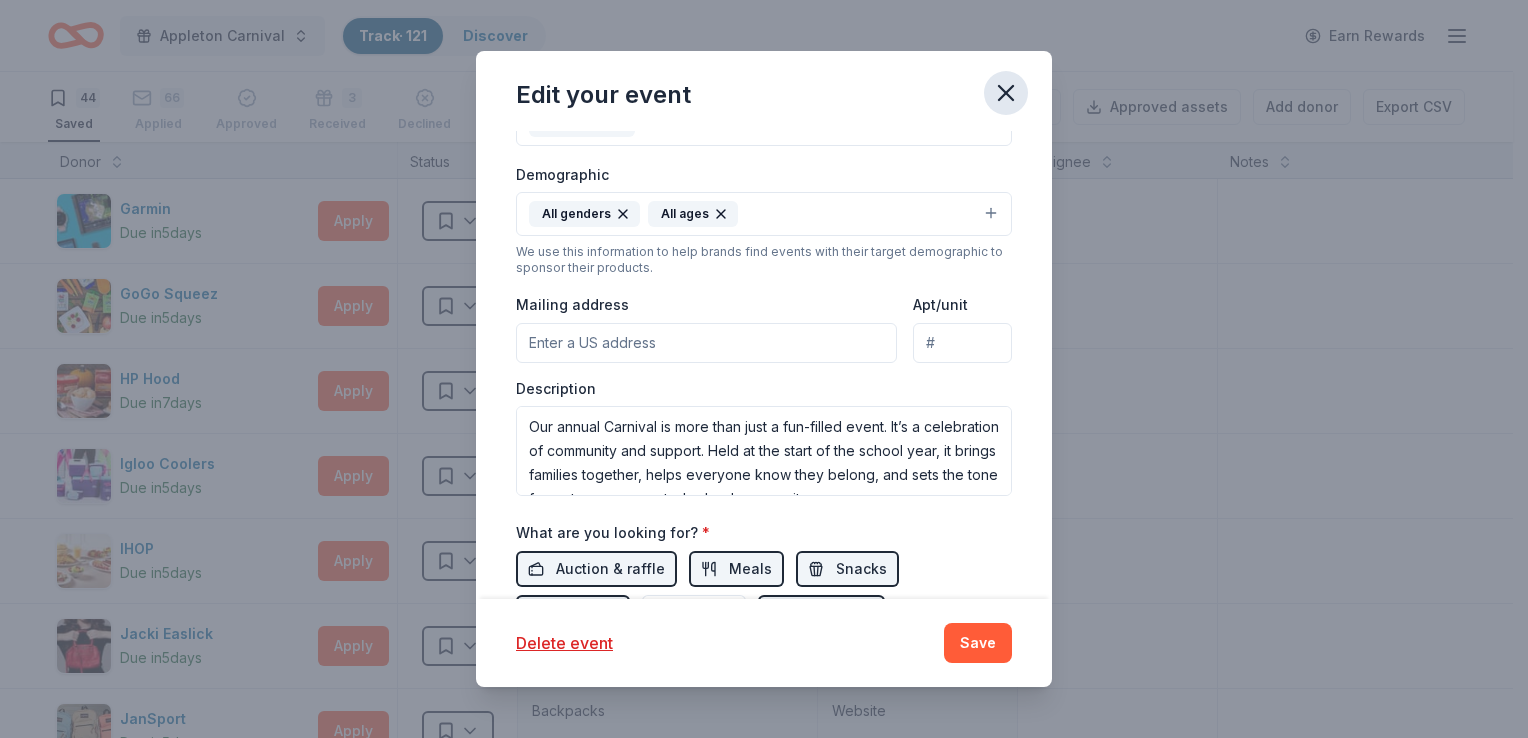 click 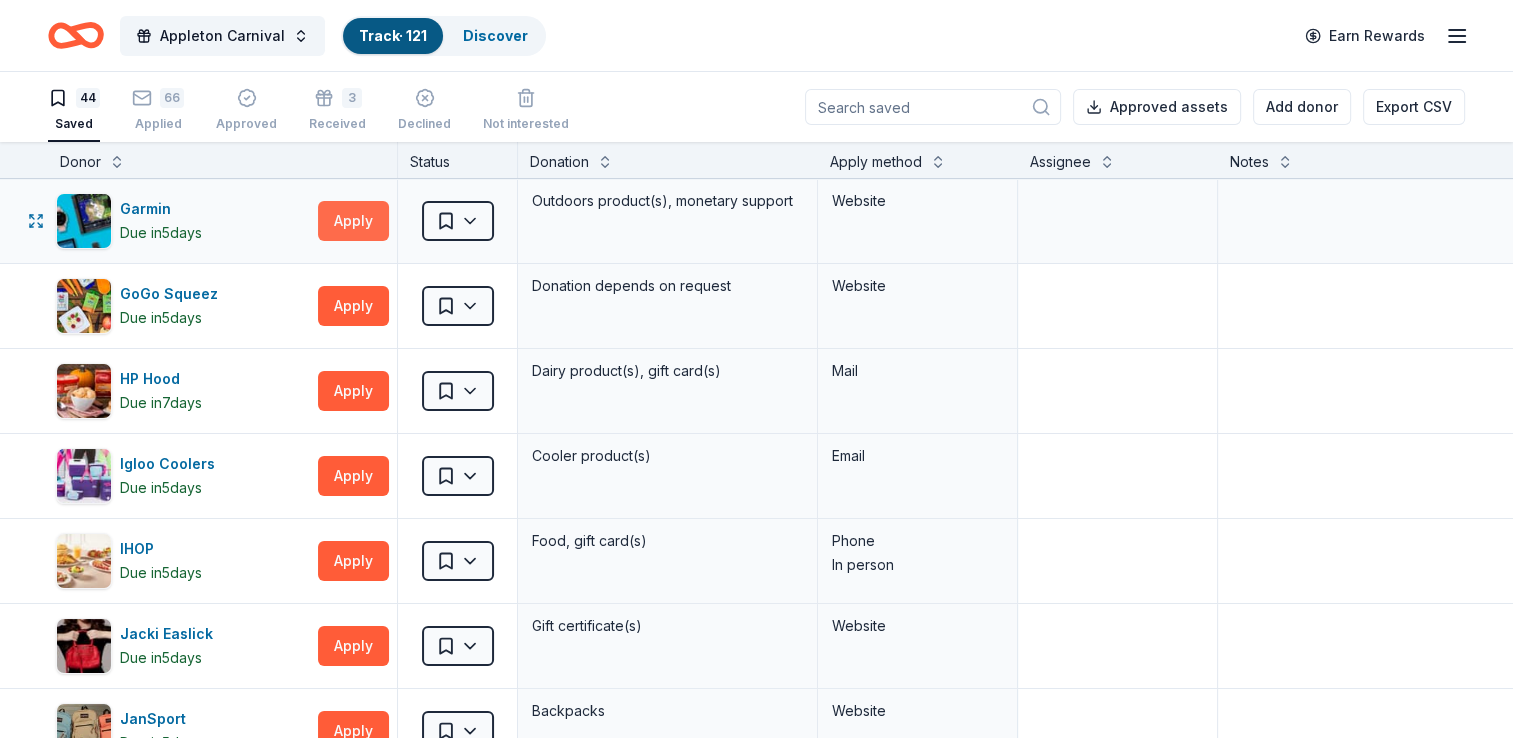 click on "Apply" at bounding box center [353, 221] 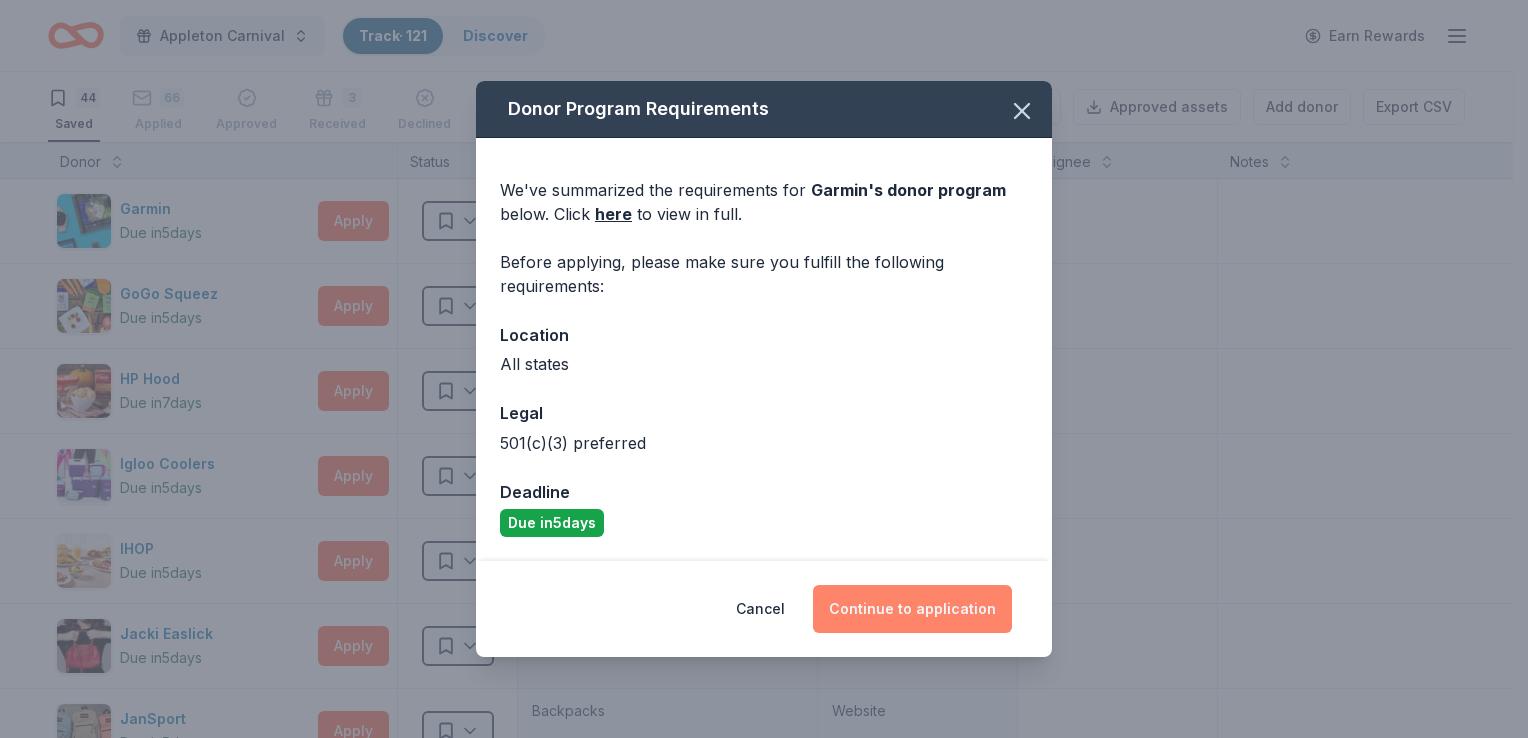click on "Continue to application" at bounding box center (912, 609) 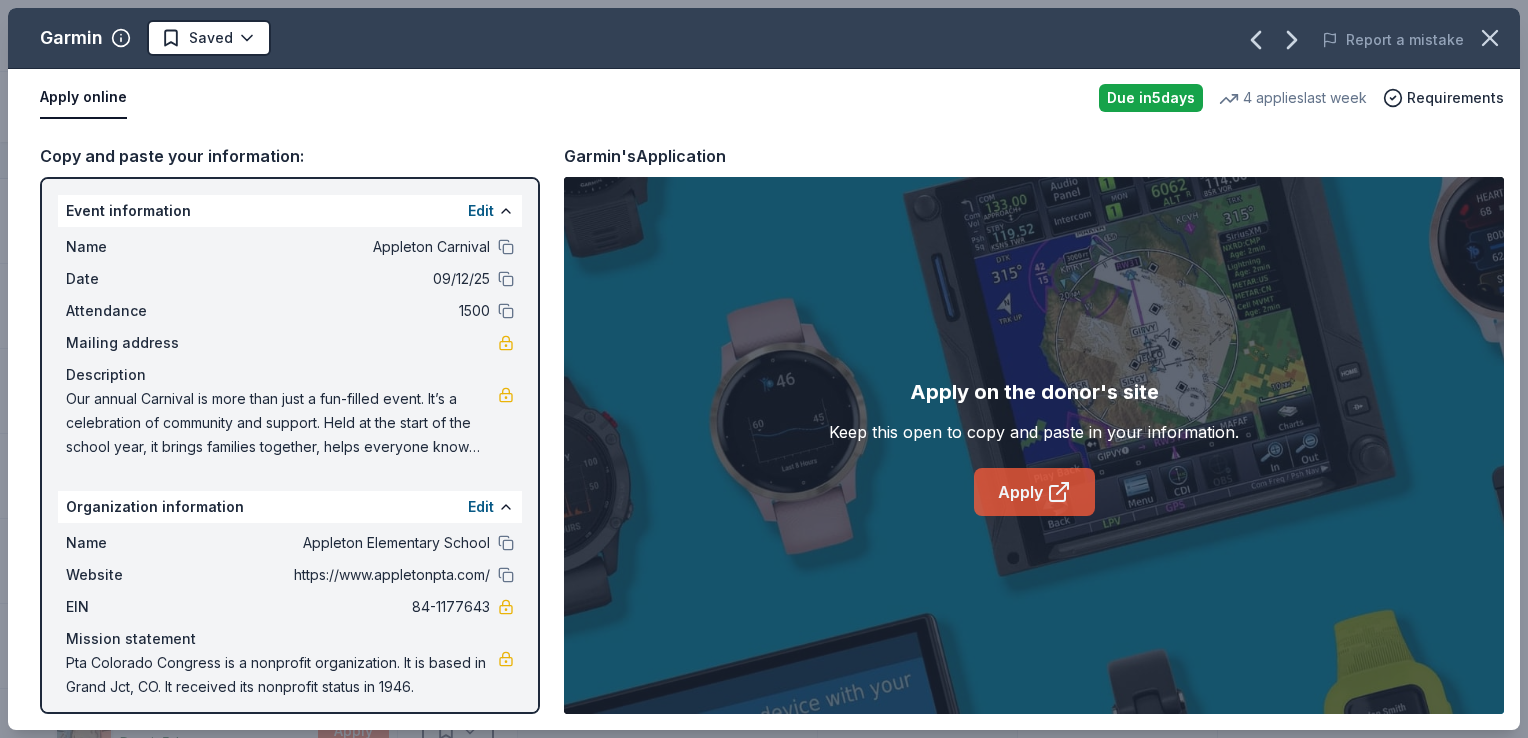 click on "Apply" at bounding box center [1034, 492] 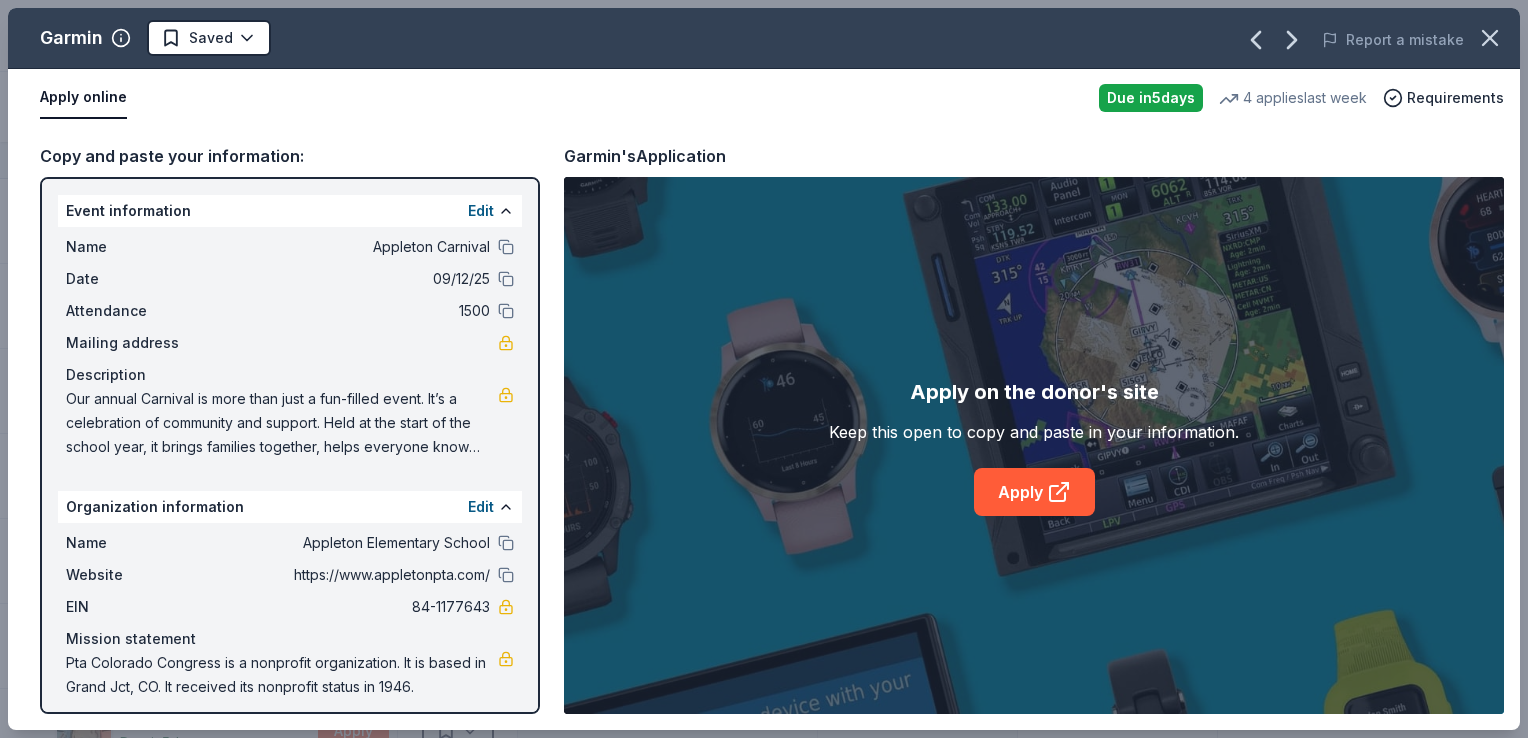 drag, startPoint x: 194, startPoint y: 36, endPoint x: 150, endPoint y: 114, distance: 89.55445 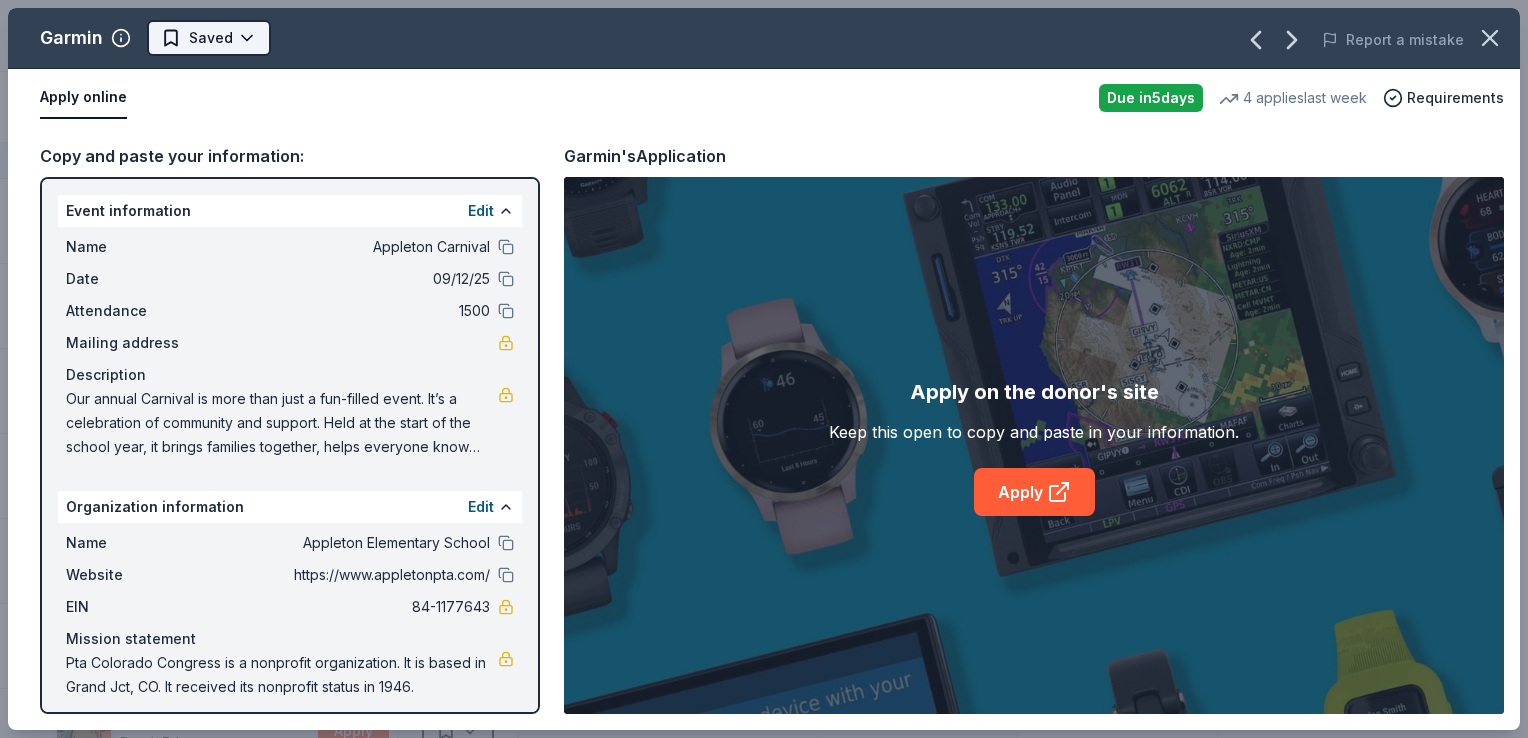 click on "Appleton Carnival  Track  · 121 Discover Earn Rewards 44 Saved 66 Applied Approved 3 Received Declined Not interested  Approved assets Add donor Export CSV Donor Status Donation Apply method Assignee Notes Garmin Due in  5  days Apply Saved Outdoors product(s), monetary support Website GoGo Squeez Due in  5  days Apply Saved Donation depends on request Website HP Hood Due in  7  days Apply Saved Dairy product(s), gift card(s) Mail Igloo Coolers Due in  5  days Apply Saved Cooler product(s) Email IHOP Due in  5  days Apply Saved Food, gift card(s) Phone In person Jacki Easlick Due in  5  days Apply Saved Gift certificate(s) Website JanSport Due in  5  days Apply Saved Backpacks Website Jolly Pets Due in  7  days Apply Saved Pet toy(s) Website Kelty Due in  5  days Apply Saved Outdoor gears Website Kiehl's Due in  5  days Apply Saved Beauty products Mail King Soopers Due in  5  days Apply Saved Food, household products, gift card(s), monetary donation Website Laura Mercier Cosmetics Due in  5  days Apply Saved" at bounding box center [764, 369] 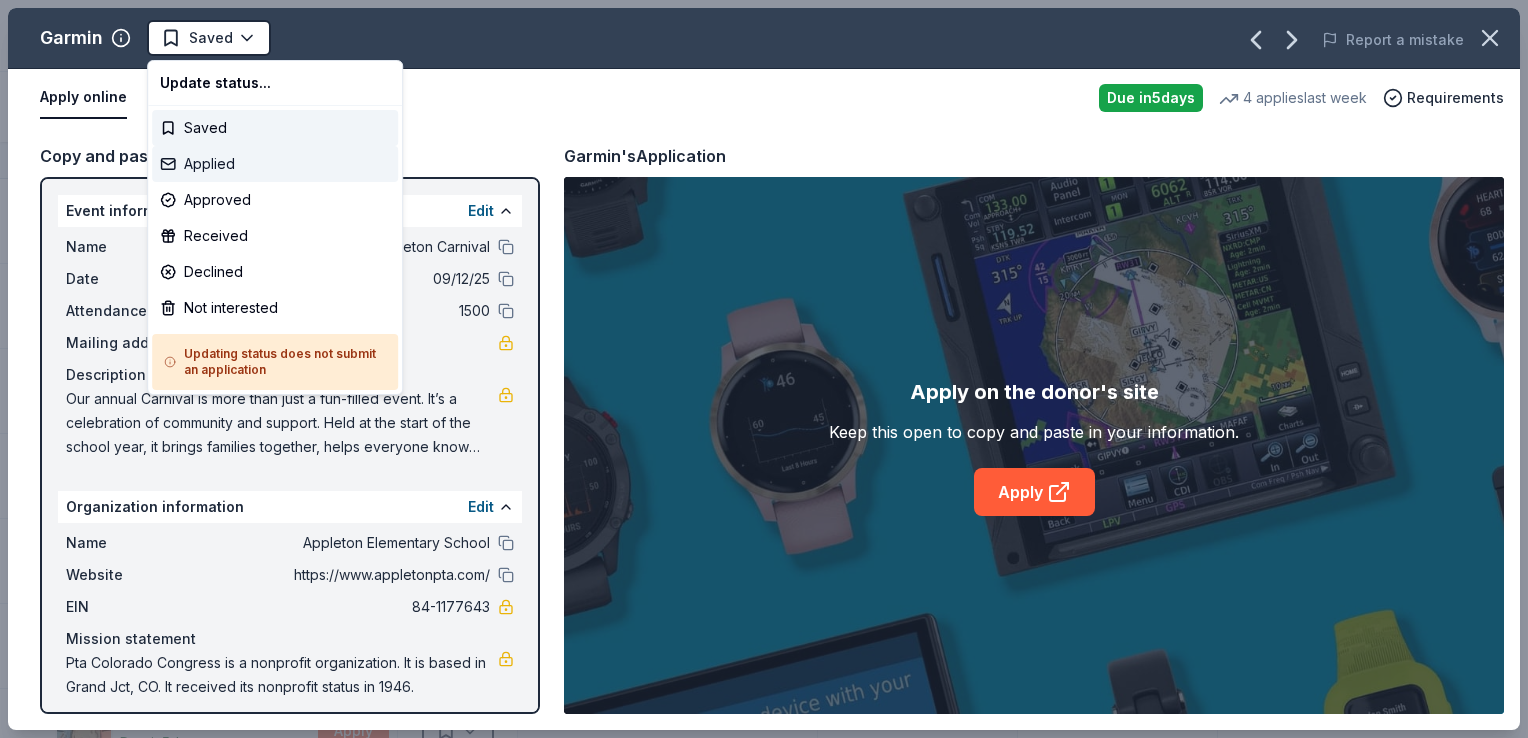click on "Applied" at bounding box center (275, 164) 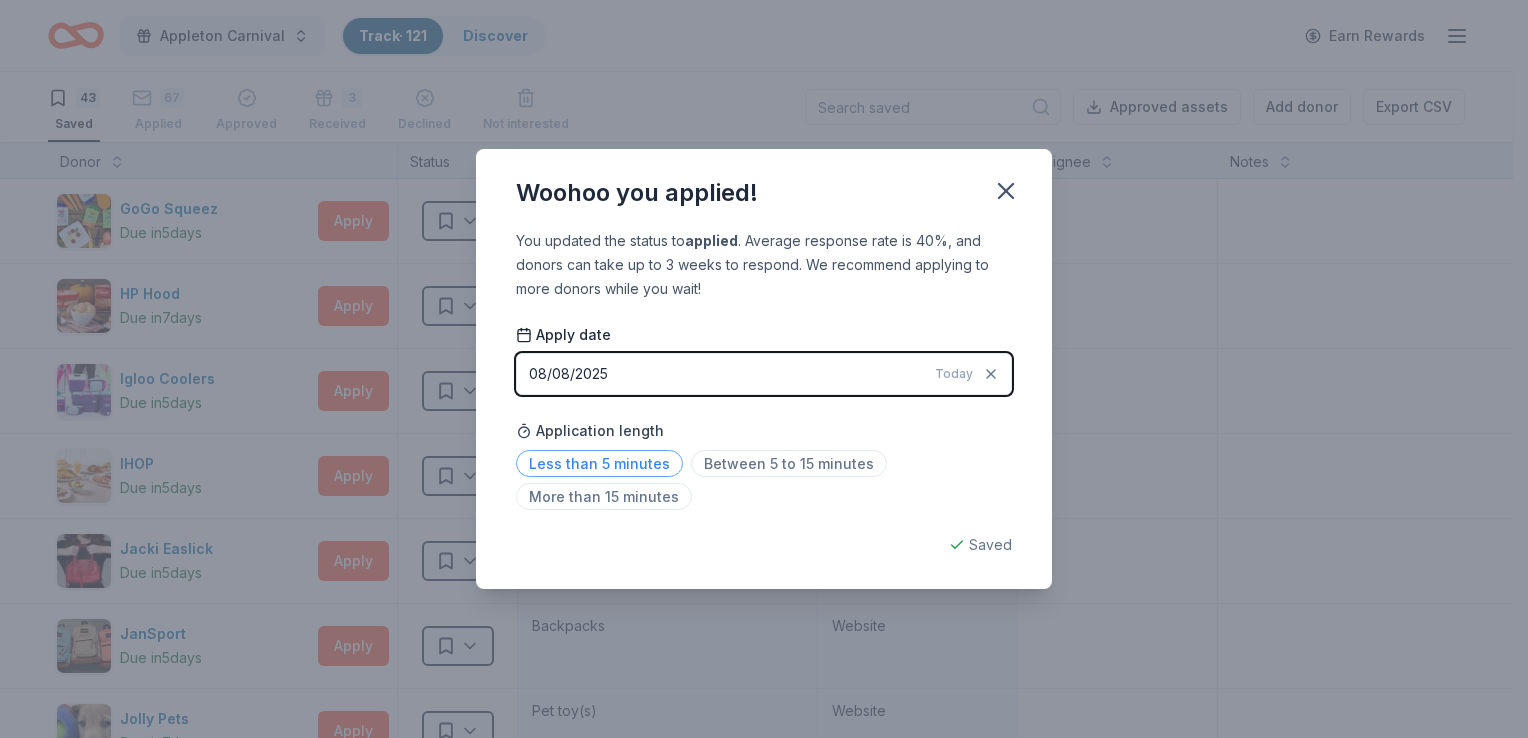 click on "Less than 5 minutes" at bounding box center (599, 463) 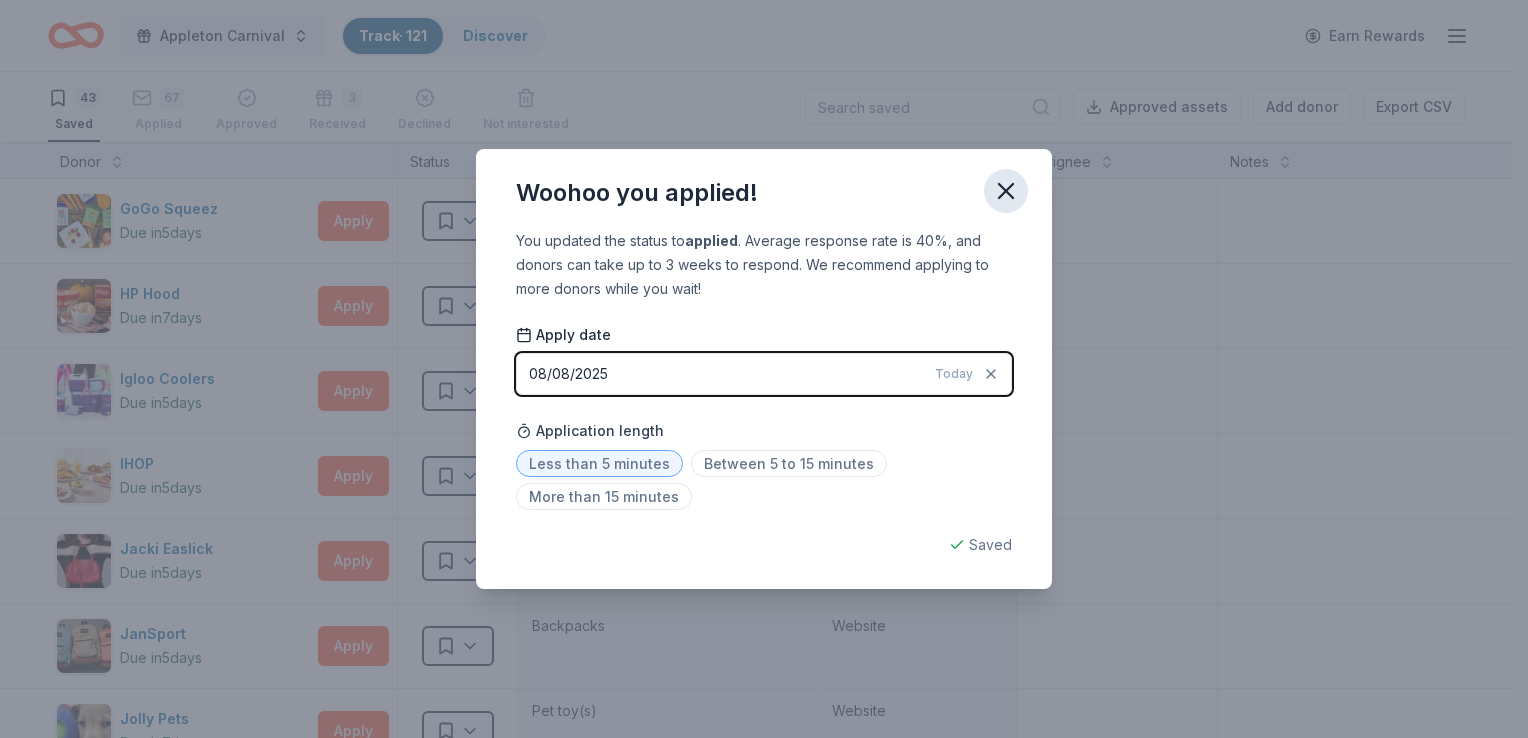 click 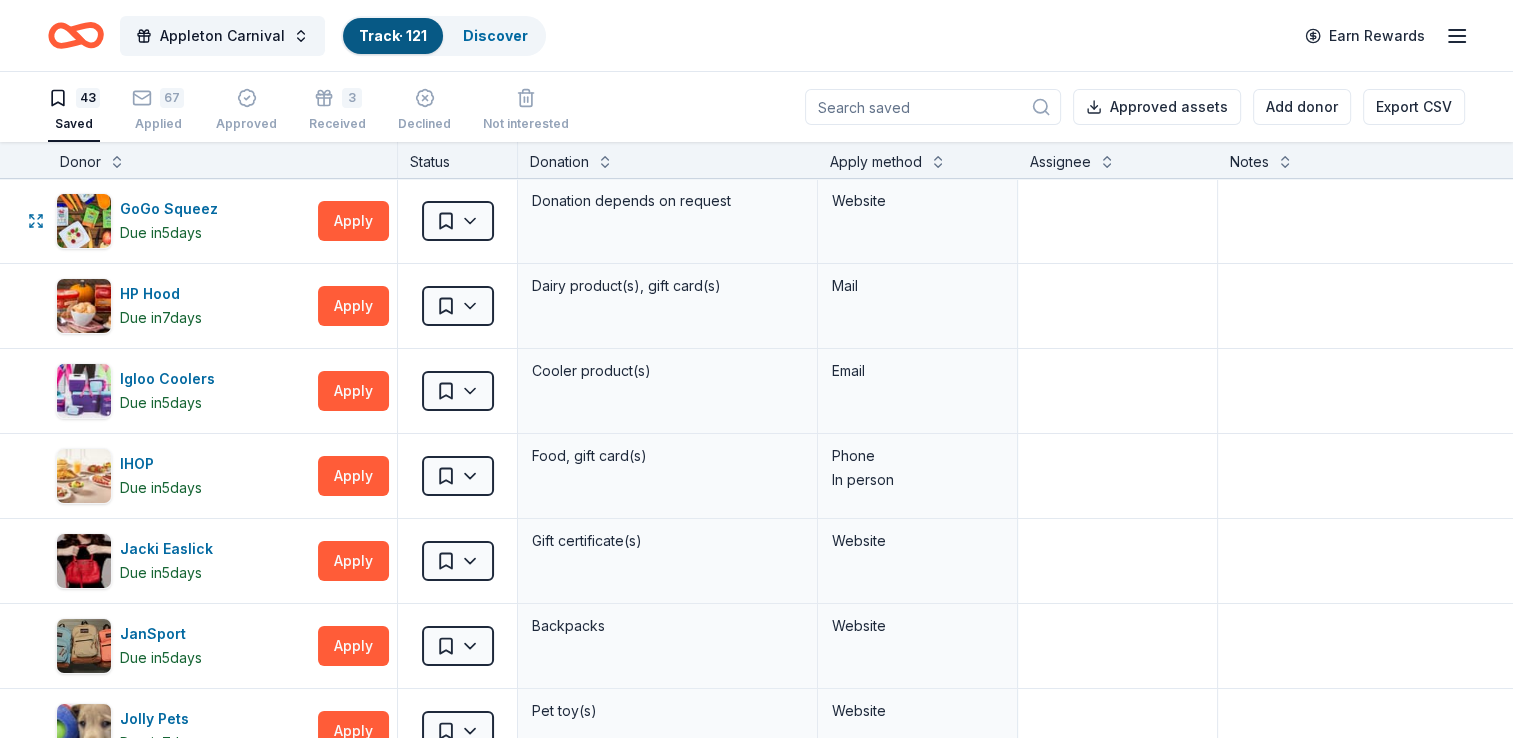 drag, startPoint x: 354, startPoint y: 222, endPoint x: 657, endPoint y: 54, distance: 346.4578 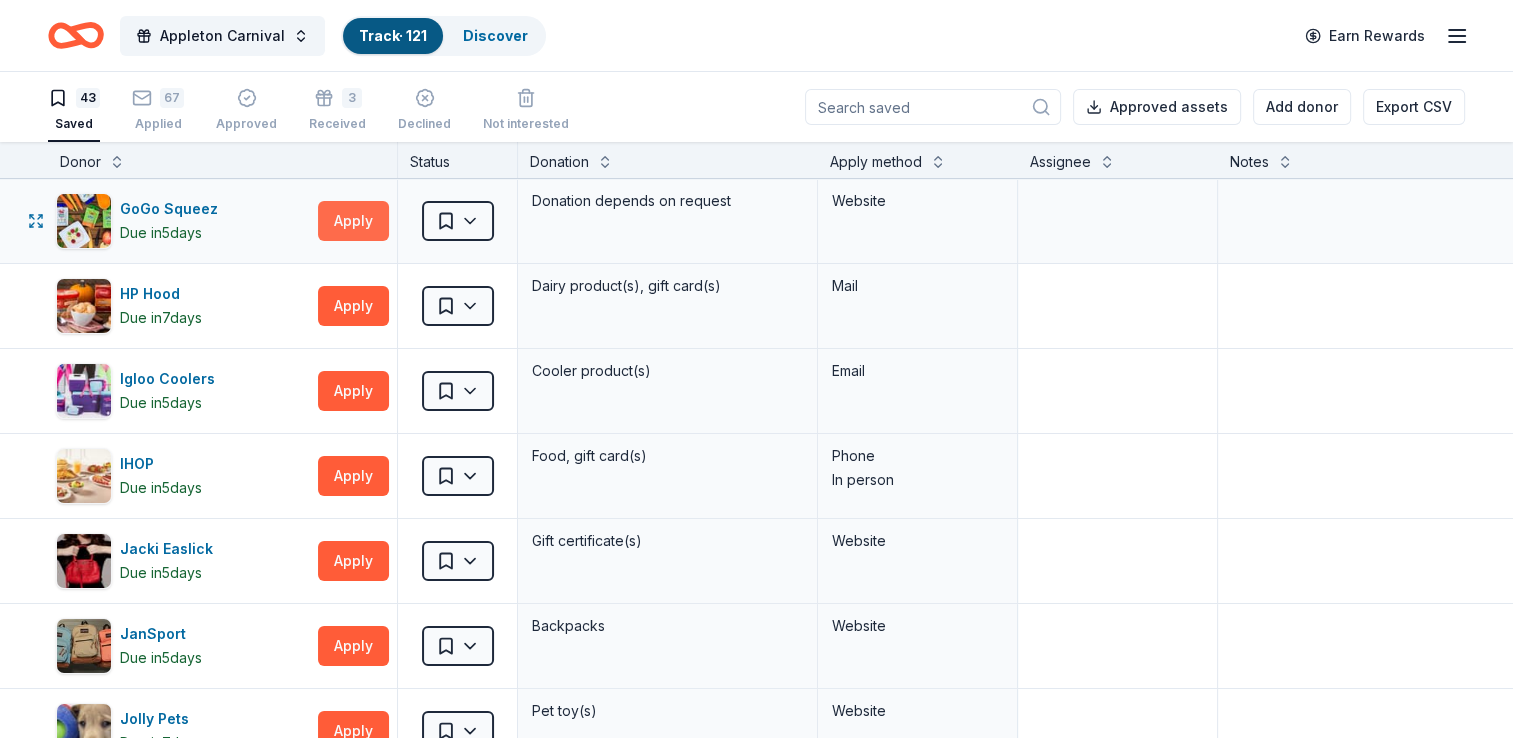 click on "Apply" at bounding box center [353, 221] 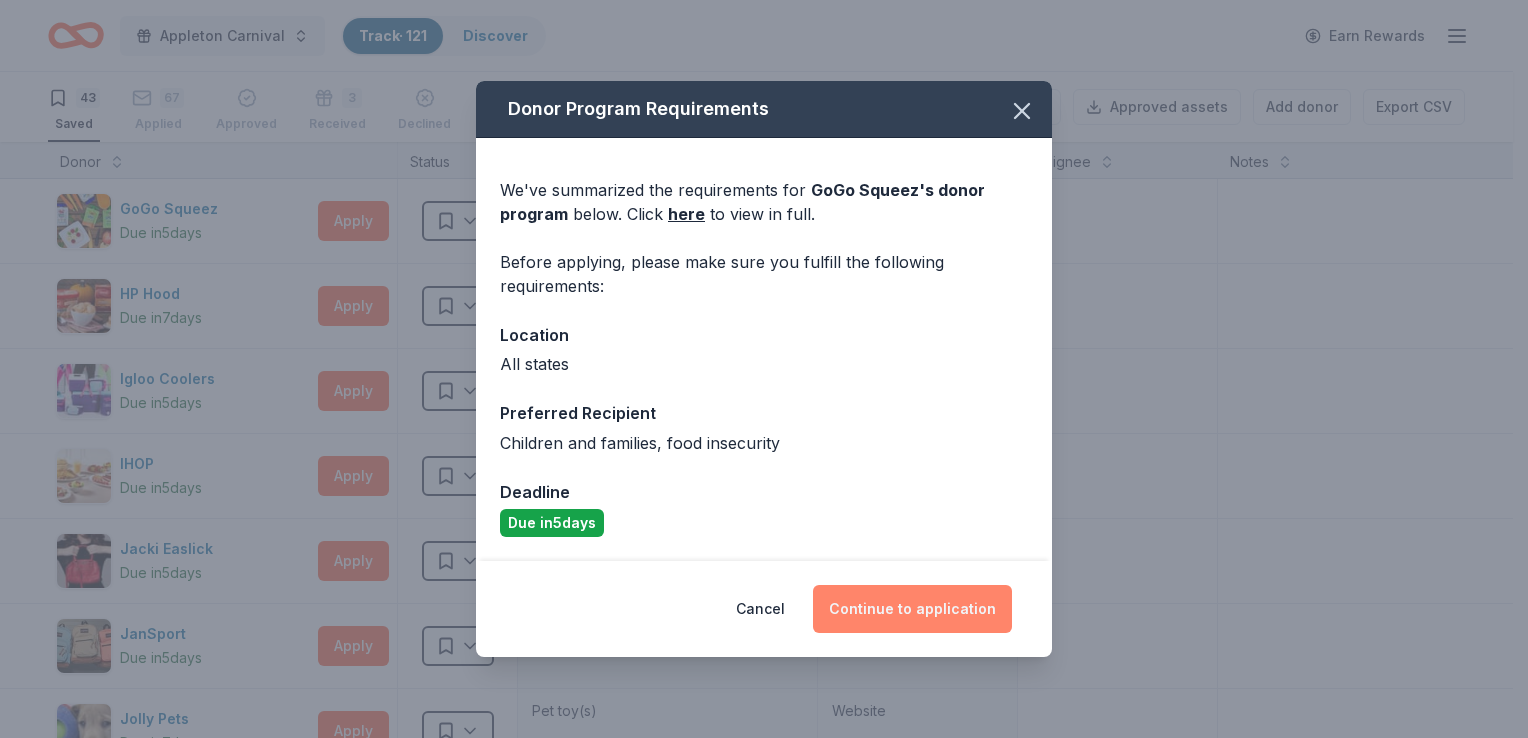 click on "Continue to application" at bounding box center (912, 609) 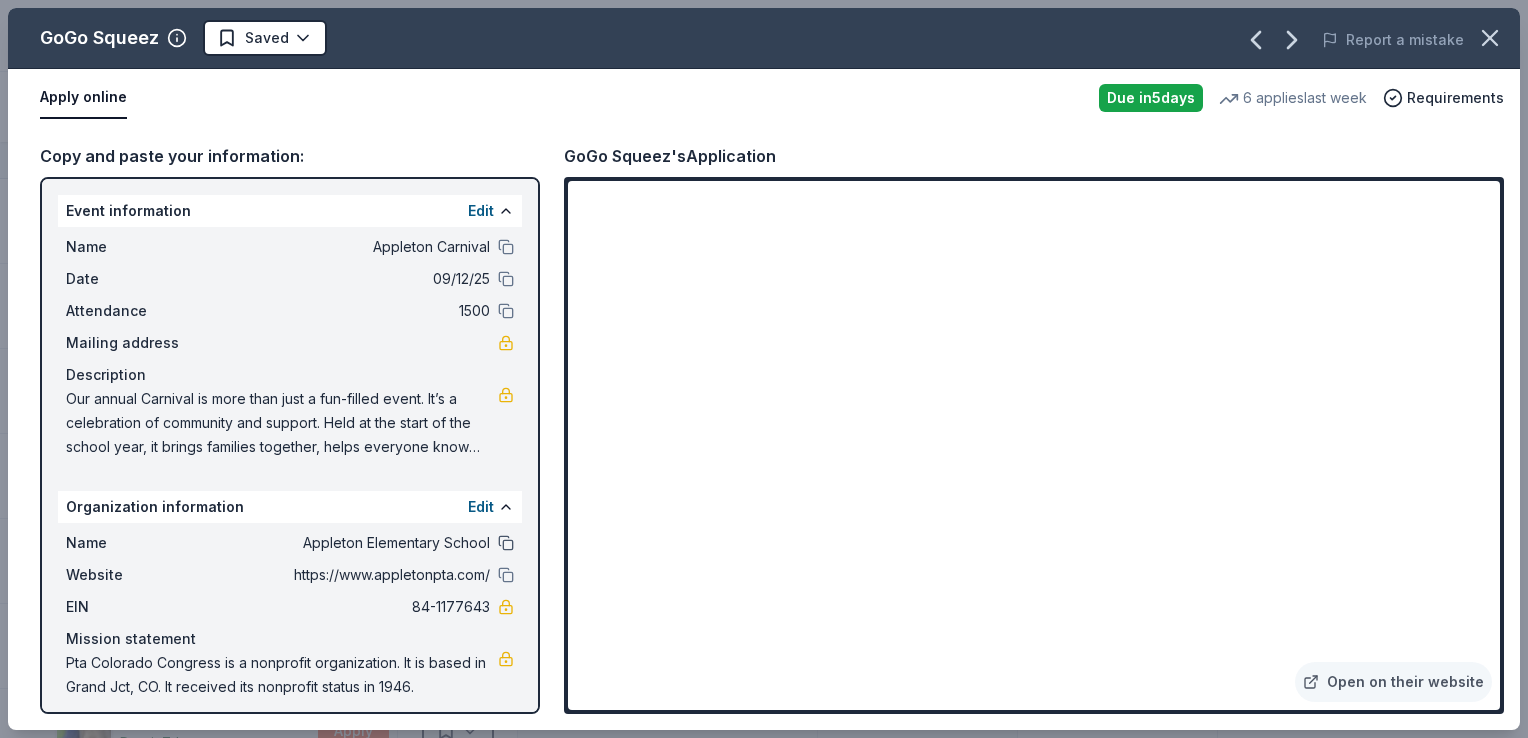 click at bounding box center (506, 543) 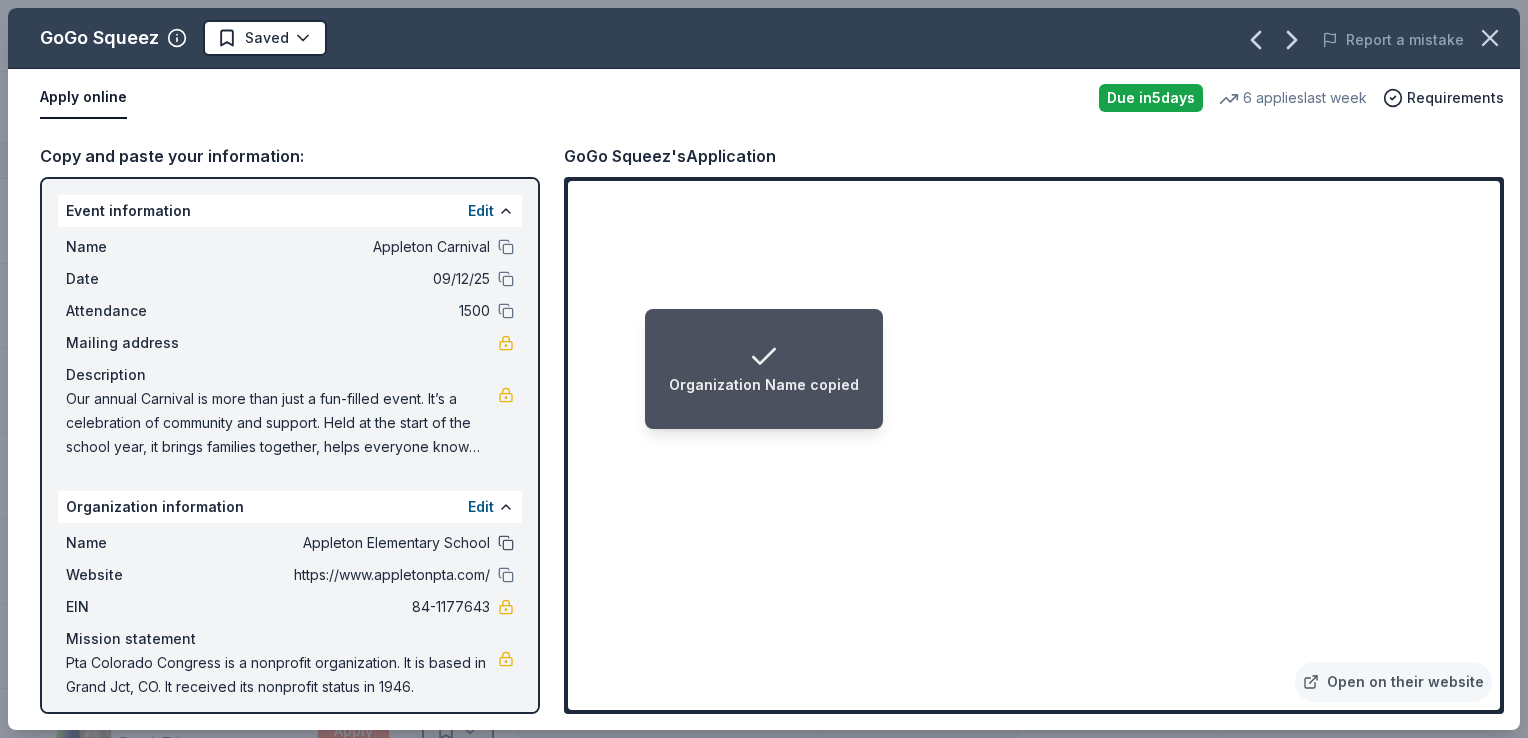 click at bounding box center (506, 543) 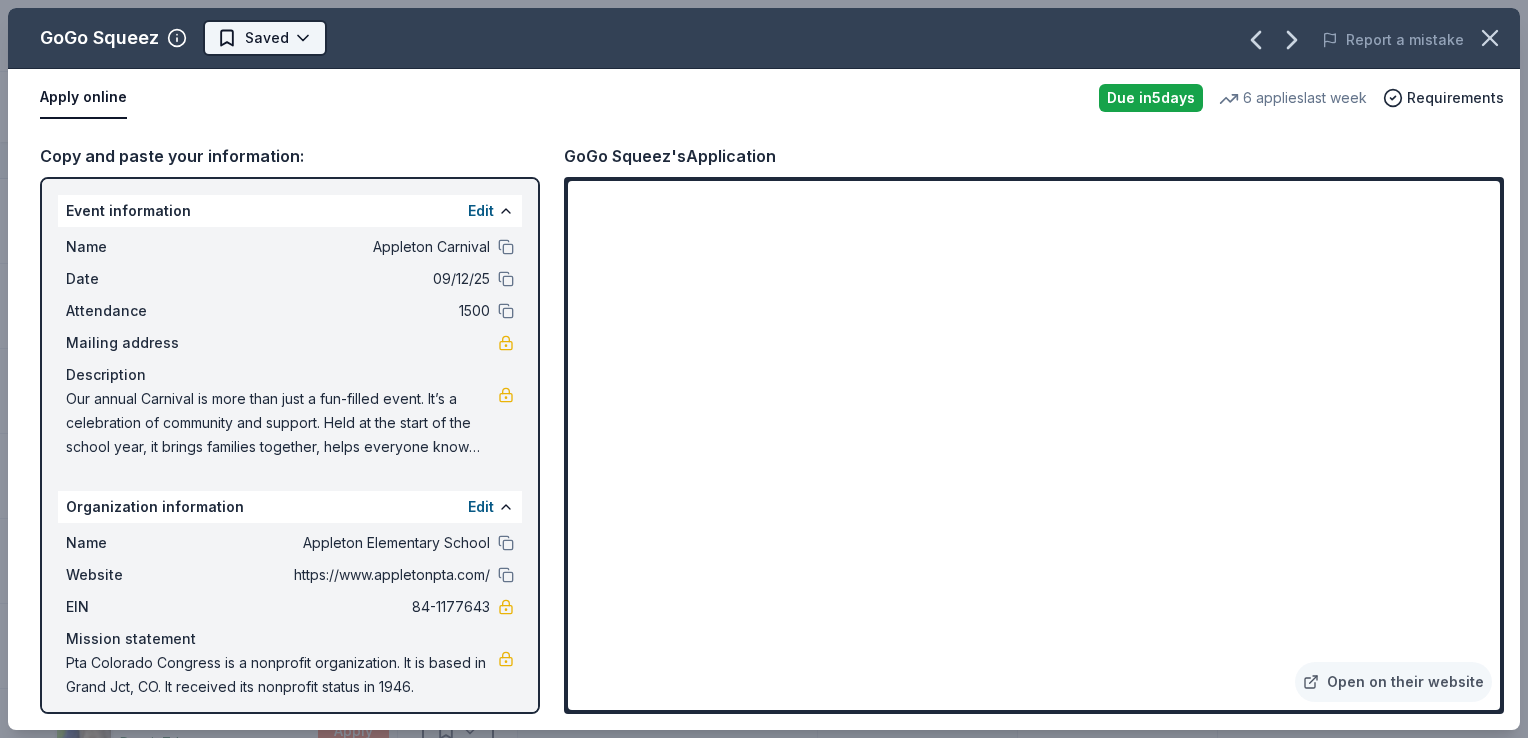 click on "Appleton Carnival  Track  · 121 Discover Earn Rewards 43 Saved 67 Applied Approved 3 Received Declined Not interested  Approved assets Add donor Export CSV Donor Status Donation Apply method Assignee Notes GoGo Squeez Due in  5  days Apply Saved Donation depends on request Website HP Hood Due in  7  days Apply Saved Dairy product(s), gift card(s) Mail Igloo Coolers Due in  5  days Apply Saved Cooler product(s) Email IHOP Due in  5  days Apply Saved Food, gift card(s) Phone In person Jacki Easlick Due in  5  days Apply Saved Gift certificate(s) Website JanSport Due in  5  days Apply Saved Backpacks Website Jolly Pets Due in  7  days Apply Saved Pet toy(s) Website Kelty Due in  5  days Apply Saved Outdoor gears Website Kiehl's Due in  5  days Apply Saved Beauty products Mail King Soopers Due in  5  days Apply Saved Food, household products, gift card(s), monetary donation Website Laura Mercier Cosmetics Due in  5  days Apply Saved Beauty product(s), gift card(s) Email LEGO Due in  5  days Apply Saved Email 5 5" at bounding box center [764, 369] 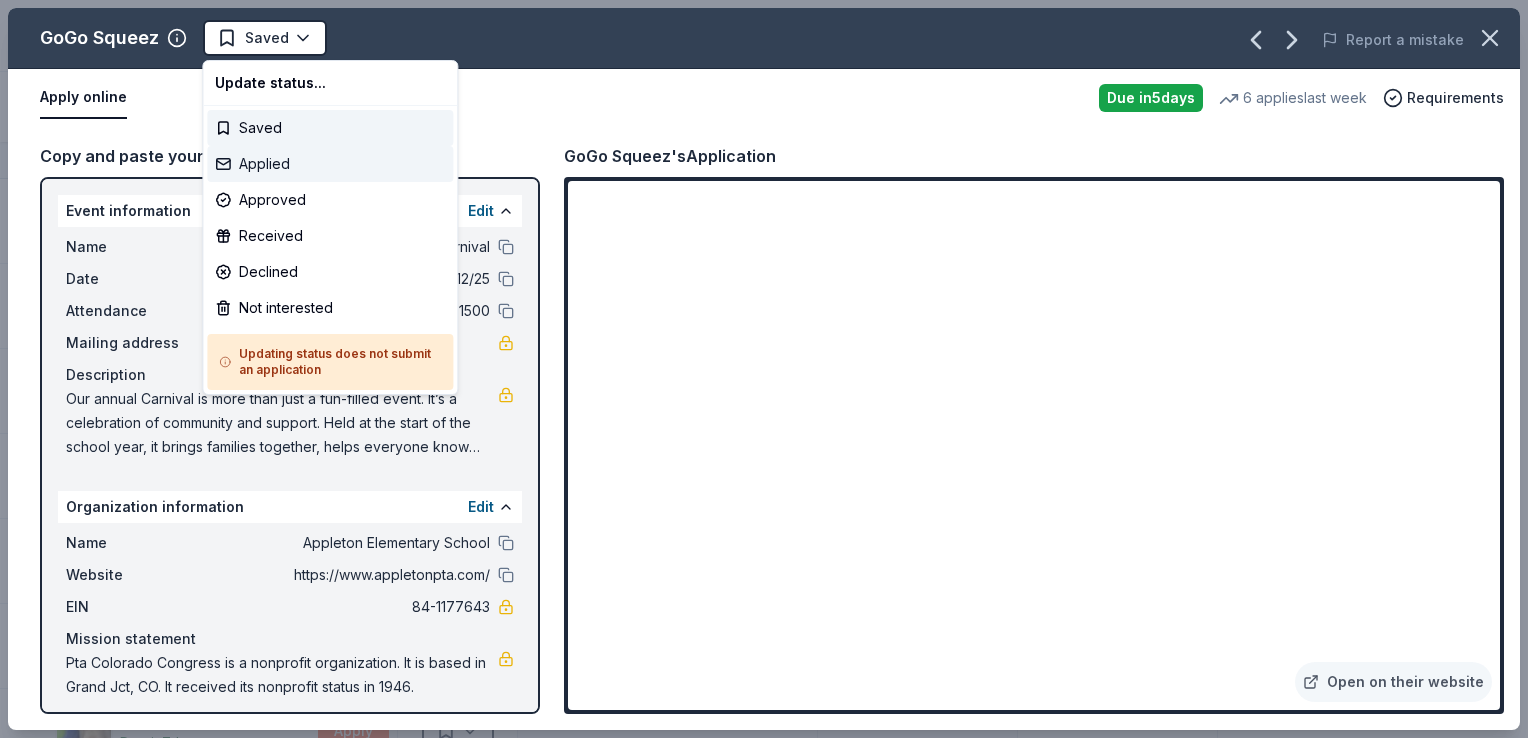 click on "Applied" at bounding box center (330, 164) 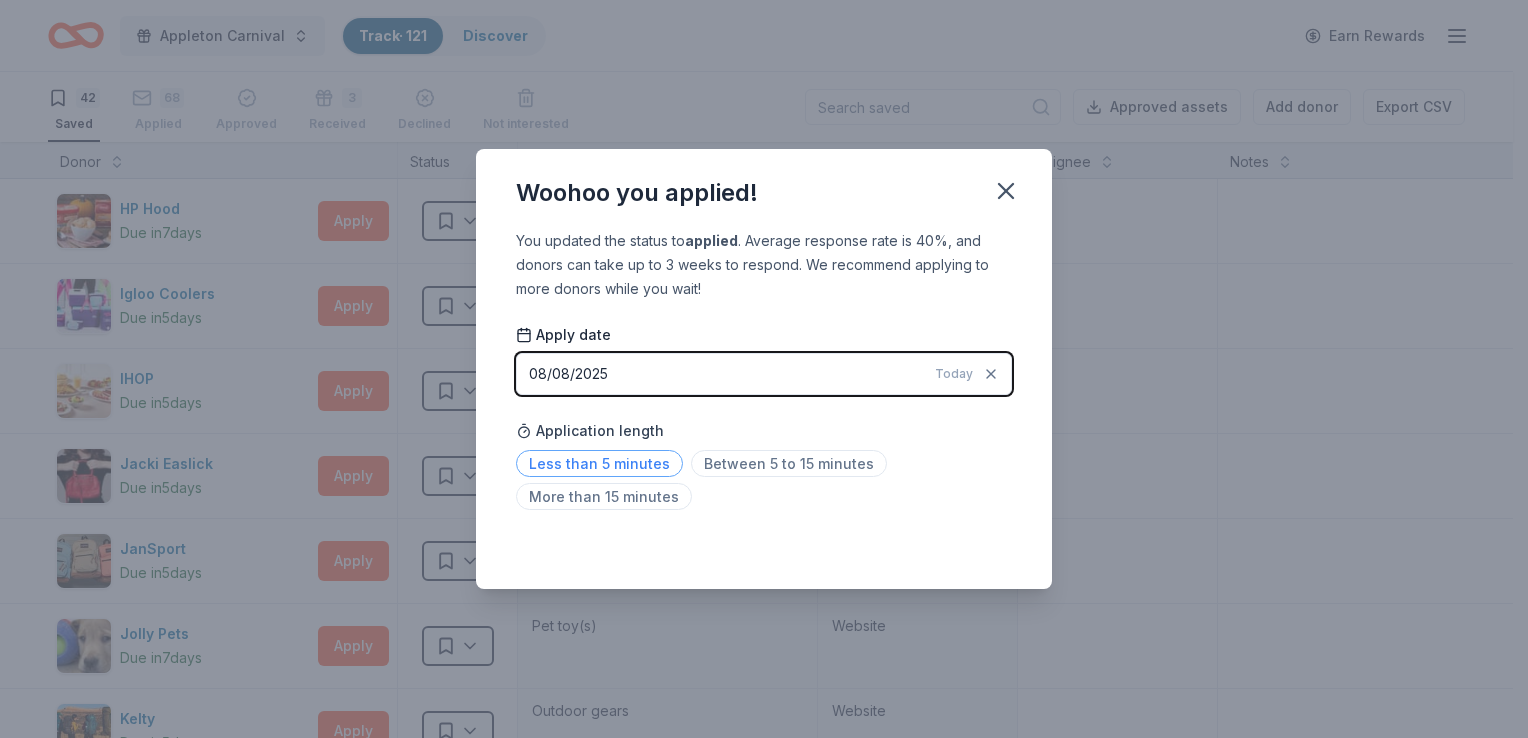 click on "Less than 5 minutes" at bounding box center [599, 463] 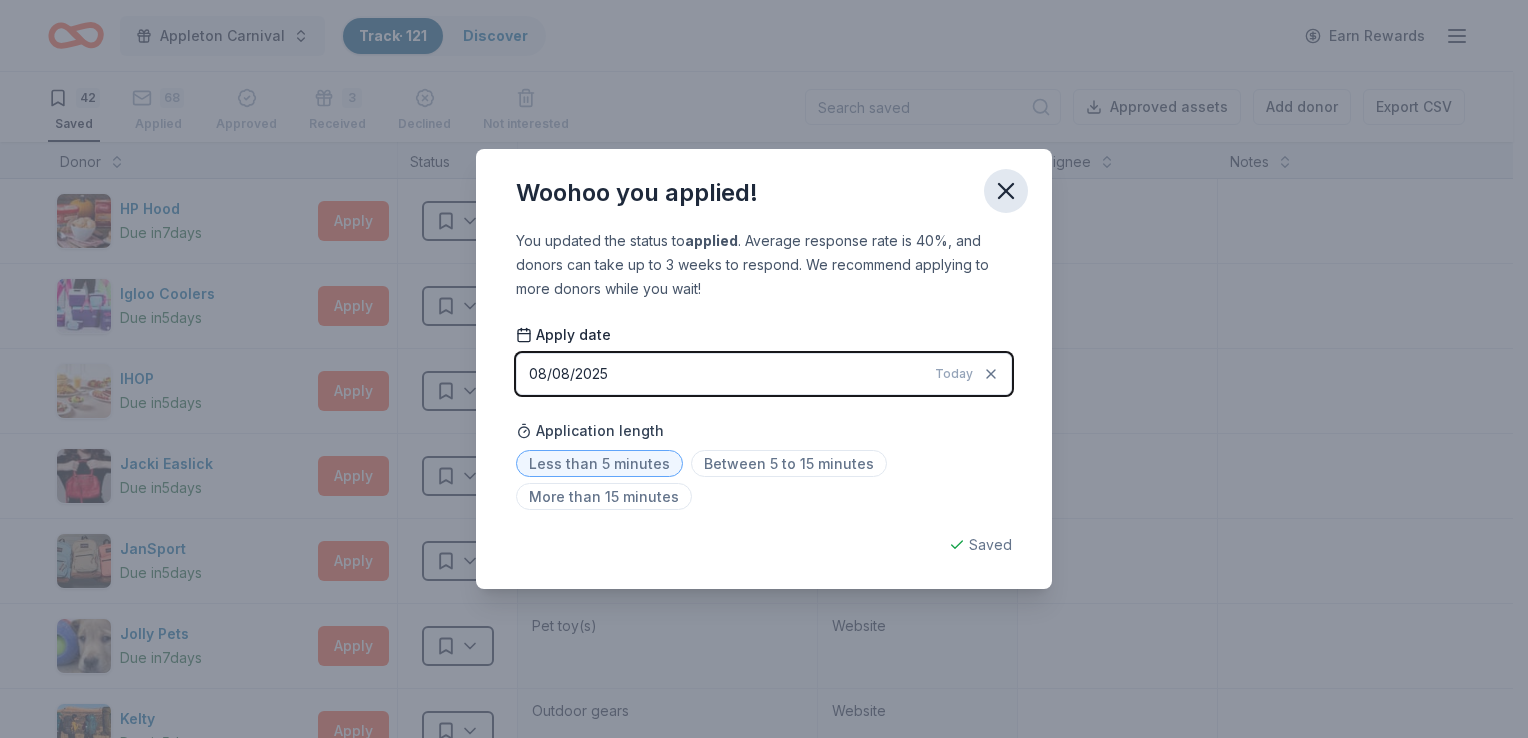 click 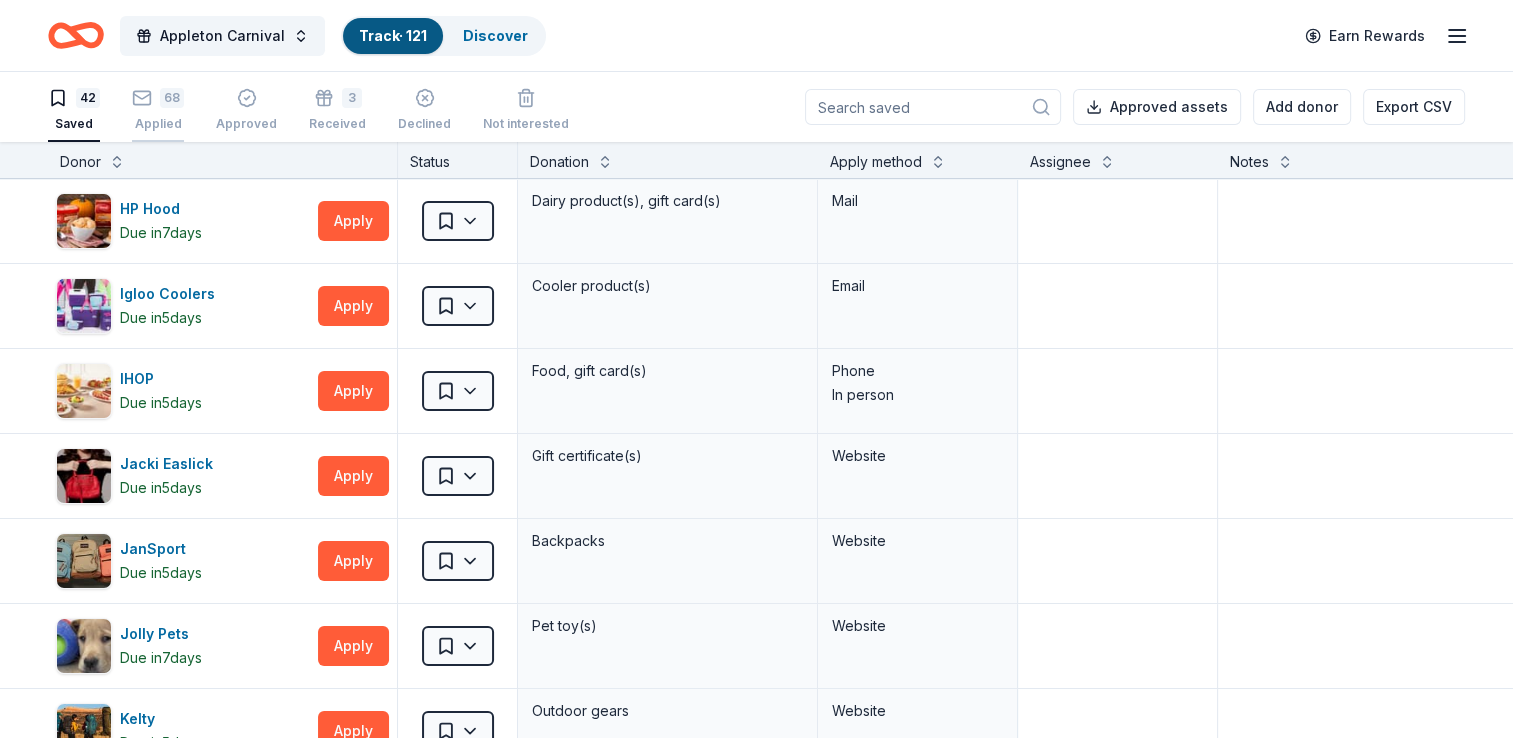 click on "68" at bounding box center [158, 98] 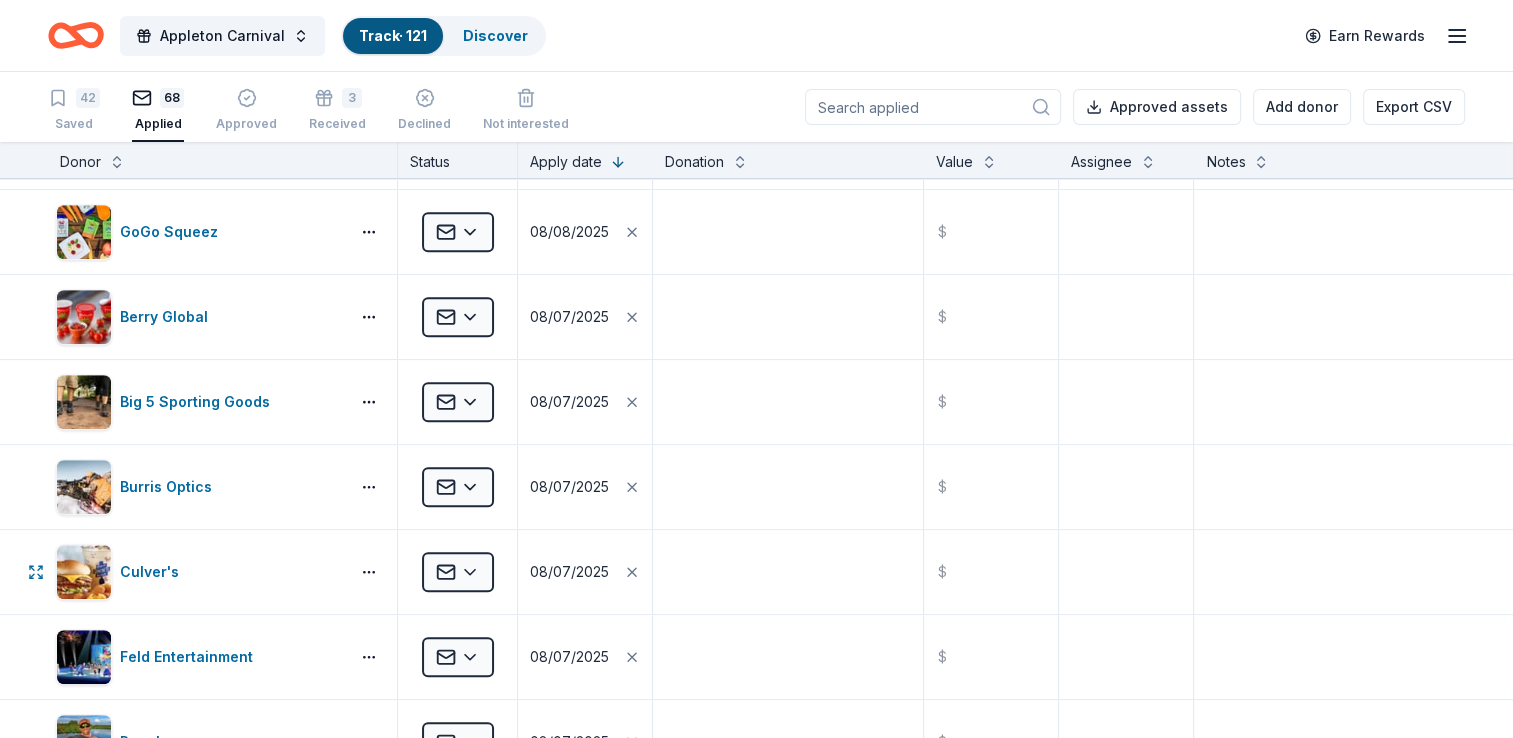scroll, scrollTop: 1263, scrollLeft: 0, axis: vertical 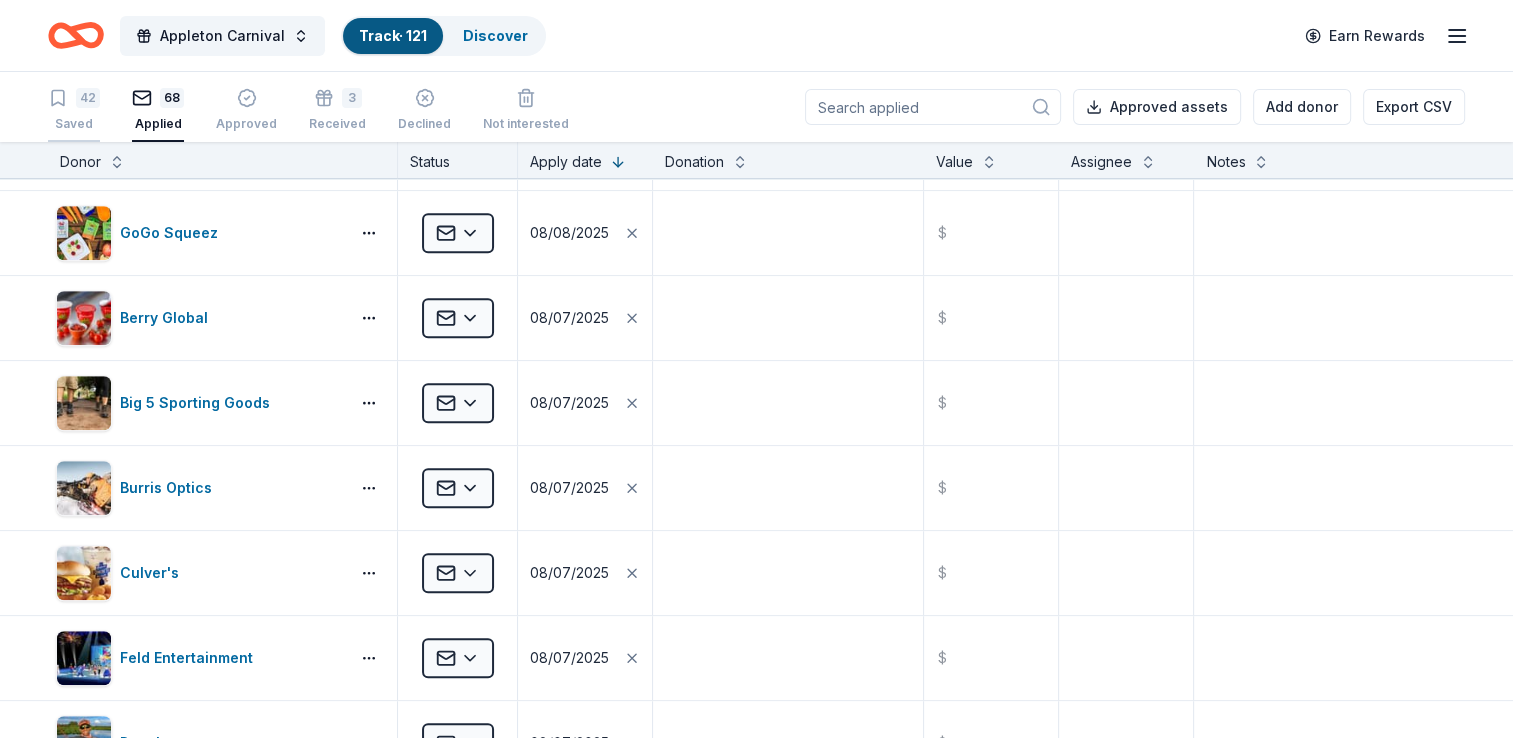 click on "42" at bounding box center [88, 98] 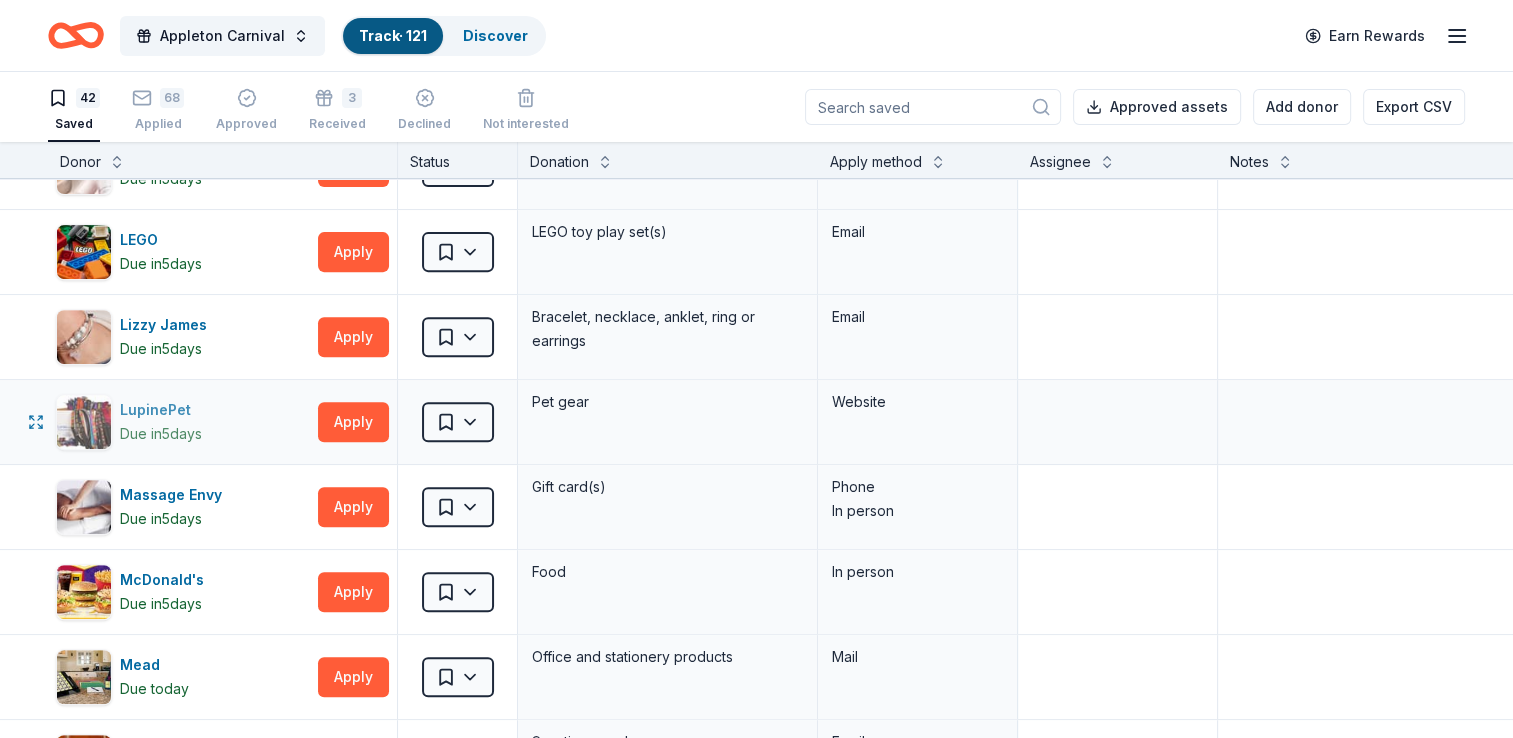 scroll, scrollTop: 0, scrollLeft: 0, axis: both 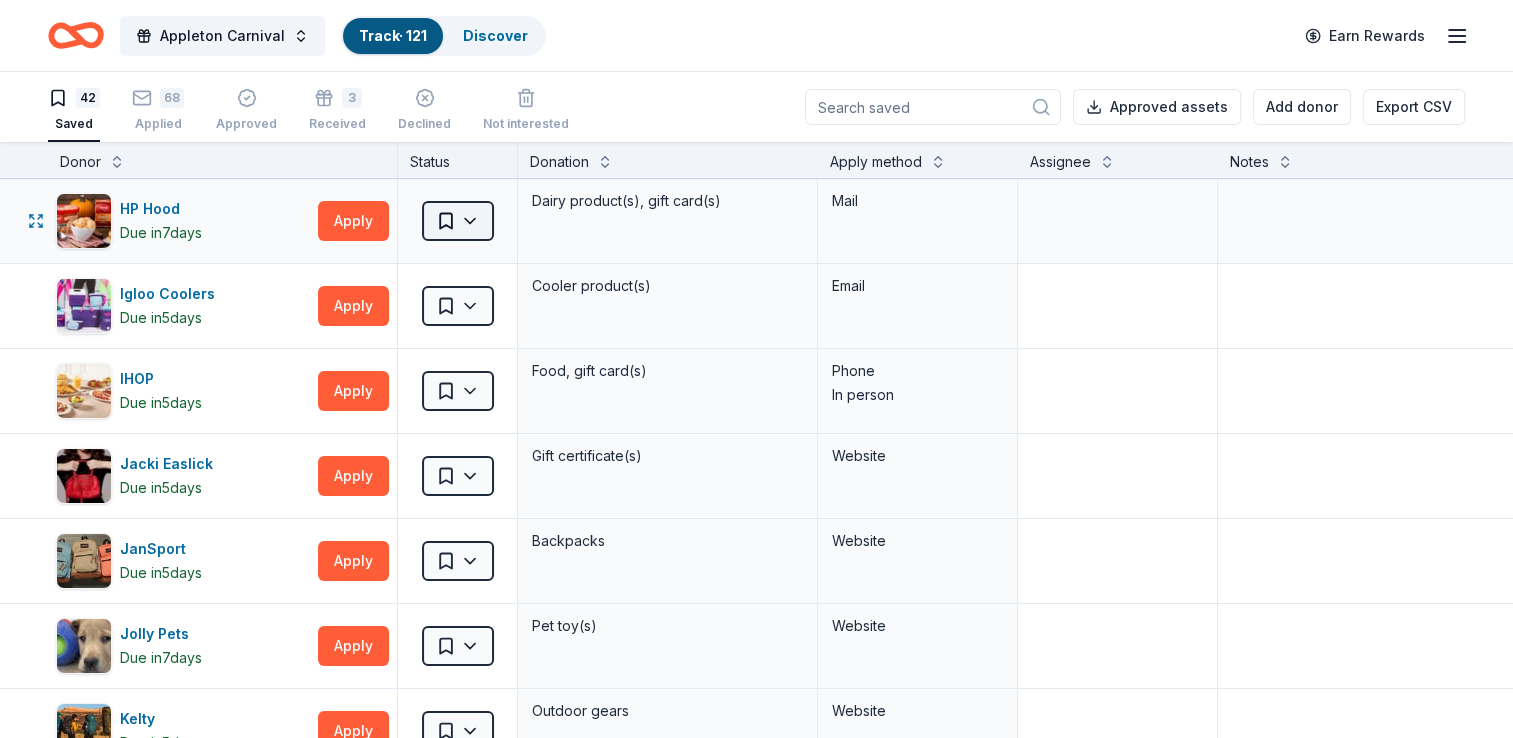 click on "Appleton Carnival  Track  · 121 Discover Earn Rewards 42 Saved 68 Applied Approved 3 Received Declined Not interested  Approved assets Add donor Export CSV Donor Status Donation Apply method Assignee Notes HP Hood Due in  7  days Apply Saved Dairy product(s), gift card(s) Mail Igloo Coolers Due in  5  days Apply Saved Cooler product(s) Email IHOP Due in  5  days Apply Saved Food, gift card(s) Phone In person Jacki Easlick Due in  5  days Apply Saved Gift certificate(s) Website JanSport Due in  5  days Apply Saved Backpacks Website Jolly Pets Due in  7  days Apply Saved Pet toy(s) Website Kelty Due in  5  days Apply Saved Outdoor gears Website Kiehl's Due in  5  days Apply Saved Beauty products Mail King Soopers Due in  5  days Apply Saved Food, household products, gift card(s), monetary donation Website Laura Mercier Cosmetics Due in  5  days Apply Saved Beauty product(s), gift card(s) Email LEGO Due in  5  days Apply Saved LEGO toy play set(s) Email Lizzy James Due in  5  days Apply Saved Email LupinePet 5" at bounding box center [756, 369] 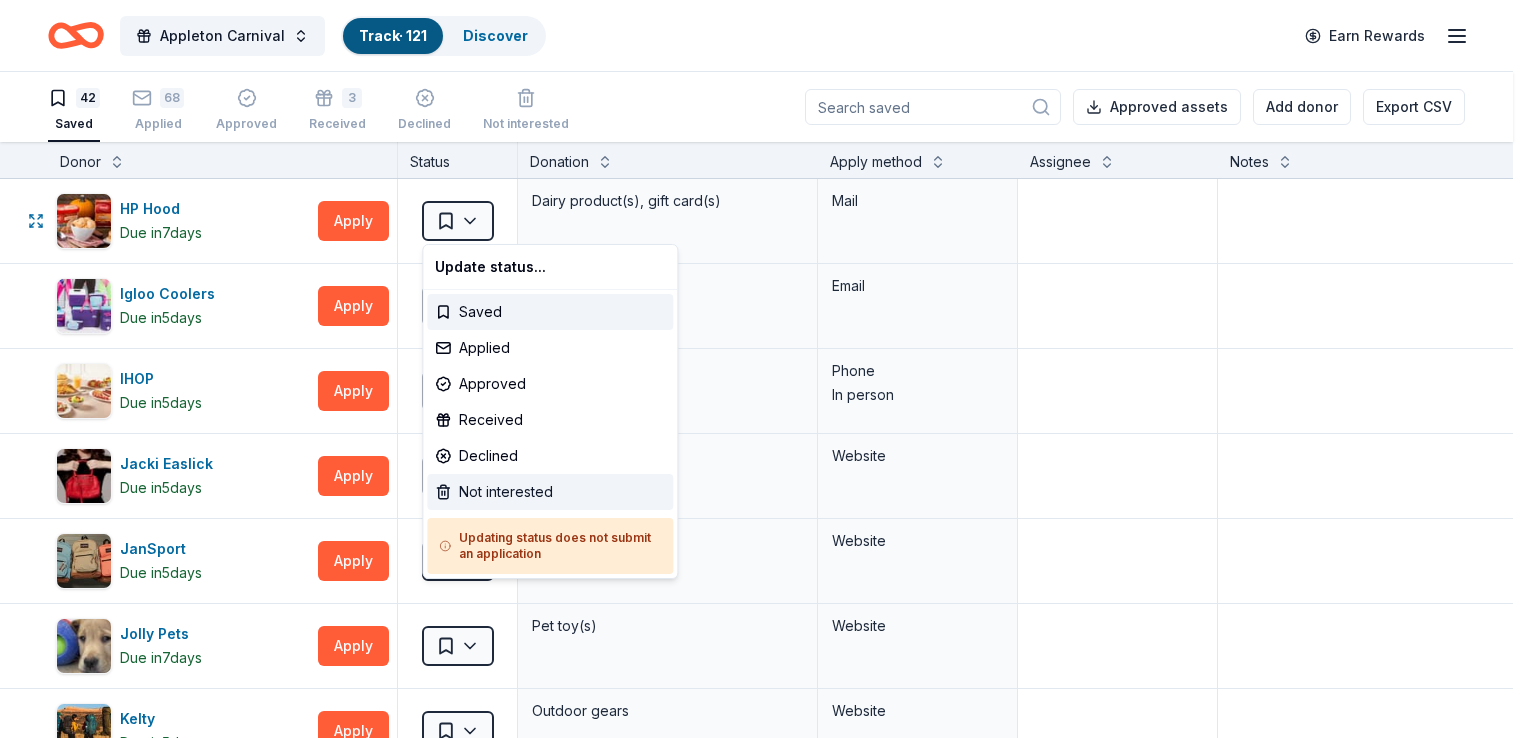 click on "Not interested" at bounding box center (550, 492) 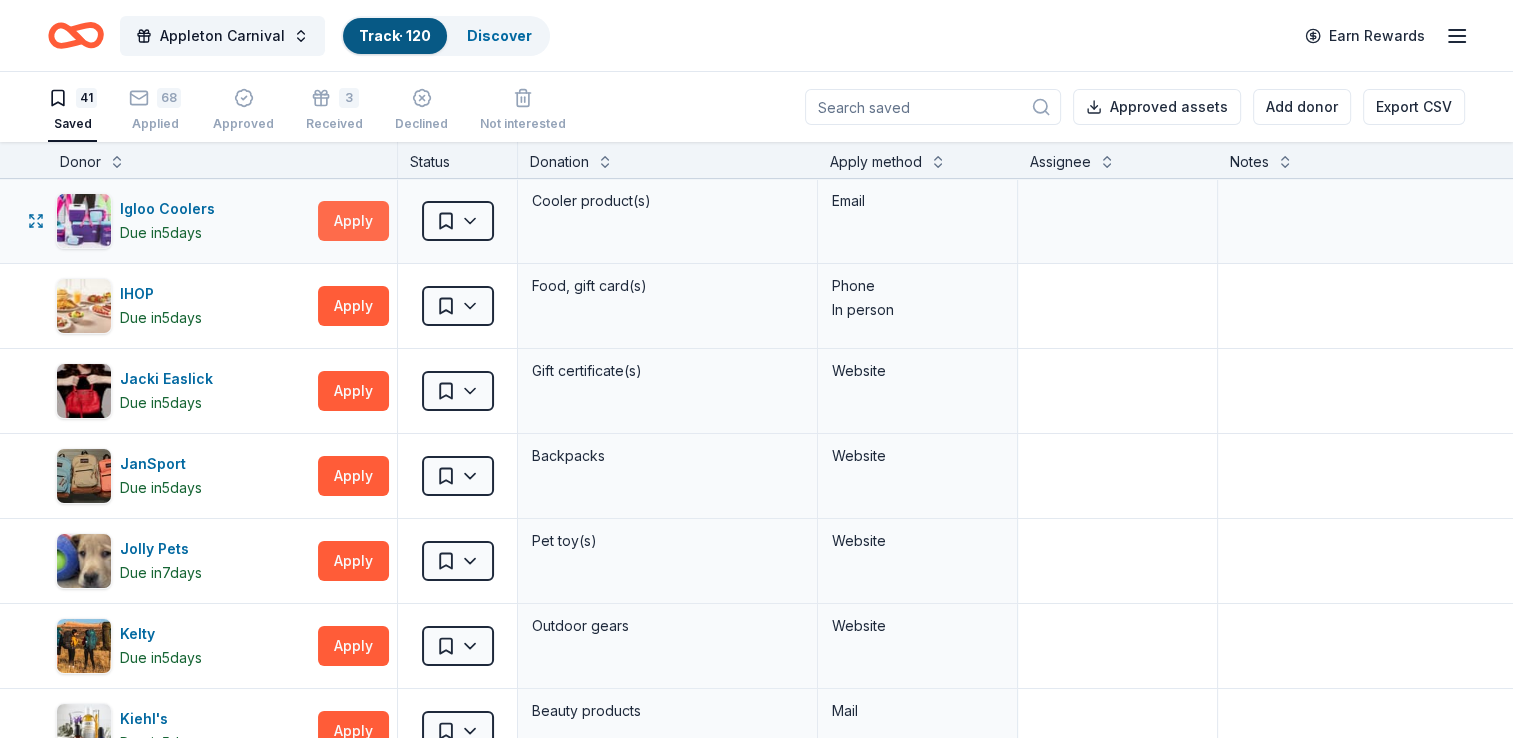 click on "Apply" at bounding box center [353, 221] 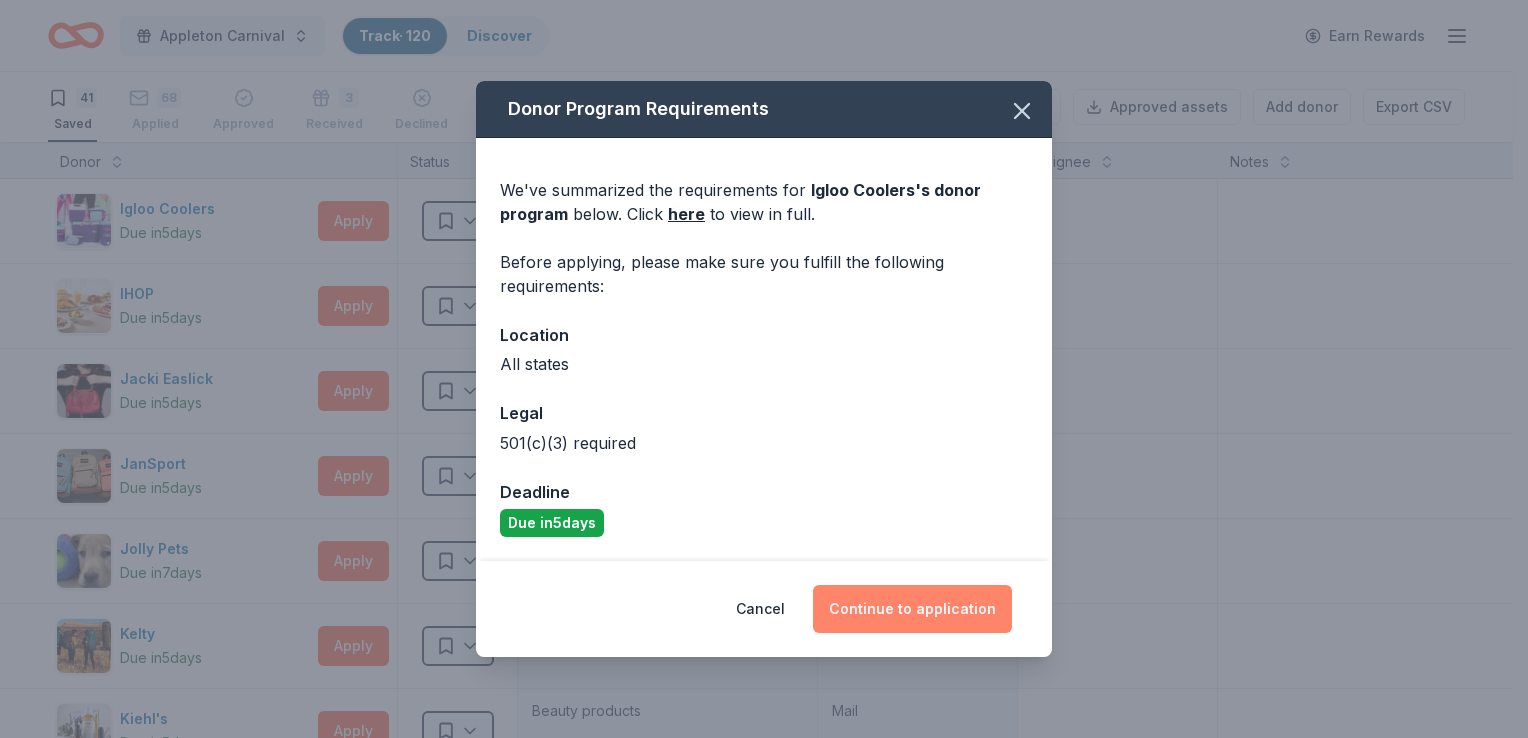 click on "Continue to application" at bounding box center (912, 609) 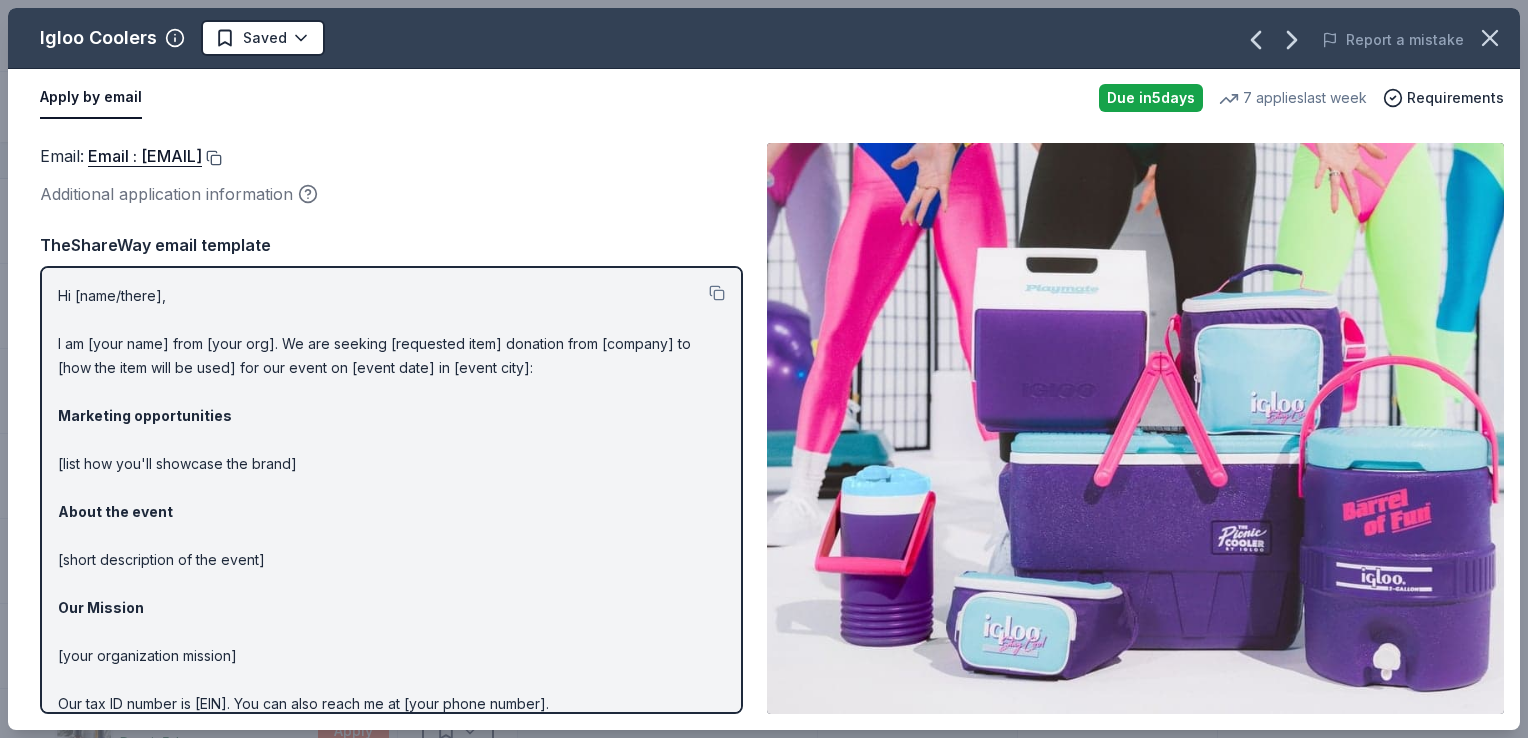 click at bounding box center [212, 158] 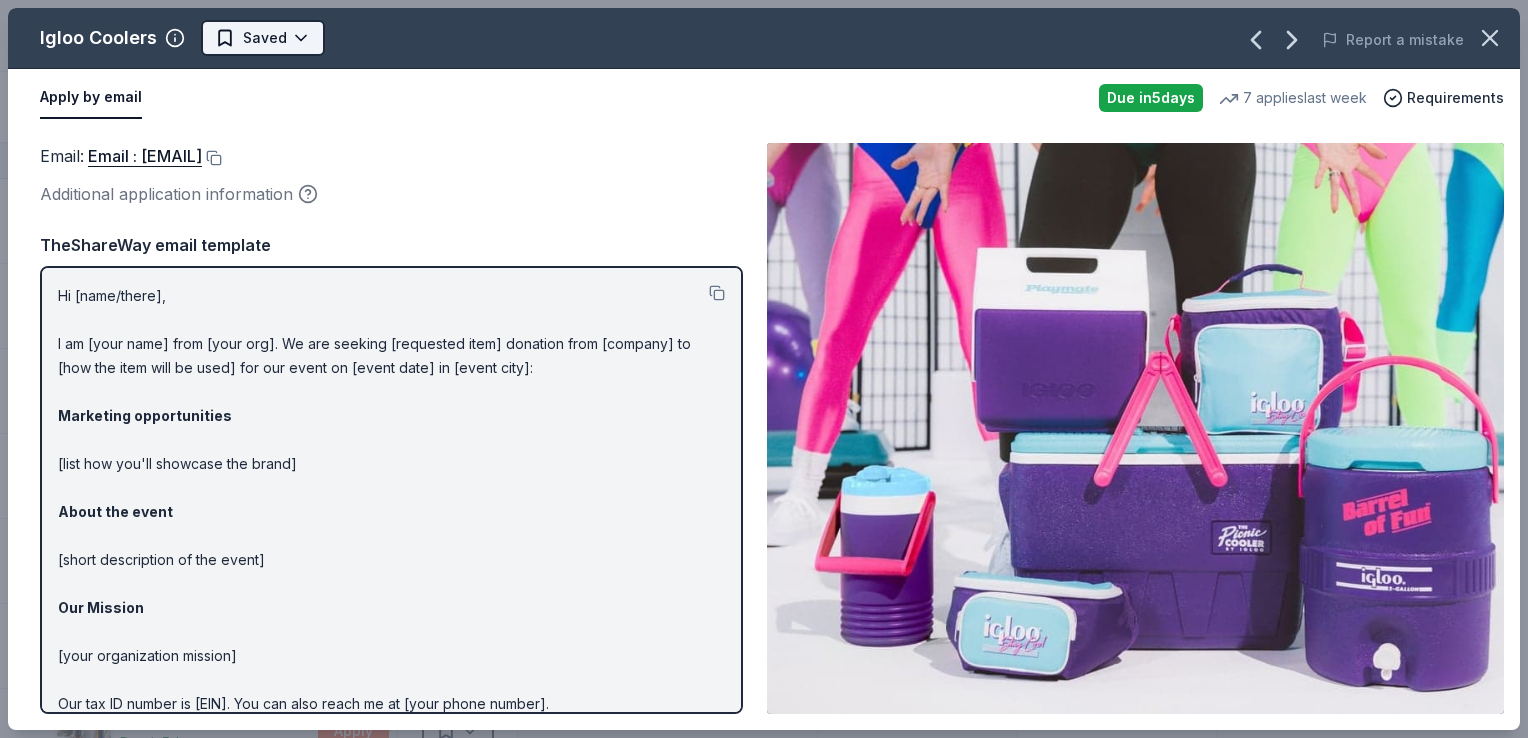 click on "Appleton Carnival  Track  · 120 Discover Earn Rewards 41 Saved 68 Applied Approved 3 Received Declined Not interested  Approved assets Add donor Export CSV Donor Status Donation Apply method Assignee Notes Igloo Coolers Due in  5  days Apply Saved Cooler product(s) Email IHOP Due in  5  days Apply Saved Food, gift card(s) Phone In person Jacki Easlick Due in  5  days Apply Saved Gift certificate(s) Website JanSport Due in  5  days Apply Saved Backpacks Website Jolly Pets Due in  7  days Apply Saved Pet toy(s) Website Kelty Due in  5  days Apply Saved Outdoor gears Website Kiehl's Due in  5  days Apply Saved Beauty products Mail King Soopers Due in  5  days Apply Saved Food, household products, gift card(s), monetary donation Website Laura Mercier Cosmetics Due in  5  days Apply Saved Beauty product(s), gift card(s) Email LEGO Due in  5  days Apply Saved LEGO toy play set(s) Email Lizzy James Due in  5  days Apply Saved Bracelet, necklace, anklet, ring or earrings Email LupinePet Due in  5  days Apply Saved 5" at bounding box center [764, 369] 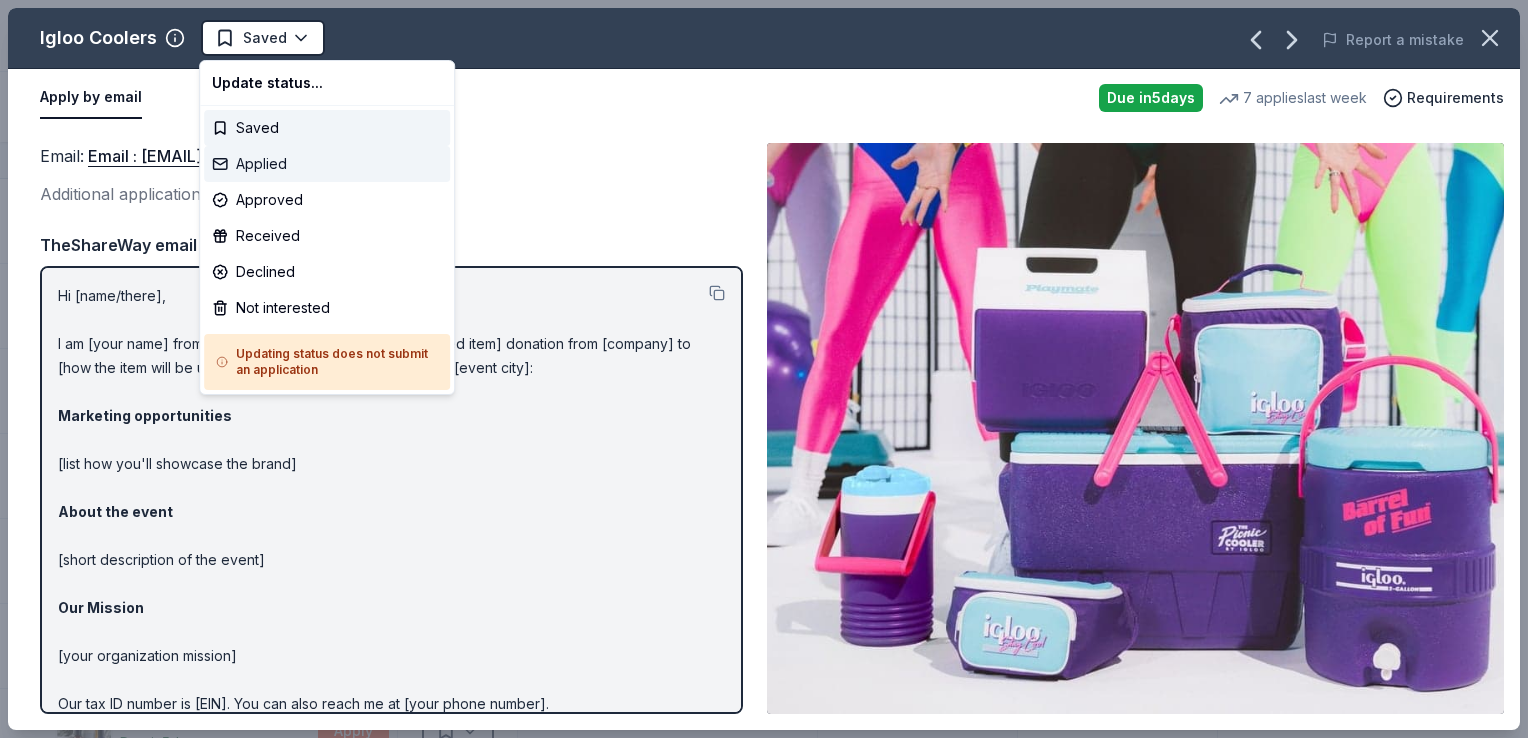 click on "Applied" at bounding box center [327, 164] 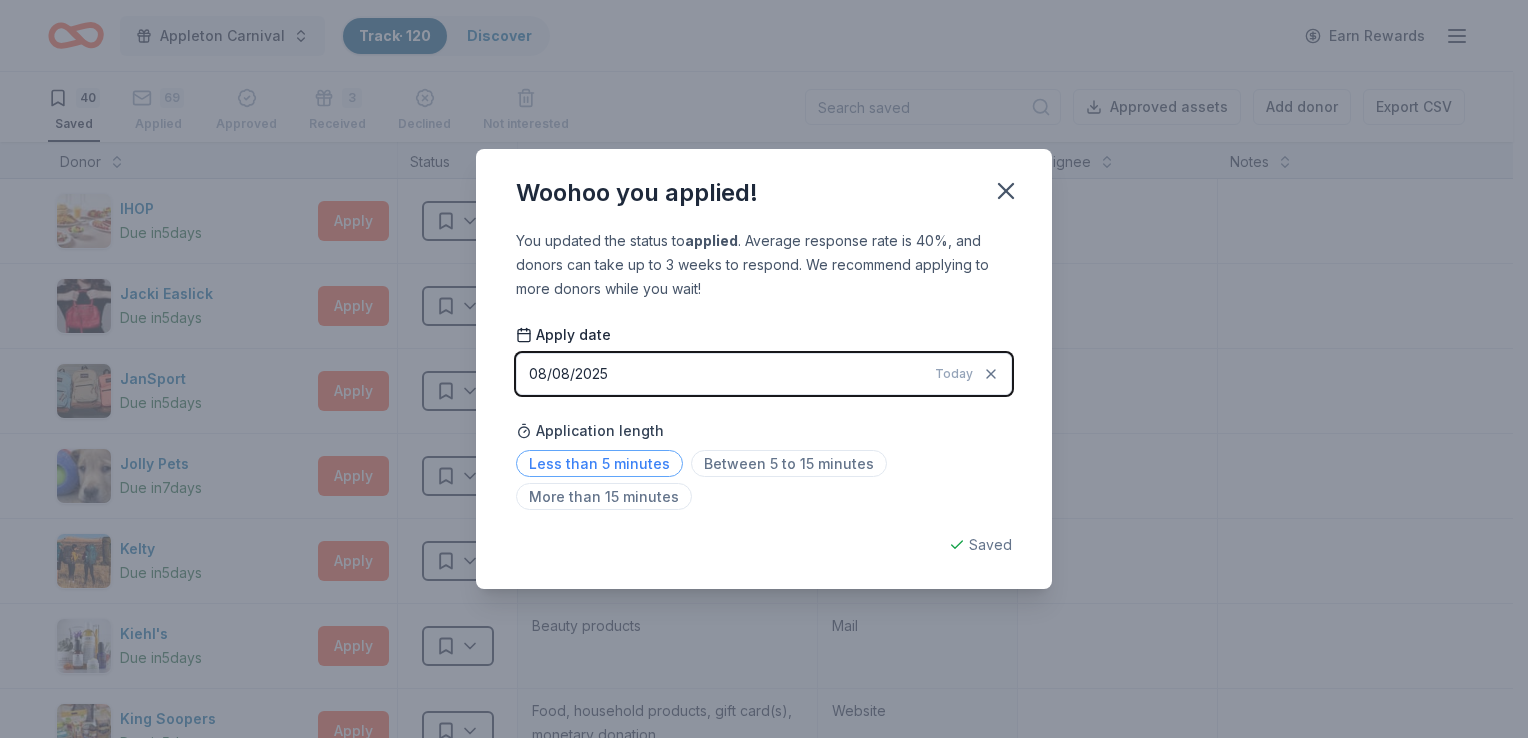click on "Less than 5 minutes" at bounding box center [599, 463] 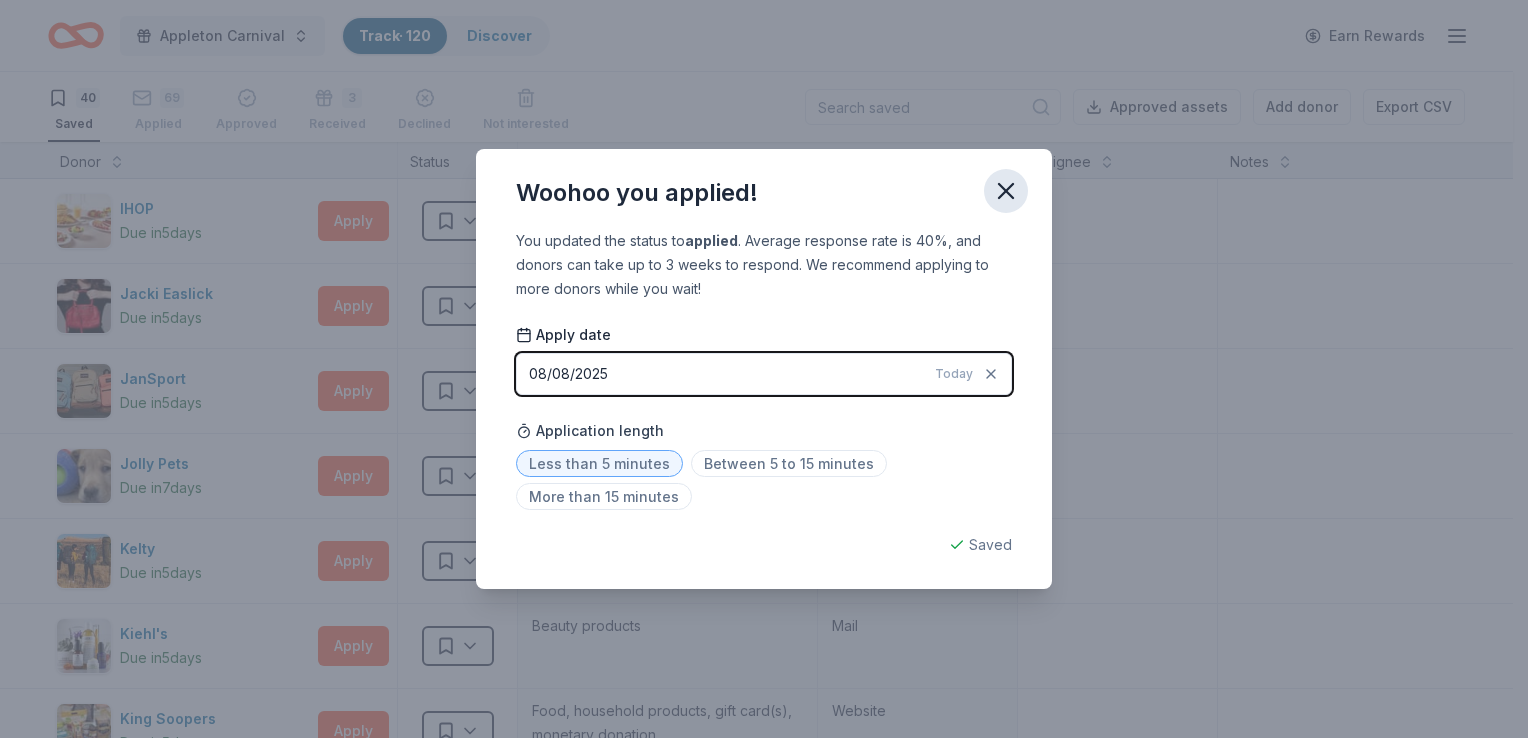 click 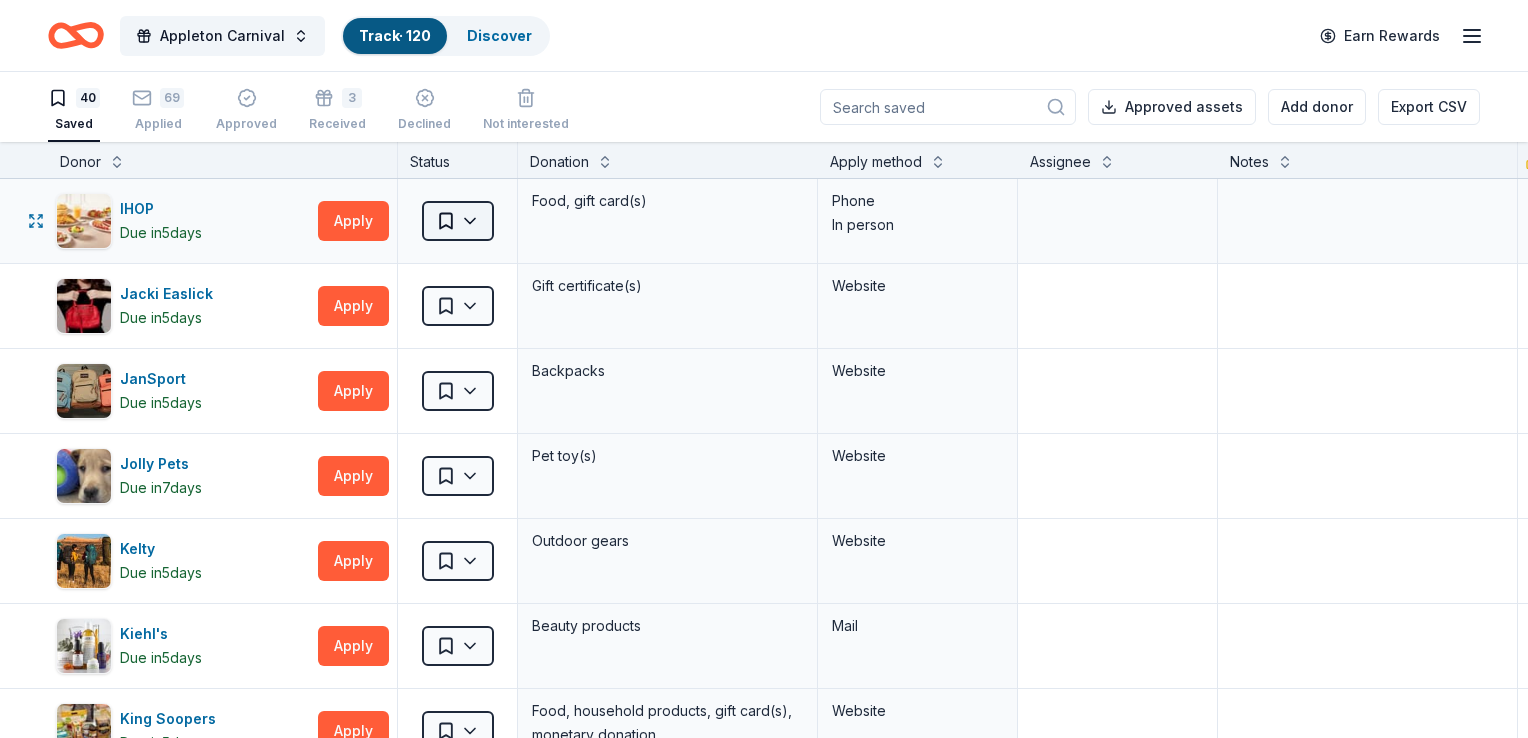 click on "Appleton Carnival  Track  · 120 Discover Earn Rewards 40 Saved 69 Applied Approved 3 Received Declined Not interested  Approved assets Add donor Export CSV Donor Status Donation Apply method Assignee Notes IHOP Due in  5  days Apply Saved Food, gift card(s) Phone In person Jacki Easlick Due in  5  days Apply Saved Gift certificate(s) Website JanSport Due in  5  days Apply Saved Backpacks Website Jolly Pets Due in  7  days Apply Saved Pet toy(s) Website Kelty Due in  5  days Apply Saved Outdoor gears Website Kiehl's Due in  5  days Apply Saved Beauty products Mail King Soopers Due in  5  days Apply Saved Food, household products, gift card(s), monetary donation Website Laura Mercier Cosmetics Due in  5  days Apply Saved Beauty product(s), gift card(s) Email LEGO Due in  5  days Apply Saved LEGO toy play set(s) Email Lizzy James Due in  5  days Apply Saved Bracelet, necklace, anklet, ring or earrings Email LupinePet Due in  5  days Apply Saved Pet gear Website Massage Envy Due in  5  days Apply Saved Phone 5 5" at bounding box center [764, 369] 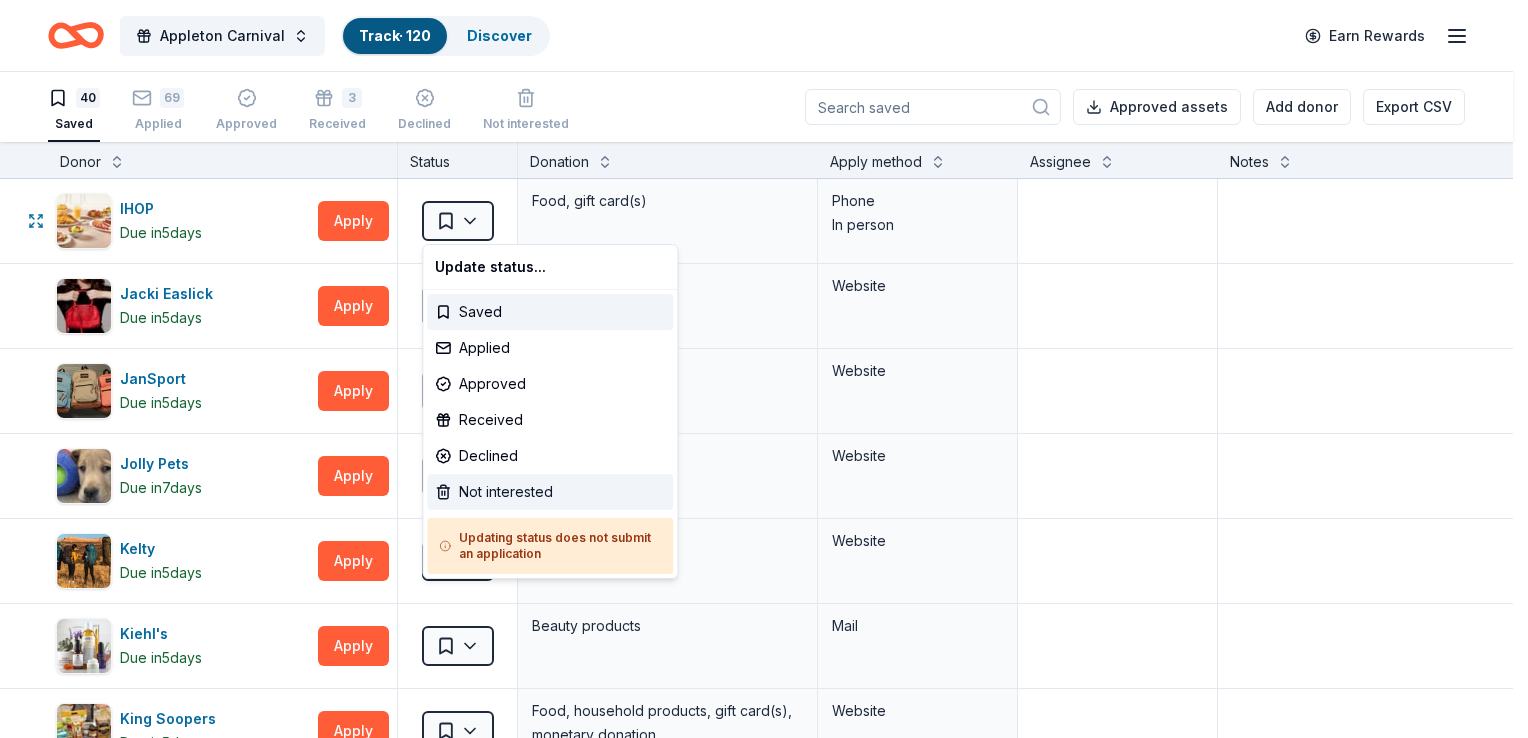 click on "Not interested" at bounding box center [550, 492] 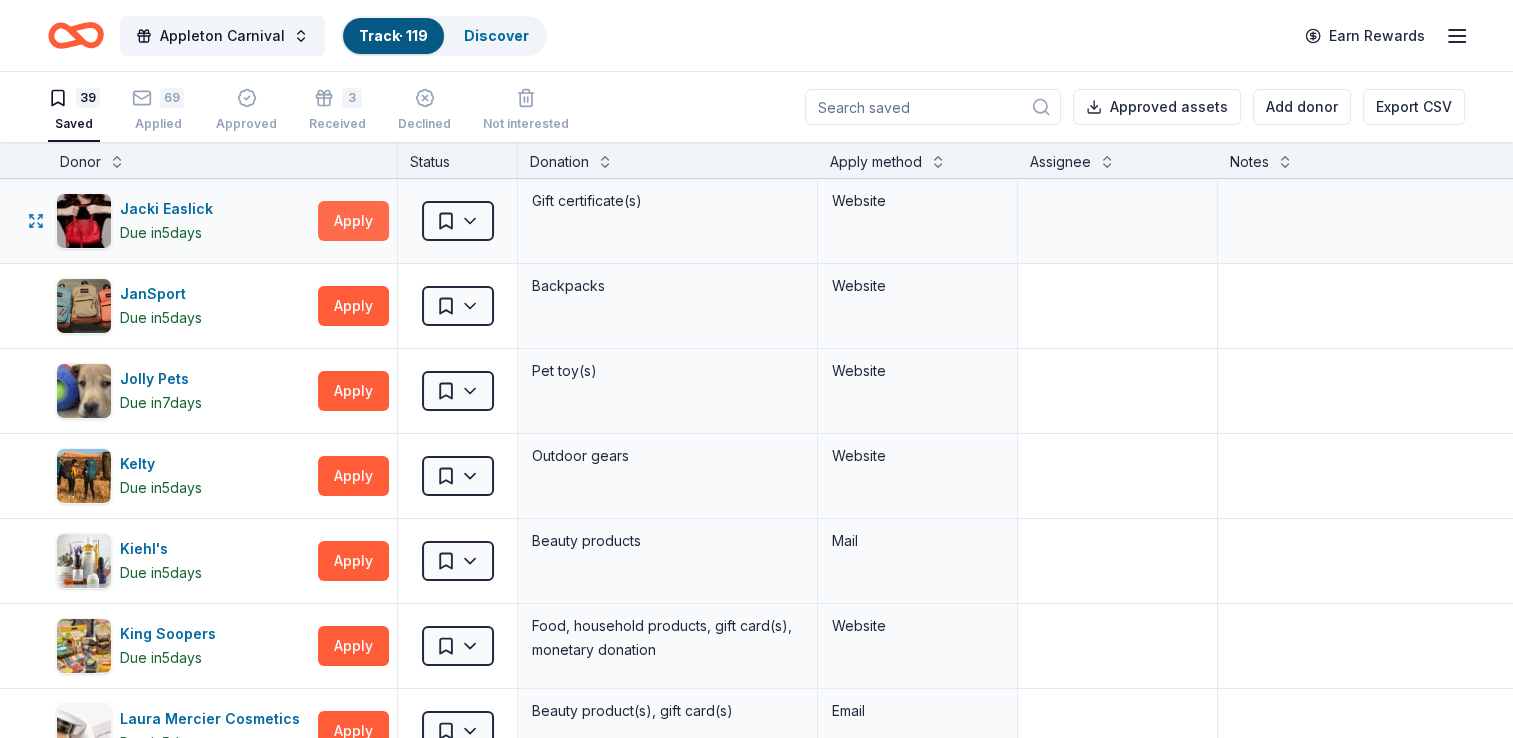 click on "Apply" at bounding box center (353, 221) 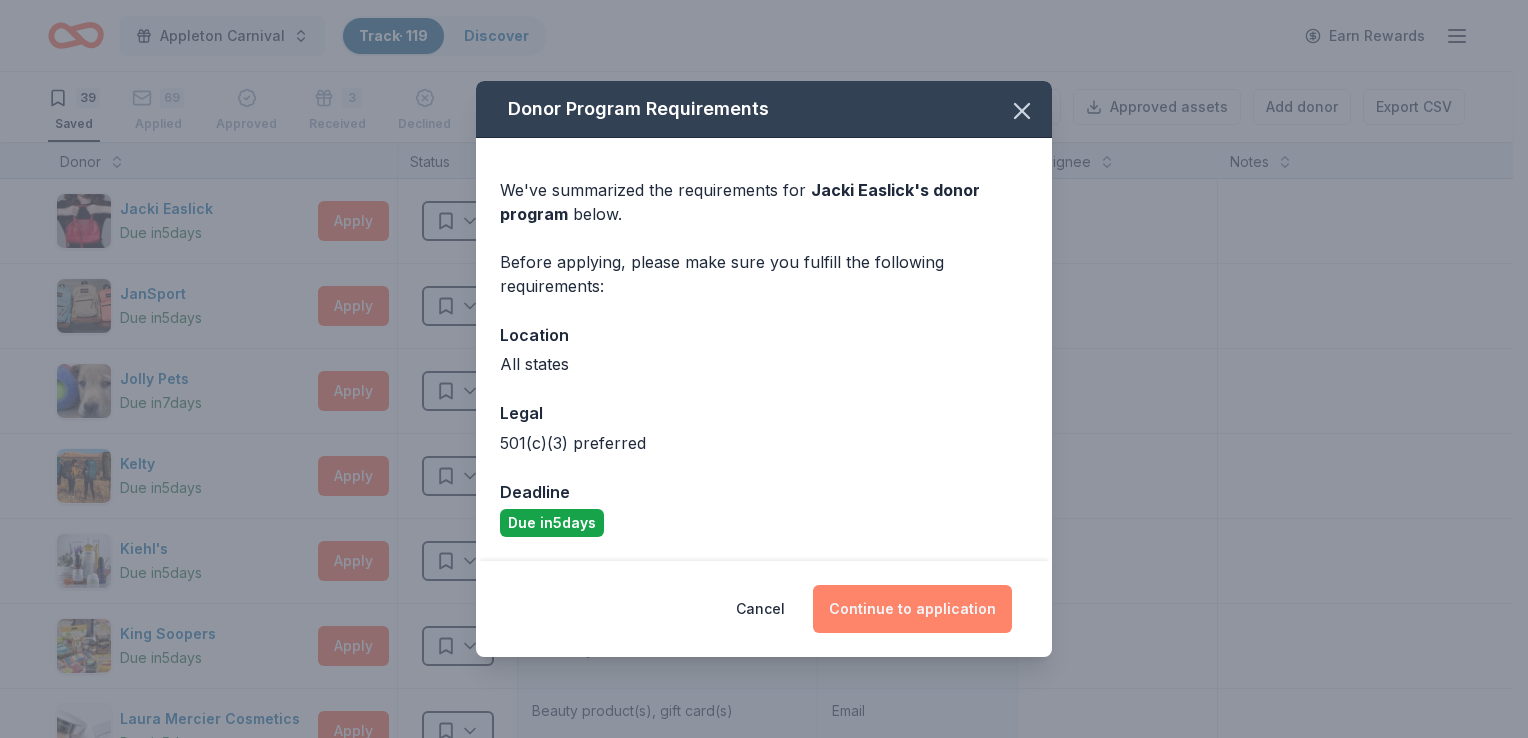 click on "Continue to application" at bounding box center [912, 609] 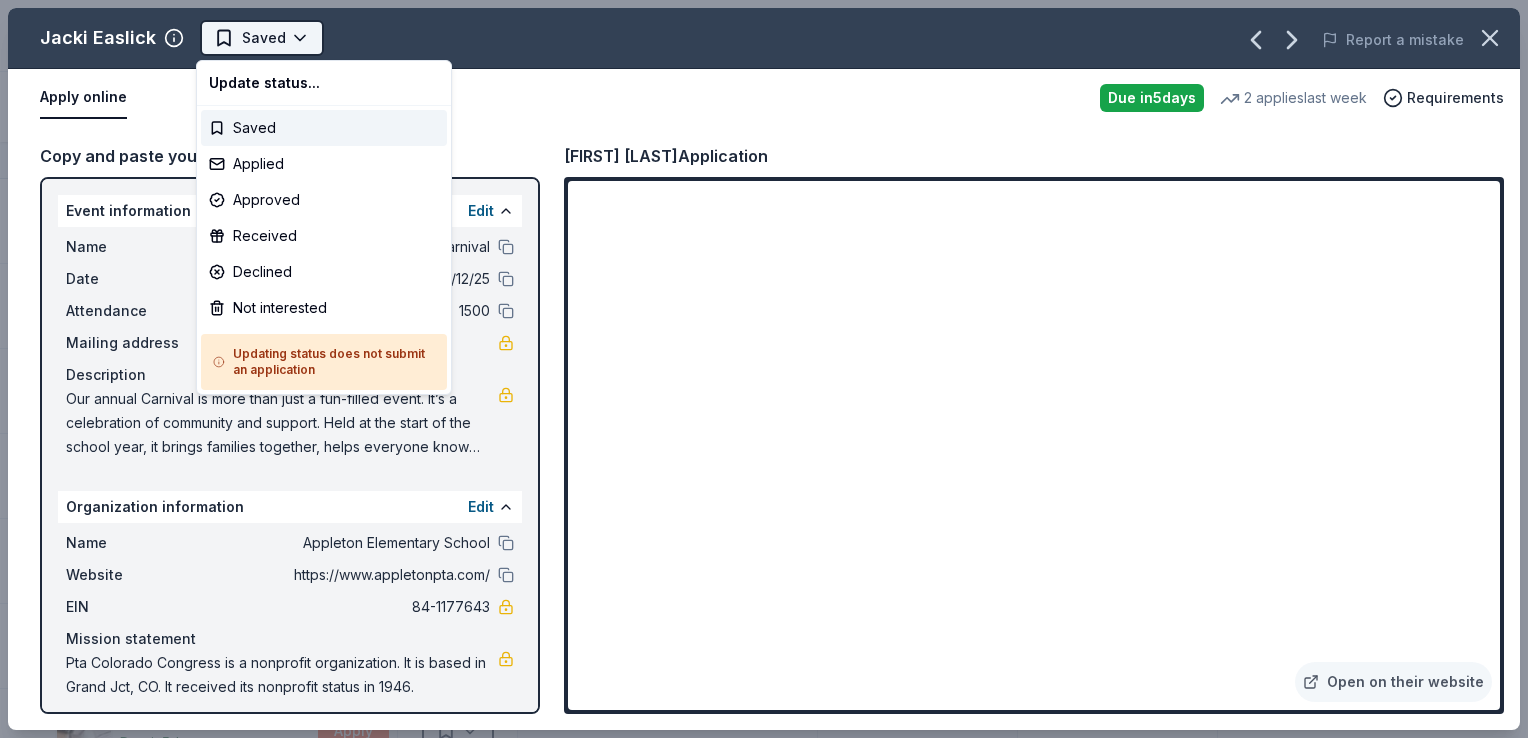 click on "Appleton Carnival  Track  · 119 Discover Earn Rewards 39 Saved 69 Applied Approved 3 Received Declined Not interested  Approved assets Add donor Export CSV Donor Status Donation Apply method Assignee Notes Jacki Easlick Due in  5  days Apply Saved Gift certificate(s) Website JanSport Due in  5  days Apply Saved Backpacks Website Jolly Pets Due in  7  days Apply Saved Pet toy(s) Website Kelty Due in  5  days Apply Saved Outdoor gears Website Kiehl's Due in  5  days Apply Saved Beauty products Mail King Soopers Due in  5  days Apply Saved Food, household products, gift card(s), monetary donation Website Laura Mercier Cosmetics Due in  5  days Apply Saved Beauty product(s), gift card(s) Email LEGO Due in  5  days Apply Saved LEGO toy play set(s) Email Lizzy James Due in  5  days Apply Saved Bracelet, necklace, anklet, ring or earrings Email LupinePet Due in  5  days Apply Saved Pet gear Website Massage Envy Due in  5  days Apply Saved Gift card(s) Phone In person McDonald's Due in  5  days Apply Saved Food  5 5" at bounding box center [764, 369] 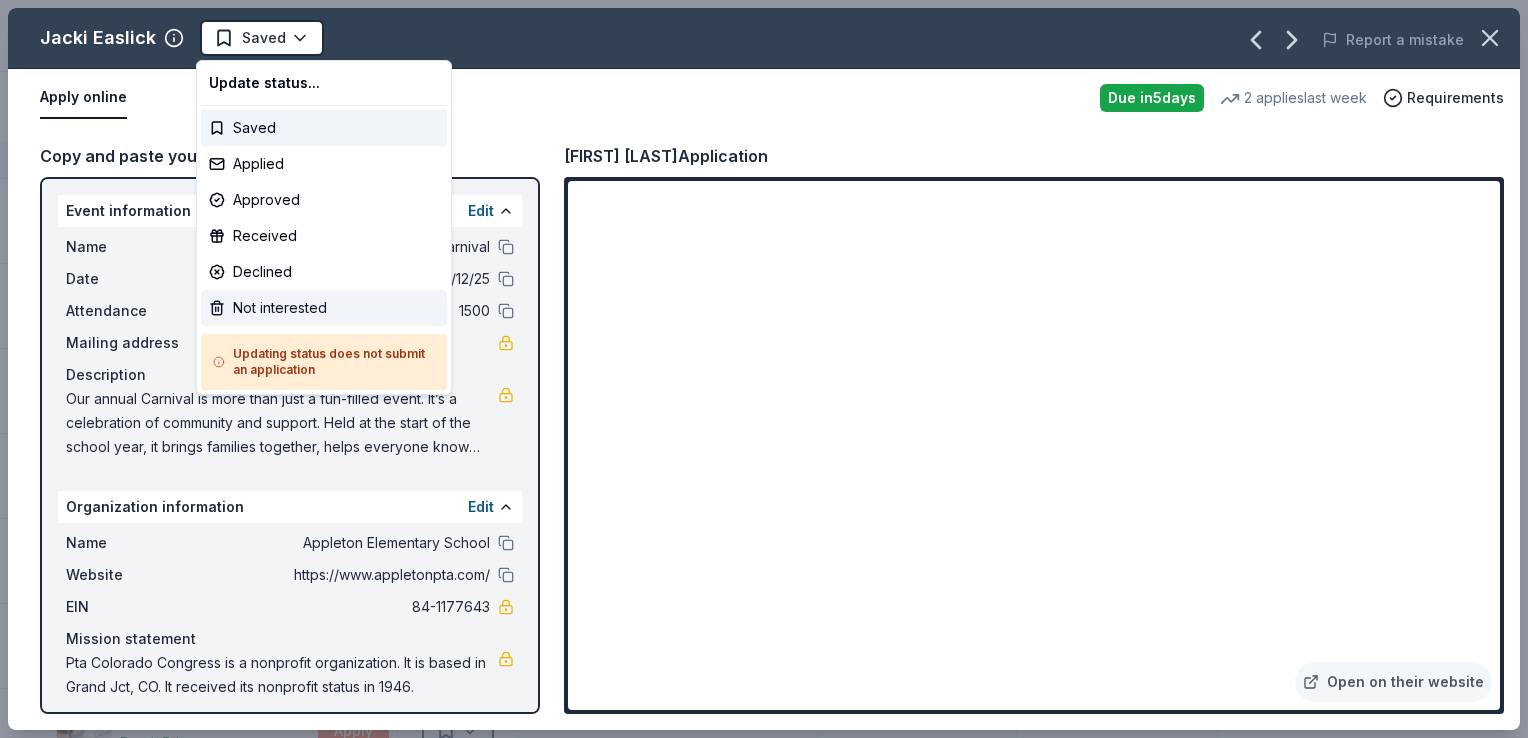 click on "Not interested" at bounding box center (324, 308) 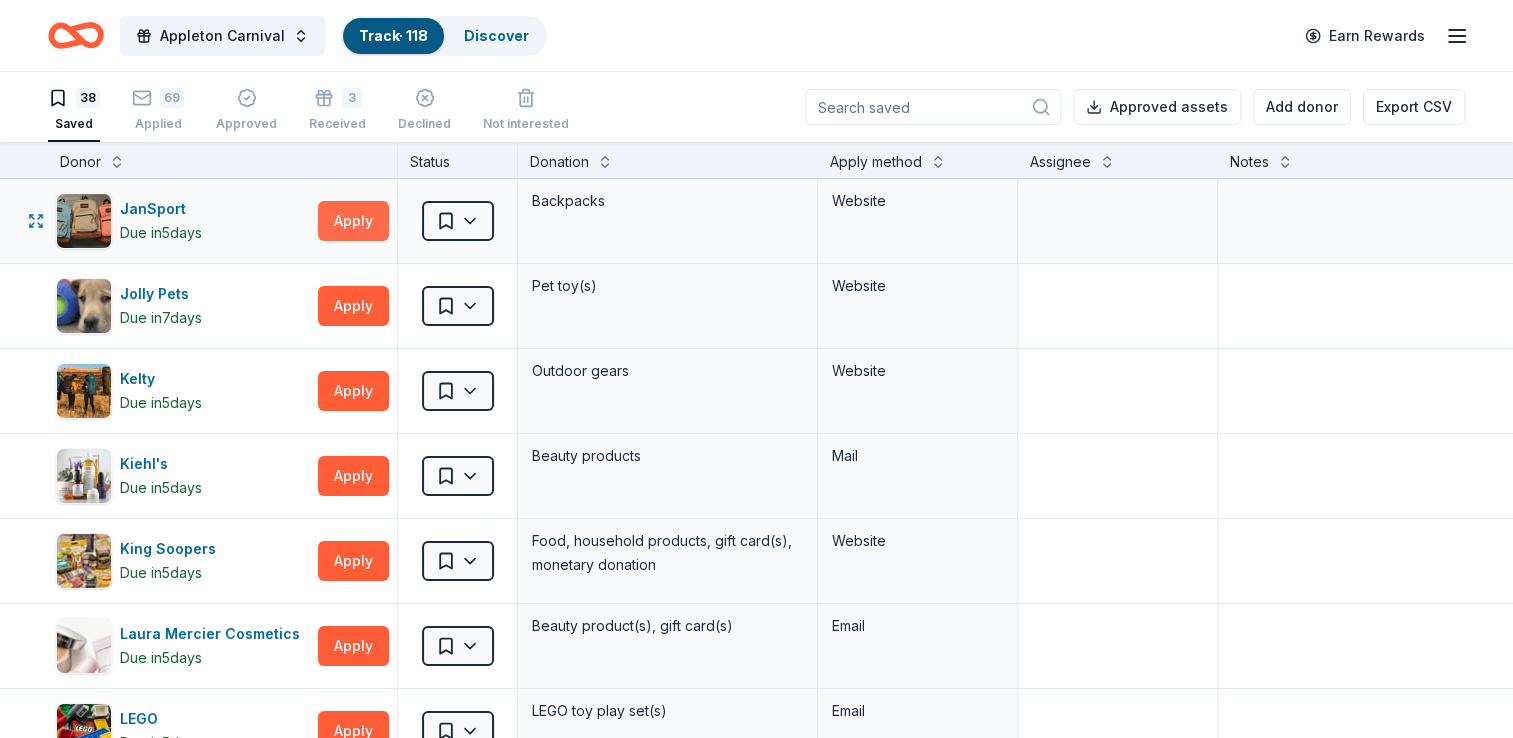click on "Apply" at bounding box center (353, 221) 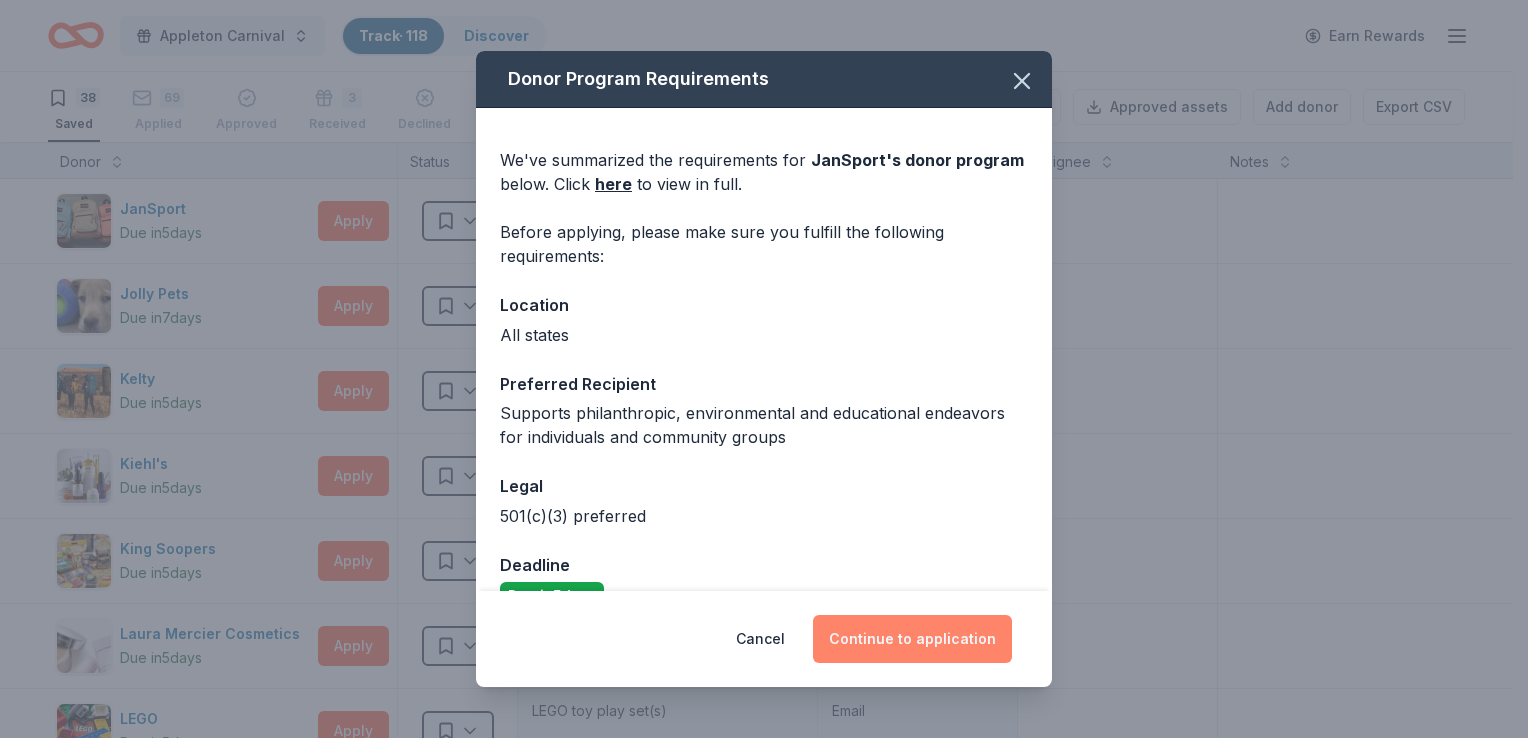 click on "Continue to application" at bounding box center (912, 639) 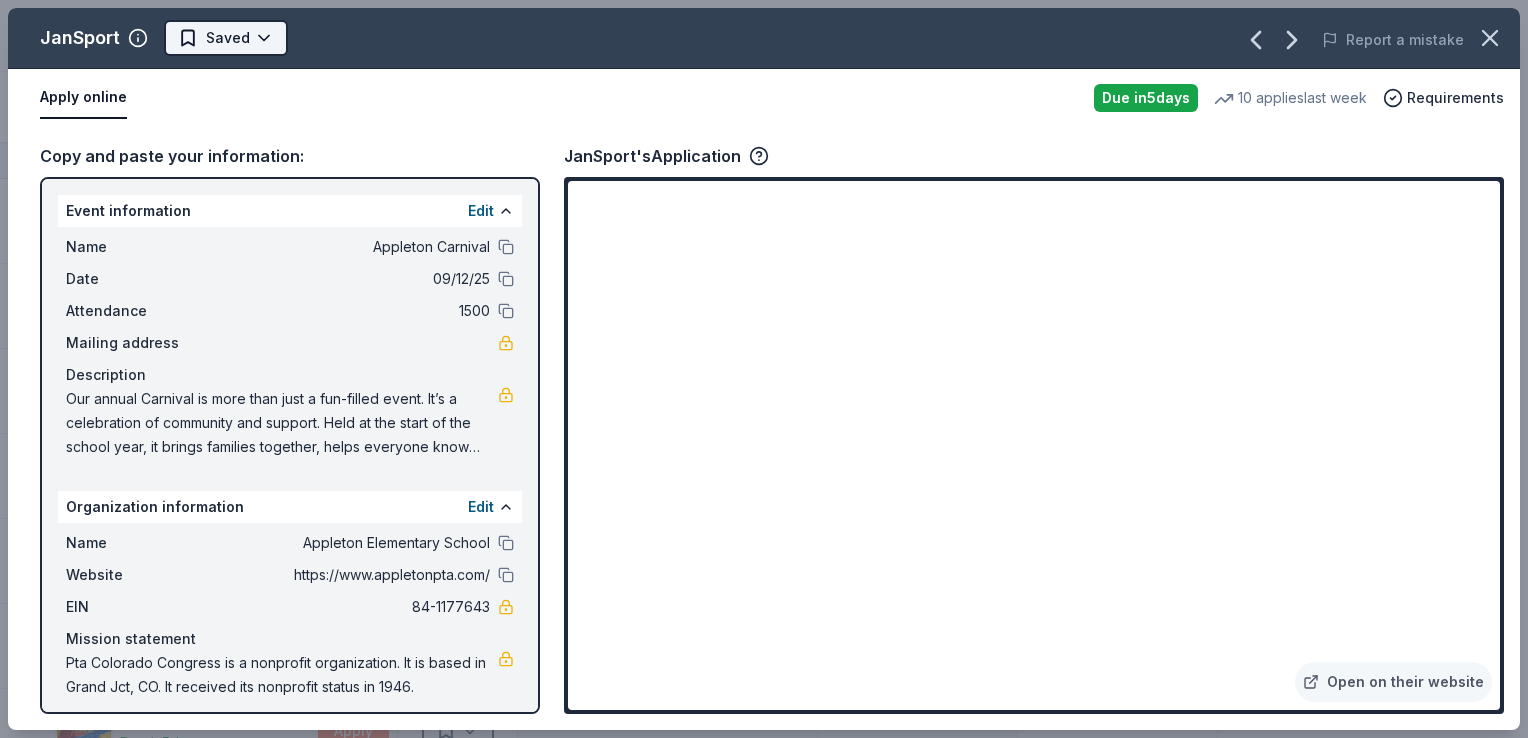 click on "Appleton Carnival  Track  · 118 Discover Earn Rewards 38 Saved 69 Applied Approved 3 Received Declined Not interested  Approved assets Add donor Export CSV Donor Status Donation Apply method Assignee Notes JanSport Due in  5  days Apply Saved Backpacks Website Jolly Pets Due in  7  days Apply Saved Pet toy(s) Website Kelty Due in  5  days Apply Saved Outdoor gears Website Kiehl's Due in  5  days Apply Saved Beauty products Mail King Soopers Due in  5  days Apply Saved Food, household products, gift card(s), monetary donation Website Laura Mercier Cosmetics Due in  5  days Apply Saved Beauty product(s), gift card(s) Email LEGO Due in  5  days Apply Saved LEGO toy play set(s) Email Lizzy James Due in  5  days Apply Saved Bracelet, necklace, anklet, ring or earrings Email LupinePet Due in  5  days Apply Saved Pet gear Website Massage Envy Due in  5  days Apply Saved Gift card(s) Phone In person McDonald's Due in  5  days Apply Saved Food  In person Mead Due today Apply Saved Office and stationery products Mail" at bounding box center [764, 369] 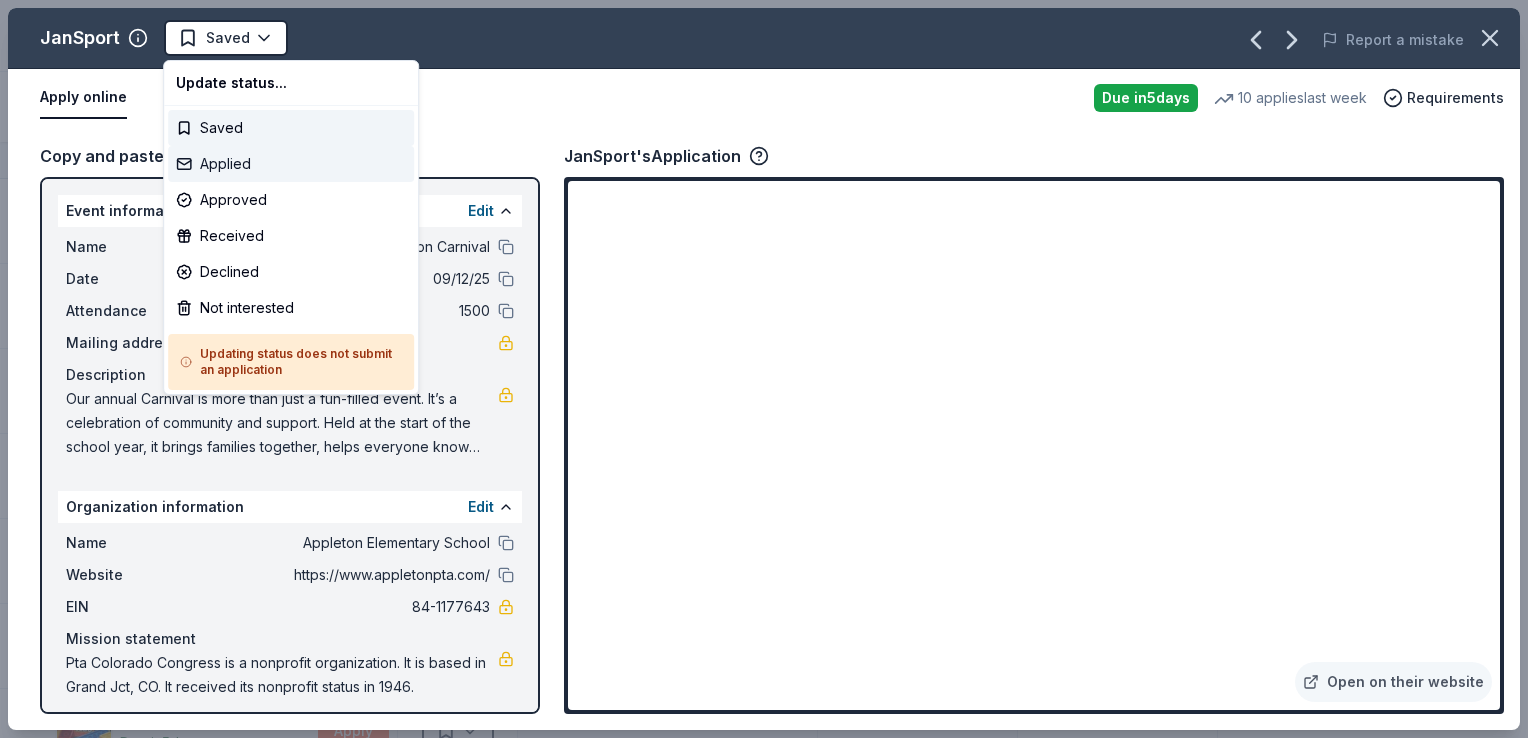 click on "Applied" at bounding box center [291, 164] 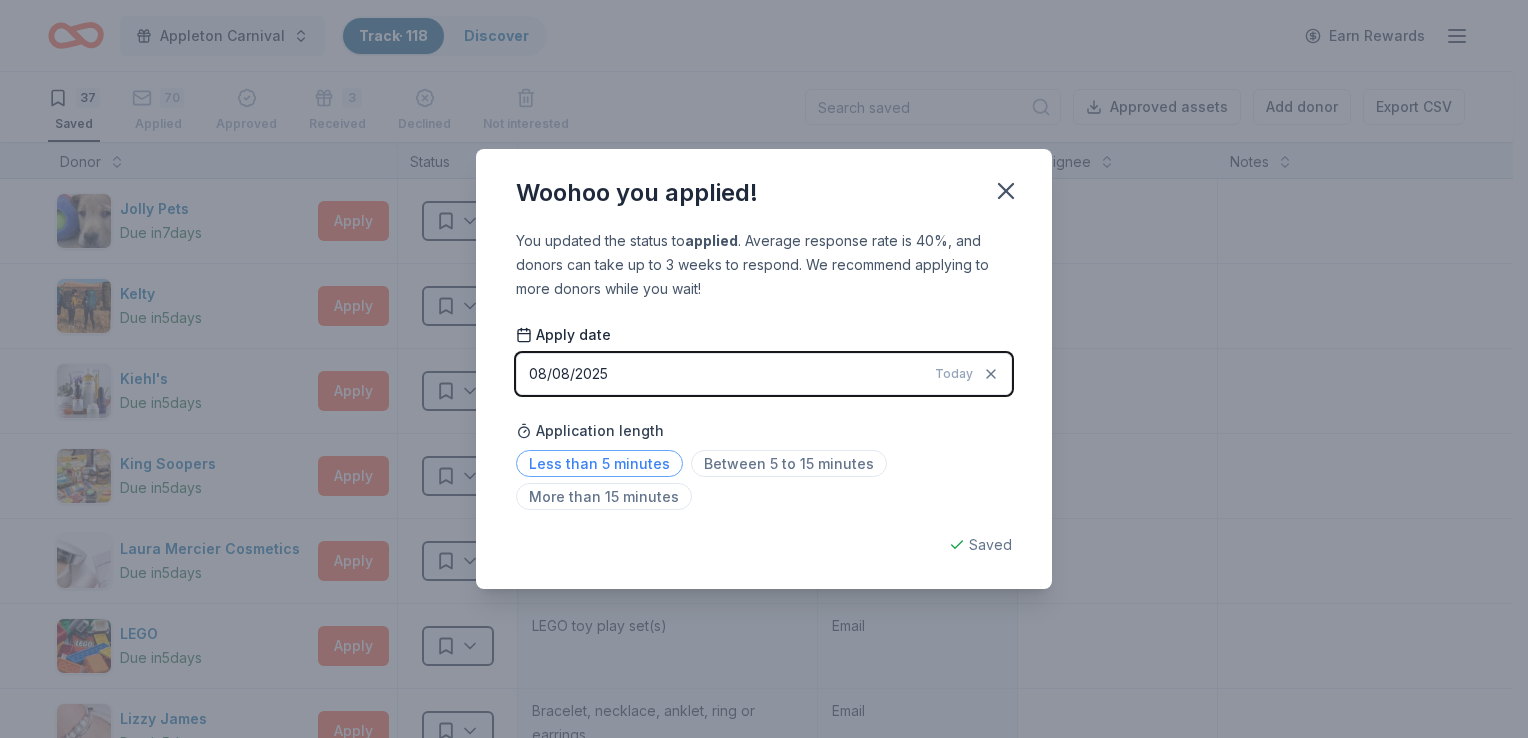 click on "Less than 5 minutes" at bounding box center (599, 463) 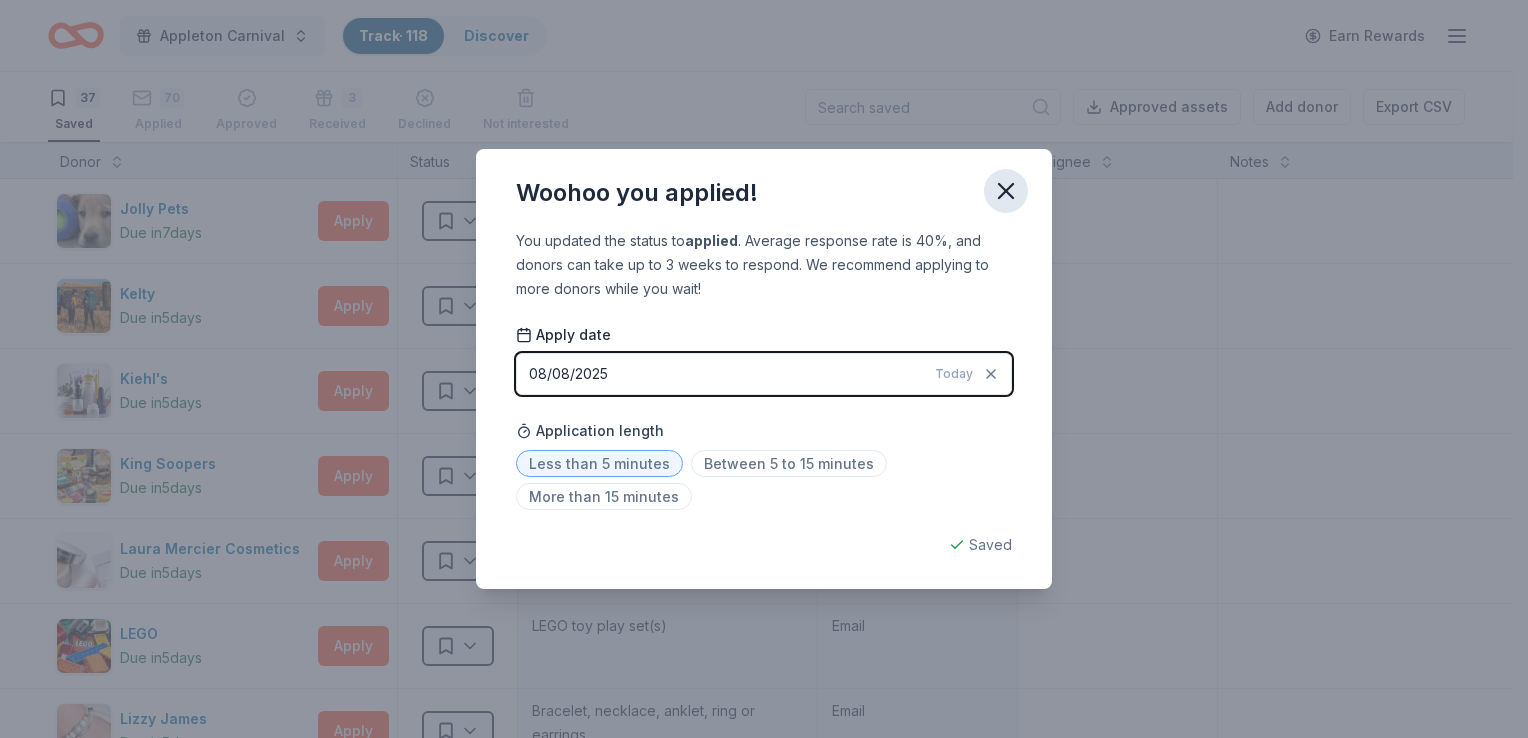 click 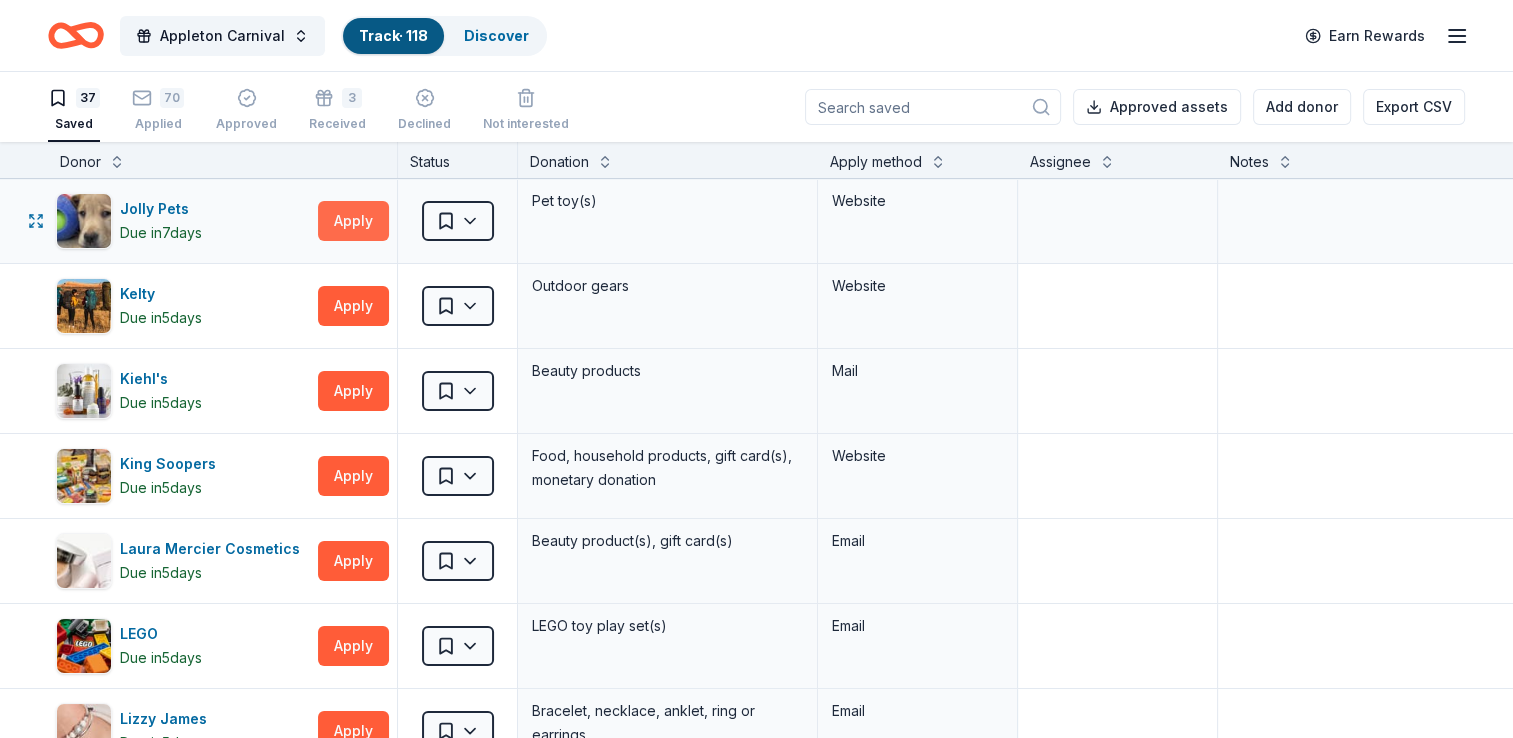 click on "Apply" at bounding box center [353, 221] 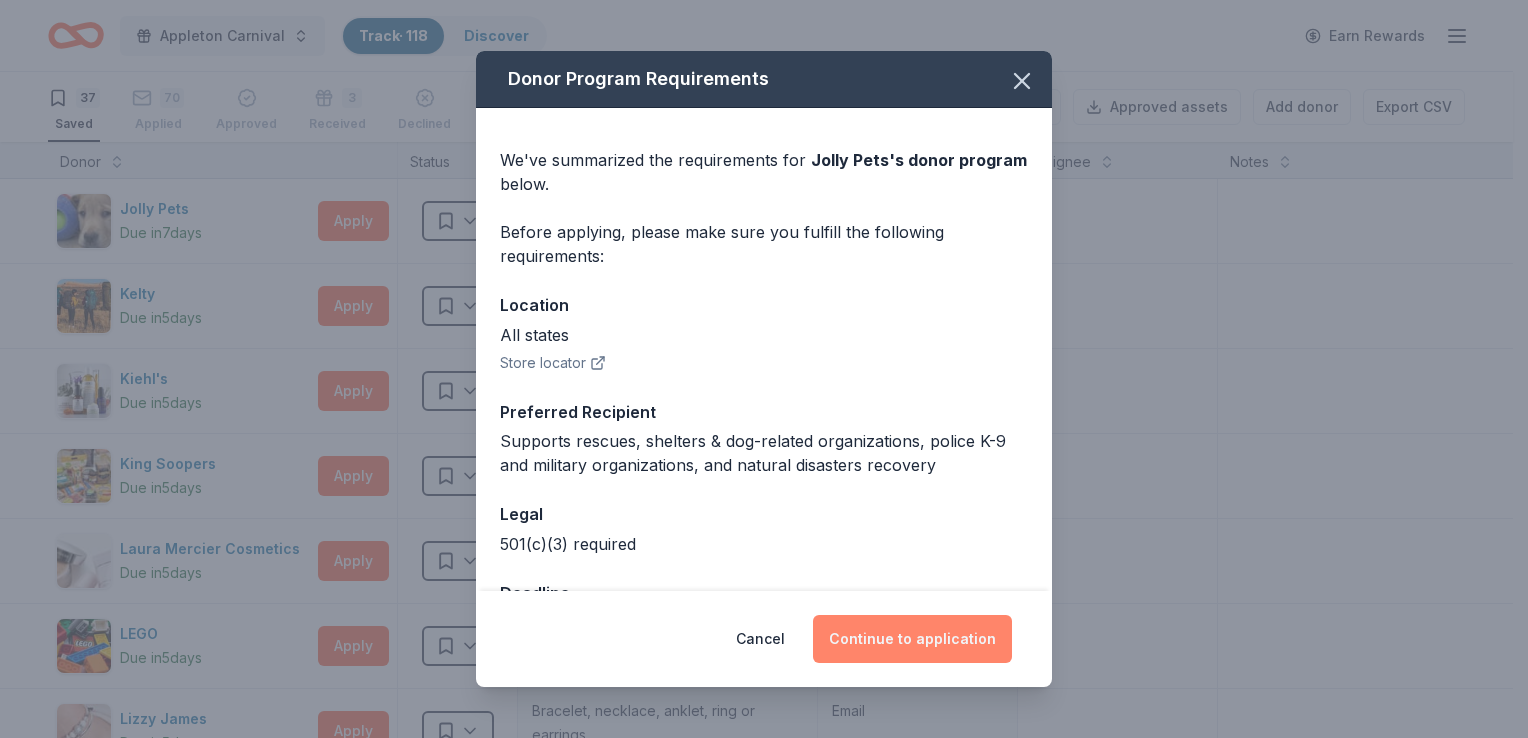 click on "Continue to application" at bounding box center [912, 639] 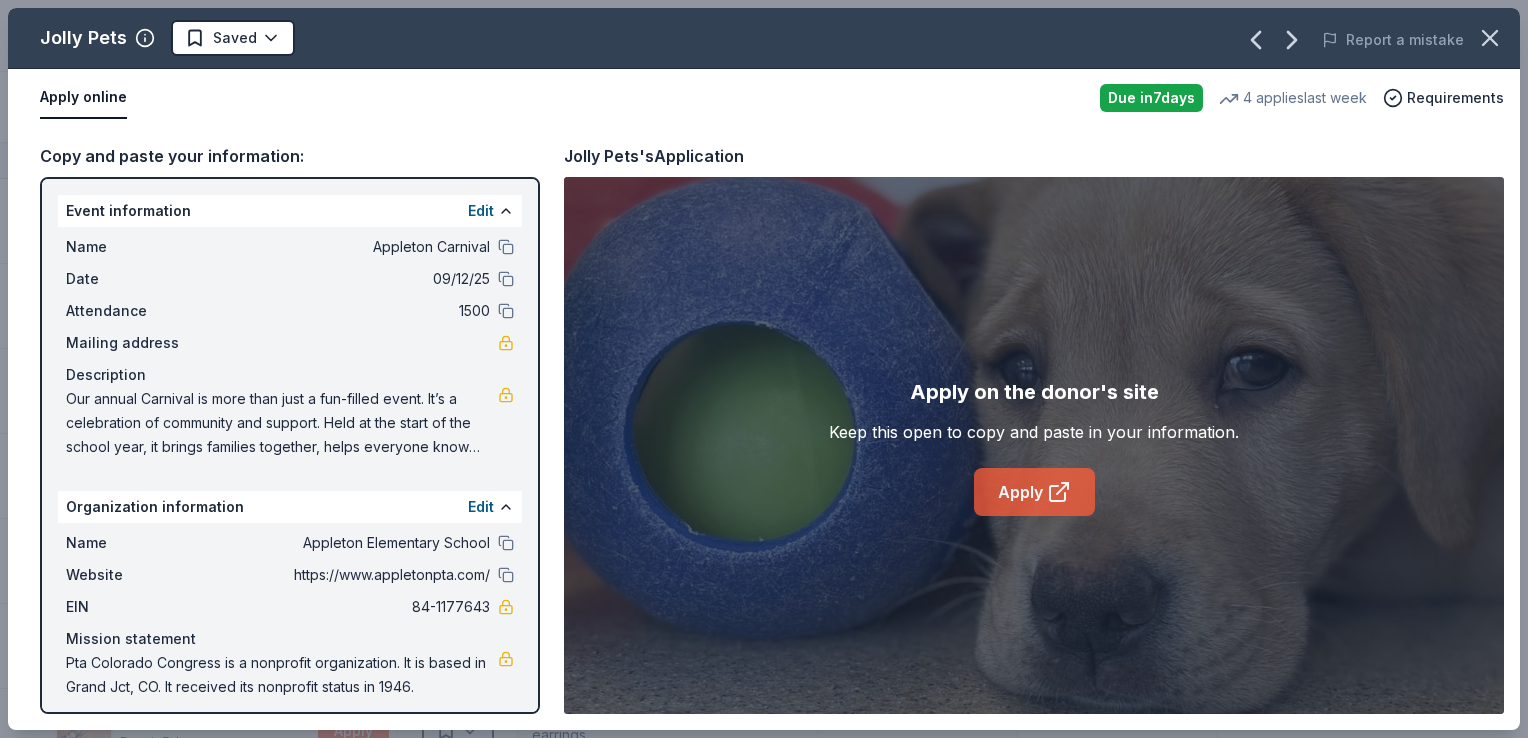 click on "Apply" at bounding box center (1034, 492) 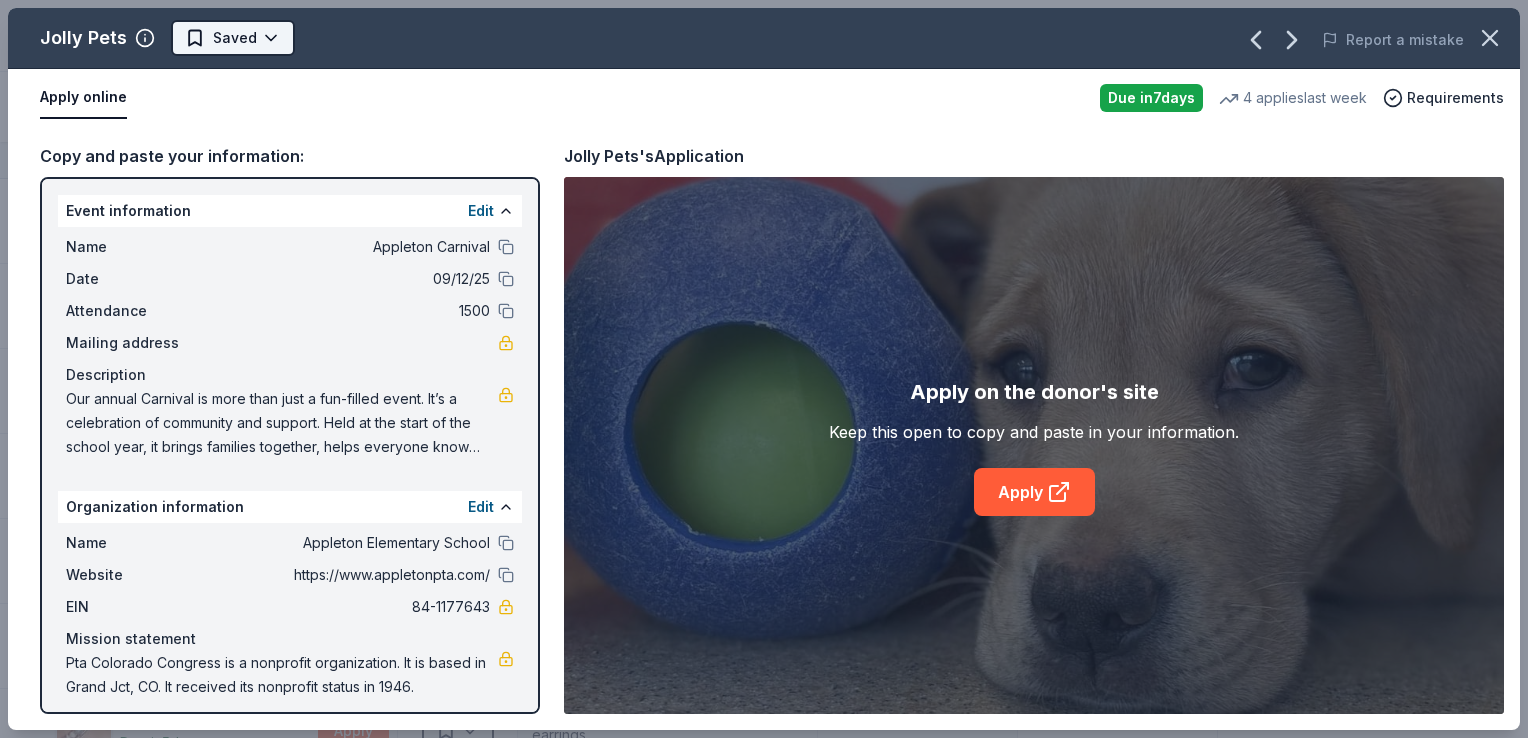 click on "Appleton Carnival  Track  · 118 Discover Earn Rewards 37 Saved 70 Applied Approved 3 Received Declined Not interested  Approved assets Add donor Export CSV Donor Status Donation Apply method Assignee Notes Jolly Pets Due in  7  days Apply Saved Pet toy(s) Website Kelty Due in  5  days Apply Saved Outdoor gears Website Kiehl's Due in  5  days Apply Saved Beauty products Mail King Soopers Due in  5  days Apply Saved Food, household products, gift card(s), monetary donation Website Laura Mercier Cosmetics Due in  5  days Apply Saved Beauty product(s), gift card(s) Email LEGO Due in  5  days Apply Saved LEGO toy play set(s) Email Lizzy James Due in  5  days Apply Saved Bracelet, necklace, anklet, ring or earrings Email LupinePet Due in  5  days Apply Saved Pet gear Website Massage Envy Due in  5  days Apply Saved Gift card(s) Phone In person McDonald's Due in  5  days Apply Saved Food  In person Mead Due today Apply Saved Office and stationery products Mail Molten Due in  5  days Apply Saved Sporting goods Email" at bounding box center (764, 369) 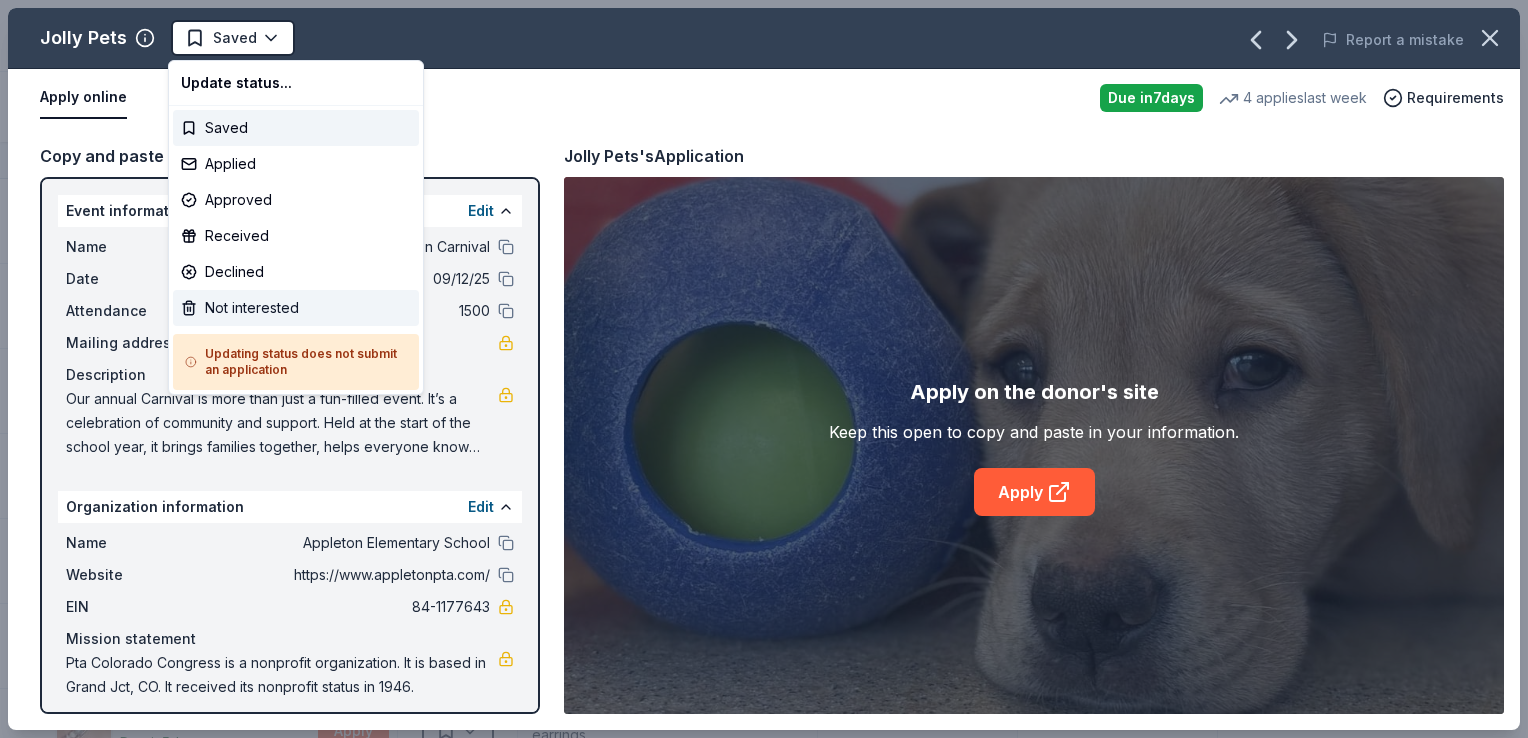 click on "Not interested" at bounding box center [296, 308] 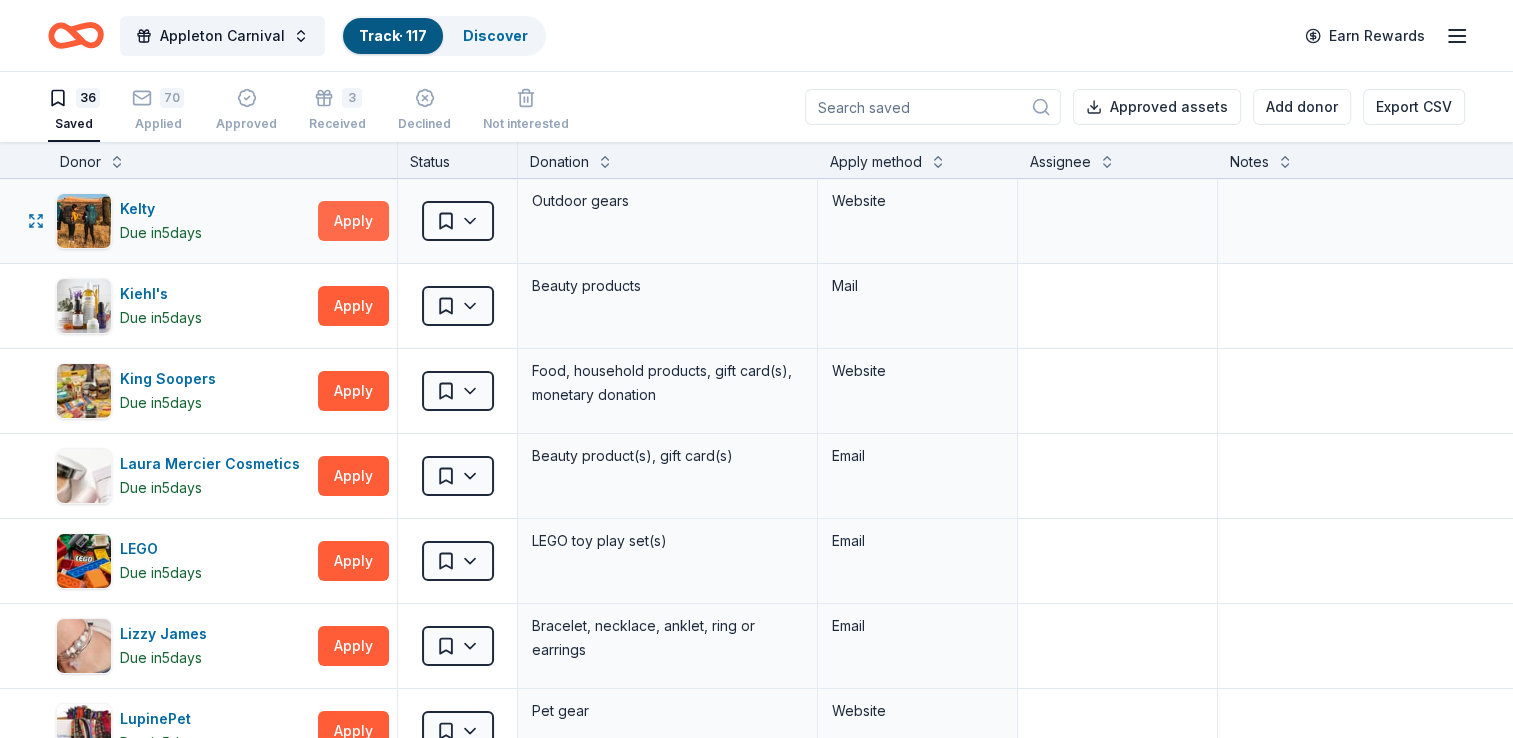 click on "Apply" at bounding box center [353, 221] 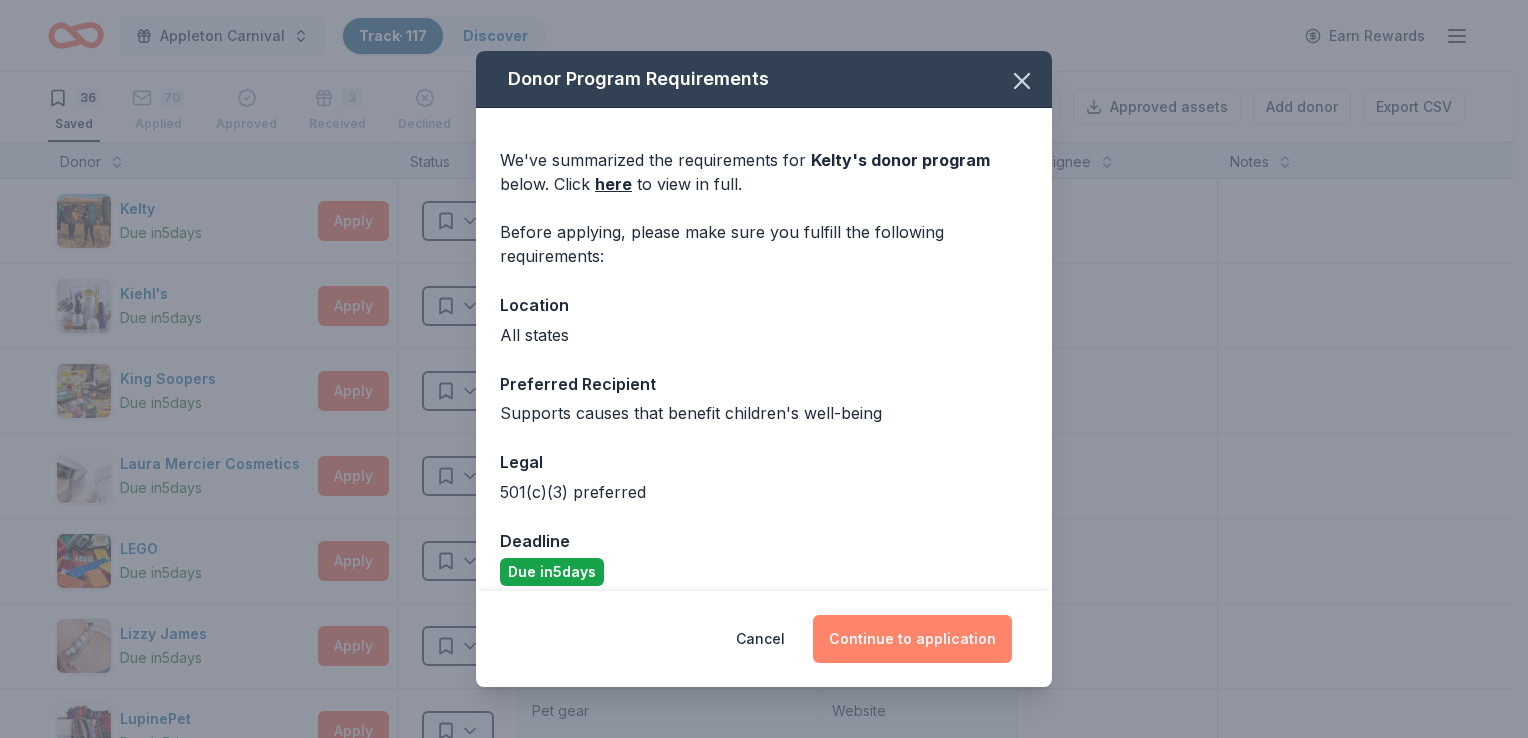 click on "Continue to application" at bounding box center (912, 639) 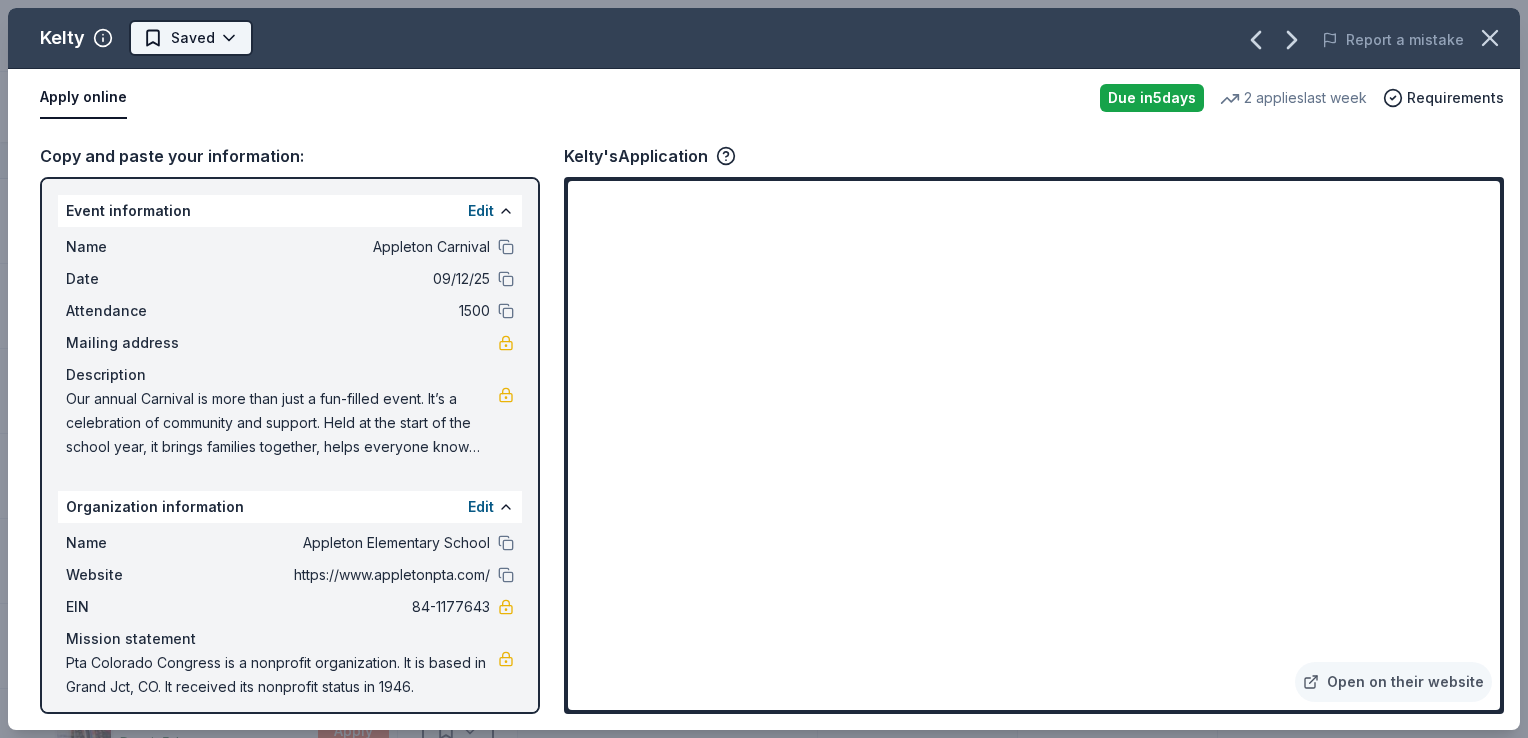 click on "Appleton Carnival  Track  · 117 Discover Earn Rewards 36 Saved 70 Applied Approved 3 Received Declined Not interested  Approved assets Add donor Export CSV Donor Status Donation Apply method Assignee Notes Kelty Due in  5  days Apply Saved Outdoor gears Website Kiehl's Due in  5  days Apply Saved Beauty products Mail King Soopers Due in  5  days Apply Saved Food, household products, gift card(s), monetary donation Website Laura Mercier Cosmetics Due in  5  days Apply Saved Beauty product(s), gift card(s) Email LEGO Due in  5  days Apply Saved LEGO toy play set(s) Email Lizzy James Due in  5  days Apply Saved Bracelet, necklace, anklet, ring or earrings Email LupinePet Due in  5  days Apply Saved Pet gear Website Massage Envy Due in  5  days Apply Saved Gift card(s) Phone In person McDonald's Due in  5  days Apply Saved Food  In person Mead Due today Apply Saved Office and stationery products Mail Molten Due in  5  days Apply Saved Sporting goods Email Mongoose Due in  5  days Apply Saved Website Nalgene 5 5" at bounding box center [764, 369] 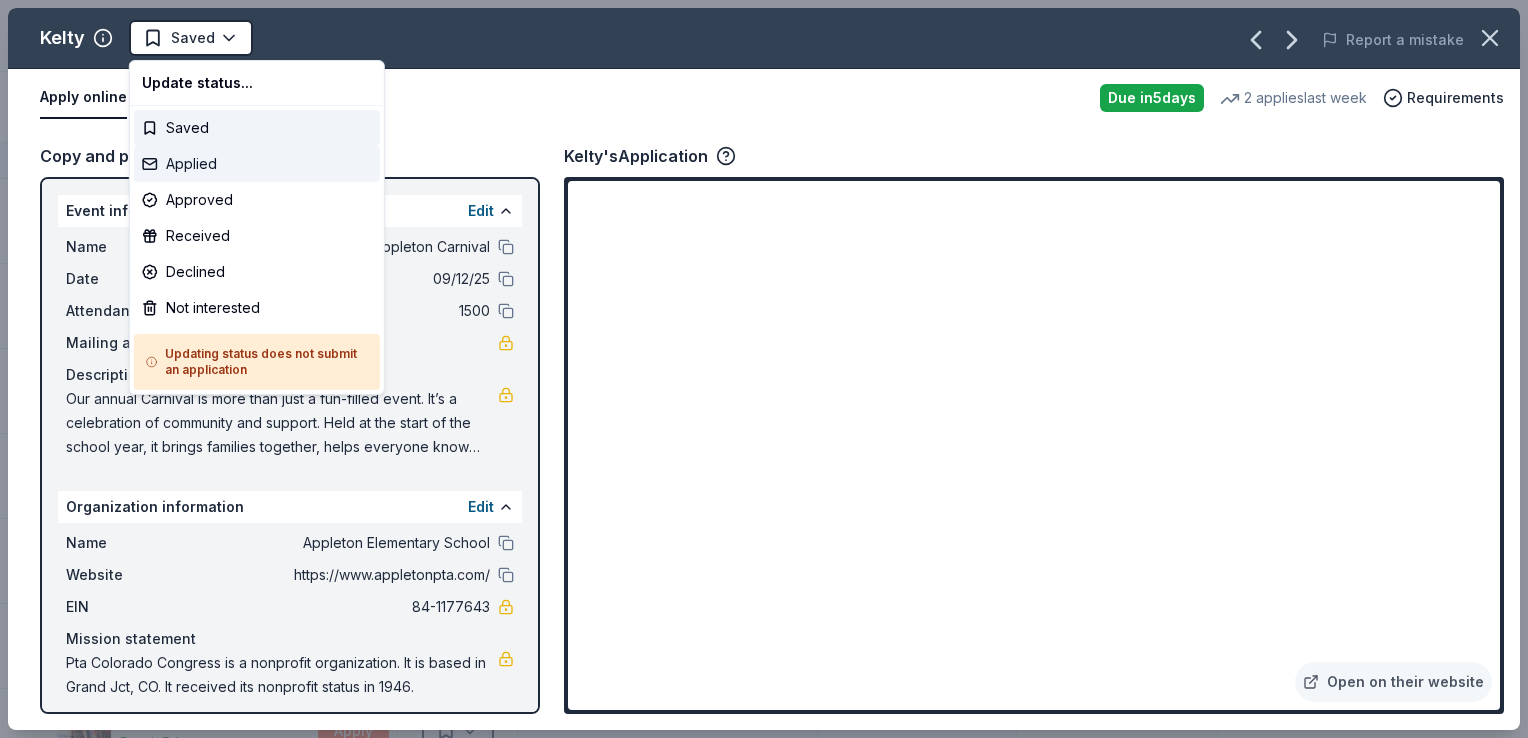 click on "Applied" at bounding box center [257, 164] 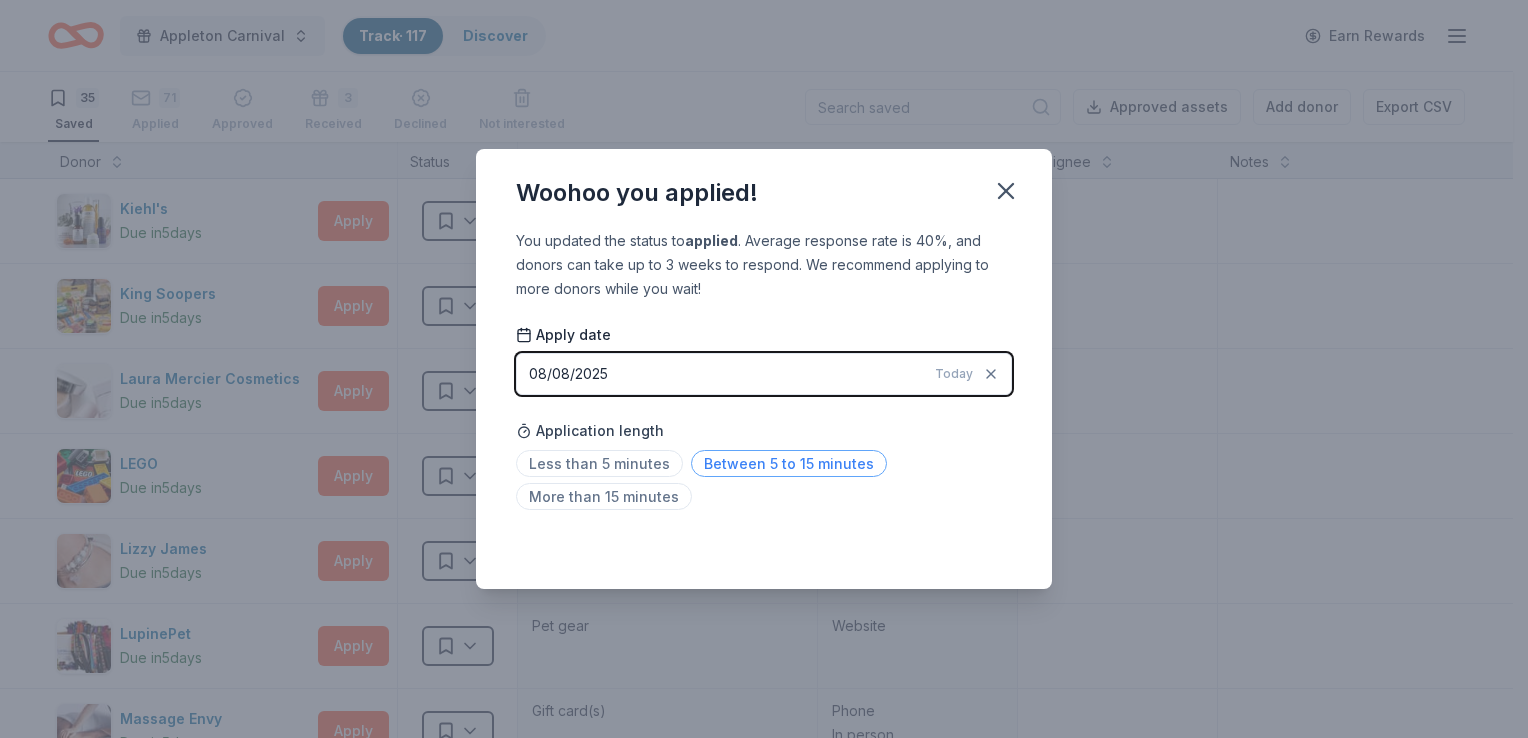 click on "Between 5 to 15 minutes" at bounding box center [789, 463] 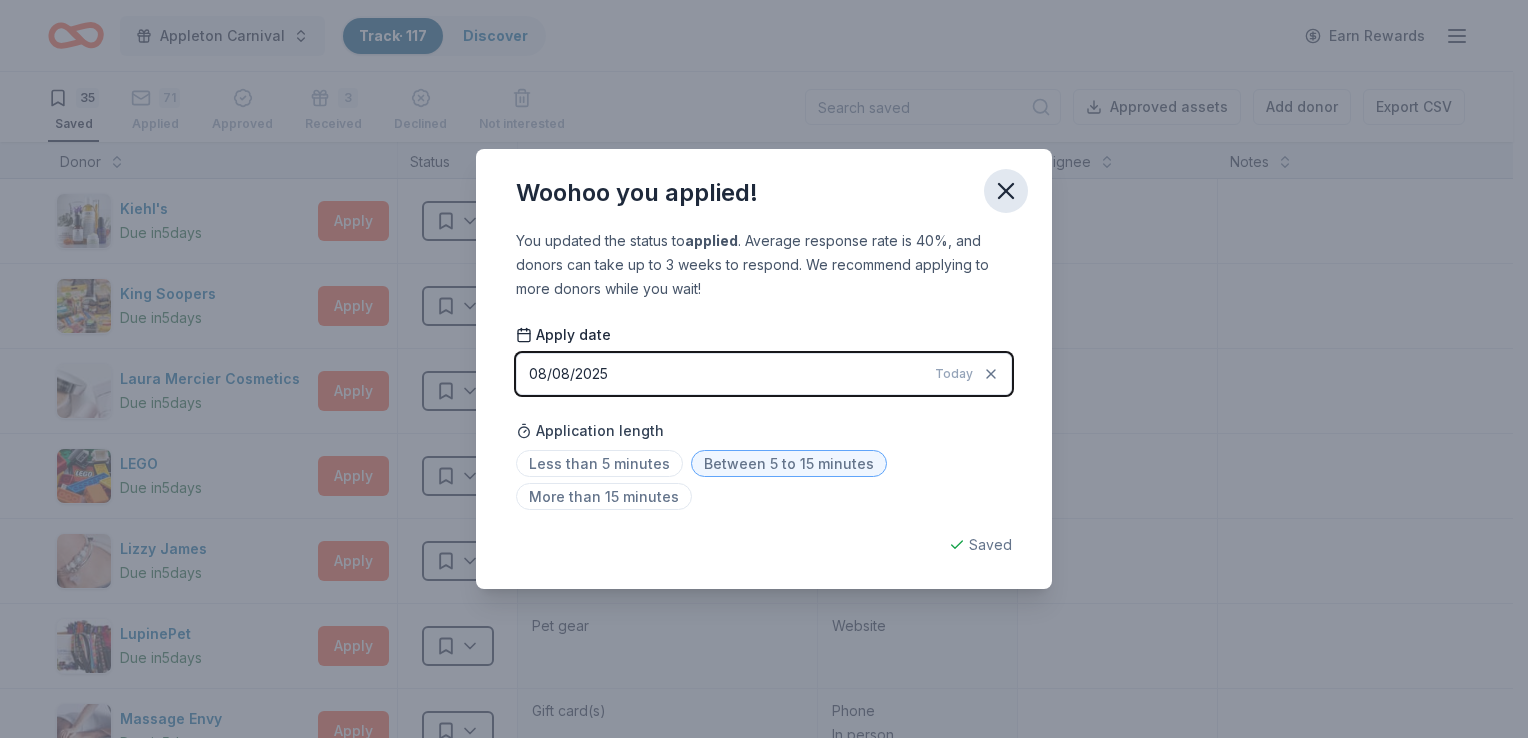 click at bounding box center [1006, 191] 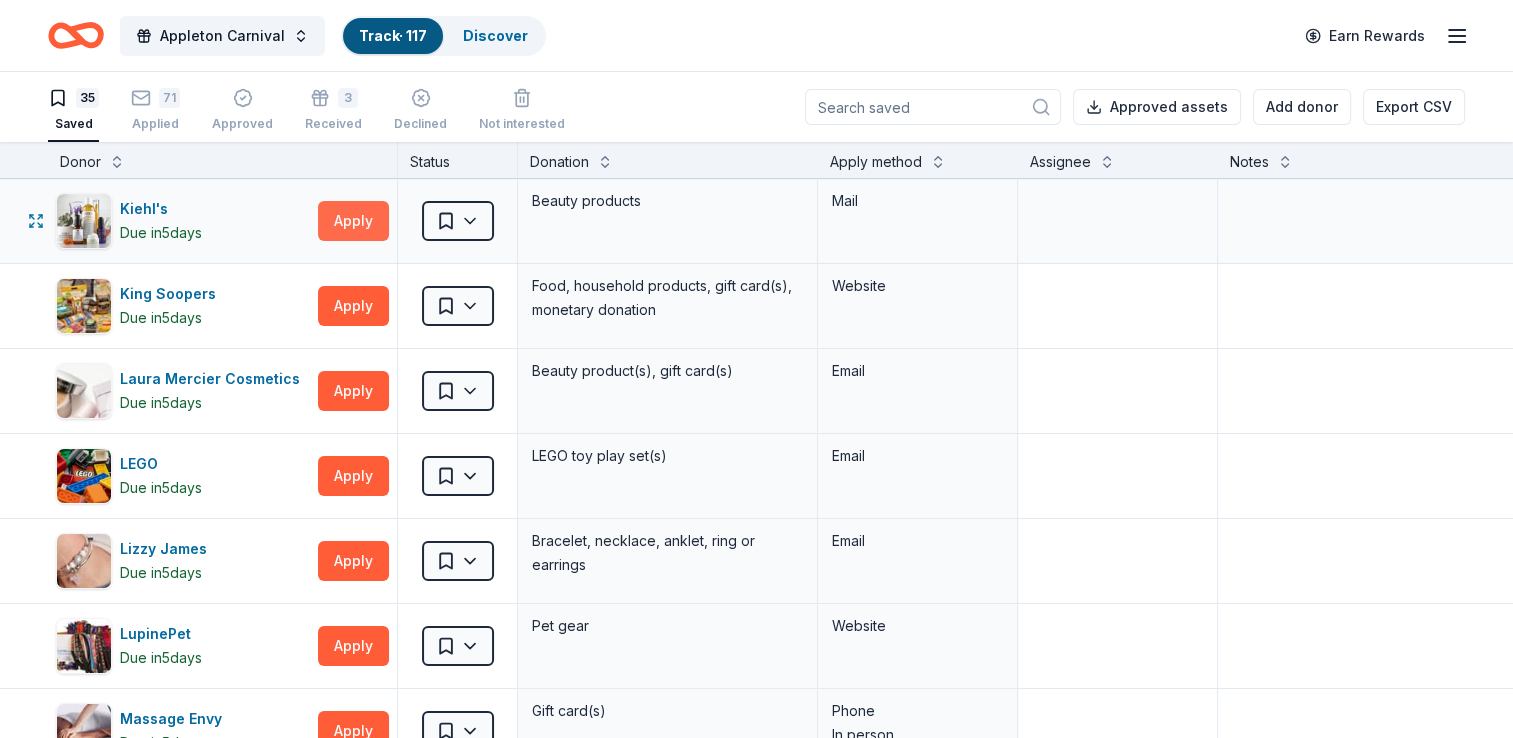 click on "Apply" at bounding box center [353, 221] 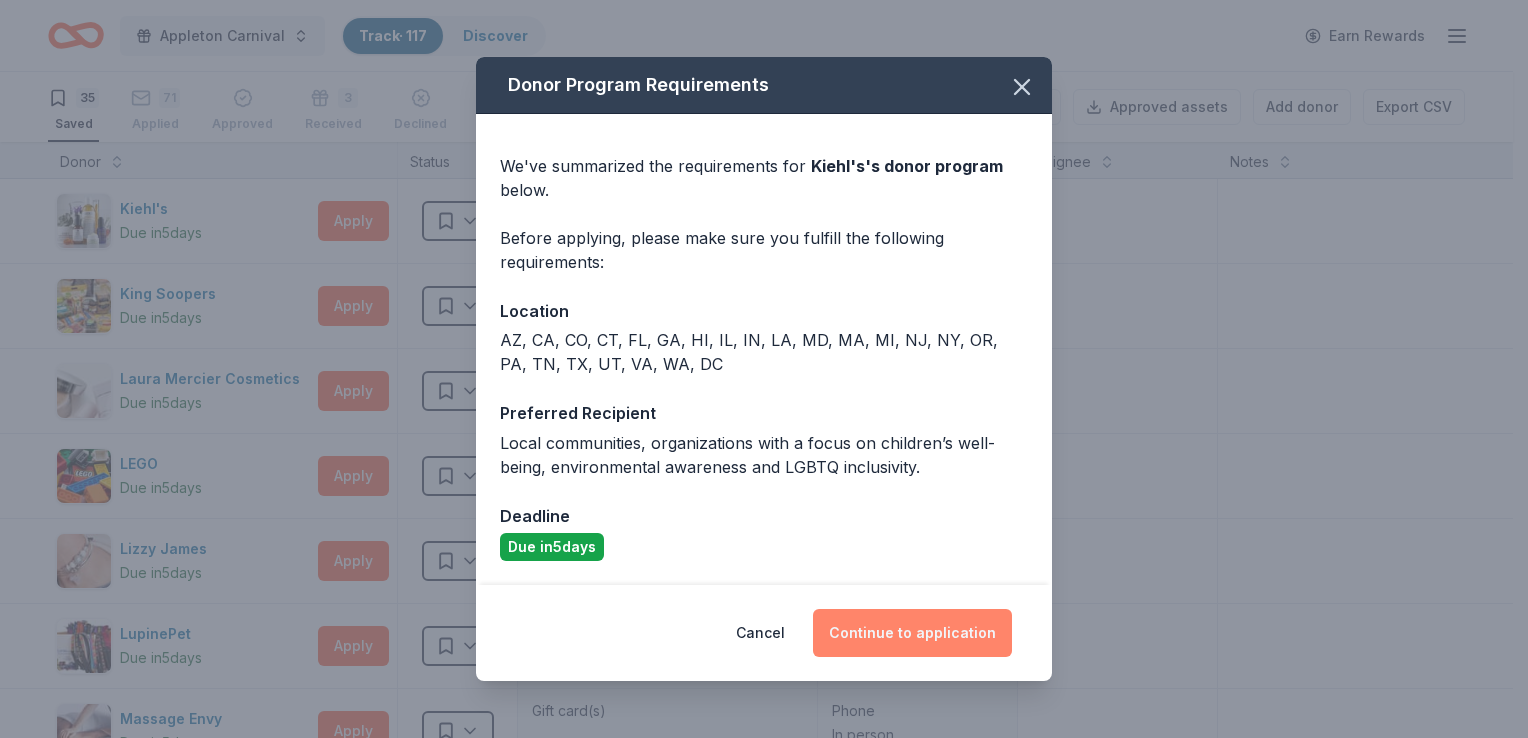 click on "Continue to application" at bounding box center [912, 633] 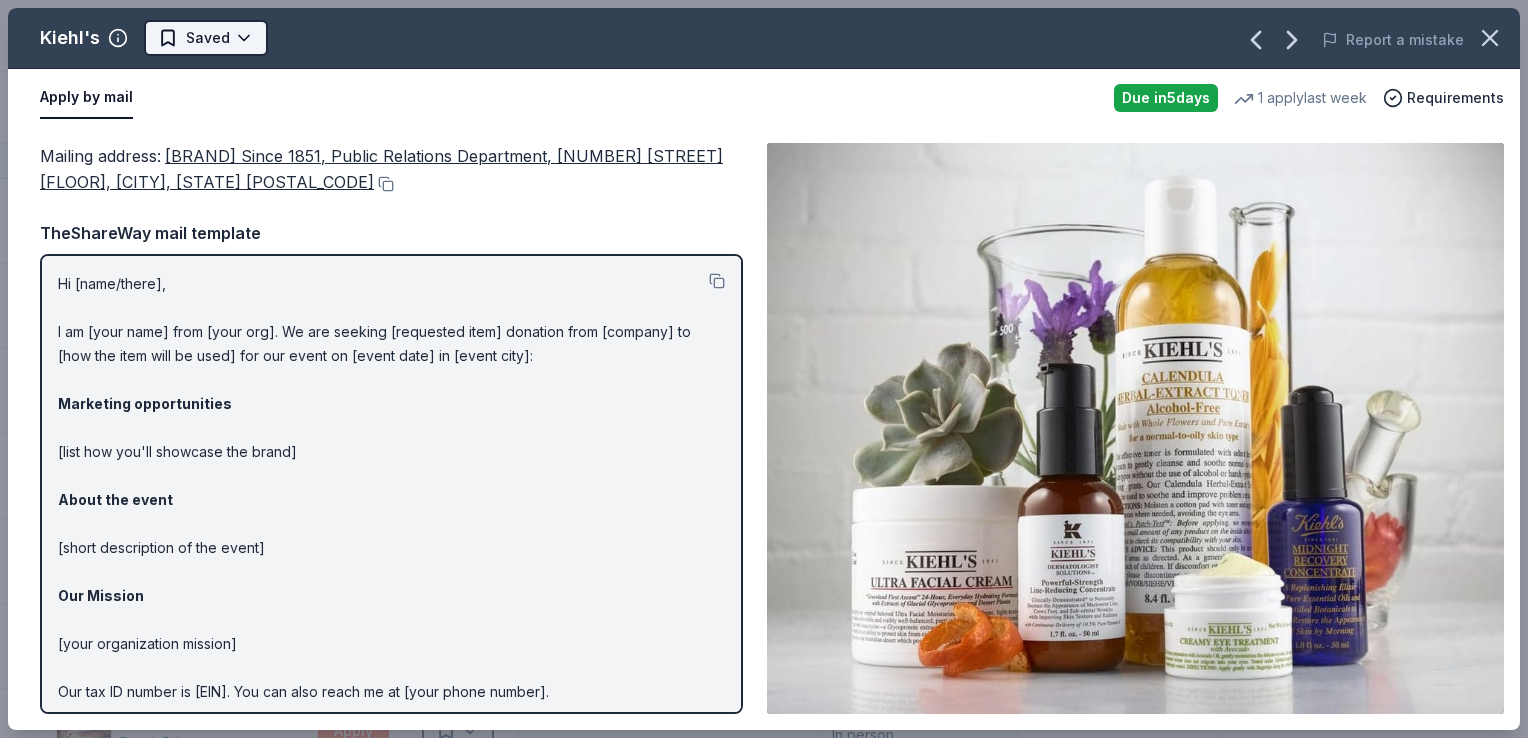 click on "Appleton Carnival  Track  · 117 Discover Earn Rewards 35 Saved 71 Applied Approved 3 Received Declined Not interested  Approved assets Add donor Export CSV Donor Status Donation Apply method Assignee Notes Kiehl's Due in  5  days Apply Saved Beauty products Mail King Soopers Due in  5  days Apply Saved Food, household products, gift card(s), monetary donation Website Laura Mercier Cosmetics Due in  5  days Apply Saved Beauty product(s), gift card(s) Email LEGO Due in  5  days Apply Saved LEGO toy play set(s) Email Lizzy James Due in  5  days Apply Saved Bracelet, necklace, anklet, ring or earrings Email LupinePet Due in  5  days Apply Saved Pet gear Website Massage Envy Due in  5  days Apply Saved Gift card(s) Phone In person McDonald's Due in  5  days Apply Saved Food  In person Mead Due today Apply Saved Office and stationery products Mail Molten Due in  5  days Apply Saved Sporting goods Email Mongoose Due in  5  days Apply Saved Bike(s), Scooter(s), Apparel/gear products; up to 5 products Website Nalgene" at bounding box center (764, 369) 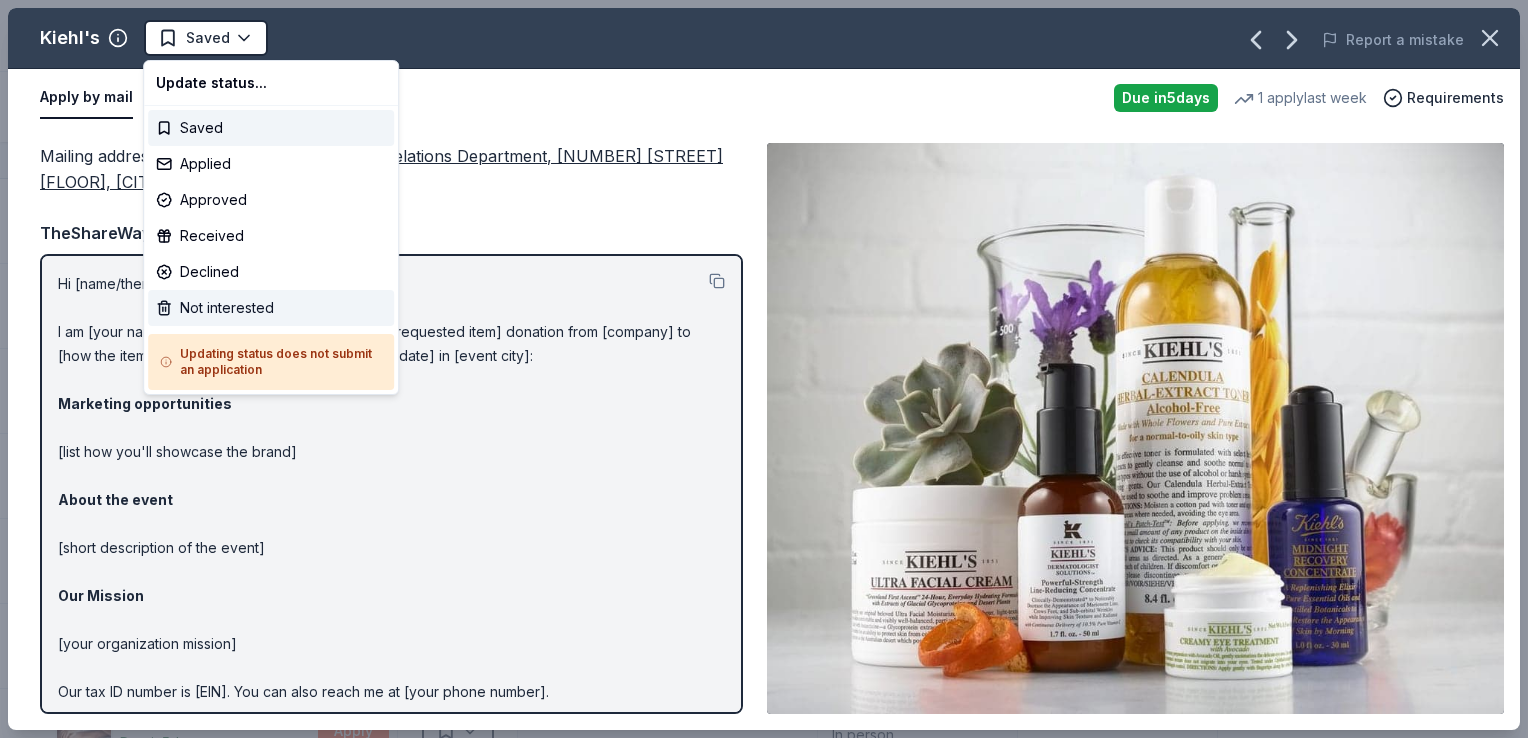 click on "Not interested" at bounding box center (271, 308) 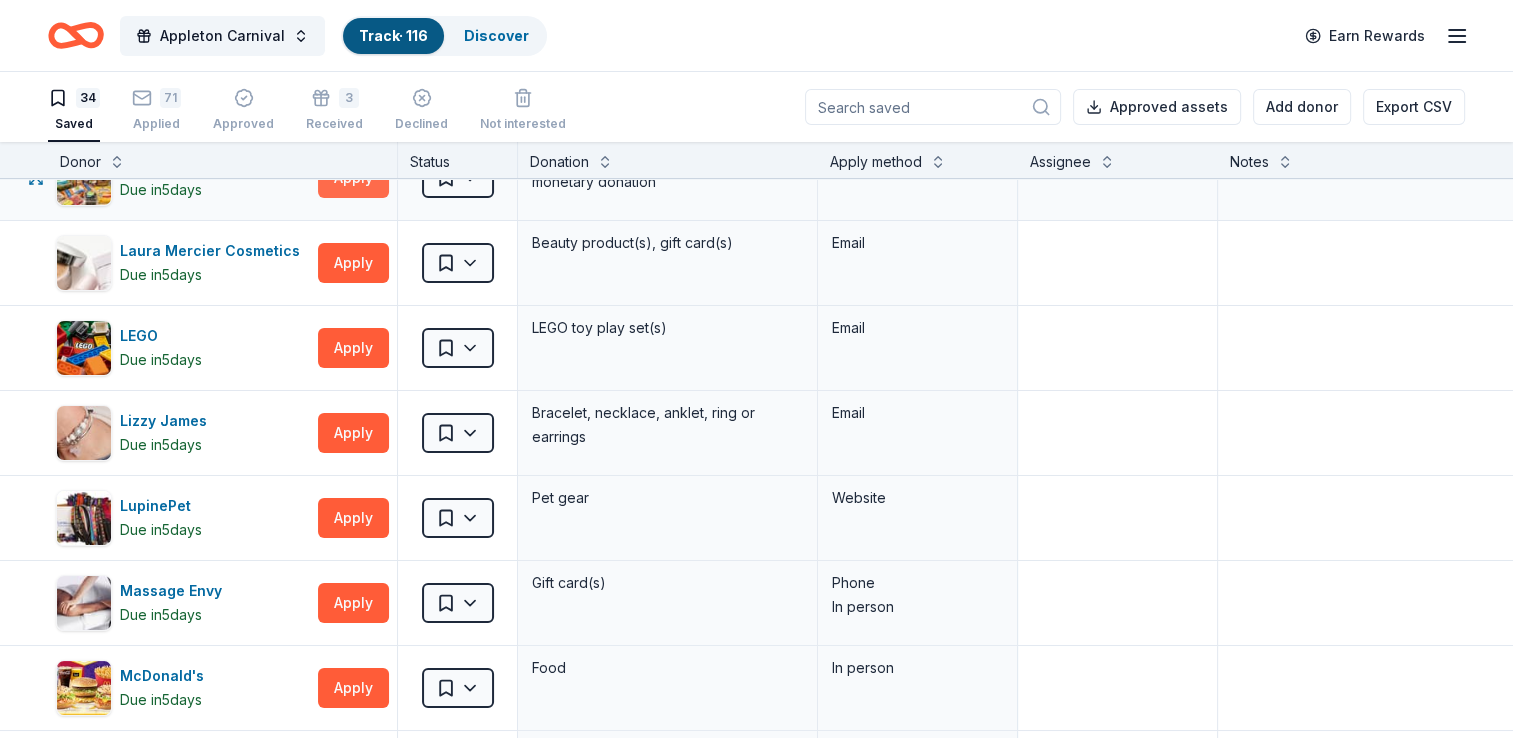 scroll, scrollTop: 0, scrollLeft: 0, axis: both 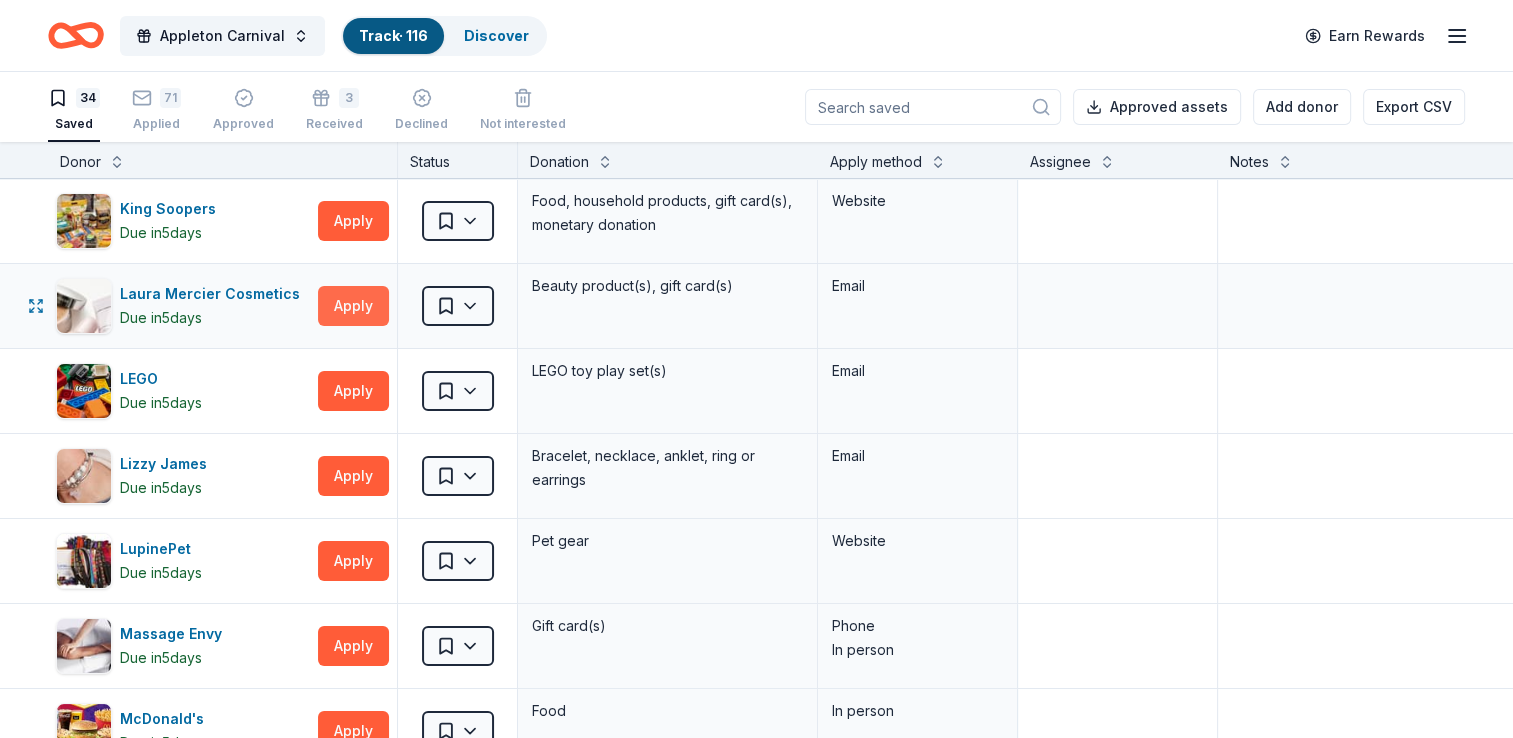 click on "Apply" at bounding box center (353, 306) 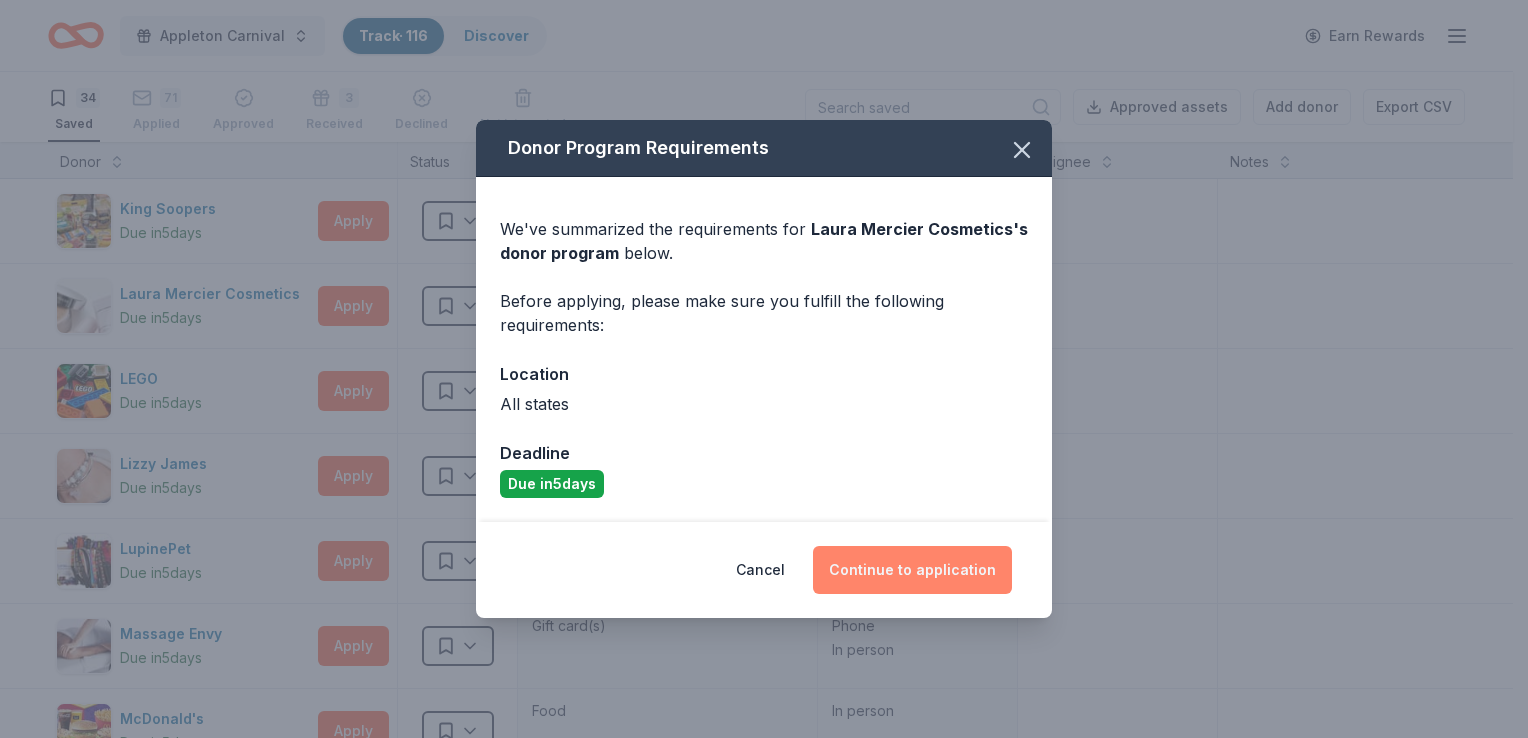 click on "Continue to application" at bounding box center (912, 570) 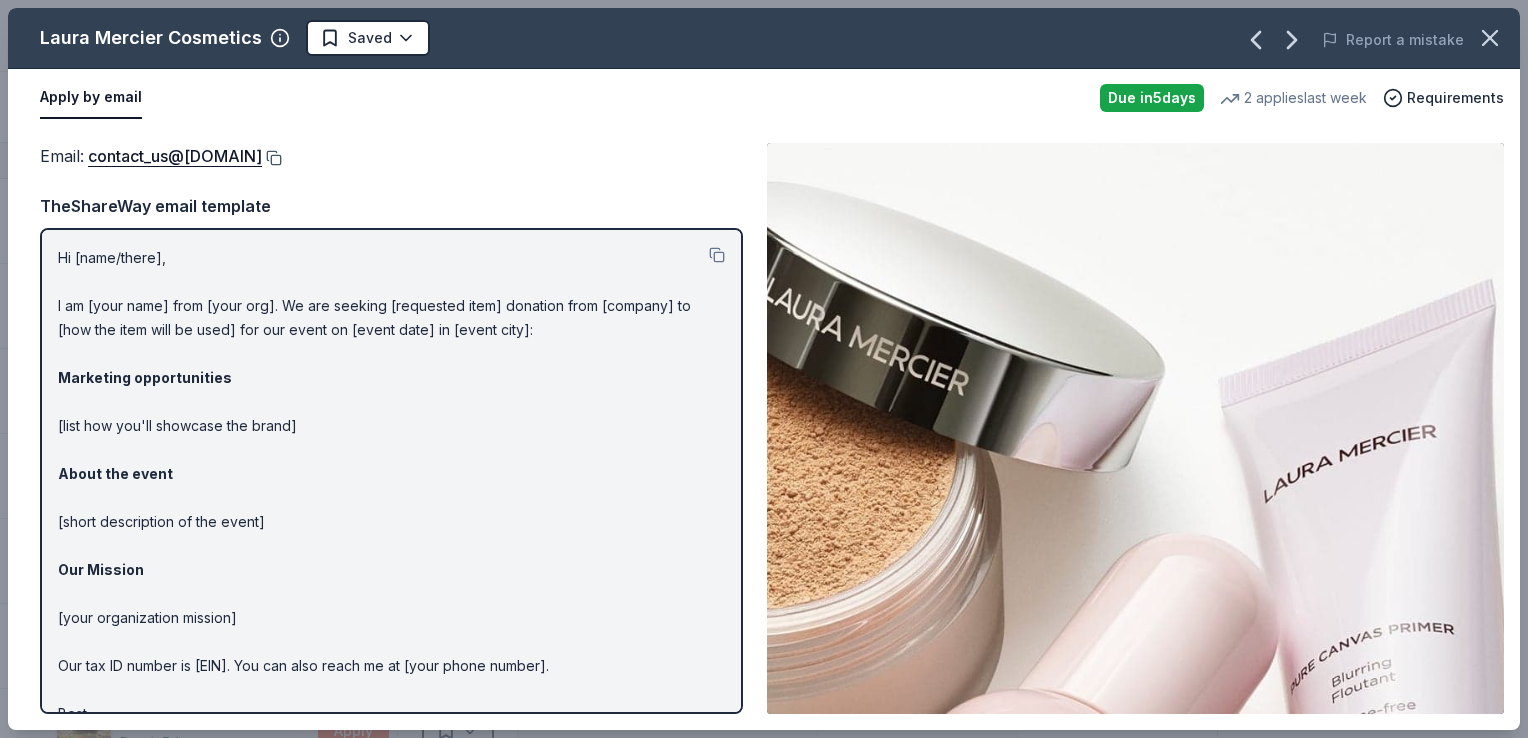 click at bounding box center [272, 158] 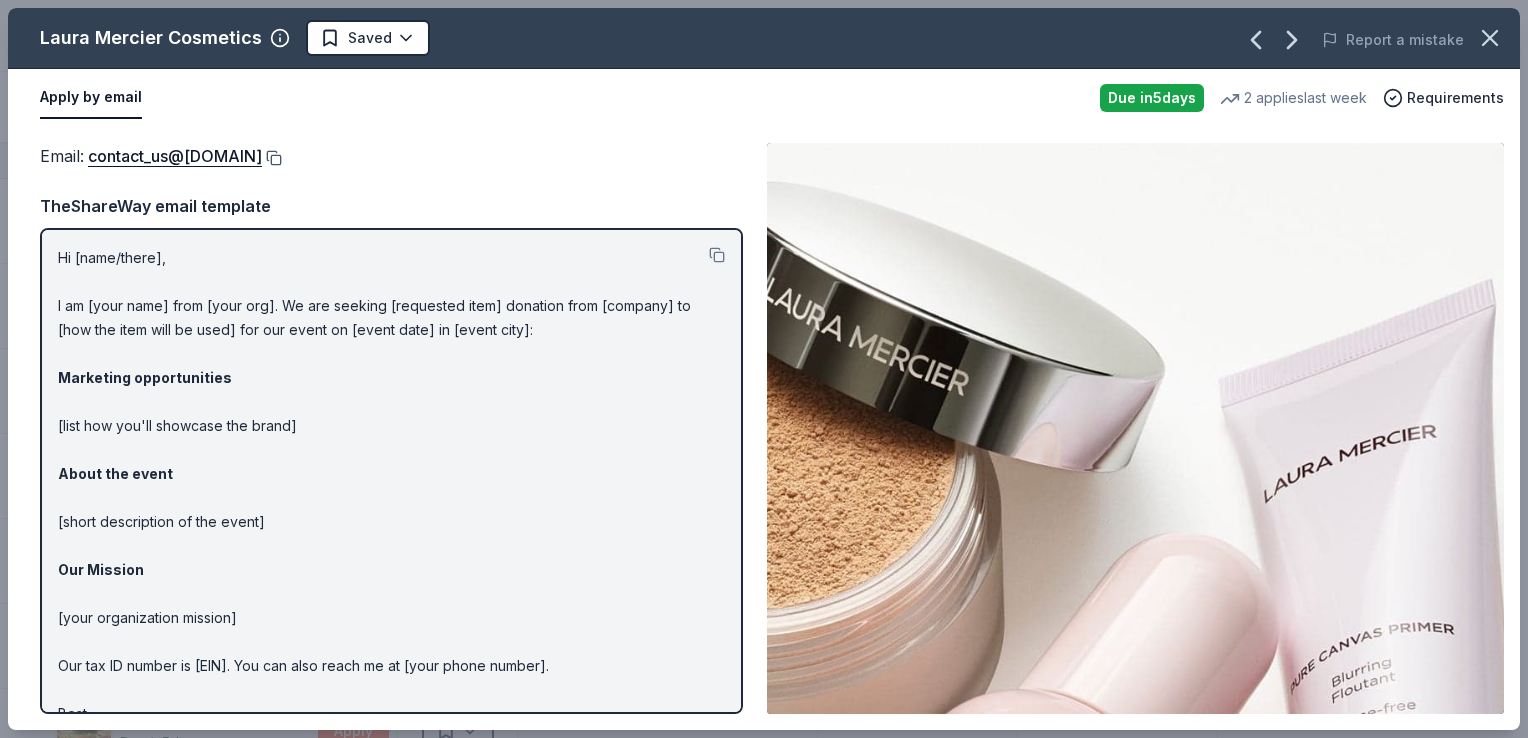 click at bounding box center (272, 158) 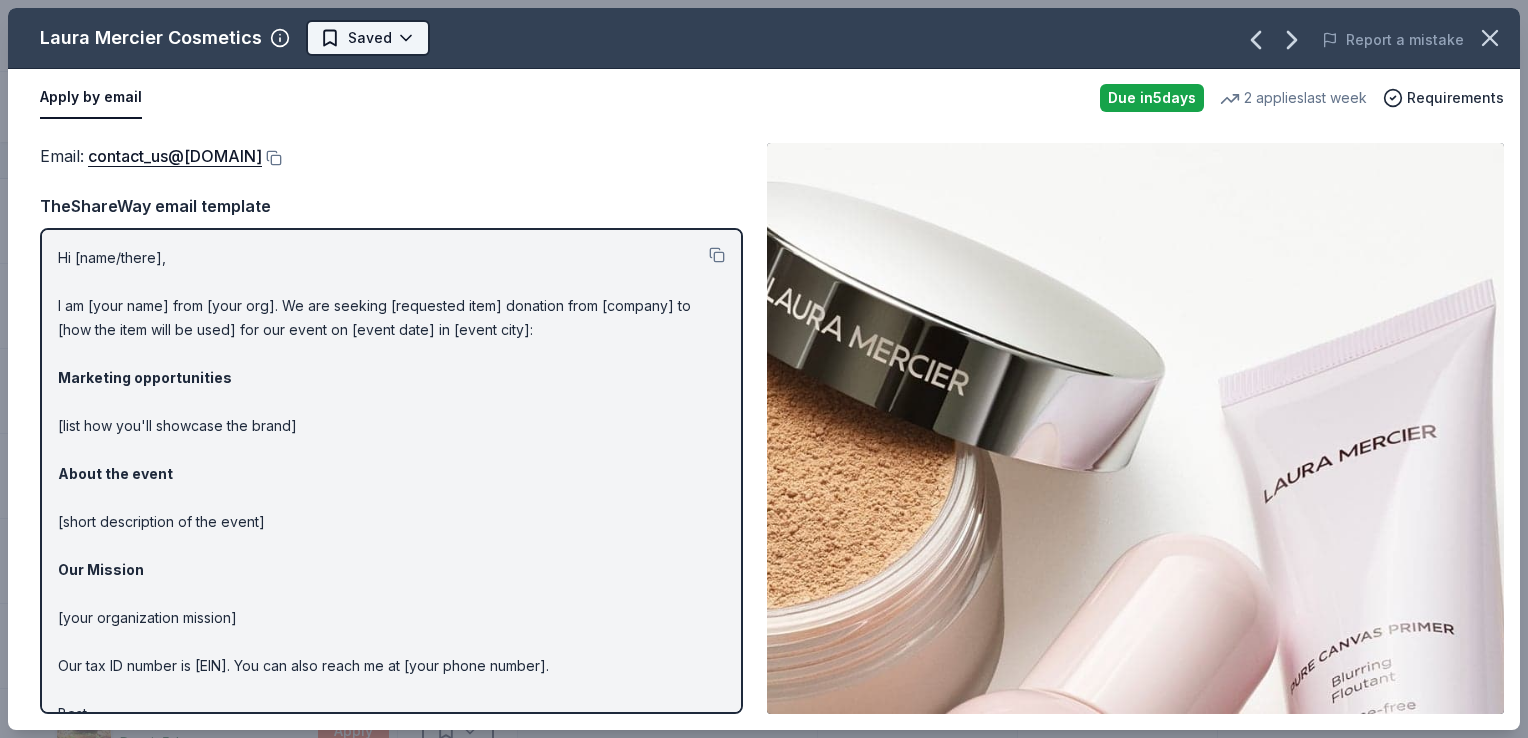 click on "Appleton Carnival  Track  · 116 Discover Earn Rewards 34 Saved 71 Applied Approved 3 Received Declined Not interested  Approved assets Add donor Export CSV Donor Status Donation Apply method Assignee Notes King Soopers Due in  5  days Apply Saved Food, household products, gift card(s), monetary donation Website Laura Mercier Cosmetics Due in  5  days Apply Saved Beauty product(s), gift card(s) Email LEGO Due in  5  days Apply Saved LEGO toy play set(s) Email Lizzy James Due in  5  days Apply Saved Bracelet, necklace, anklet, ring or earrings Email LupinePet Due in  5  days Apply Saved Pet gear Website Massage Envy Due in  5  days Apply Saved Gift card(s) Phone In person McDonald's Due in  5  days Apply Saved Food  In person Mead Due today Apply Saved Office and stationery products Mail Molten Due in  5  days Apply Saved Sporting goods Email Mongoose Due in  5  days Apply Saved Bike(s), Scooter(s), Apparel/gear products; up to 5 products Website Nalgene Due in  5  days Apply Saved Water bottle(s) Website 5 5" at bounding box center [764, 369] 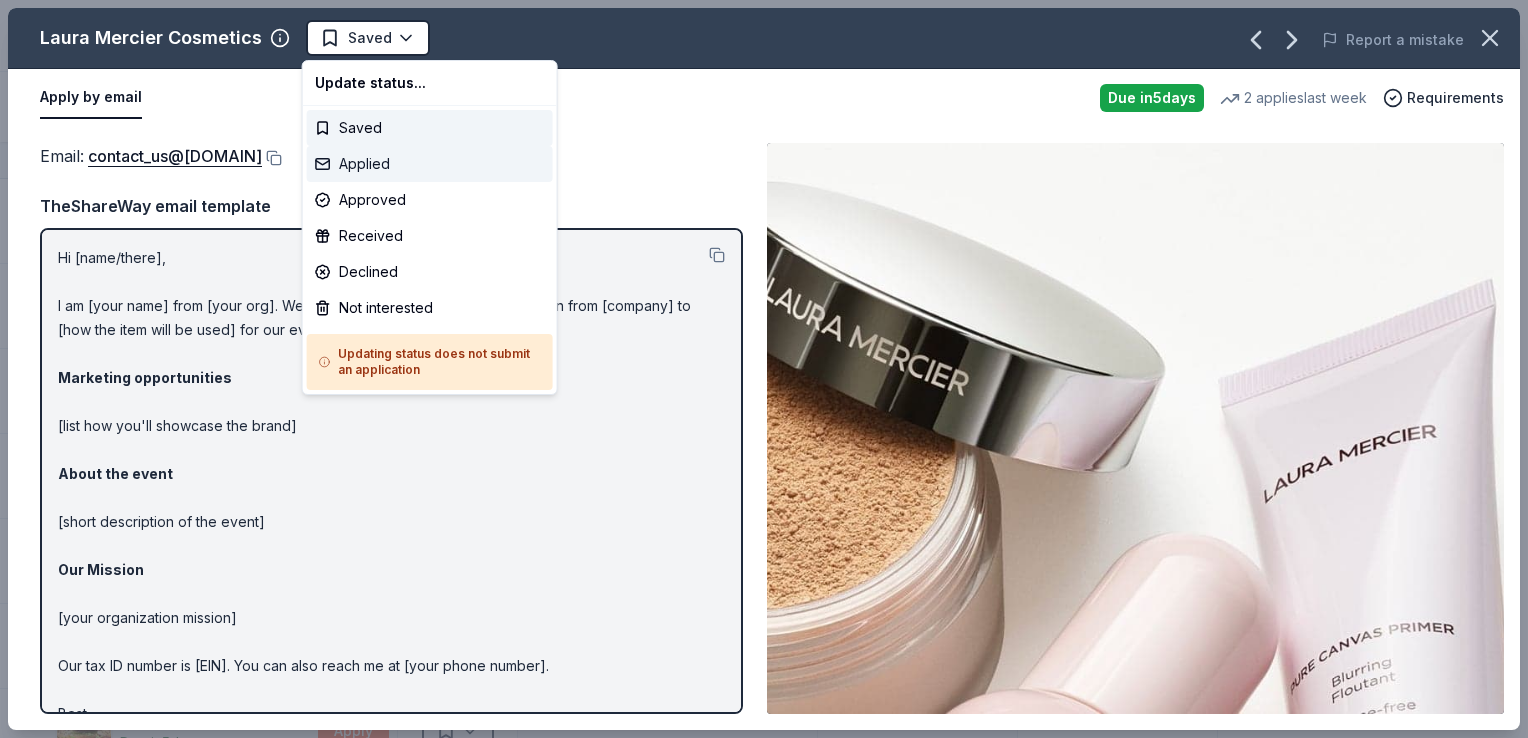 click on "Applied" at bounding box center [430, 164] 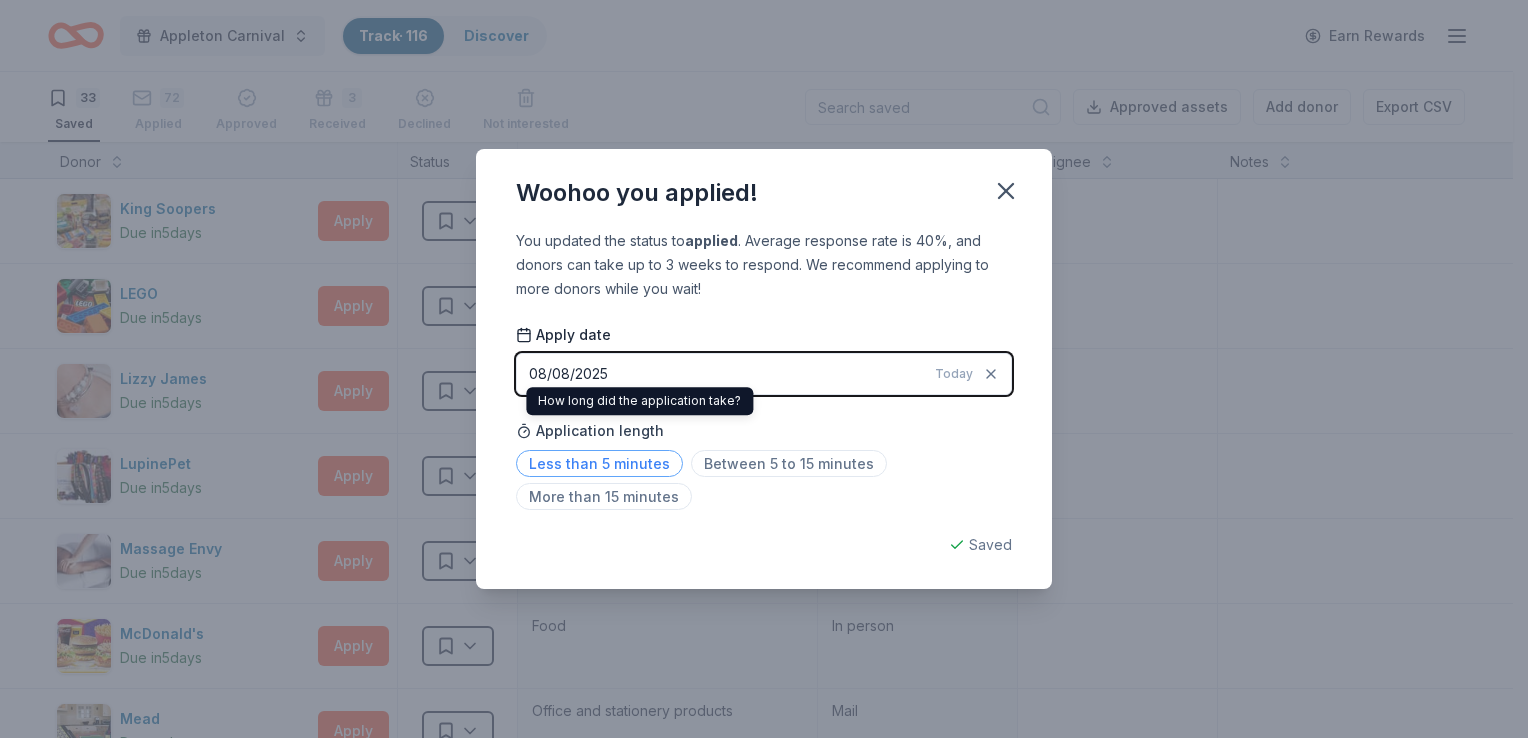 click on "Less than 5 minutes" at bounding box center (599, 463) 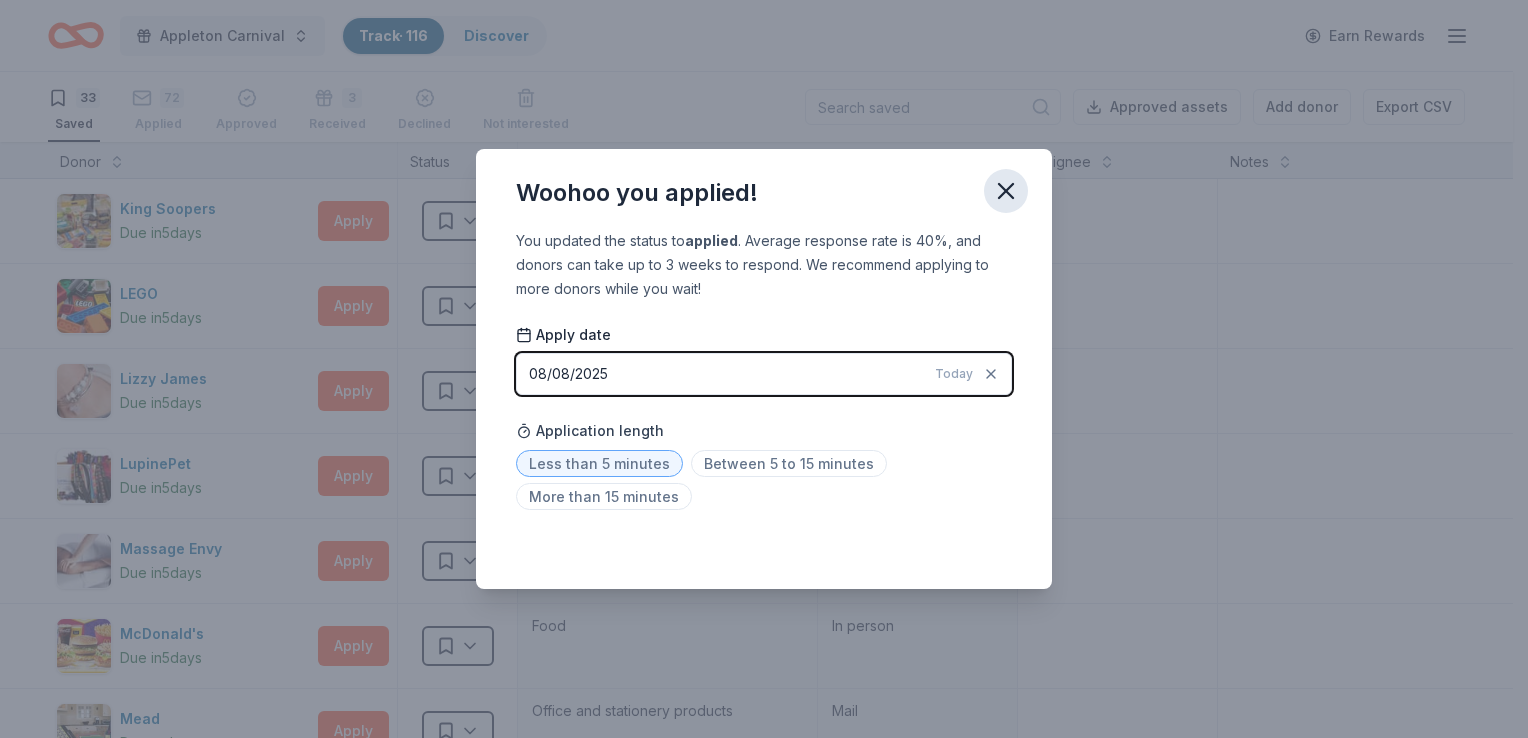 click 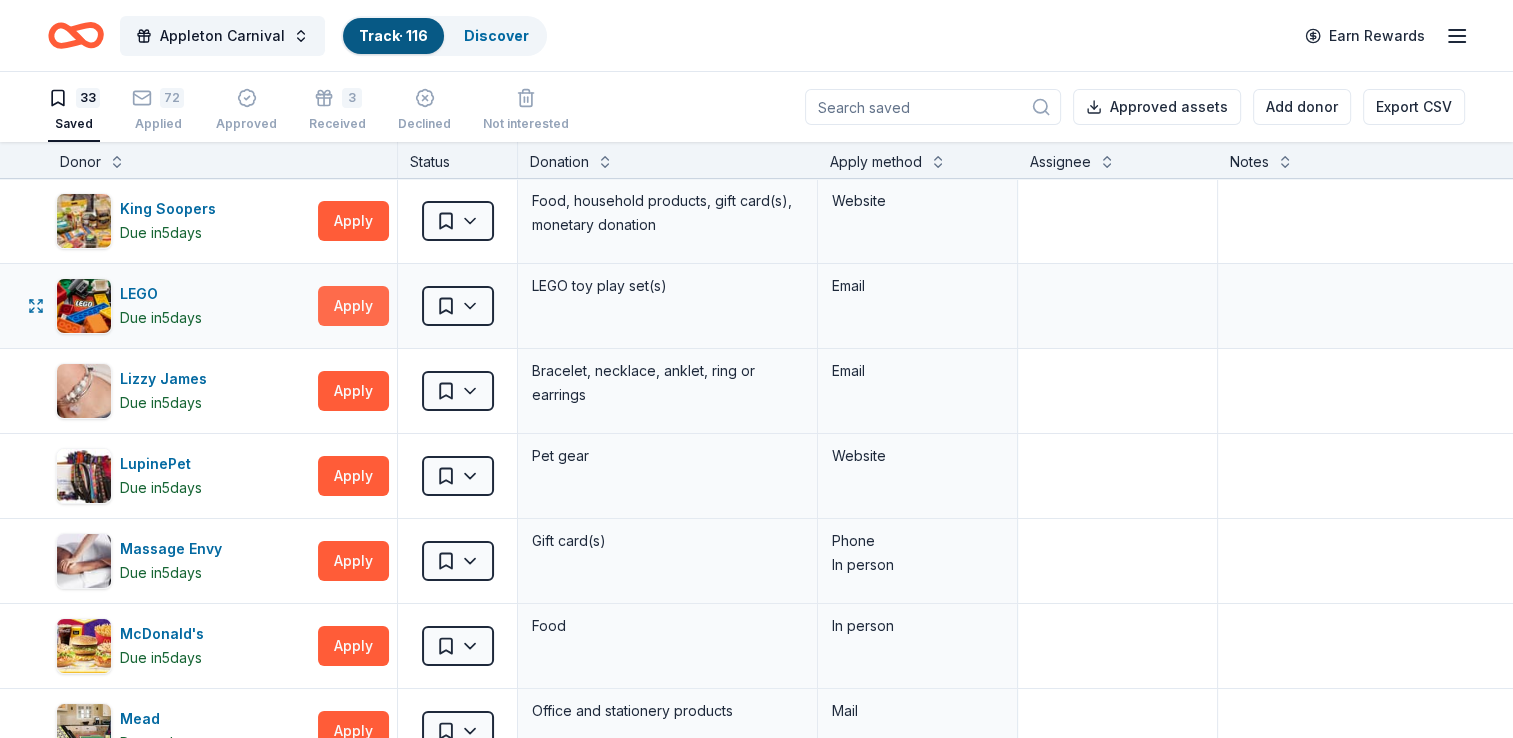 click on "Apply" at bounding box center (353, 306) 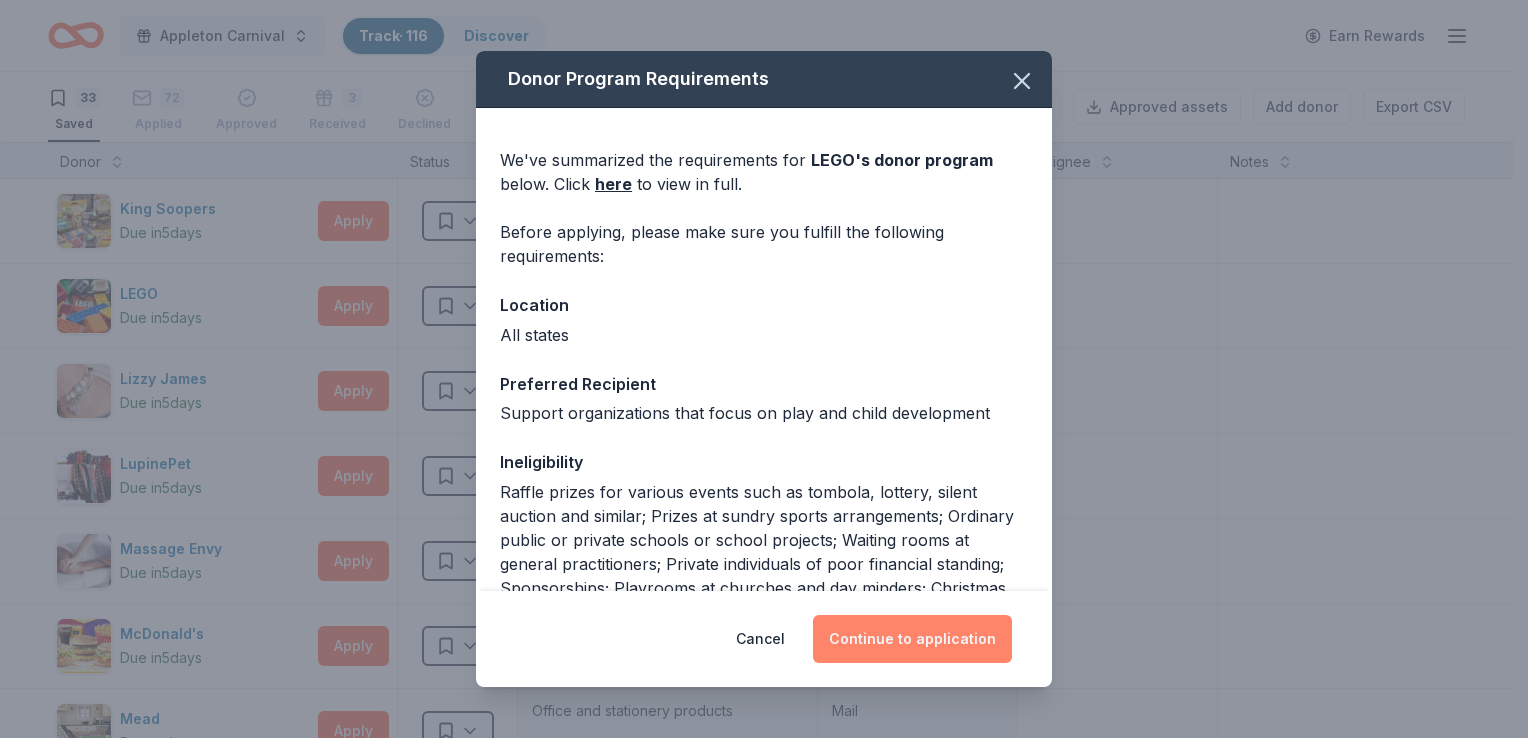 click on "Continue to application" at bounding box center [912, 639] 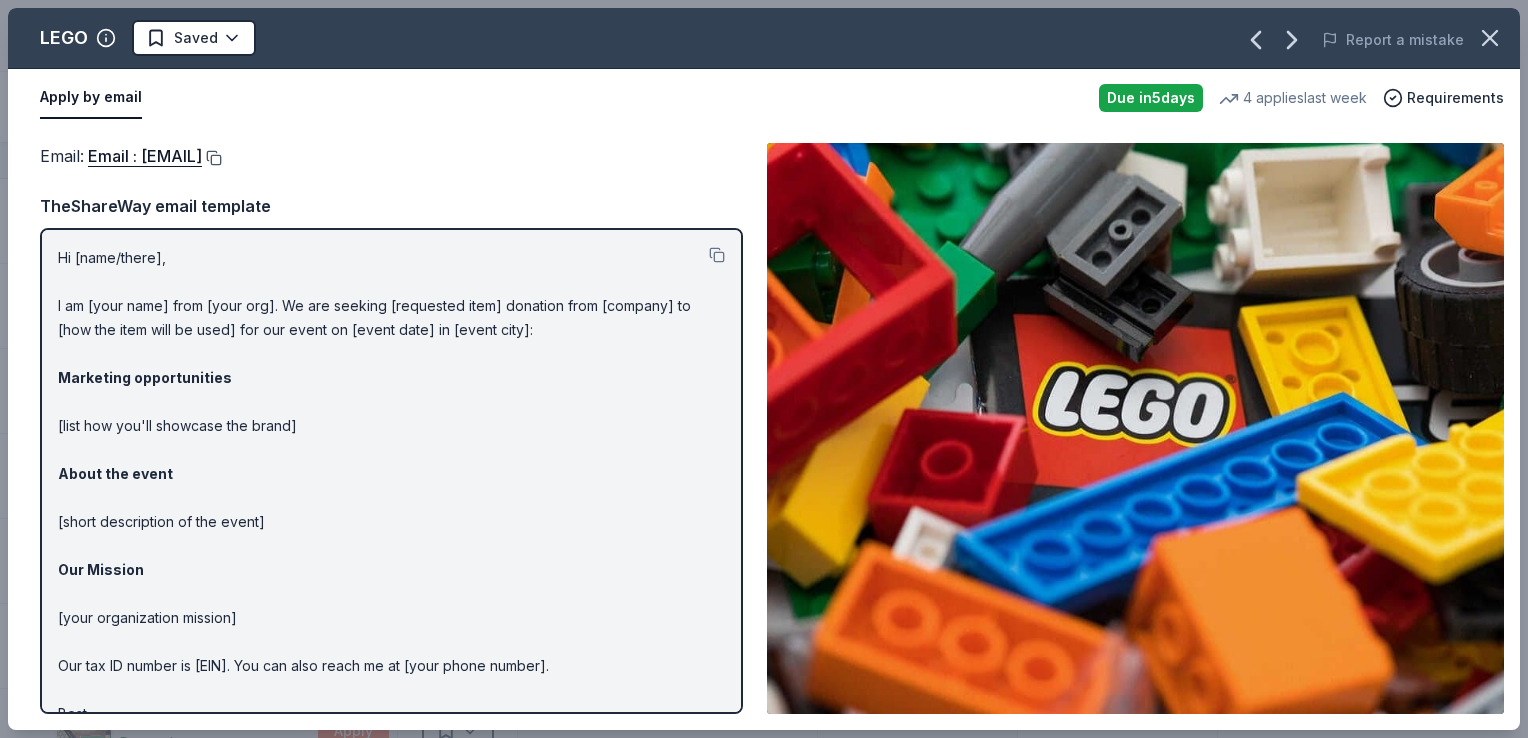 drag, startPoint x: 236, startPoint y: 142, endPoint x: 240, endPoint y: 156, distance: 14.56022 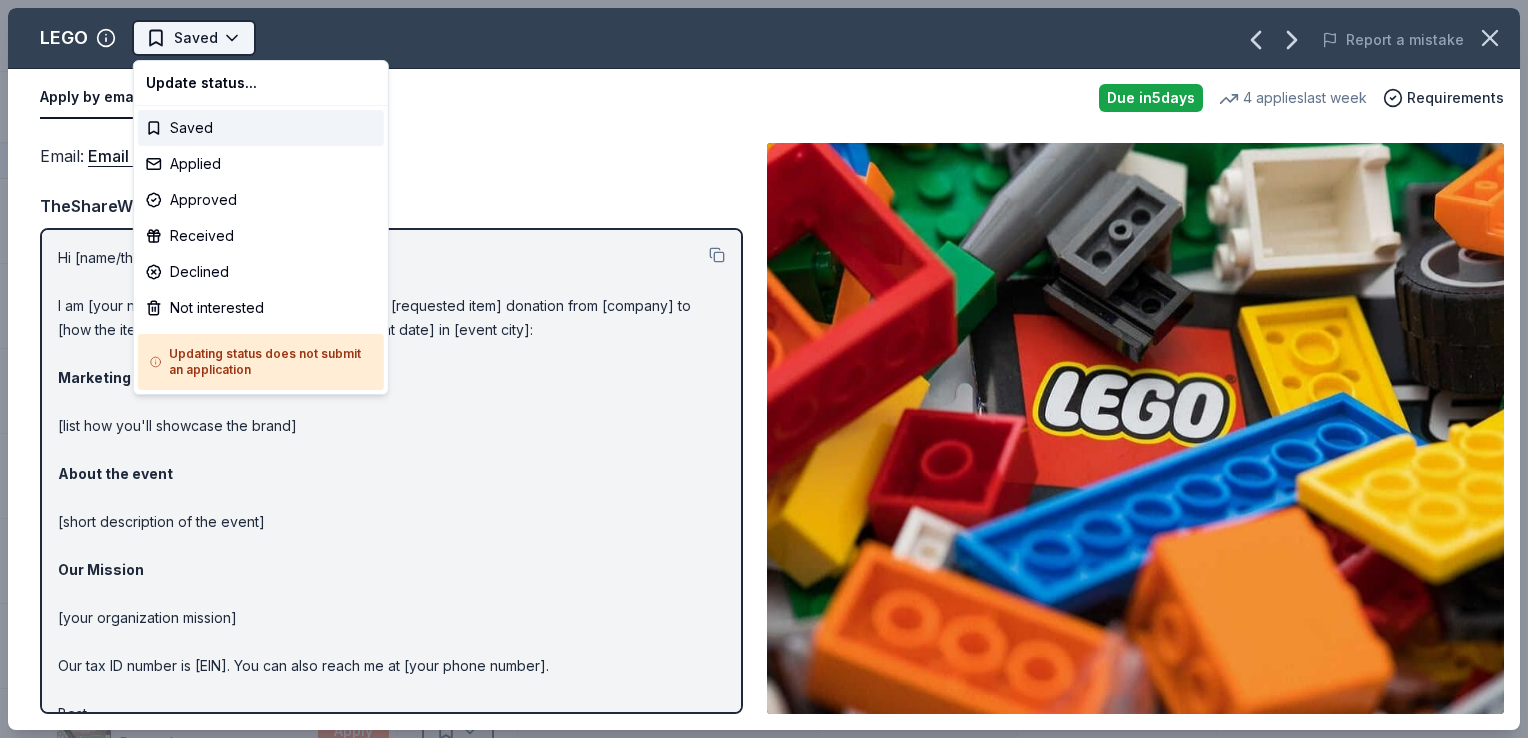 click on "Appleton Carnival  Track  · 116 Discover Earn Rewards 33 Saved 72 Applied Approved 3 Received Declined Not interested  Approved assets Add donor Export CSV Donor Status Donation Apply method Assignee Notes King Soopers Due in  5  days Apply Saved Food, household products, gift card(s), monetary donation Website LEGO Due in  5  days Apply Saved LEGO toy play set(s) Email Lizzy James Due in  5  days Apply Saved Bracelet, necklace, anklet, ring or earrings Email LupinePet Due in  5  days Apply Saved Pet gear Website Massage Envy Due in  5  days Apply Saved Gift card(s) Phone In person McDonald's Due in  5  days Apply Saved Food  In person Mead Due today Apply Saved Office and stationery products Mail Molten Due in  5  days Apply Saved Sporting goods Email Mongoose Due in  5  days Apply Saved Bike(s), Scooter(s), Apparel/gear products; up to 5 products Website Nalgene Due in  5  days Apply Saved Water bottle(s) Website Nekter Juice Bar Due in  5  days Apply Saved Donation depends on request Website Nintendo 5 5" at bounding box center (764, 369) 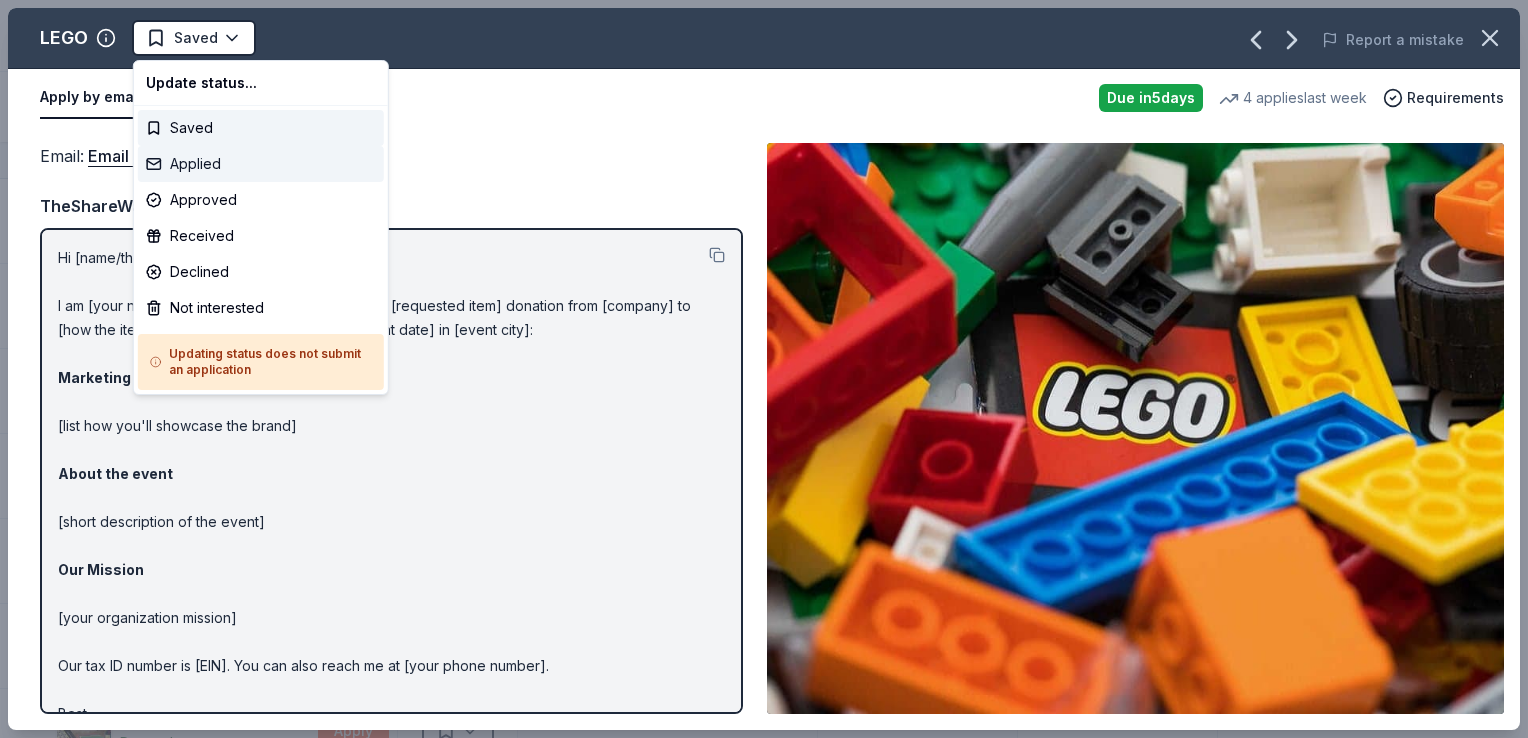 click on "Applied" at bounding box center [261, 164] 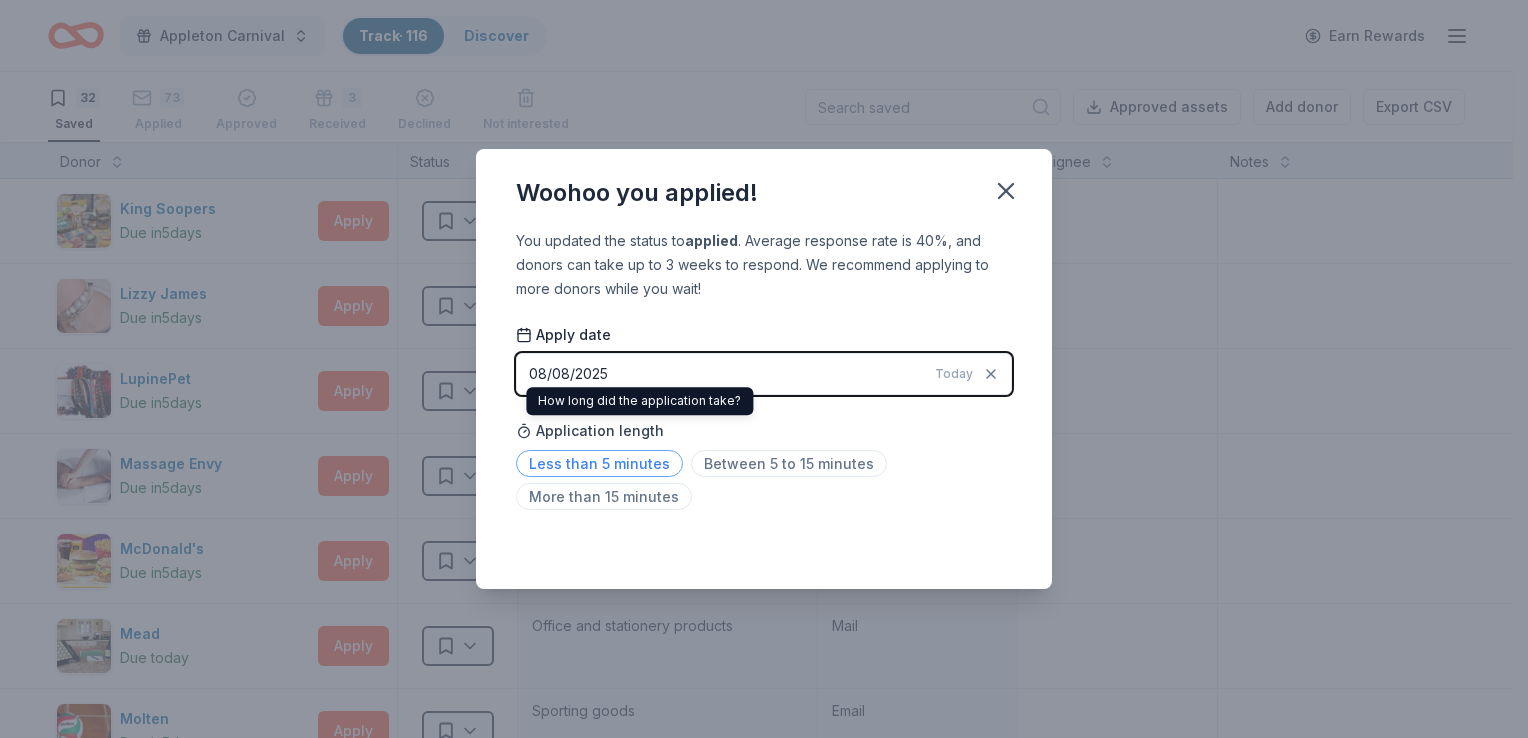 click on "Less than 5 minutes" at bounding box center (599, 463) 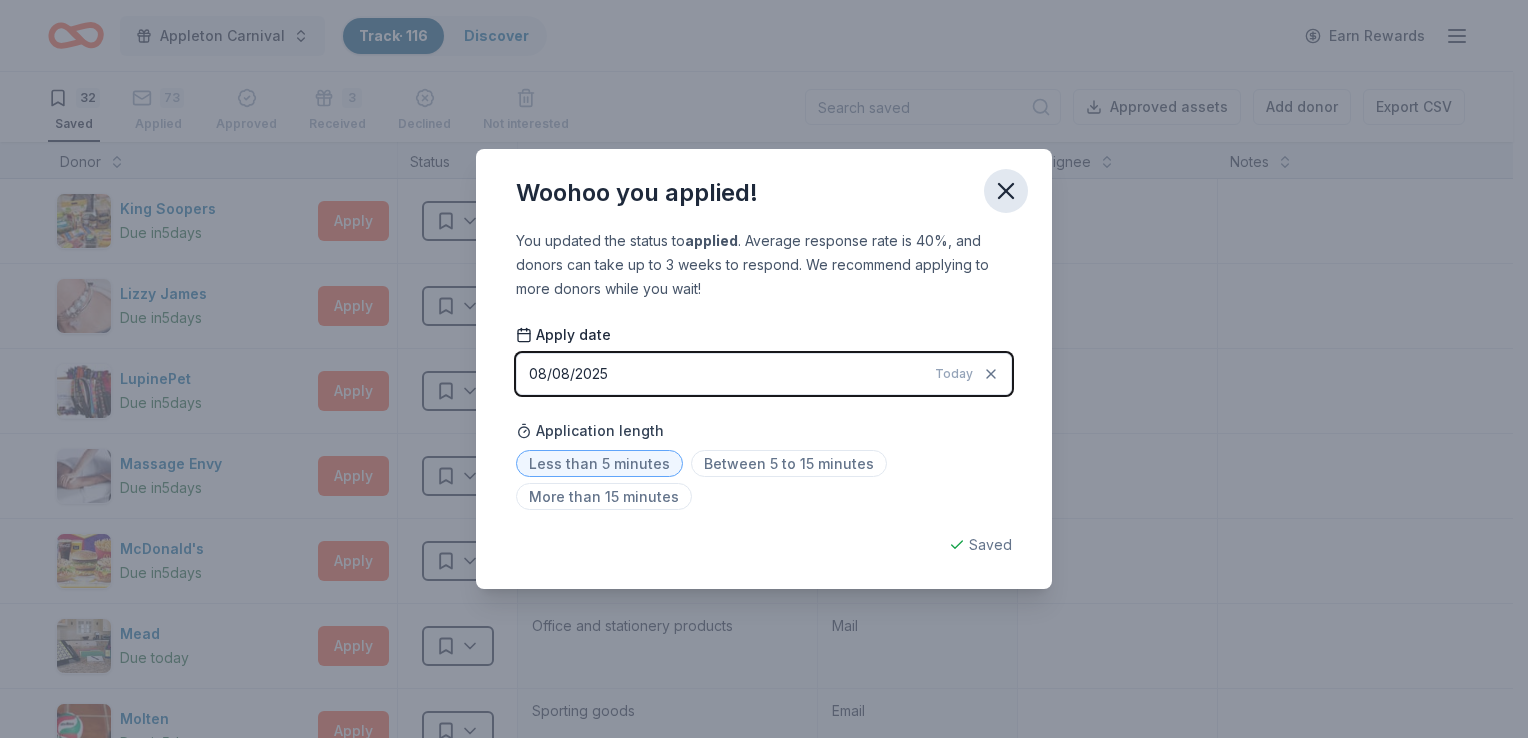 click 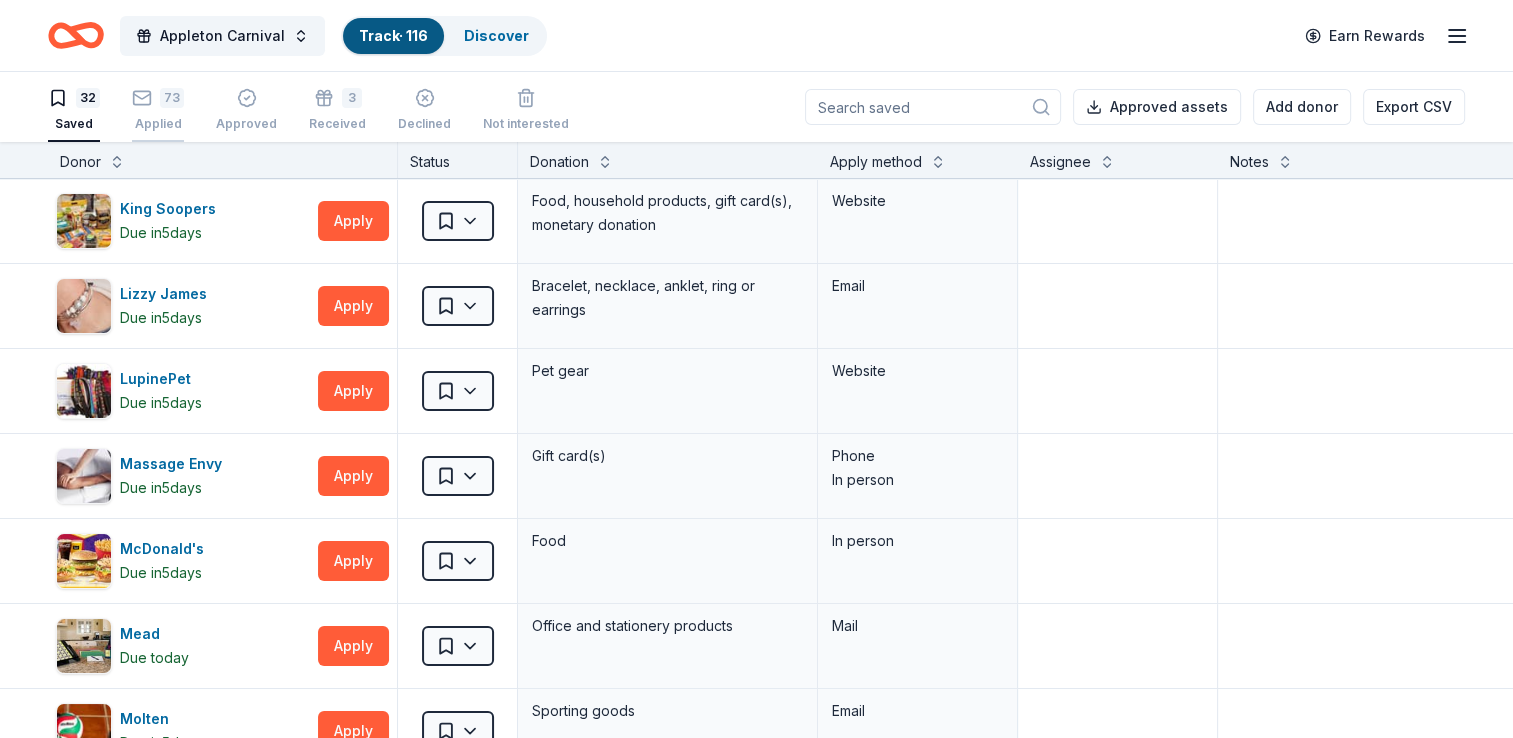 click on "73" at bounding box center (172, 98) 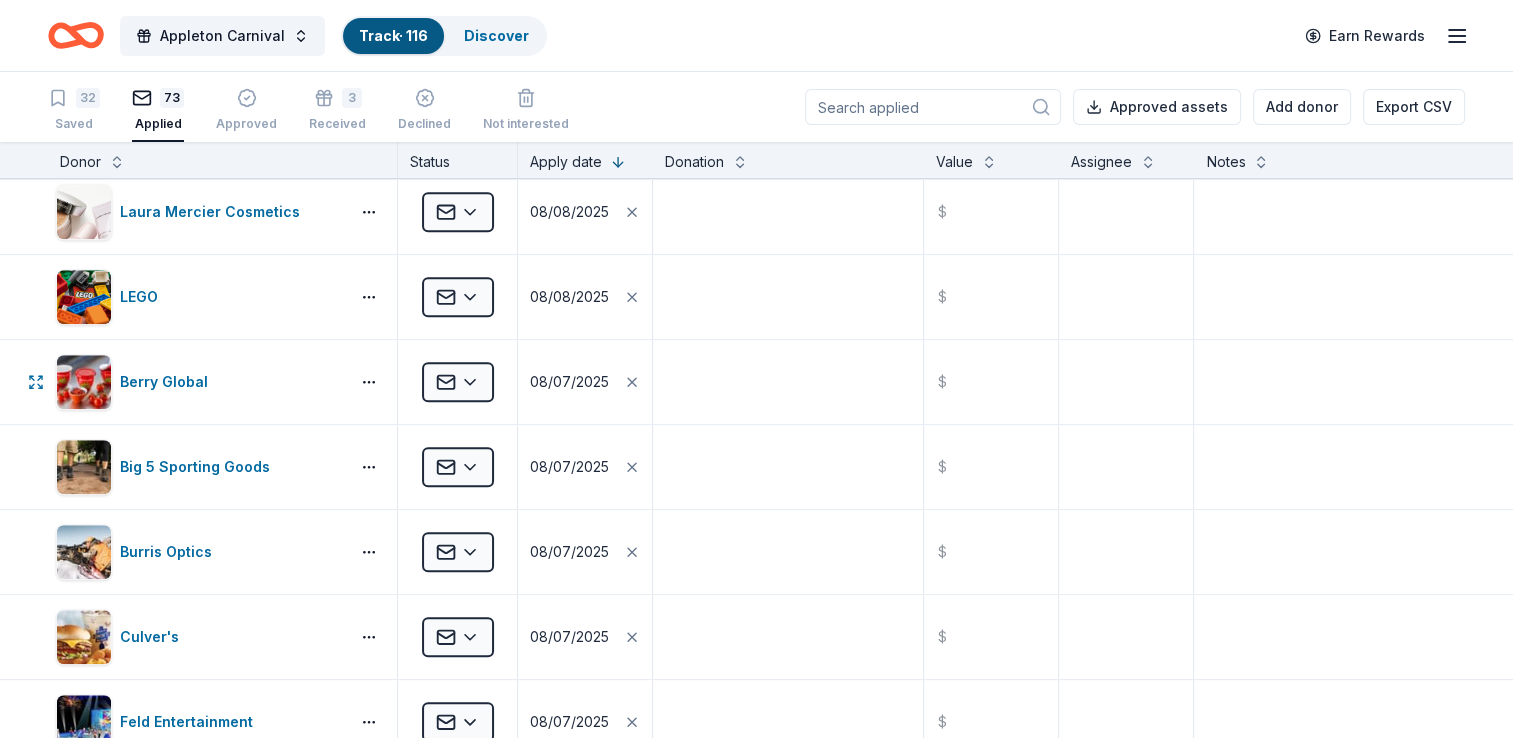 scroll, scrollTop: 1624, scrollLeft: 0, axis: vertical 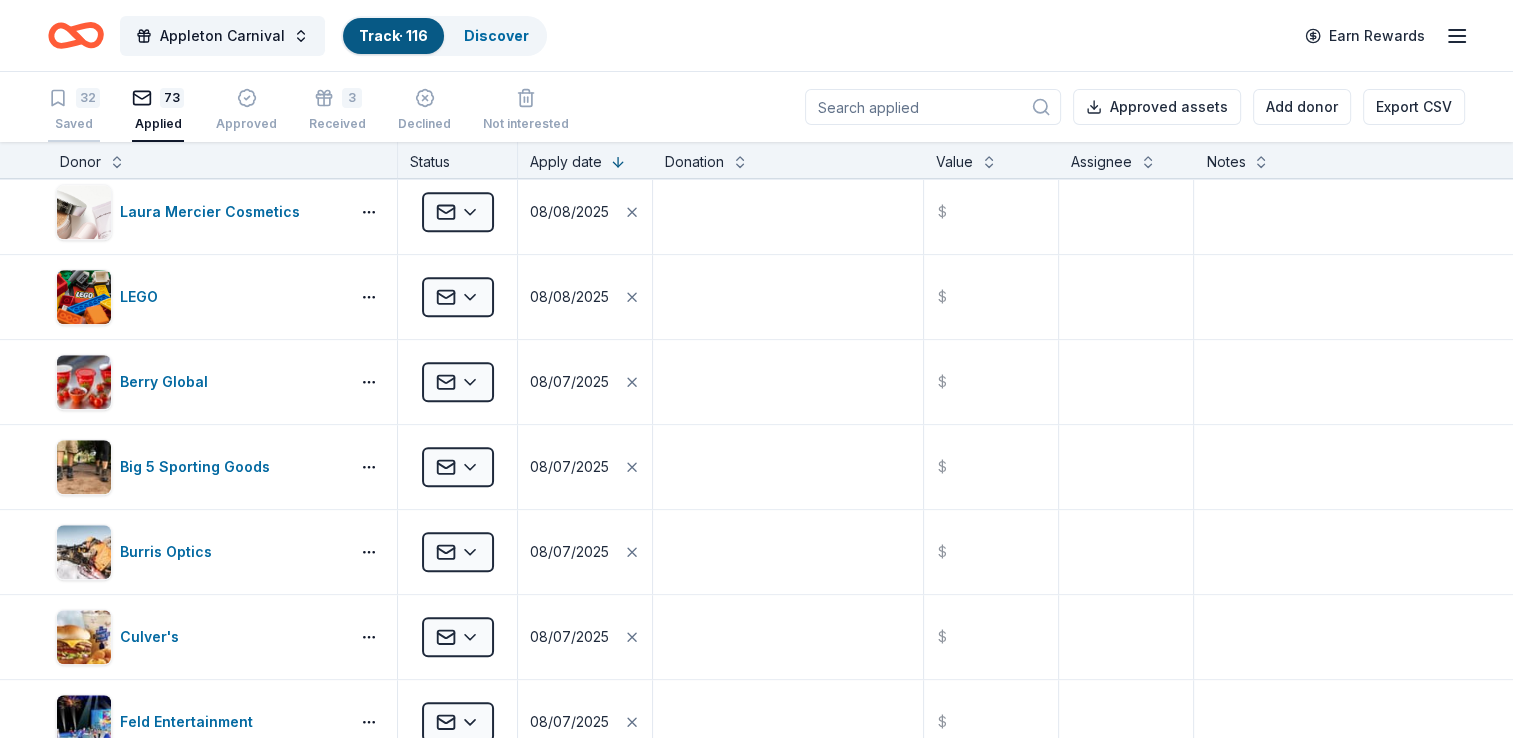 click on "32" at bounding box center (88, 98) 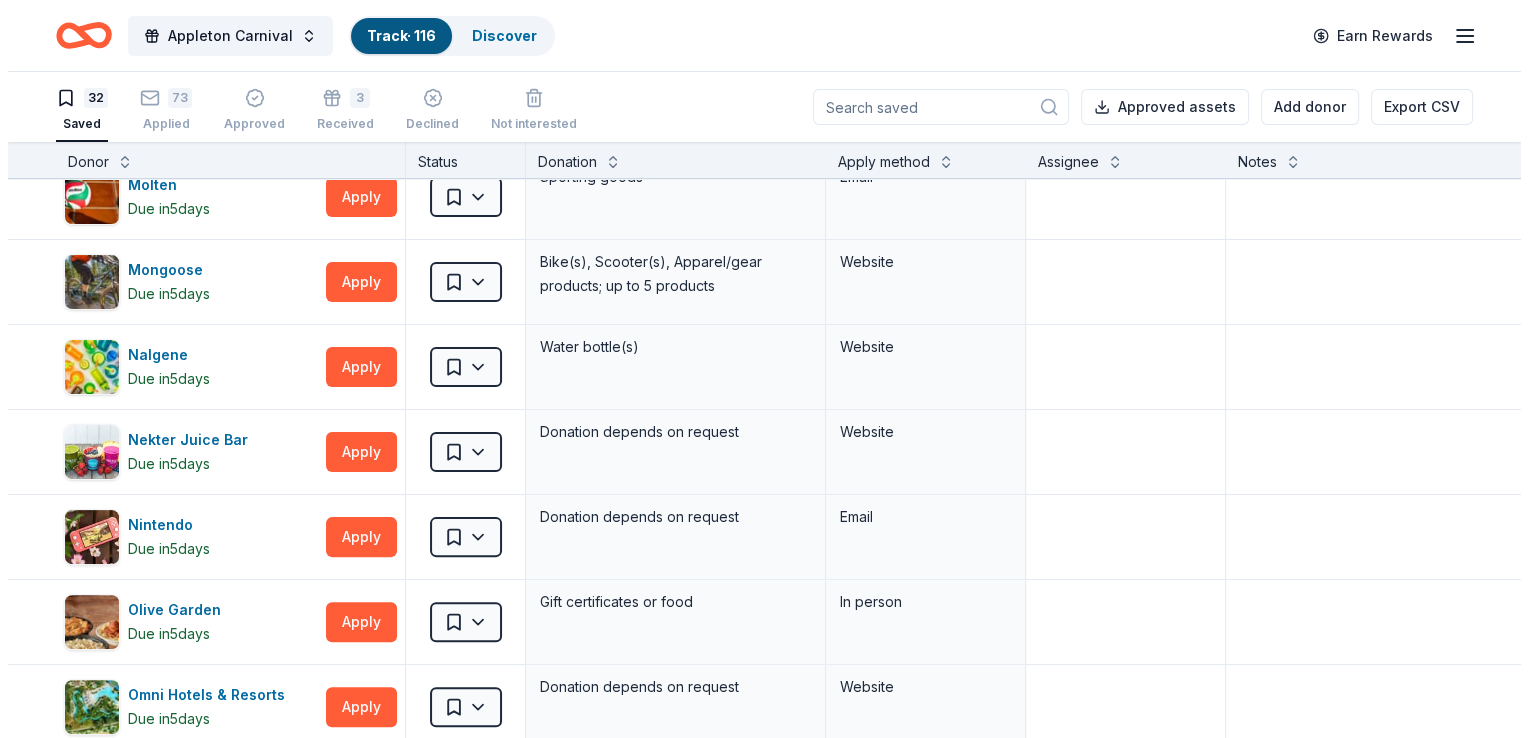 scroll, scrollTop: 0, scrollLeft: 0, axis: both 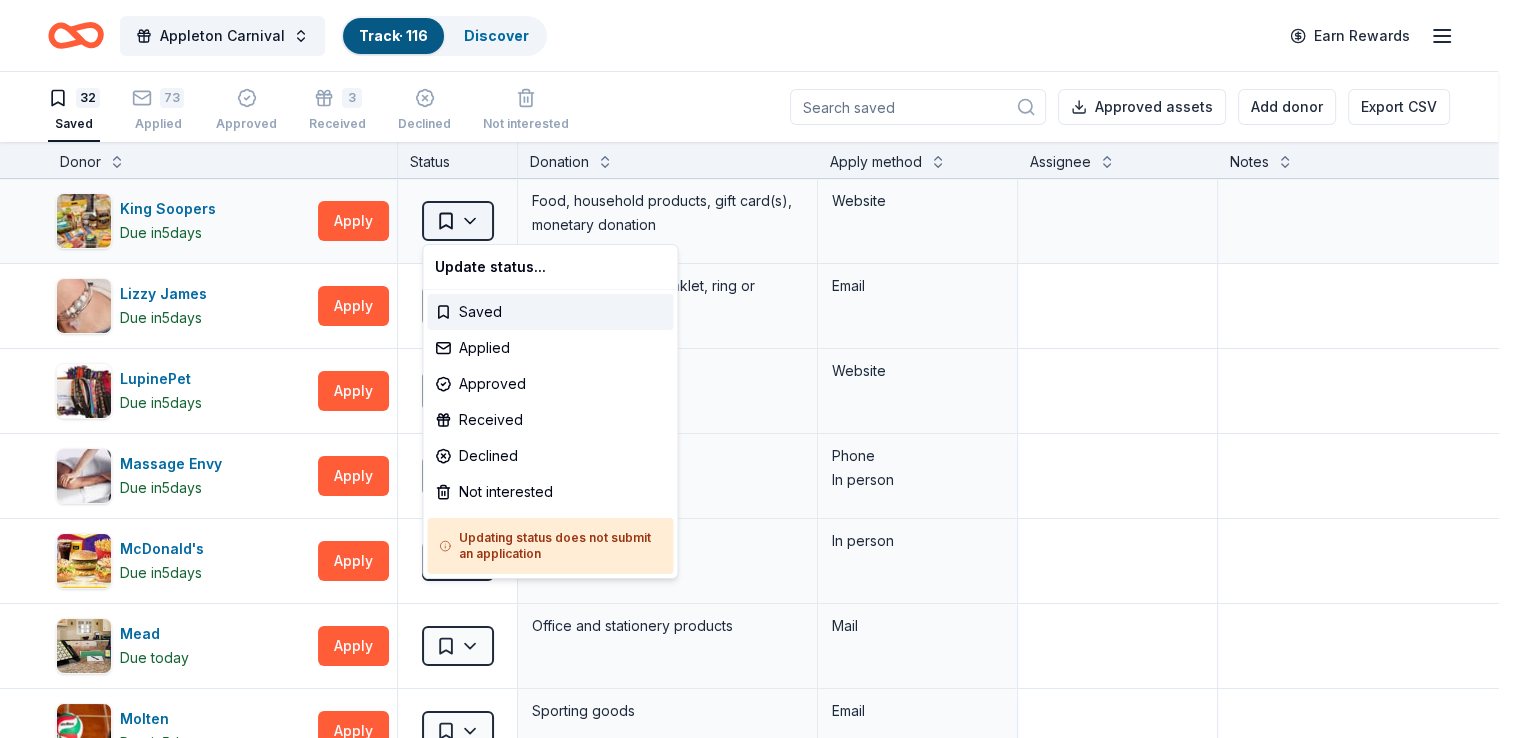 click on "Appleton Carnival  Track  · 116 Discover Earn Rewards 32 Saved 73 Applied Approved 3 Received Declined Not interested  Approved assets Add donor Export CSV Donor Status Donation Apply method Assignee Notes King Soopers Due in  5  days Apply Saved Food, household products, gift card(s), monetary donation Website Lizzy James Due in  5  days Apply Saved Bracelet, necklace, anklet, ring or earrings Email LupinePet Due in  5  days Apply Saved Pet gear Website Massage Envy Due in  5  days Apply Saved Gift card(s) Phone In person McDonald's Due in  5  days Apply Saved Food  In person Mead Due today Apply Saved Office and stationery products Mail Molten Due in  5  days Apply Saved Sporting goods Email Mongoose Due in  5  days Apply Saved Bike(s), Scooter(s), Apparel/gear products; up to 5 products Website Nalgene Due in  5  days Apply Saved Water bottle(s) Website Nekter Juice Bar Due in  5  days Apply Saved Donation depends on request Website Nintendo Due in  5  days Apply Saved Donation depends on request Email 5" at bounding box center [756, 369] 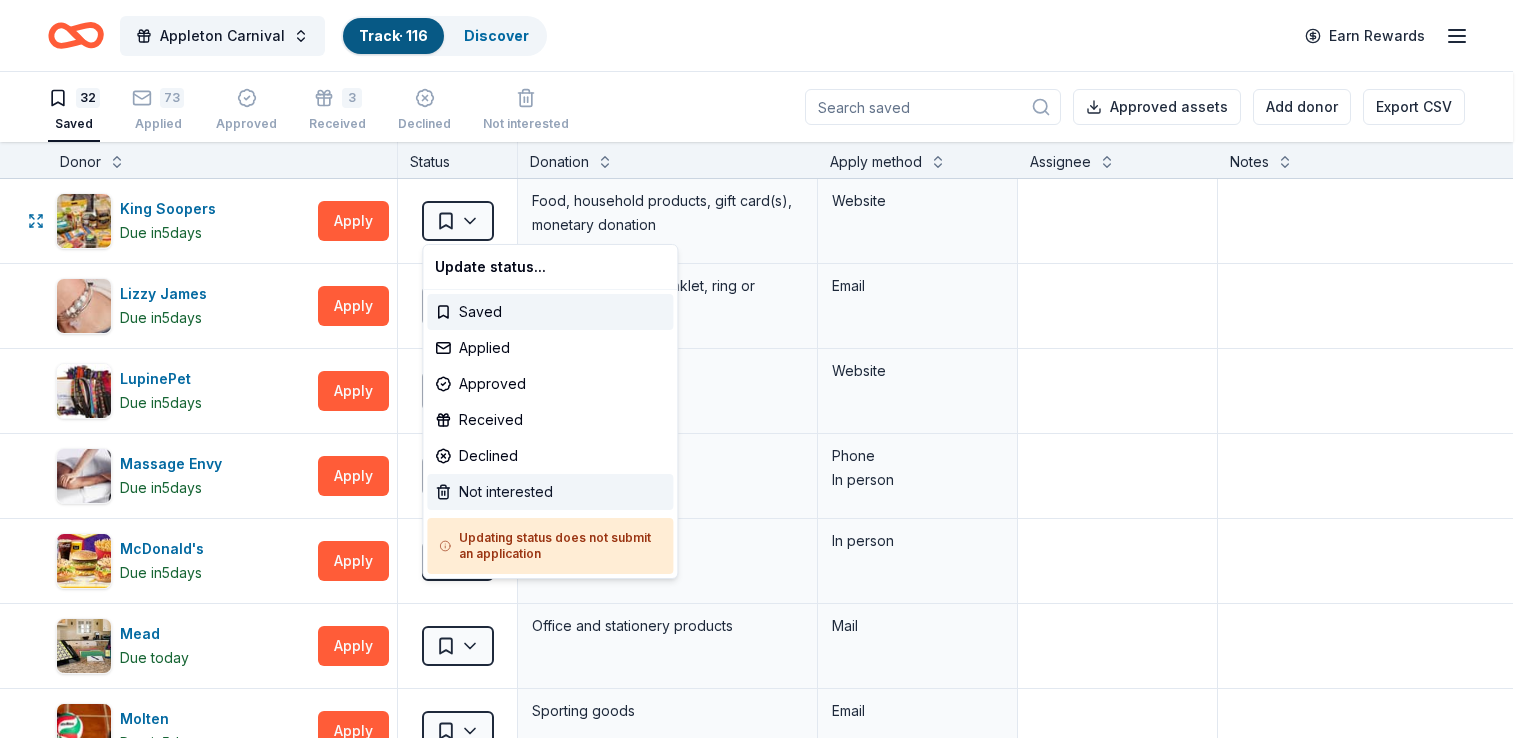 click on "Not interested" at bounding box center [550, 492] 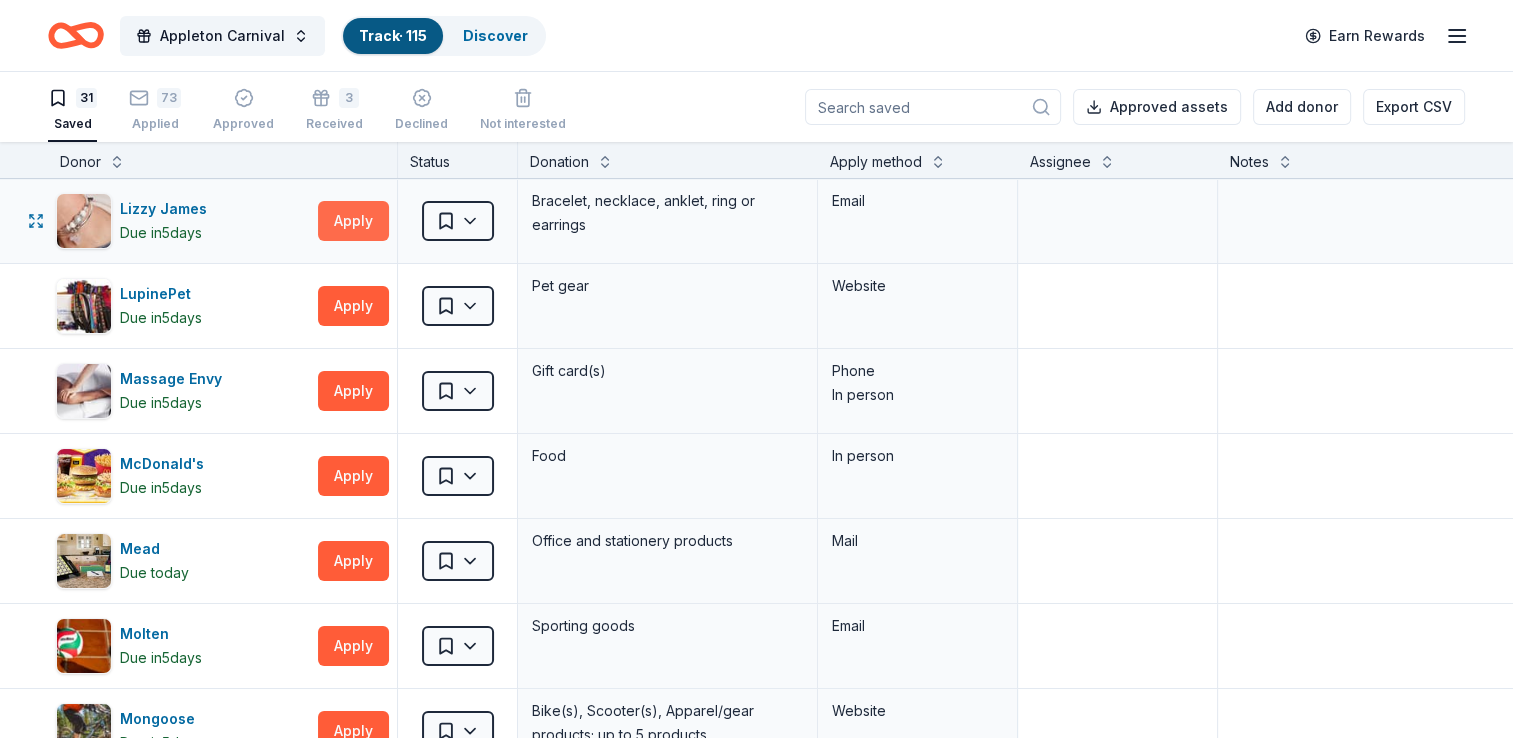 click on "Apply" at bounding box center [353, 221] 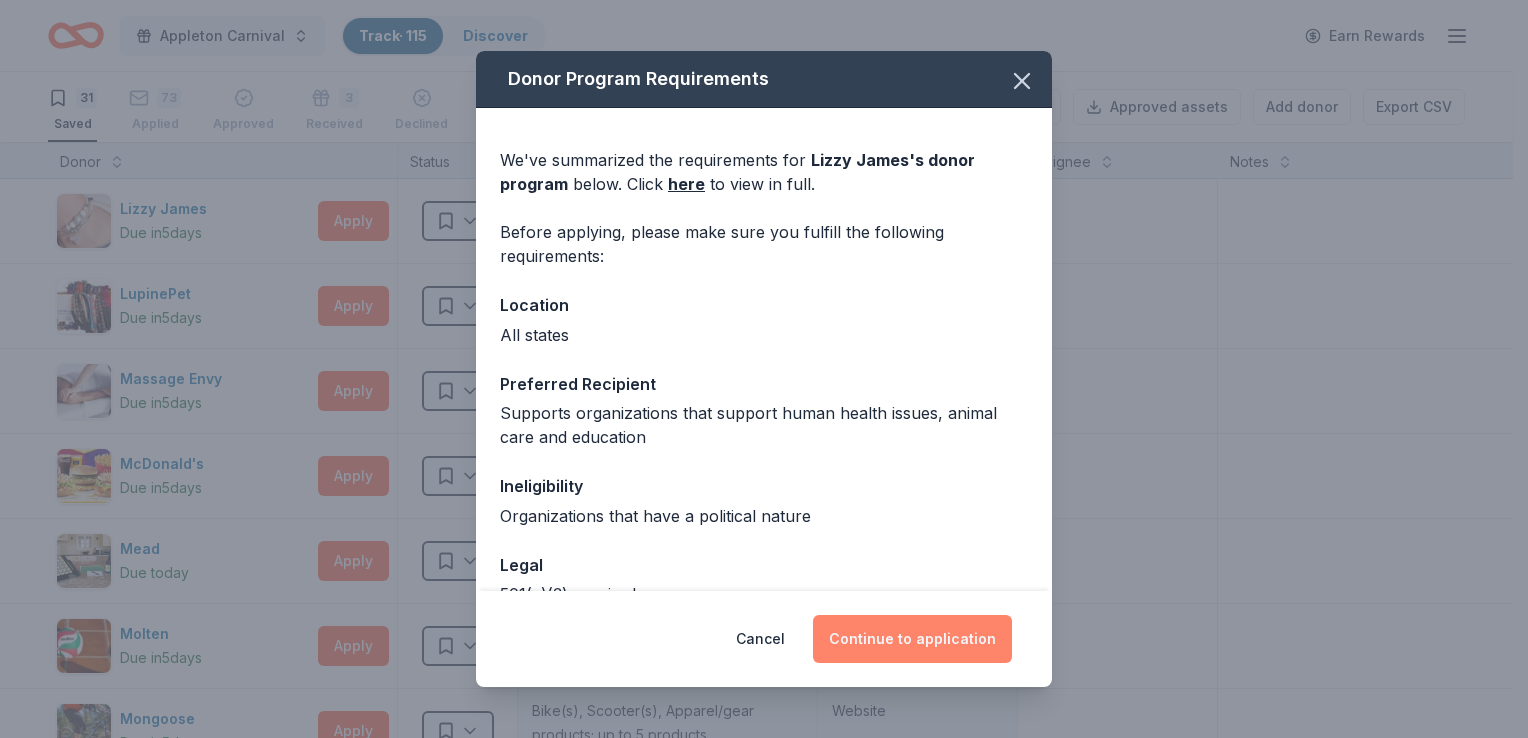 click on "Continue to application" at bounding box center [912, 639] 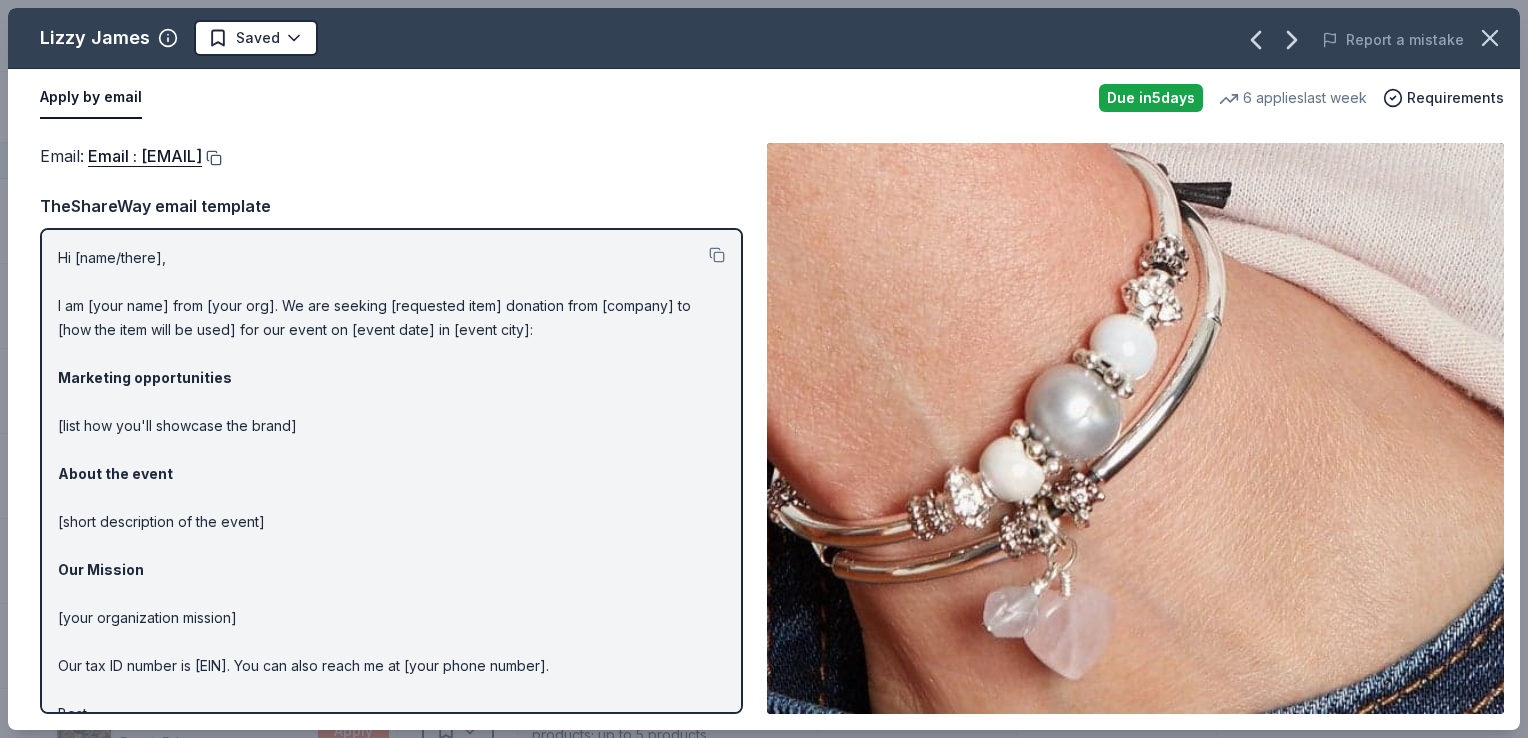 click at bounding box center (212, 158) 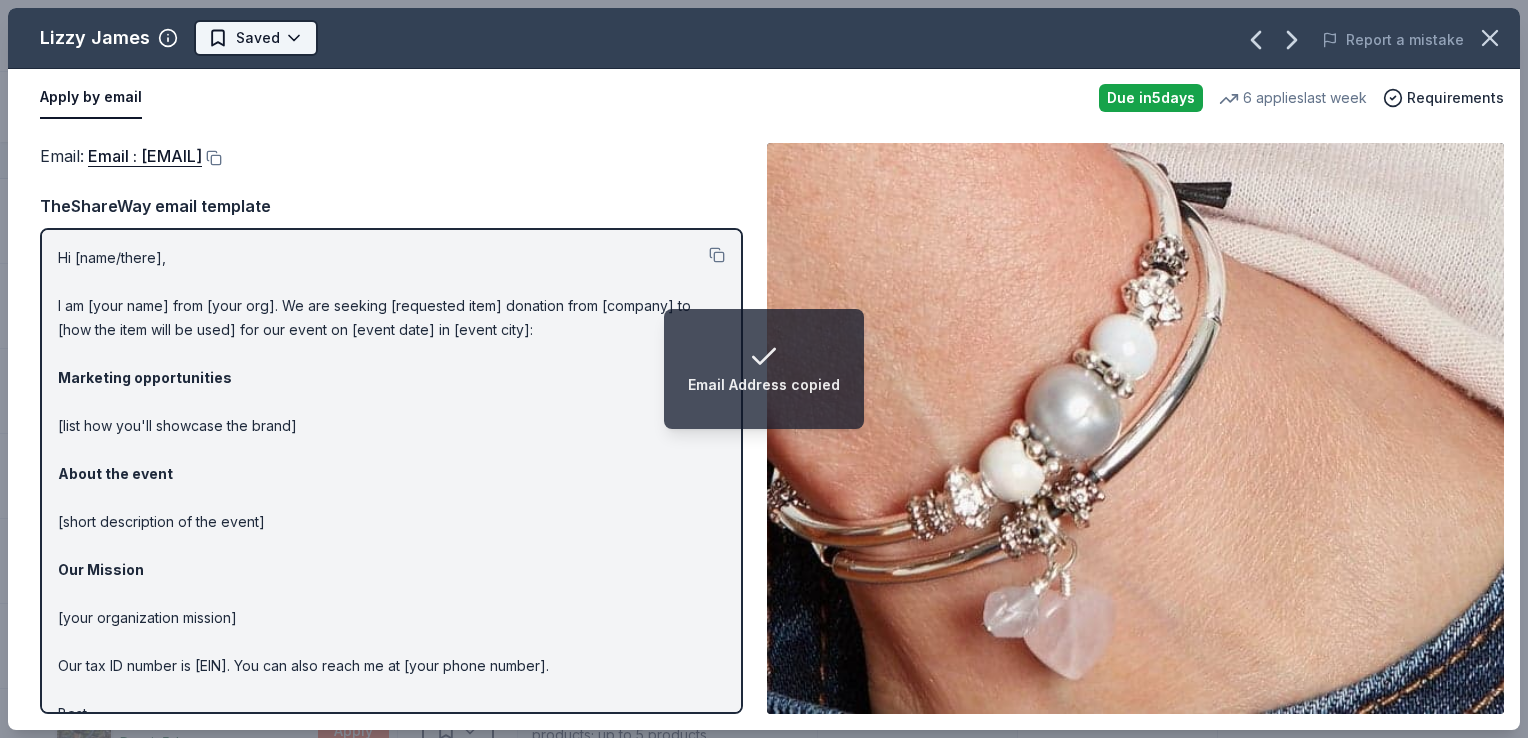 click on "Email Address copied Appleton Carnival  Track  · 115 Discover Earn Rewards 31 Saved 73 Applied Approved 3 Received Declined Not interested  Approved assets Add donor Export CSV Donor Status Donation Apply method Assignee Notes Lizzy James Due in  5  days Apply Saved Bracelet, necklace, anklet, ring or earrings Email LupinePet Due in  5  days Apply Saved Pet gear Website Massage Envy Due in  5  days Apply Saved Gift card(s) Phone In person McDonald's Due in  5  days Apply Saved Food  In person Mead Due today Apply Saved Office and stationery products Mail Molten Due in  5  days Apply Saved Sporting goods Email Mongoose Due in  5  days Apply Saved Bike(s), Scooter(s), Apparel/gear products; up to 5 products Website Nalgene Due in  5  days Apply Saved Water bottle(s) Website Nekter Juice Bar Due in  5  days Apply Saved Donation depends on request Website Nintendo Due in  5  days Apply Saved Donation depends on request Email Olive Garden Due in  5  days Apply Saved Gift certificates or food In person Due in  5 5" at bounding box center [764, 369] 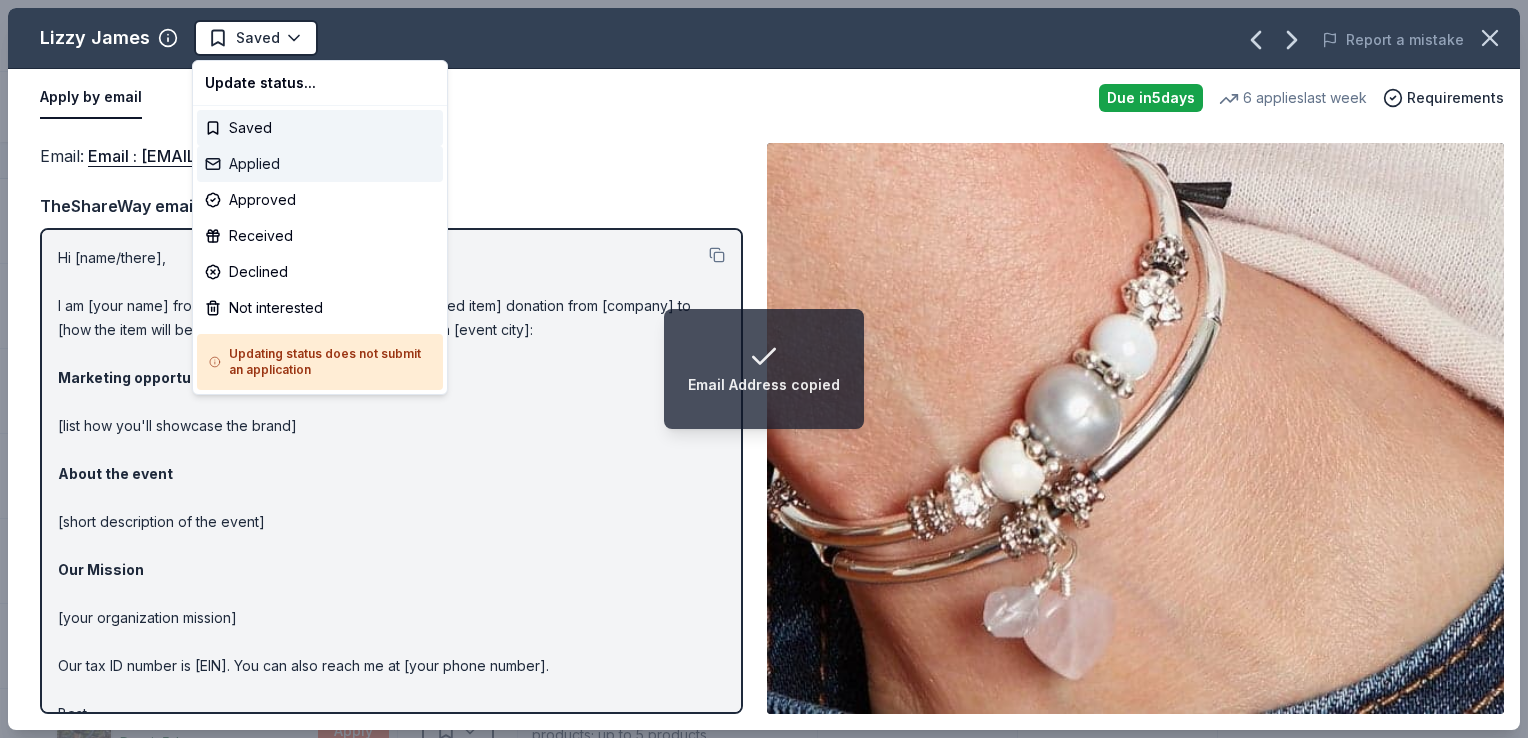 click on "Applied" at bounding box center [320, 164] 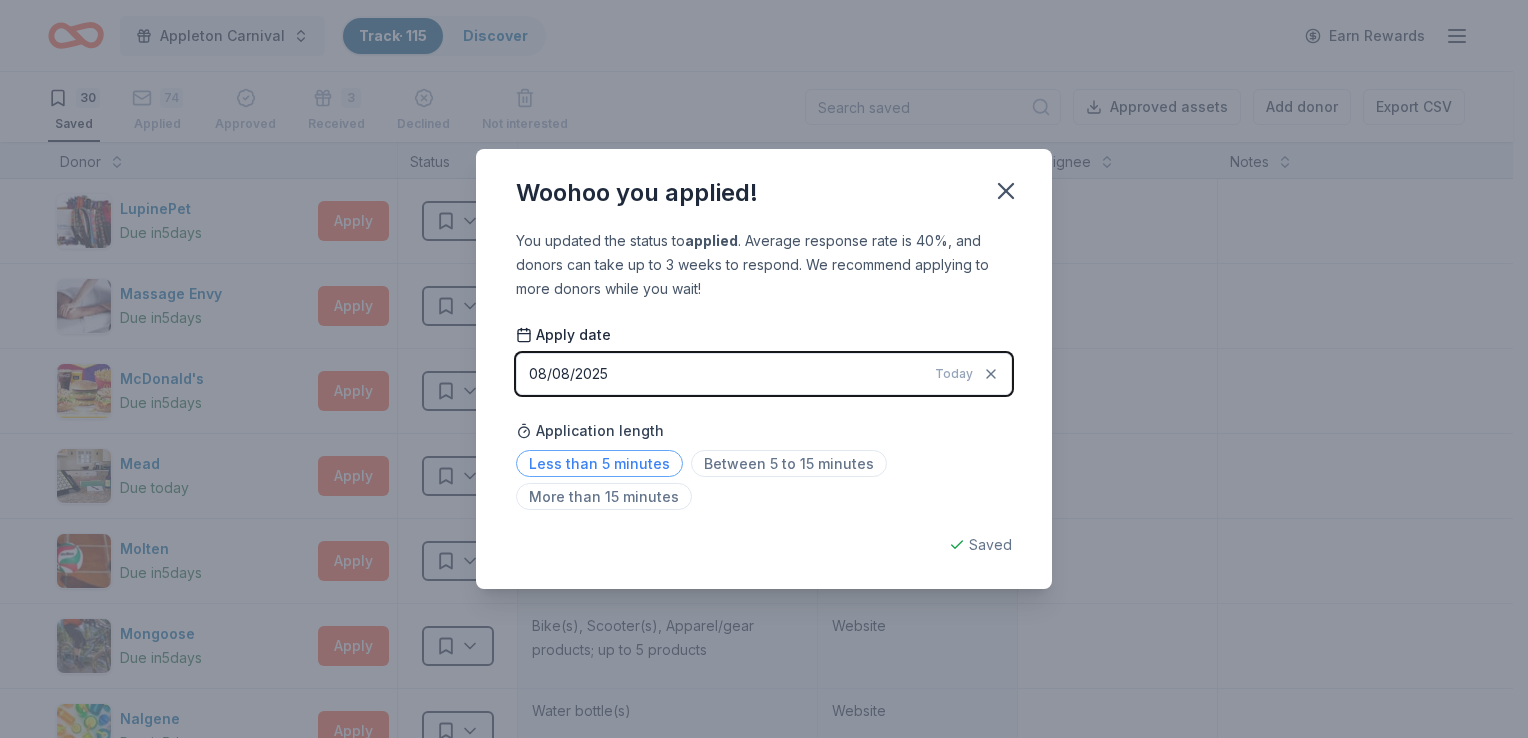click on "Less than 5 minutes" at bounding box center (599, 463) 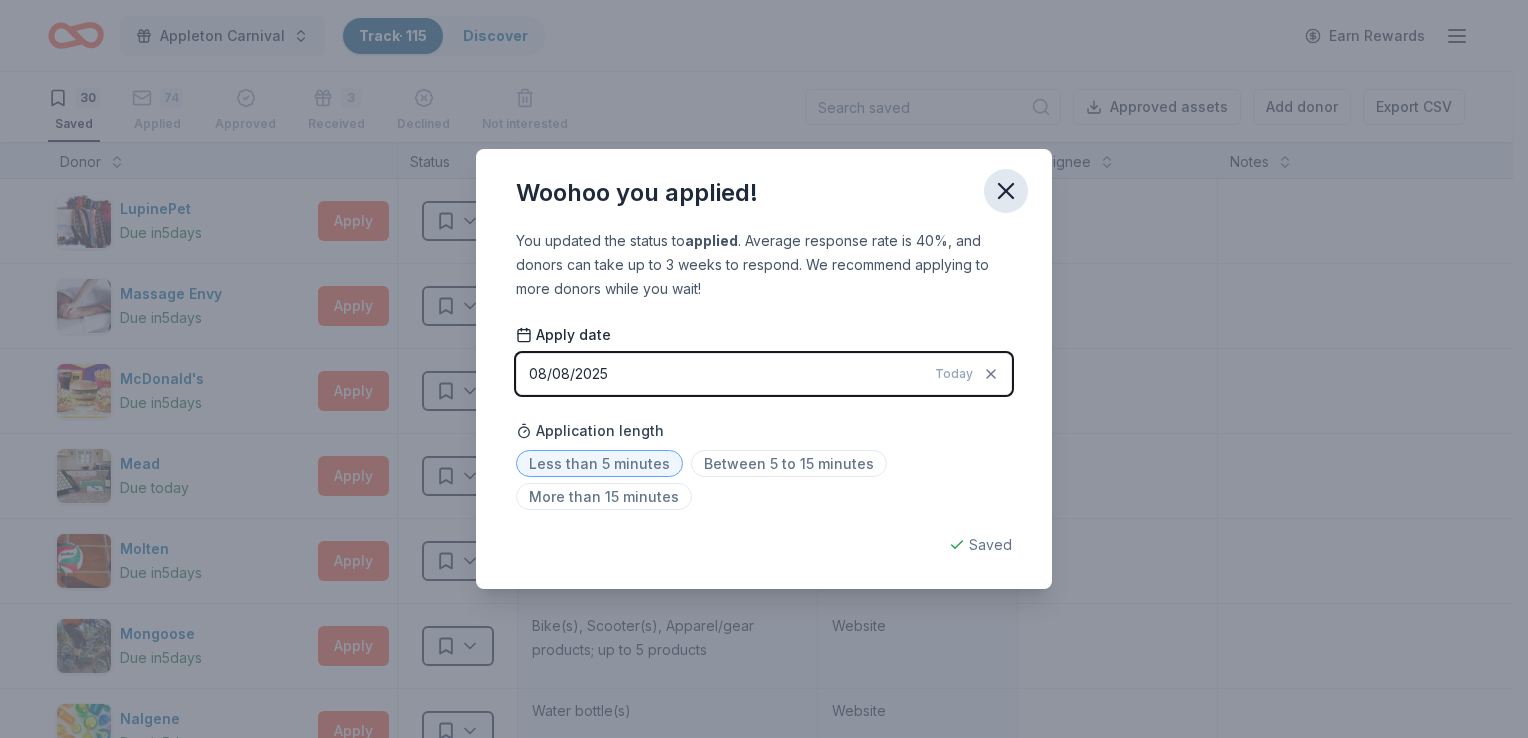 click 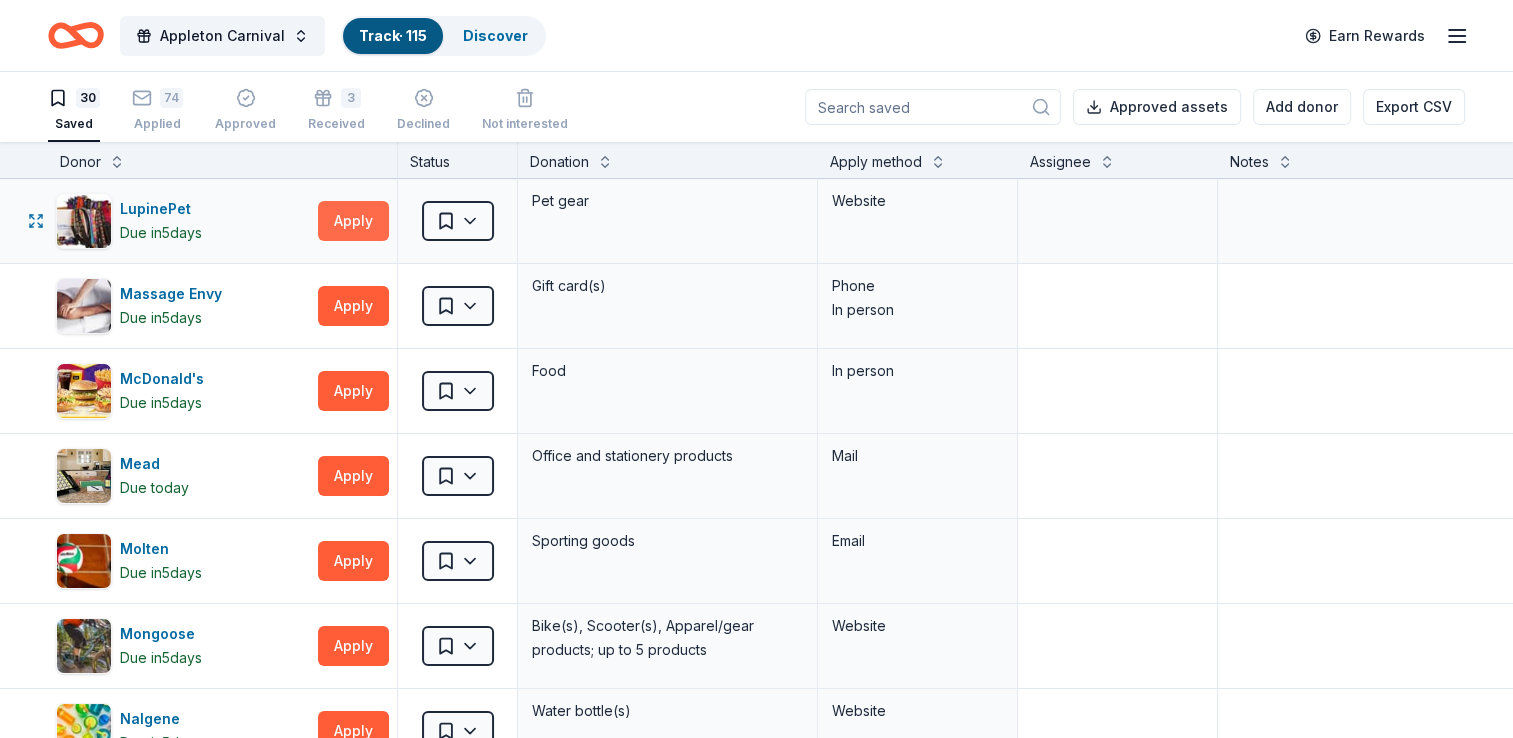 click on "Apply" at bounding box center (353, 221) 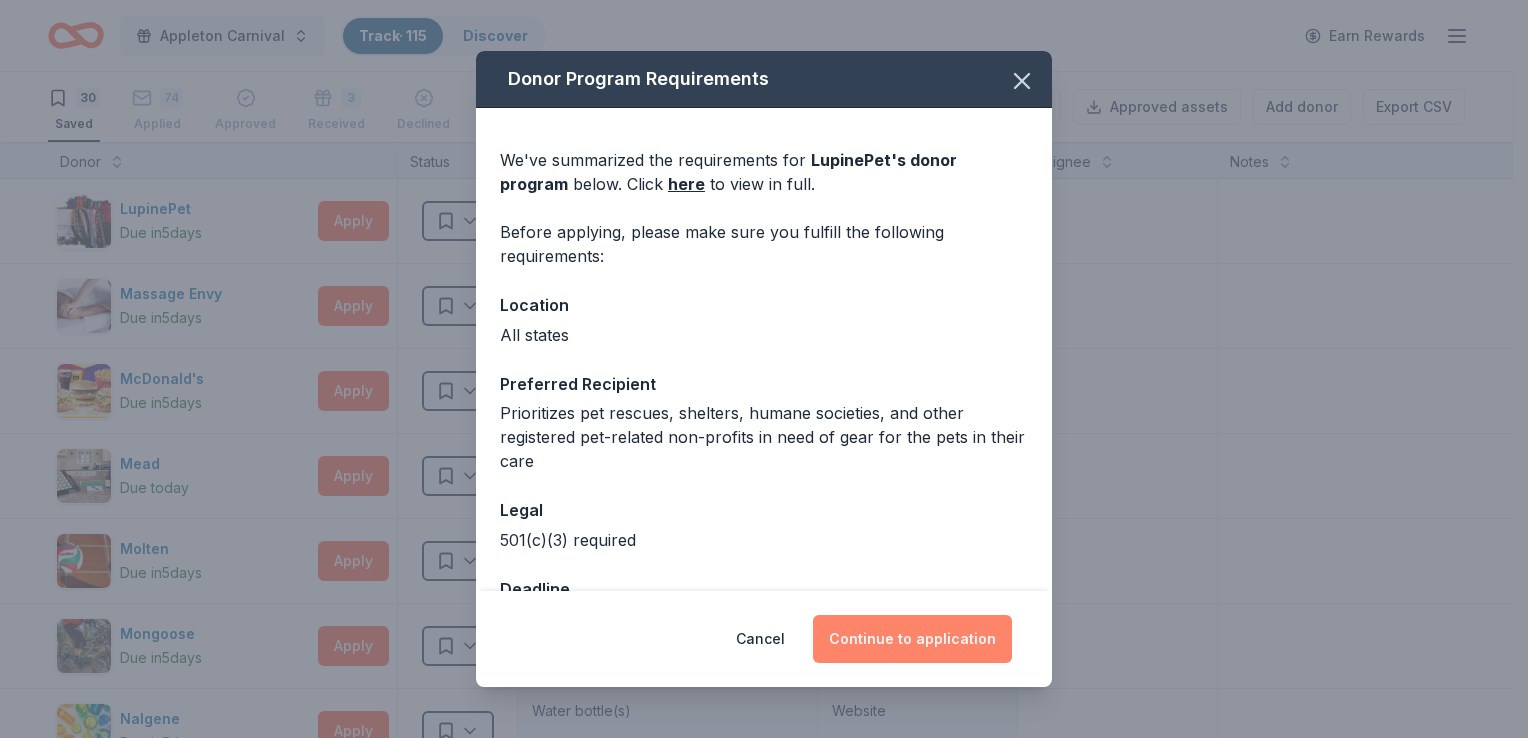 click on "Continue to application" at bounding box center (912, 639) 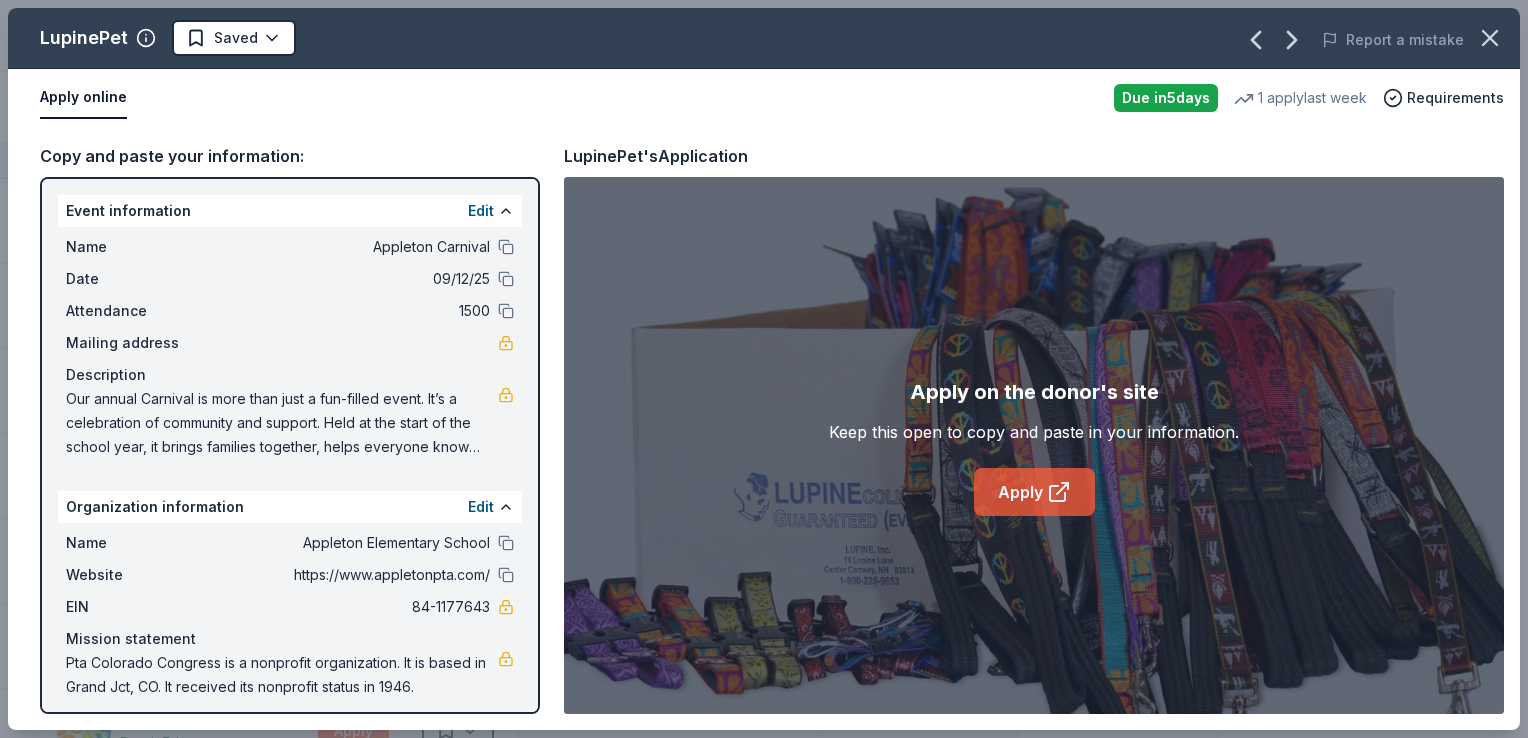 click on "Apply" at bounding box center [1034, 492] 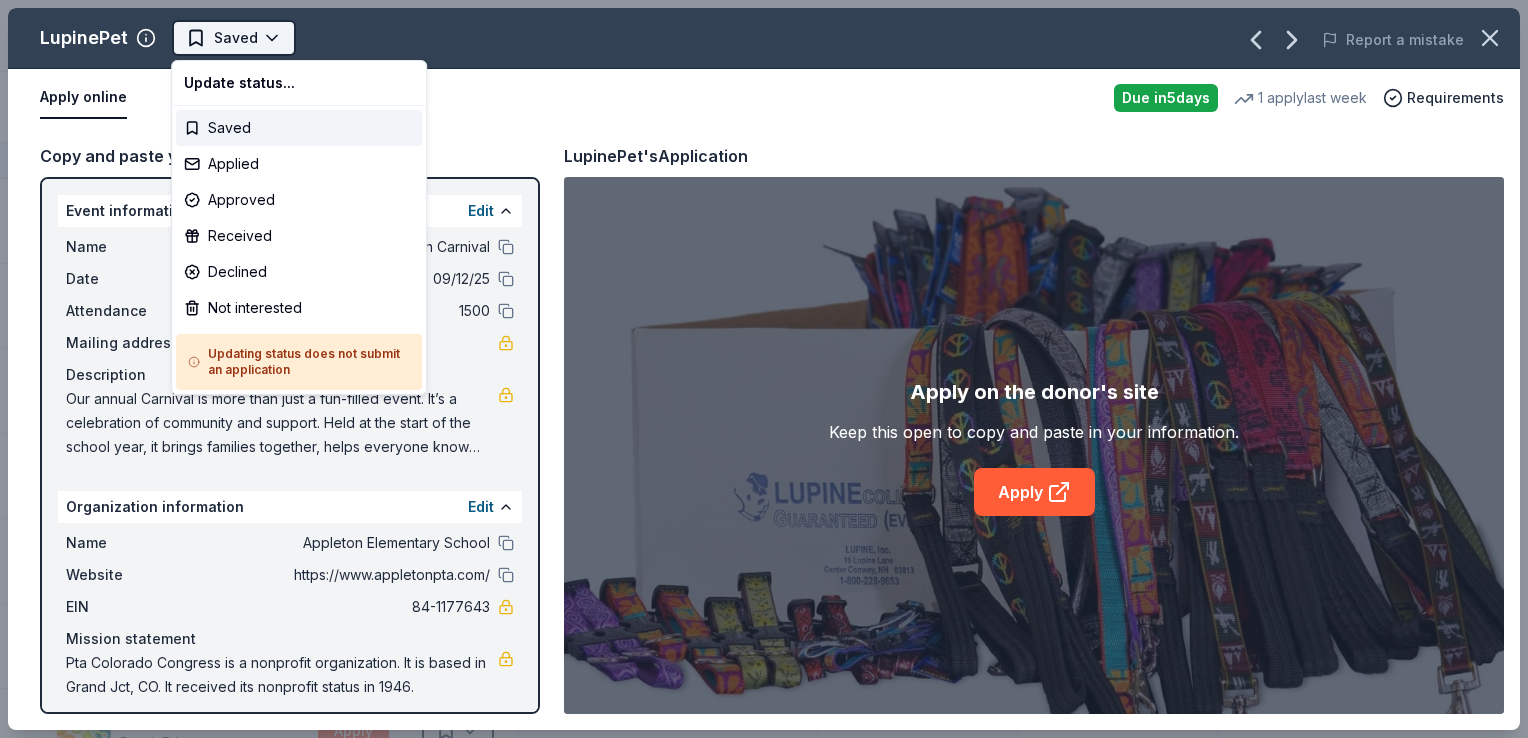 click on "Appleton Carnival  Track  · 115 Discover Earn Rewards 30 Saved 74 Applied Approved 3 Received Declined Not interested  Approved assets Add donor Export CSV Donor Status Donation Apply method Assignee Notes LupinePet Due in  5  days Apply Saved Pet gear Website Massage Envy Due in  5  days Apply Saved Gift card(s) Phone In person McDonald's Due in  5  days Apply Saved Food  In person Mead Due today Apply Saved Office and stationery products Mail Molten Due in  5  days Apply Saved Sporting goods Email Mongoose Due in  5  days Apply Saved Bike(s), Scooter(s), Apparel/gear products; up to 5 products Website Nalgene Due in  5  days Apply Saved Water bottle(s) Website Nekter Juice Bar Due in  5  days Apply Saved Donation depends on request Website Nintendo Due in  5  days Apply Saved Donation depends on request Email Olive Garden Due in  5  days Apply Saved Gift certificates or food In person Omni Hotels & Resorts Due in  5  days Apply Saved Donation depends on request Website Paper Culture Due in  5  days Apply 5" at bounding box center [764, 369] 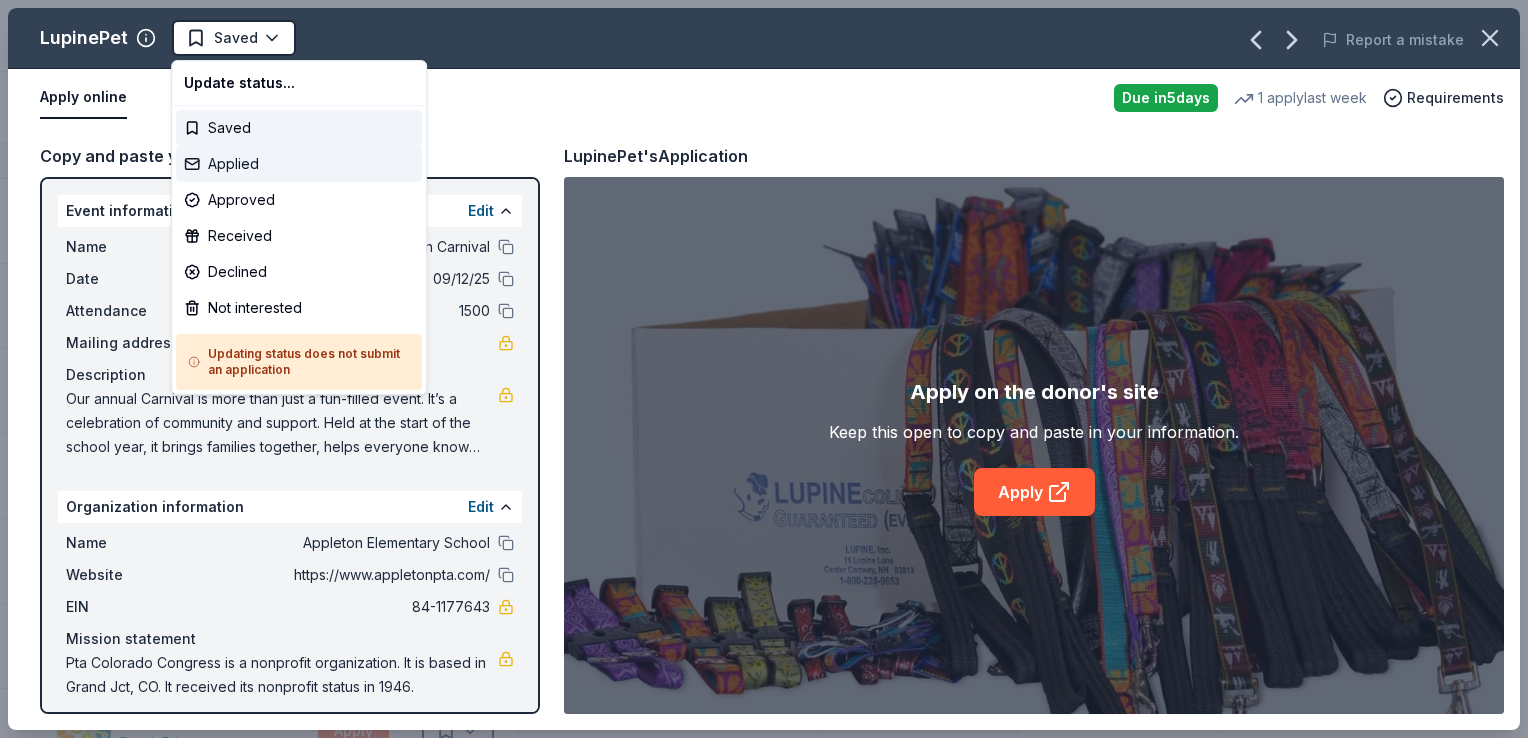click on "Applied" at bounding box center (299, 164) 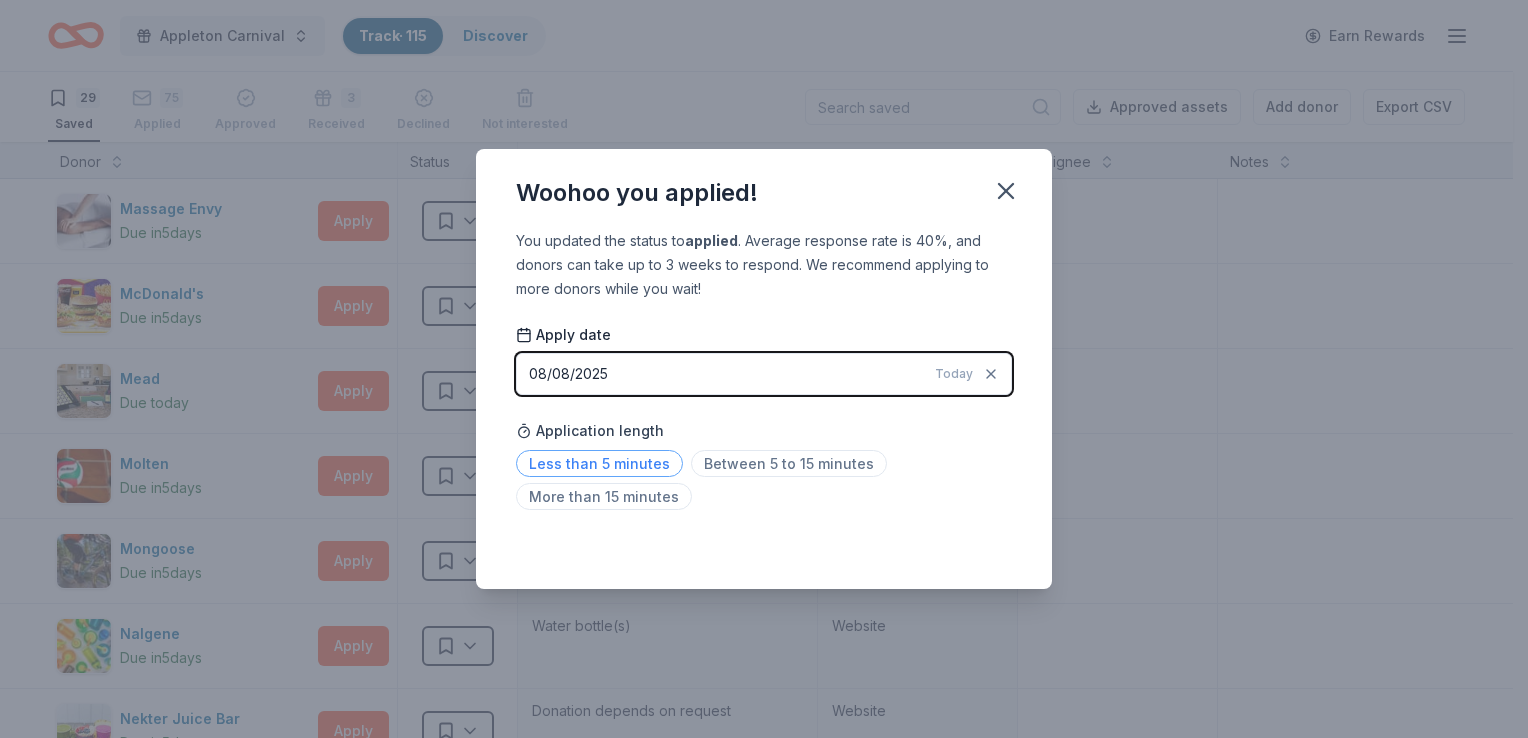 click on "Less than 5 minutes" at bounding box center (599, 463) 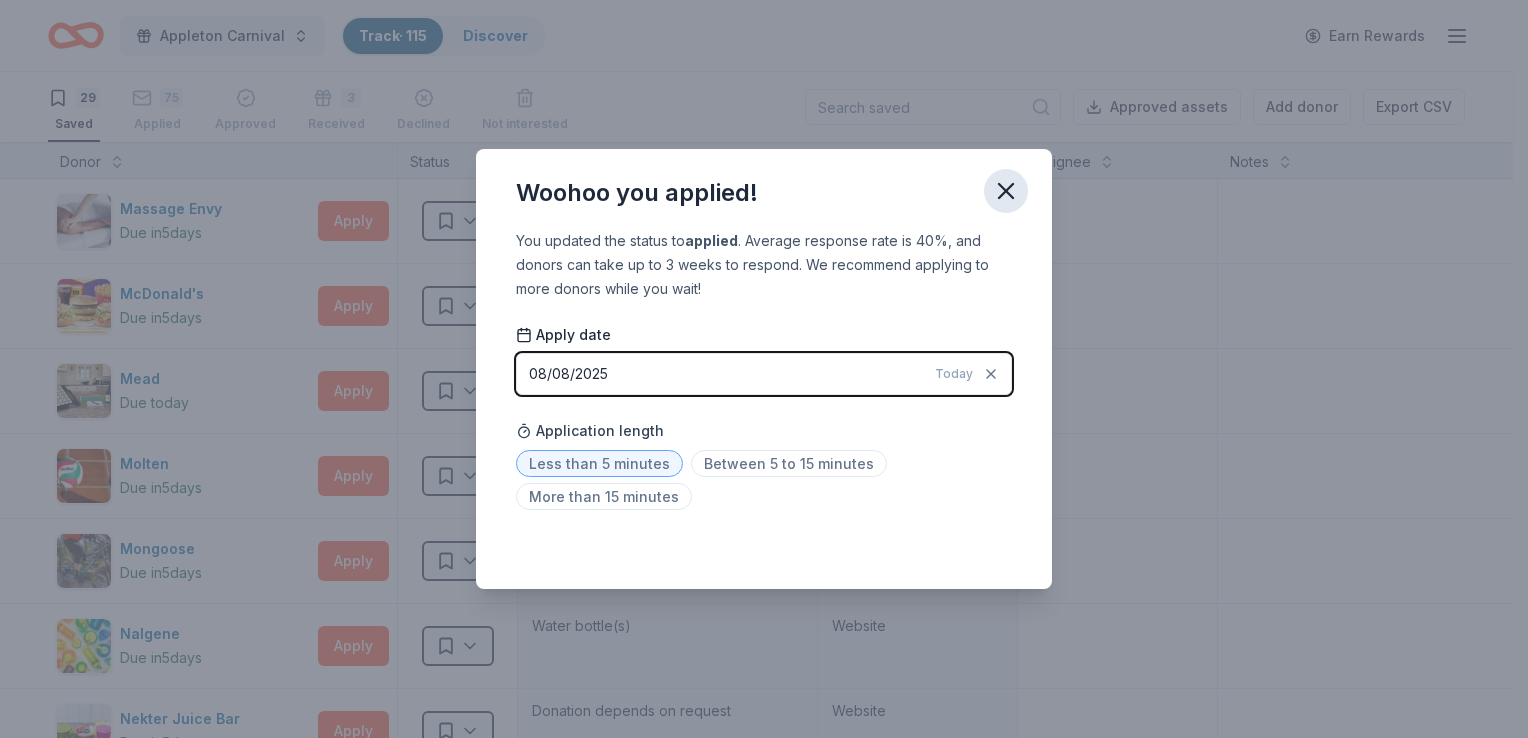 click 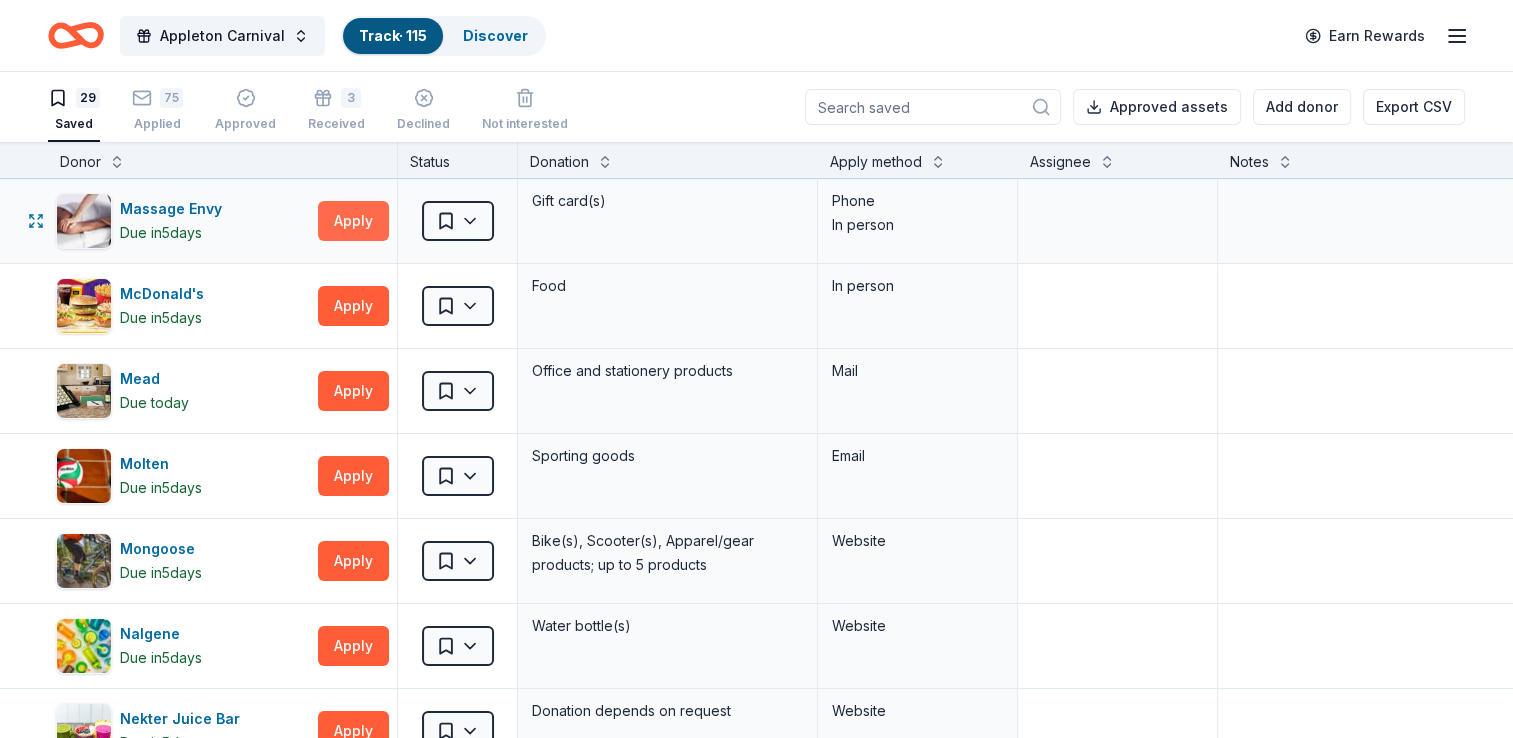 click on "Apply" at bounding box center [353, 221] 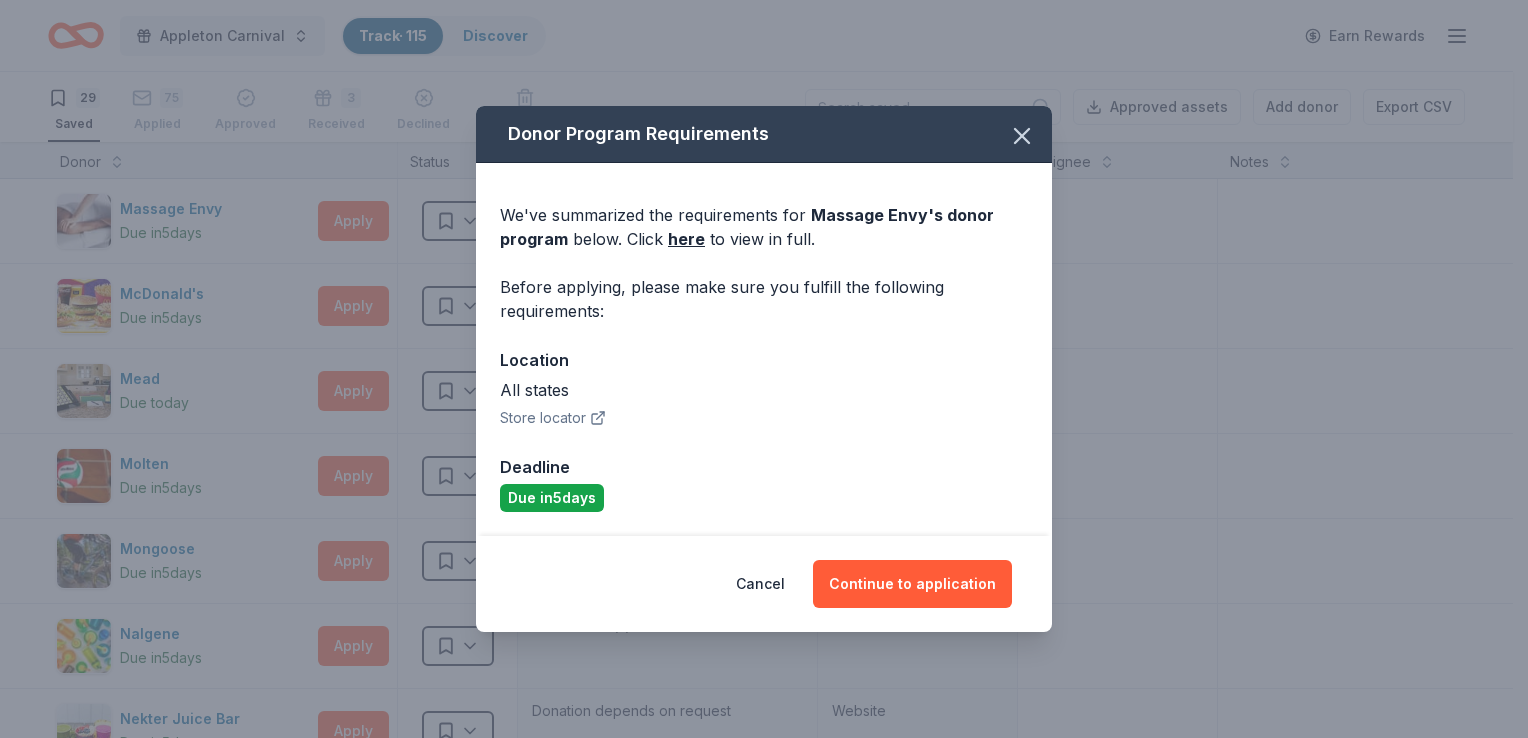 click 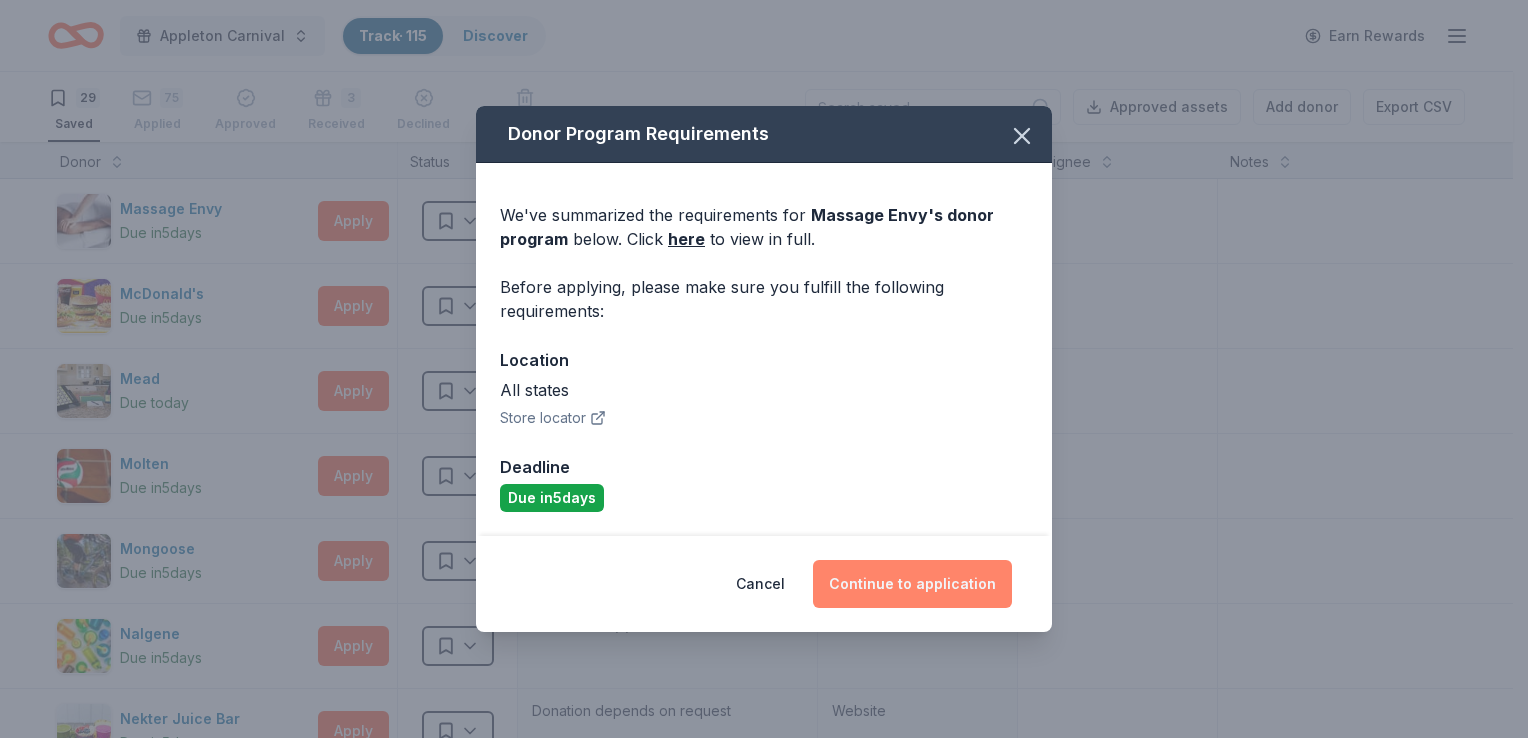 click on "Continue to application" at bounding box center [912, 584] 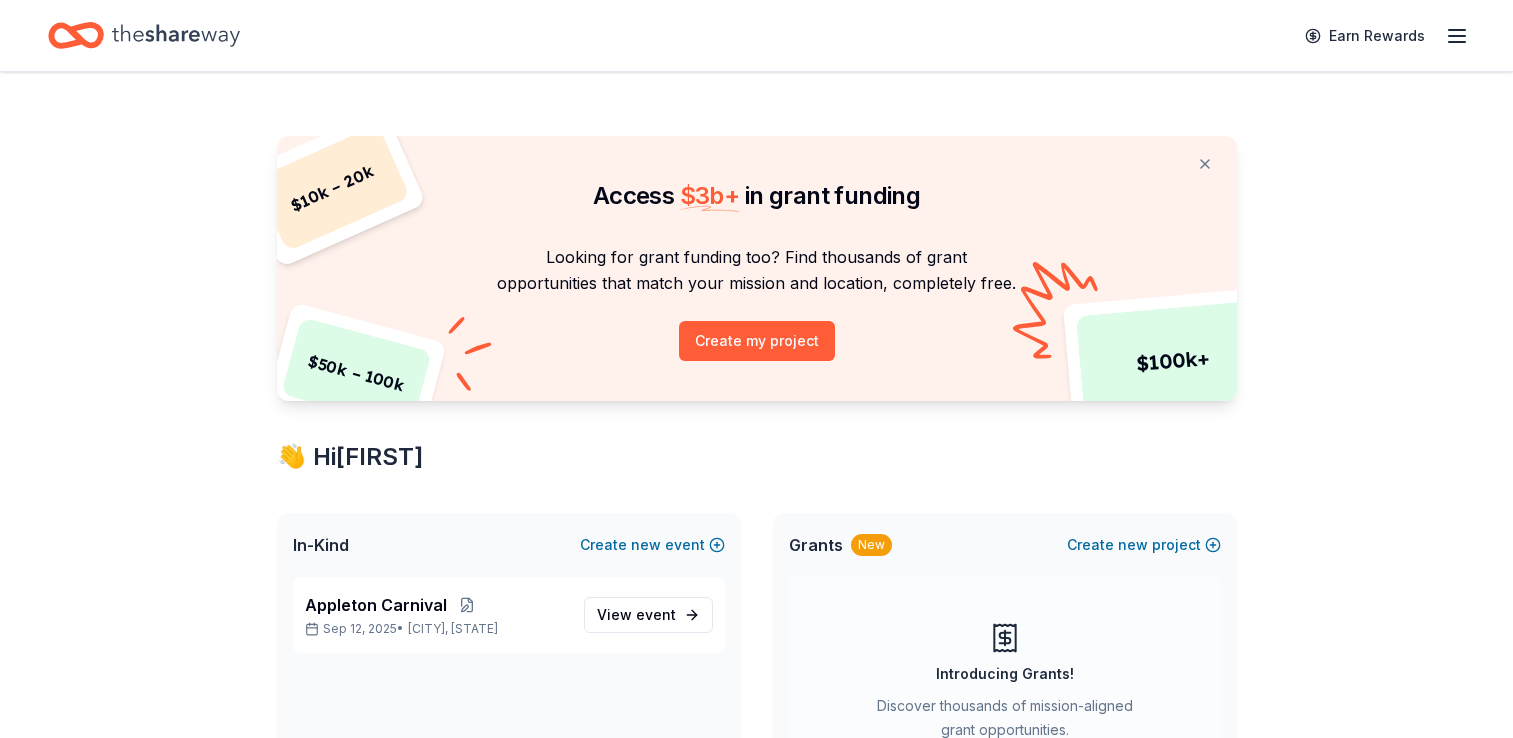 scroll, scrollTop: 0, scrollLeft: 0, axis: both 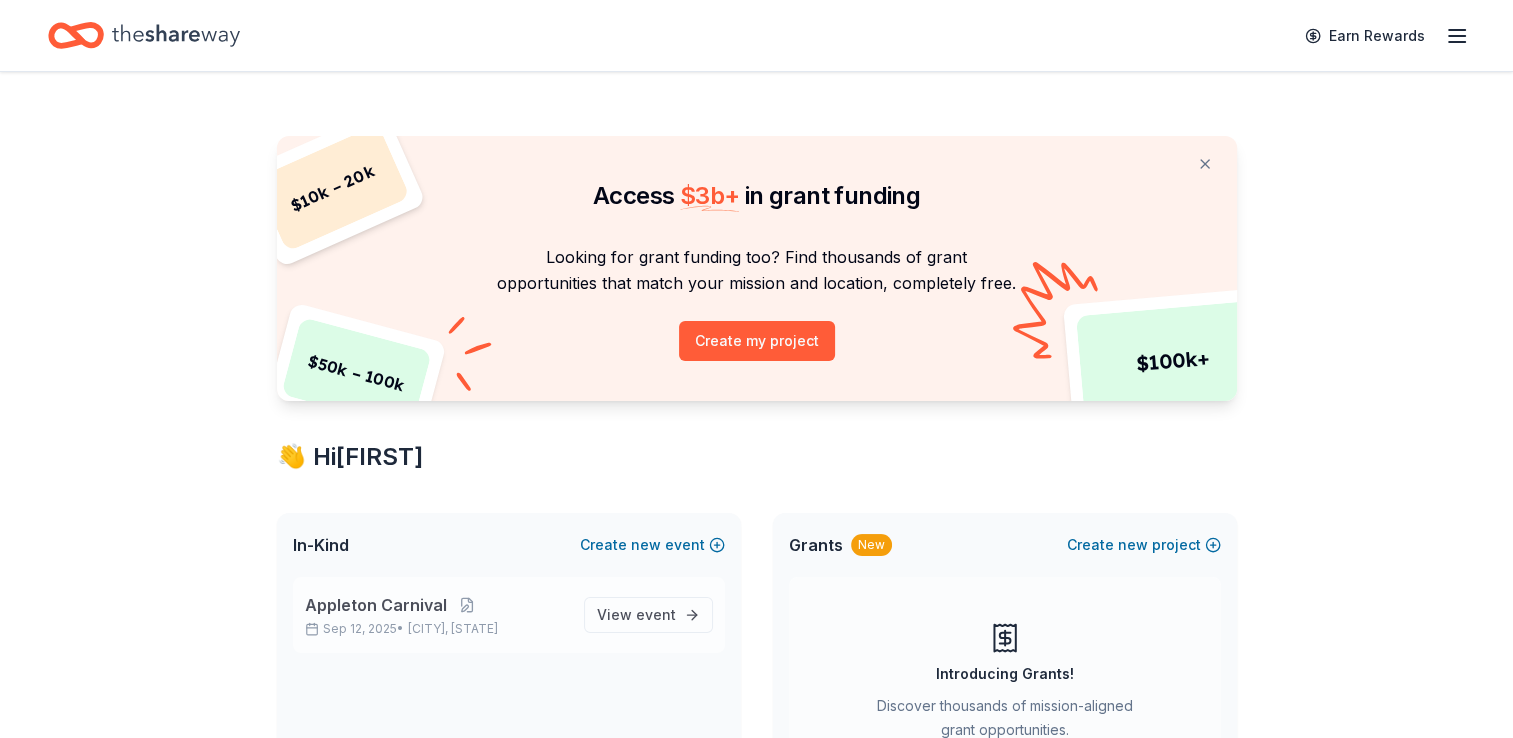 click on "Appleton Carnival" at bounding box center (436, 605) 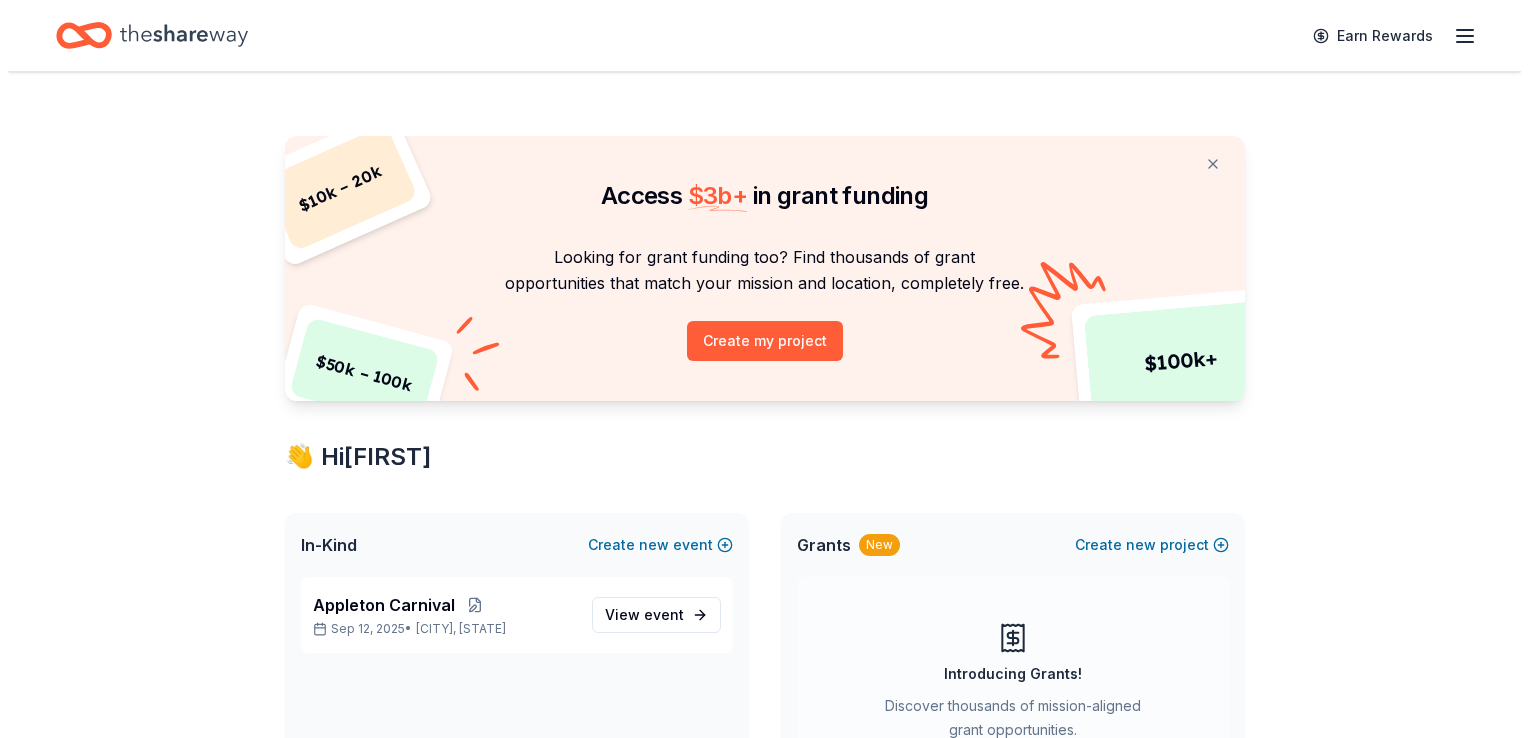 scroll, scrollTop: 0, scrollLeft: 0, axis: both 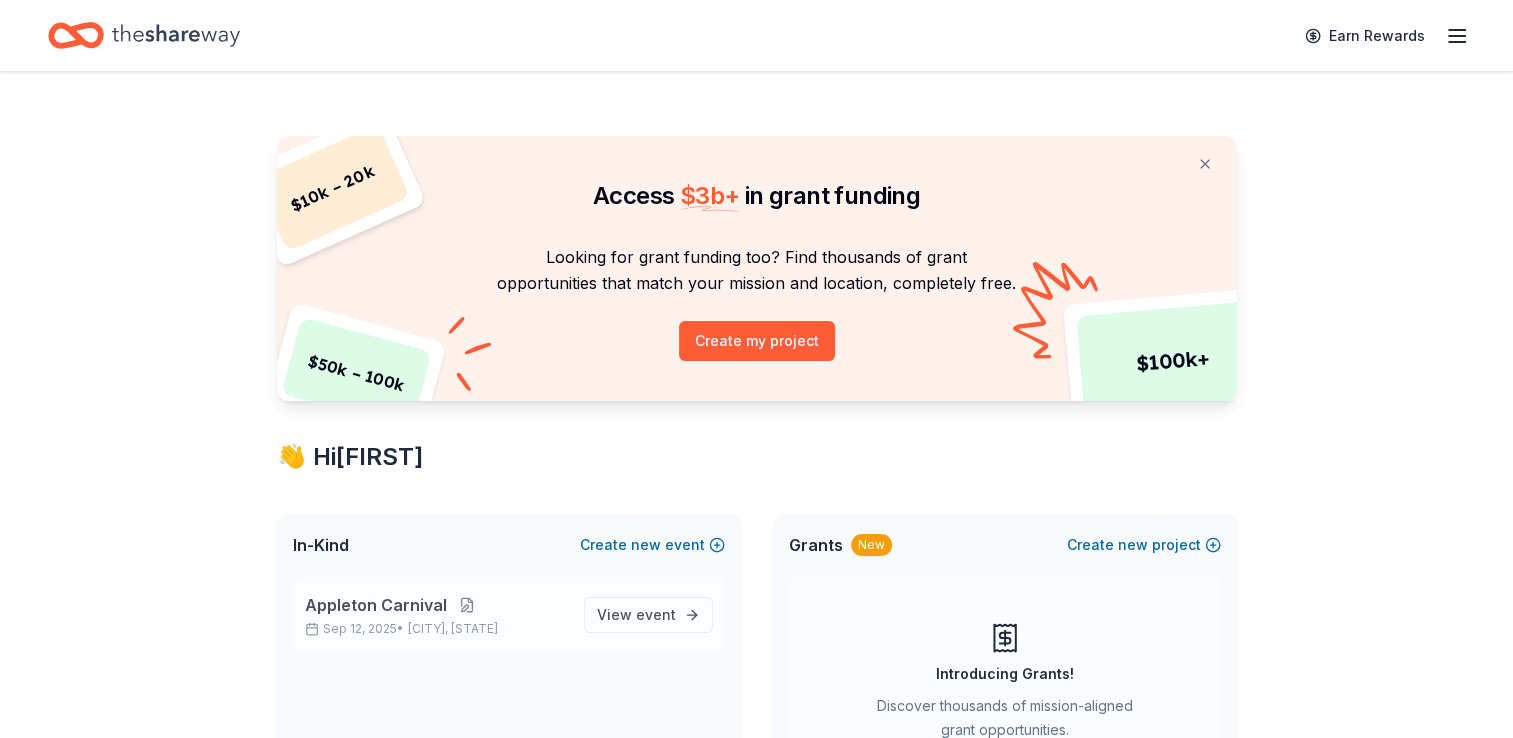 click at bounding box center (467, 605) 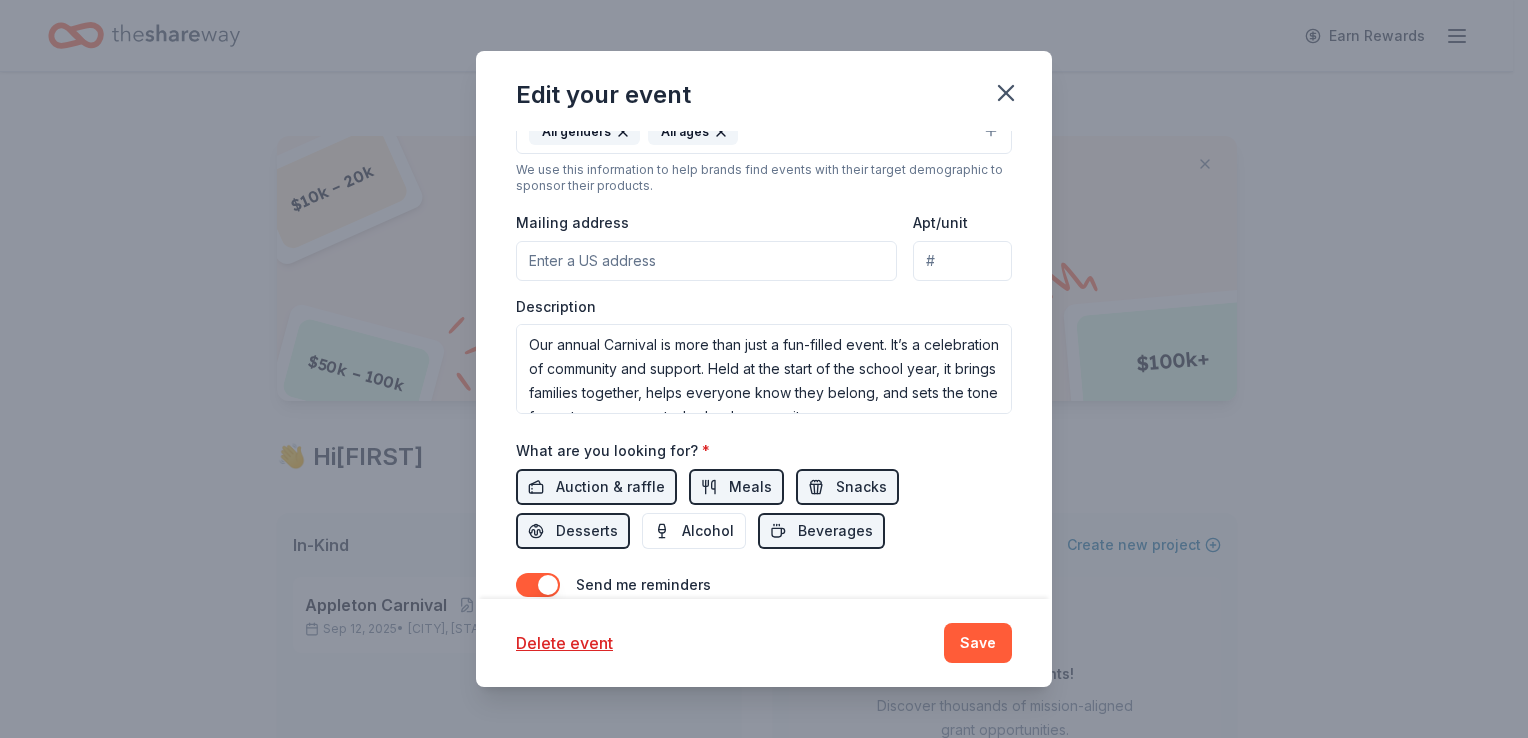 scroll, scrollTop: 532, scrollLeft: 0, axis: vertical 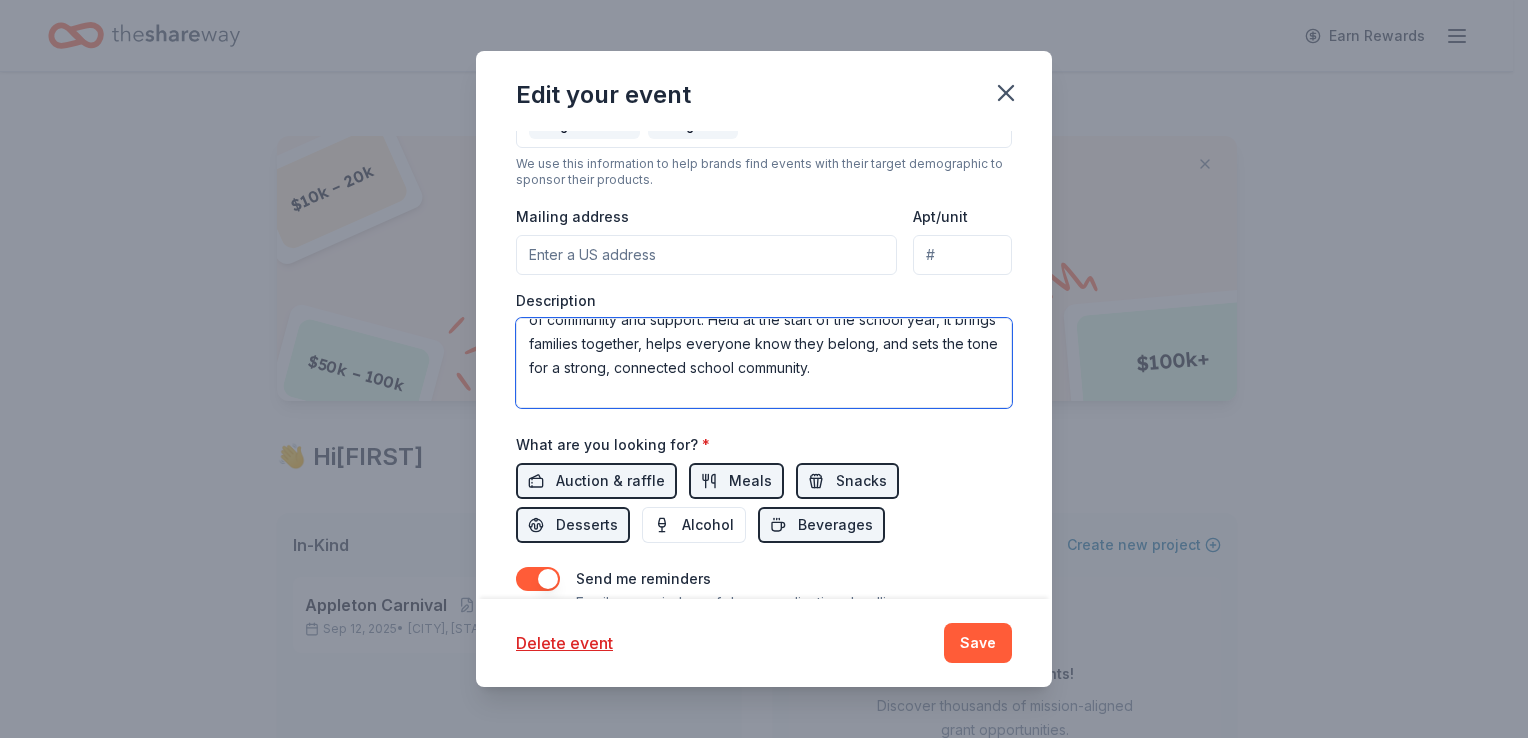drag, startPoint x: 528, startPoint y: 338, endPoint x: 931, endPoint y: 381, distance: 405.28757 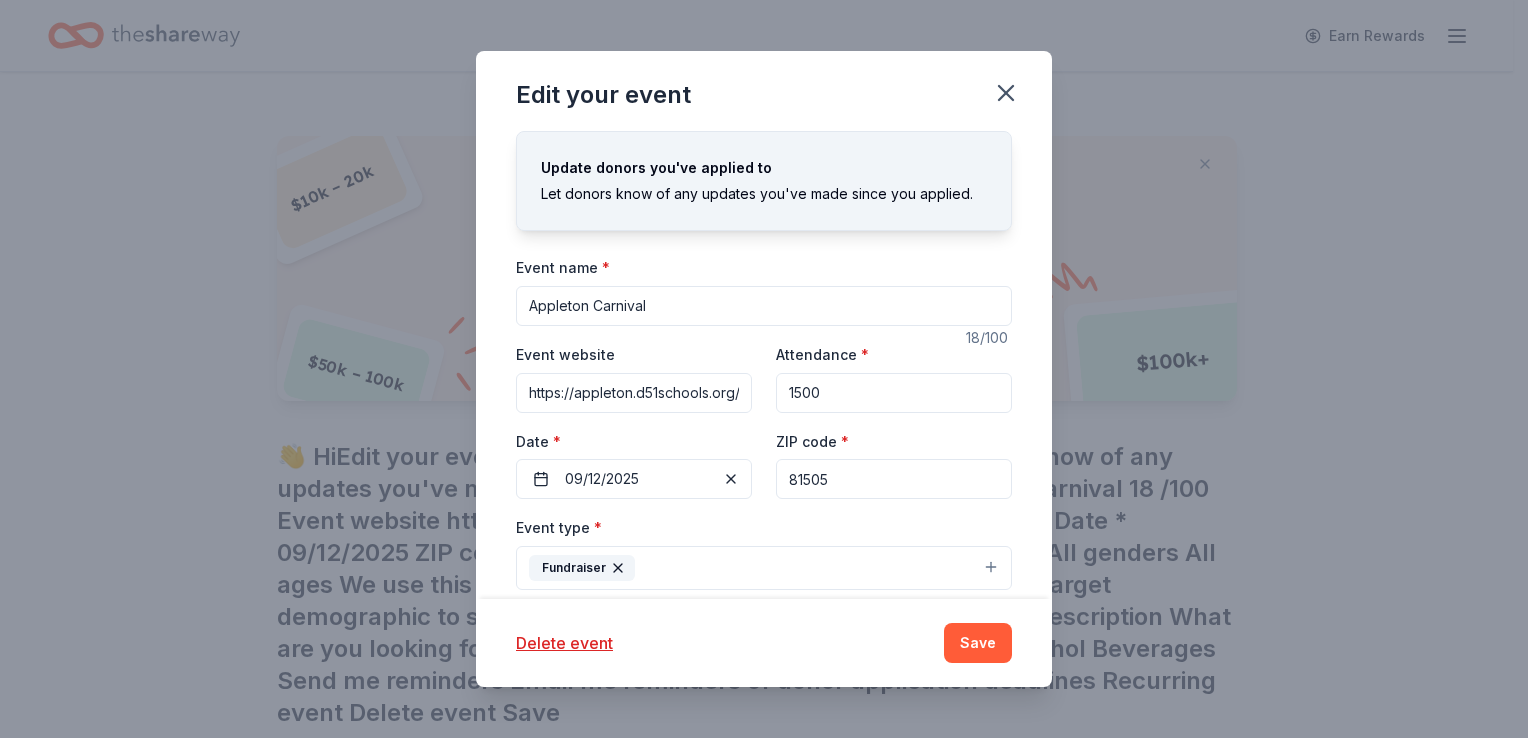 scroll, scrollTop: 0, scrollLeft: 0, axis: both 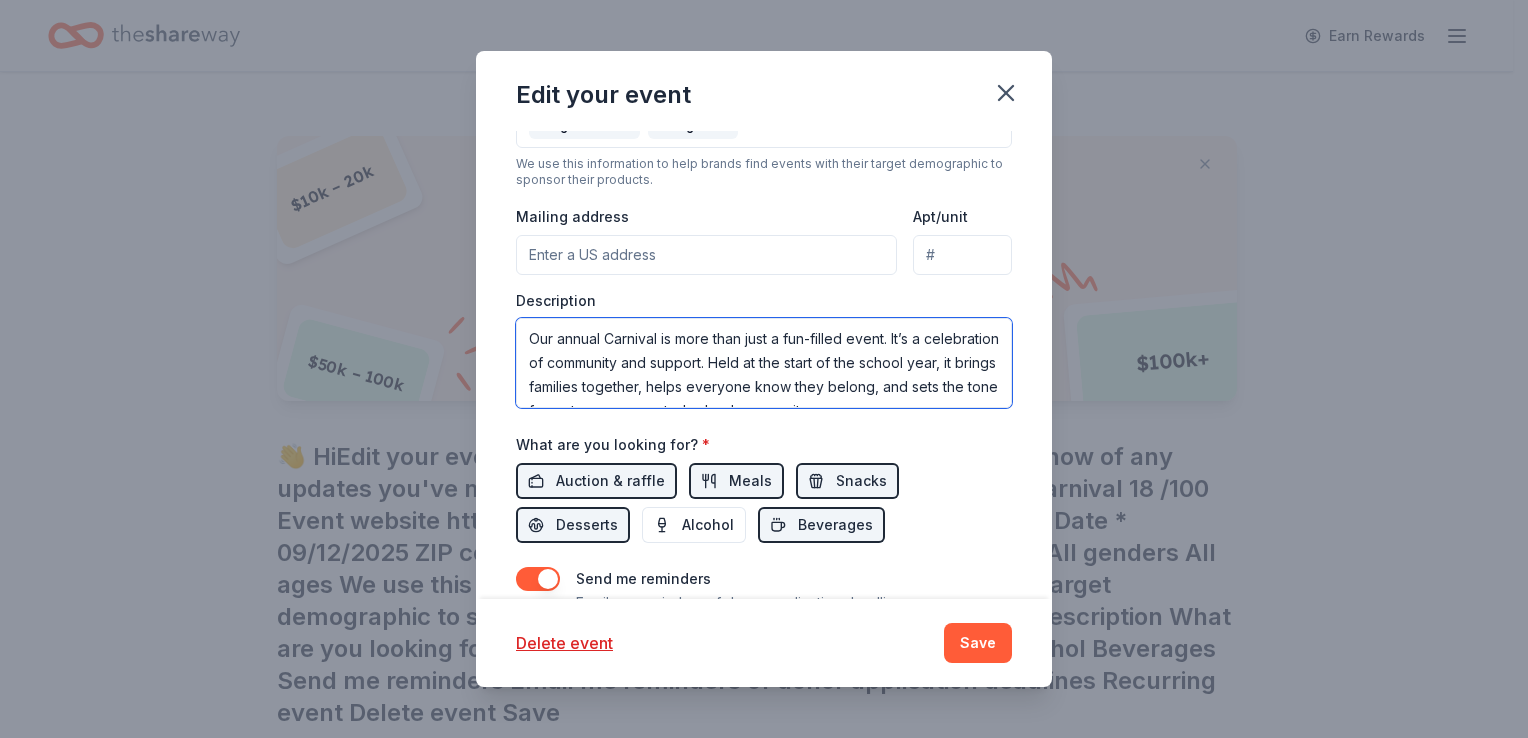 drag, startPoint x: 730, startPoint y: 373, endPoint x: 524, endPoint y: 283, distance: 224.80214 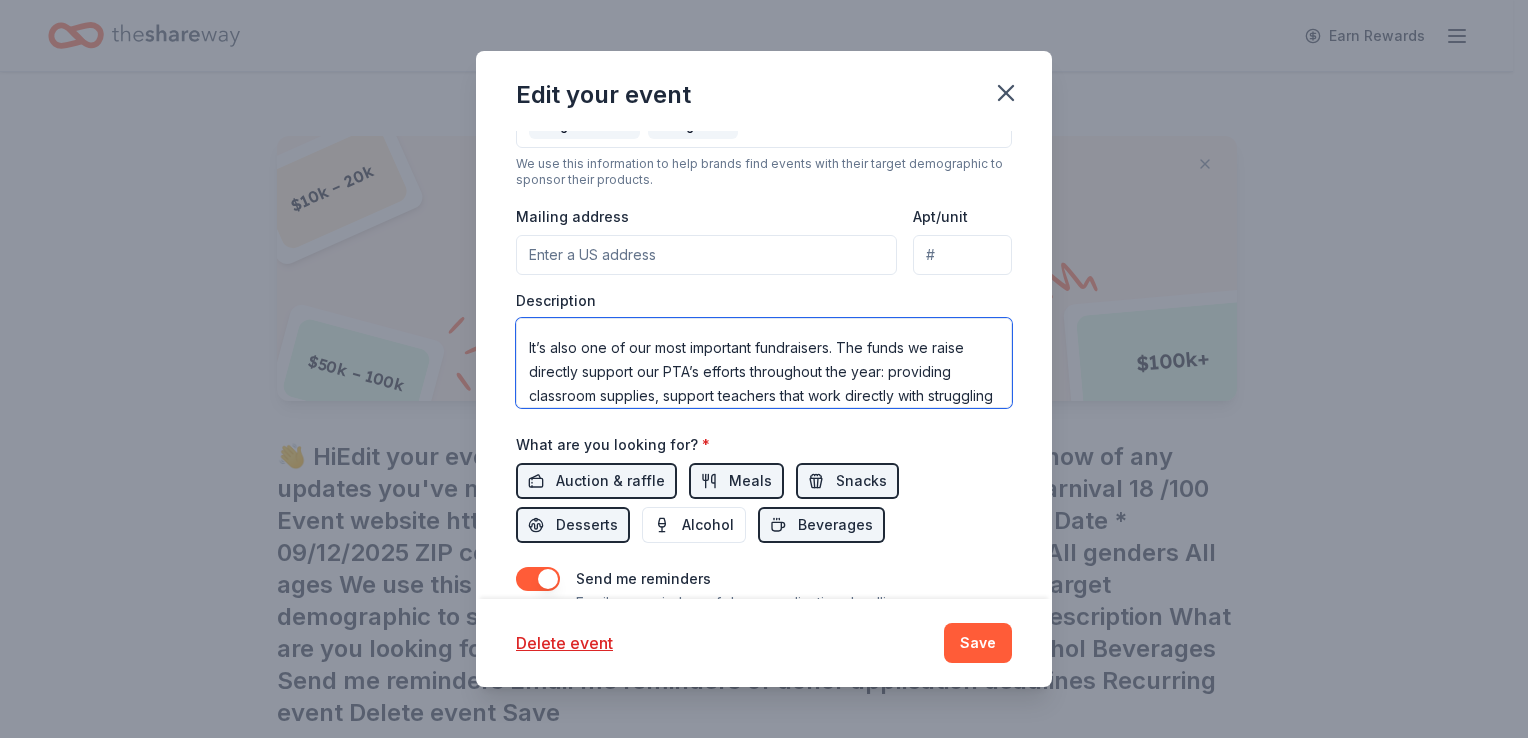scroll, scrollTop: 96, scrollLeft: 0, axis: vertical 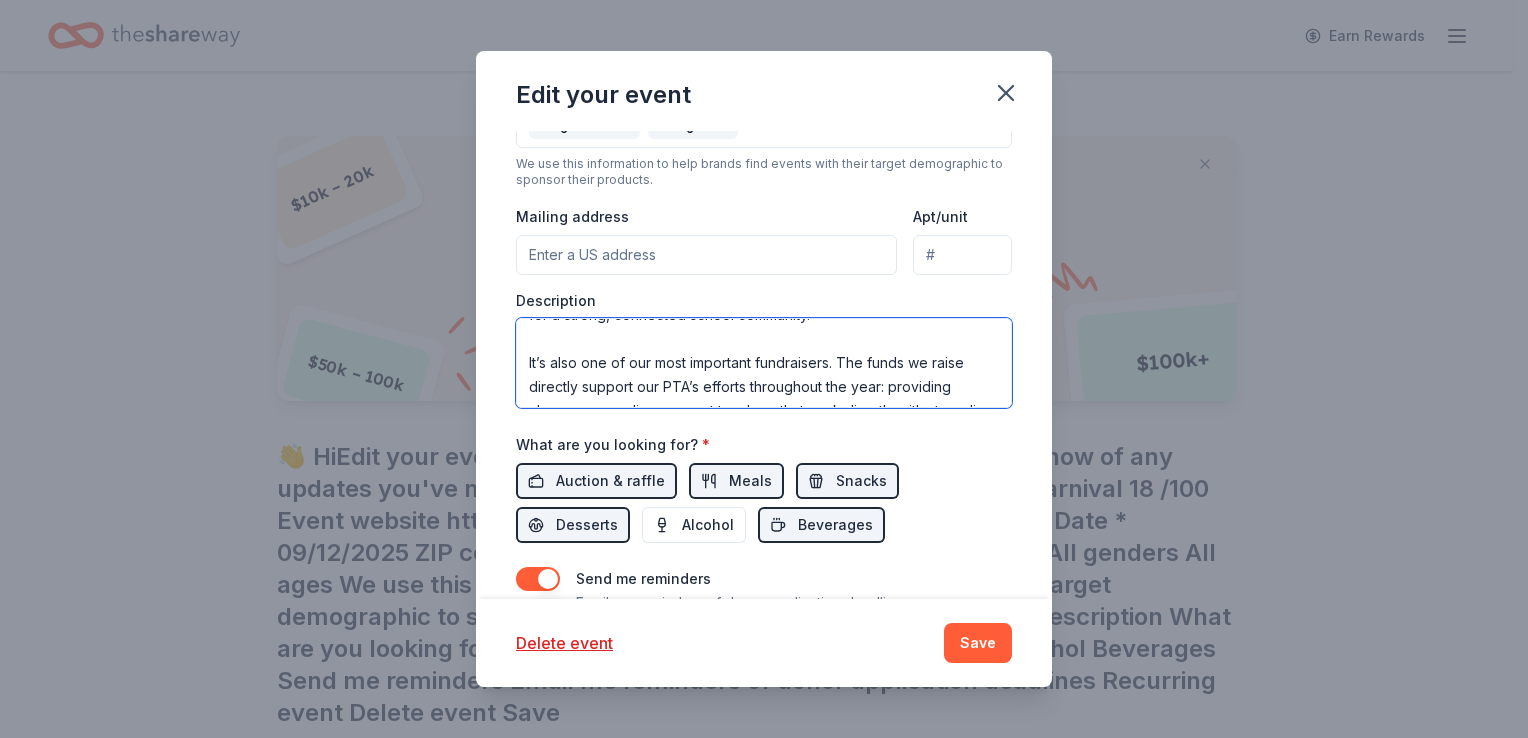 drag, startPoint x: 530, startPoint y: 339, endPoint x: 938, endPoint y: 346, distance: 408.06006 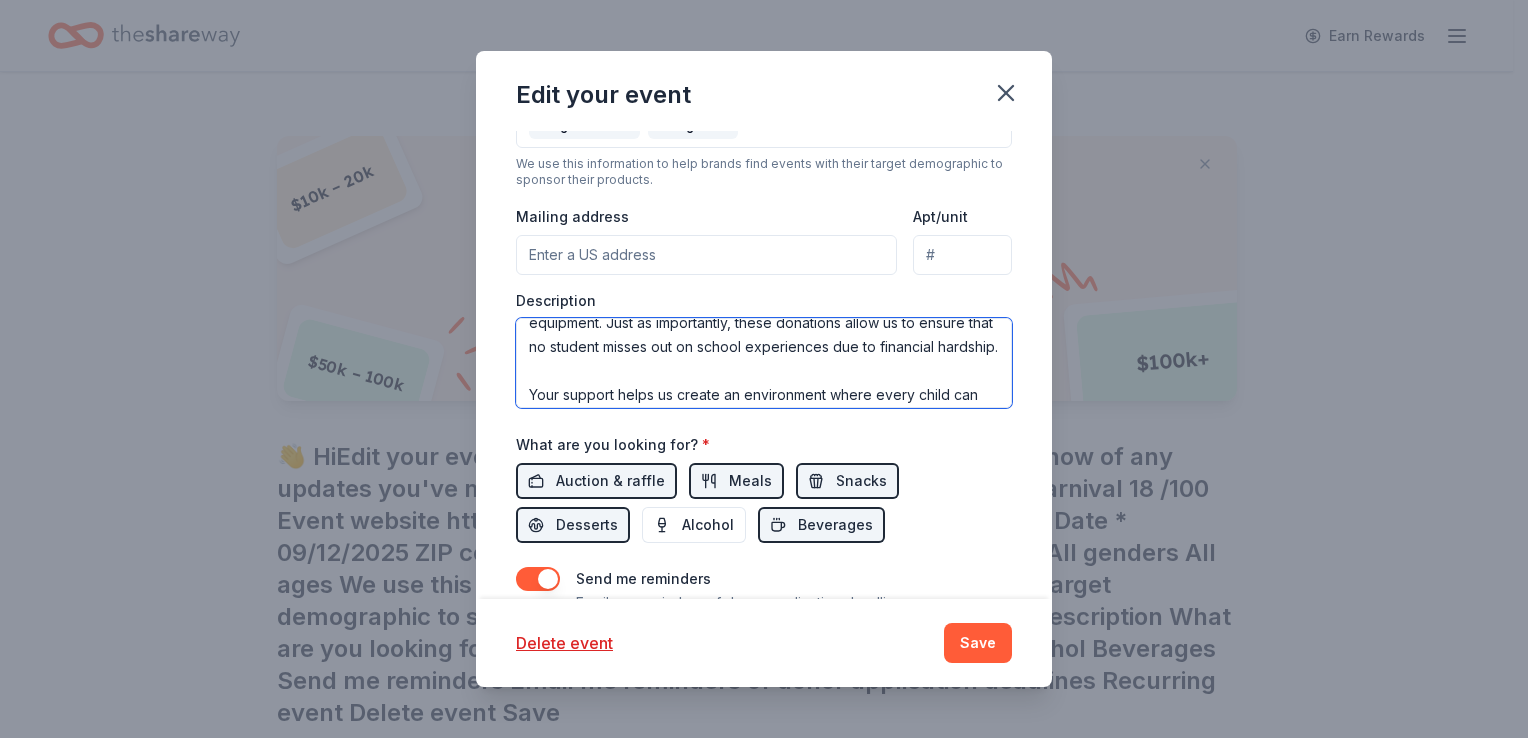 scroll, scrollTop: 240, scrollLeft: 0, axis: vertical 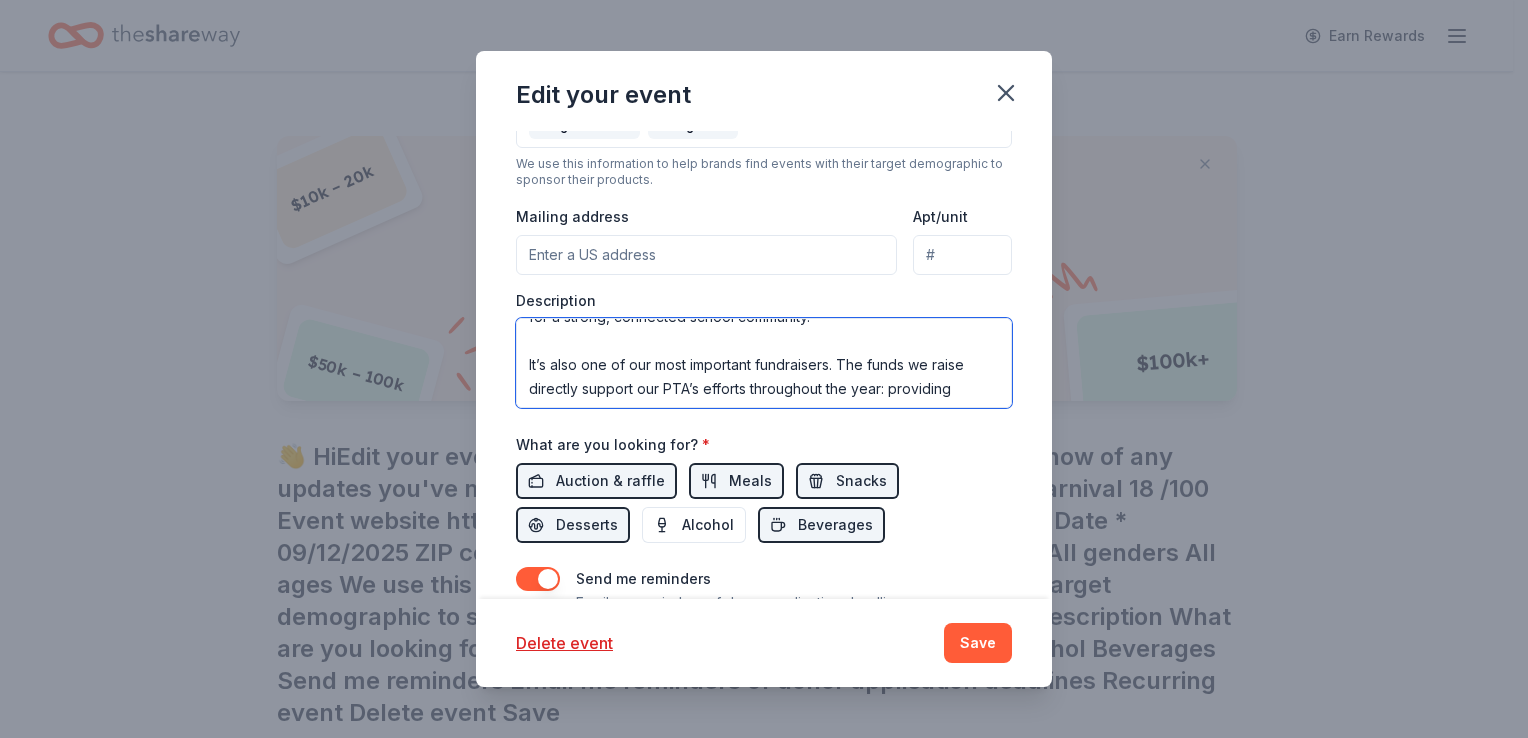 drag, startPoint x: 730, startPoint y: 380, endPoint x: 526, endPoint y: 385, distance: 204.06126 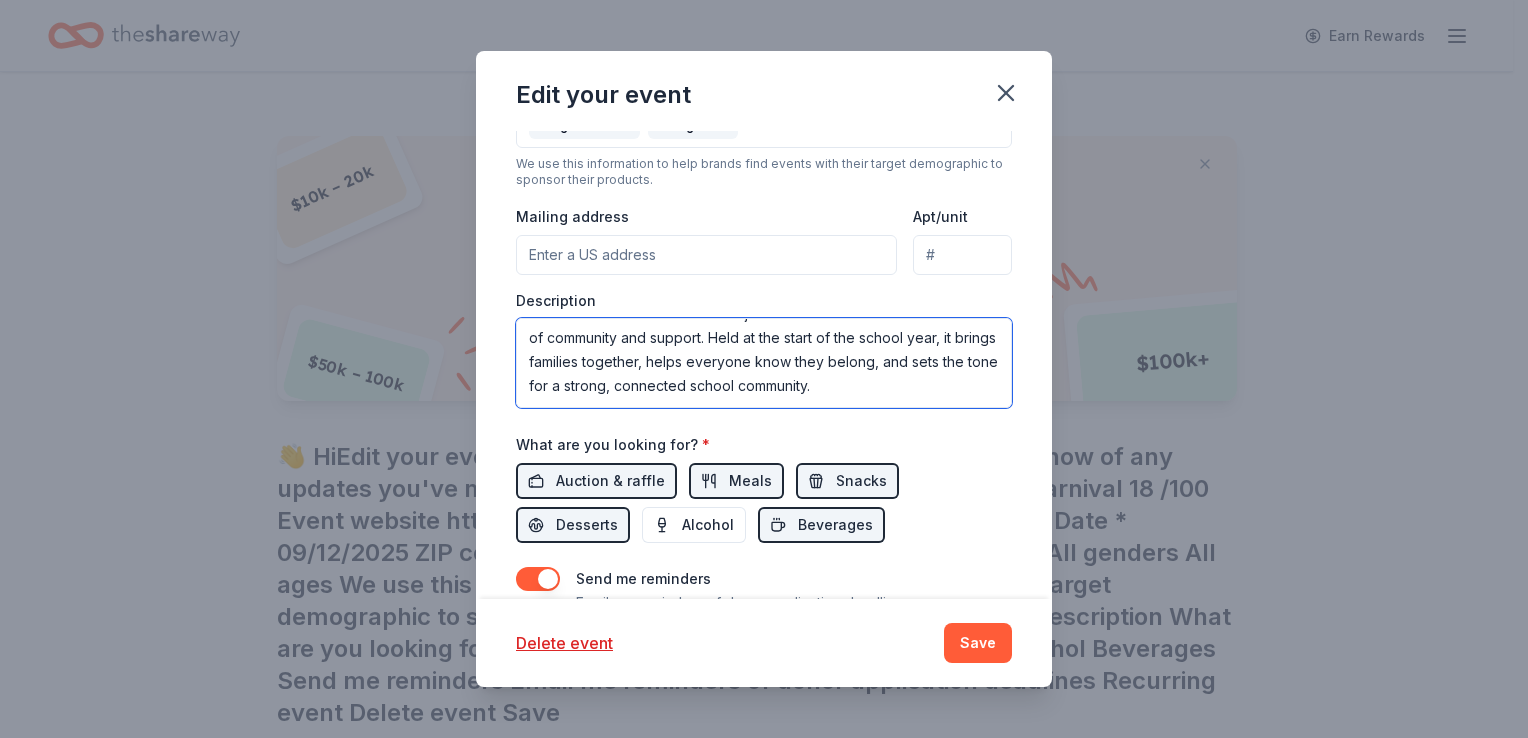 scroll, scrollTop: 0, scrollLeft: 0, axis: both 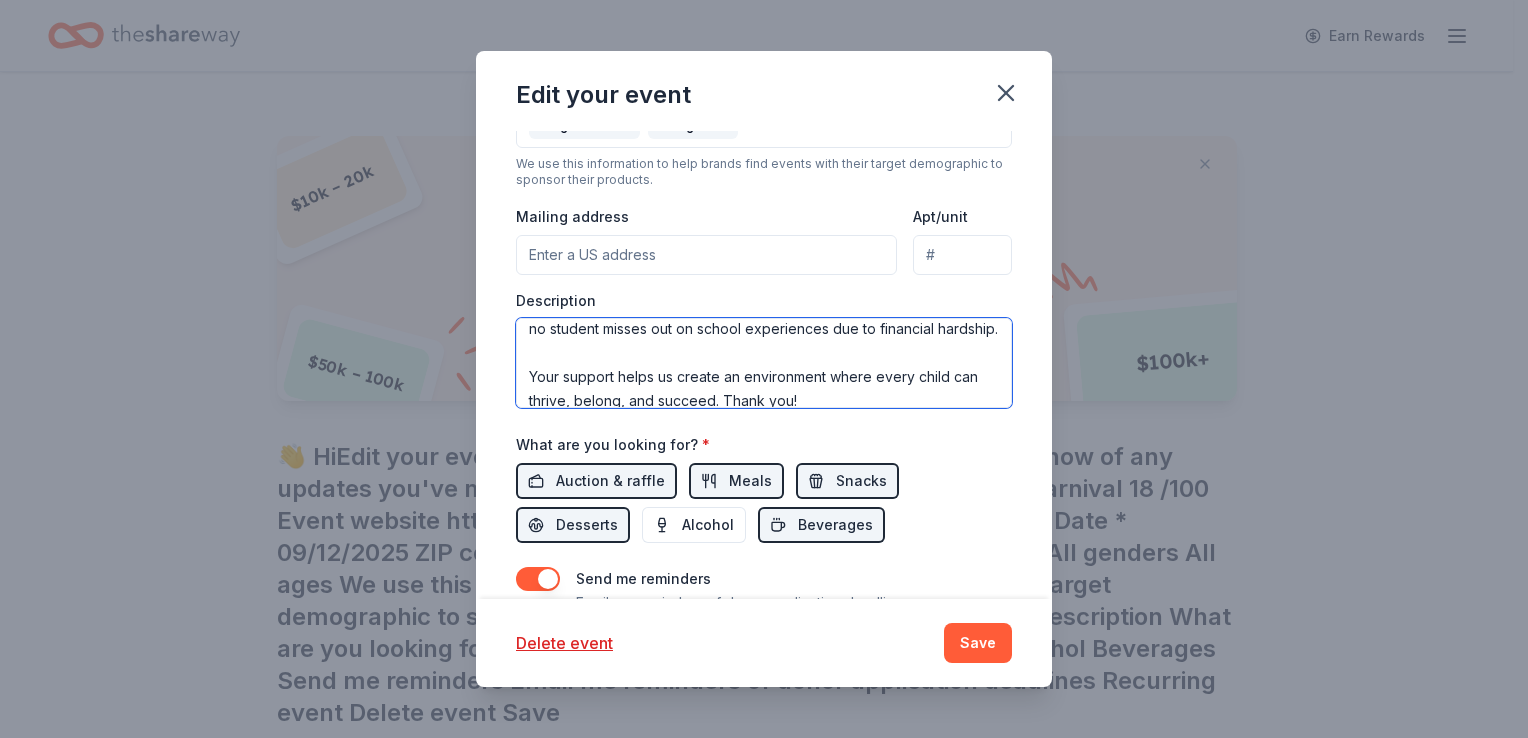 drag, startPoint x: 526, startPoint y: 334, endPoint x: 959, endPoint y: 378, distance: 435.22983 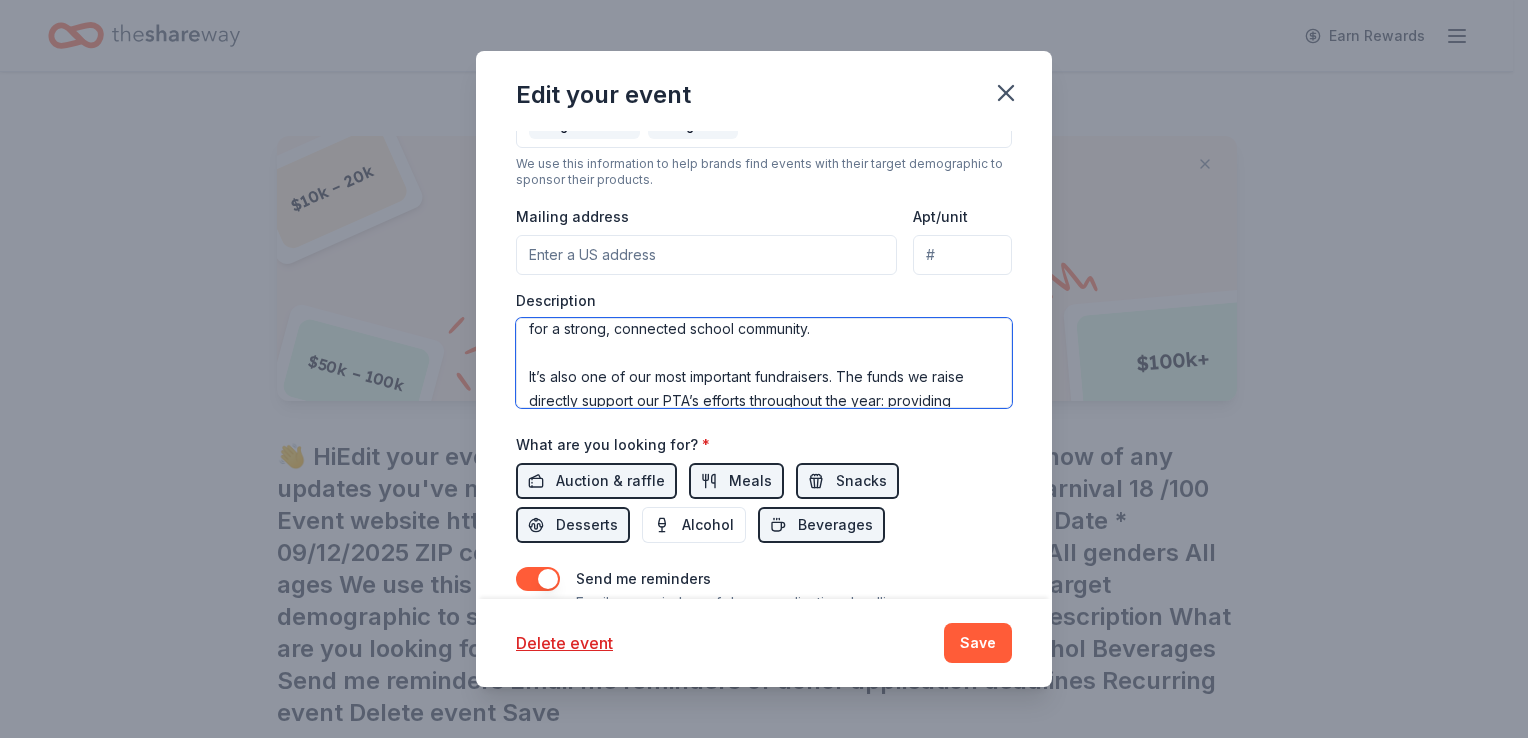 scroll, scrollTop: 81, scrollLeft: 0, axis: vertical 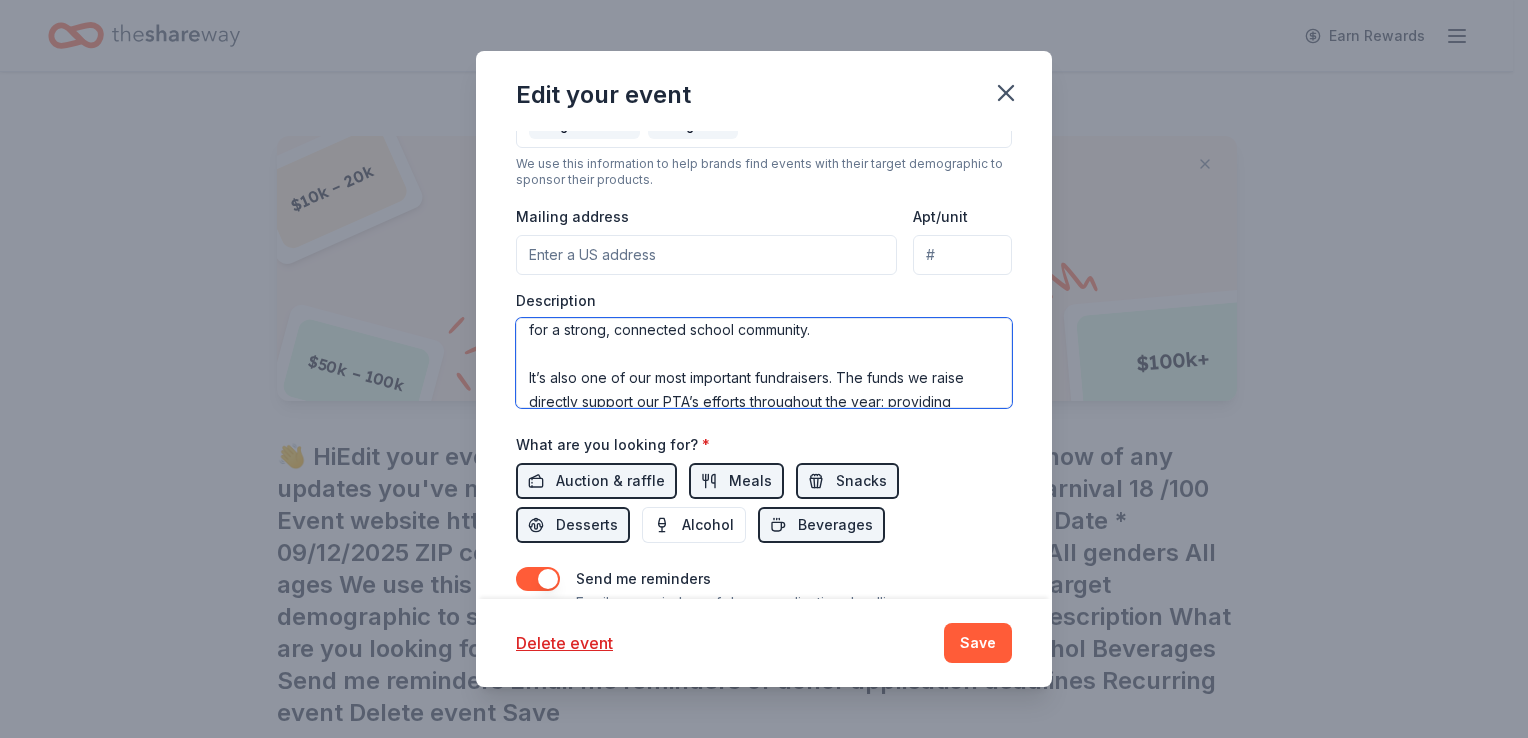 click on "Our annual Carnival is more than just a fun-filled event. It’s a celebration of community and support. Held at the start of the school year, it brings families together, helps everyone know they belong, and sets the tone for a strong, connected school community.
It’s also one of our most important fundraisers. The funds we raise directly support our PTA’s efforts throughout the year: providing classroom supplies, support teachers that work directly with struggling students, and helping to fund larger projects like new playground equipment. Just as importantly, these donations allow us to ensure that no student misses out on school experiences due to financial hardship.
Your support helps us create an environment where every child can thrive, belong, and succeed. Thank you!" at bounding box center [764, 363] 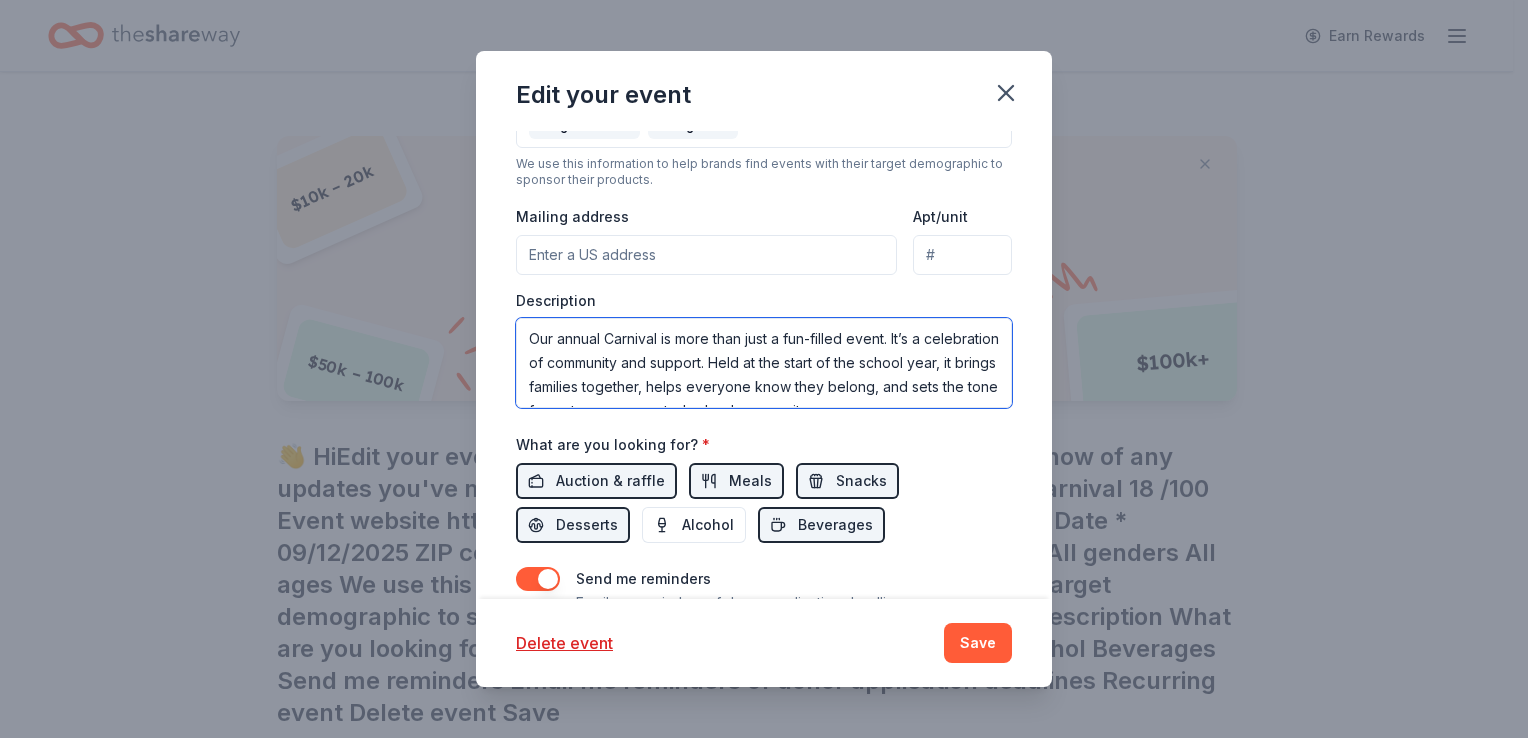 drag, startPoint x: 626, startPoint y: 361, endPoint x: 469, endPoint y: 294, distance: 170.69856 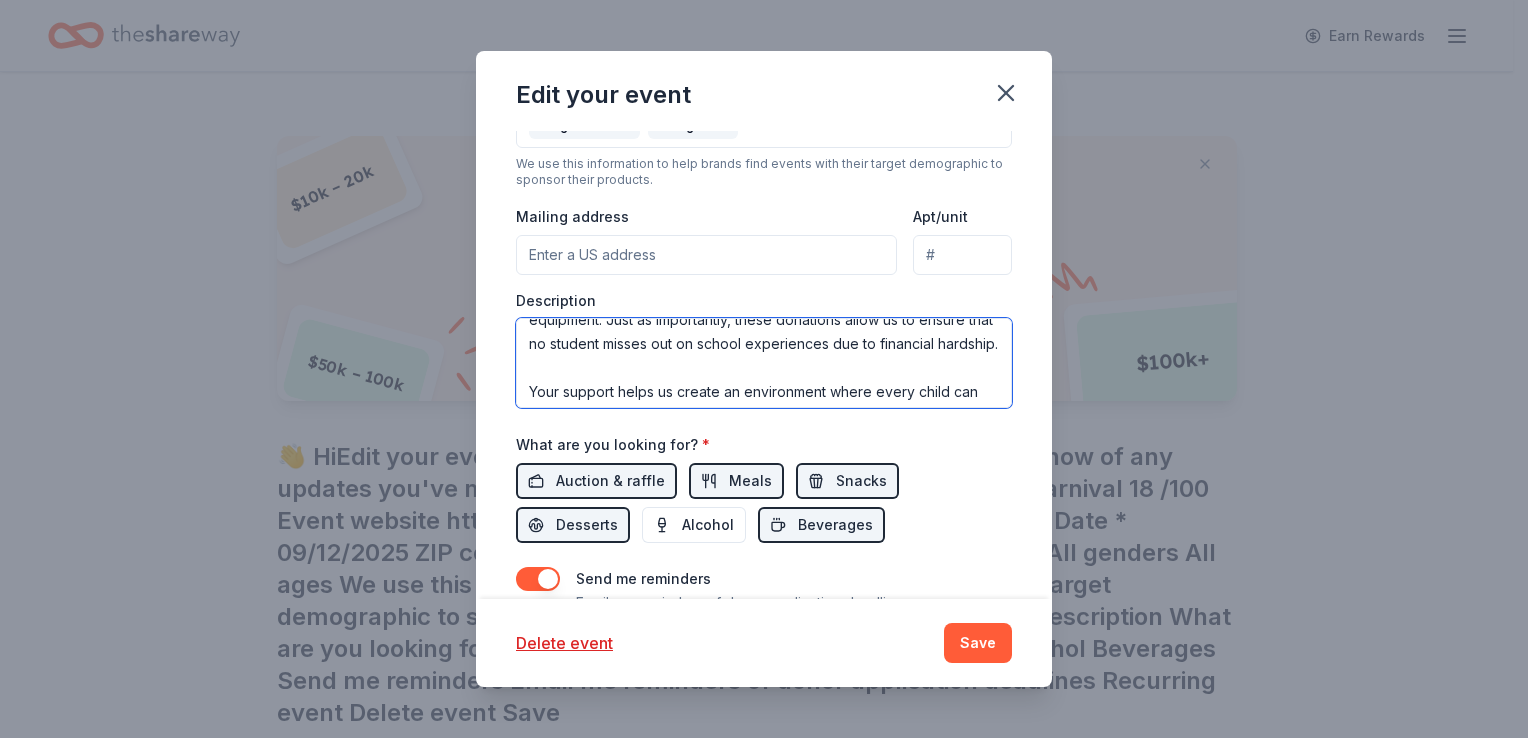 scroll, scrollTop: 253, scrollLeft: 0, axis: vertical 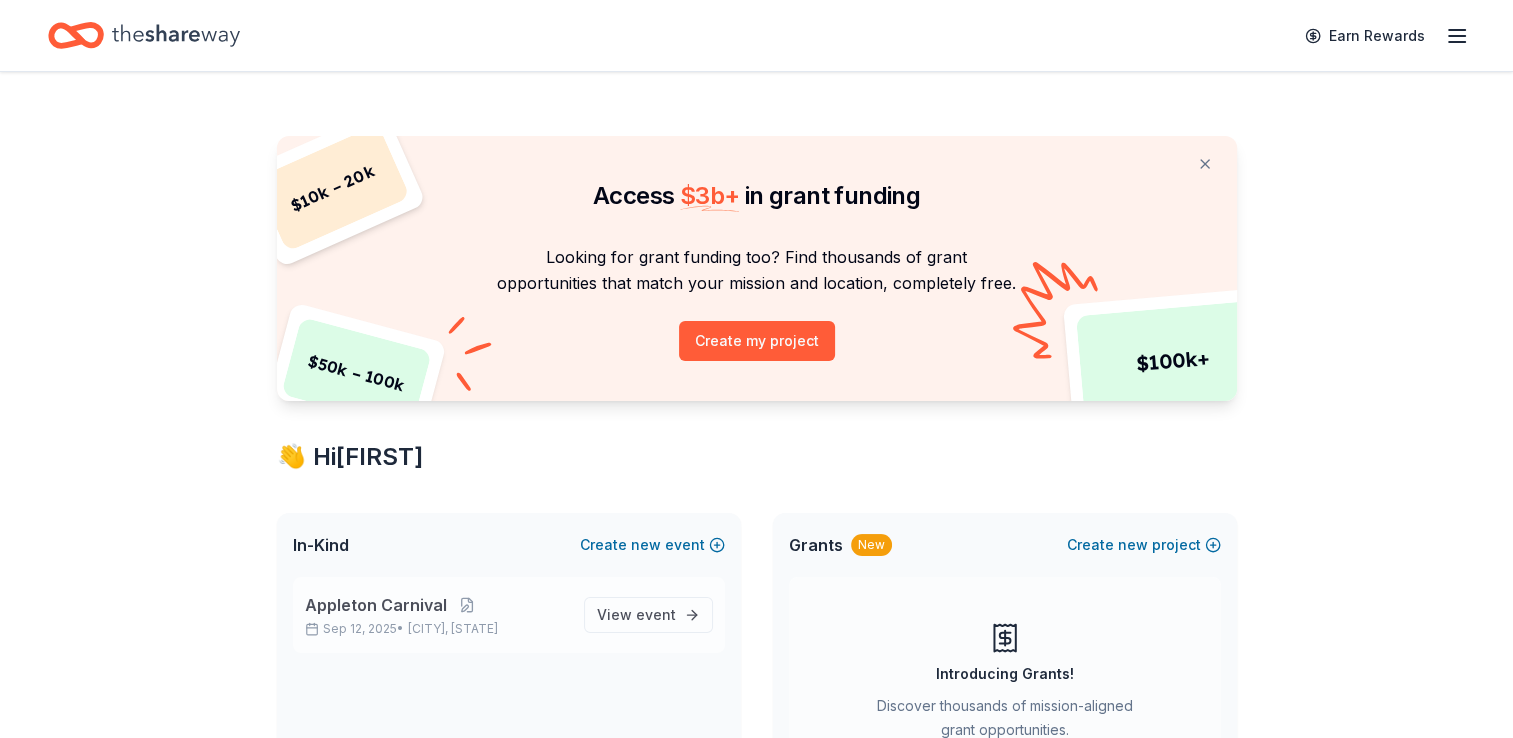 click on "Appleton Carnival" at bounding box center (436, 605) 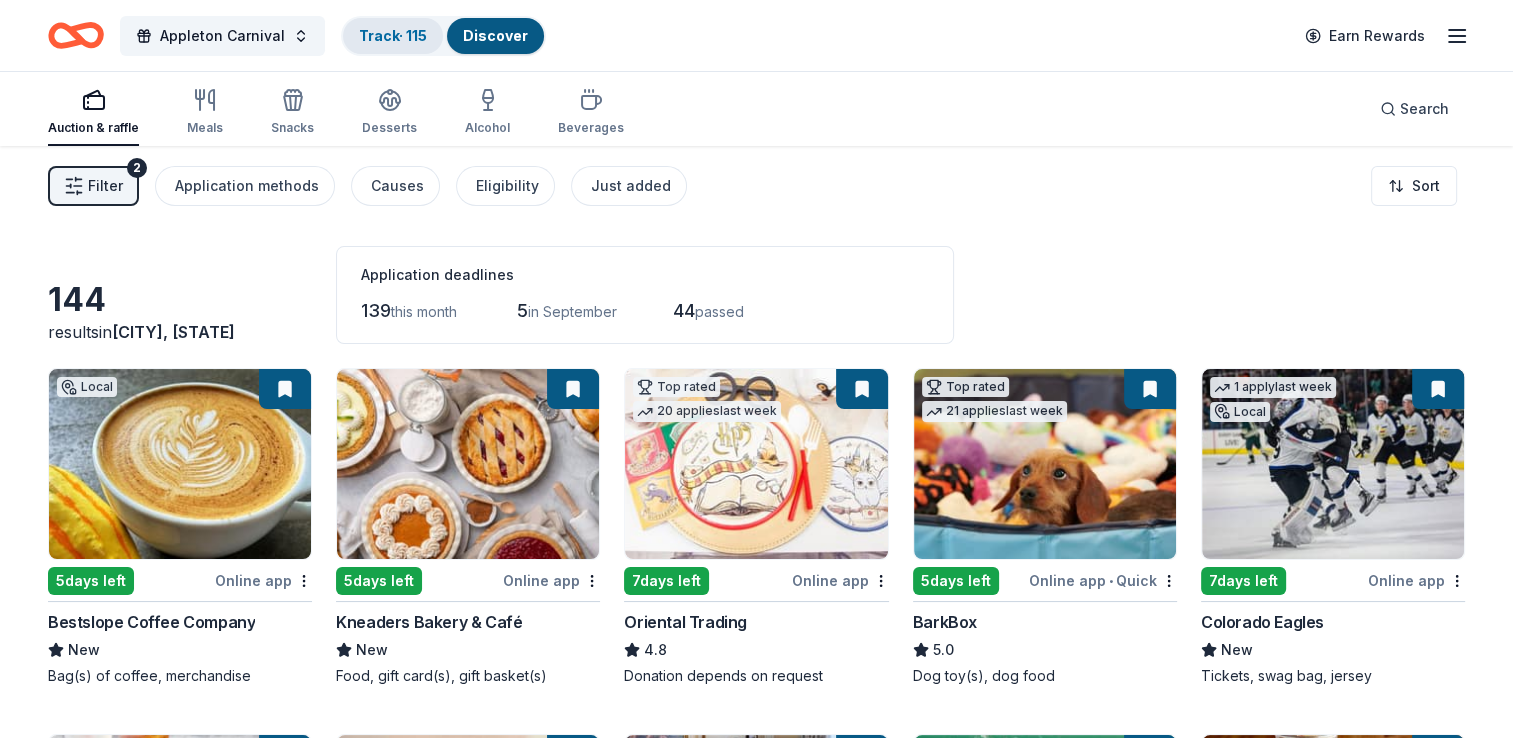 click on "Track  · 115" at bounding box center (393, 35) 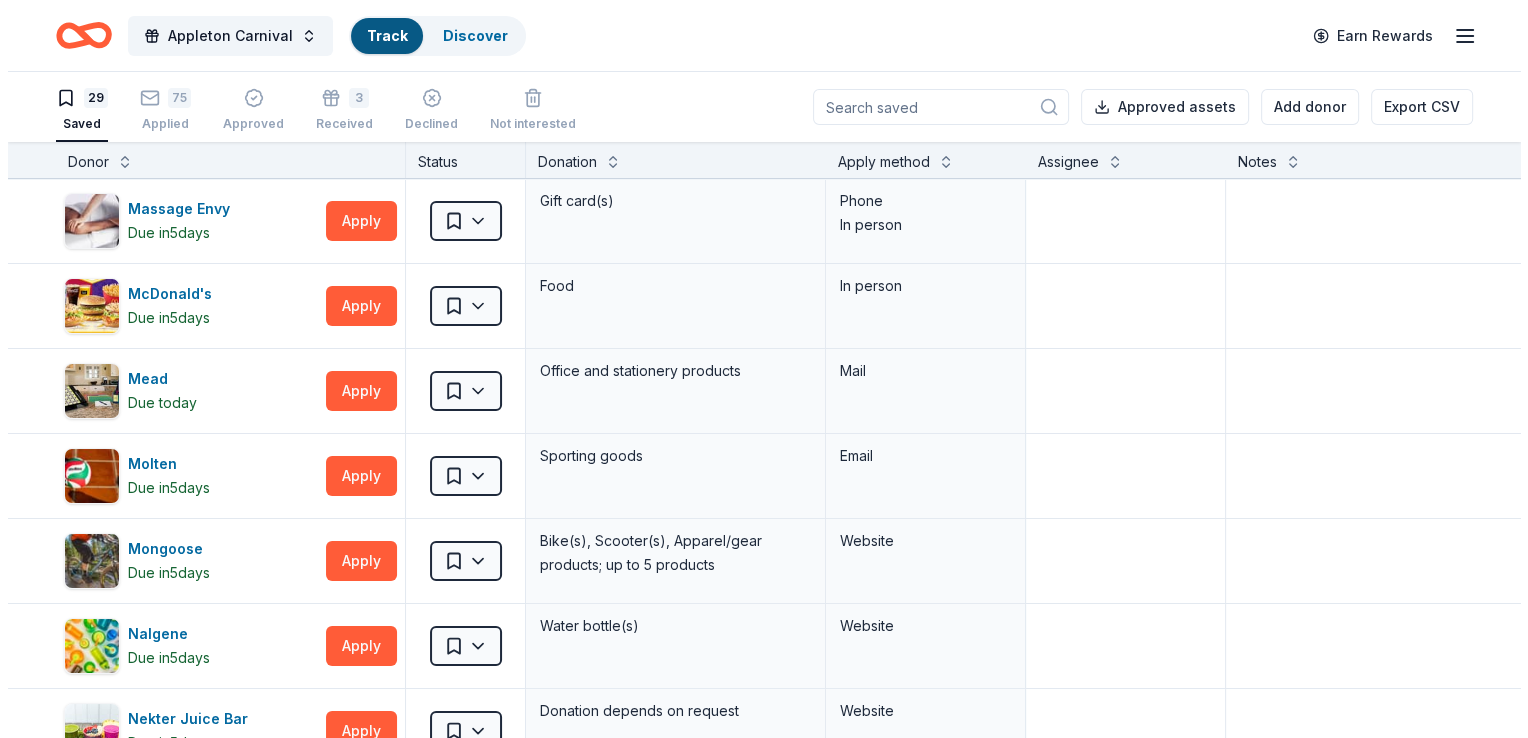 scroll, scrollTop: 0, scrollLeft: 0, axis: both 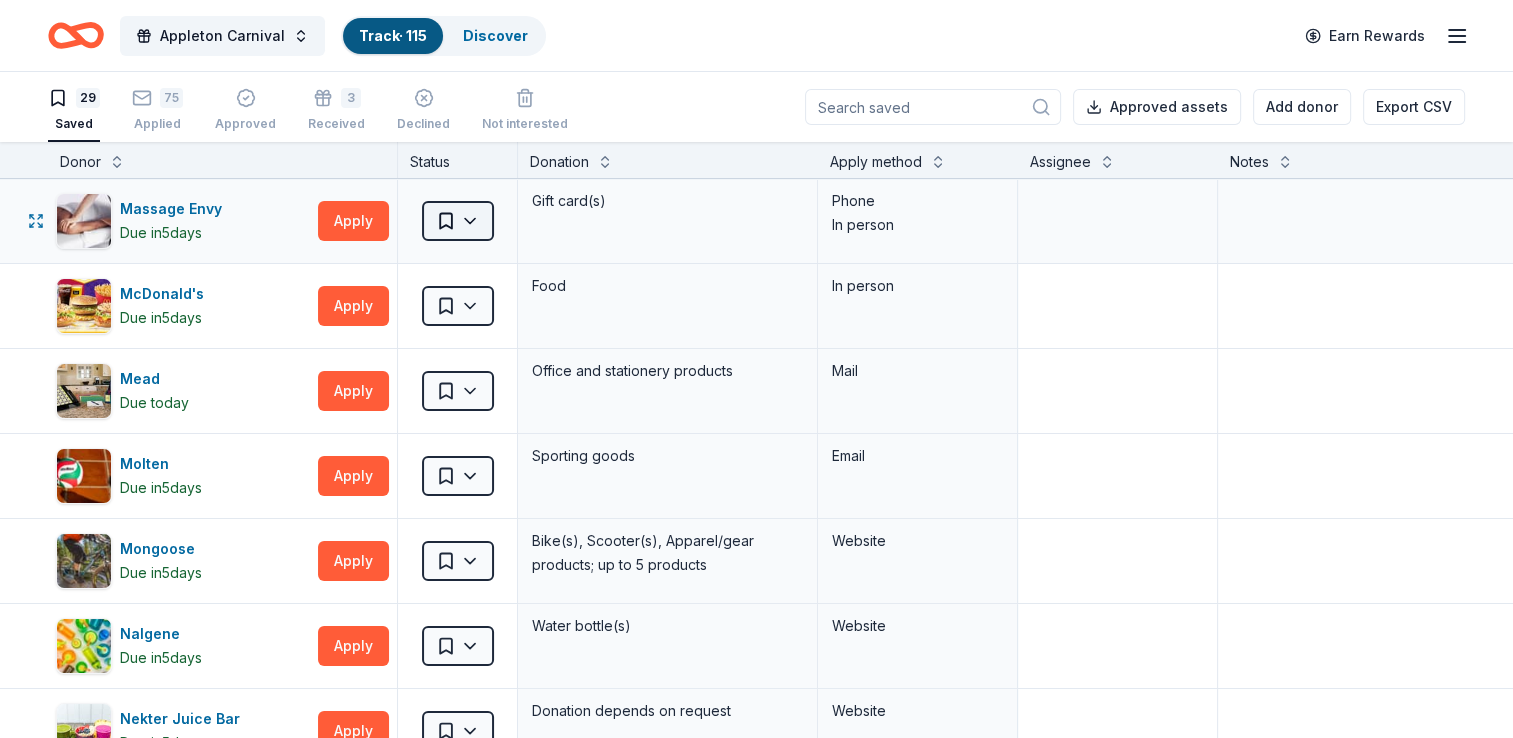 click on "Appleton Carnival Track · 115 Discover Earn Rewards 29 Saved 75 Applied Approved 3 Received Declined Not interested Approved assets Add donor Export CSV Donor Status Donation Apply method Assignee Notes Massage Envy Due in 5 days Apply Saved Gift card(s) Phone In person McDonald's Due in 5 days Apply Saved Food In person Mead Due today Apply Saved Office and stationery products Mail Molten Due in 5 days Apply Saved Sporting goods Email Mongoose Due in 5 days Apply Saved Bike(s), Scooter(s), Apparel/gear products; up to 5 products Website Nalgene Due in 5 days Apply Saved Water bottle(s) Website Nekter Juice Bar Due in 5 days Apply Saved Donation depends on request Website Nintendo Due in 5 days Apply Saved Donation depends on request Email Olive Garden Due in 5 days Apply Saved Gift certificates or food In person Omni Hotels & Resorts Due in 5 days Apply Saved Donation depends on request Website Paper Culture Due in 5 days Apply Saved Website Pentel Due in 5 days Apply Saved Website" at bounding box center [756, 369] 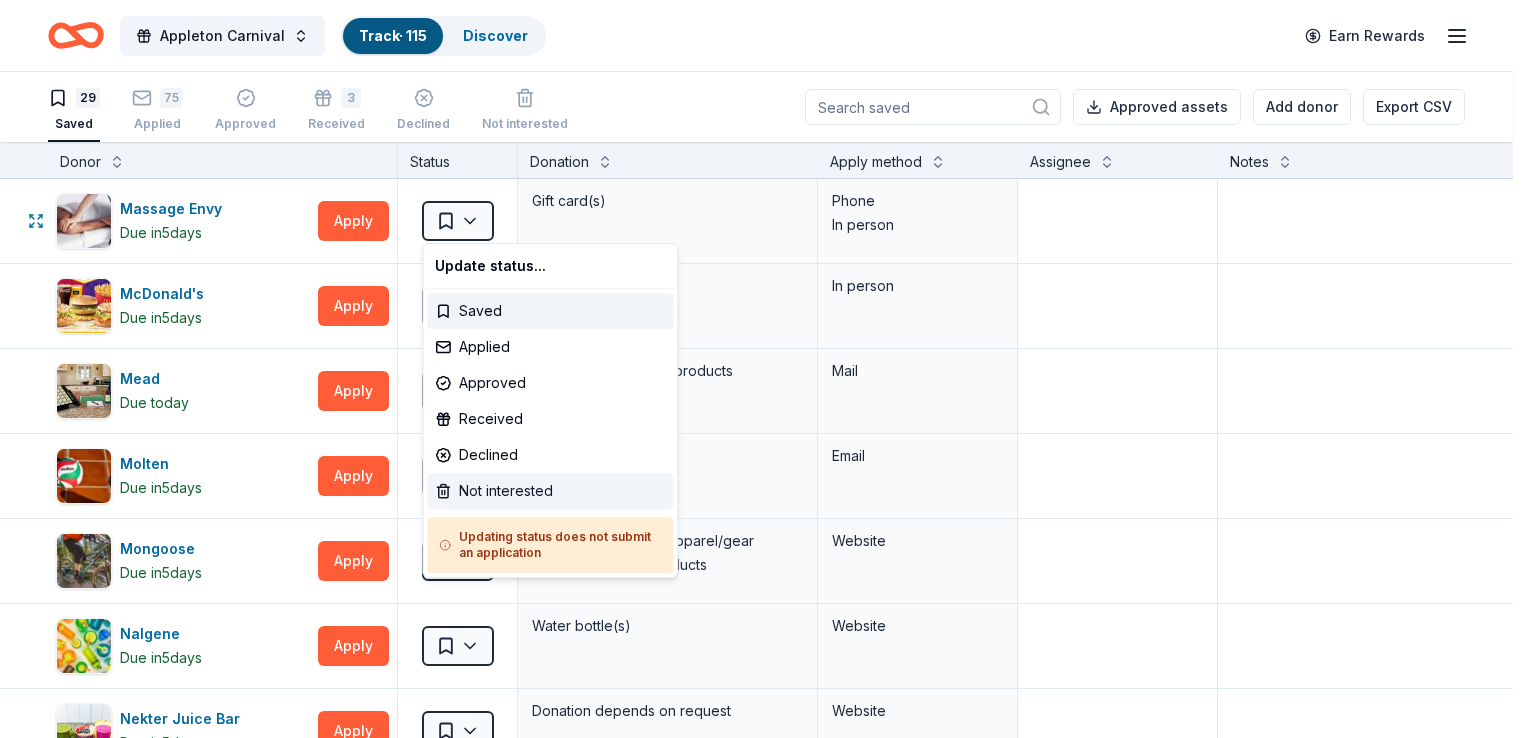 click on "Not interested" at bounding box center [550, 491] 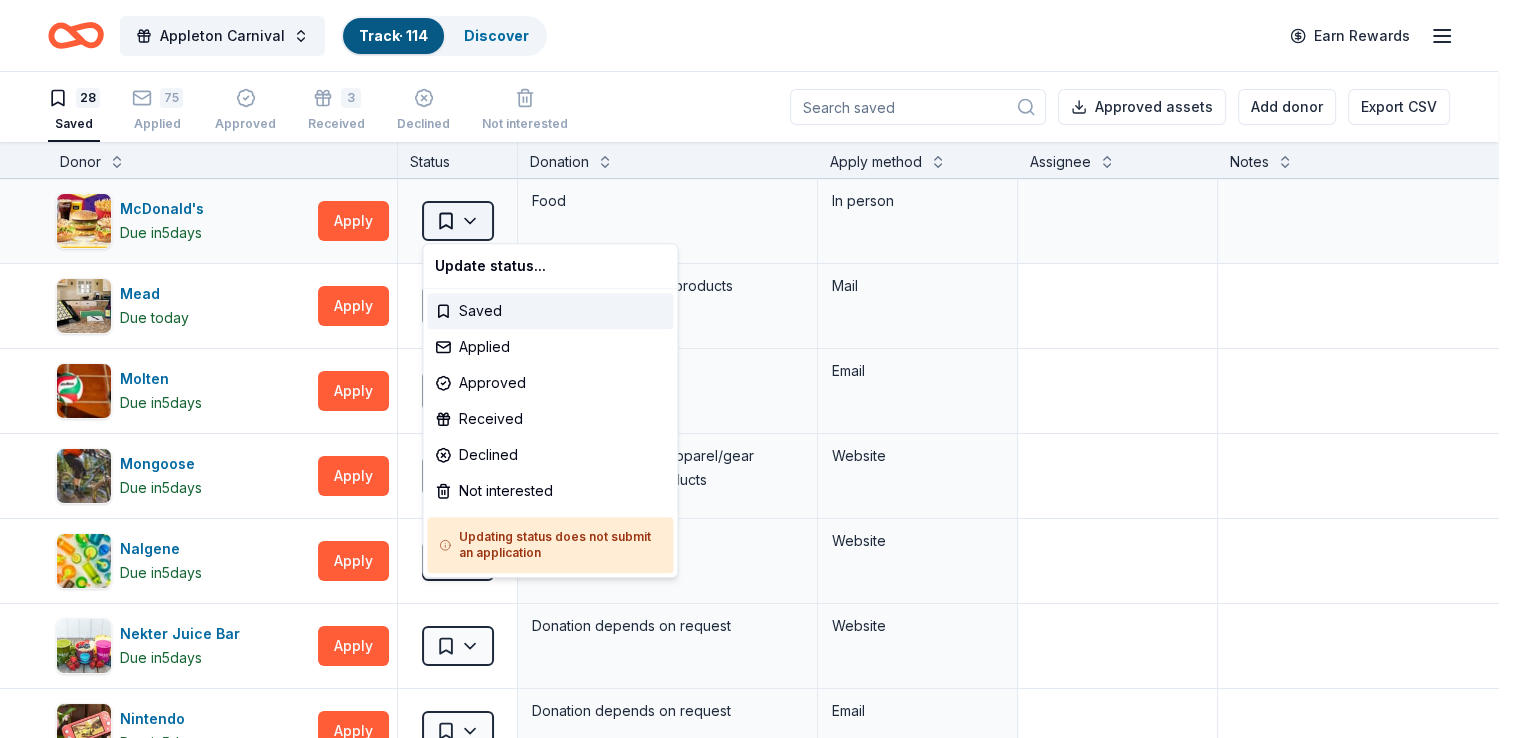 click on "Appleton Carnival Track · 114 Discover Earn Rewards 28 Saved 75 Applied Approved 3 Received Declined Not interested Approved assets Add donor Export CSV Donor Status Donation Apply method Assignee Notes McDonald's Due in 5 days Apply Saved Food In person Mead Due today Apply Saved Office and stationery products Mail Molten Due in 5 days Apply Saved Sporting goods Email Mongoose Due in 5 days Apply Saved Bike(s), Scooter(s), Apparel/gear products; up to 5 products Website Nalgene Due in 5 days Apply Saved Water bottle(s) Website Nekter Juice Bar Due in 5 days Apply Saved Donation depends on request Website Nintendo Due in 5 days Apply Saved Donation depends on request Email Olive Garden Due in 5 days Apply Saved Gift certificates or food In person Omni Hotels & Resorts Due in 5 days Apply Saved Donation depends on request Website Paper Culture Due in 5 days Apply Saved Gift voucher(s) or 50% off voucher(s) for auction invites Website Pentel Due in 5 days Apply Saved Website Pizza Hut 5" at bounding box center (756, 369) 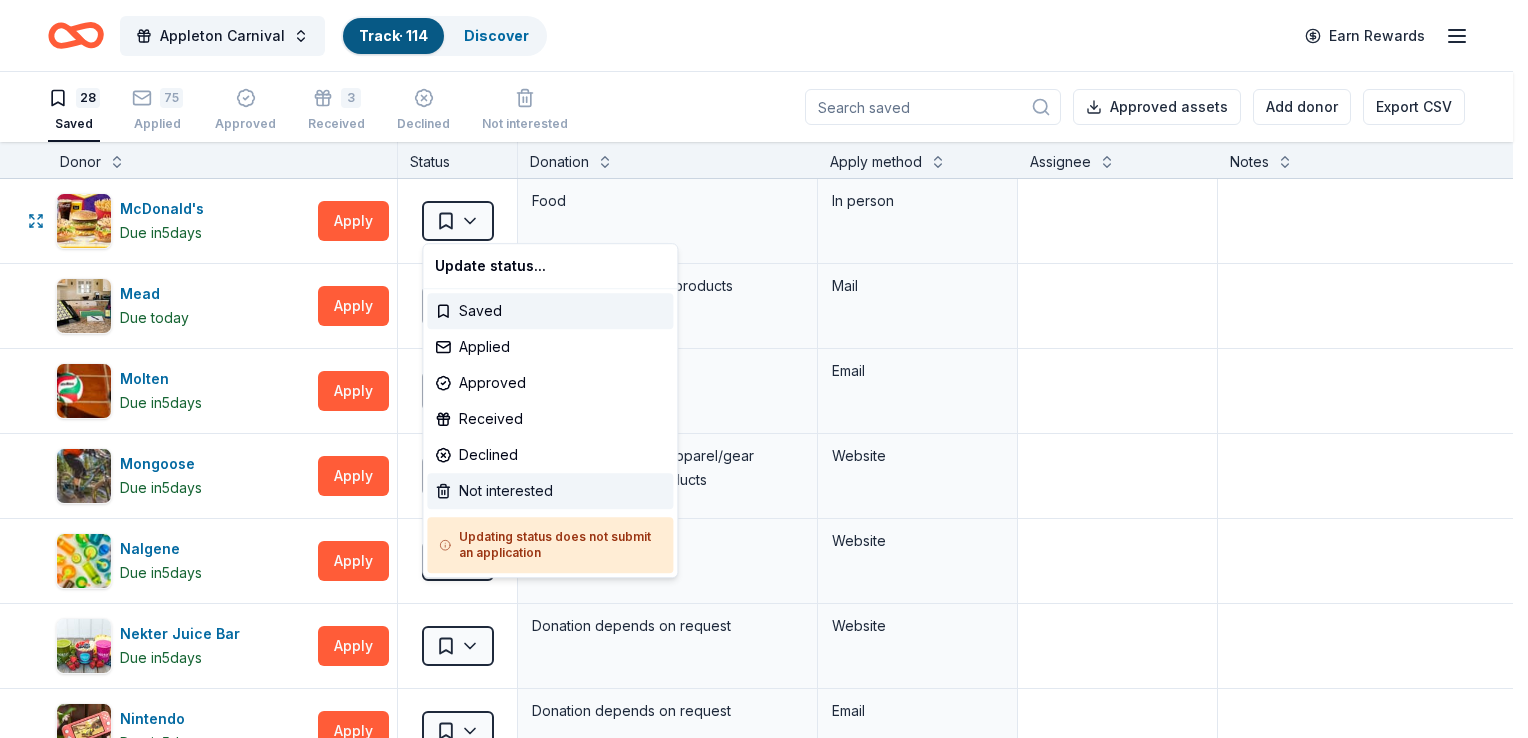 click on "Not interested" at bounding box center [550, 491] 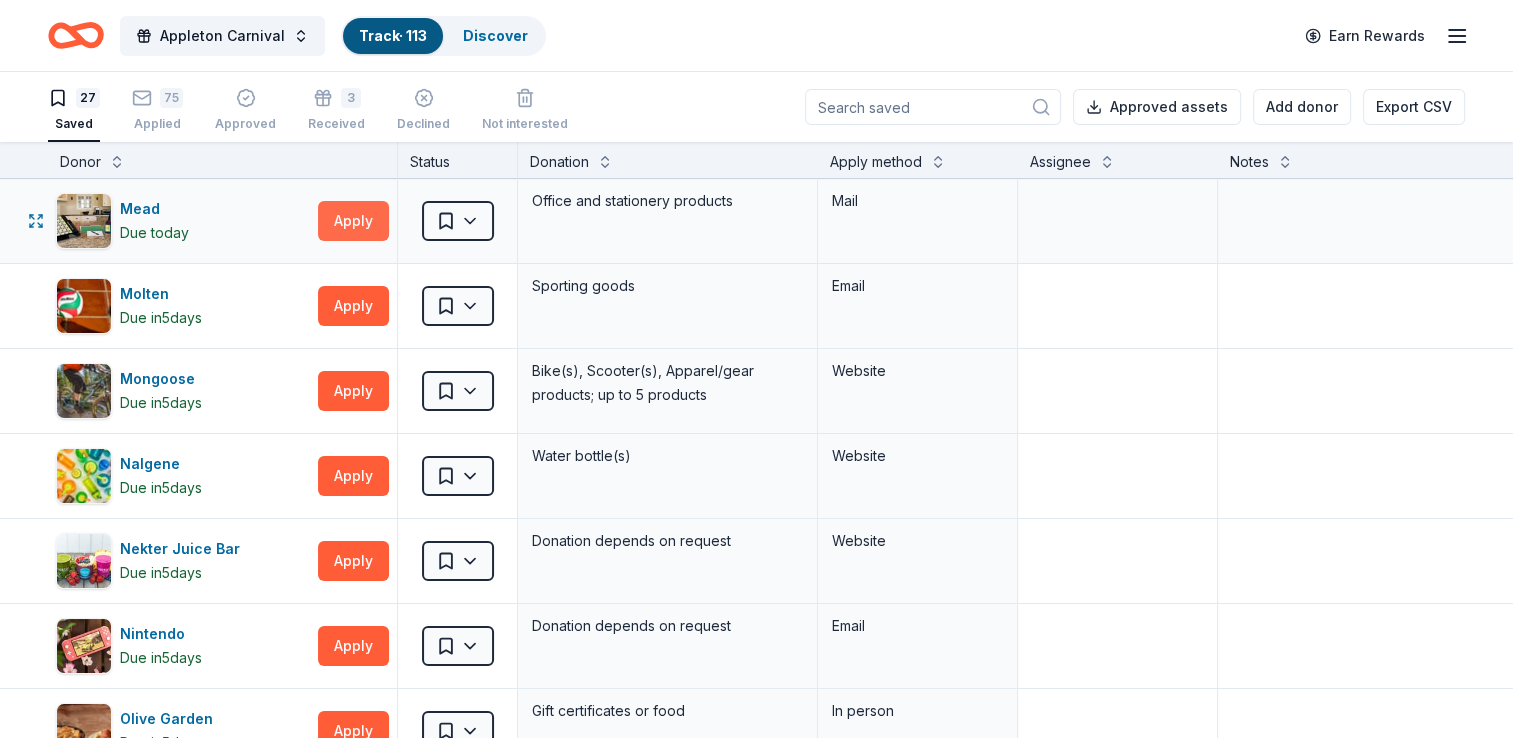 click on "Apply" at bounding box center (353, 221) 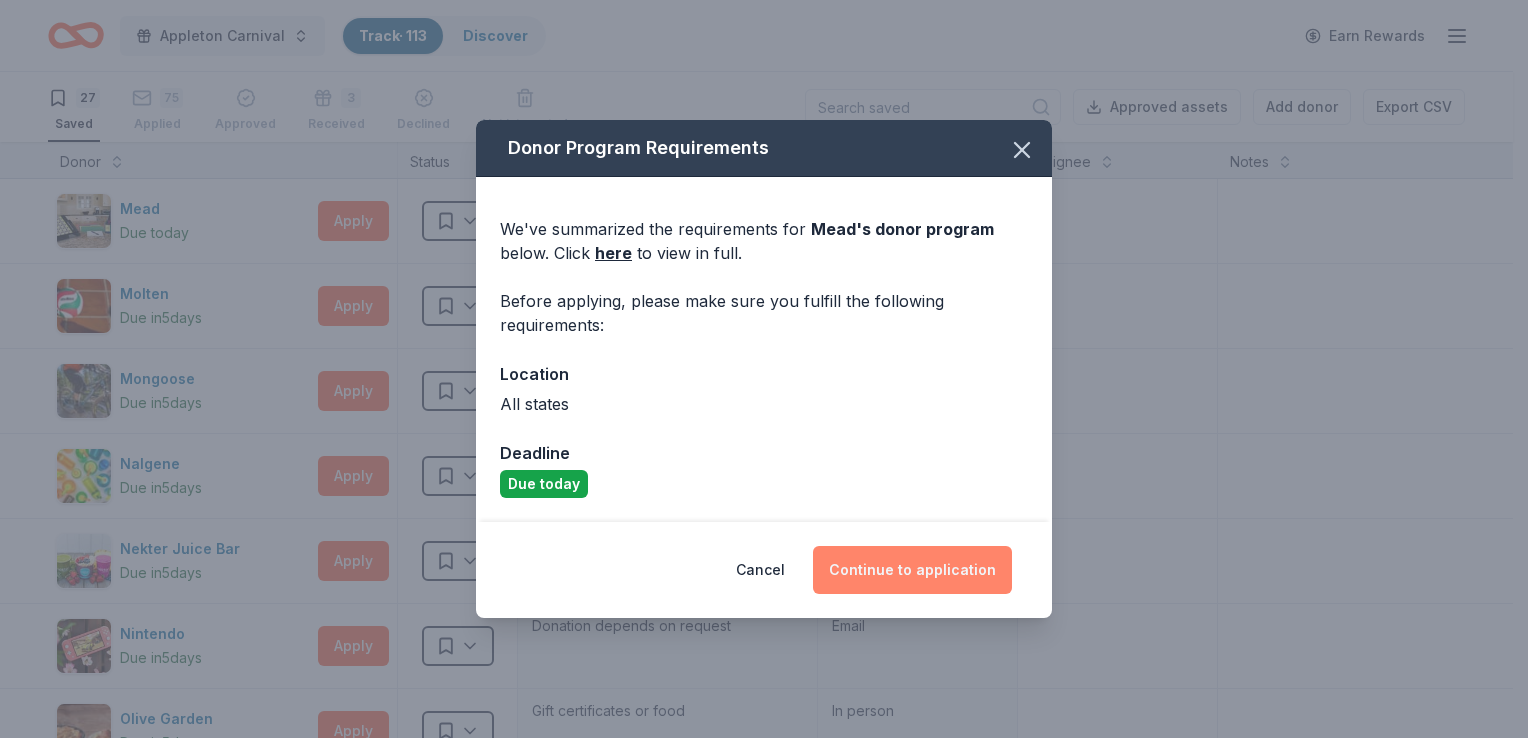click on "Continue to application" at bounding box center [912, 570] 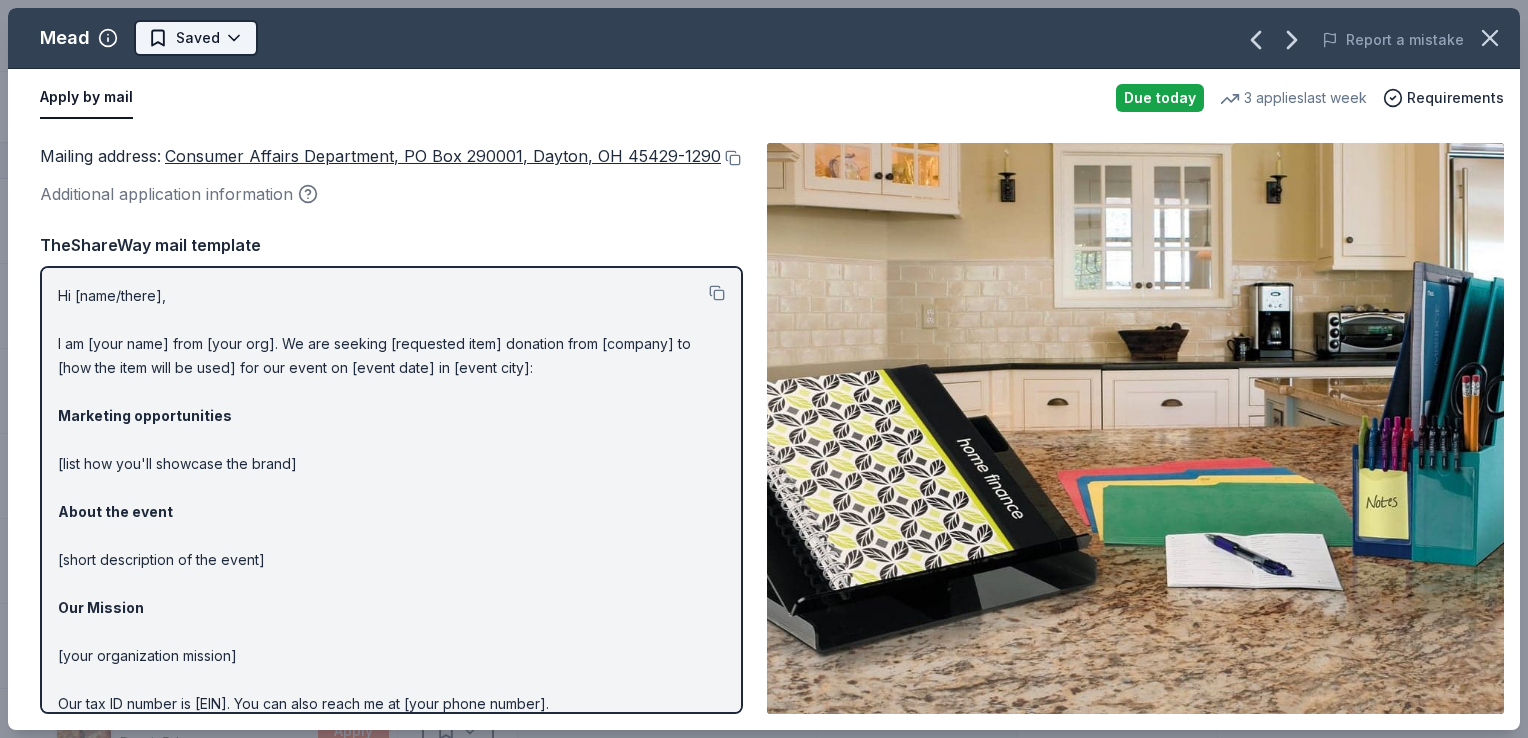 scroll, scrollTop: 0, scrollLeft: 0, axis: both 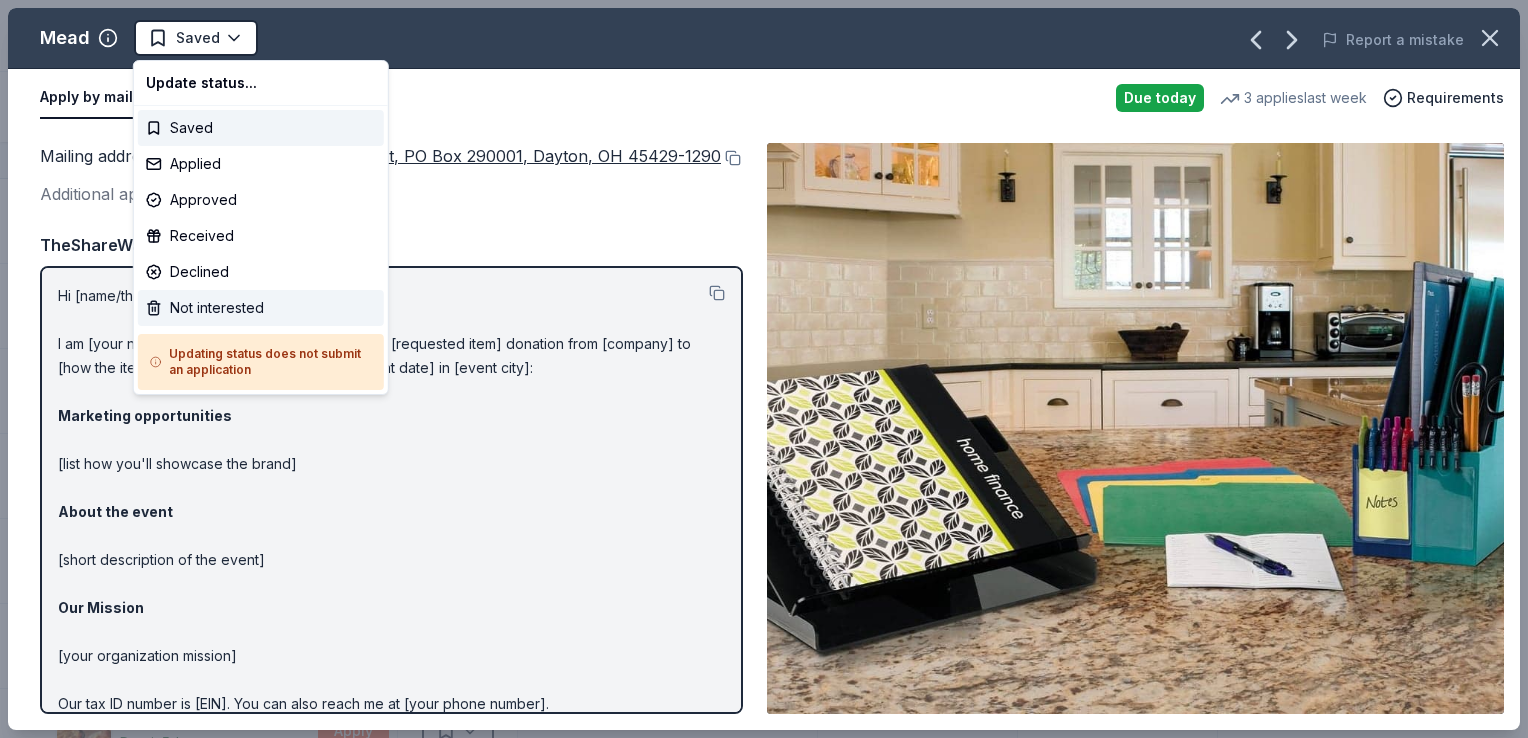 click on "Not interested" at bounding box center (261, 308) 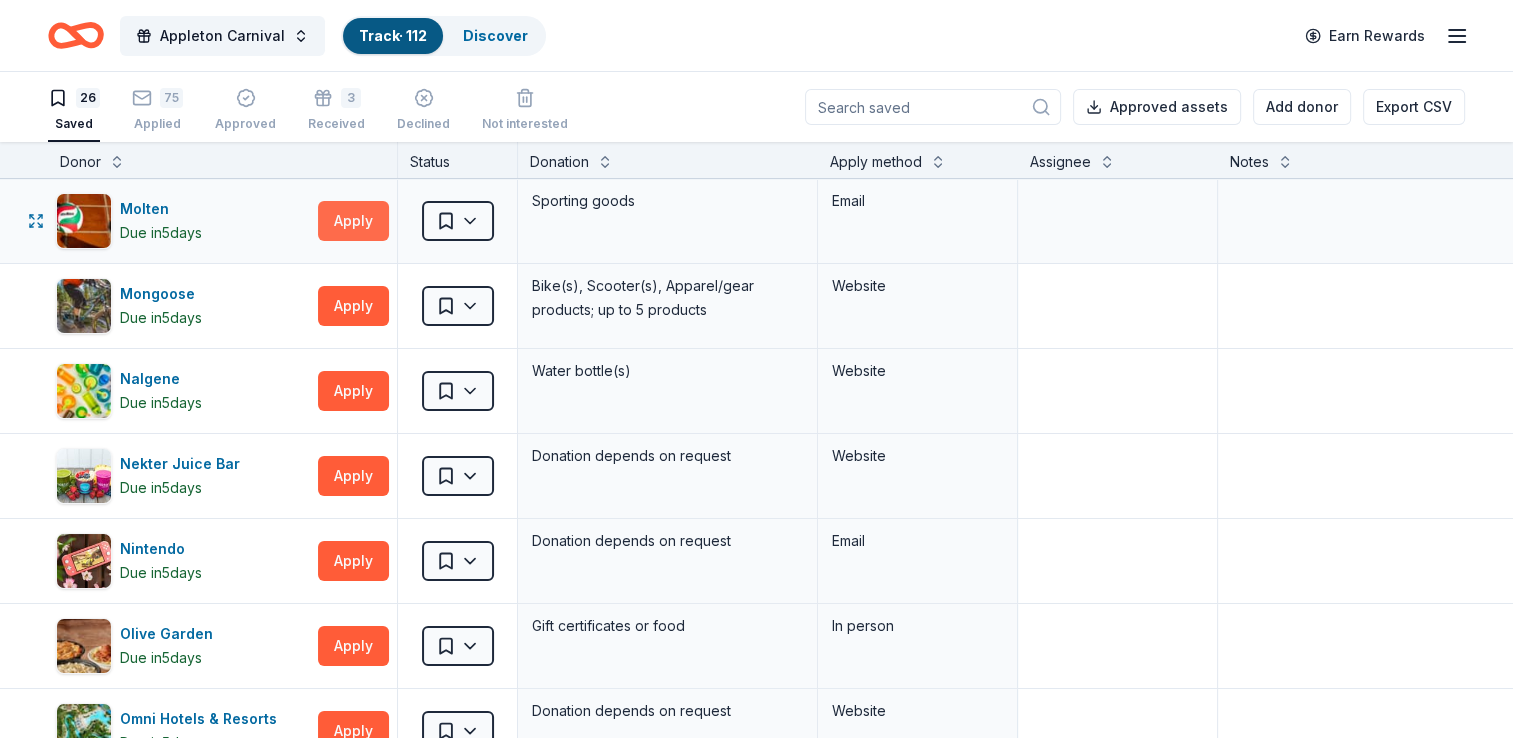 click on "Apply" at bounding box center [353, 221] 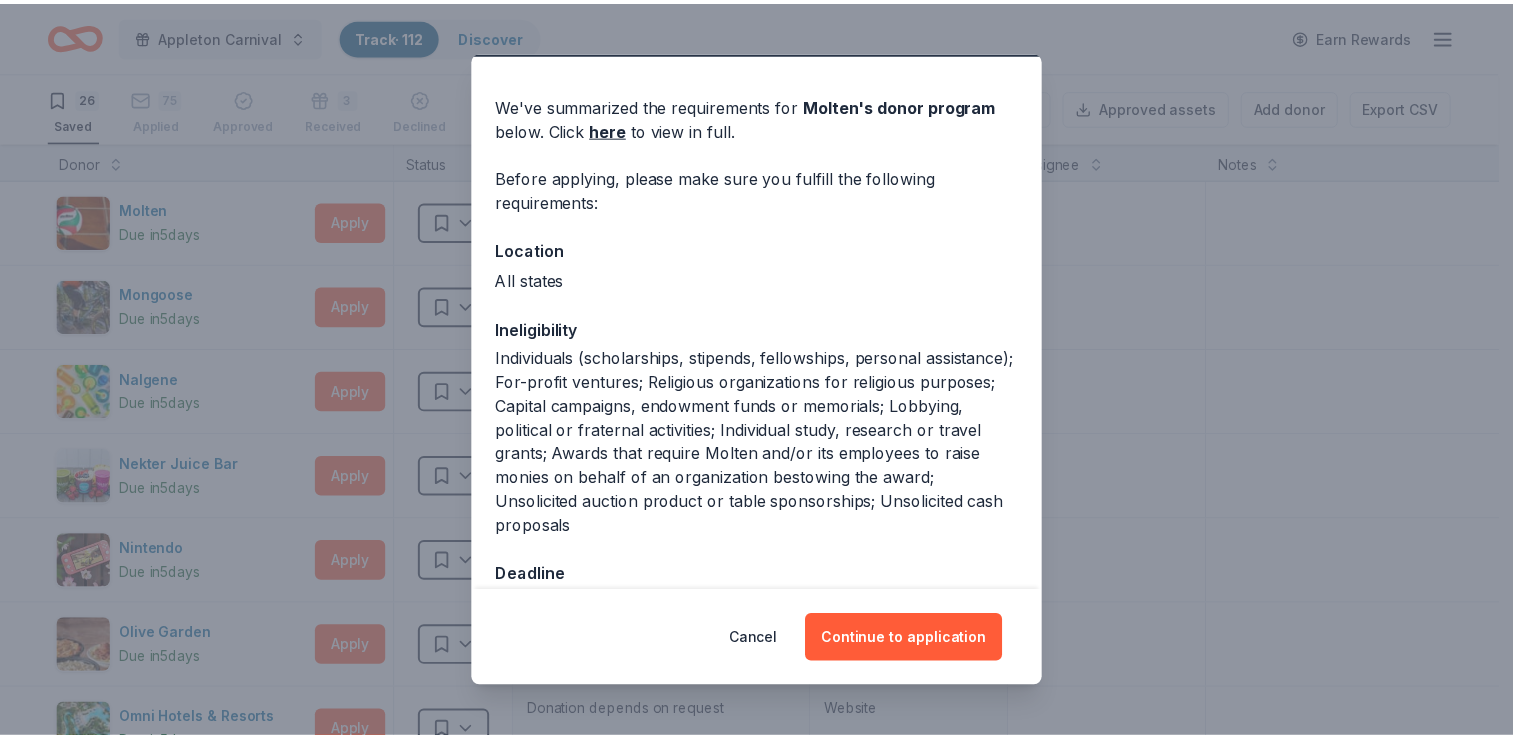 scroll, scrollTop: 108, scrollLeft: 0, axis: vertical 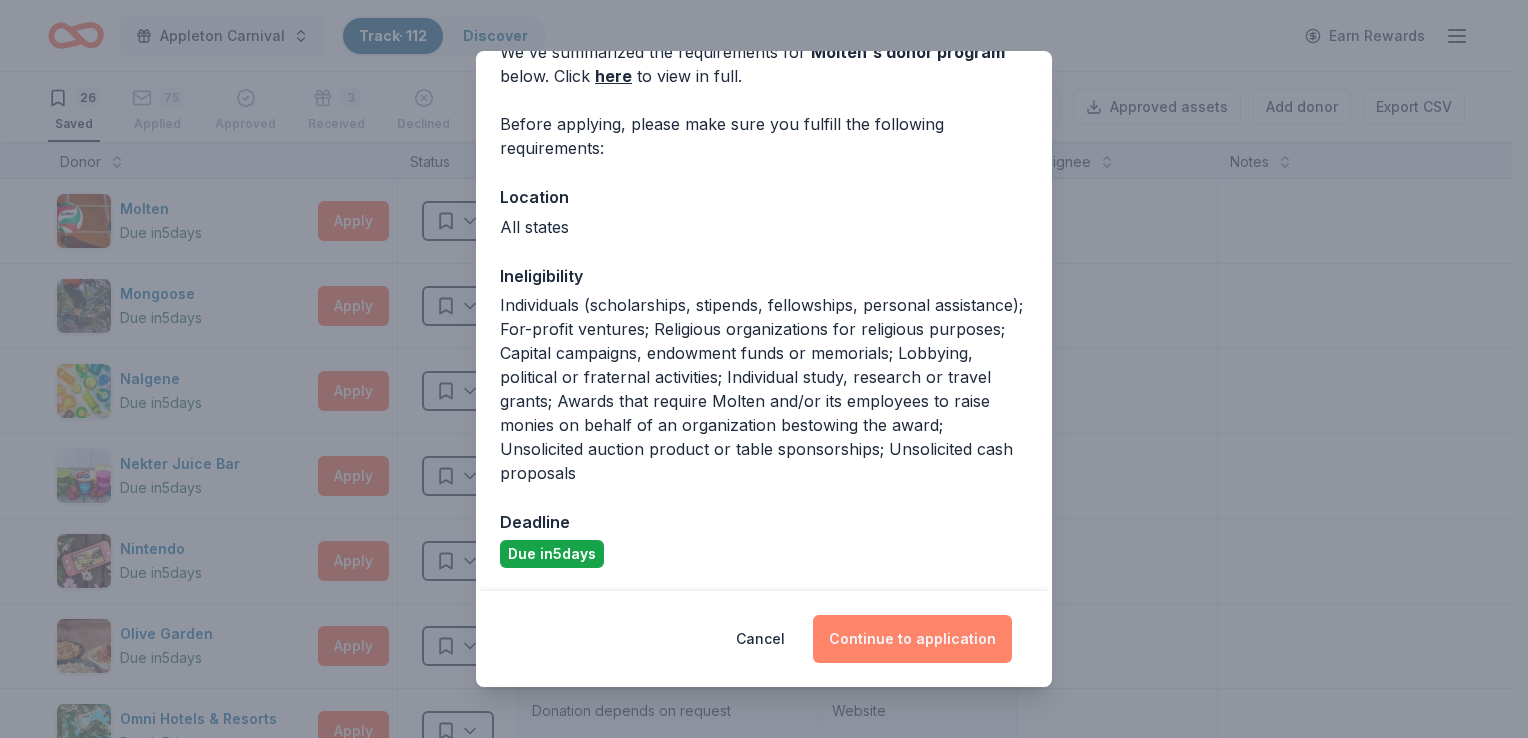 click on "Continue to application" at bounding box center (912, 639) 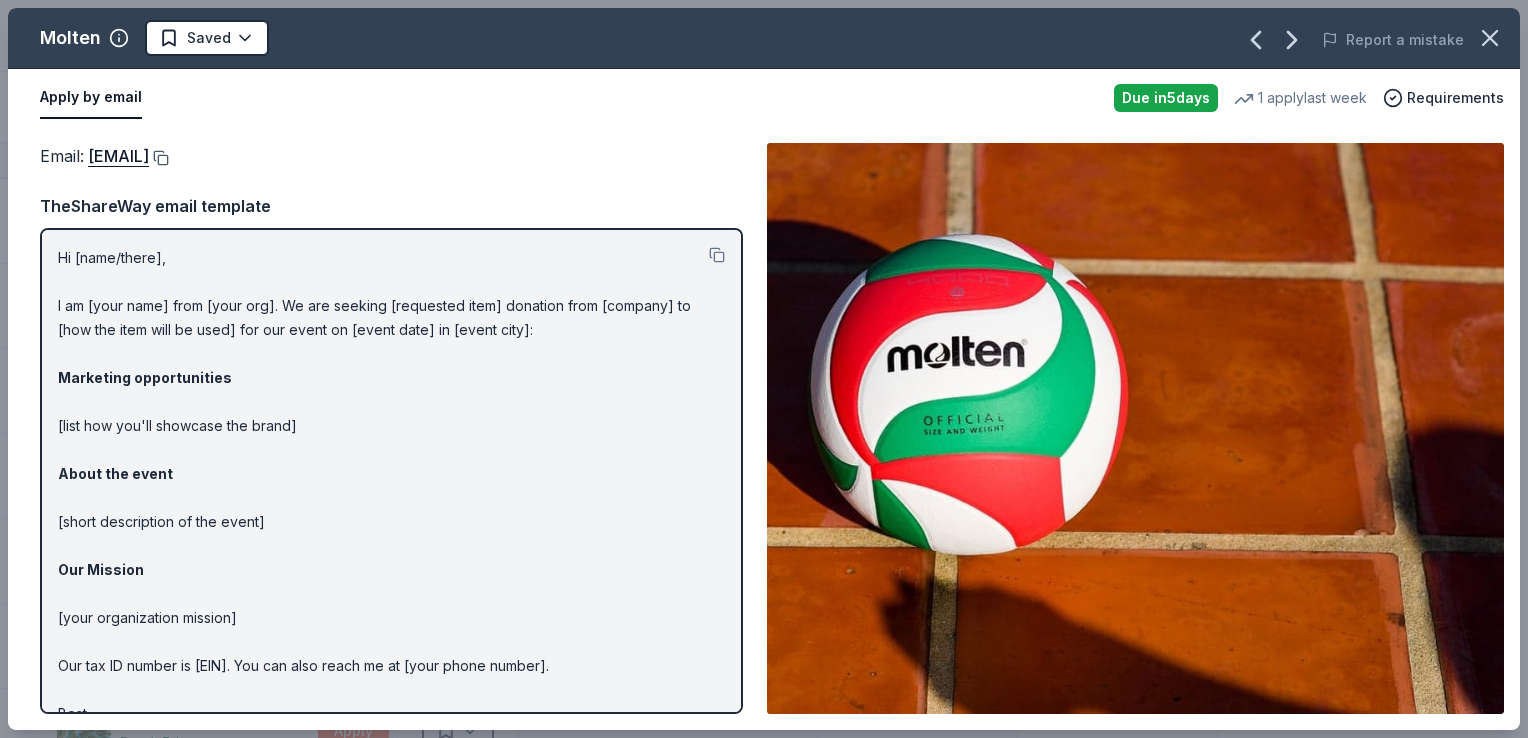 click at bounding box center [159, 158] 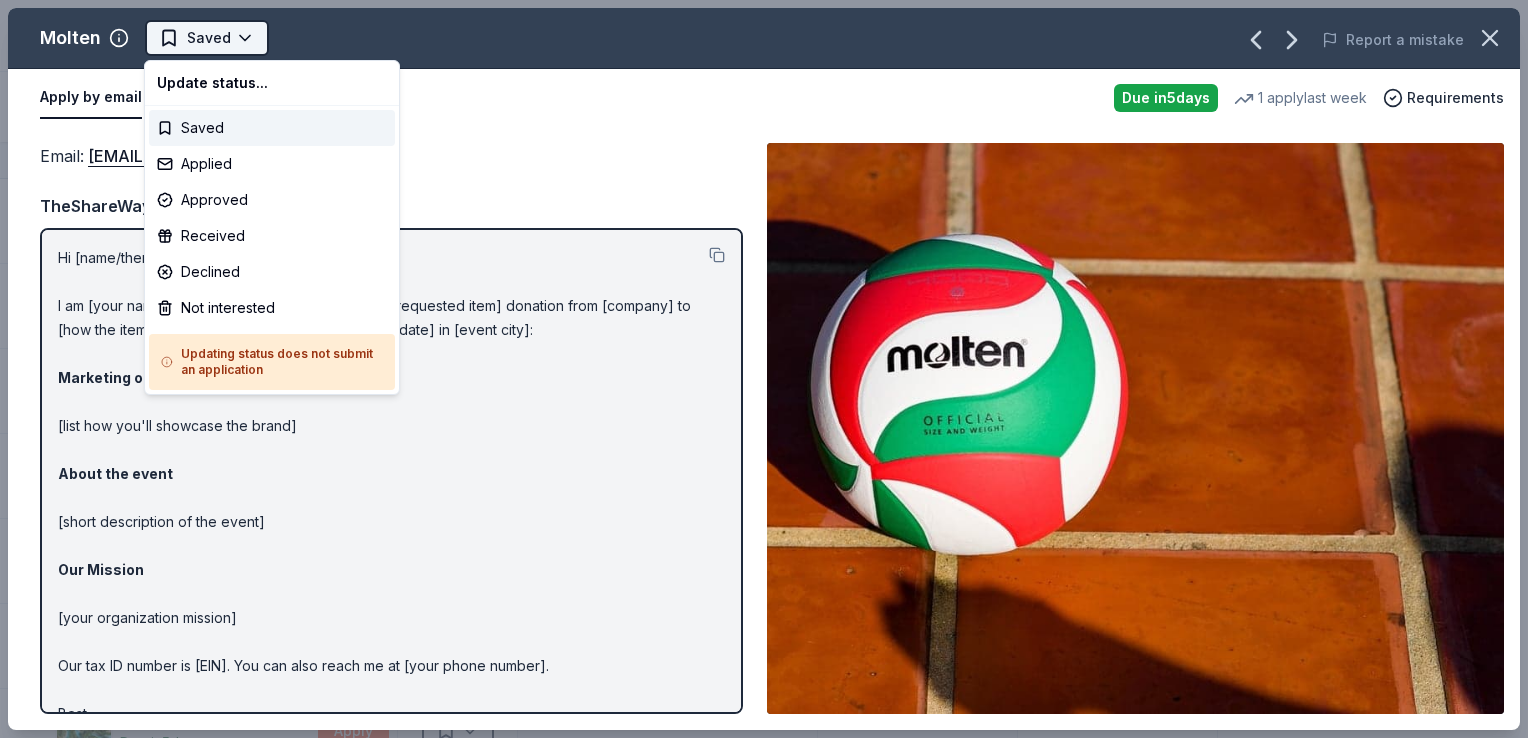 click on "Appleton Carnival  Track  · 112 Discover Earn Rewards 26 Saved 75 Applied Approved 3 Received Declined Not interested  Approved assets Add donor Export CSV Donor Status Donation Apply method Assignee Notes Molten Due in  5  days Apply Saved Sporting goods Email Mongoose Due in  5  days Apply Saved Bike(s), Scooter(s), Apparel/gear products; up to 5 products Website Nalgene Due in  5  days Apply Saved Water bottle(s) Website Nekter Juice Bar Due in  5  days Apply Saved Donation depends on request Website Nintendo Due in  5  days Apply Saved Donation depends on request Email Olive Garden Due in  5  days Apply Saved Gift certificates or food In person Omni Hotels & Resorts Due in  5  days Apply Saved Donation depends on request Website Paper Culture Due in  5  days Apply Saved Gift voucher(s) or 50% off voucher(s) for auction invites Website Pentel Due in  5  days Apply Saved Stationery product(s) Website Pizza Hut Due in  5  days Apply Saved Food, gift card(s) Phone In person Polaris Due in  5  days Apply 5 5" at bounding box center (764, 369) 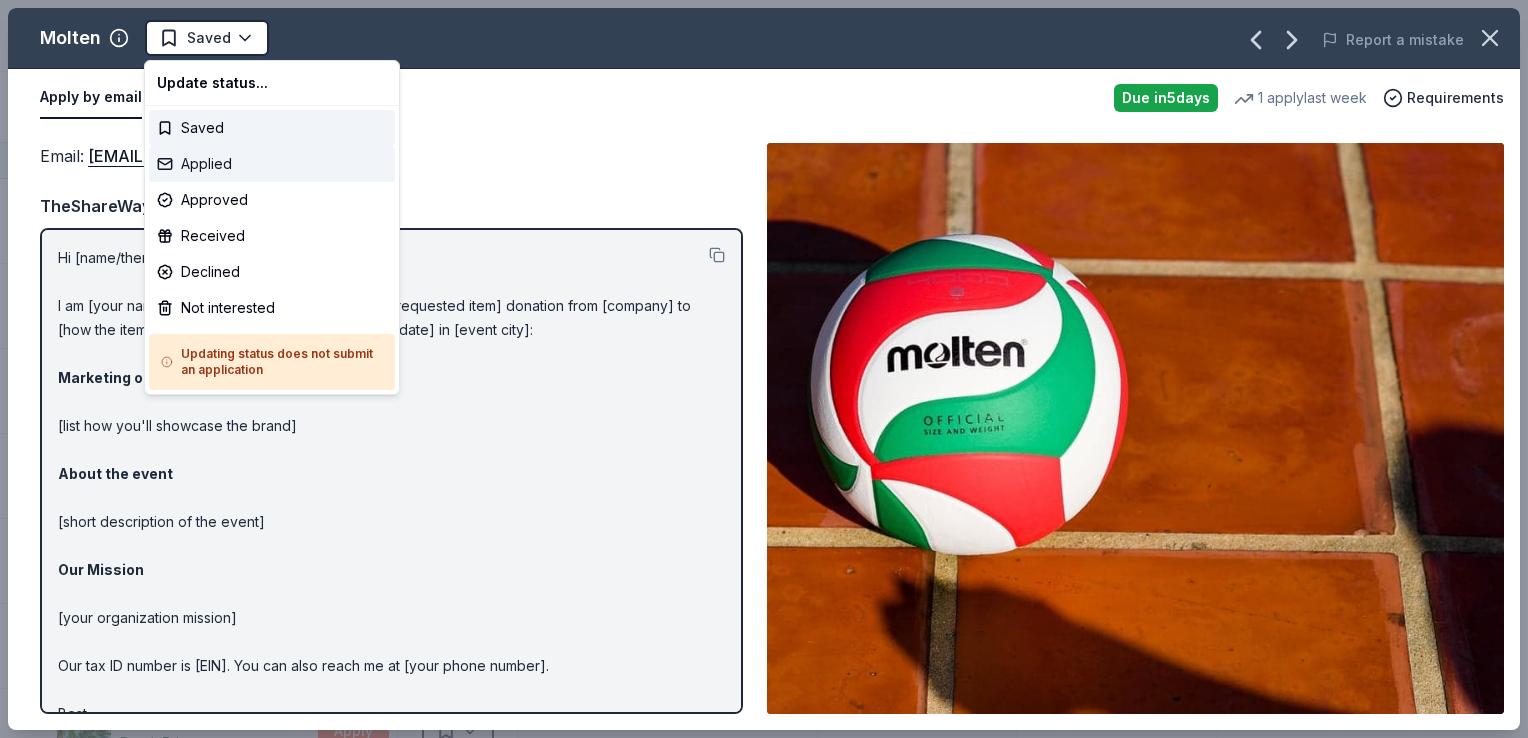 click on "Applied" at bounding box center (272, 164) 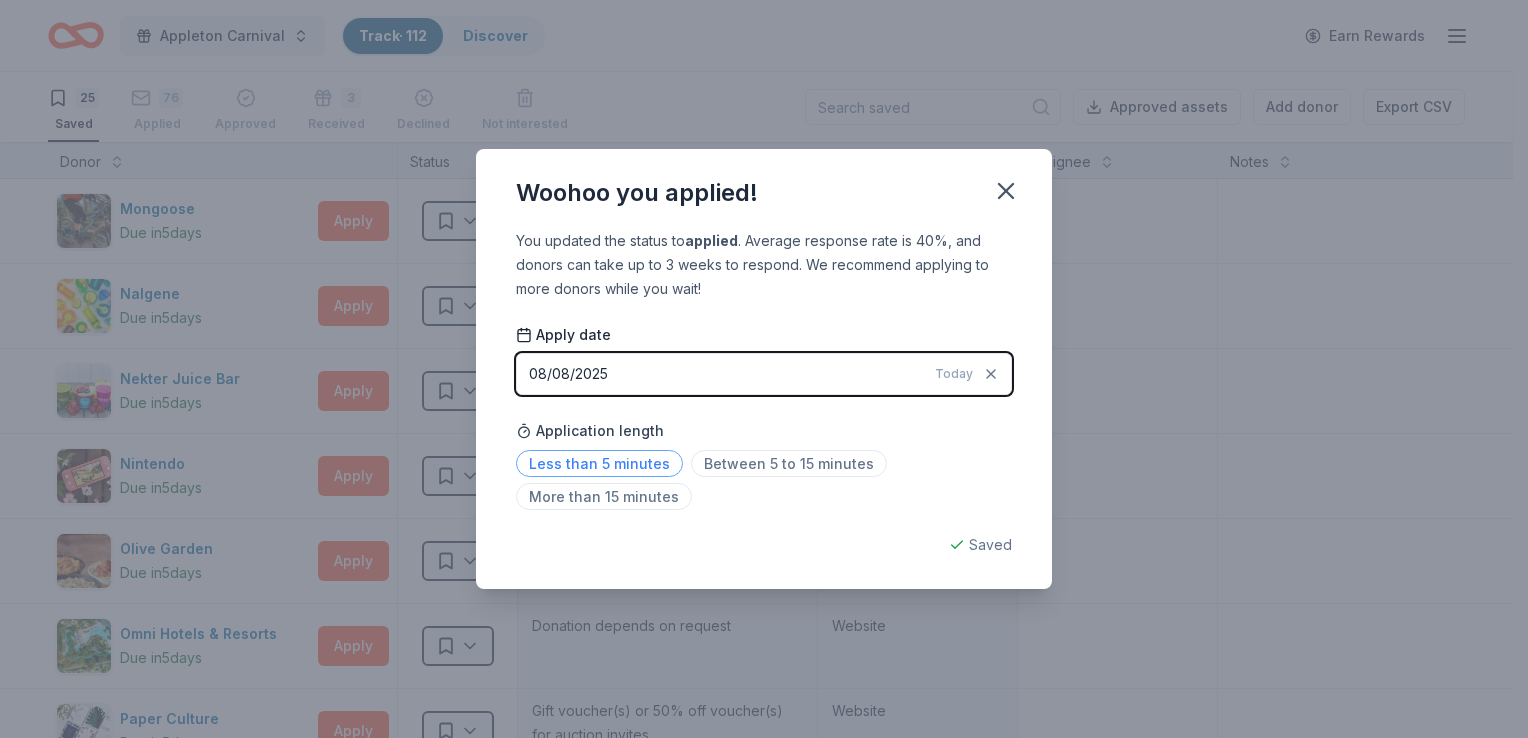click on "Less than 5 minutes" at bounding box center [599, 463] 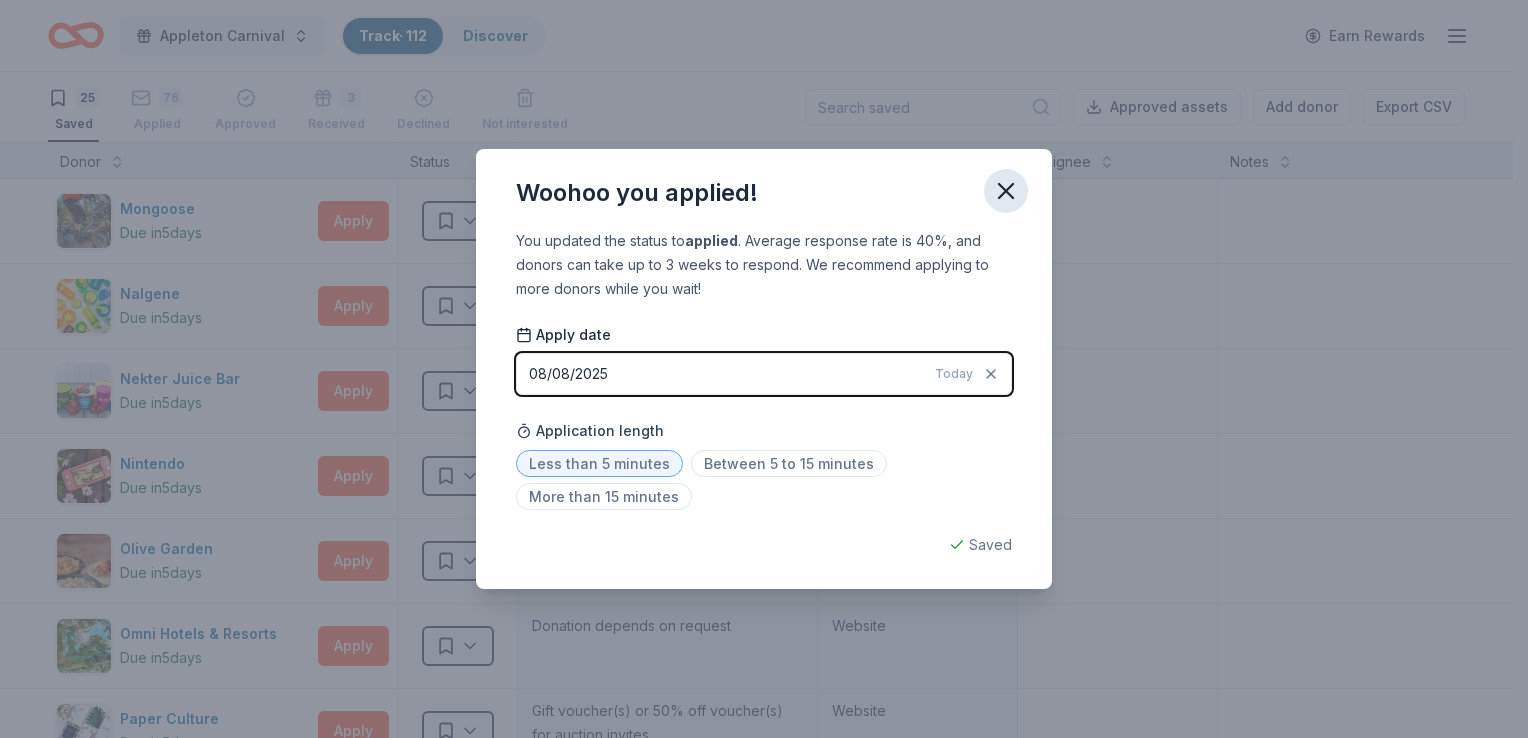 click 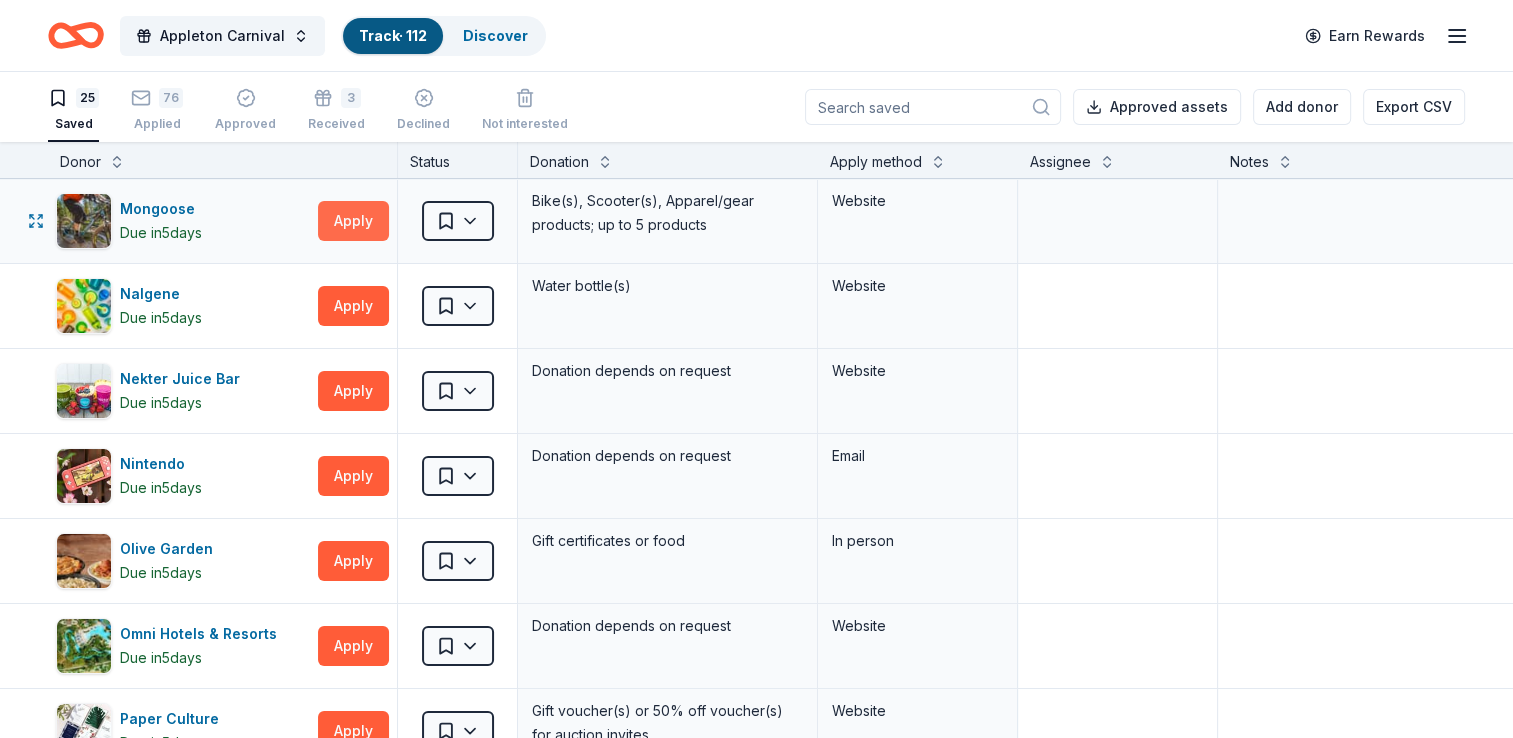 click on "Apply" at bounding box center (353, 221) 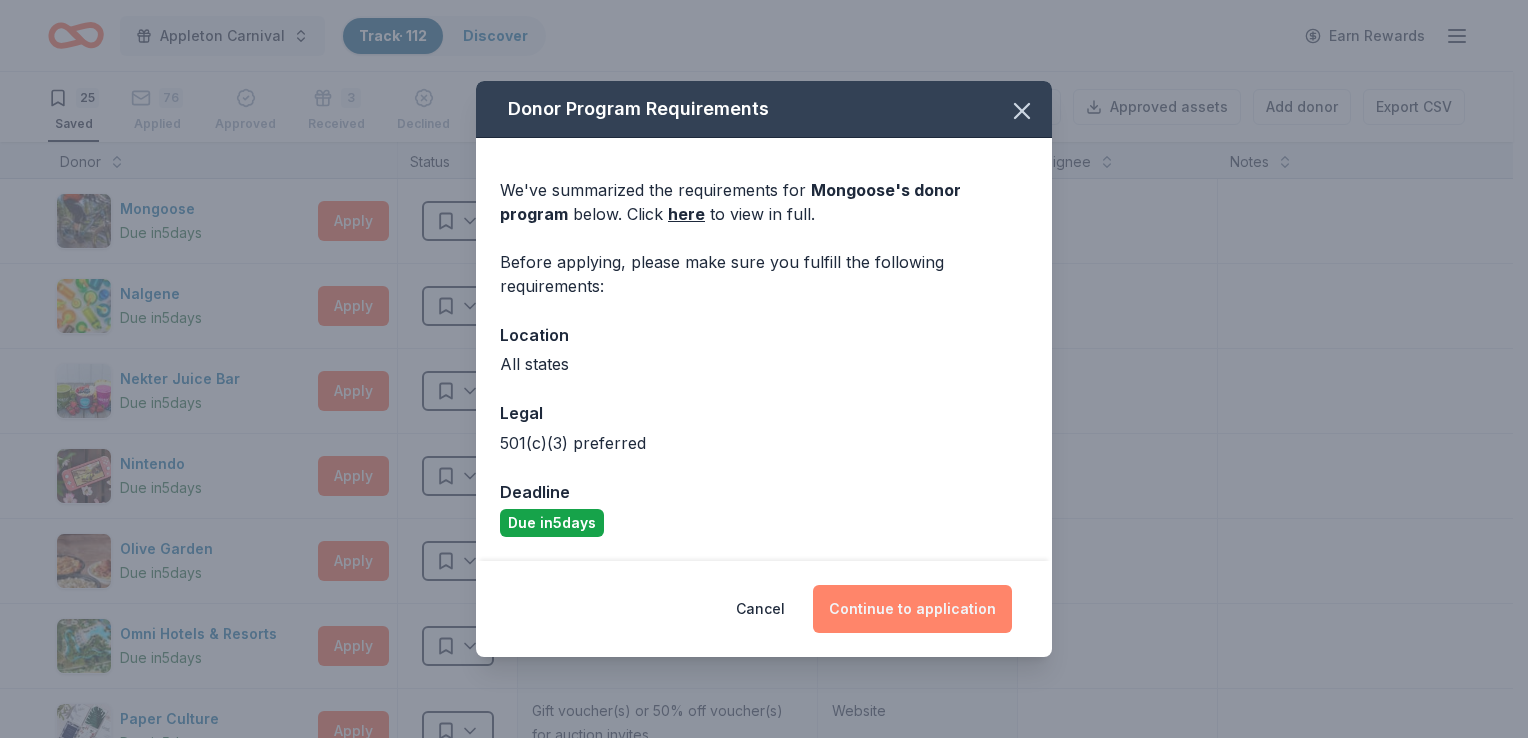click on "Continue to application" at bounding box center (912, 609) 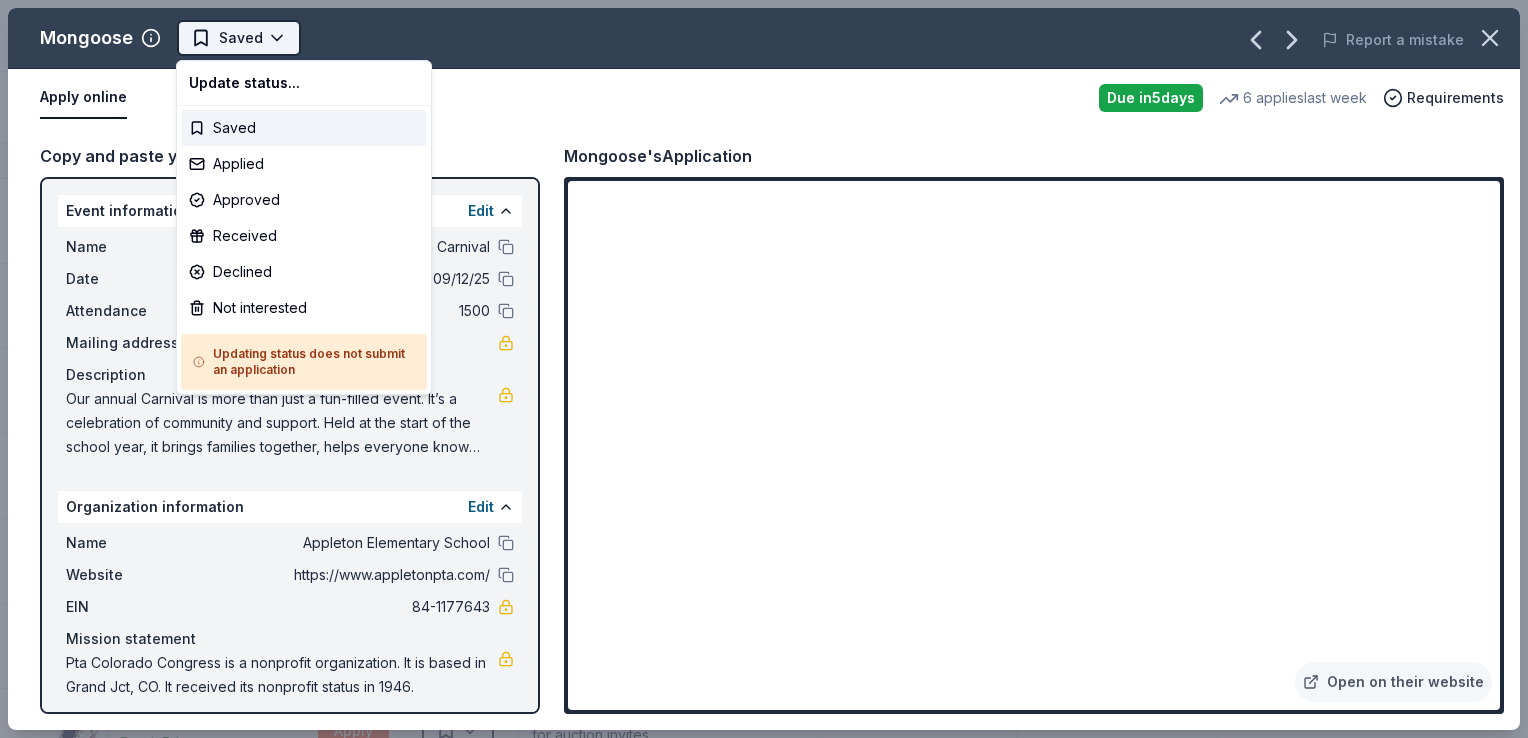 click on "Appleton Carnival Track · 112 Discover Earn Rewards 25 Saved 76 Applied Approved 3 Received Declined Not interested Approved assets Add donor Export CSV Donor Status Donation Apply method Assignee Notes Mongoose Due in 5 days Apply Saved Bike(s), Scooter(s), Apparel/gear products; up to 5 products Website Nalgene Due in 5 days Apply Saved Water bottle(s) Website Nekter Juice Bar Due in 5 days Apply Saved Donation depends on request Website Nintendo Due in 5 days Apply Saved Donation depends on request Email Olive Garden Due in 5 days Apply Saved Gift certificates or food In person Omni Hotels & Resorts Due in 5 days Apply Saved Donation depends on request Website Paper Culture Due in 5 days Apply Saved Gift voucher(s) or 50% off voucher(s) for auction invites Website Pentel Due in 5 days Apply Saved Stationery product(s) Website Pizza Hut Due in 5 days Apply Saved Food, gift card(s) Phone In person Polaris Due in 5 days Apply Saved Outdoor products Website Presidio Golf Course Due in" at bounding box center (764, 369) 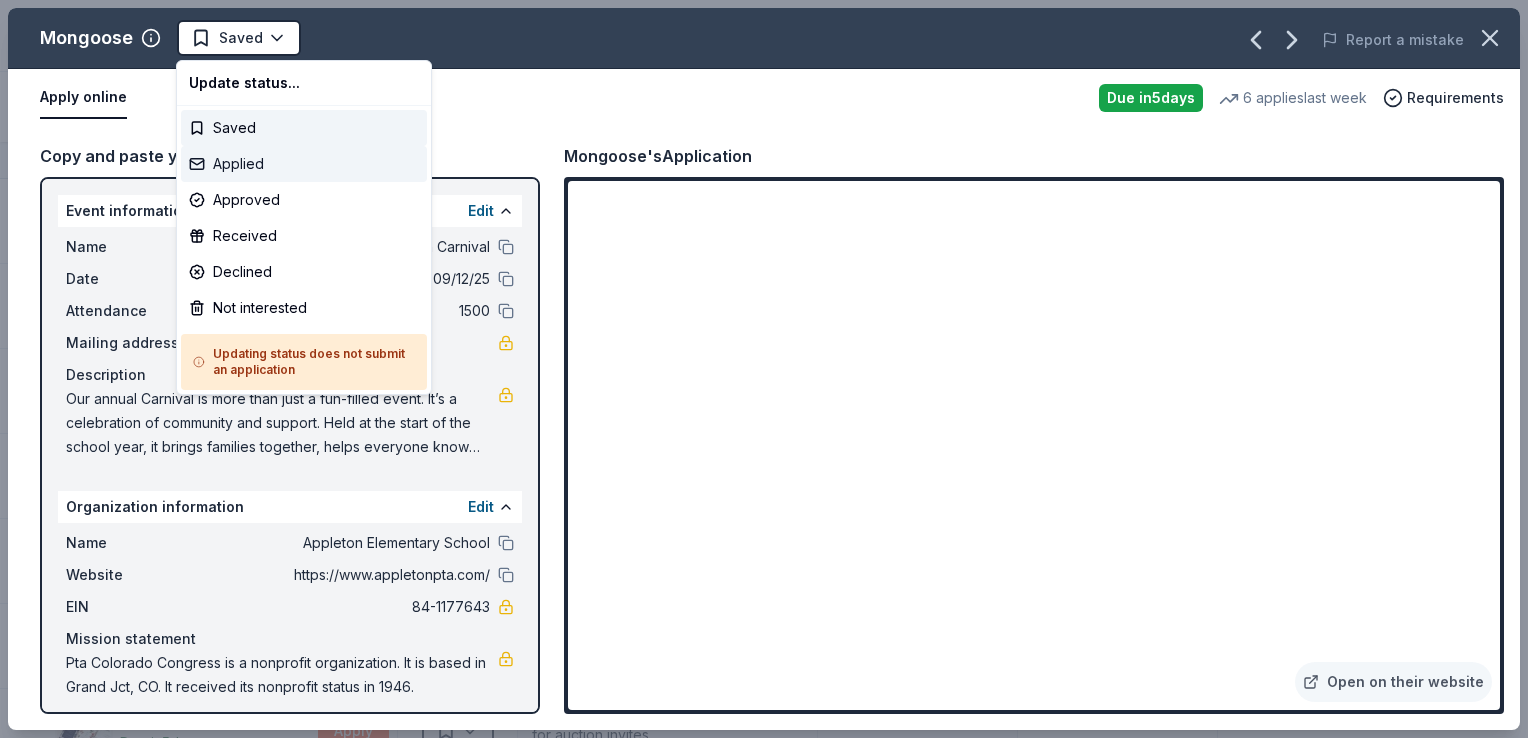 click on "Applied" at bounding box center [304, 164] 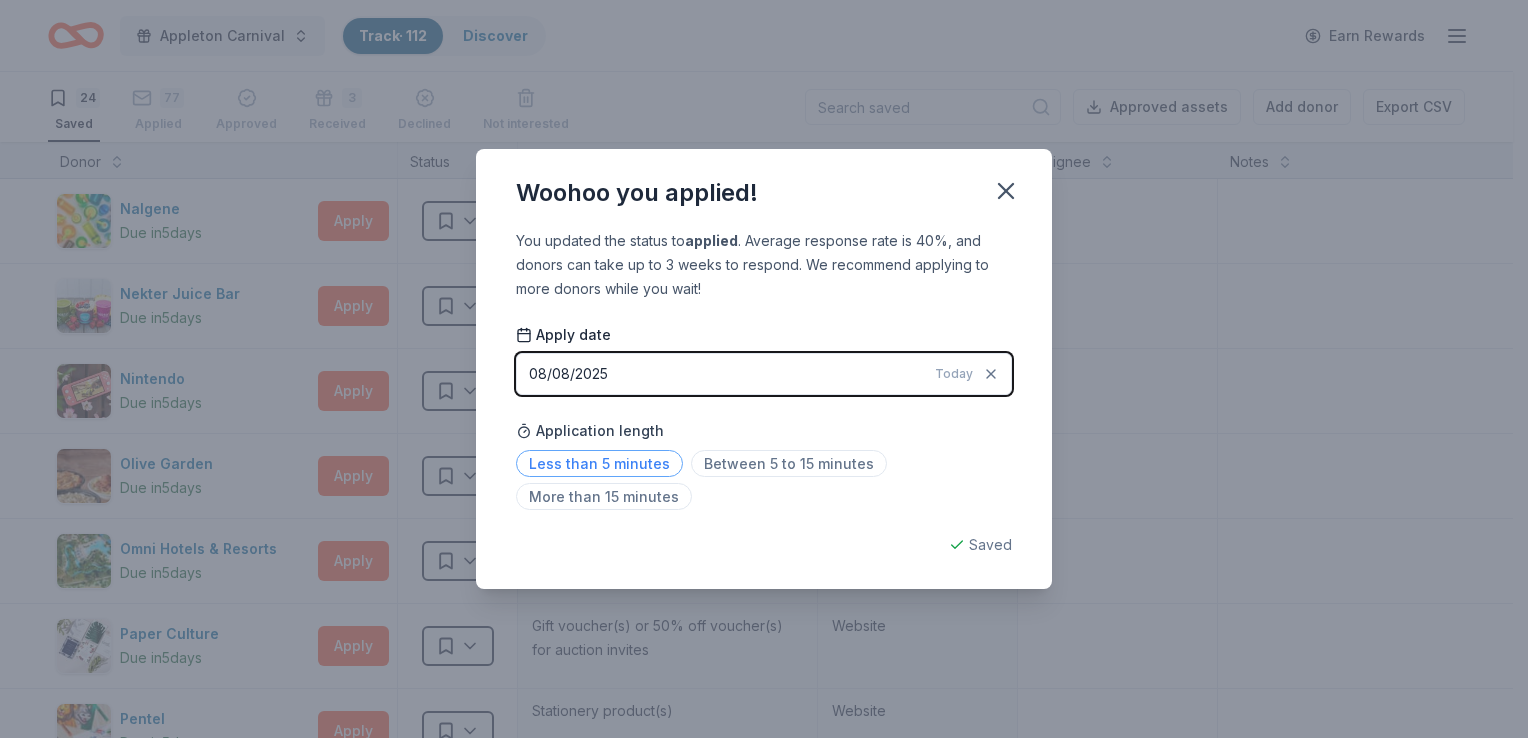 click on "Less than 5 minutes" at bounding box center [599, 463] 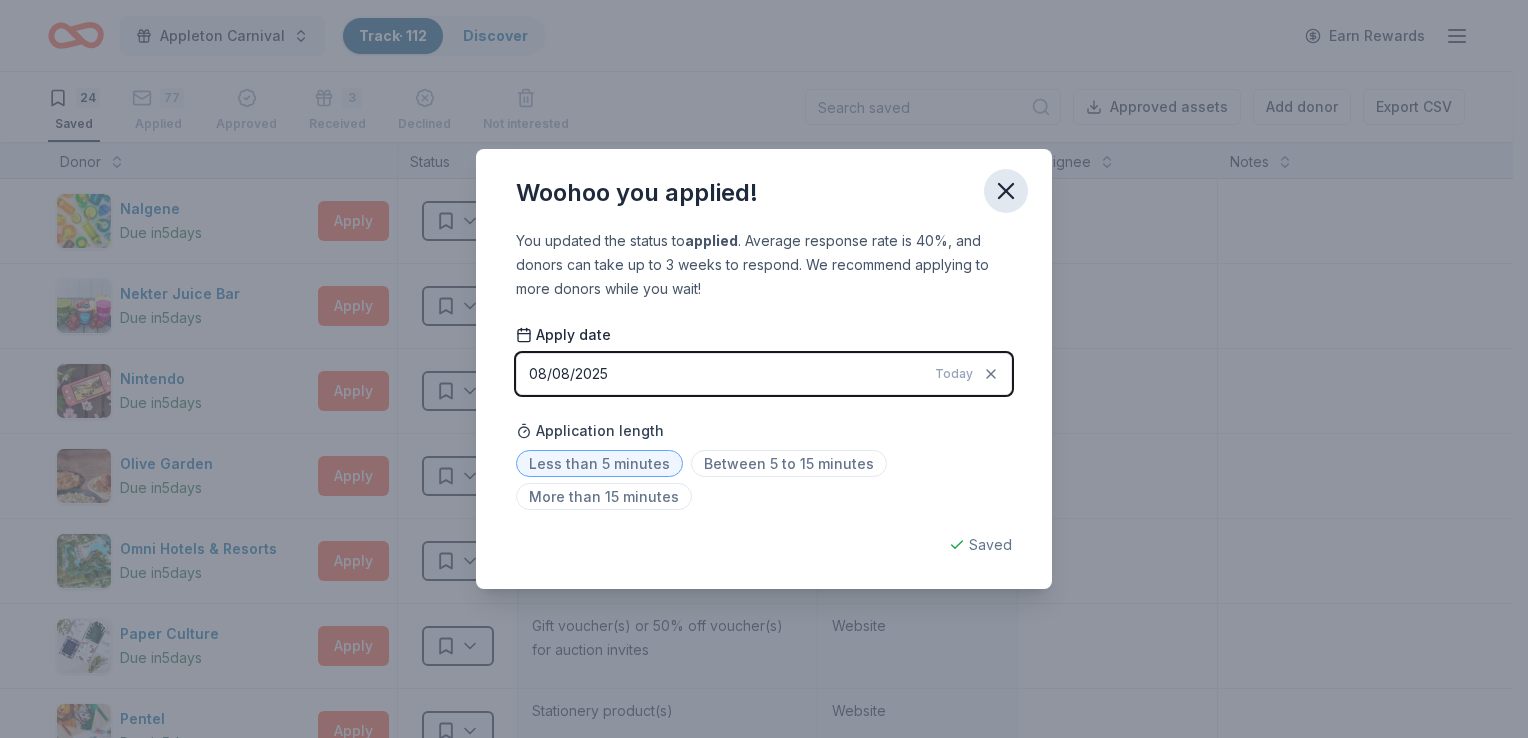 click 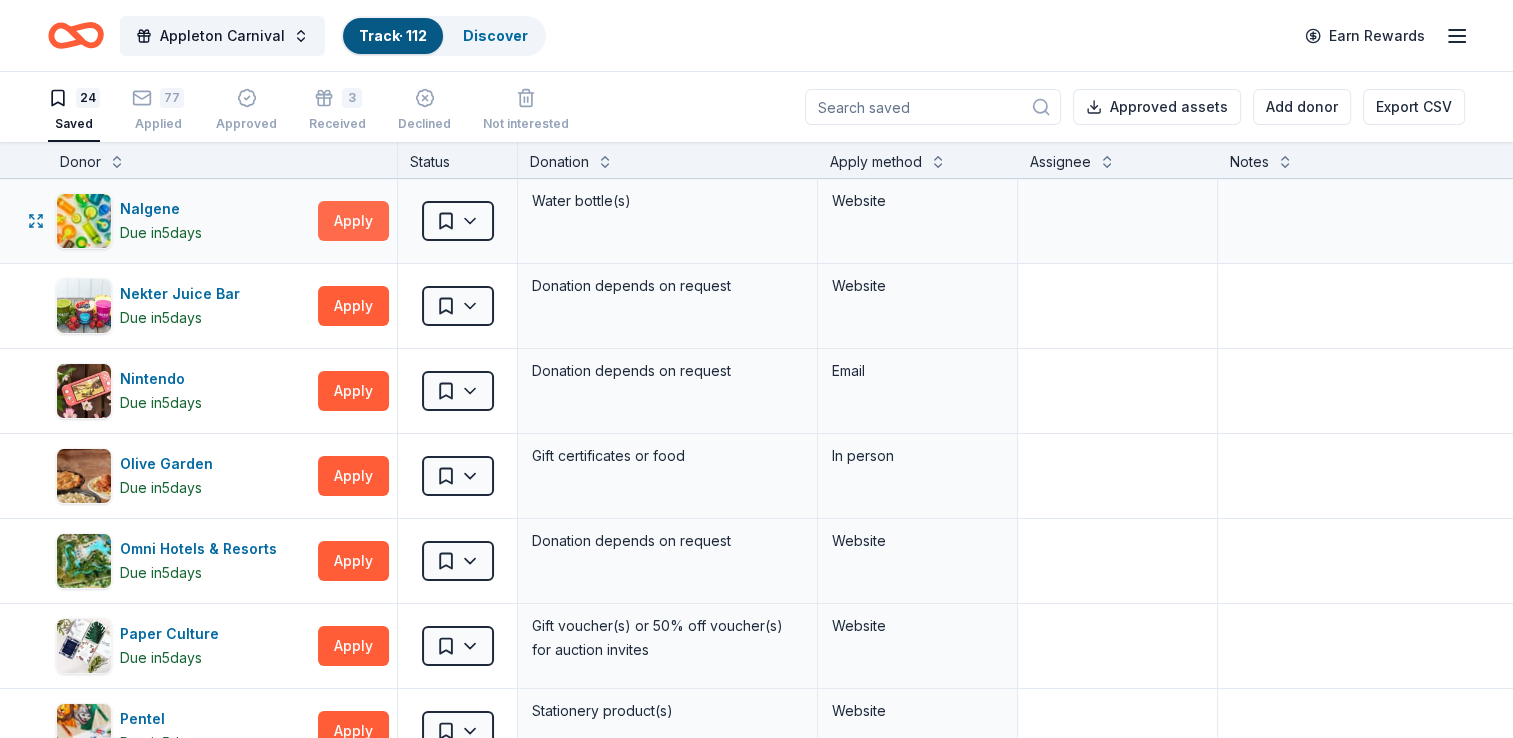 click on "Apply" at bounding box center (353, 221) 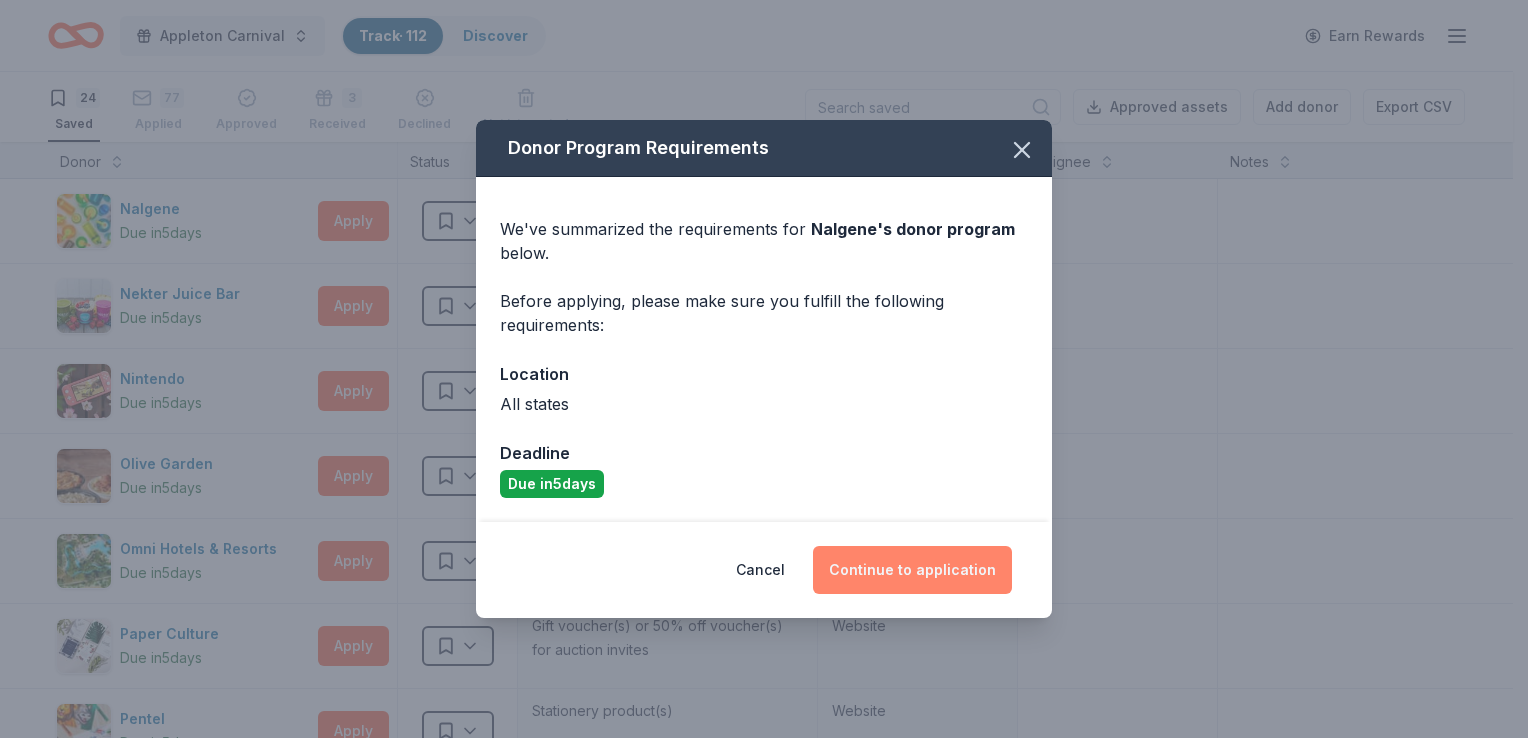 click on "Continue to application" at bounding box center (912, 570) 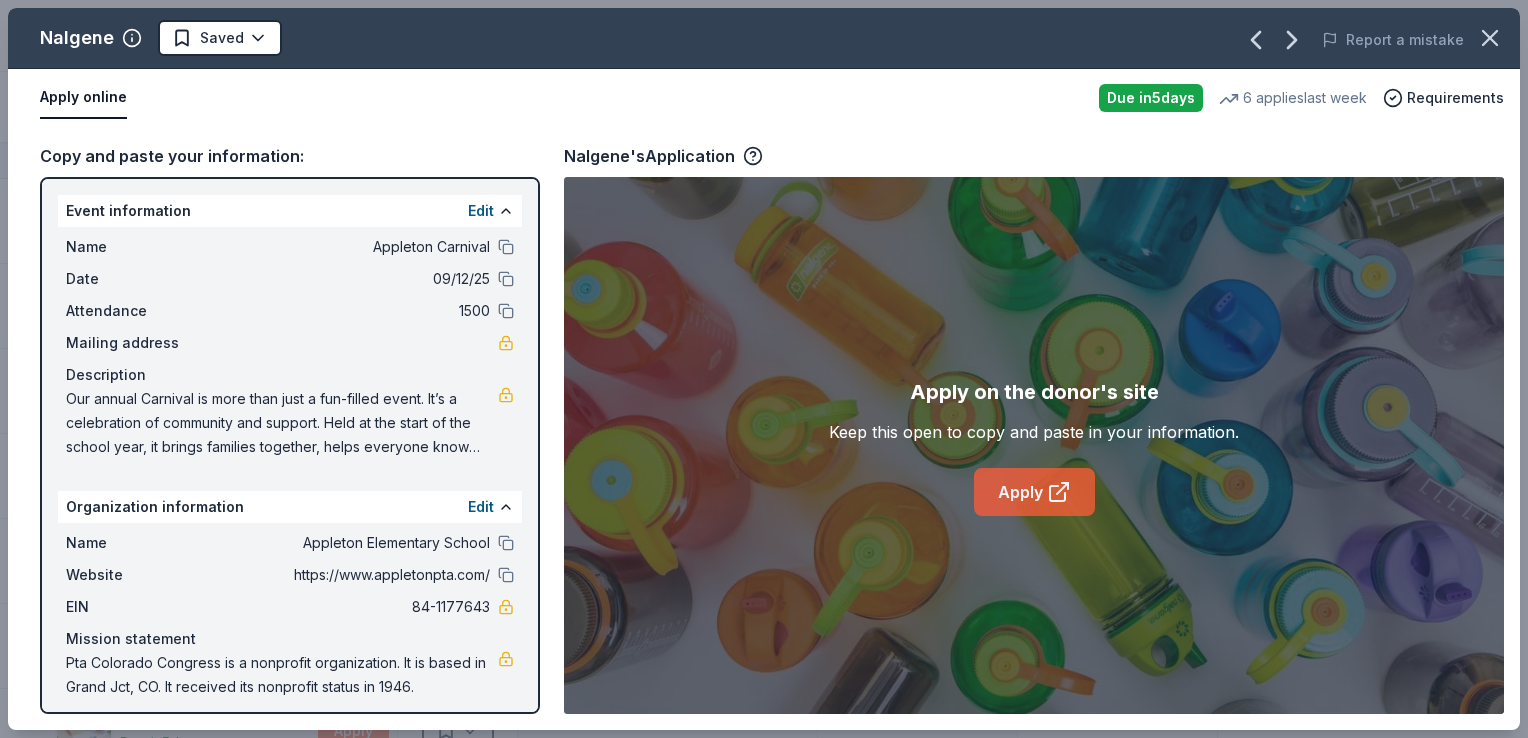 click on "Apply" at bounding box center [1034, 492] 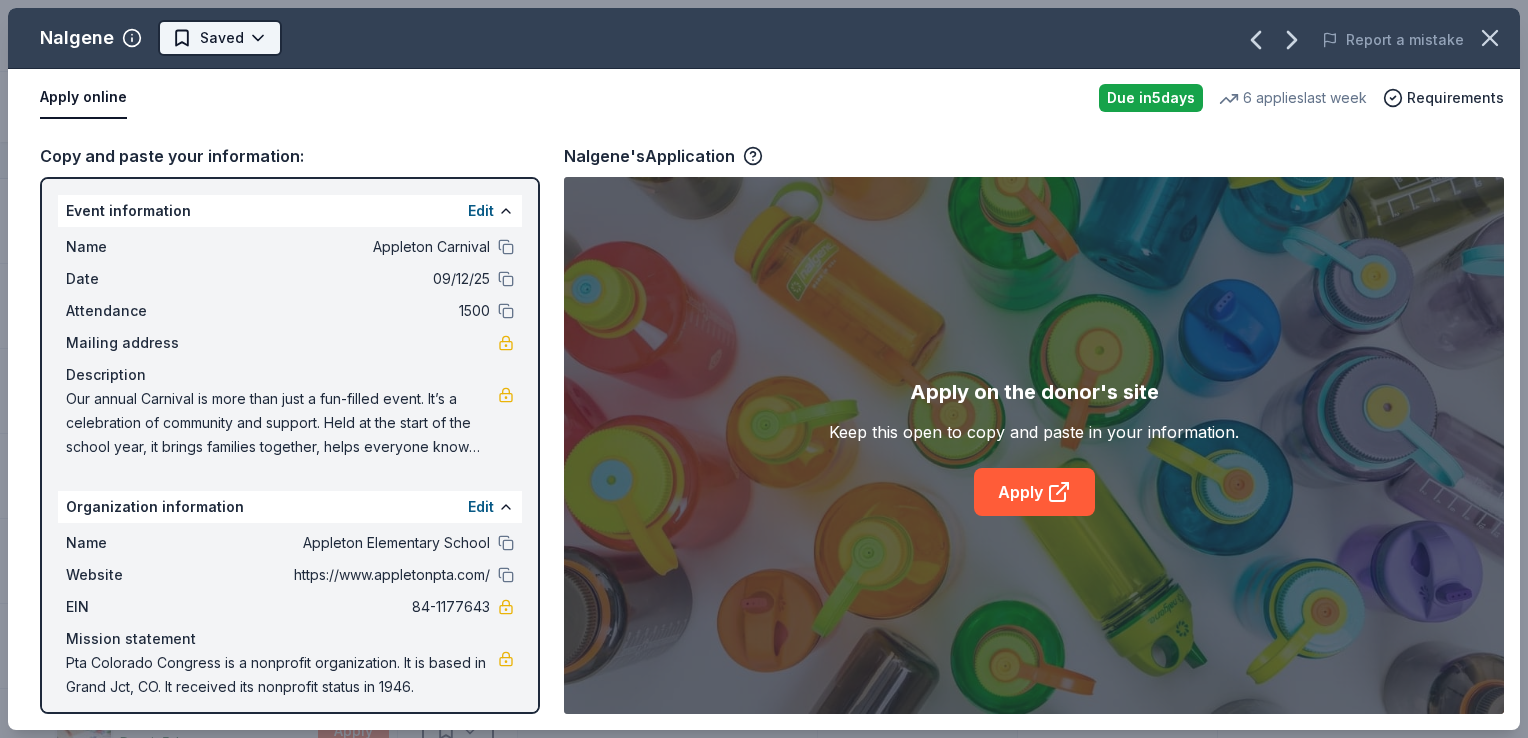 click on "Appleton Carnival  Track  · 112 Discover Earn Rewards 24 Saved 77 Applied Approved 3 Received Declined Not interested  Approved assets Add donor Export CSV Donor Status Donation Apply method Assignee Notes Nalgene Due in  5  days Apply Saved Water bottle(s) Website Nekter Juice Bar Due in  5  days Apply Saved Donation depends on request Website Nintendo Due in  5  days Apply Saved Donation depends on request Email Olive Garden Due in  5  days Apply Saved Gift certificates or food In person Omni Hotels & Resorts Due in  5  days Apply Saved Donation depends on request Website Paper Culture Due in  5  days Apply Saved Gift voucher(s) or 50% off voucher(s) for auction invites Website Pentel Due in  5  days Apply Saved Stationery product(s) Website Pizza Hut Due in  5  days Apply Saved Food, gift card(s) Phone In person Polaris Due in  5  days Apply Saved Outdoor products Website Presidio Golf Course Due in  5  days Apply Saved Donation depends on request Website Purina Due in  5  days Apply Saved Website Due in" at bounding box center [764, 369] 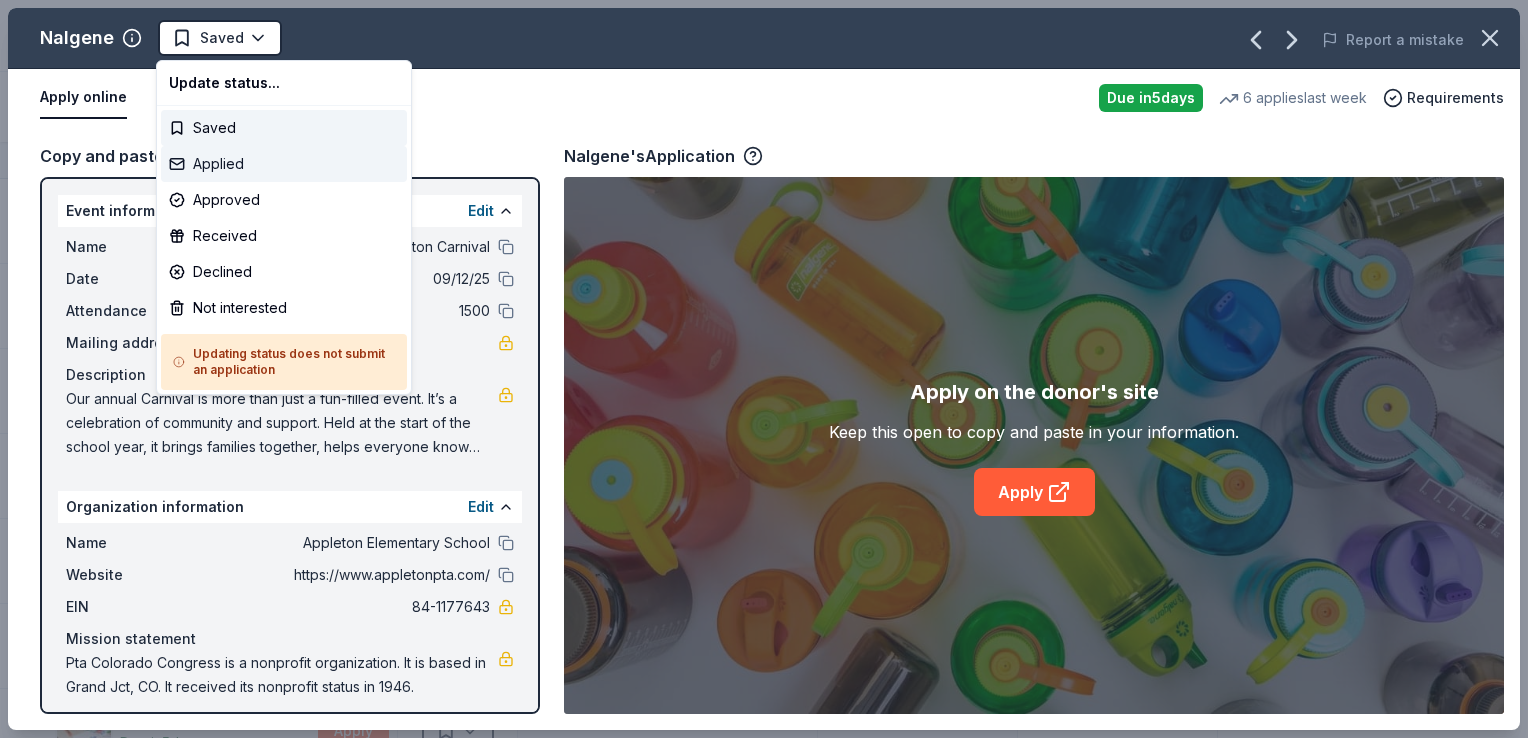 click on "Applied" at bounding box center [284, 164] 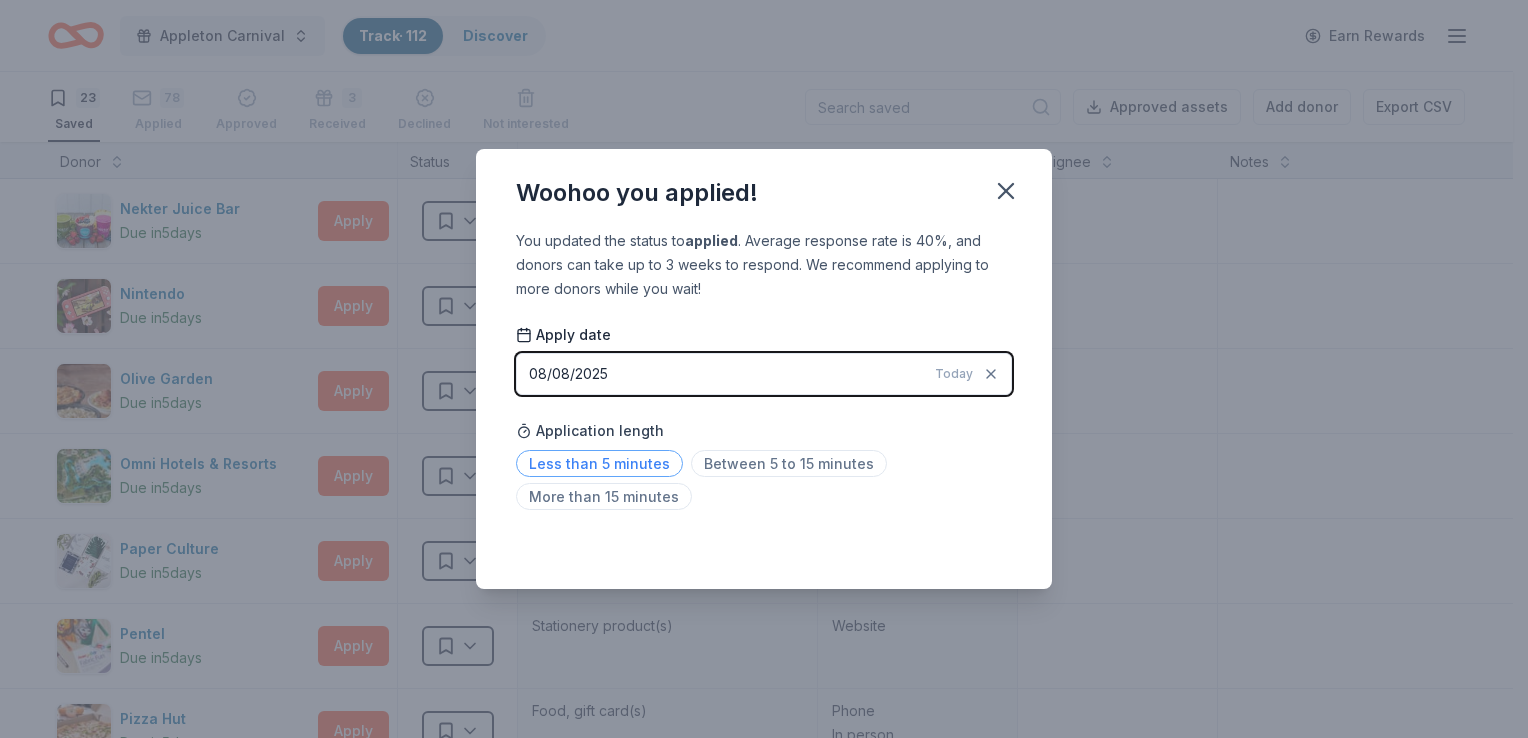 click on "Less than 5 minutes" at bounding box center (599, 463) 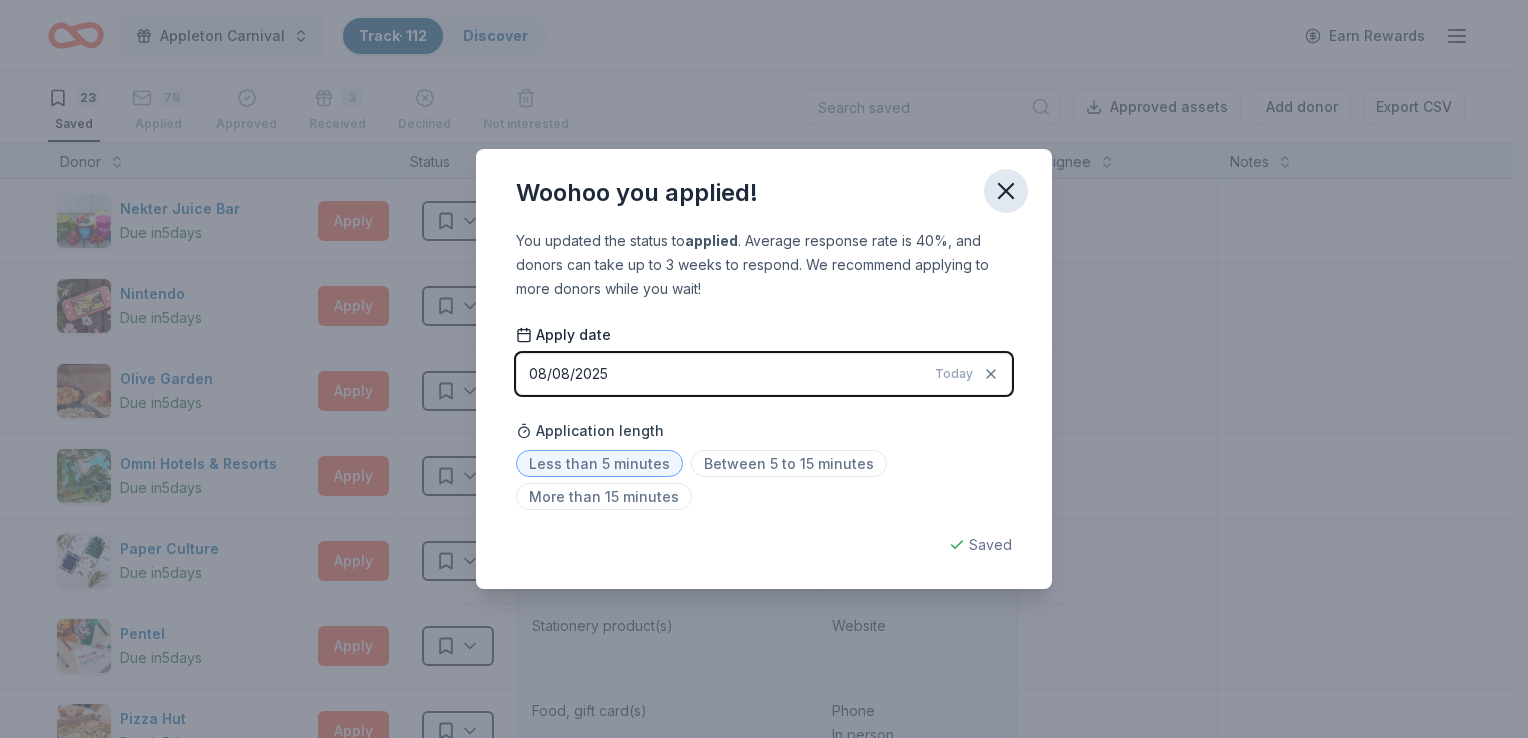 click 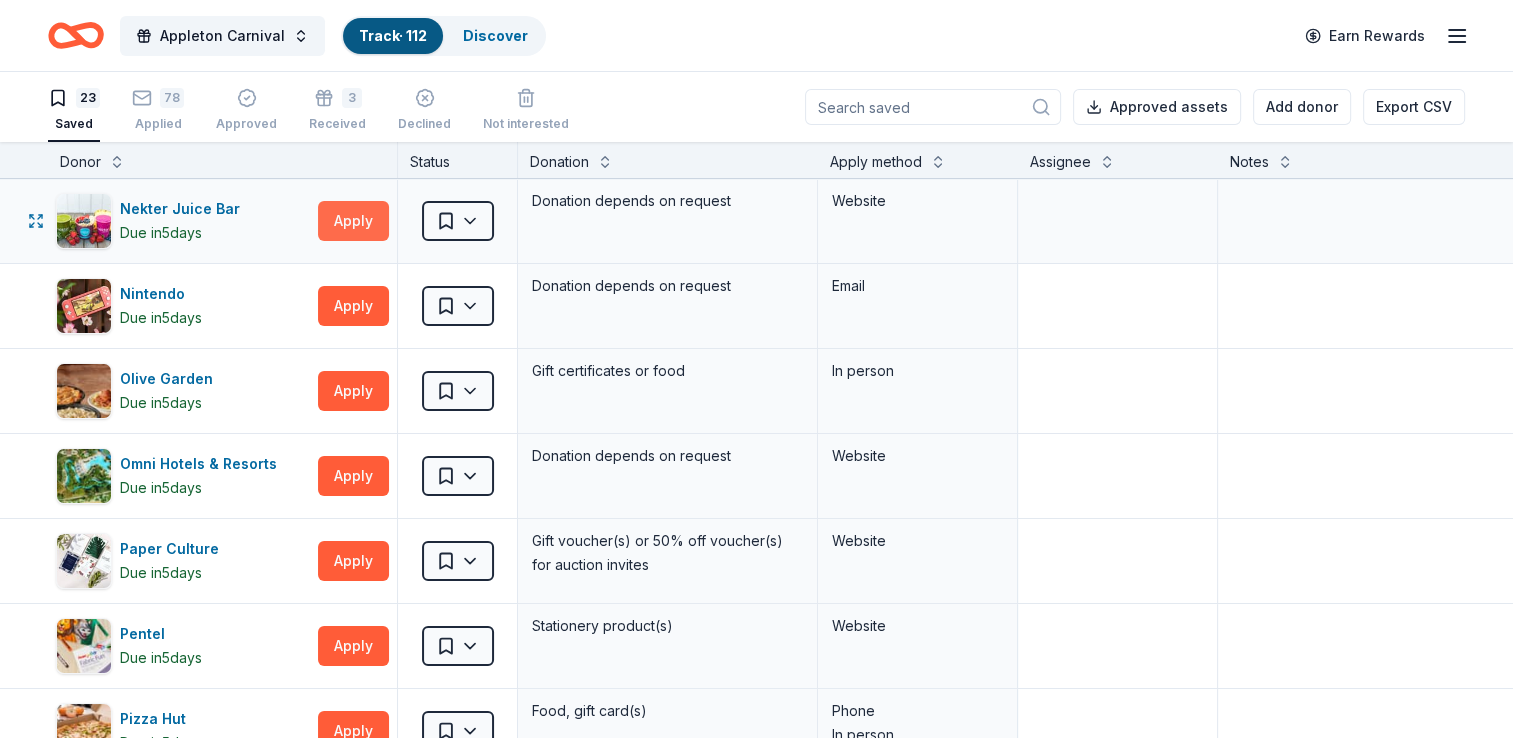 click on "Apply" at bounding box center [353, 221] 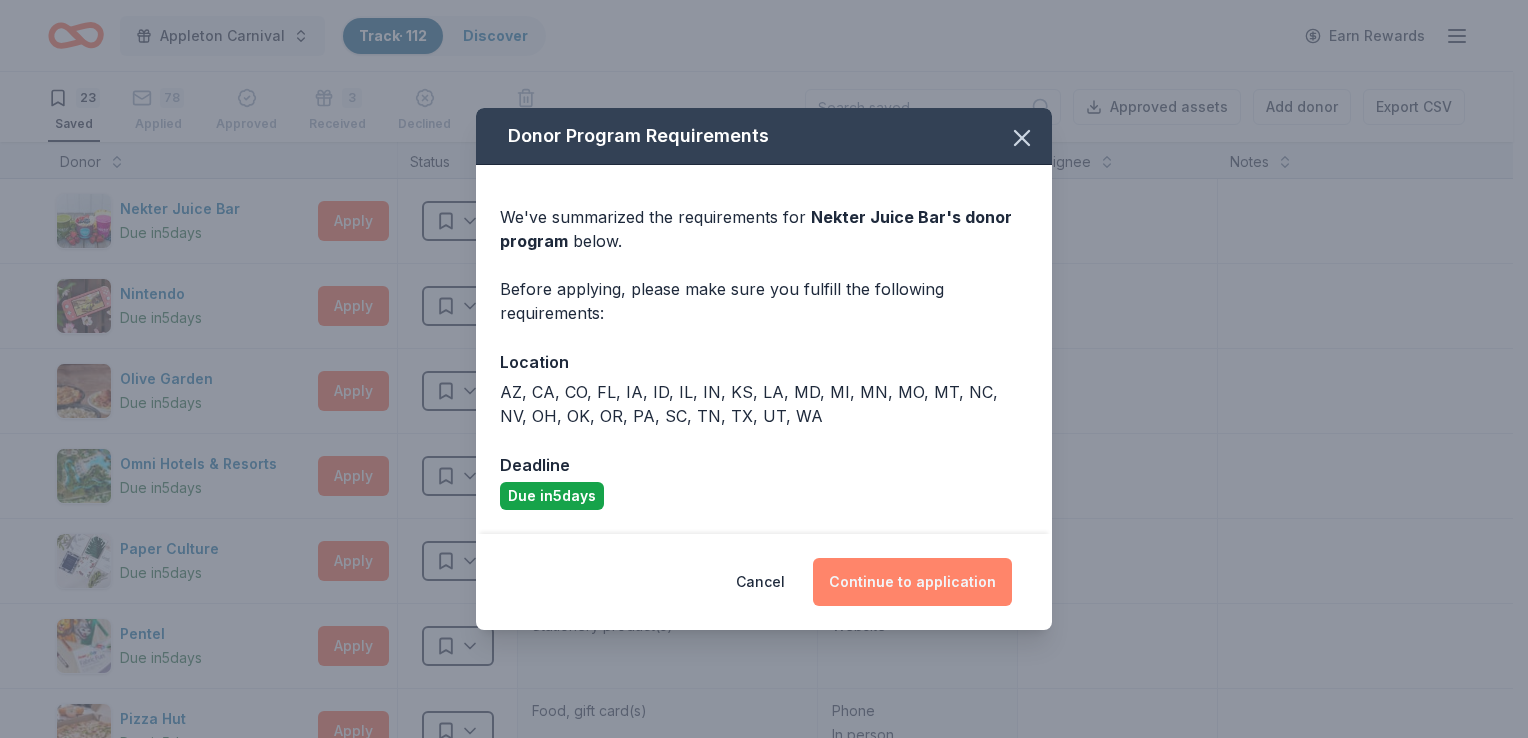 click on "Continue to application" at bounding box center [912, 582] 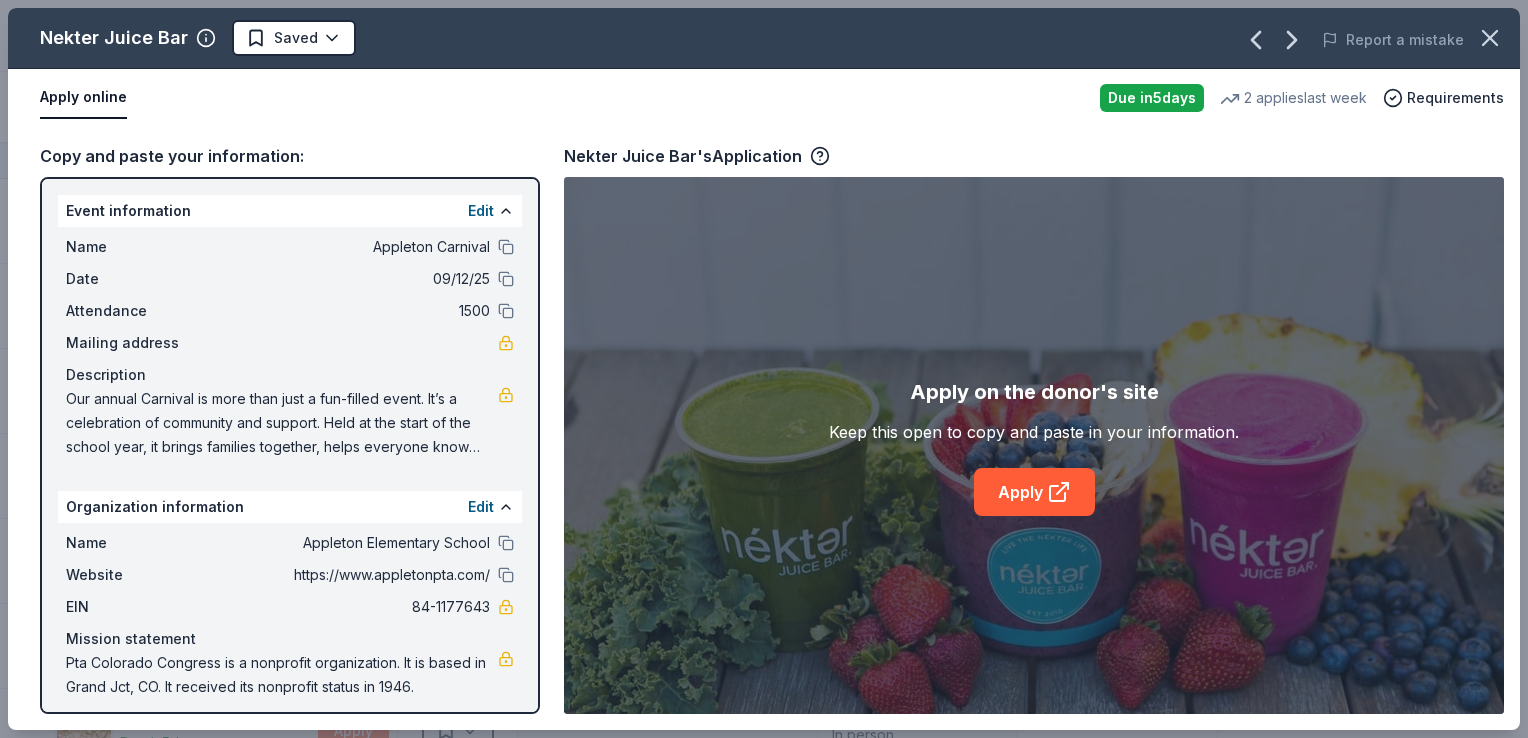 click on "Apply on the donor's site Keep this open to copy and paste in your information. Apply" at bounding box center [1034, 446] 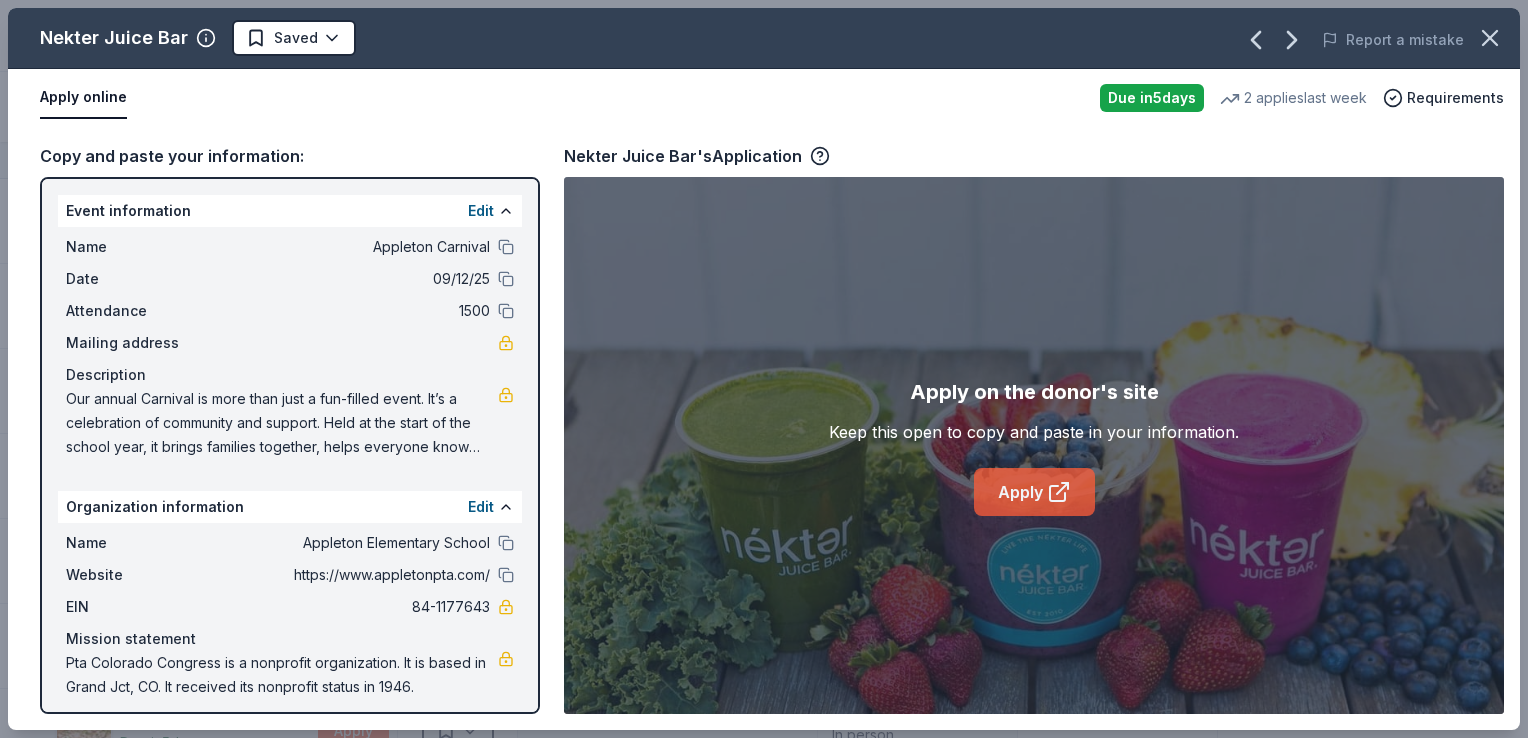 click on "Apply" at bounding box center [1034, 492] 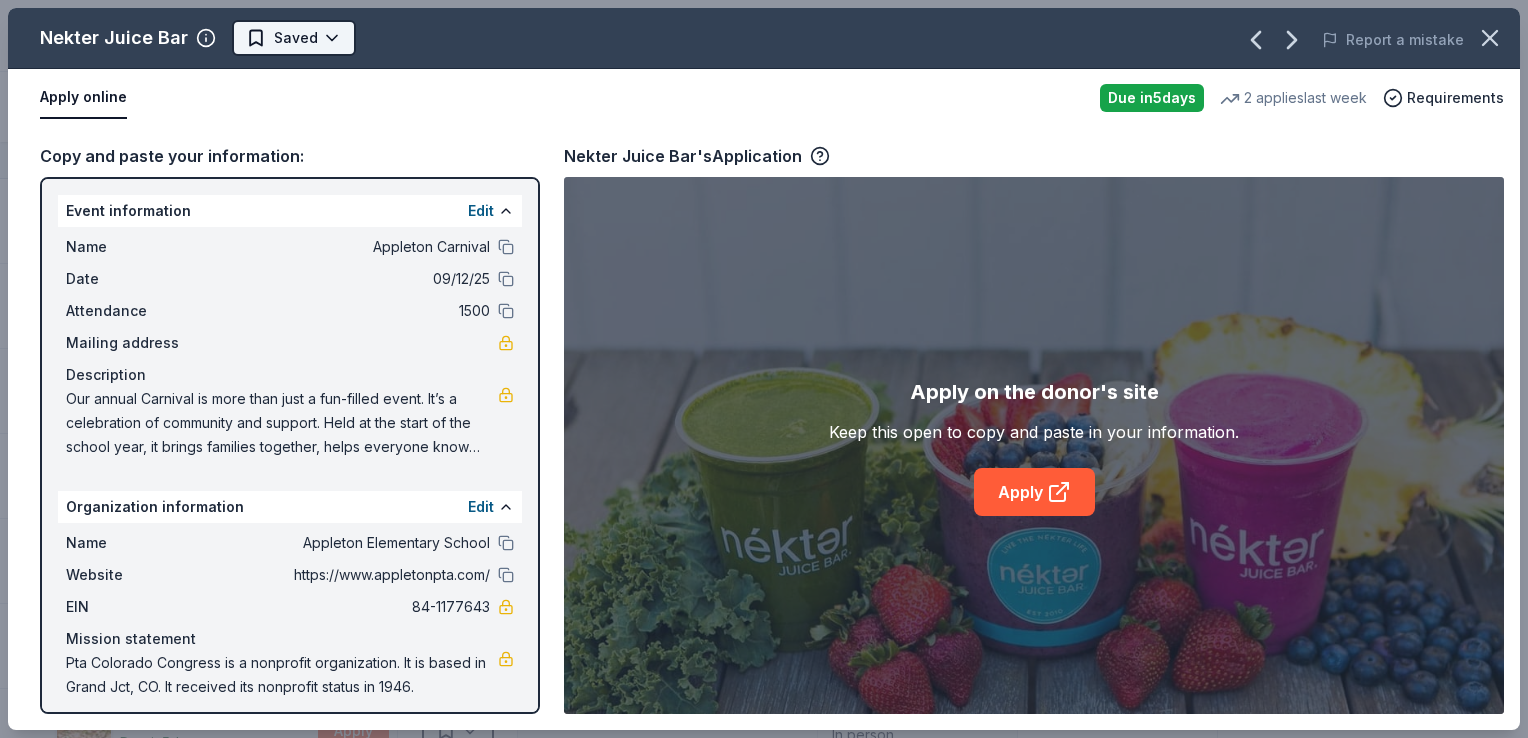 click on "Appleton Carnival  Track  · 112 Discover Earn Rewards 23 Saved 78 Applied Approved 3 Received Declined Not interested  Approved assets Add donor Export CSV Donor Status Donation Apply method Assignee Notes Nekter Juice Bar Due in  5  days Apply Saved Donation depends on request Website Nintendo Due in  5  days Apply Saved Donation depends on request Email Olive Garden Due in  5  days Apply Saved Gift certificates or food In person Omni Hotels & Resorts Due in  5  days Apply Saved Donation depends on request Website Paper Culture Due in  5  days Apply Saved Gift voucher(s) or 50% off voucher(s) for auction invites Website Pentel Due in  5  days Apply Saved Stationery product(s) Website Pizza Hut Due in  5  days Apply Saved Food, gift card(s) Phone In person Polaris Due in  5  days Apply Saved Outdoor products Website Presidio Golf Course Due in  5  days Apply Saved Donation depends on request Website Purina Due in  5  days Apply Saved Pet food, cat litter, monetary Website Rib City (Outside of Florida) 5 5 5" at bounding box center (764, 369) 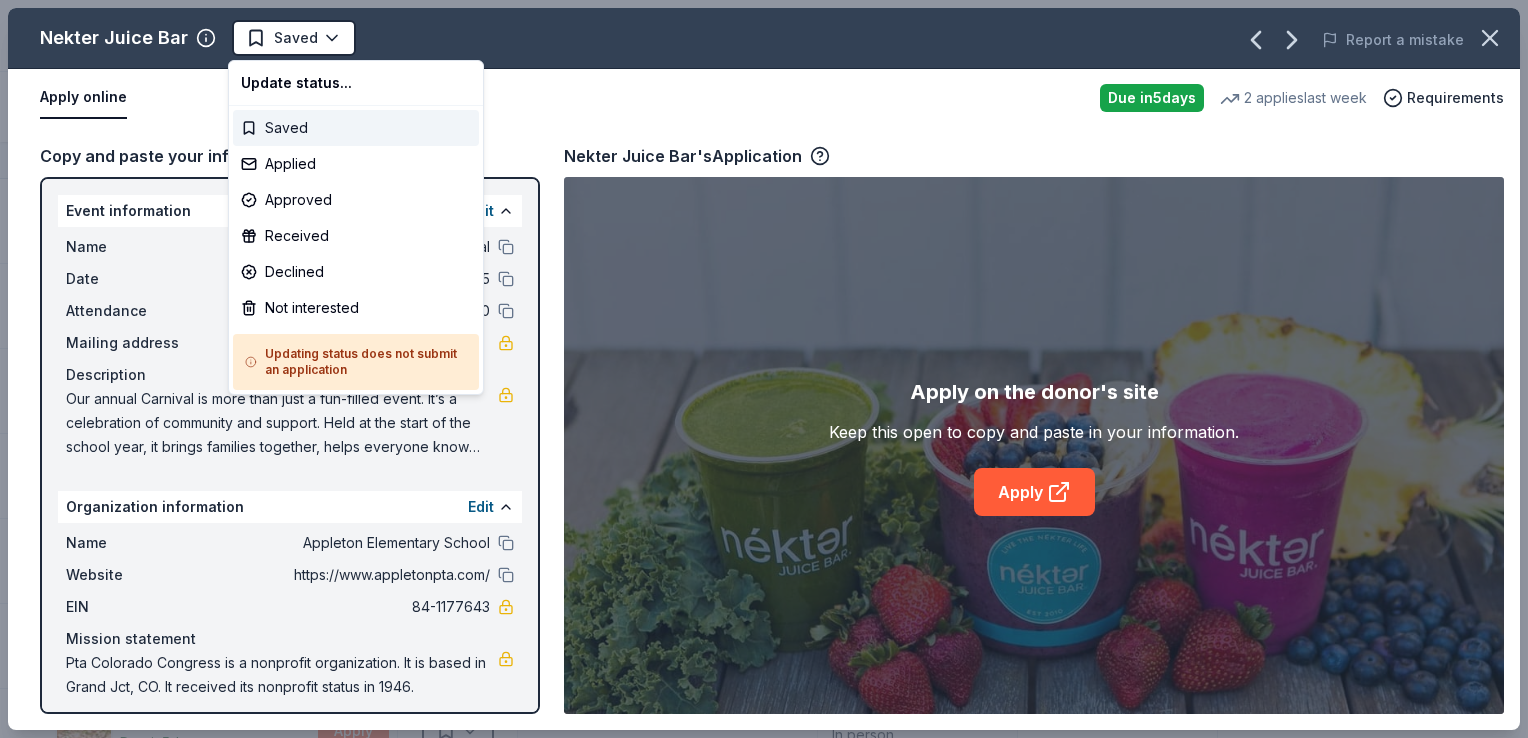 click on "Saved" at bounding box center [356, 128] 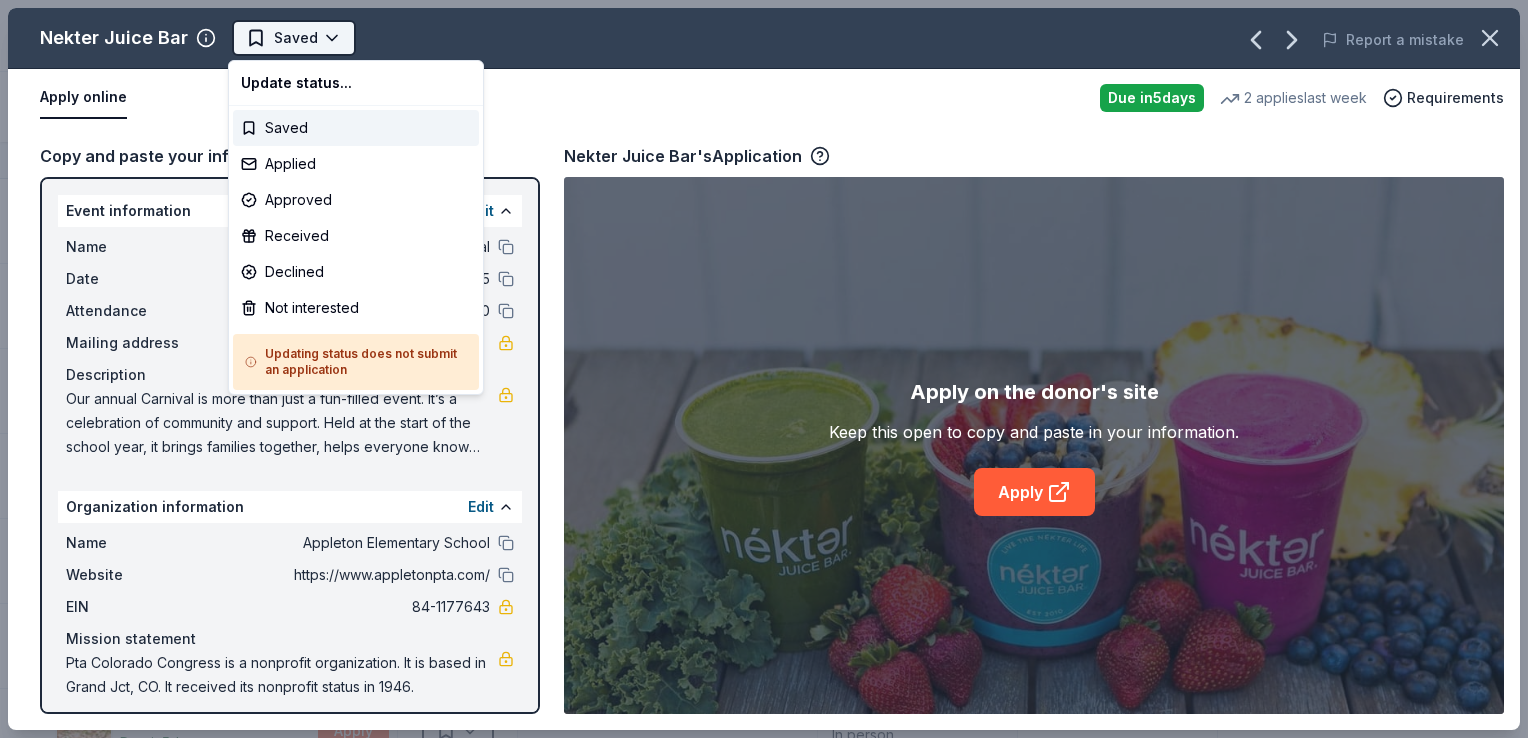 click on "Appleton Carnival  Track  · 112 Discover Earn Rewards 23 Saved 78 Applied Approved 3 Received Declined Not interested  Approved assets Add donor Export CSV Donor Status Donation Apply method Assignee Notes Nekter Juice Bar Due in  5  days Apply Saved Donation depends on request Website Nintendo Due in  5  days Apply Saved Donation depends on request Email Olive Garden Due in  5  days Apply Saved Gift certificates or food In person Omni Hotels & Resorts Due in  5  days Apply Saved Donation depends on request Website Paper Culture Due in  5  days Apply Saved Gift voucher(s) or 50% off voucher(s) for auction invites Website Pentel Due in  5  days Apply Saved Stationery product(s) Website Pizza Hut Due in  5  days Apply Saved Food, gift card(s) Phone In person Polaris Due in  5  days Apply Saved Outdoor products Website Presidio Golf Course Due in  5  days Apply Saved Donation depends on request Website Purina Due in  5  days Apply Saved Pet food, cat litter, monetary Website Rib City (Outside of Florida) 5 5 5" at bounding box center [764, 369] 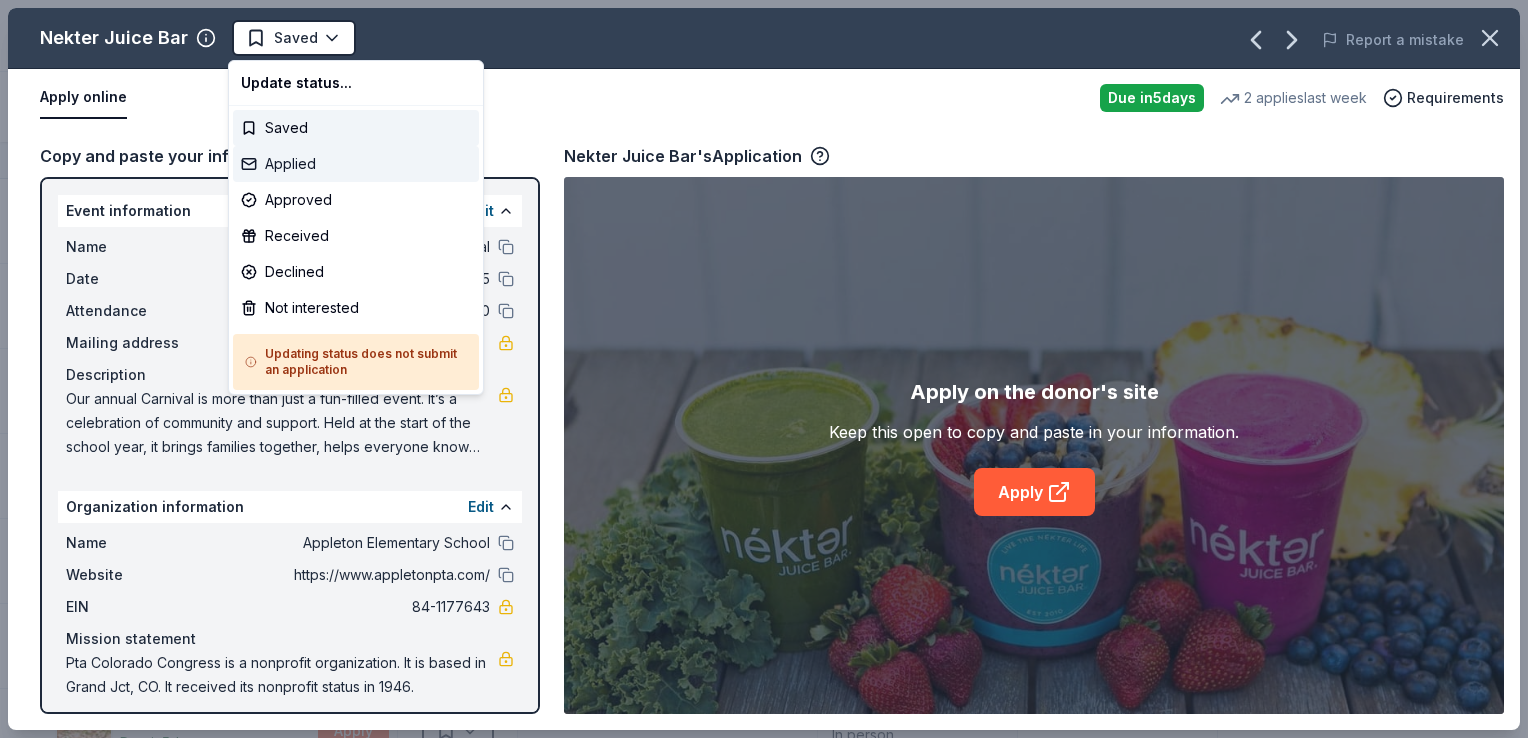 click on "Applied" at bounding box center (356, 164) 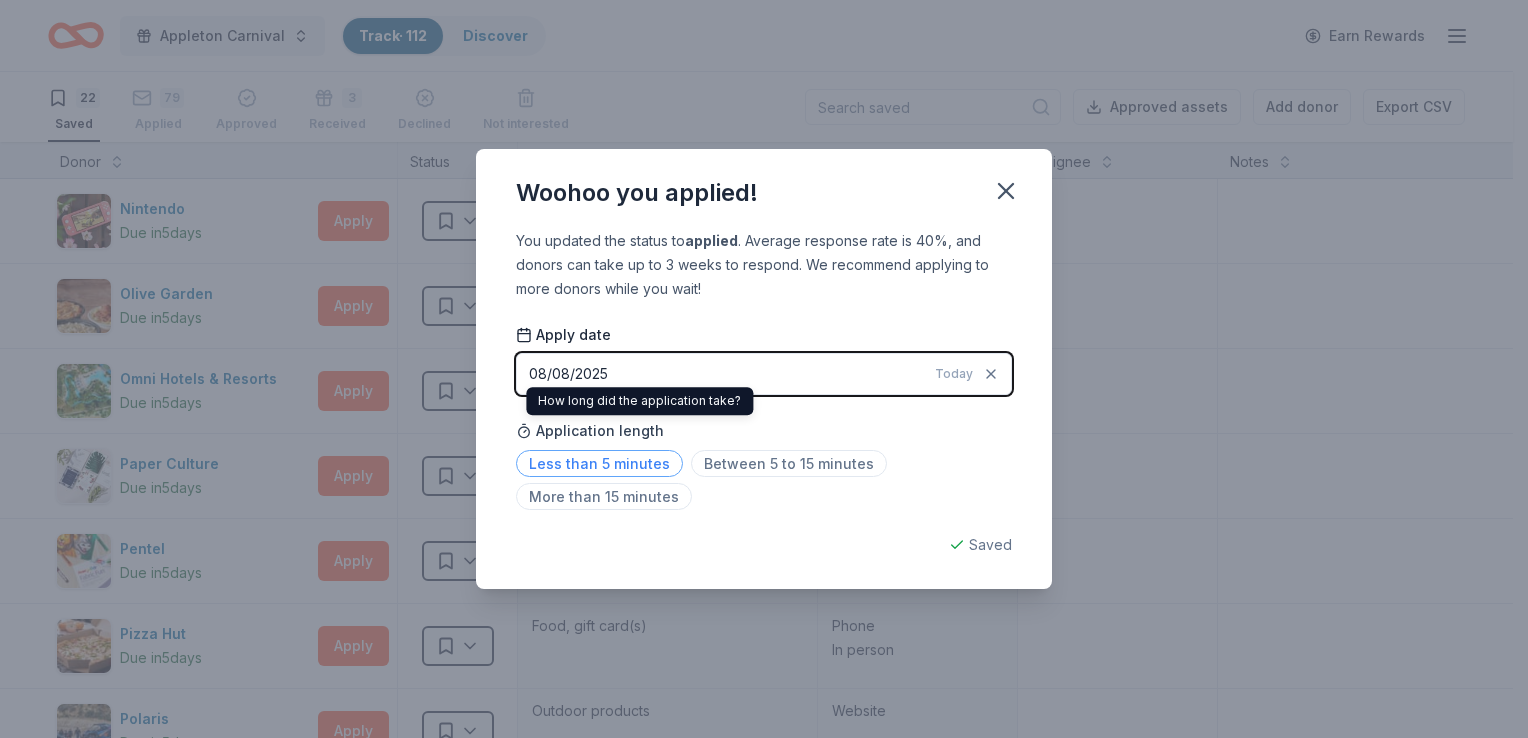 click on "Less than 5 minutes" at bounding box center (599, 463) 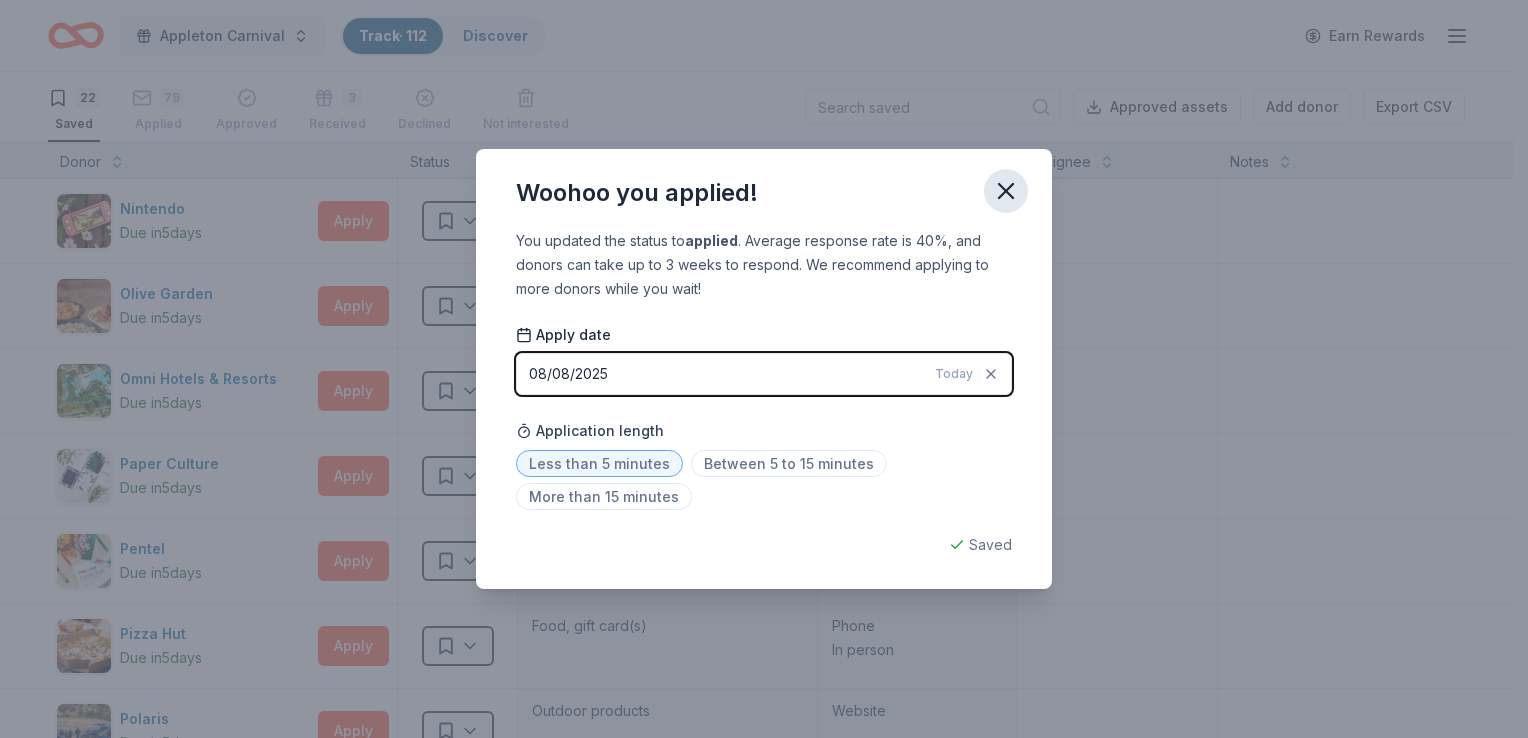 click at bounding box center (1006, 191) 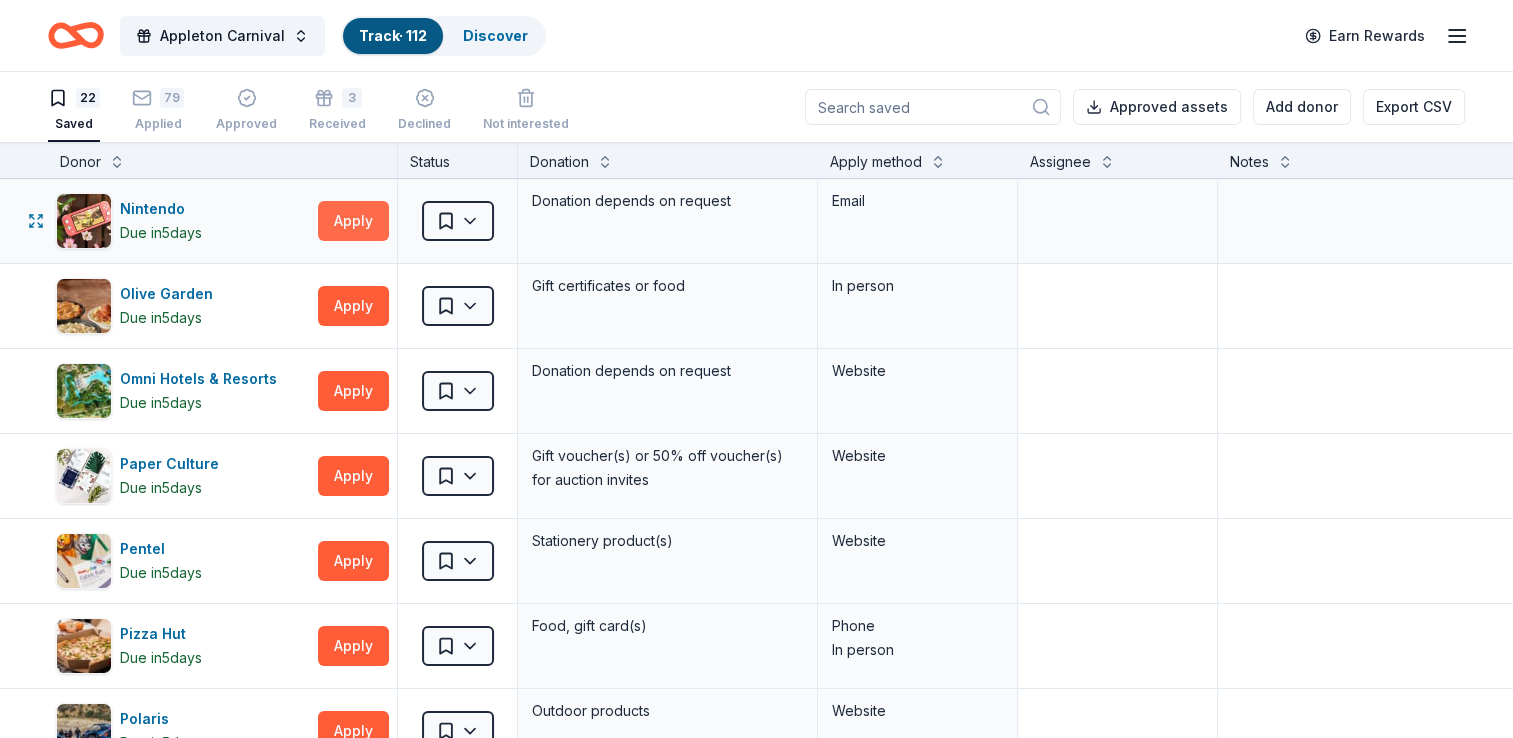 click on "Apply" at bounding box center [353, 221] 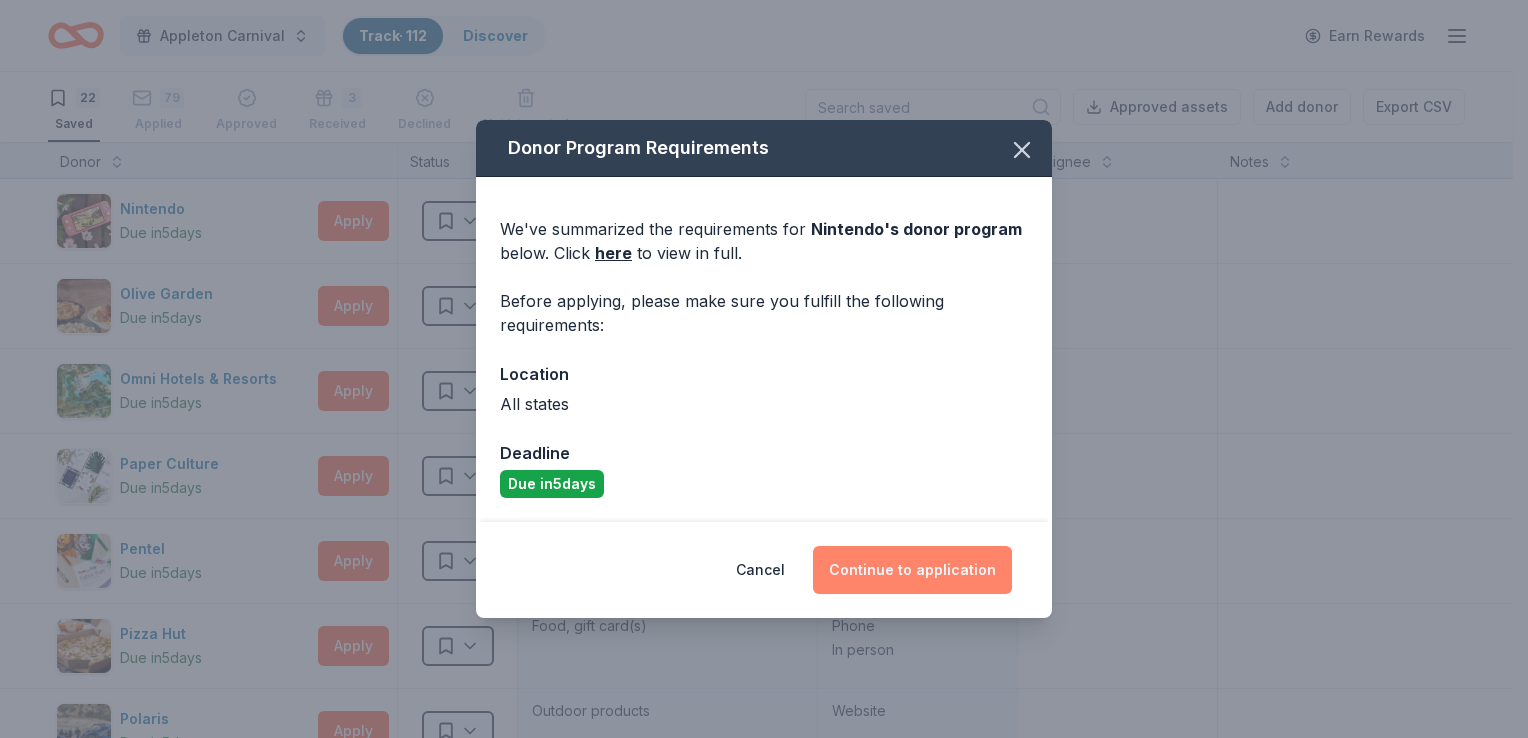 click on "Continue to application" at bounding box center (912, 570) 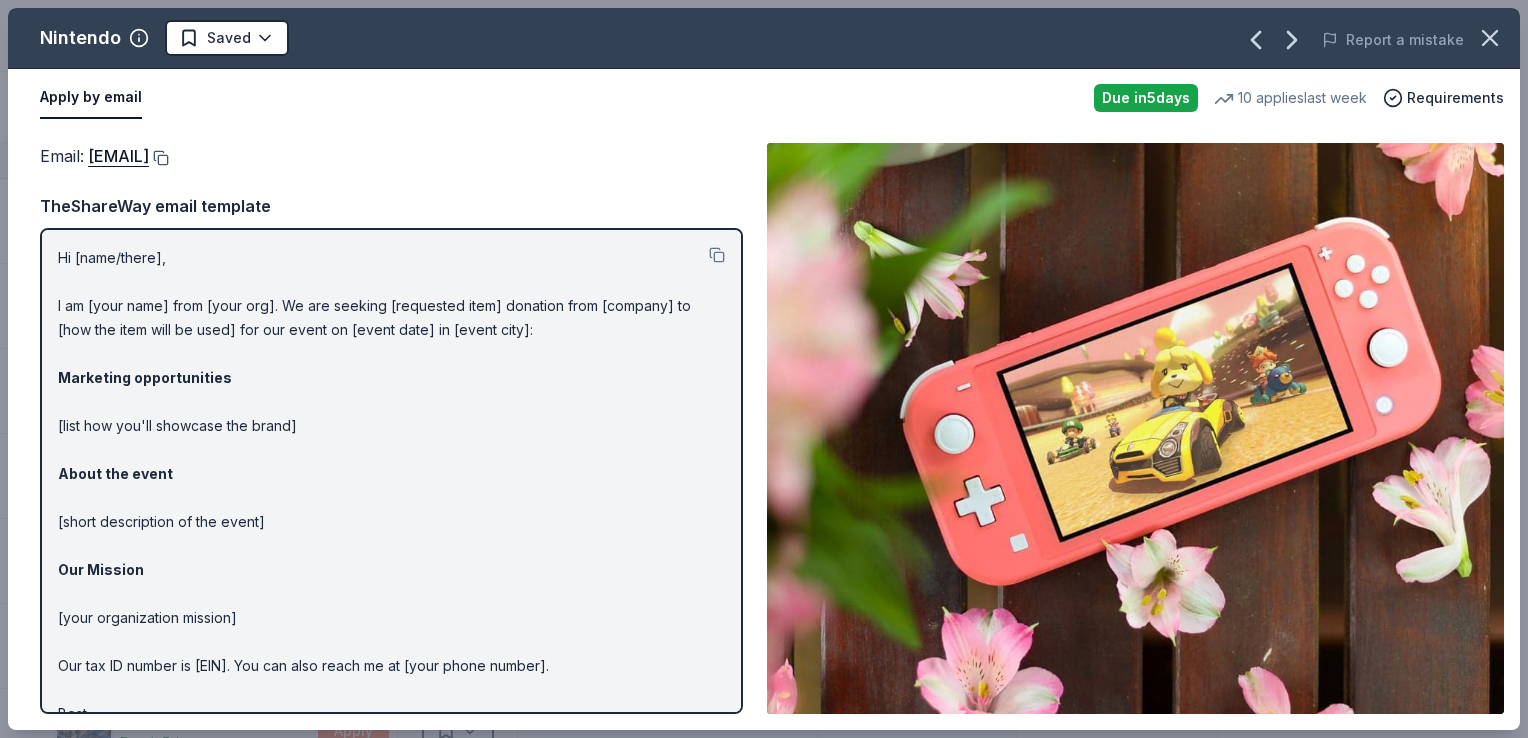 click at bounding box center [159, 158] 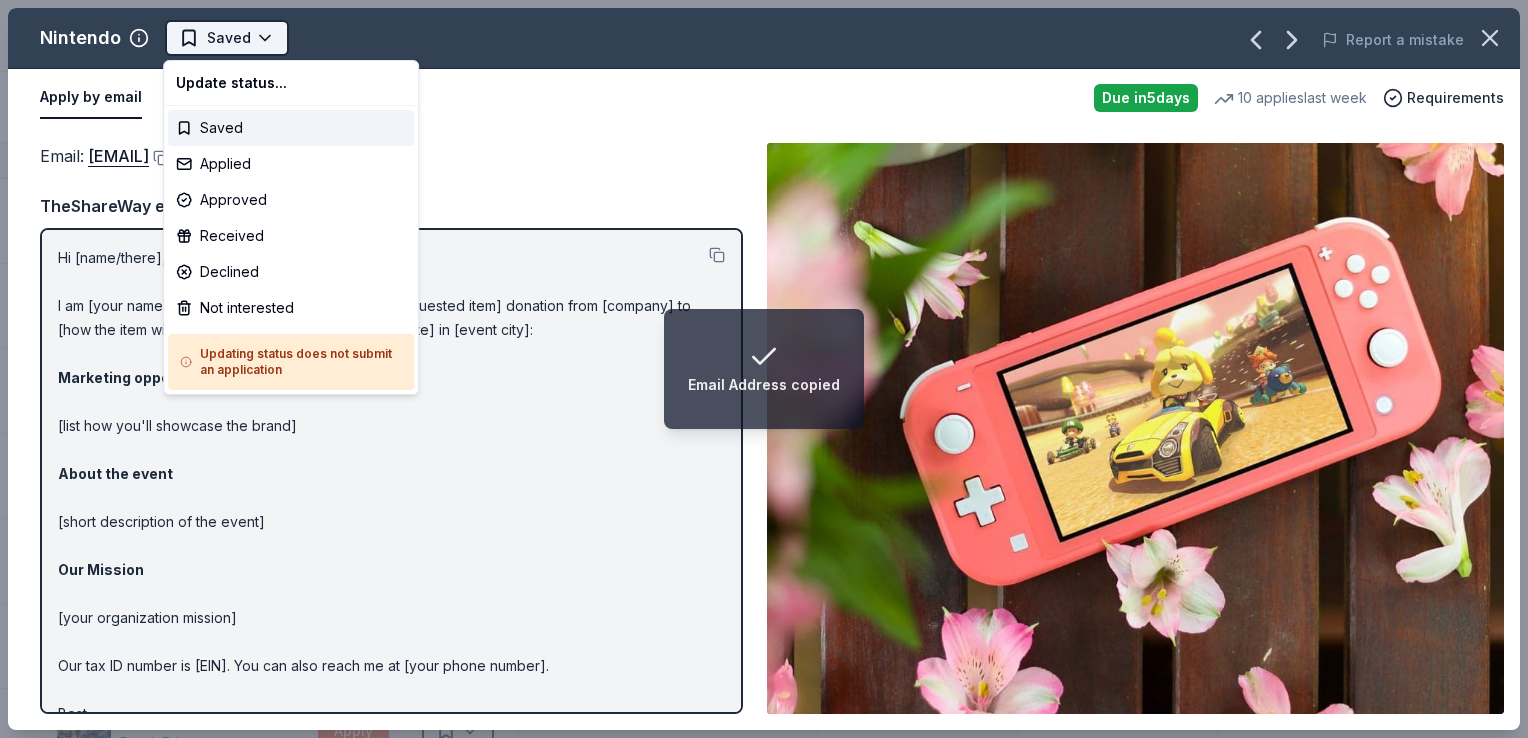 click on "Email Address copied Appleton Carnival  Track  · 112 Discover Earn Rewards 22 Saved 79 Applied Approved 3 Received Declined Not interested  Approved assets Add donor Export CSV Donor Status Donation Apply method Assignee Notes Nintendo Due in  5  days Apply Saved Donation depends on request Email Olive Garden Due in  5  days Apply Saved Gift certificates or food In person Omni Hotels & Resorts Due in  5  days Apply Saved Donation depends on request Website Paper Culture Due in  5  days Apply Saved Gift voucher(s) or 50% off voucher(s) for auction invites Website Pentel Due in  5  days Apply Saved Stationery product(s) Website Pizza Hut Due in  5  days Apply Saved Food, gift card(s) Phone In person Polaris Due in  5  days Apply Saved Outdoor products Website Presidio Golf Course Due in  5  days Apply Saved Donation depends on request Website Purina Due in  5  days Apply Saved Pet food, cat litter, monetary Website Rib City (Outside of Florida) Due in  5  days Apply Saved Food, gift card(s) Phone In person 5 5" at bounding box center [764, 369] 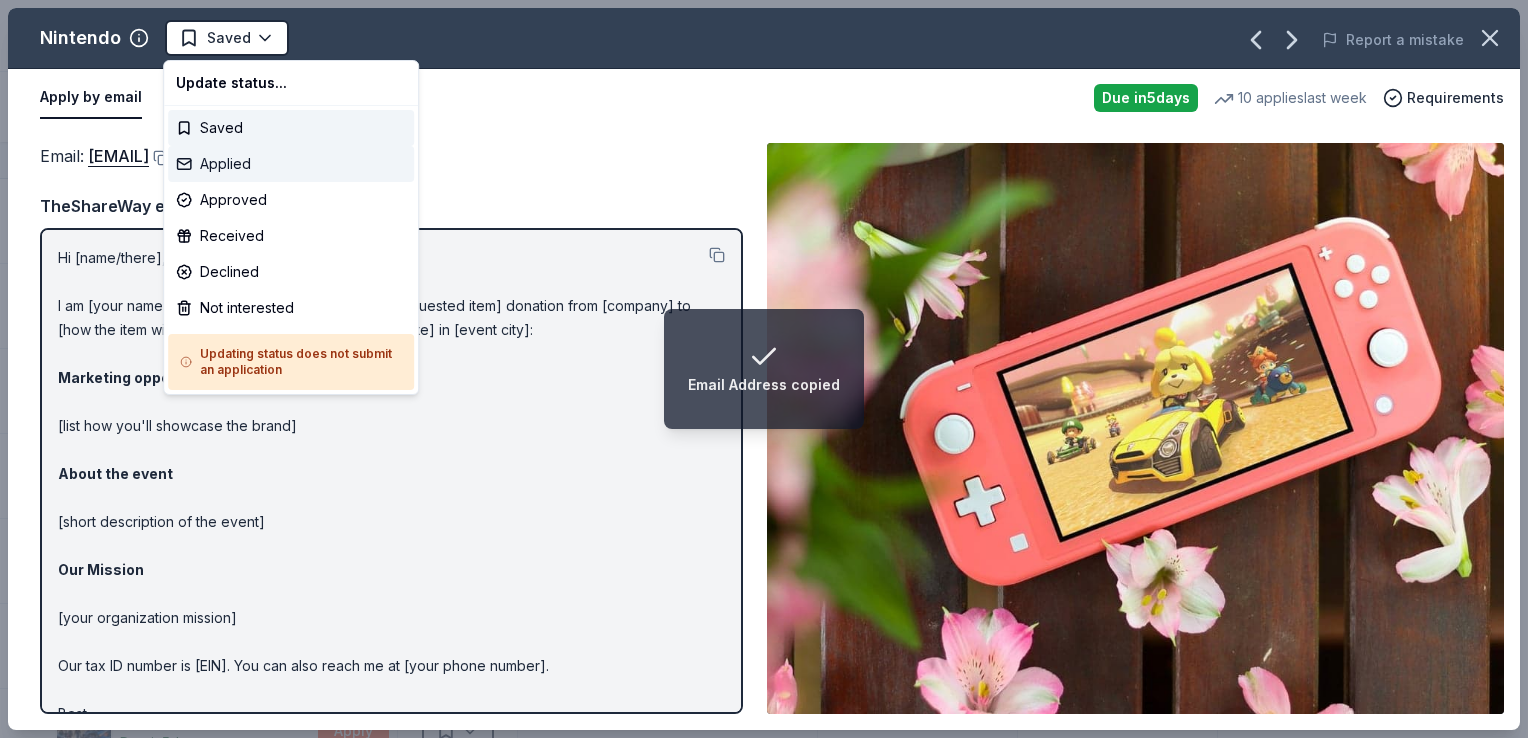 click on "Applied" at bounding box center [291, 164] 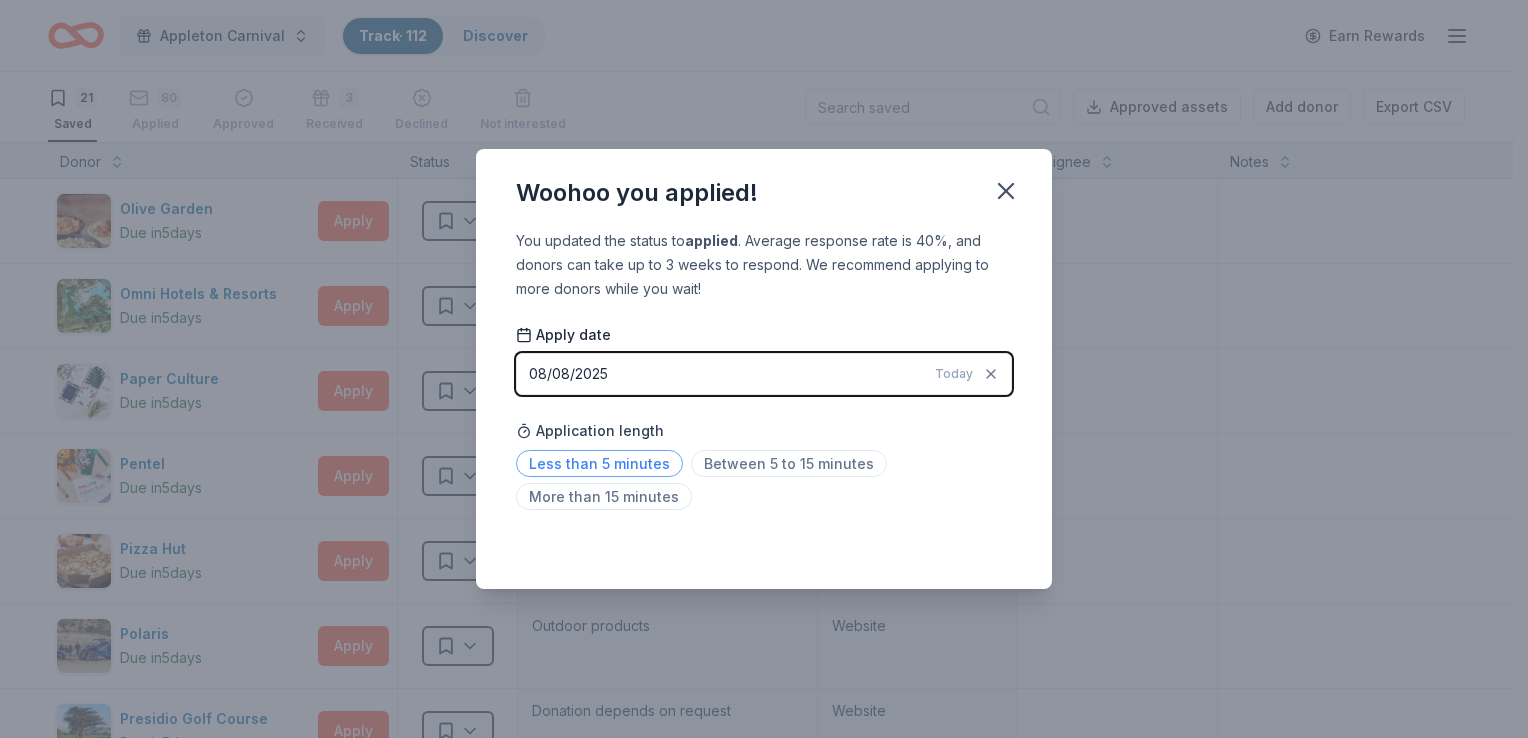 click on "Less than 5 minutes" at bounding box center [599, 463] 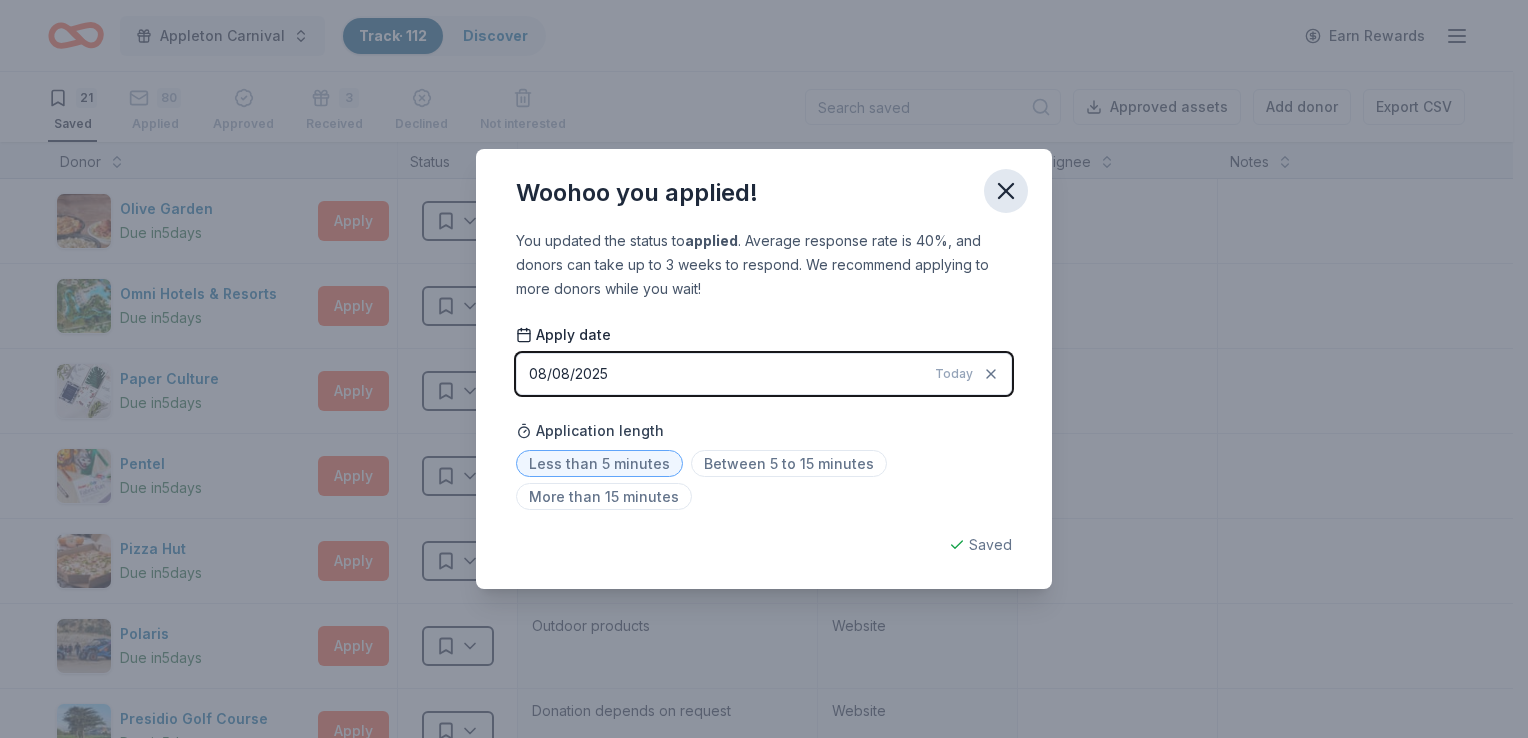 click 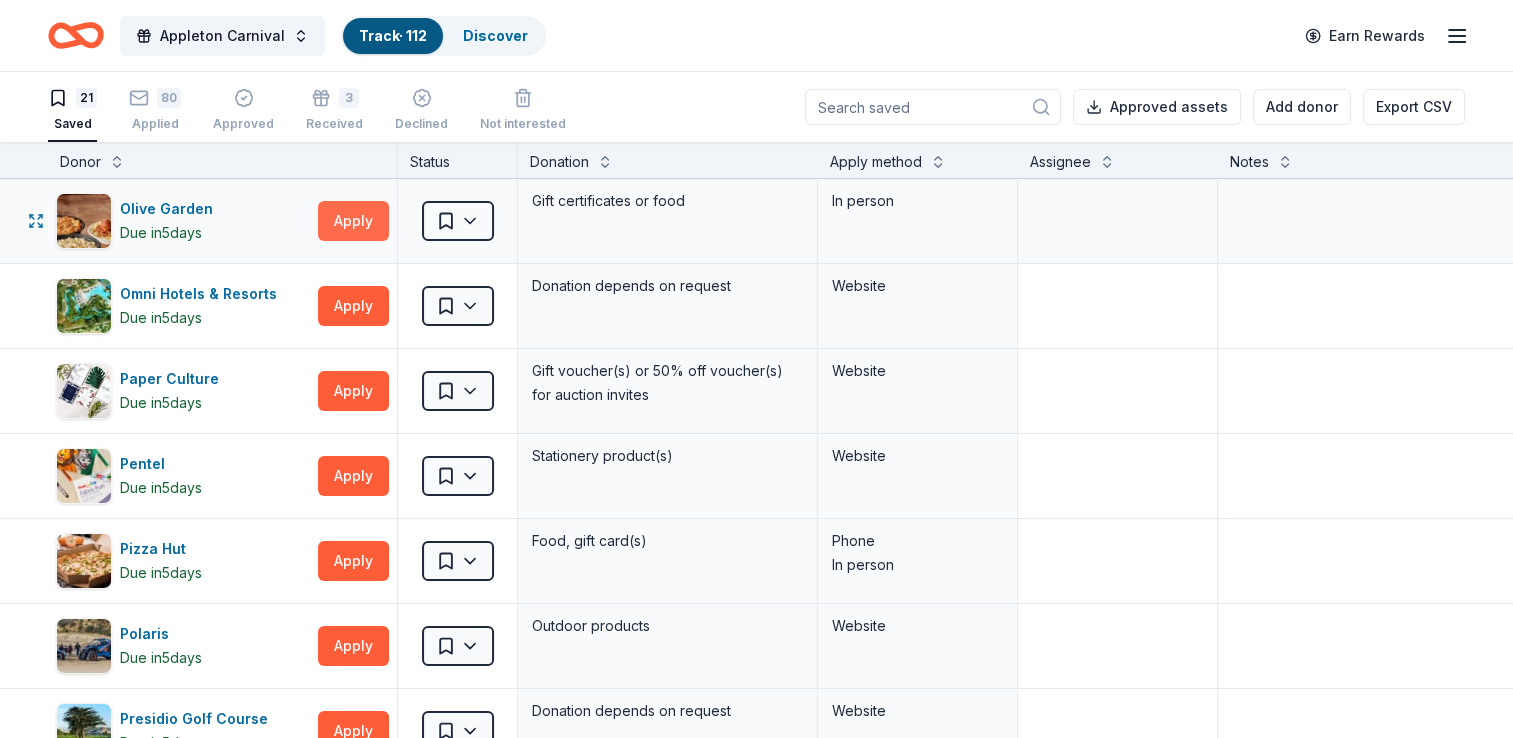 click on "Apply" at bounding box center [353, 221] 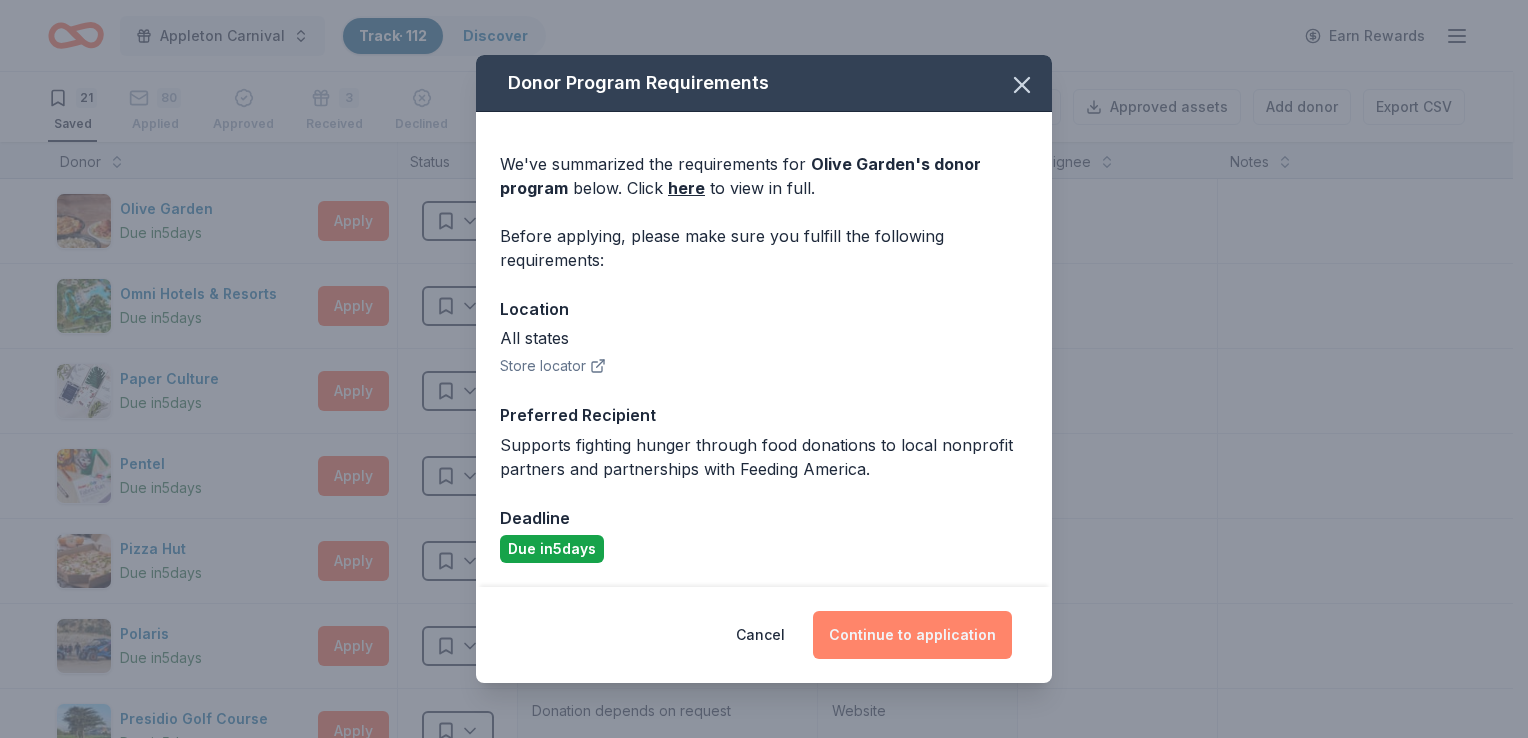 click on "Continue to application" at bounding box center [912, 635] 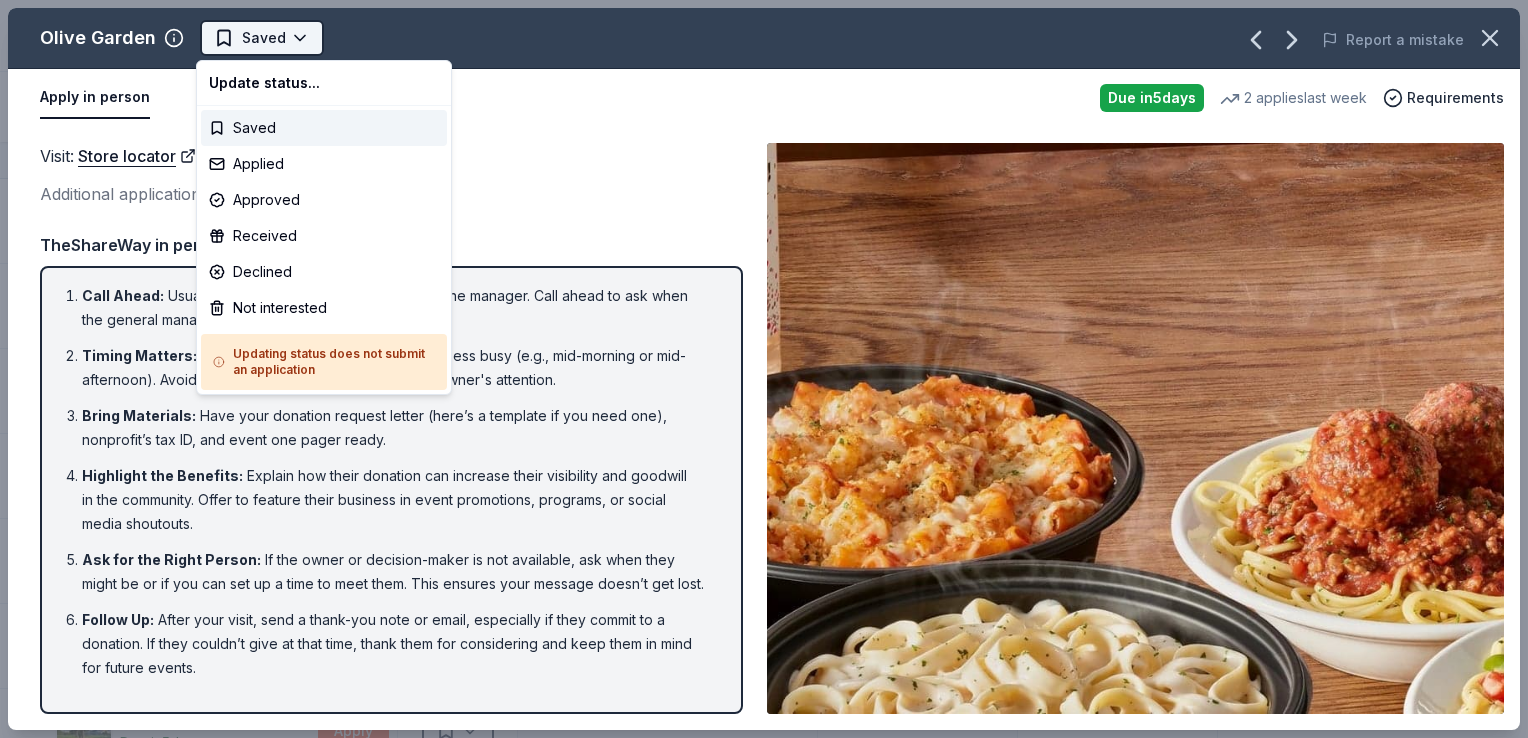 click on "Appleton Carnival  Track  · 112 Discover Earn Rewards 21 Saved 80 Applied Approved 3 Received Declined Not interested  Approved assets Add donor Export CSV Donor Status Donation Apply method Assignee Notes Olive Garden Due in  5  days Apply Saved Gift certificates or food In person Omni Hotels & Resorts Due in  5  days Apply Saved Donation depends on request Website Paper Culture Due in  5  days Apply Saved Gift voucher(s) or 50% off voucher(s) for auction invites Website Pentel Due in  5  days Apply Saved Stationery product(s) Website Pizza Hut Due in  5  days Apply Saved Food, gift card(s) Phone In person Polaris Due in  5  days Apply Saved Outdoor products Website Presidio Golf Course Due in  5  days Apply Saved Donation depends on request Website Purina Due in  5  days Apply Saved Pet food, cat litter, monetary Website Rib City (Outside of Florida) Due in  5  days Apply Saved Food, gift card(s) Phone In person Ruth's Chris Steak House Due in  5  days Apply Saved Donation depends on request Phone Schwinn" at bounding box center [764, 369] 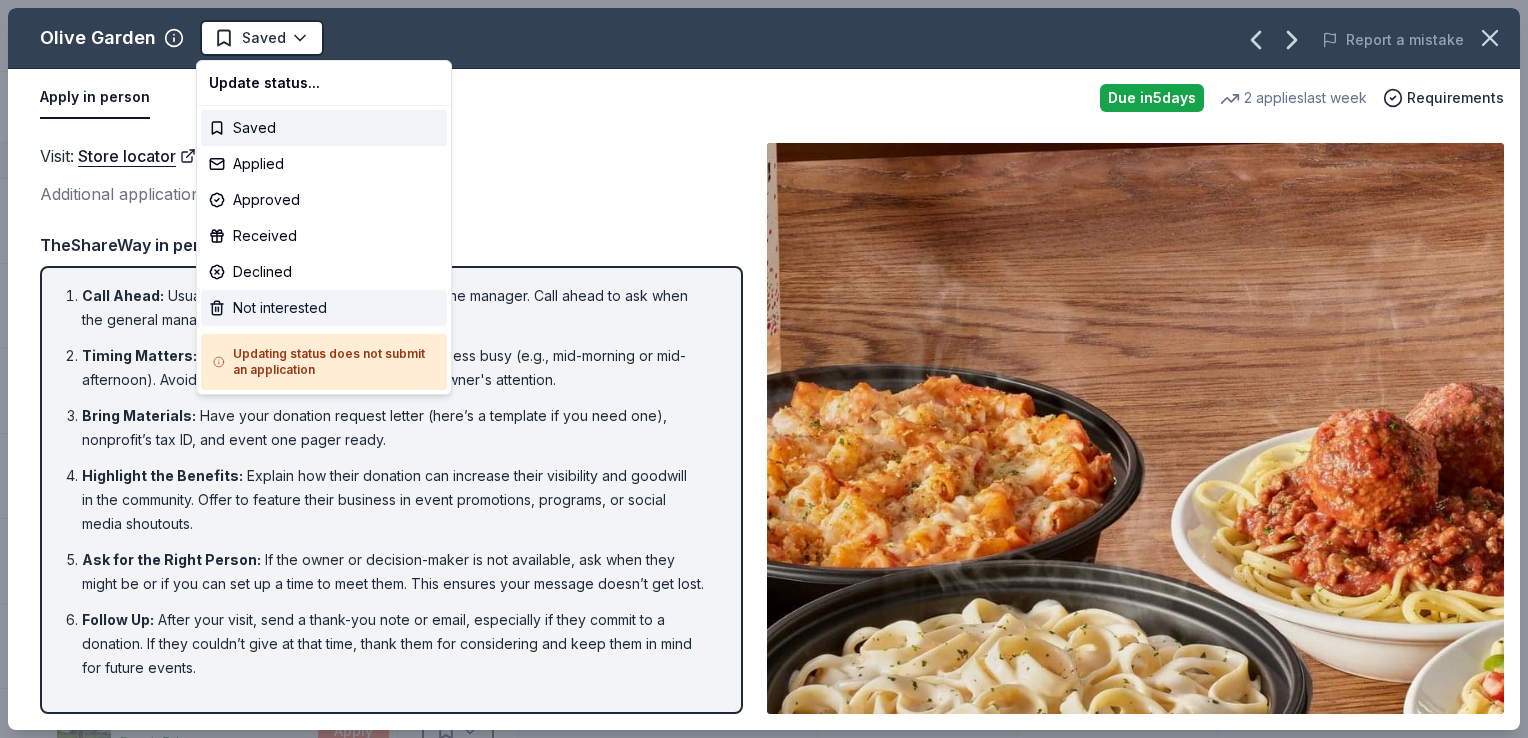 click on "Not interested" at bounding box center [324, 308] 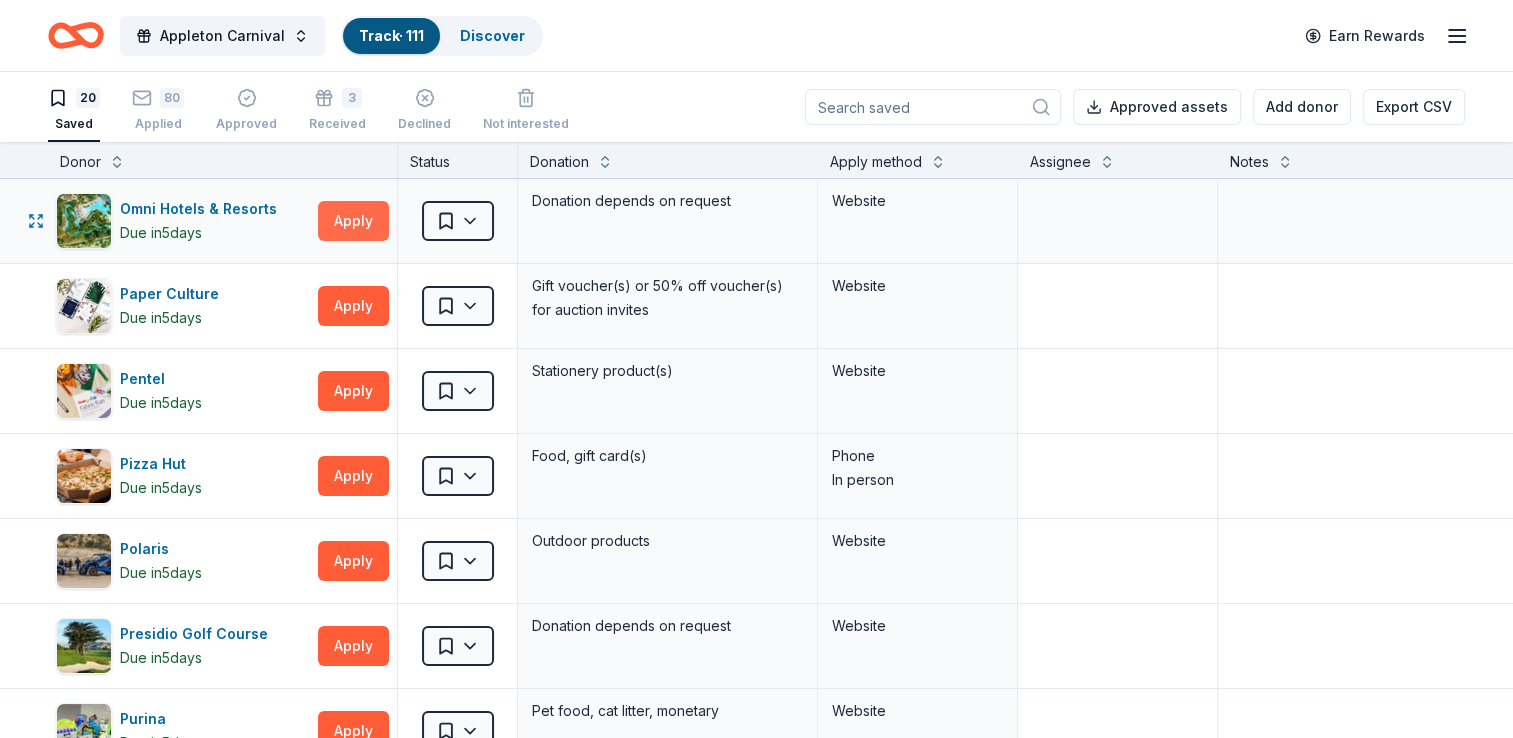 click on "Apply" at bounding box center (353, 221) 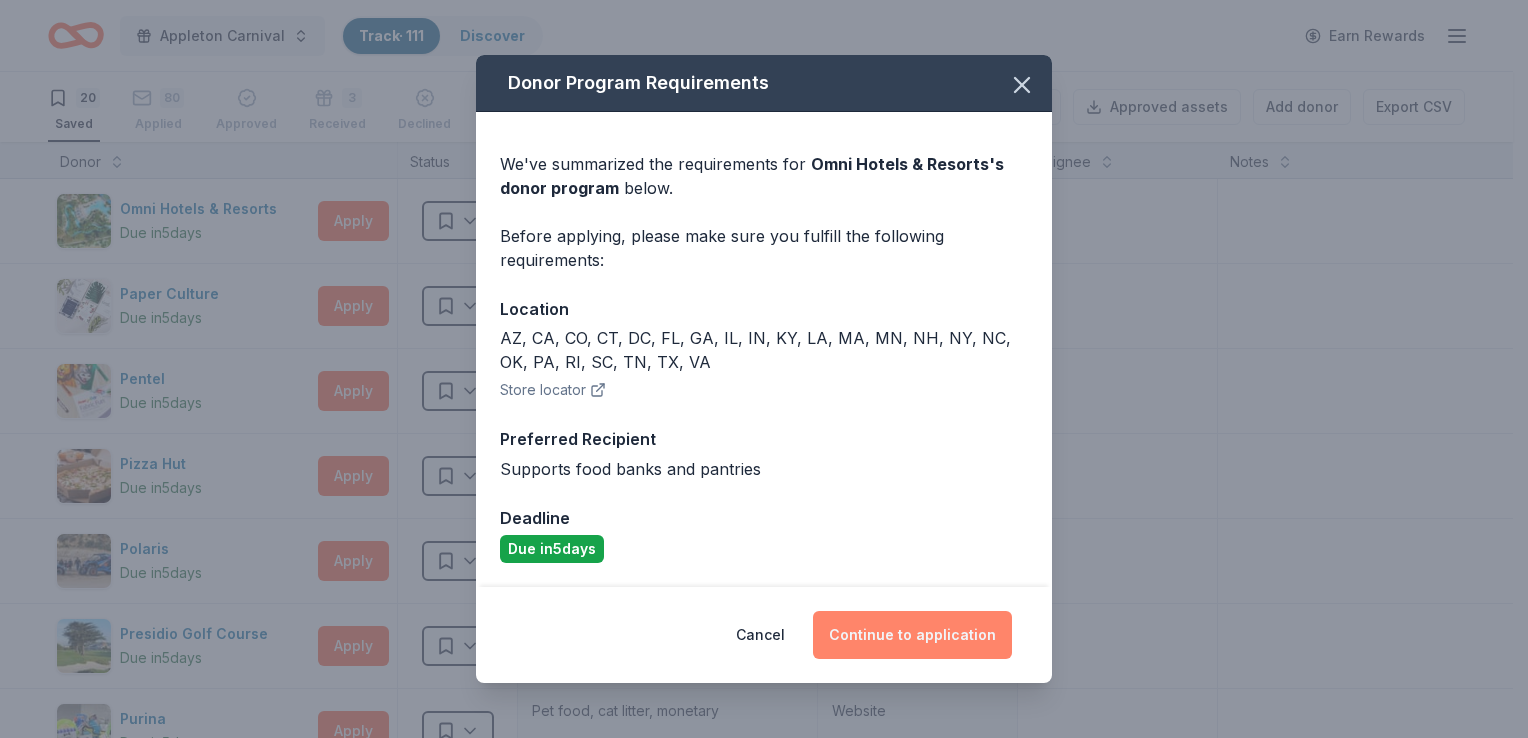 click on "Continue to application" at bounding box center [912, 635] 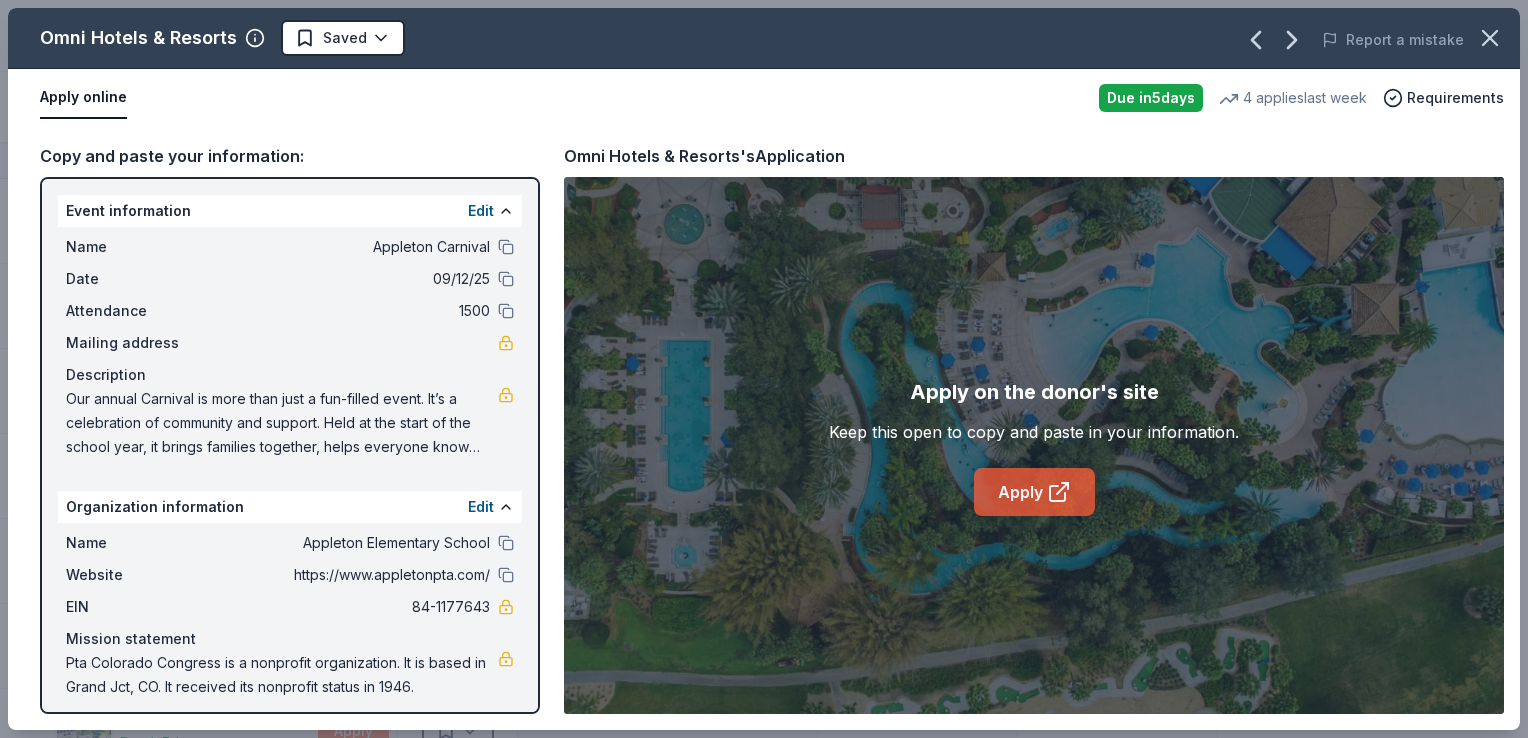 click 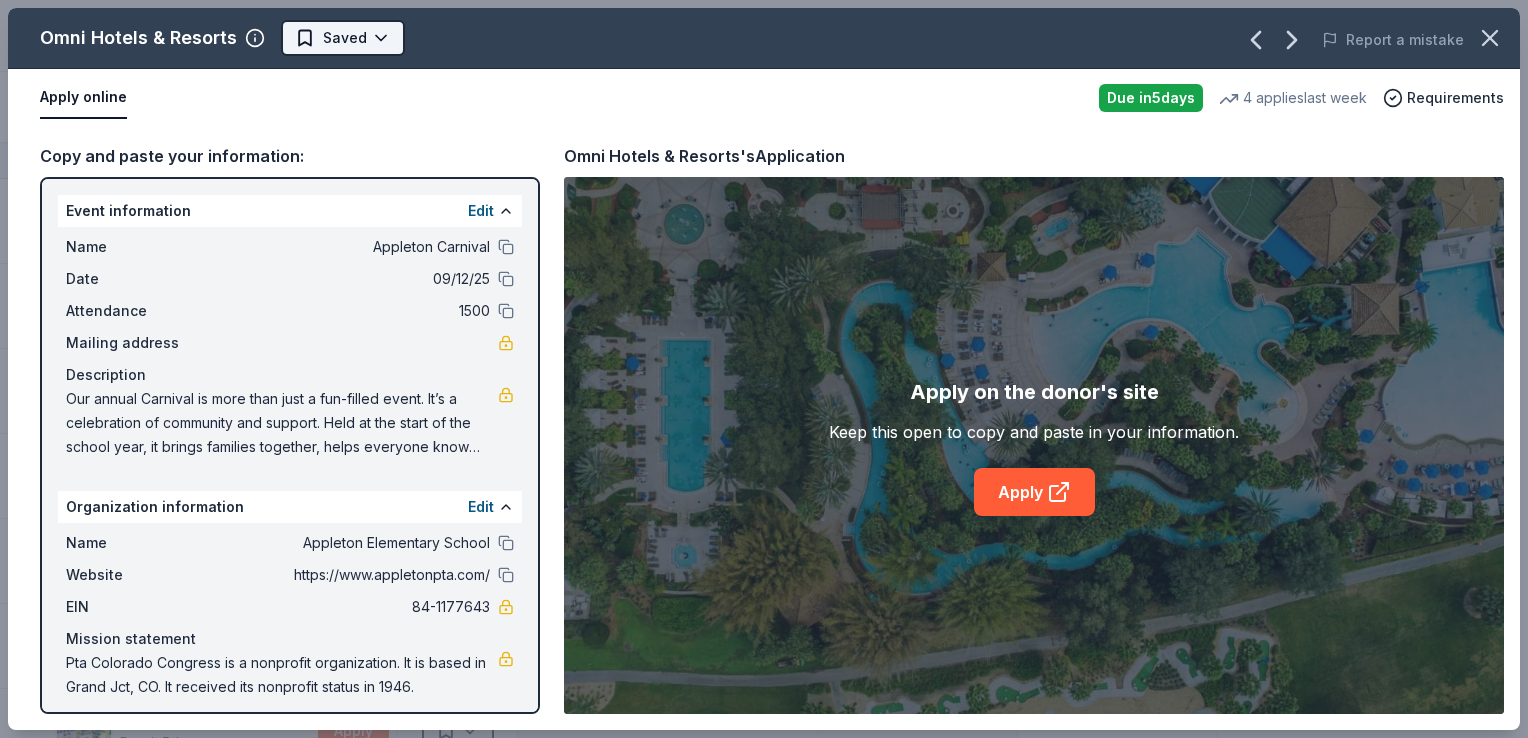 click on "Appleton Carnival  Track  · 111 Discover Earn Rewards 20 Saved 80 Applied Approved 3 Received Declined Not interested  Approved assets Add donor Export CSV Donor Status Donation Apply method Assignee Notes Omni Hotels & Resorts Due in  5  days Apply Saved Donation depends on request Website Paper Culture Due in  5  days Apply Saved Gift voucher(s) or 50% off voucher(s) for auction invites Website Pentel Due in  5  days Apply Saved Stationery product(s) Website Pizza Hut Due in  5  days Apply Saved Food, gift card(s) Phone In person Polaris Due in  5  days Apply Saved Outdoor products Website Presidio Golf Course Due in  5  days Apply Saved Donation depends on request Website Purina Due in  5  days Apply Saved Pet food, cat litter, monetary Website Rib City (Outside of Florida) Due in  5  days Apply Saved Food, gift card(s) Phone In person Ruth's Chris Steak House Due in  5  days Apply Saved Donation depends on request Phone In person Schwinn Due in  5  days Apply Saved Website Seaguar Due in  5  days Apply 5" at bounding box center (764, 369) 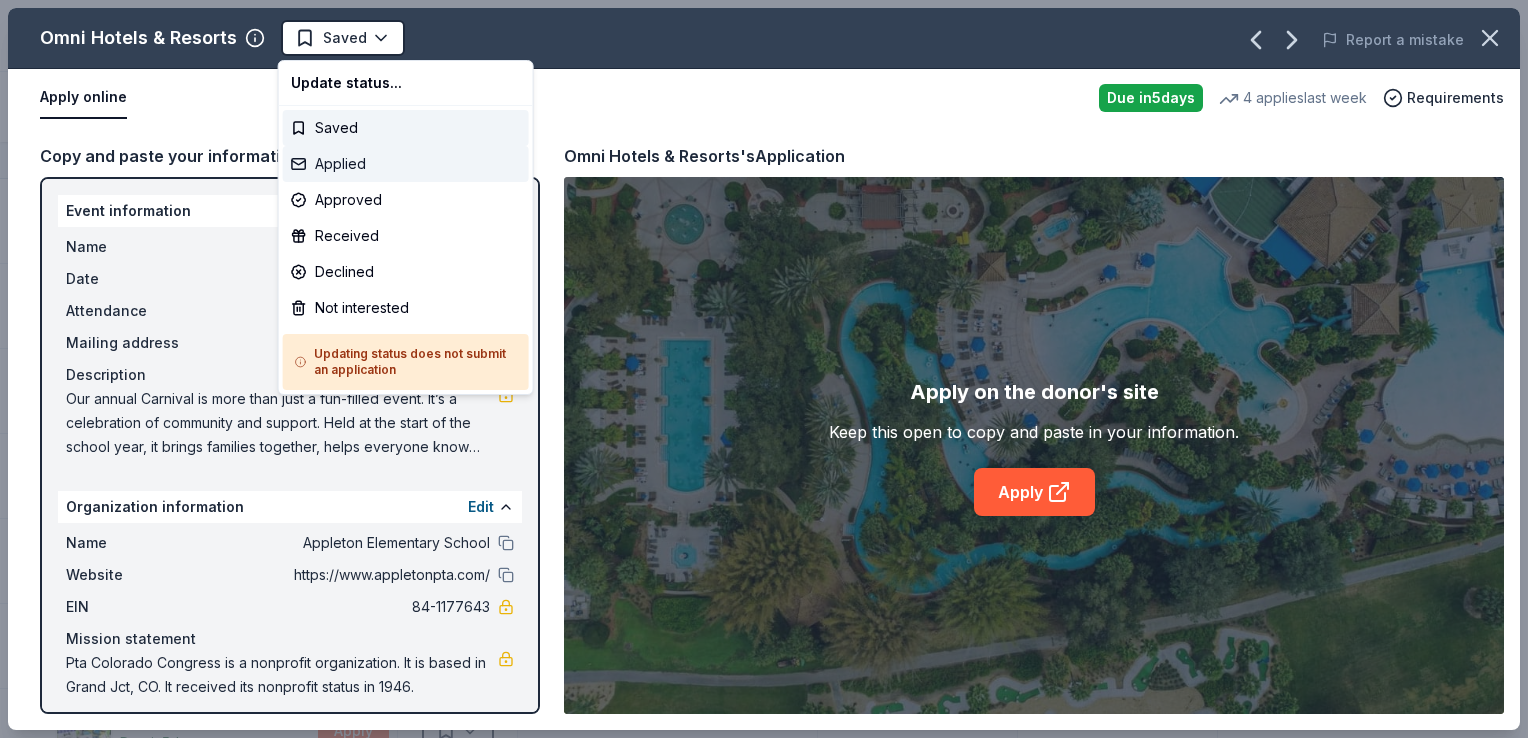 click on "Applied" at bounding box center (406, 164) 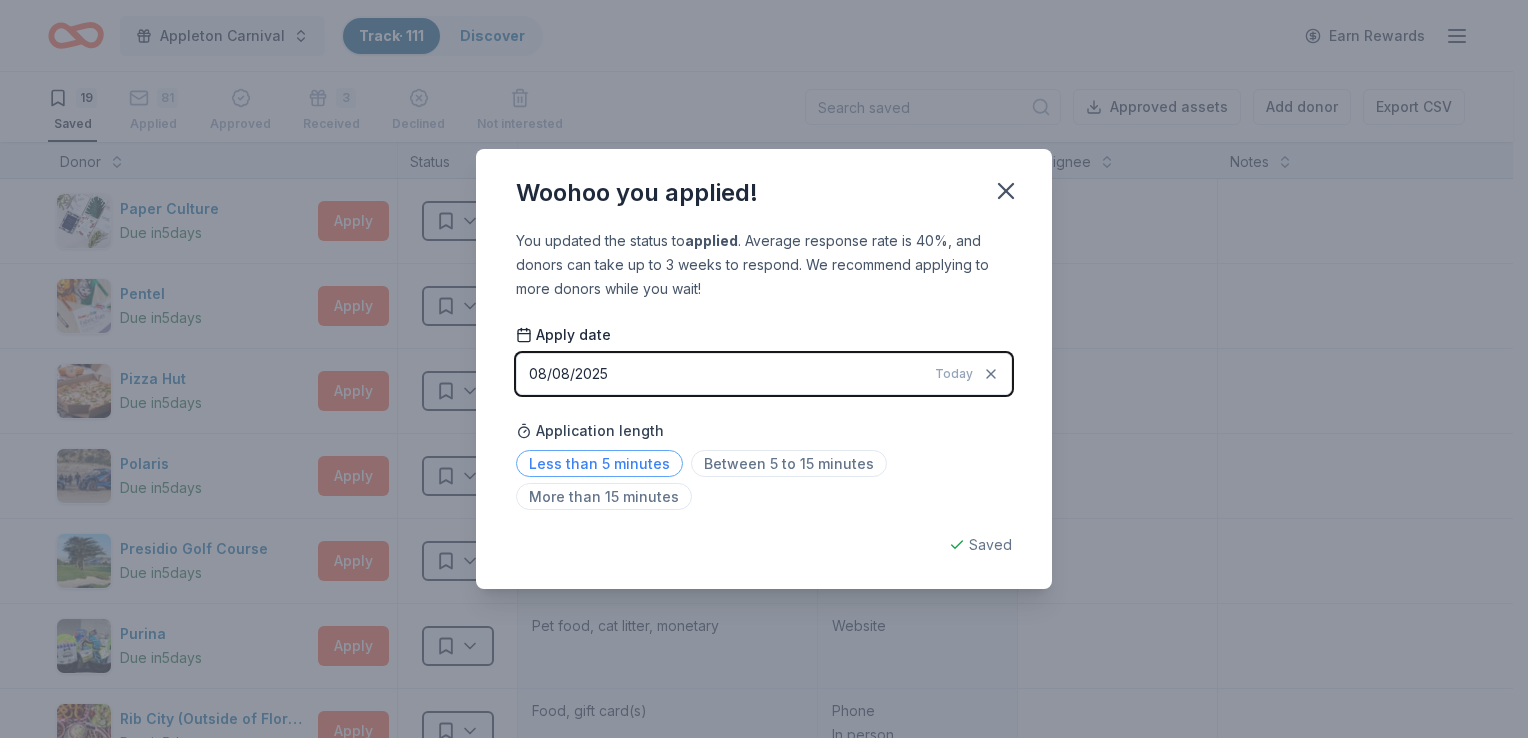 click on "Less than 5 minutes" at bounding box center [599, 463] 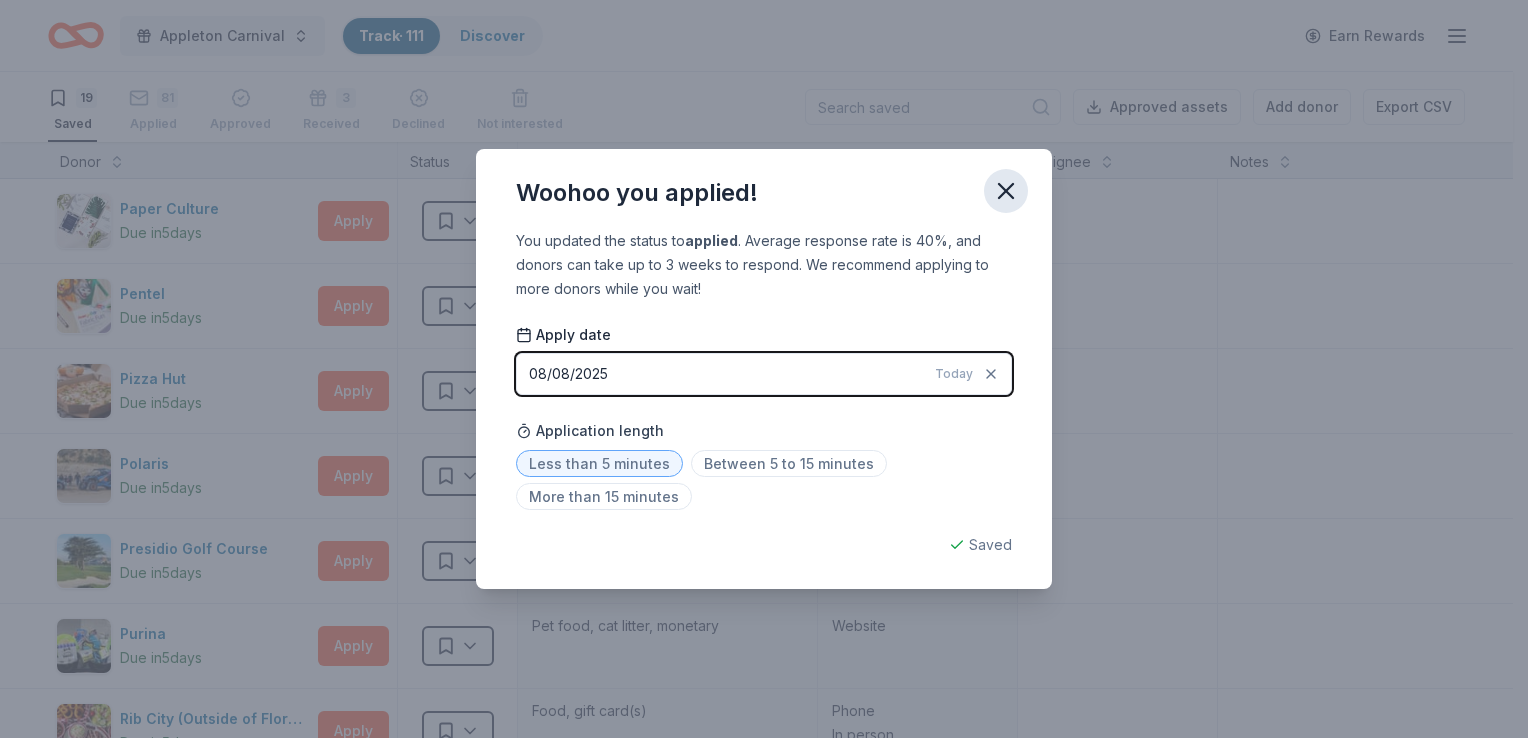 click 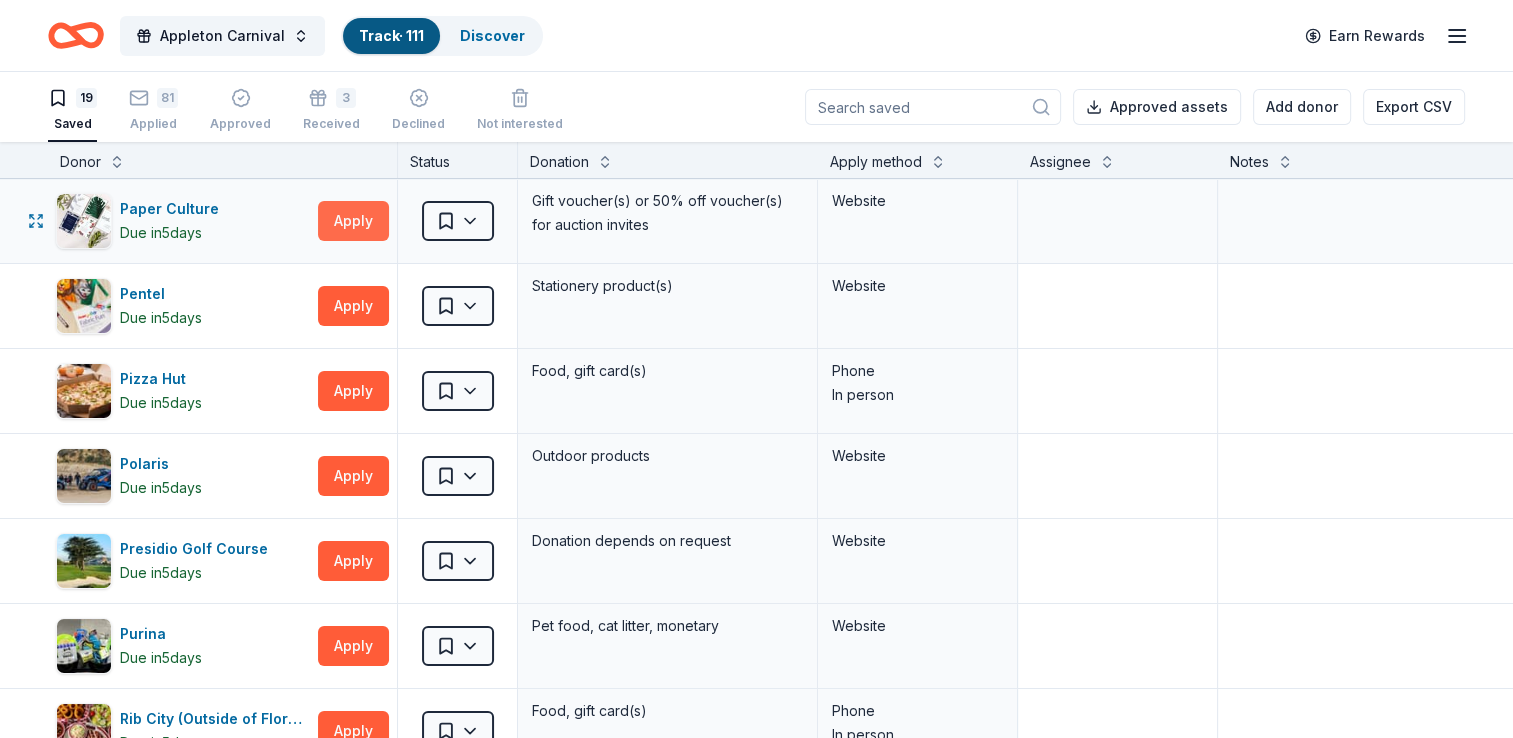 click on "Apply" at bounding box center [353, 221] 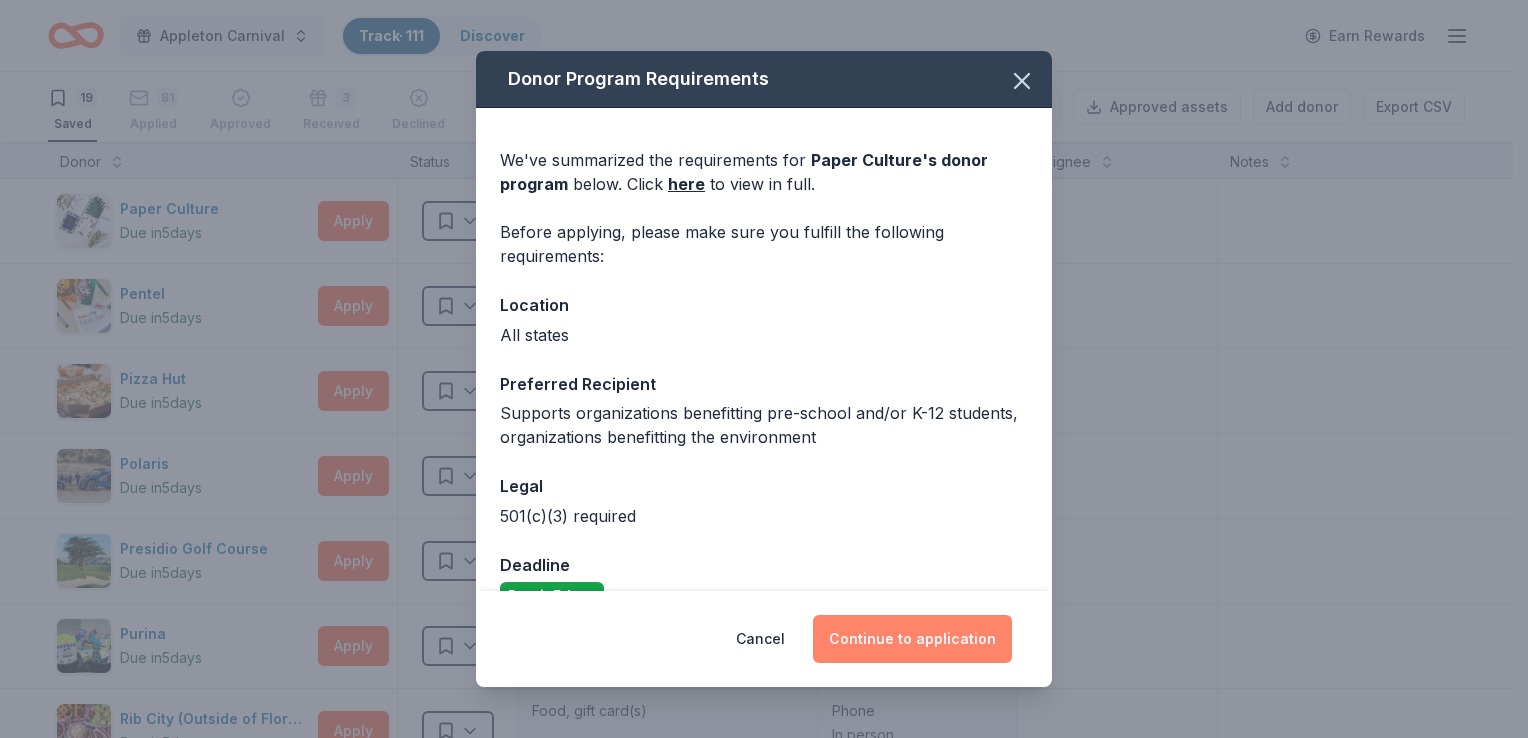 click on "Continue to application" at bounding box center (912, 639) 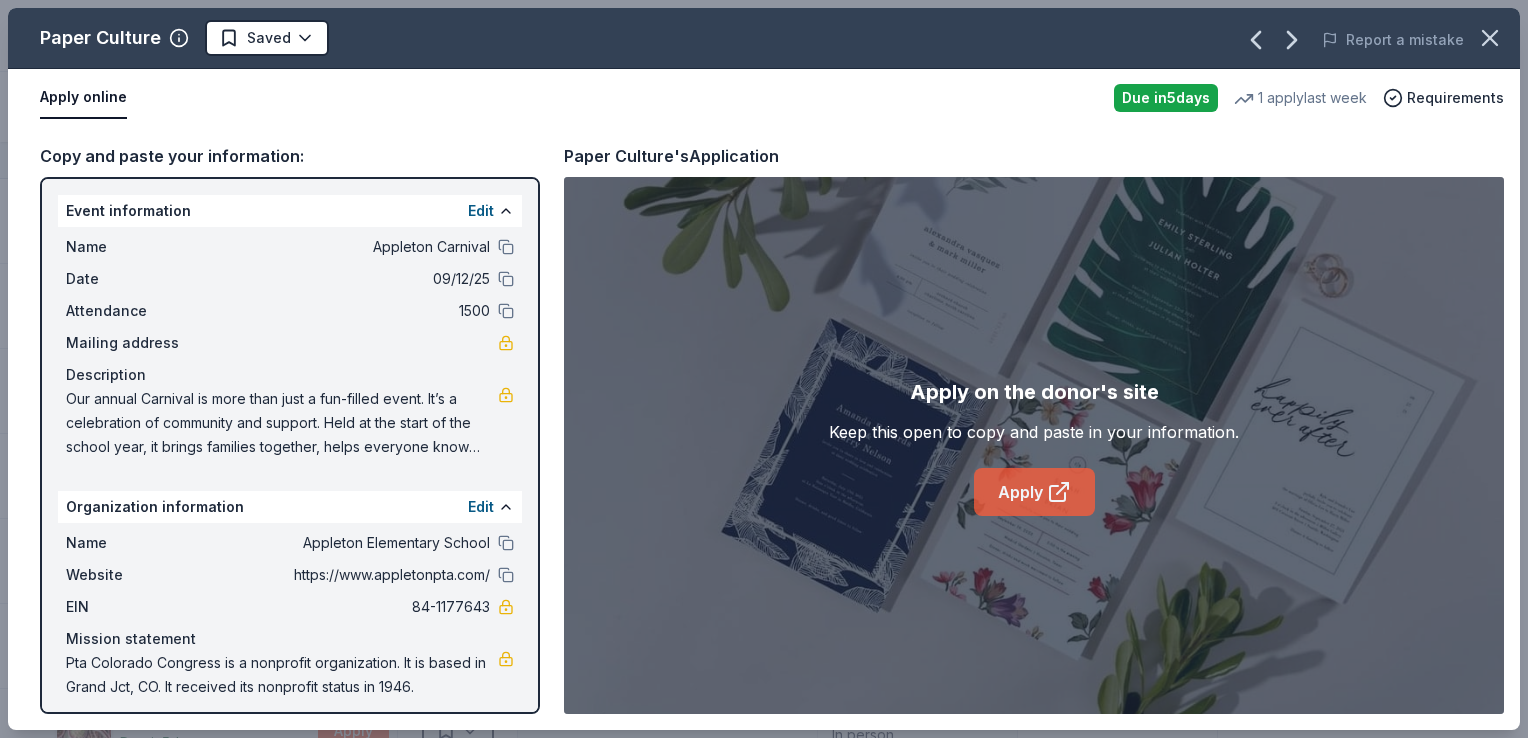 click on "Apply" at bounding box center (1034, 492) 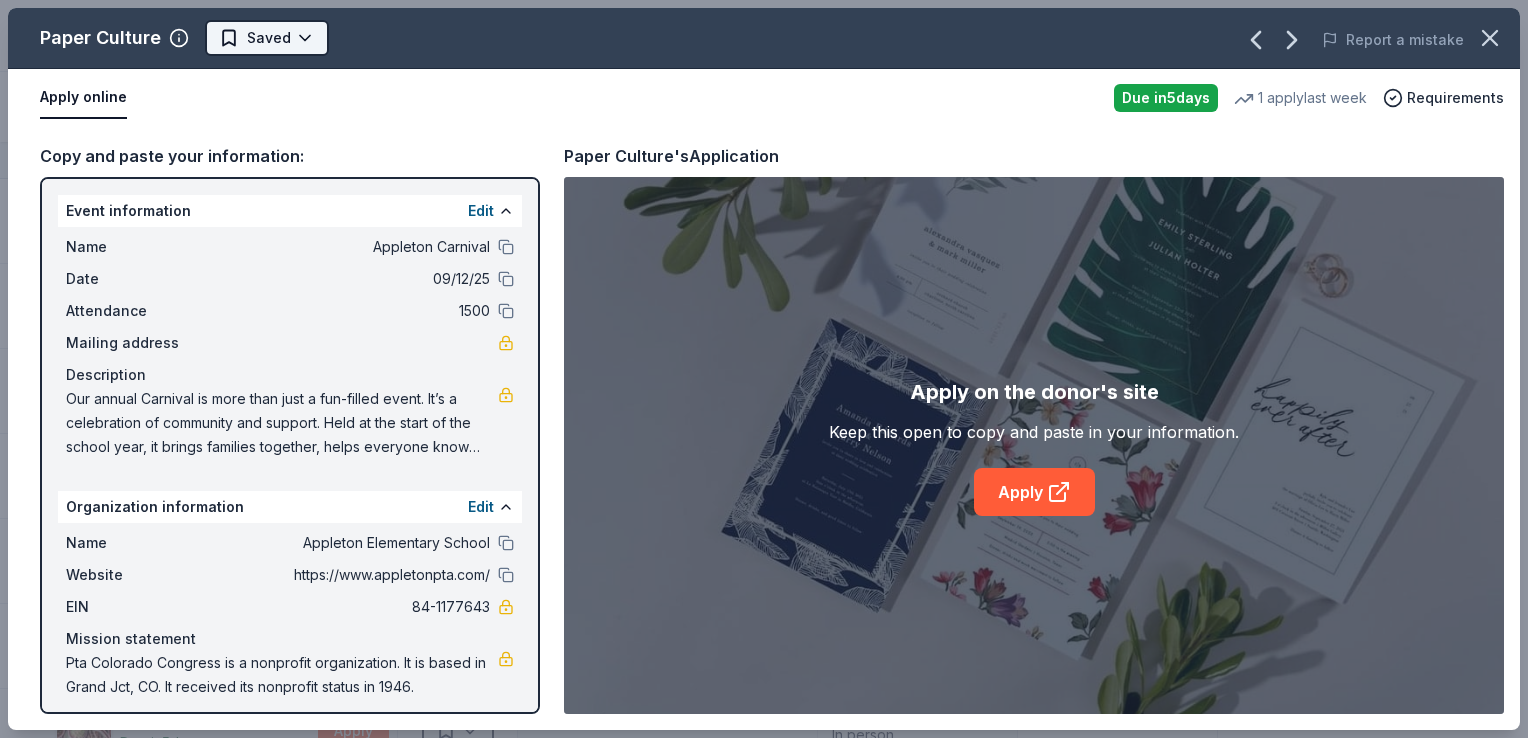 click on "Appleton Carnival  Track  · 111 Discover Earn Rewards 19 Saved 81 Applied Approved 3 Received Declined Not interested  Approved assets Add donor Export CSV Donor Status Donation Apply method Assignee Notes Paper Culture Due in  5  days Apply Saved Gift voucher(s) or 50% off voucher(s) for auction invites Website Pentel Due in  5  days Apply Saved Stationery product(s) Website Pizza Hut Due in  5  days Apply Saved Food, gift card(s) Phone In person Polaris Due in  5  days Apply Saved Outdoor products Website Presidio Golf Course Due in  5  days Apply Saved Donation depends on request Website Purina Due in  5  days Apply Saved Pet food, cat litter, monetary Website Rib City (Outside of Florida) Due in  5  days Apply Saved Food, gift card(s) Phone In person Ruth's Chris Steak House Due in  5  days Apply Saved Donation depends on request Phone In person Schwinn Due in  5  days Apply Saved Bike(s), Scooter(s), Apparel/gear; request up to 5 donation items Website Seaguar Due in  5  days Apply Saved Website Due in" at bounding box center [764, 369] 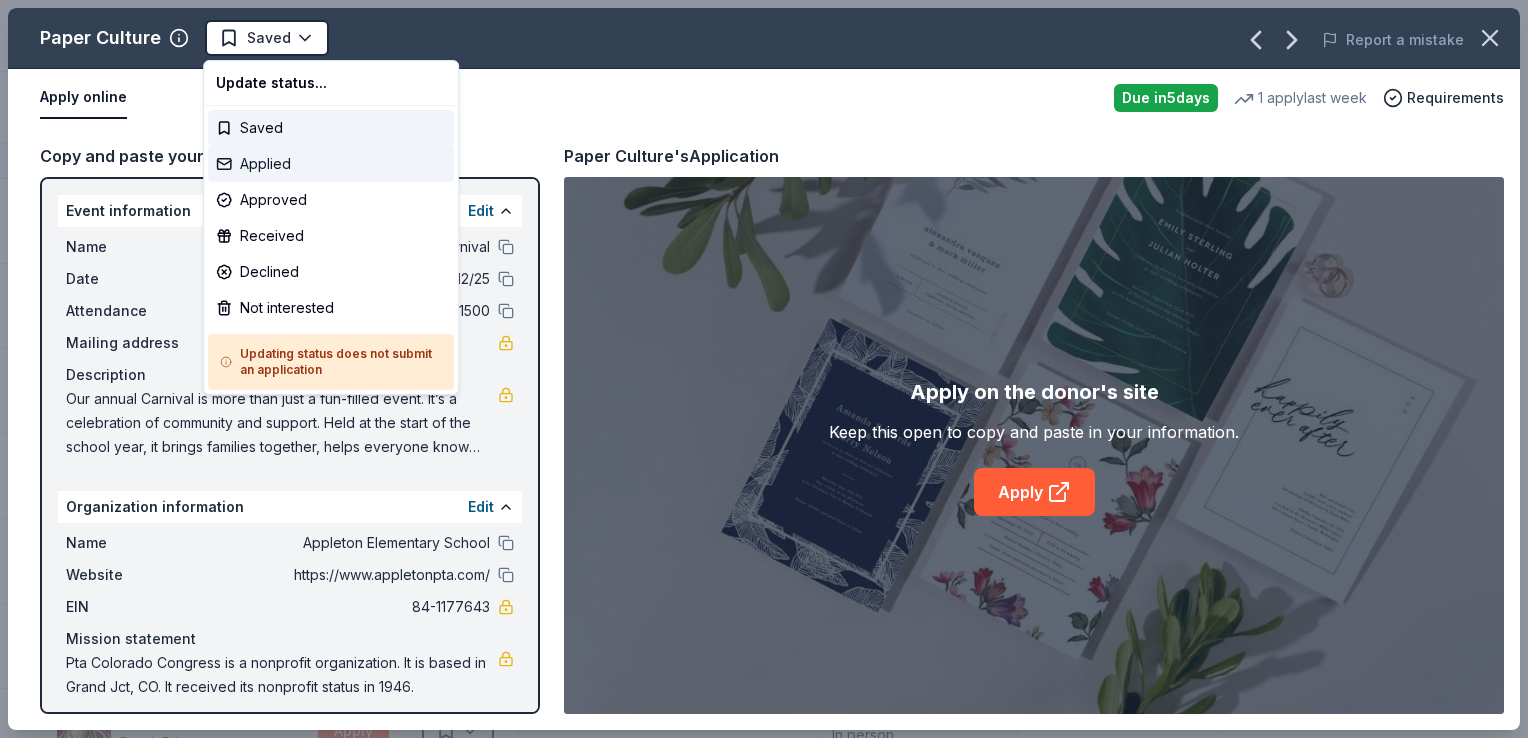 click on "Applied" at bounding box center [331, 164] 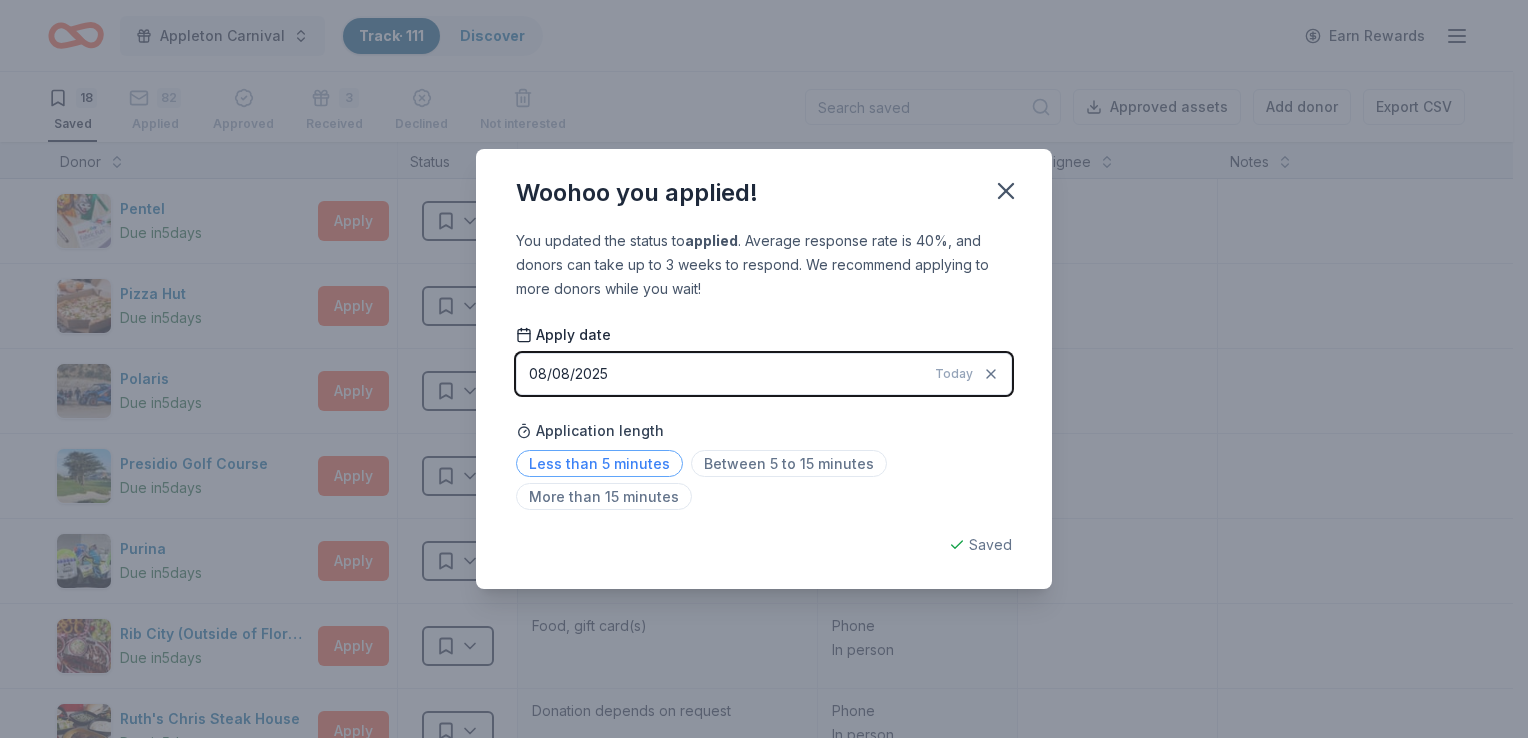 click on "Less than 5 minutes" at bounding box center [599, 463] 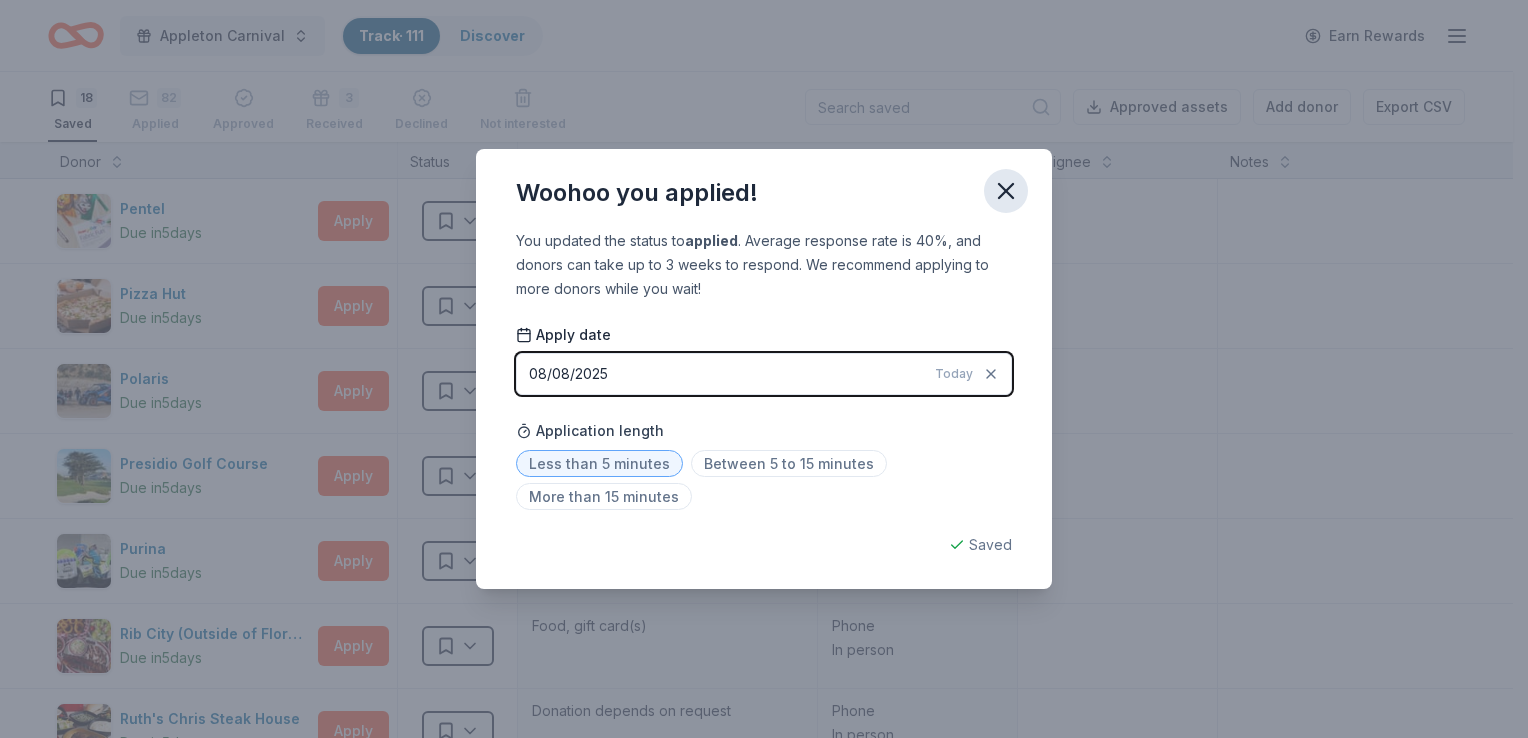 click 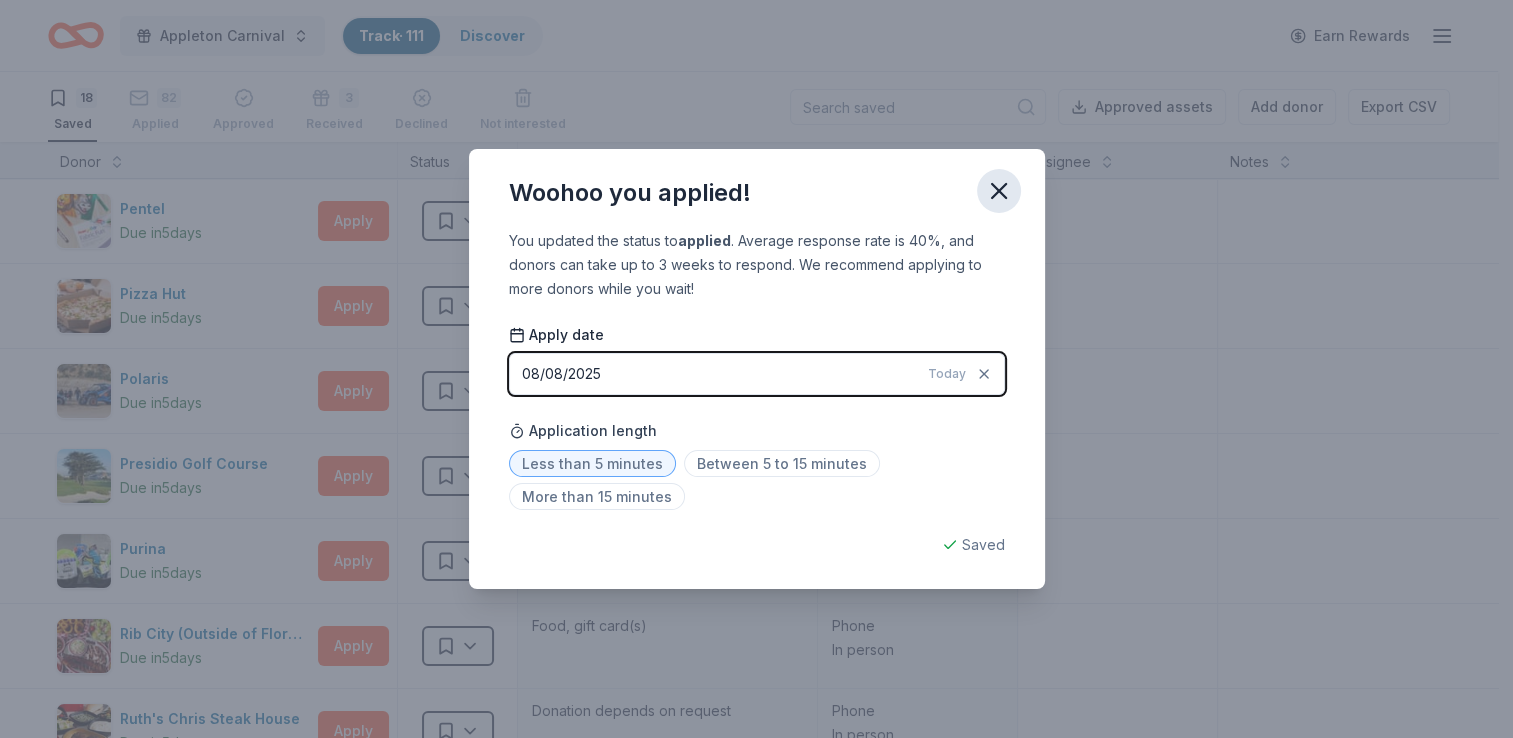 click 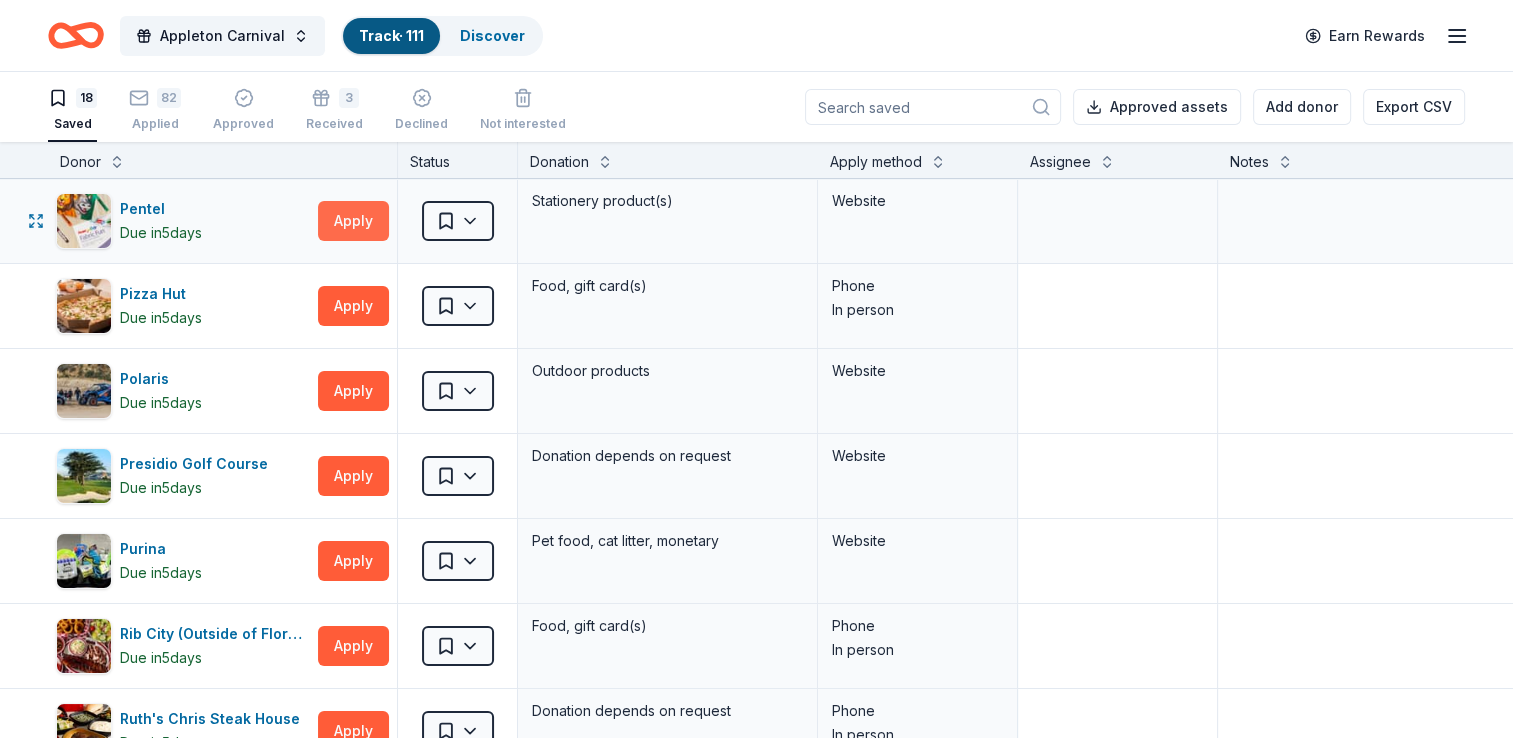 click on "Apply" at bounding box center [353, 221] 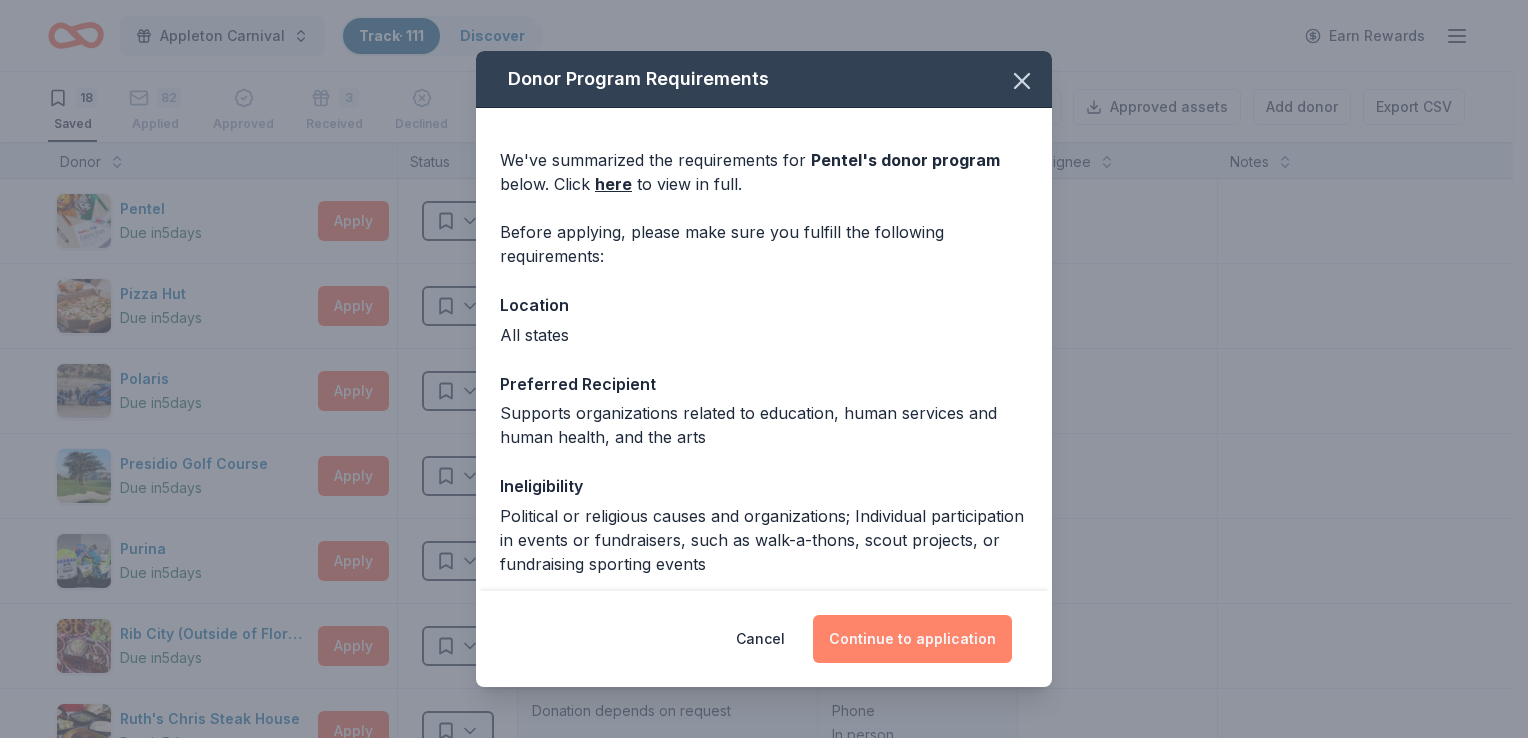 click on "Continue to application" at bounding box center (912, 639) 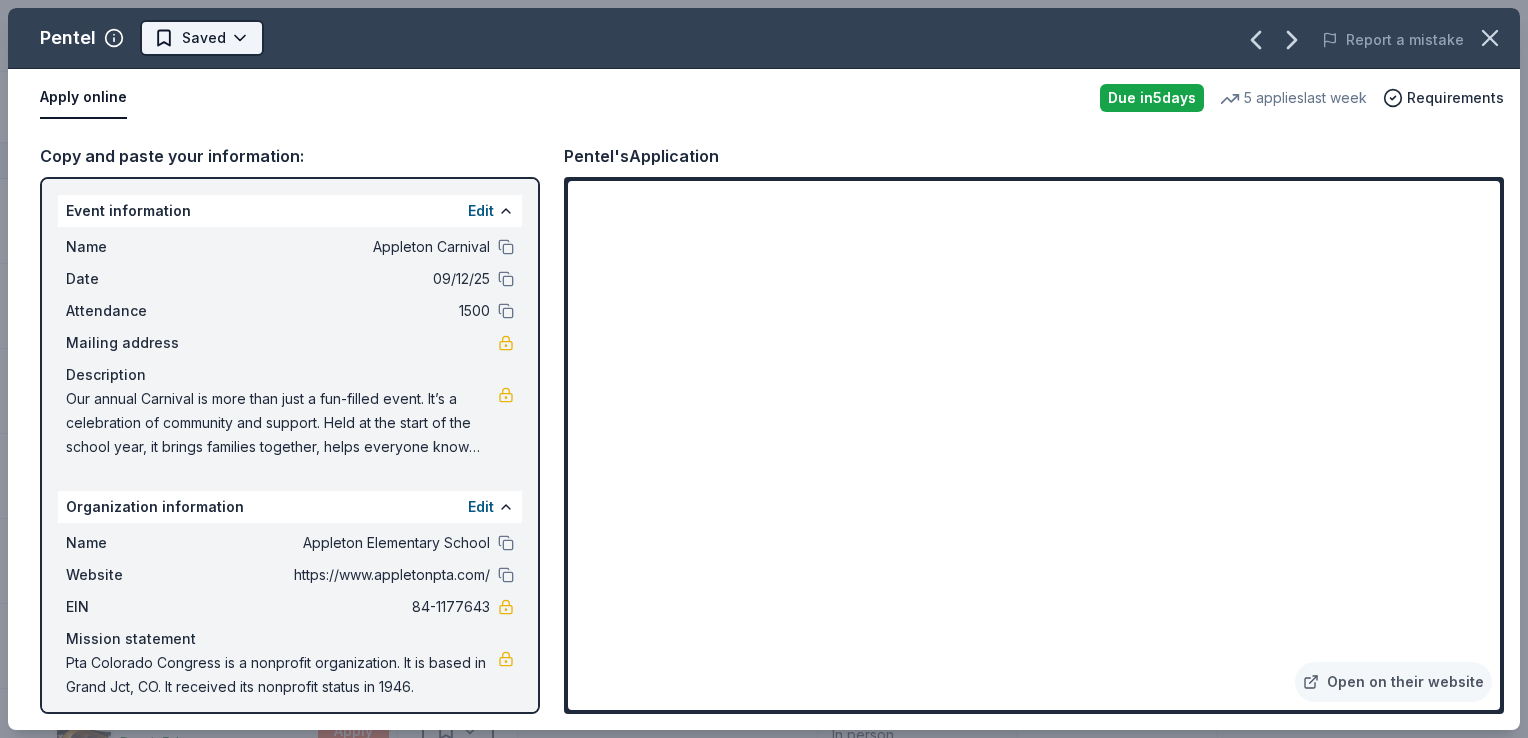 click on "Appleton Carnival  Track  · 111 Discover Earn Rewards 18 Saved 82 Applied Approved 3 Received Declined Not interested  Approved assets Add donor Export CSV Donor Status Donation Apply method Assignee Notes Pentel Due in  5  days Apply Saved Stationery product(s) Website Pizza Hut Due in  5  days Apply Saved Food, gift card(s) Phone In person Polaris Due in  5  days Apply Saved Outdoor products Website Presidio Golf Course Due in  5  days Apply Saved Donation depends on request Website Purina Due in  5  days Apply Saved Pet food, cat litter, monetary Website Rib City (Outside of Florida) Due in  5  days Apply Saved Food, gift card(s) Phone In person Ruth's Chris Steak House Due in  5  days Apply Saved Donation depends on request Phone In person Schwinn Due in  5  days Apply Saved Bike(s), Scooter(s), Apparel/gear; request up to 5 donation items Website Seaguar Due in  5  days Apply Saved Fishing line, hats, shirts Website Skechers Due in  5  days Apply Saved Shoes, gift card(s) Email Smartwool Due in  5  days" at bounding box center [764, 369] 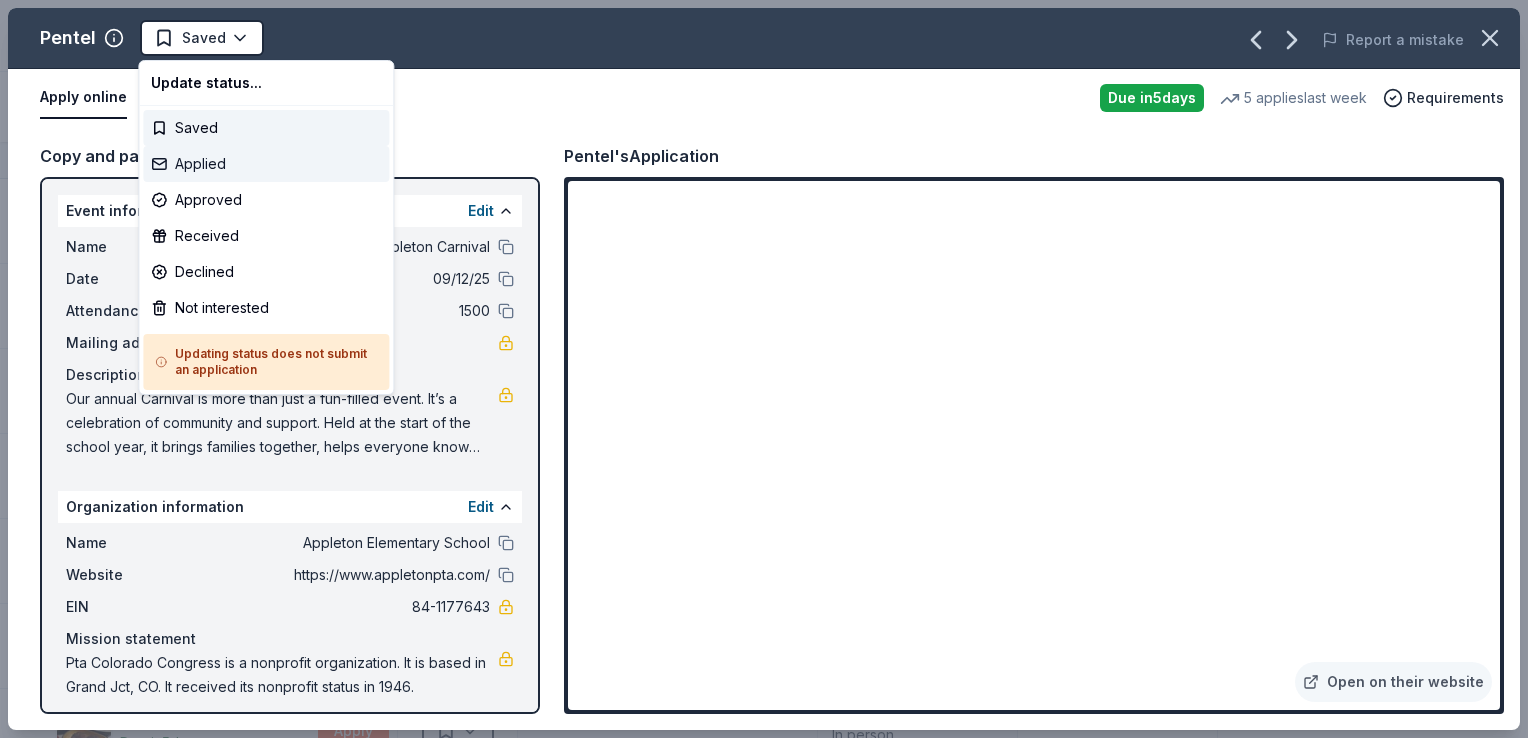 click on "Applied" at bounding box center [266, 164] 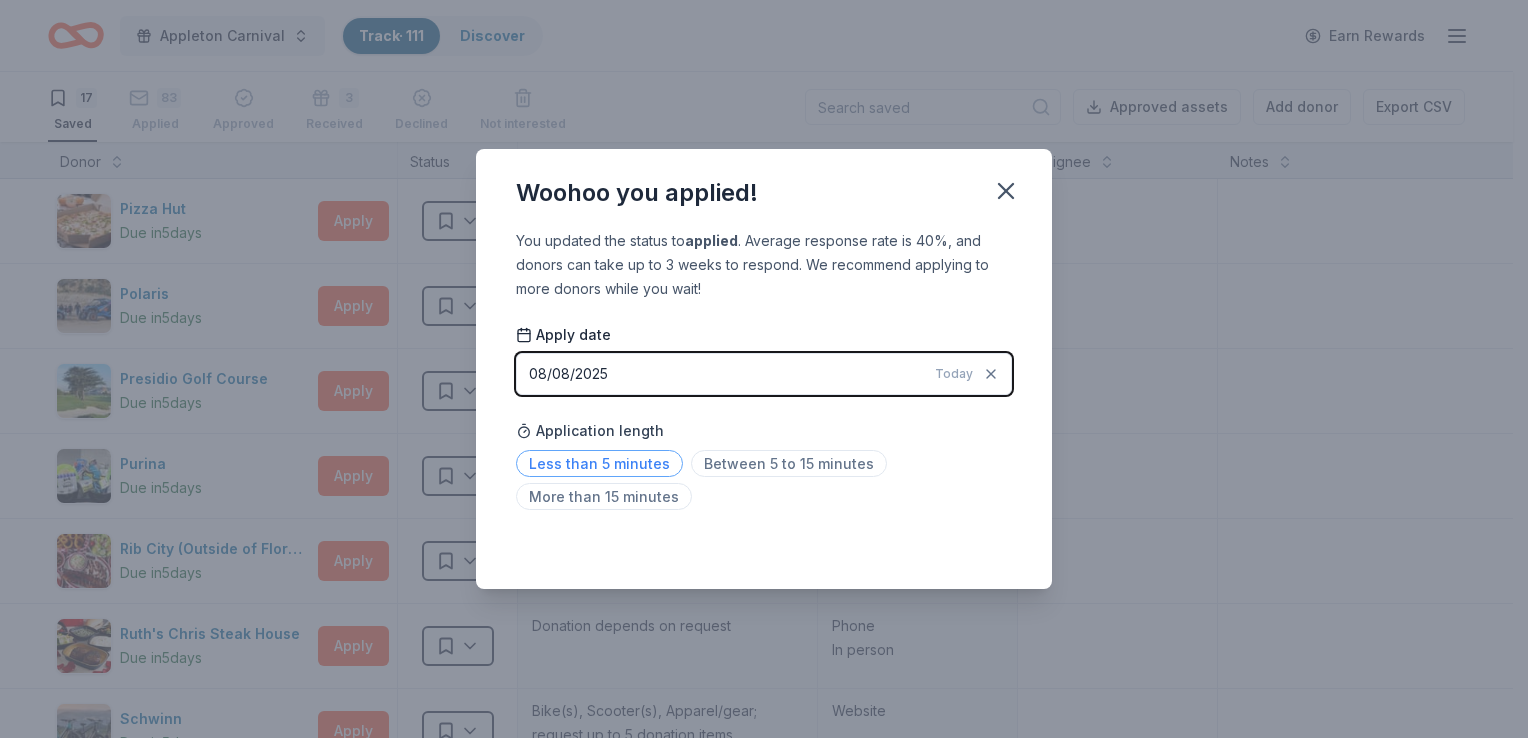 click on "Less than 5 minutes" at bounding box center [599, 463] 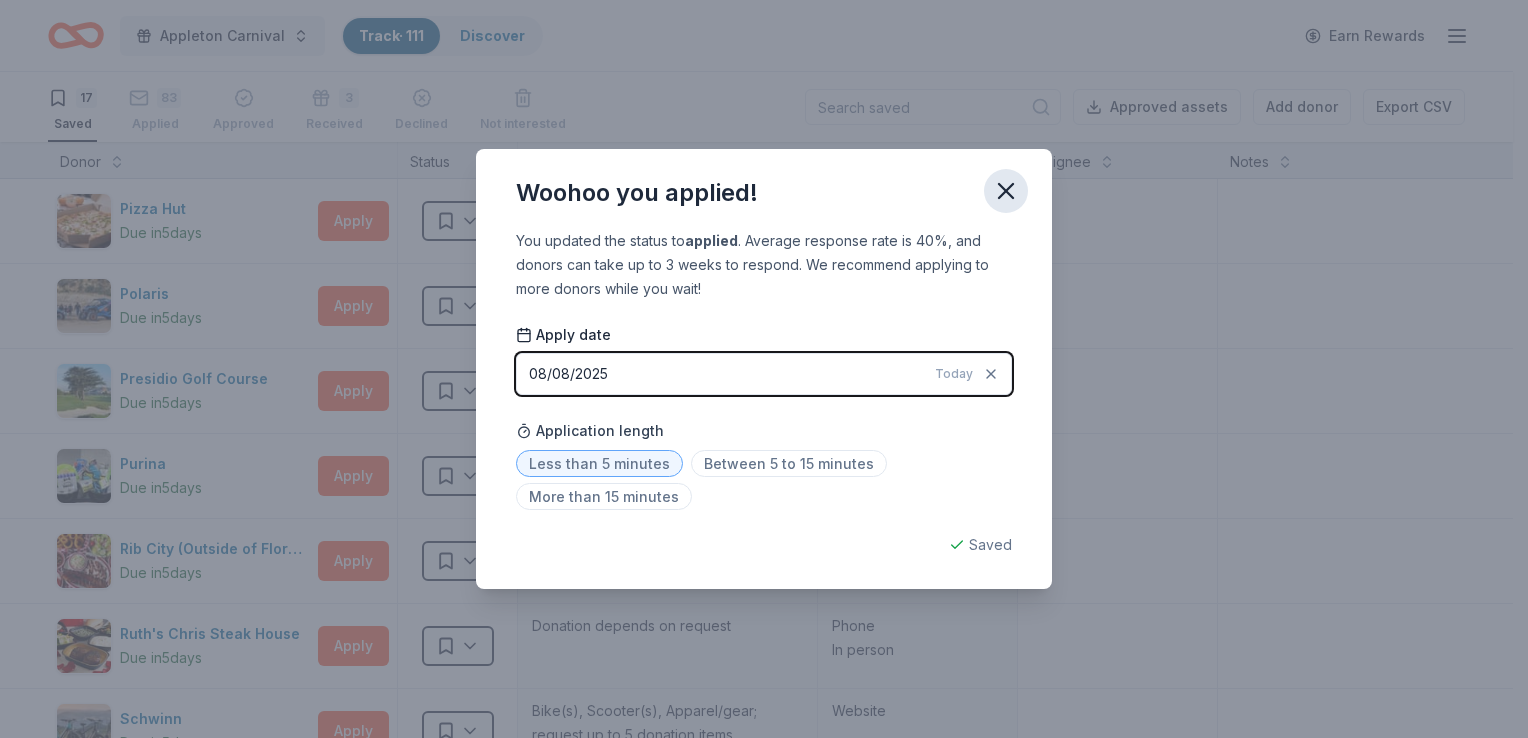 click 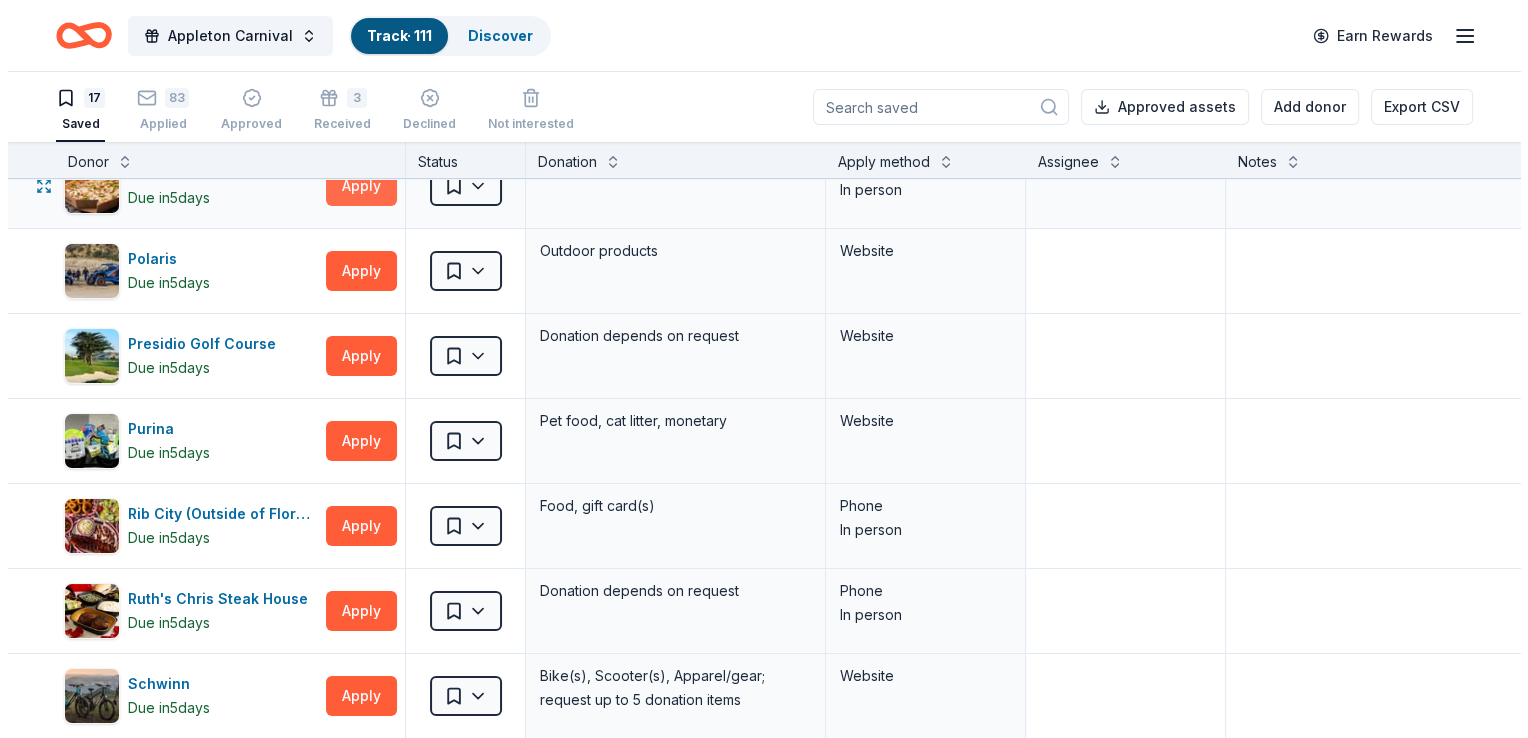 scroll, scrollTop: 36, scrollLeft: 0, axis: vertical 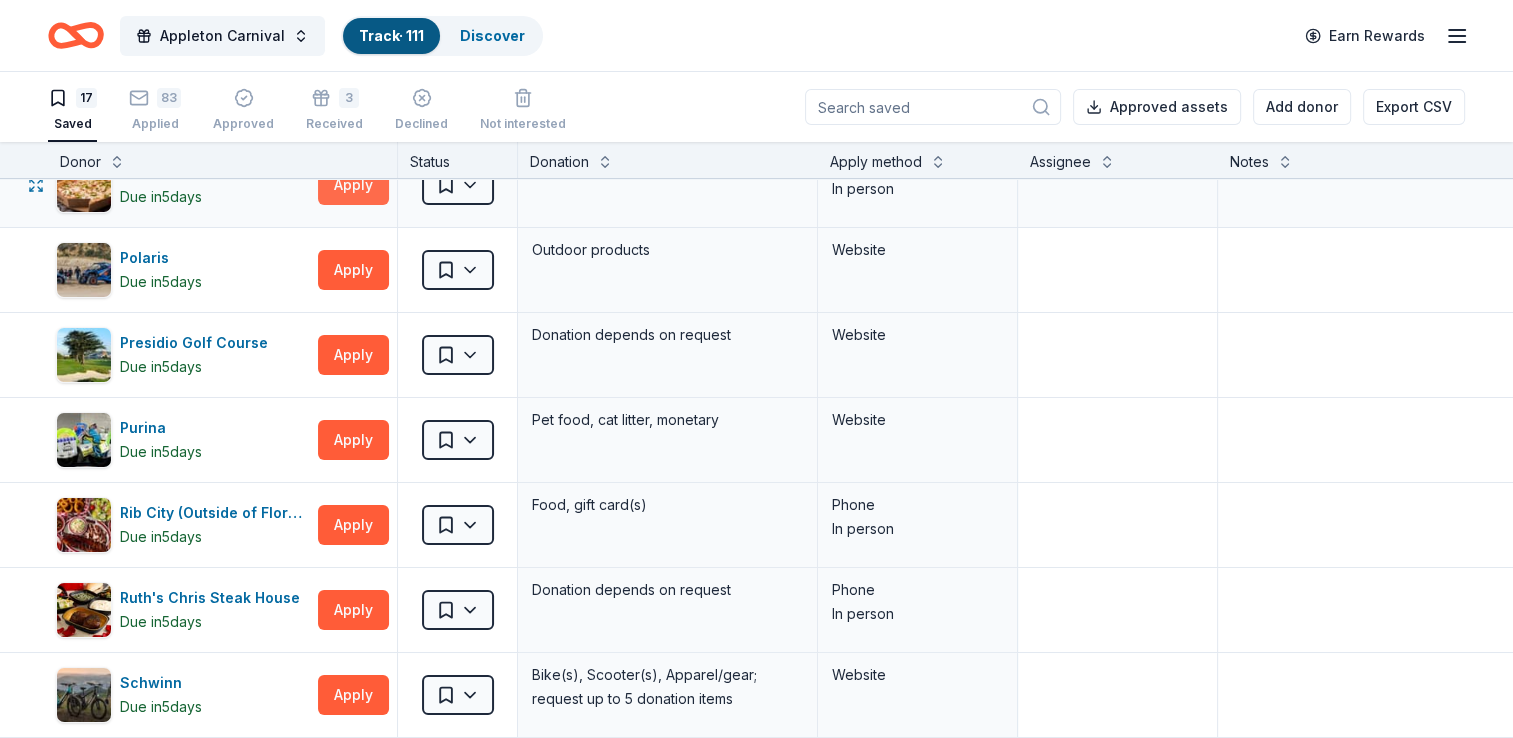 click on "Apply" at bounding box center [353, 185] 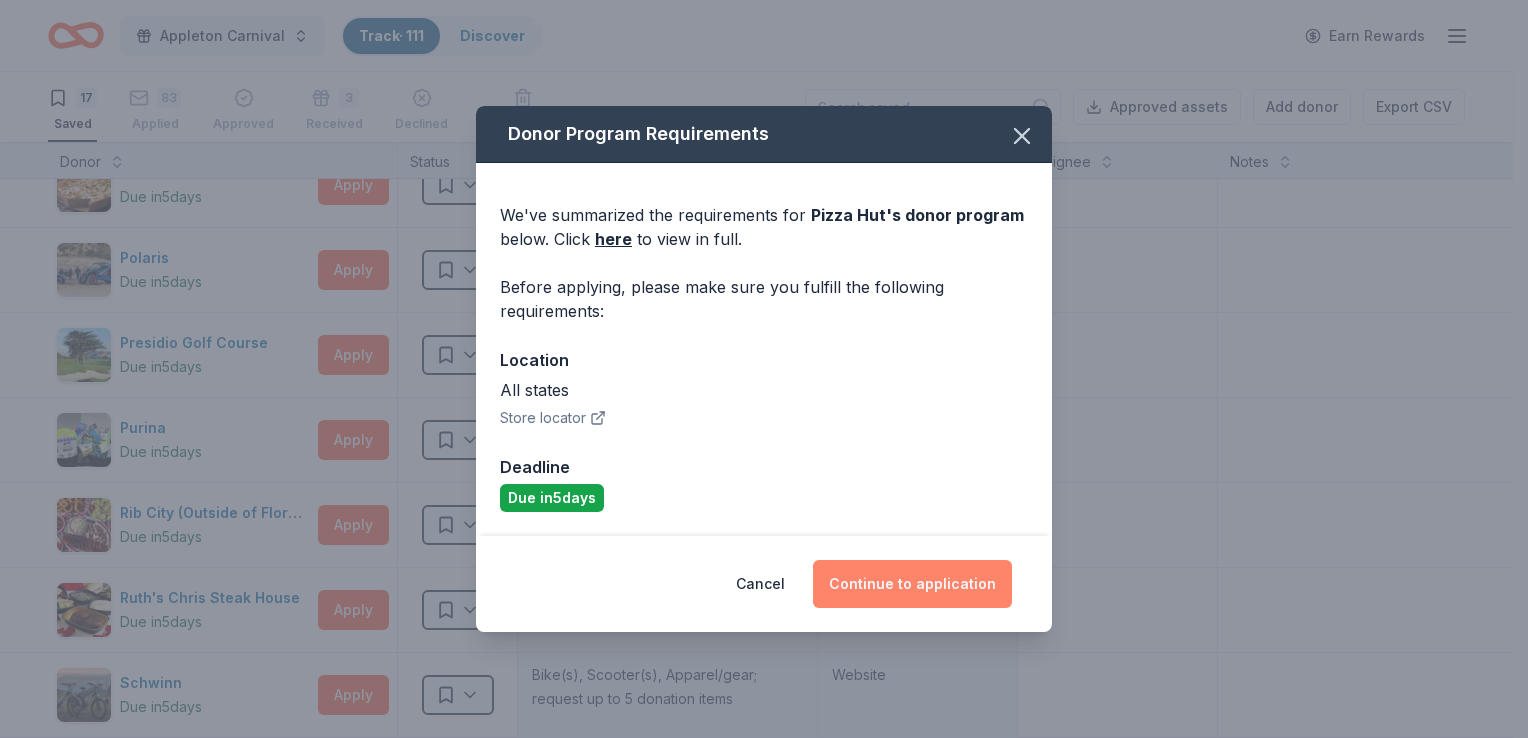 click on "Continue to application" at bounding box center [912, 584] 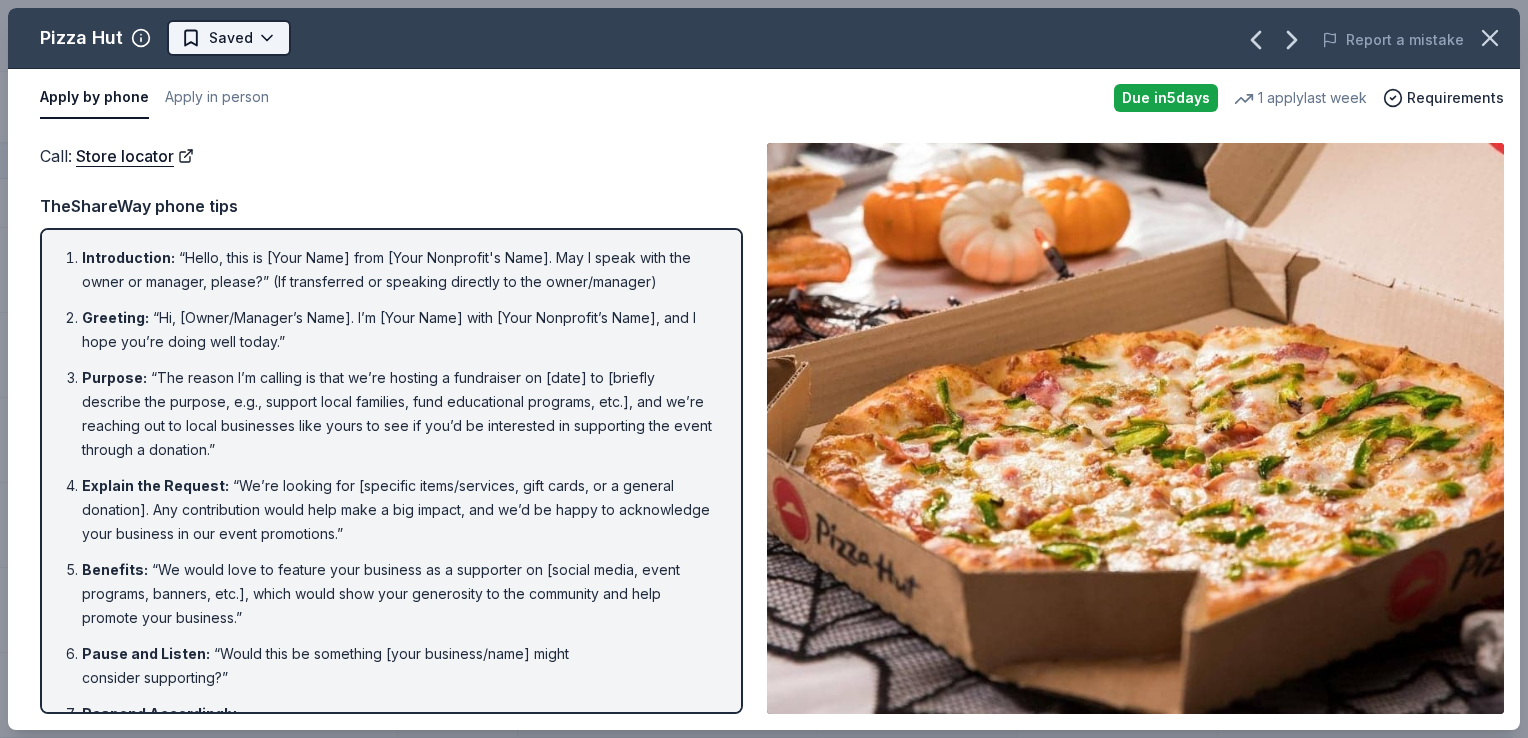click on "Appleton Carnival  Track  · 111 Discover Earn Rewards 17 Saved 83 Applied Approved 3 Received Declined Not interested  Approved assets Add donor Export CSV Donor Status Donation Apply method Assignee Notes Pizza Hut Due in  5  days Apply Saved Food, gift card(s) Phone In person Polaris Due in  5  days Apply Saved Outdoor products Website Presidio Golf Course Due in  5  days Apply Saved Donation depends on request Website Purina Due in  5  days Apply Saved Pet food, cat litter, monetary Website Rib City (Outside of Florida) Due in  5  days Apply Saved Food, gift card(s) Phone In person Ruth's Chris Steak House Due in  5  days Apply Saved Donation depends on request Phone In person Schwinn Due in  5  days Apply Saved Bike(s), Scooter(s), Apparel/gear; request up to 5 donation items Website Seaguar Due in  5  days Apply Saved Fishing line, hats, shirts Website Skechers Due in  5  days Apply Saved Shoes, gift card(s) Email Smartwool Due in  5  days Apply Saved Socks, apparel, gift card(s) Email Spirit Airlines 5" at bounding box center (764, 369) 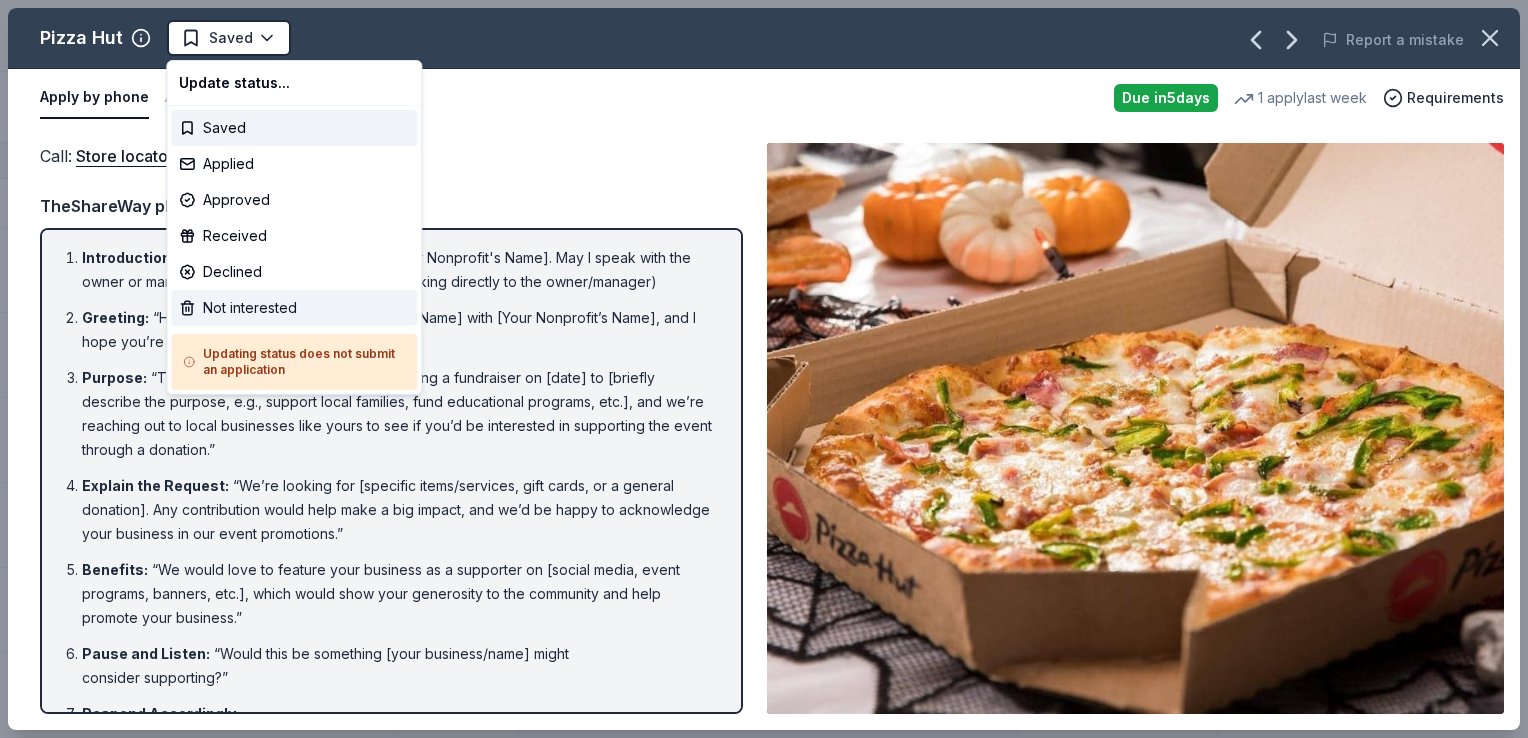click on "Not interested" at bounding box center (294, 308) 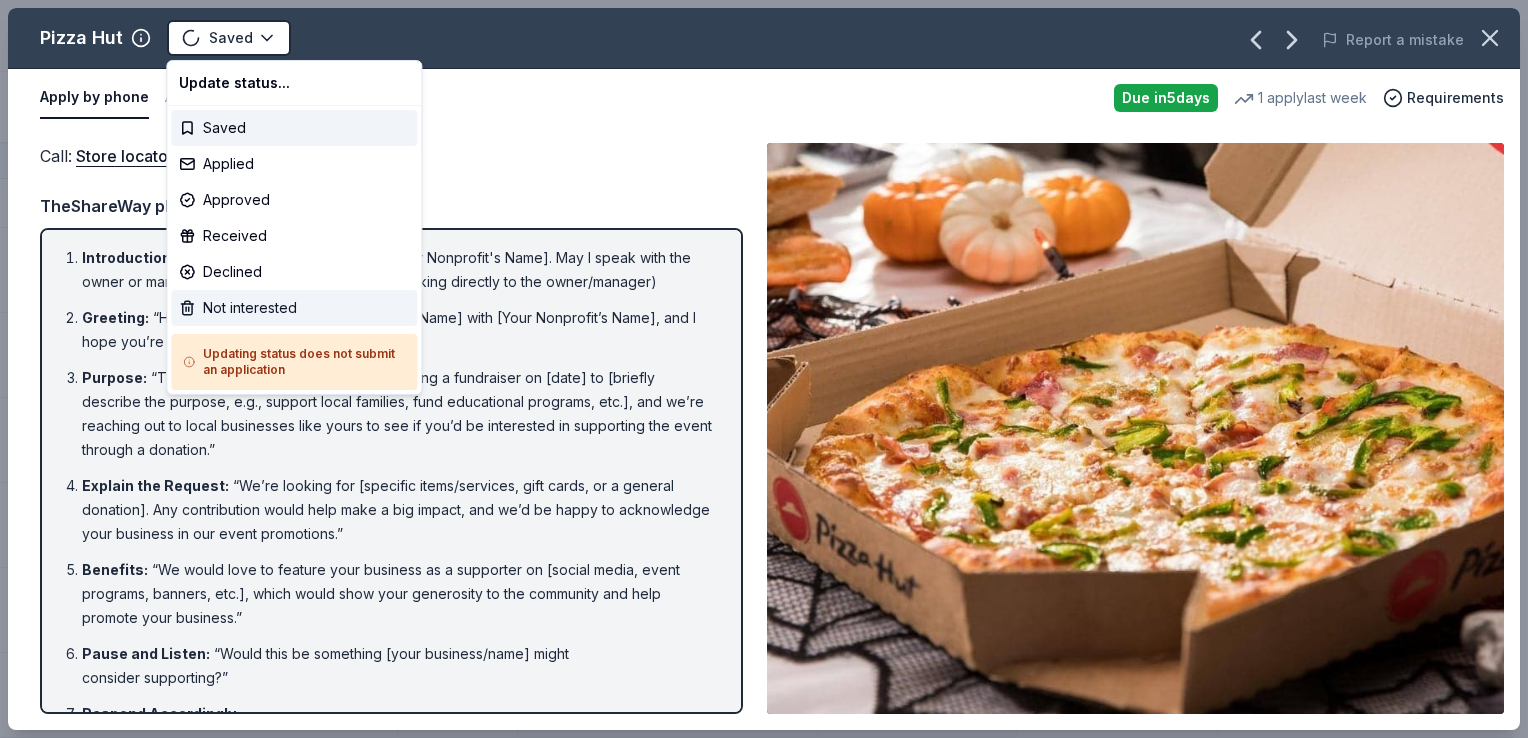 scroll, scrollTop: 0, scrollLeft: 0, axis: both 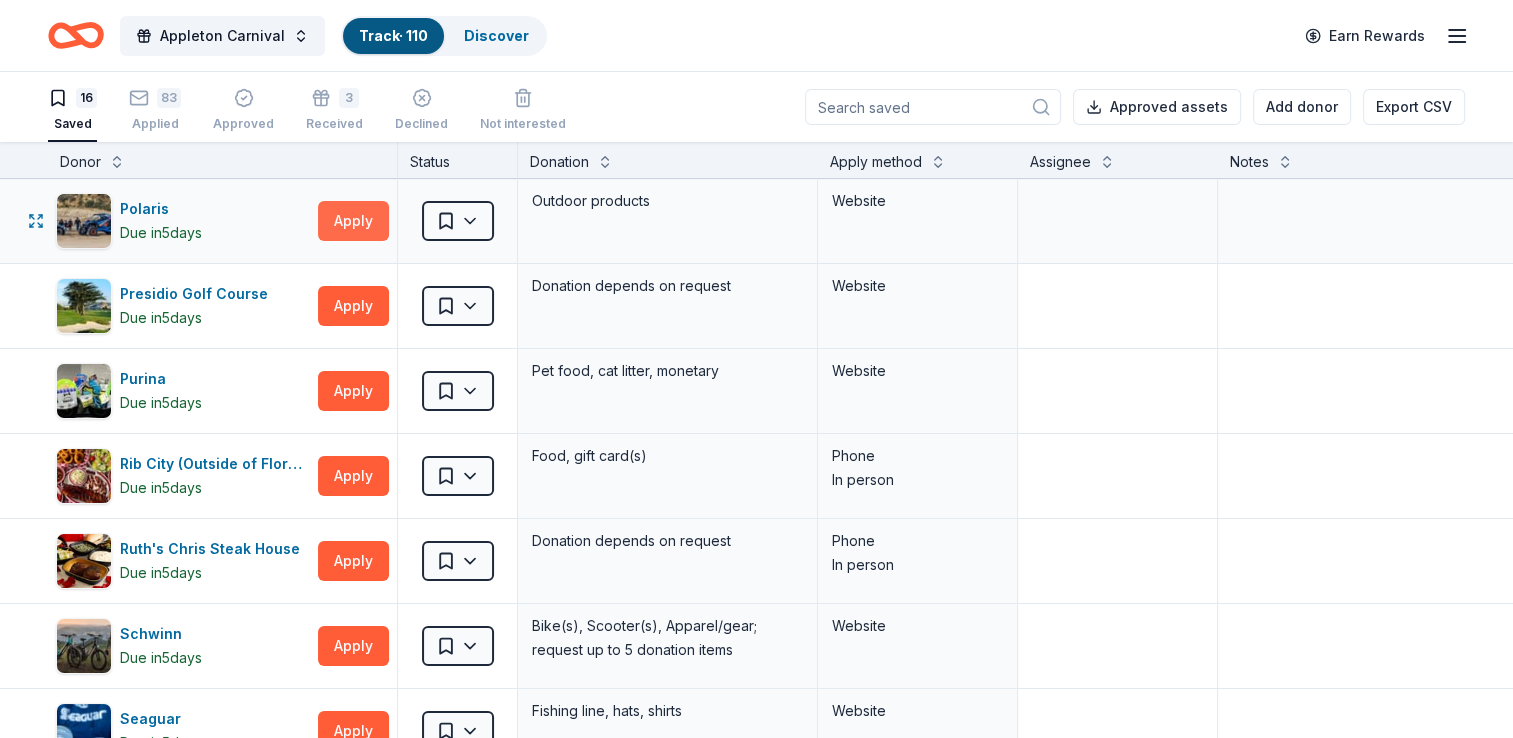 click on "Apply" at bounding box center (353, 221) 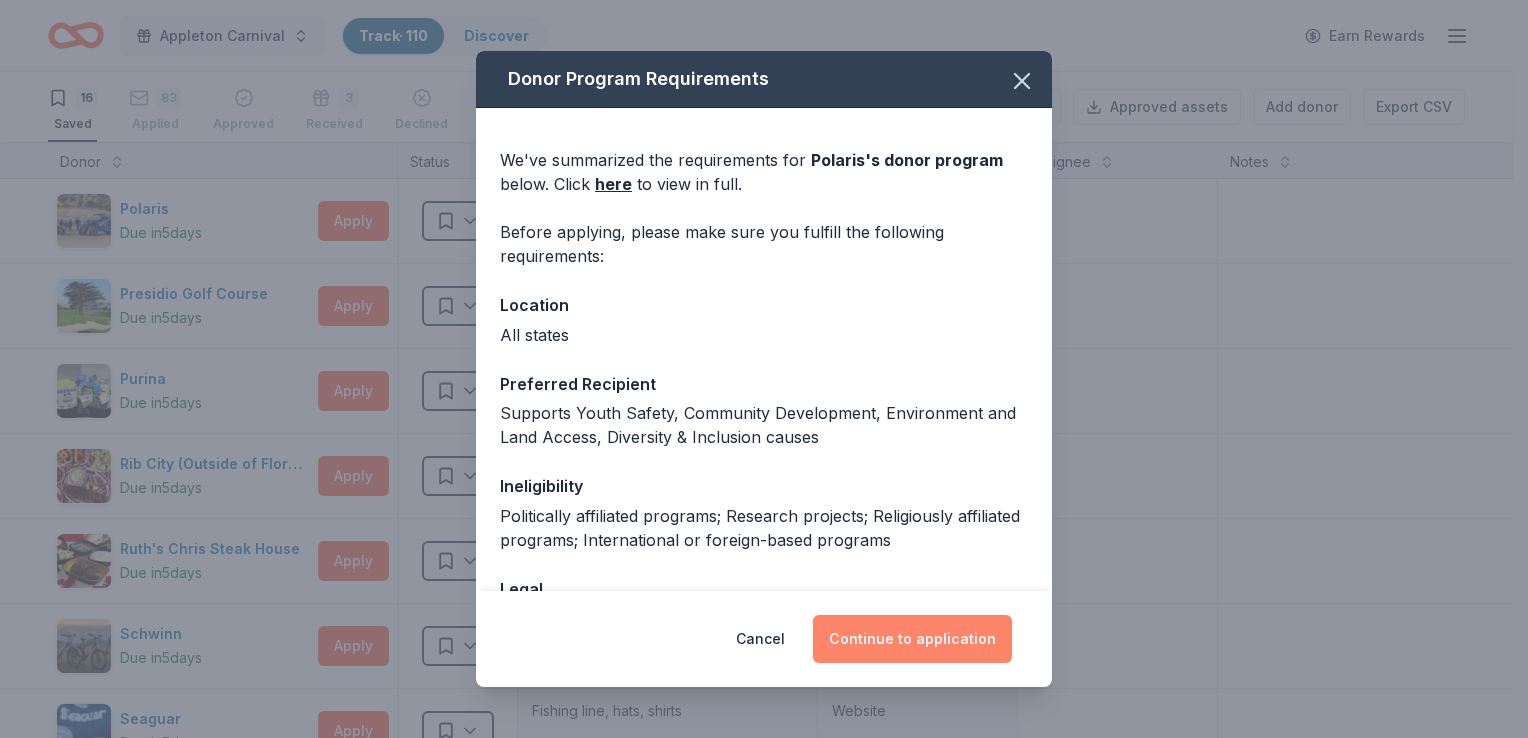 click on "Continue to application" at bounding box center [912, 639] 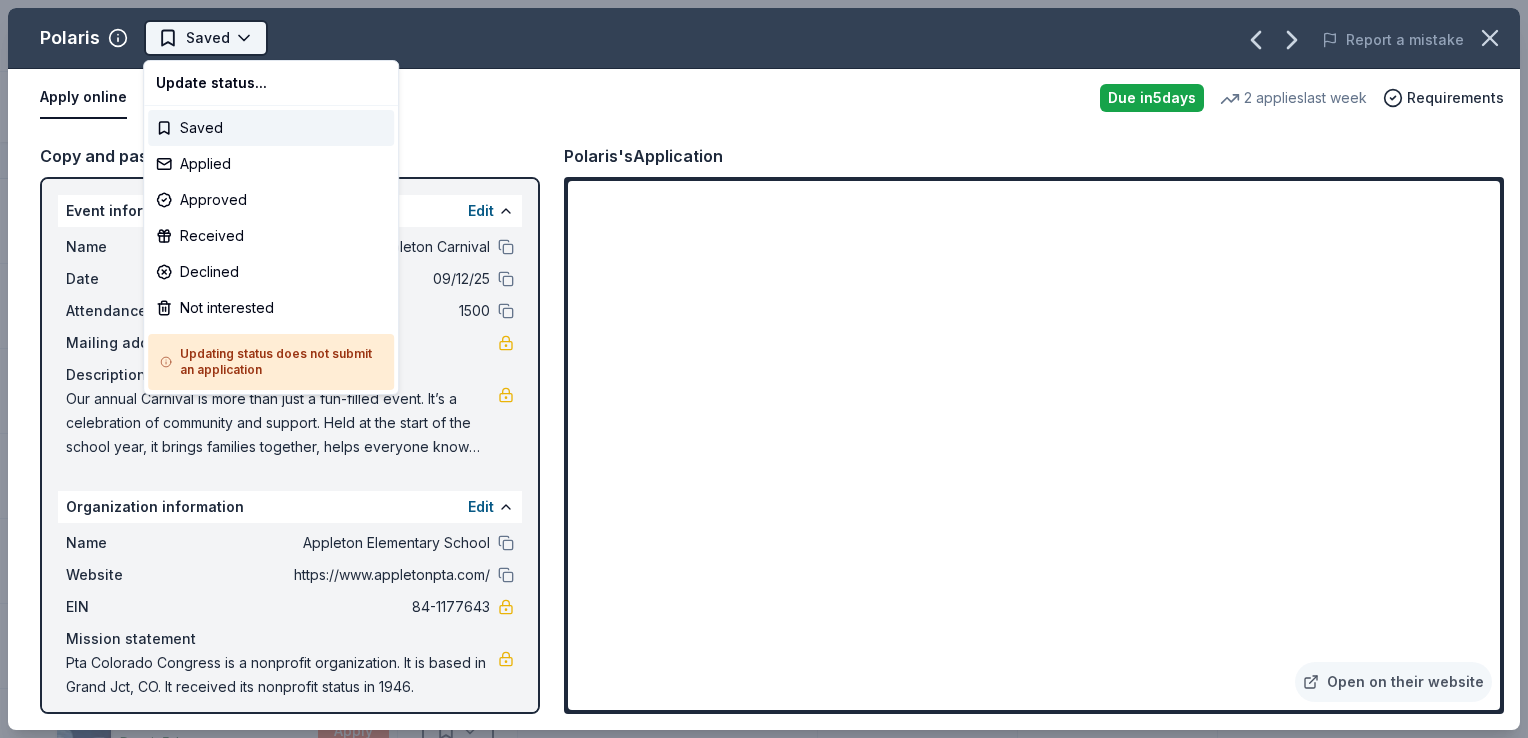click on "Appleton Carnival  Track  · 110 Discover Earn Rewards 16 Saved 83 Applied Approved 3 Received Declined Not interested  Approved assets Add donor Export CSV Donor Status Donation Apply method Assignee Notes Polaris Due in  5  days Apply Saved Outdoor products Website Presidio Golf Course Due in  5  days Apply Saved Donation depends on request Website Purina Due in  5  days Apply Saved Pet food, cat litter, monetary Website Rib City (Outside of Florida) Due in  5  days Apply Saved Food, gift card(s) Phone In person Ruth's Chris Steak House Due in  5  days Apply Saved Donation depends on request Phone In person Schwinn Due in  5  days Apply Saved Bike(s), Scooter(s), Apparel/gear; request up to 5 donation items Website Seaguar Due in  5  days Apply Saved Fishing line, hats, shirts Website Skechers Due in  5  days Apply Saved Shoes, gift card(s) Email Smartwool Due in  5  days Apply Saved Socks, apparel, gift card(s) Email Spirit Airlines Due in  5  days Apply Saved Ticket(s) Website Target Due in  5  days Apply" at bounding box center [764, 369] 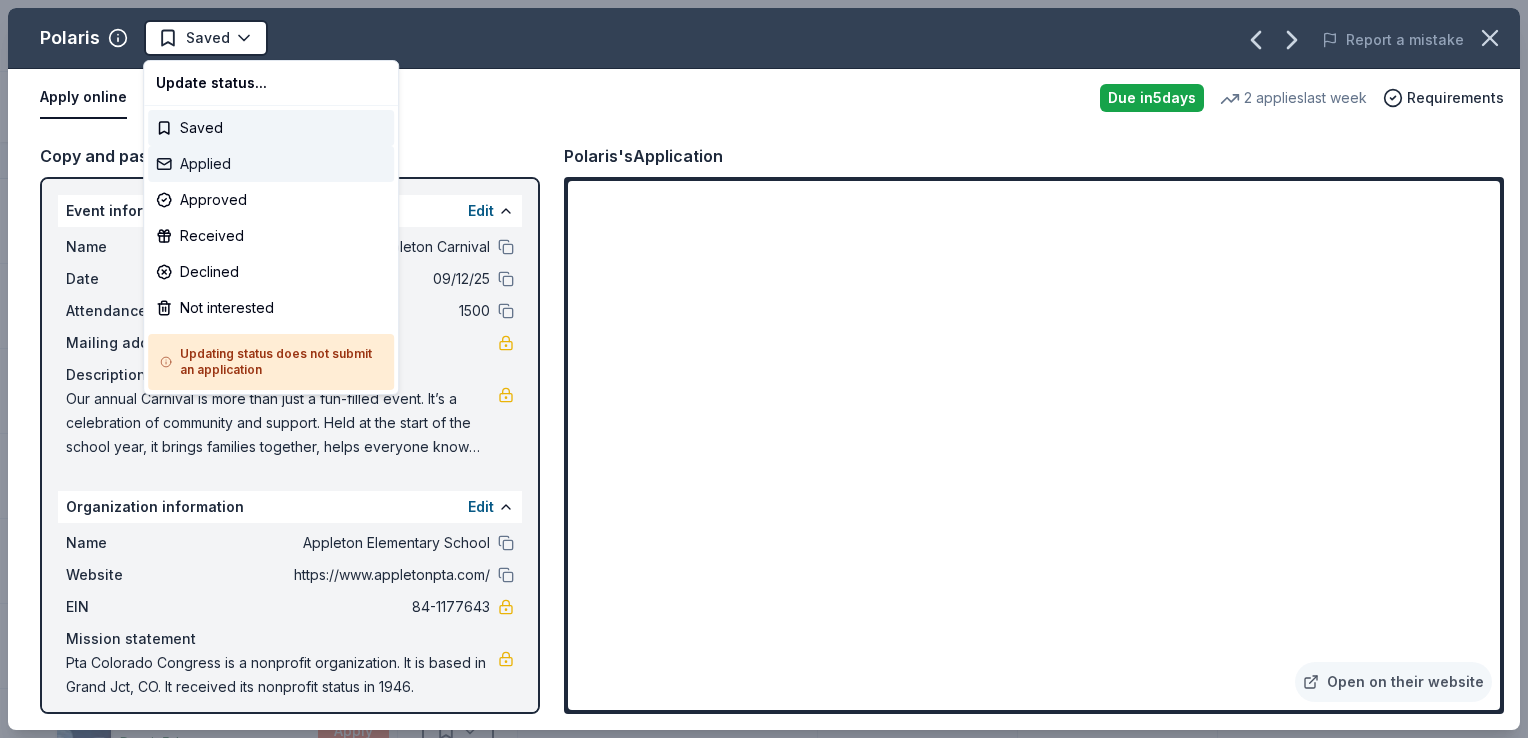 click on "Applied" at bounding box center (271, 164) 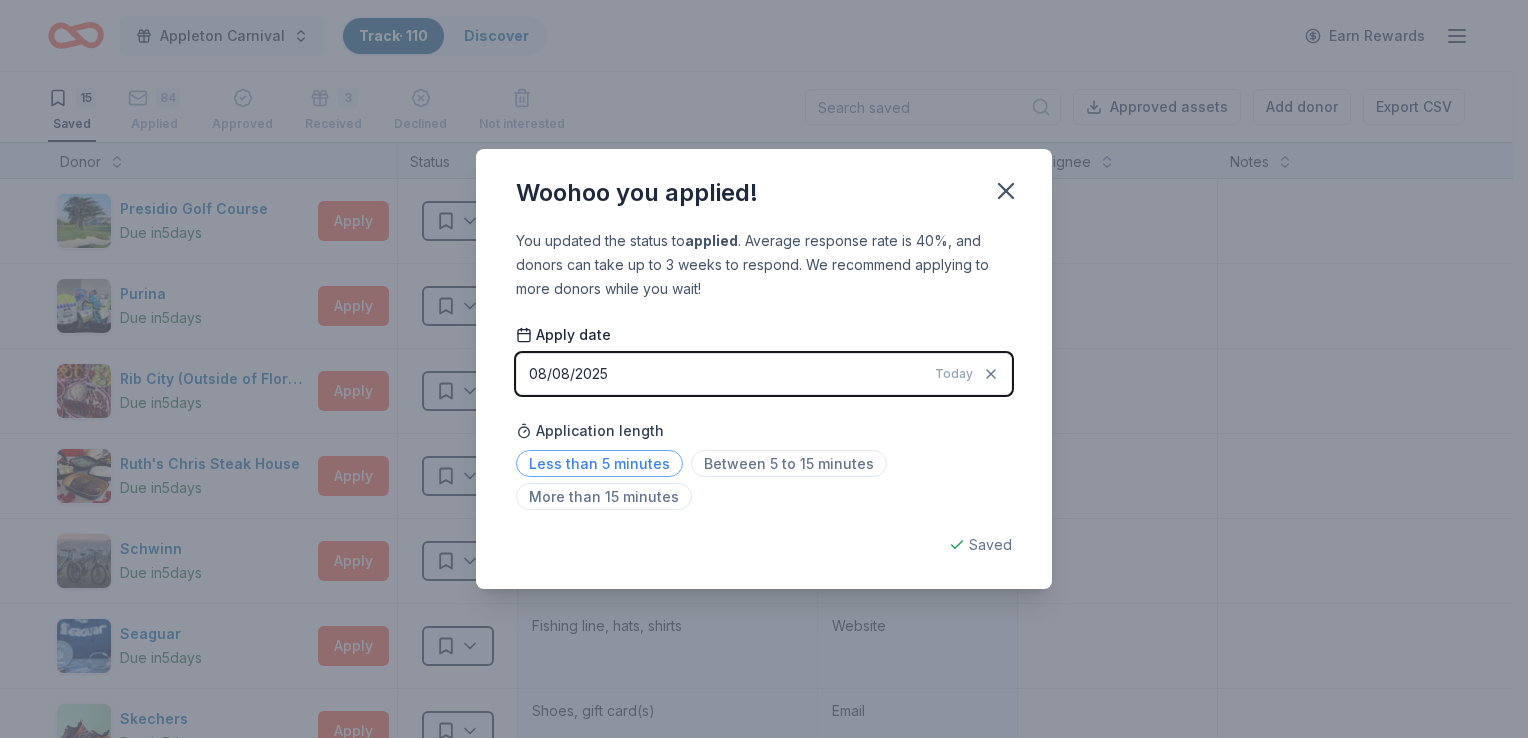 click on "Less than 5 minutes" at bounding box center (599, 463) 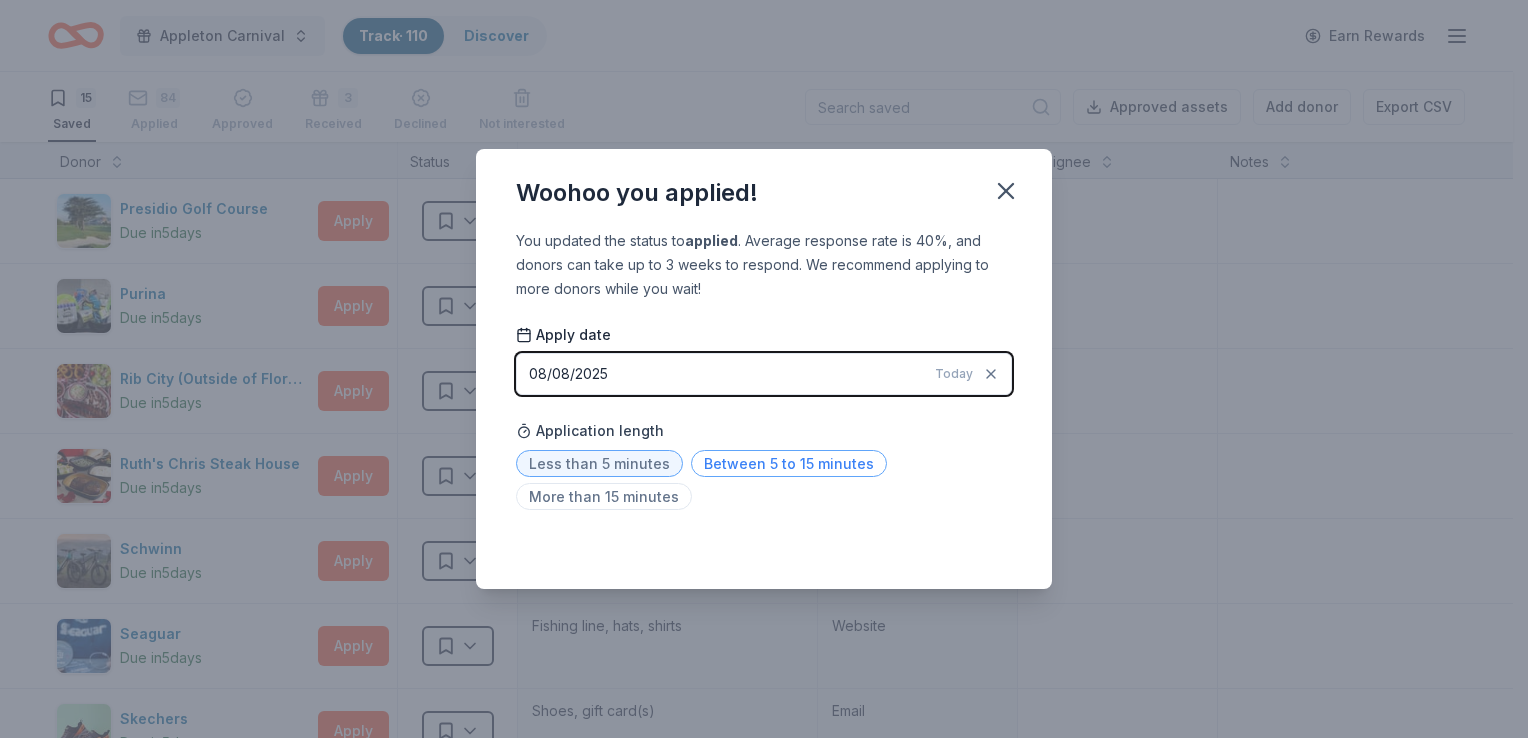 click on "Between 5 to 15 minutes" at bounding box center (789, 463) 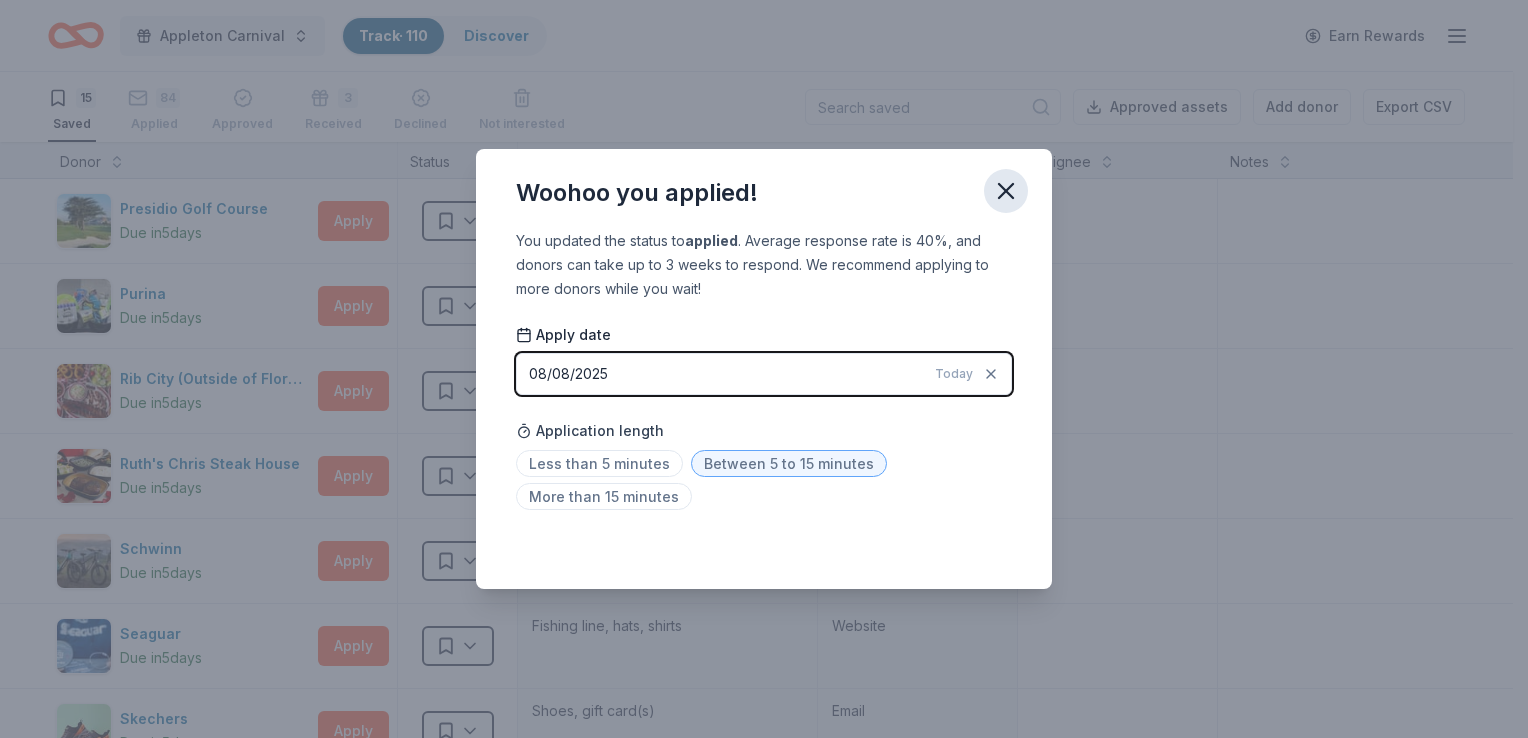 click 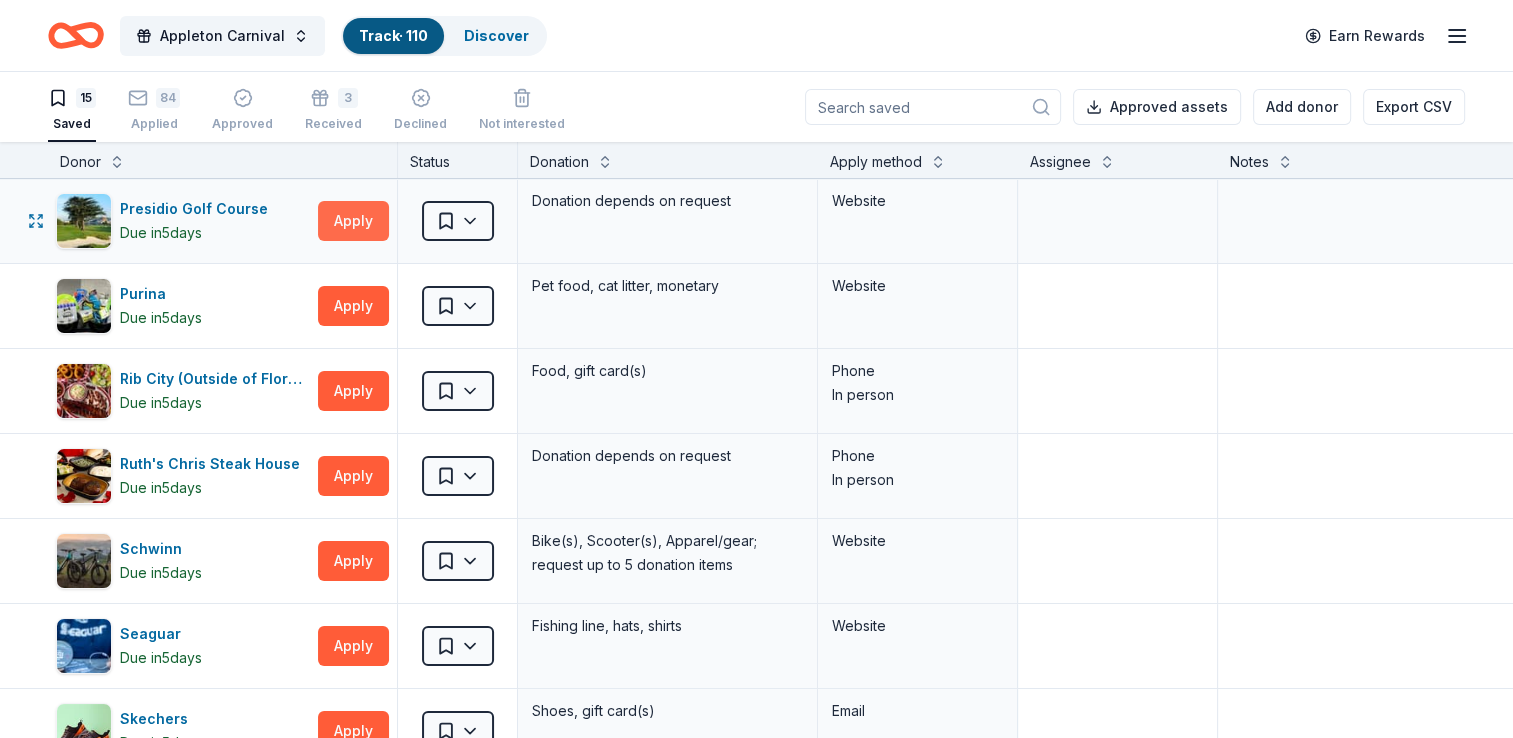 click on "Apply" at bounding box center [353, 221] 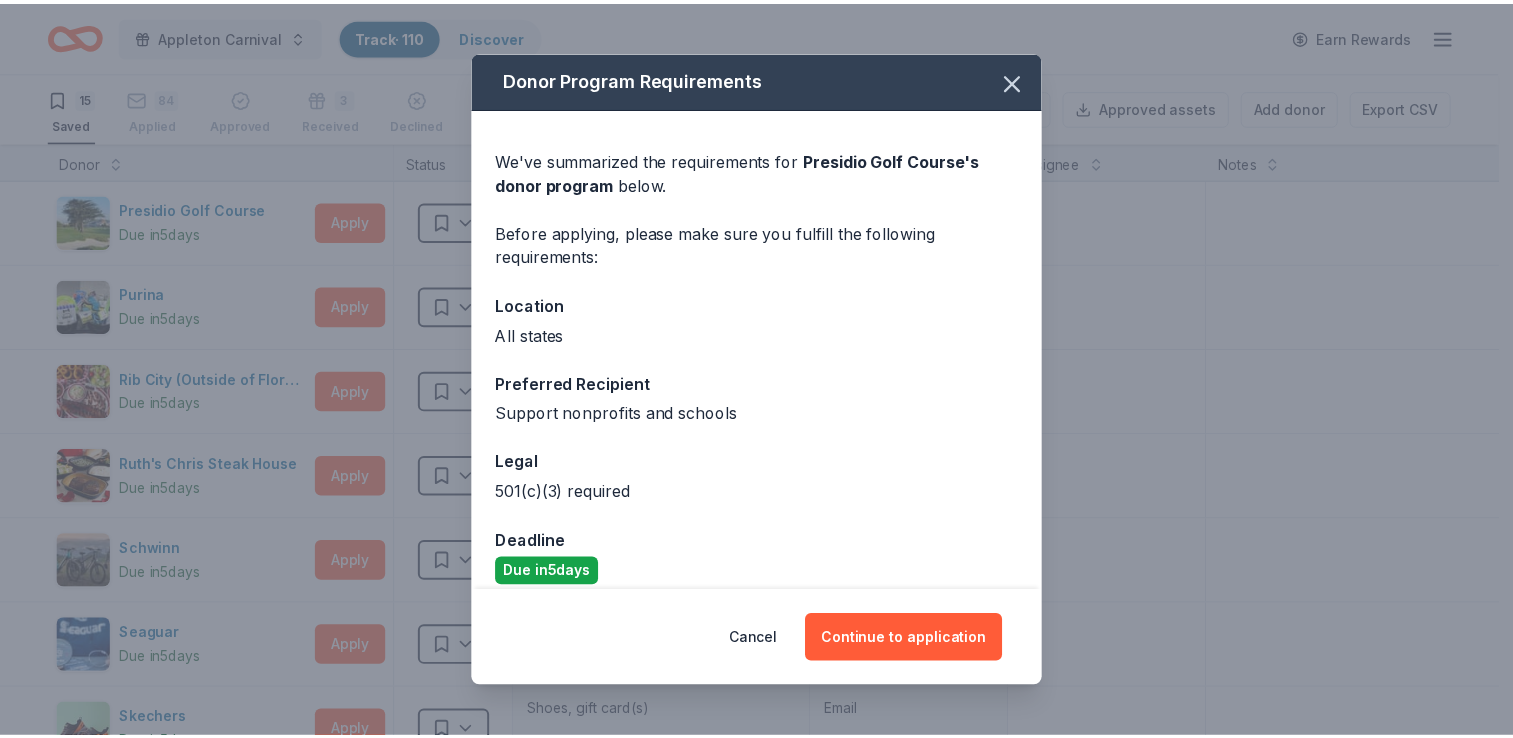scroll, scrollTop: 18, scrollLeft: 0, axis: vertical 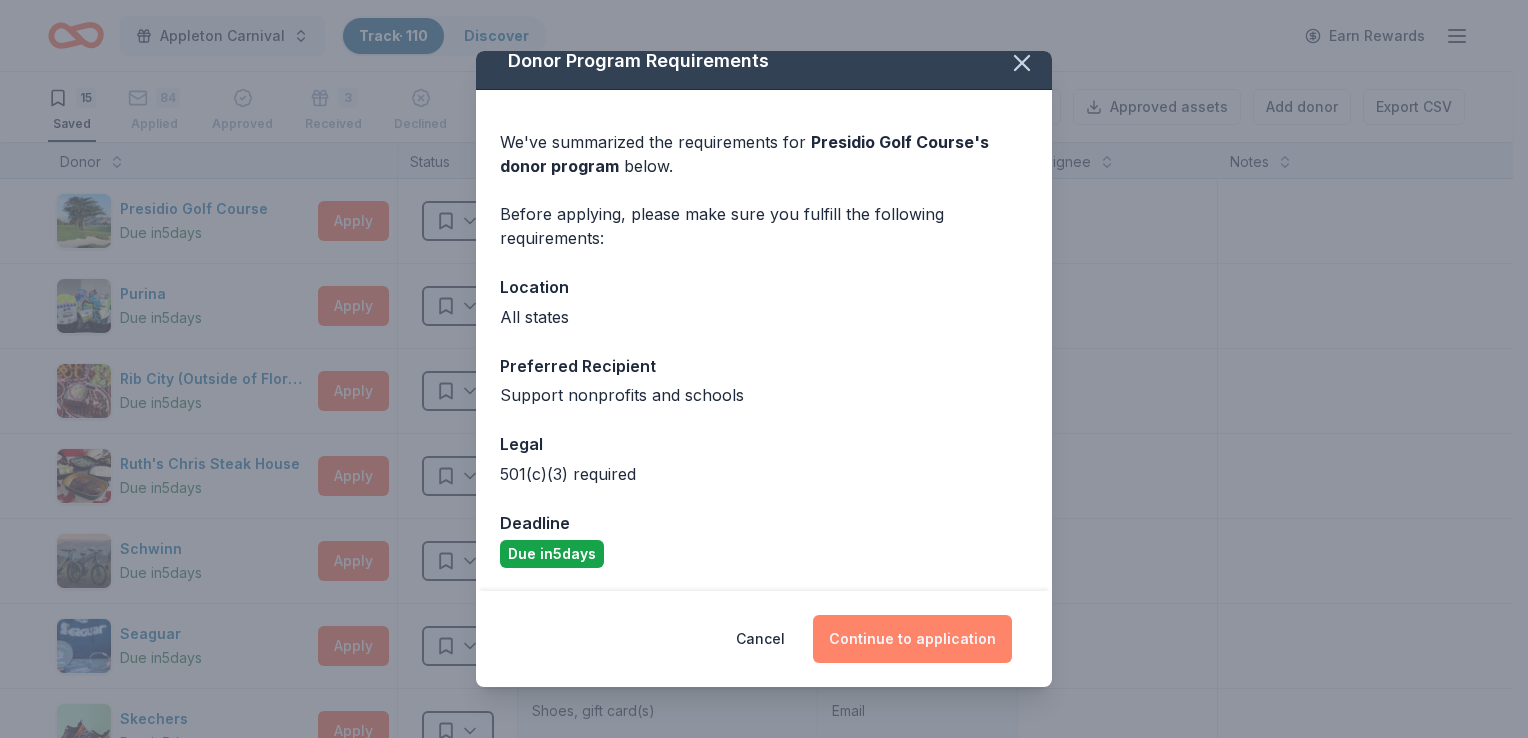 click on "Continue to application" at bounding box center (912, 639) 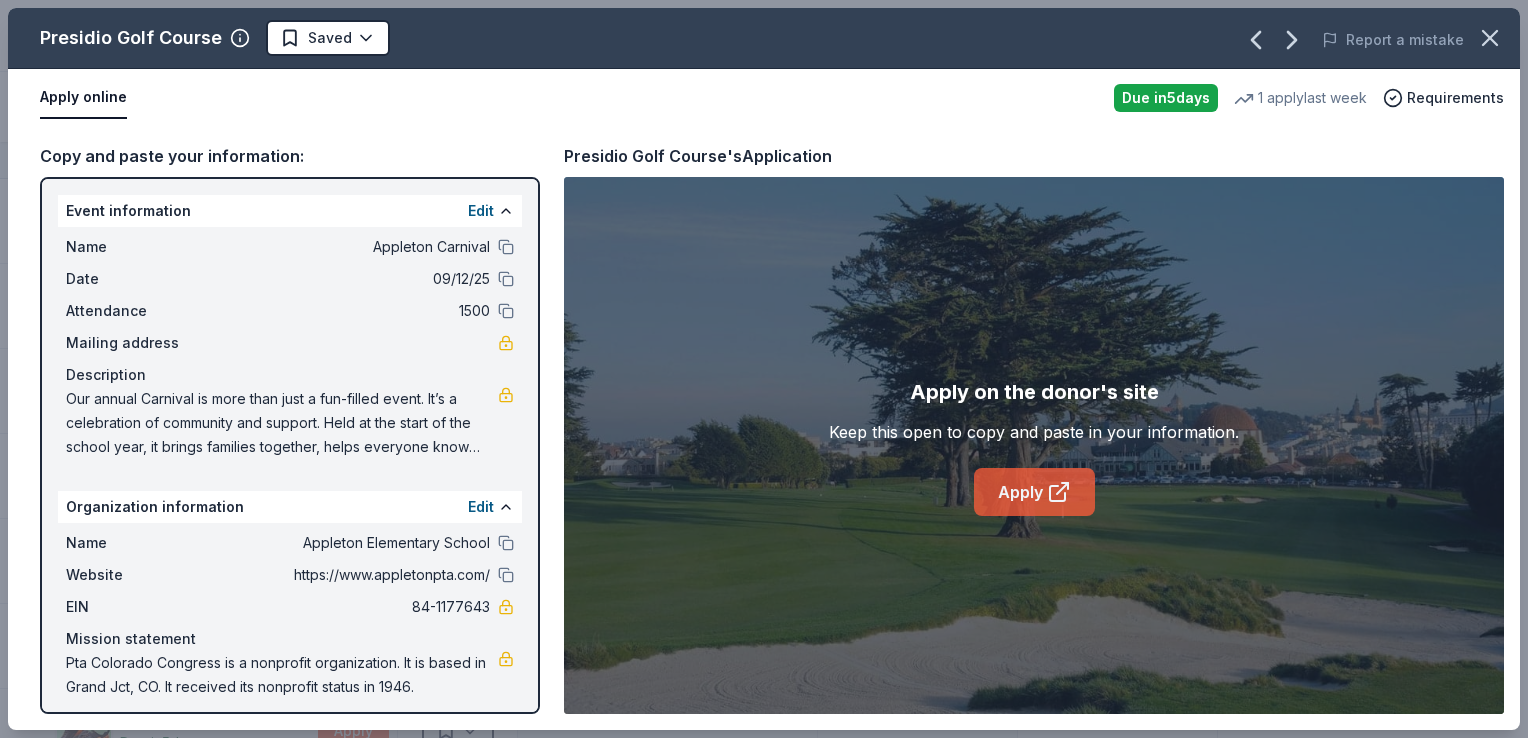 click on "Apply" at bounding box center [1034, 492] 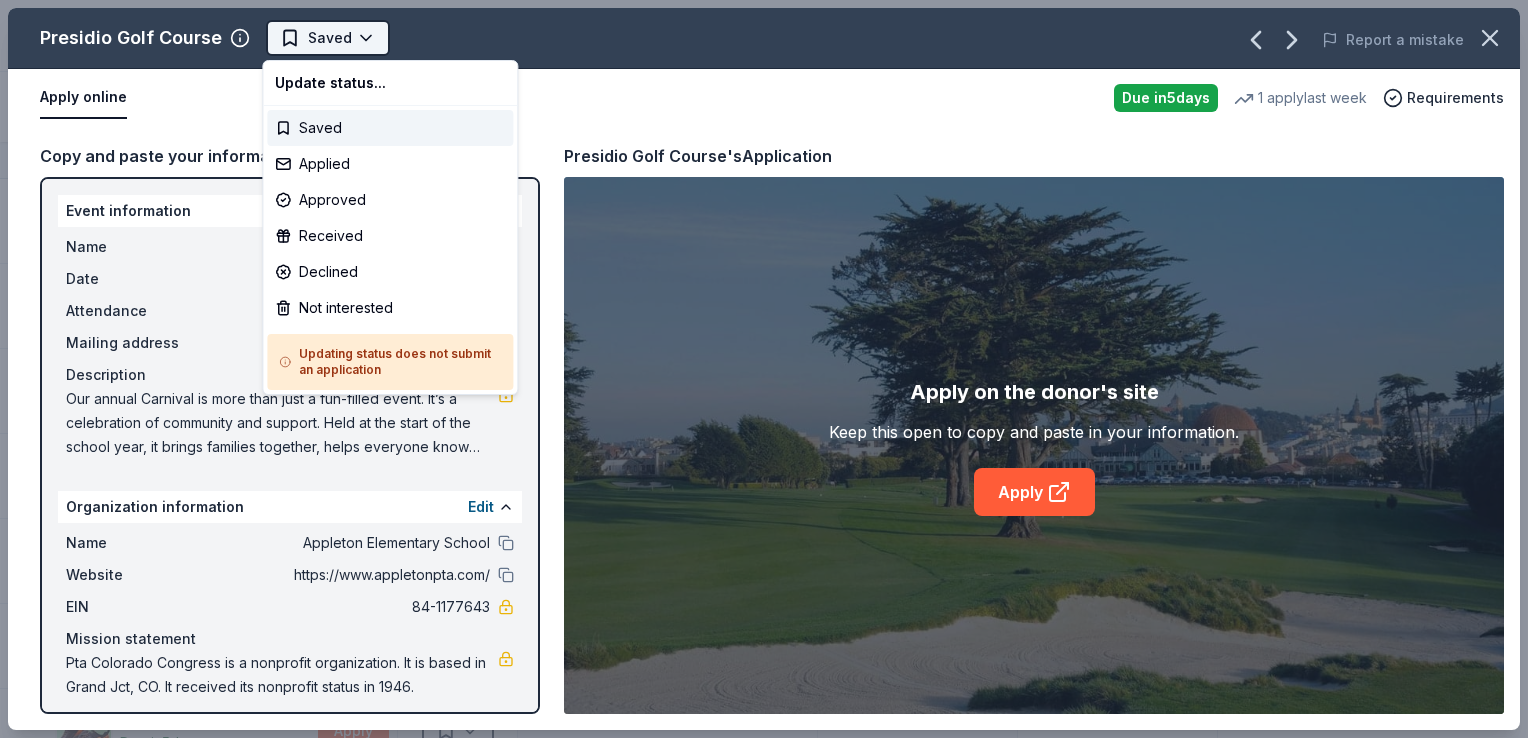 click on "Appleton Carnival  Track  · 110 Discover Earn Rewards 15 Saved 84 Applied Approved 3 Received Declined Not interested  Approved assets Add donor Export CSV Donor Status Donation Apply method Assignee Notes Presidio Golf Course Due in  5  days Apply Saved Donation depends on request Website Purina Due in  5  days Apply Saved Pet food, cat litter, monetary Website Rib City (Outside of Florida) Due in  5  days Apply Saved Food, gift card(s) Phone In person Ruth's Chris Steak House Due in  5  days Apply Saved Donation depends on request Phone In person Schwinn Due in  5  days Apply Saved Bike(s), Scooter(s), Apparel/gear; request up to 5 donation items Website Seaguar Due in  5  days Apply Saved Fishing line, hats, shirts Website Skechers Due in  5  days Apply Saved Shoes, gift card(s) Email Smartwool Due in  5  days Apply Saved Socks, apparel, gift card(s) Email Spirit Airlines Due in  5  days Apply Saved Ticket(s) Website Target Due in  5  days Apply Saved In person Texas de Brazil Due in  5  days Apply Saved" at bounding box center [764, 369] 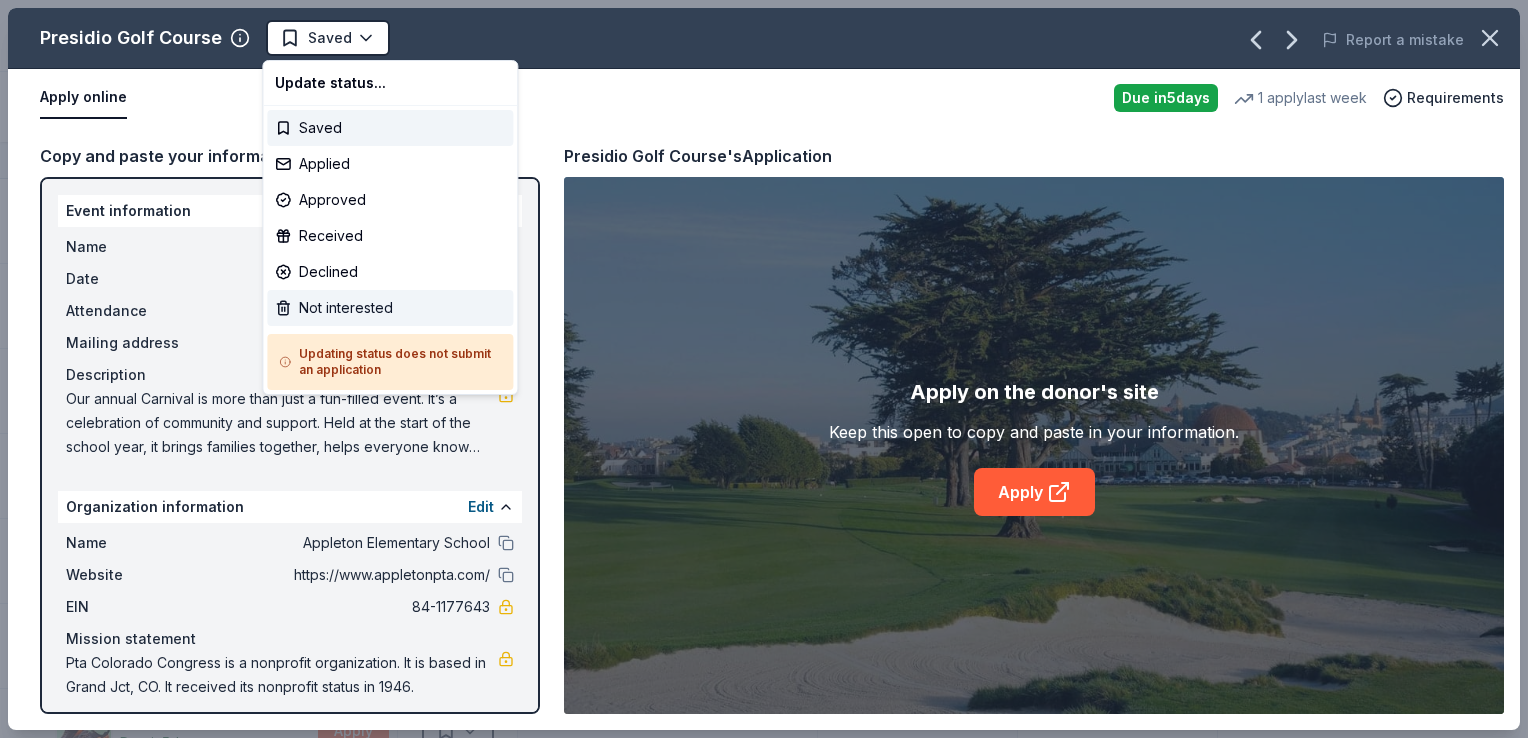 click on "Not interested" at bounding box center [390, 308] 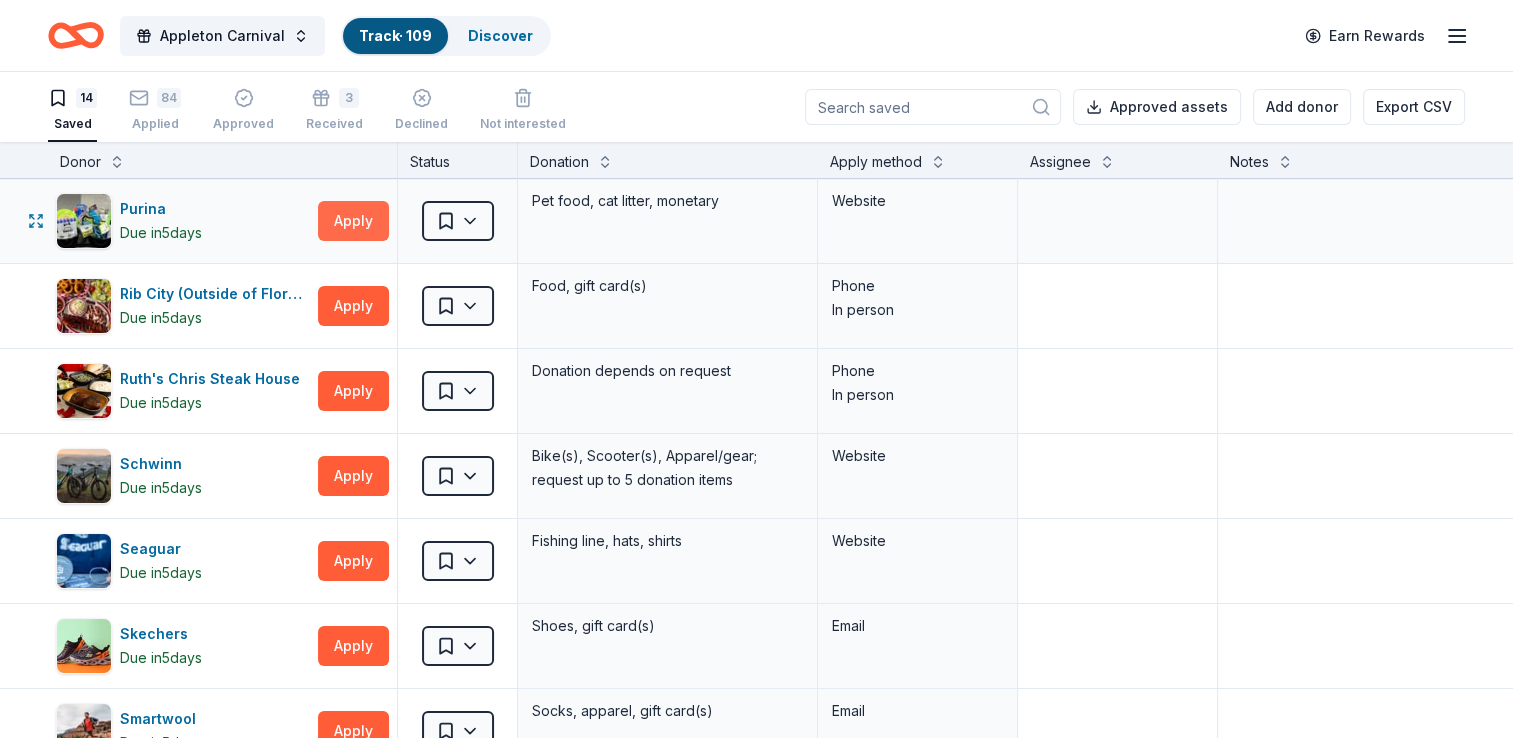 click on "Apply" at bounding box center [353, 221] 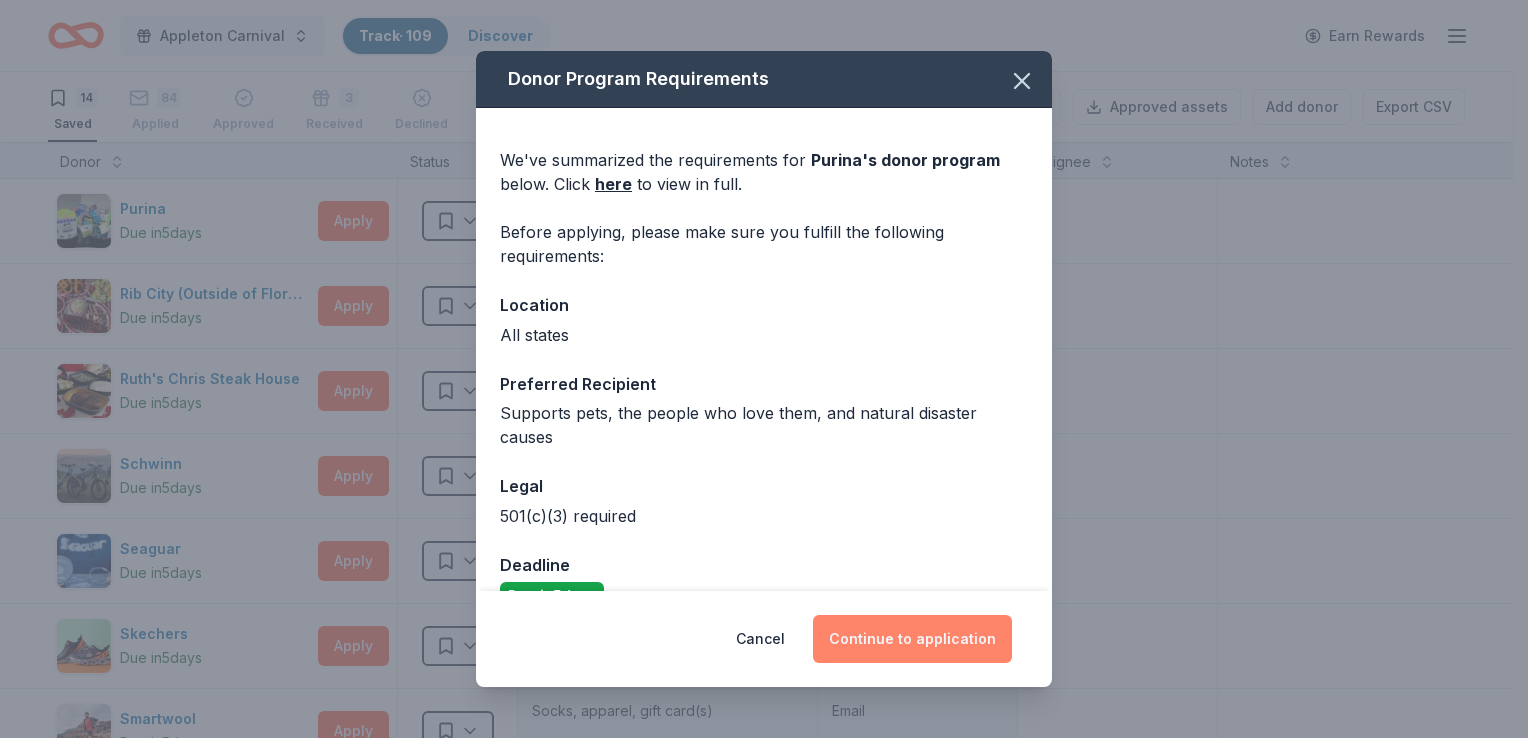 click on "Continue to application" at bounding box center [912, 639] 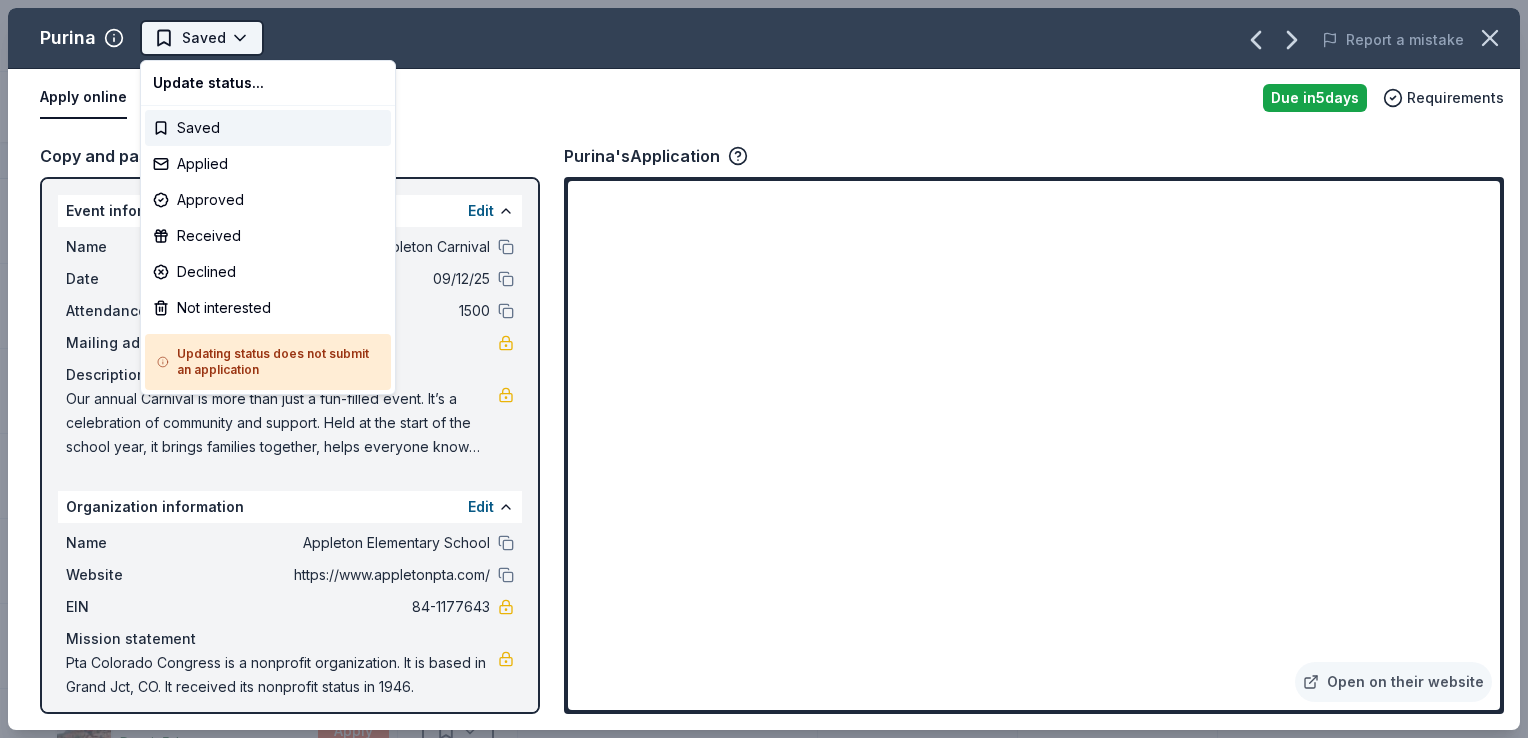 click on "Appleton Carnival  Track  · 109 Discover Earn Rewards 14 Saved 84 Applied Approved 3 Received Declined Not interested  Approved assets Add donor Export CSV Donor Status Donation Apply method Assignee Notes Purina Due in  5  days Apply Saved Pet food, cat litter, monetary Website Rib City (Outside of Florida) Due in  5  days Apply Saved Food, gift card(s) Phone In person Ruth's Chris Steak House Due in  5  days Apply Saved Donation depends on request Phone In person Schwinn Due in  5  days Apply Saved Bike(s), Scooter(s), Apparel/gear; request up to 5 donation items Website Seaguar Due in  5  days Apply Saved Fishing line, hats, shirts Website Skechers Due in  5  days Apply Saved Shoes, gift card(s) Email Smartwool Due in  5  days Apply Saved Socks, apparel, gift card(s) Email Spirit Airlines Due in  5  days Apply Saved Ticket(s) Website Target Due in  5  days Apply Saved Gift cards ($50-100 value, with a maximum donation of $500 per year) In person Texas de Brazil Due in  5  days Apply Saved Website Trek  5" at bounding box center [764, 369] 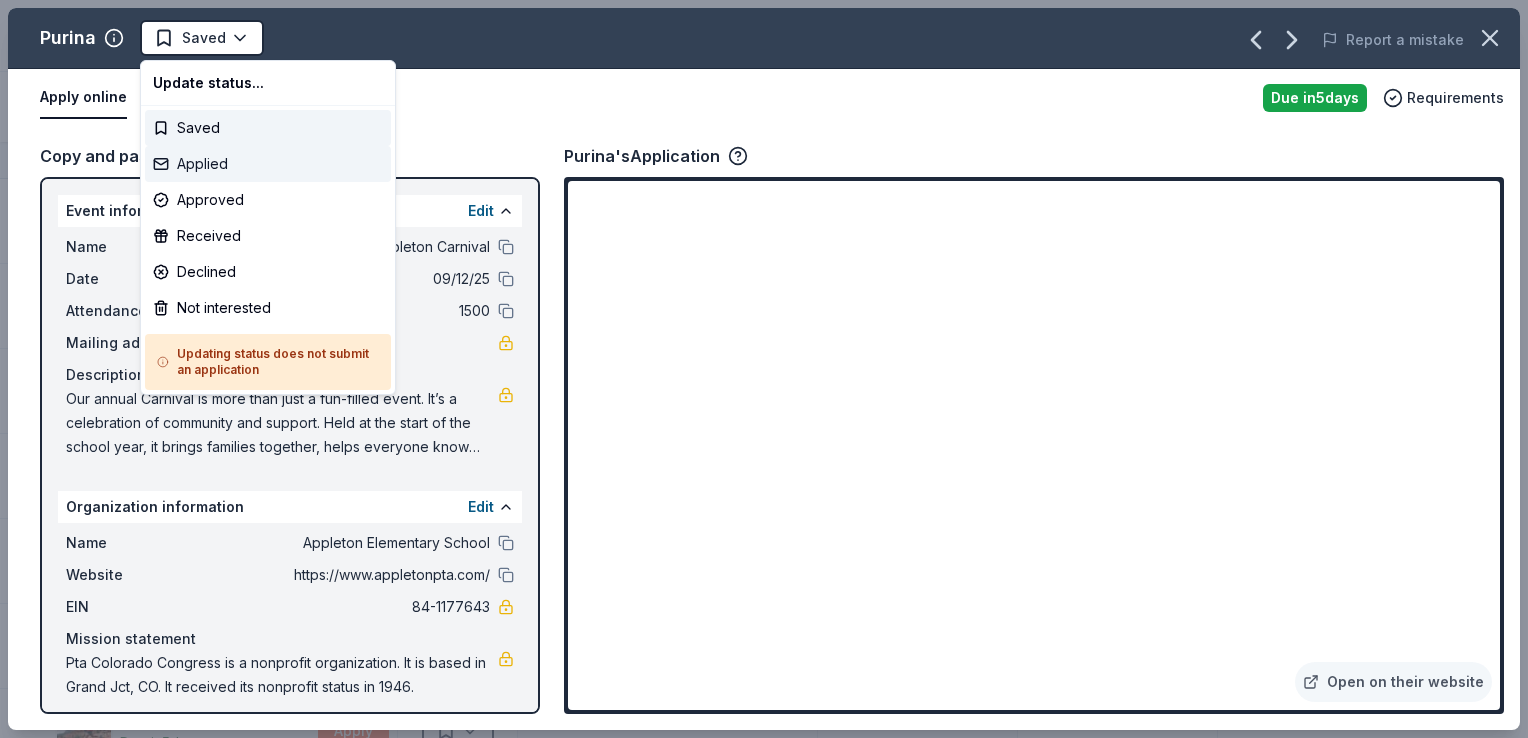 click on "Applied" at bounding box center [268, 164] 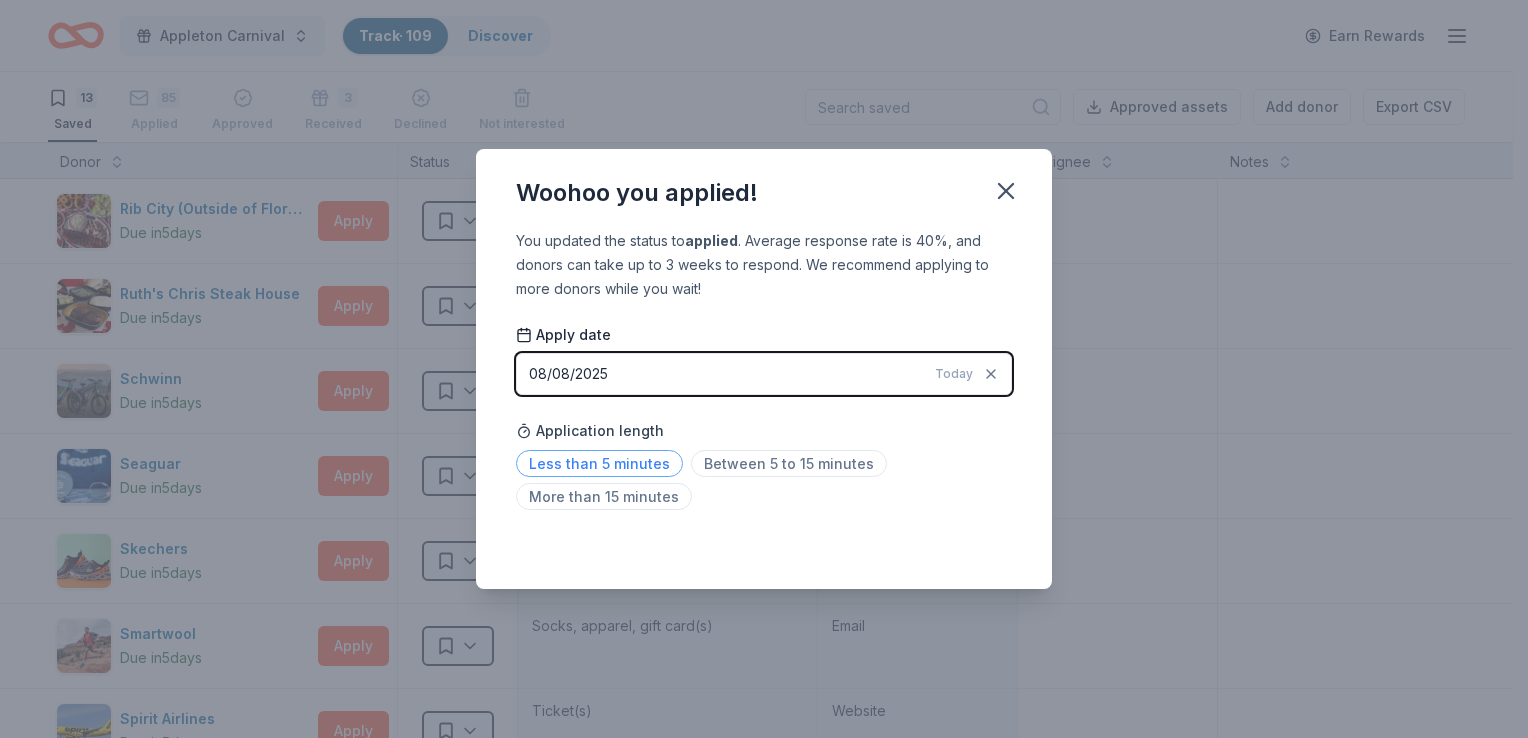 click on "Less than 5 minutes" at bounding box center (599, 463) 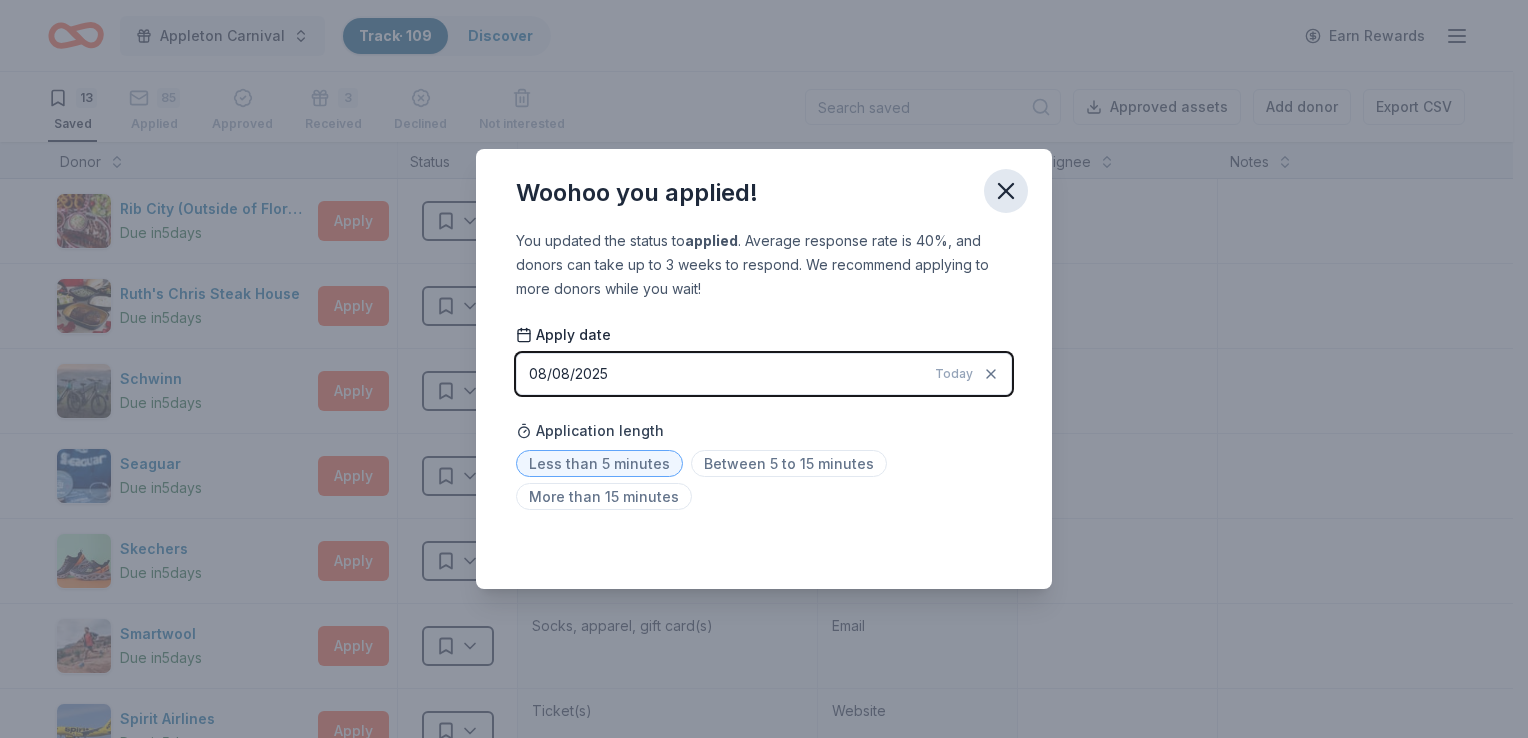 click 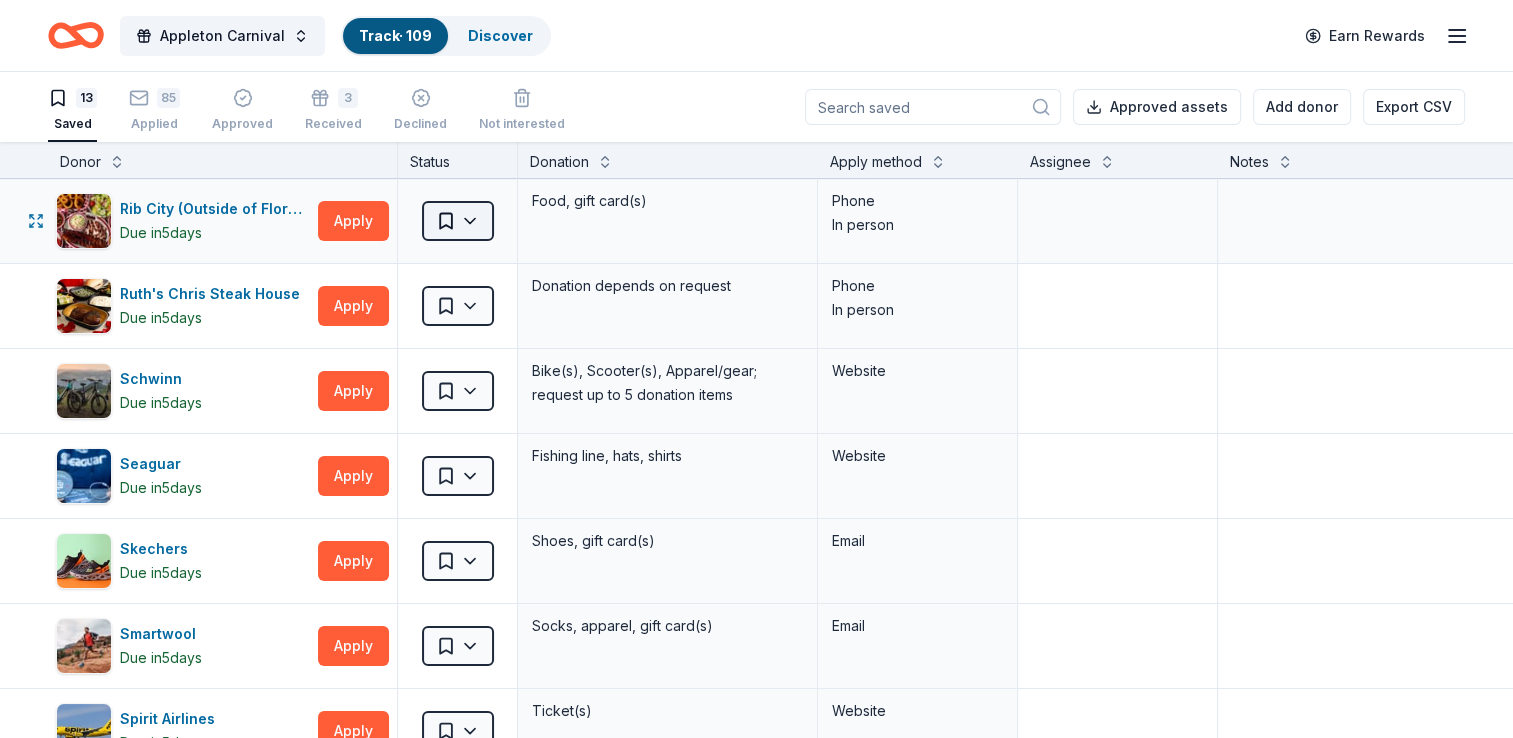 click on "Appleton Carnival  Track  · 109 Discover Earn Rewards 13 Saved 85 Applied Approved 3 Received Declined Not interested  Approved assets Add donor Export CSV Donor Status Donation Apply method Assignee Notes Rib City (Outside of Florida) Due in  5  days Apply Saved Food, gift card(s) Phone In person Ruth's Chris Steak House Due in  5  days Apply Saved Donation depends on request Phone In person Schwinn Due in  5  days Apply Saved Bike(s), Scooter(s), Apparel/gear; request up to 5 donation items Website Seaguar Due in  5  days Apply Saved Fishing line, hats, shirts Website Skechers Due in  5  days Apply Saved Shoes, gift card(s) Email Smartwool Due in  5  days Apply Saved Socks, apparel, gift card(s) Email Spirit Airlines Due in  5  days Apply Saved Ticket(s) Website Target Due in  5  days Apply Saved Gift cards ($50-100 value, with a maximum donation of $500 per year) In person Texas de Brazil Due in  5  days Apply Saved Food, gift card(s), merchandise Website Trek  Due in  5  days Apply Saved Website Due in" at bounding box center (756, 369) 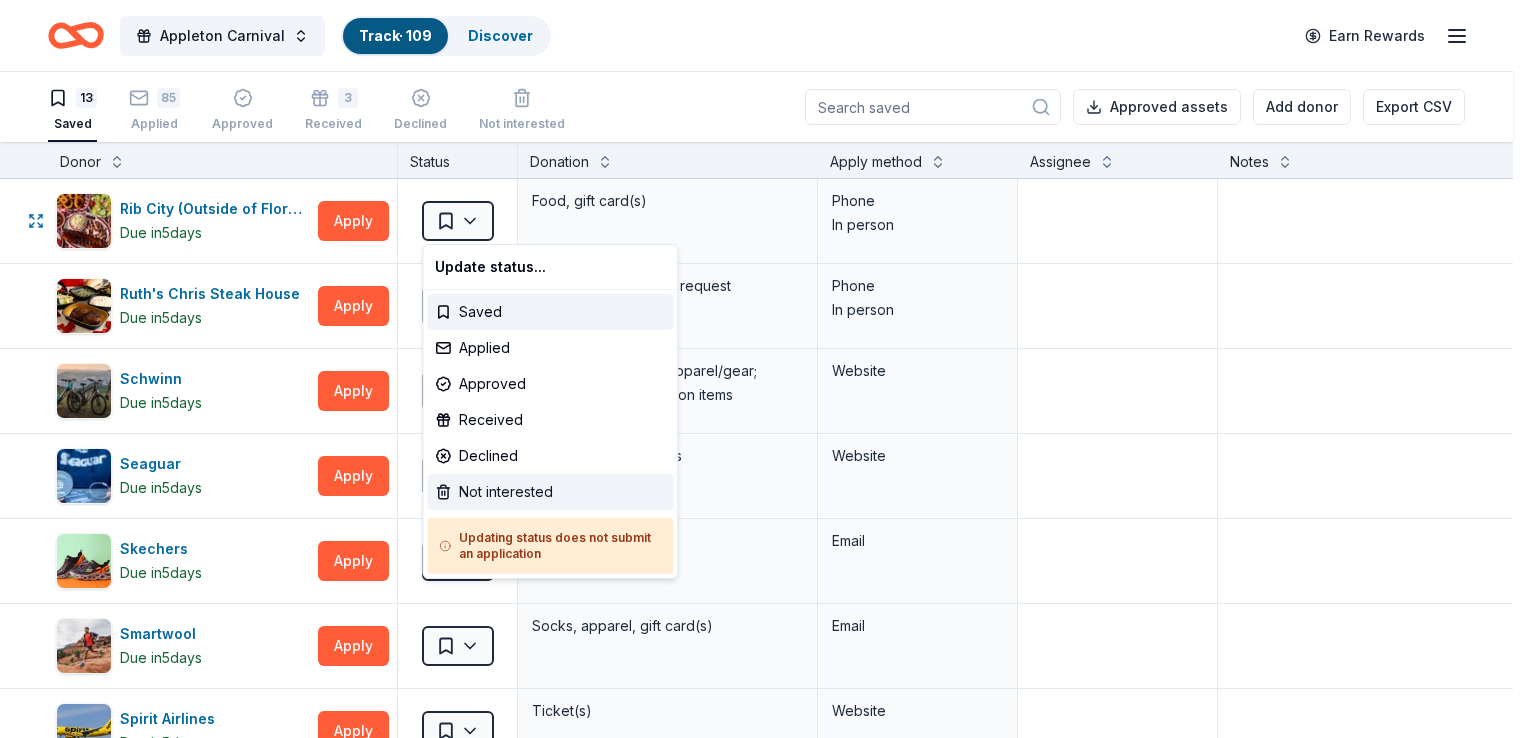 click on "Not interested" at bounding box center (550, 492) 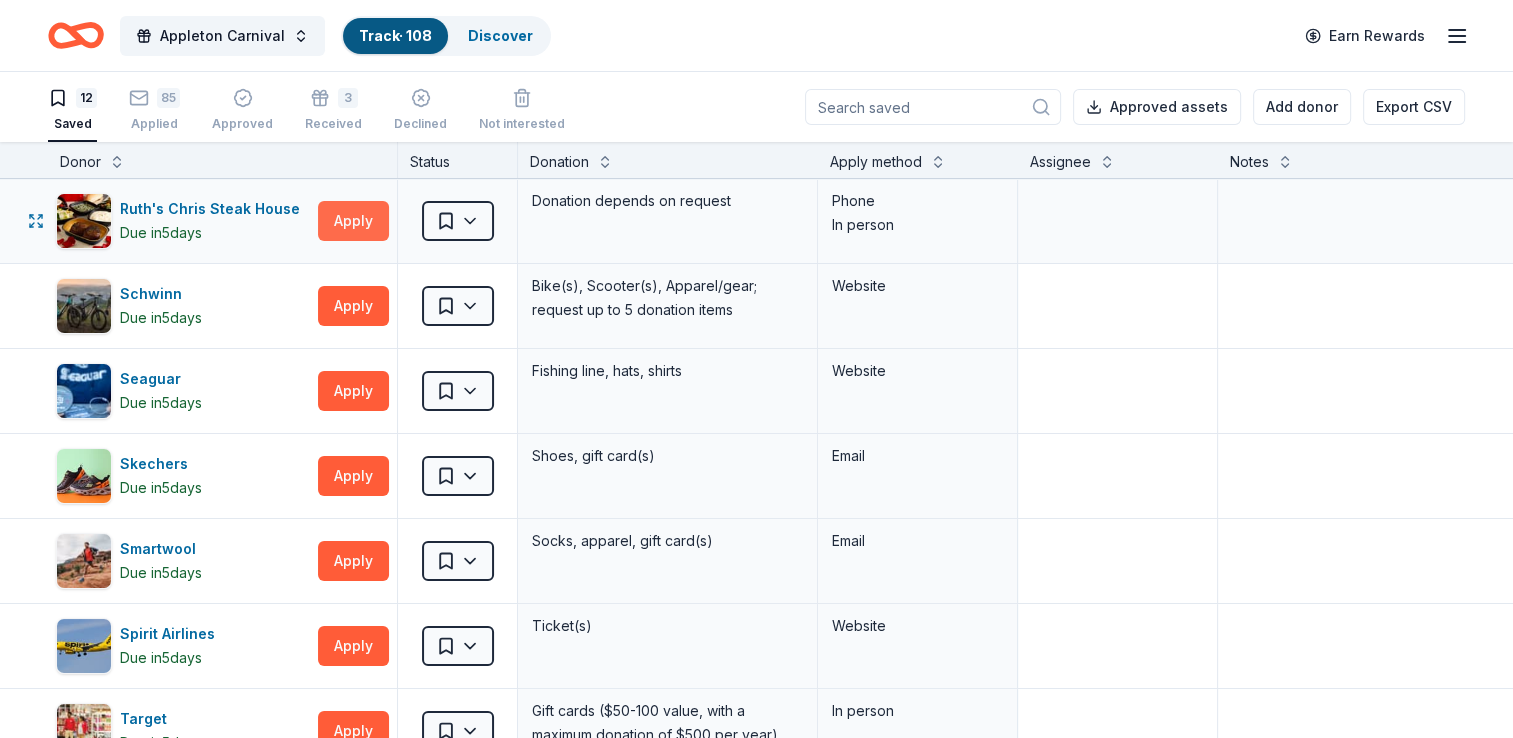 click on "Apply" at bounding box center (353, 221) 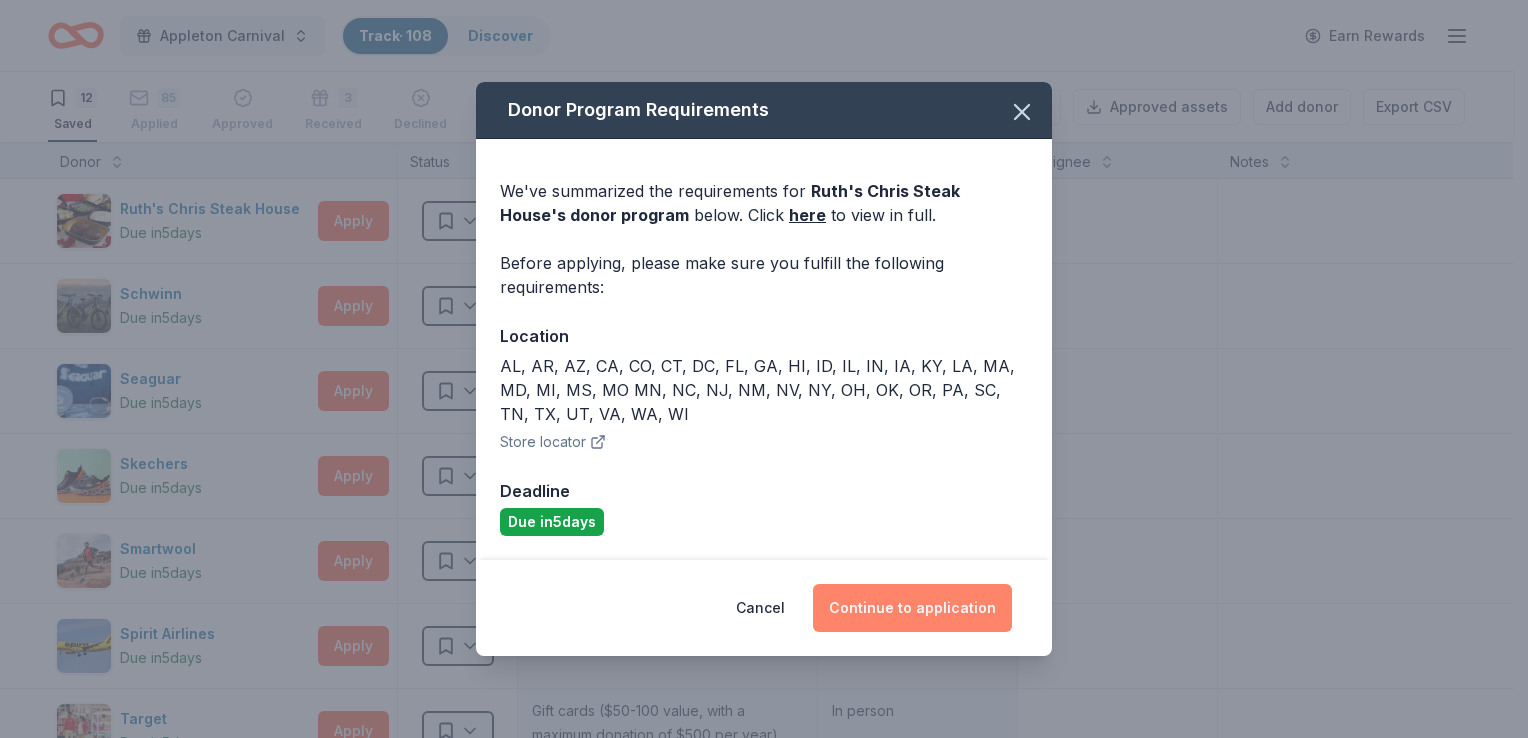 click on "Continue to application" at bounding box center (912, 608) 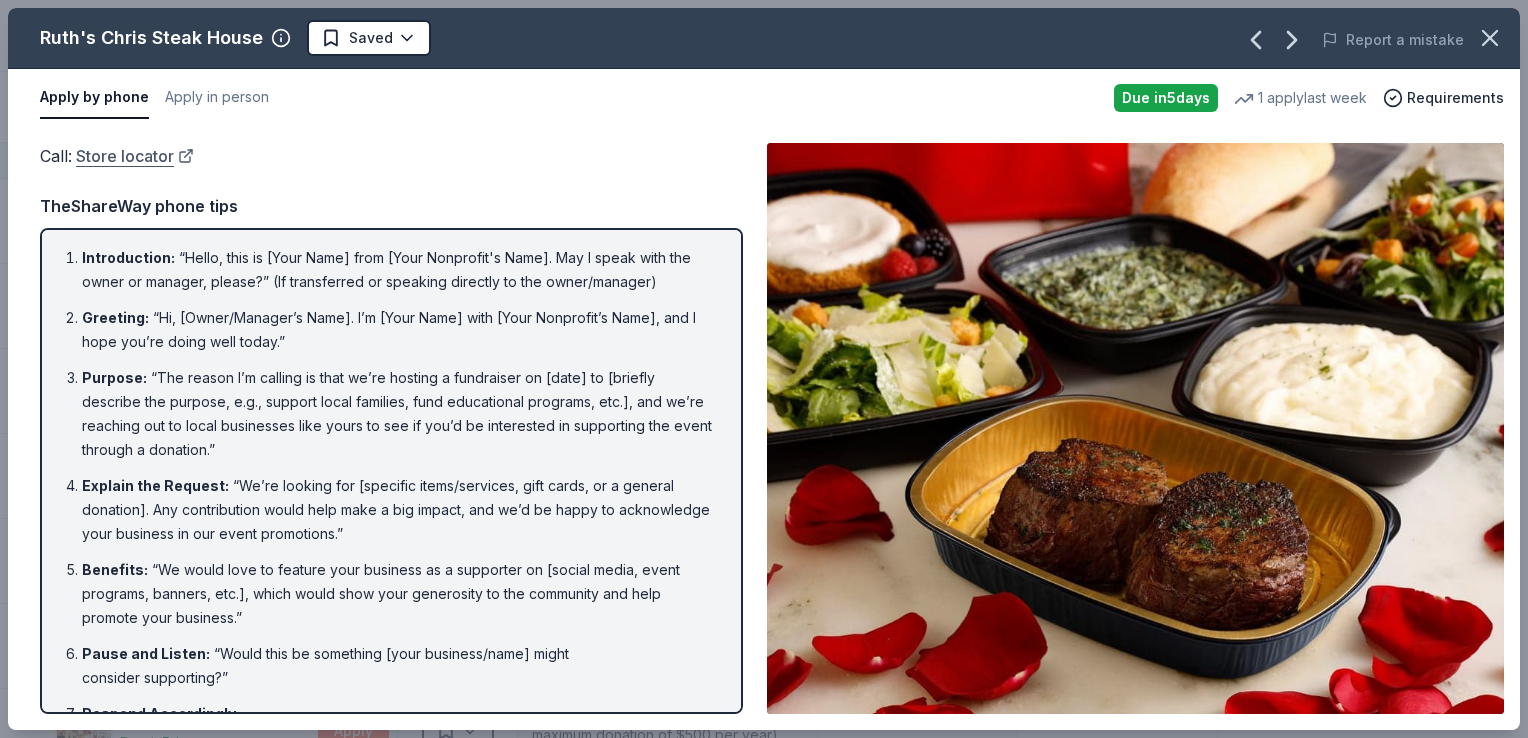 click on "Store locator" at bounding box center [135, 156] 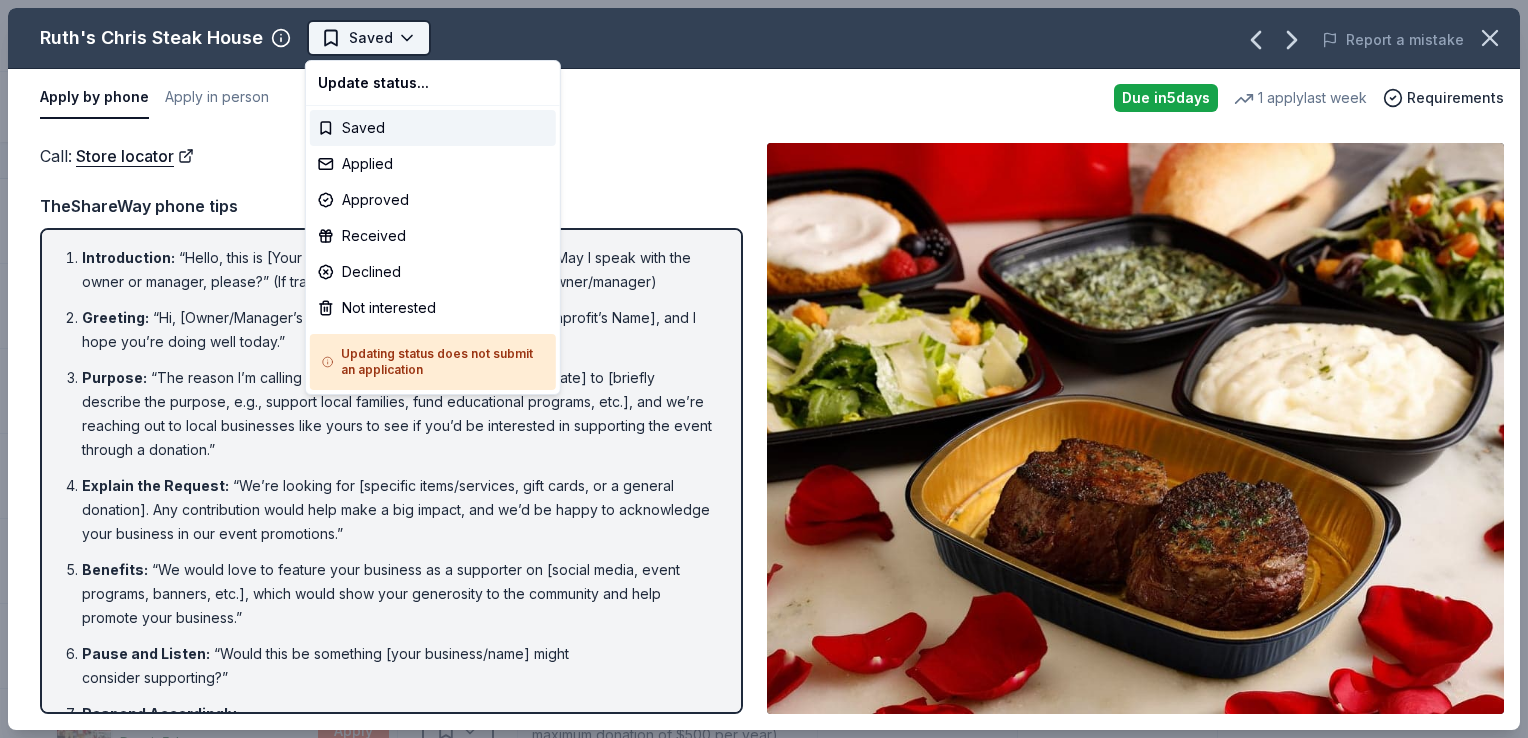 click on "Appleton Carnival  Track  · 108 Discover Earn Rewards 12 Saved 85 Applied Approved 3 Received Declined Not interested  Approved assets Add donor Export CSV Donor Status Donation Apply method Assignee Notes Ruth's Chris Steak House Due in  5  days Apply Saved Donation depends on request Phone In person Schwinn Due in  5  days Apply Saved Bike(s), Scooter(s), Apparel/gear; request up to 5 donation items Website Seaguar Due in  5  days Apply Saved Fishing line, hats, shirts Website Skechers Due in  5  days Apply Saved Shoes, gift card(s) Email Smartwool Due in  5  days Apply Saved Socks, apparel, gift card(s) Email Spirit Airlines Due in  5  days Apply Saved Ticket(s) Website Target Due in  5  days Apply Saved Gift cards ($50-100 value, with a maximum donation of $500 per year) In person Texas de Brazil Due in  5  days Apply Saved Food, gift card(s), merchandise Website Trek  Due in  5  days Apply Saved Bike(s), cycling equipment product(s), cycling apparel product(s) Website Victoria's Secret Due in  5  days 5" at bounding box center [764, 369] 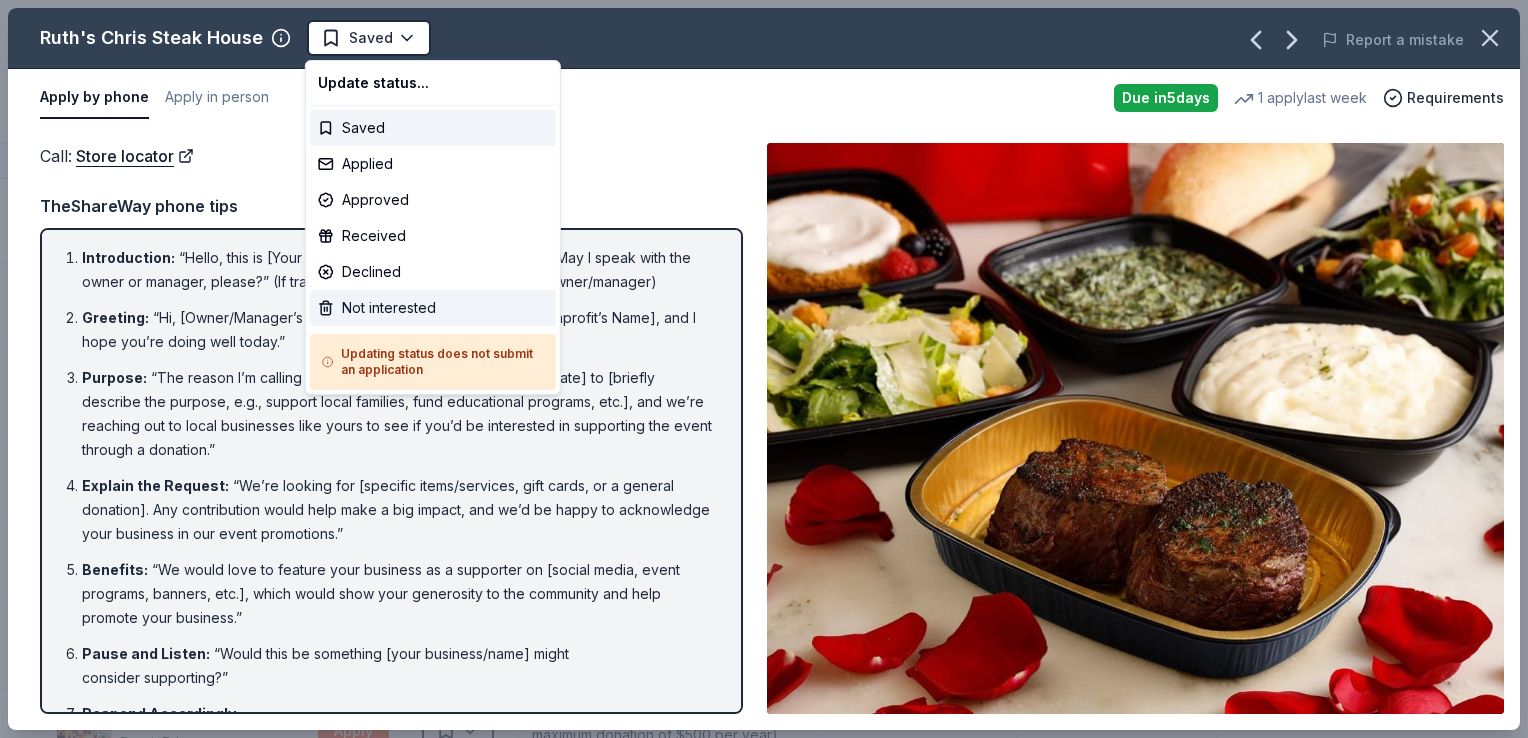 click on "Not interested" at bounding box center [433, 308] 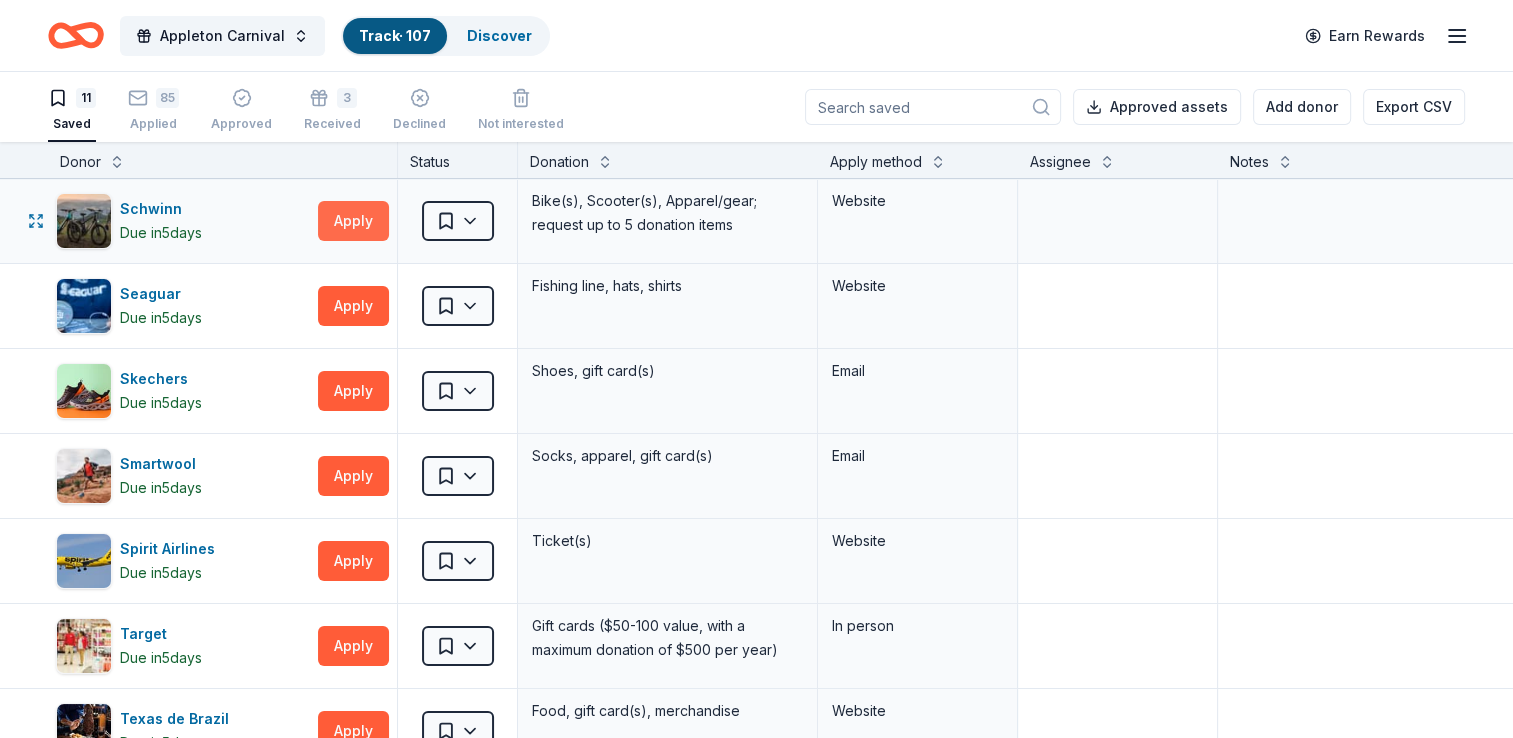 click on "Apply" at bounding box center (353, 221) 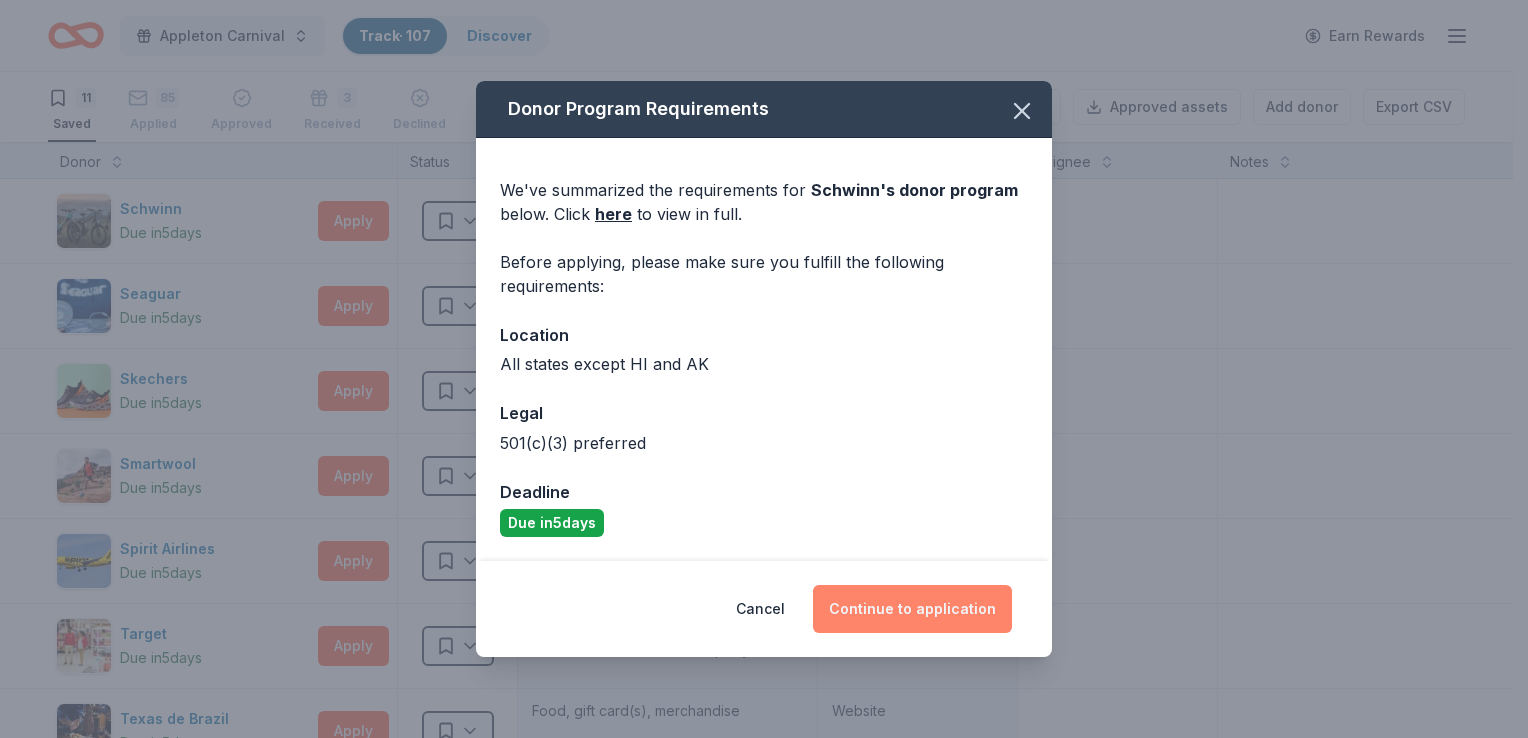 click on "Continue to application" at bounding box center (912, 609) 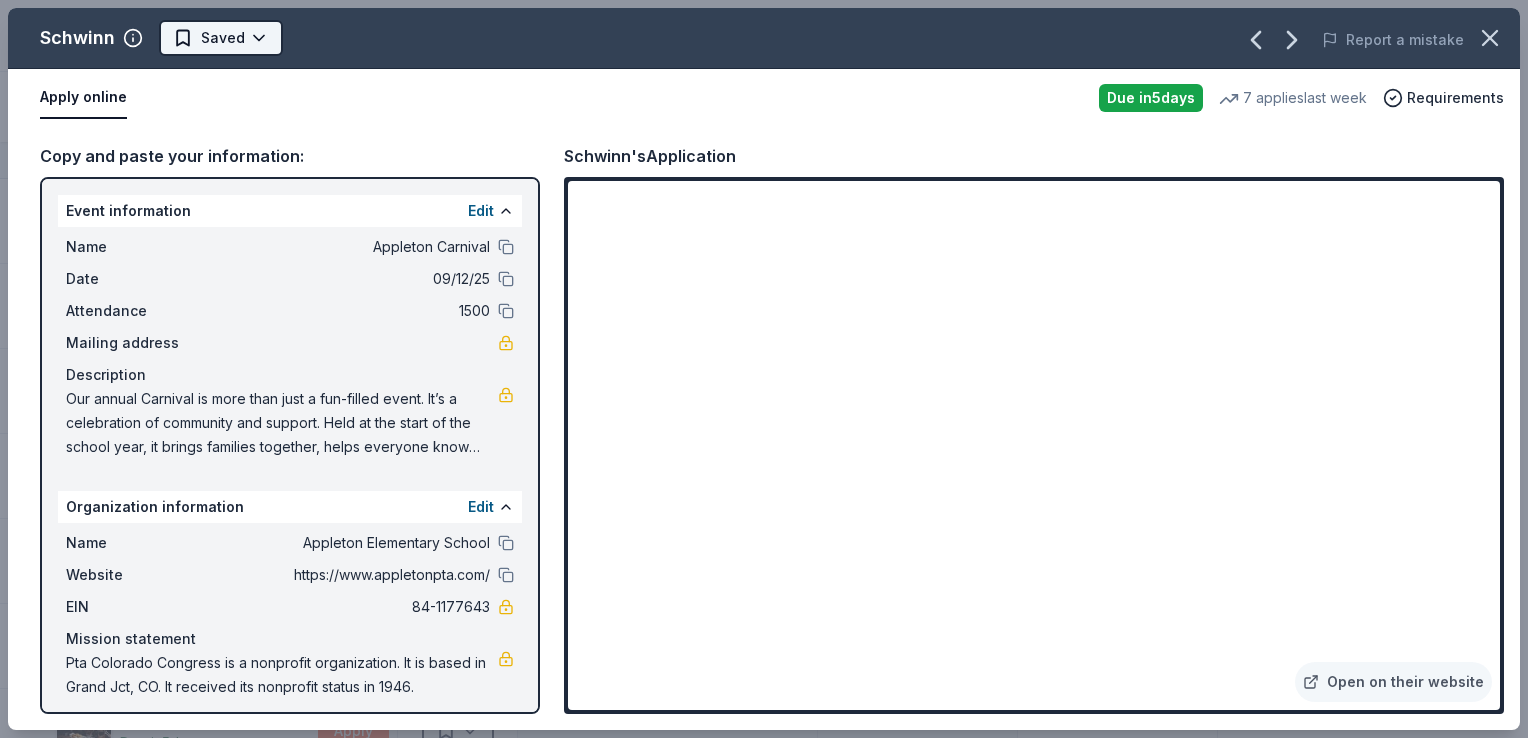 click on "Appleton Carnival  Track  · 107 Discover Earn Rewards 11 Saved 85 Applied Approved 3 Received Declined Not interested  Approved assets Add donor Export CSV Donor Status Donation Apply method Assignee Notes Schwinn Due in  5  days Apply Saved Bike(s), Scooter(s), Apparel/gear; request up to 5 donation items Website Seaguar Due in  5  days Apply Saved Fishing line, hats, shirts Website Skechers Due in  5  days Apply Saved Shoes, gift card(s) Email Smartwool Due in  5  days Apply Saved Socks, apparel, gift card(s) Email Spirit Airlines Due in  5  days Apply Saved Ticket(s) Website Target Due in  5  days Apply Saved Gift cards ($50-100 value, with a maximum donation of $500 per year) In person Texas de Brazil Due in  5  days Apply Saved Food, gift card(s), merchandise Website Trek  Due in  5  days Apply Saved Bike(s), cycling equipment product(s), cycling apparel product(s) Website Victoria's Secret Due in  5  days Apply Saved Women's undergarments Website Walmart Due in  5  days Apply Saved Phone In person 5" at bounding box center (764, 369) 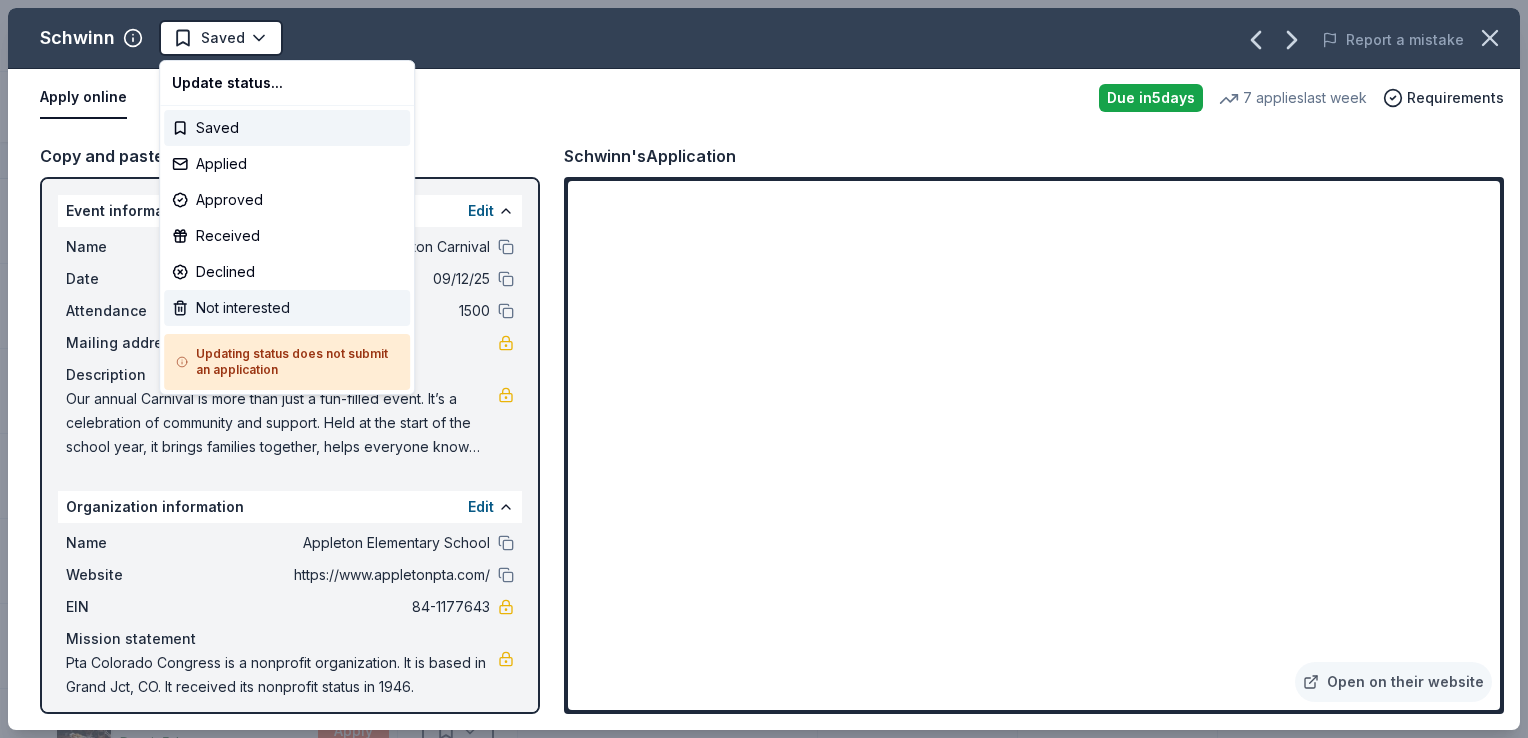 click on "Not interested" at bounding box center (287, 308) 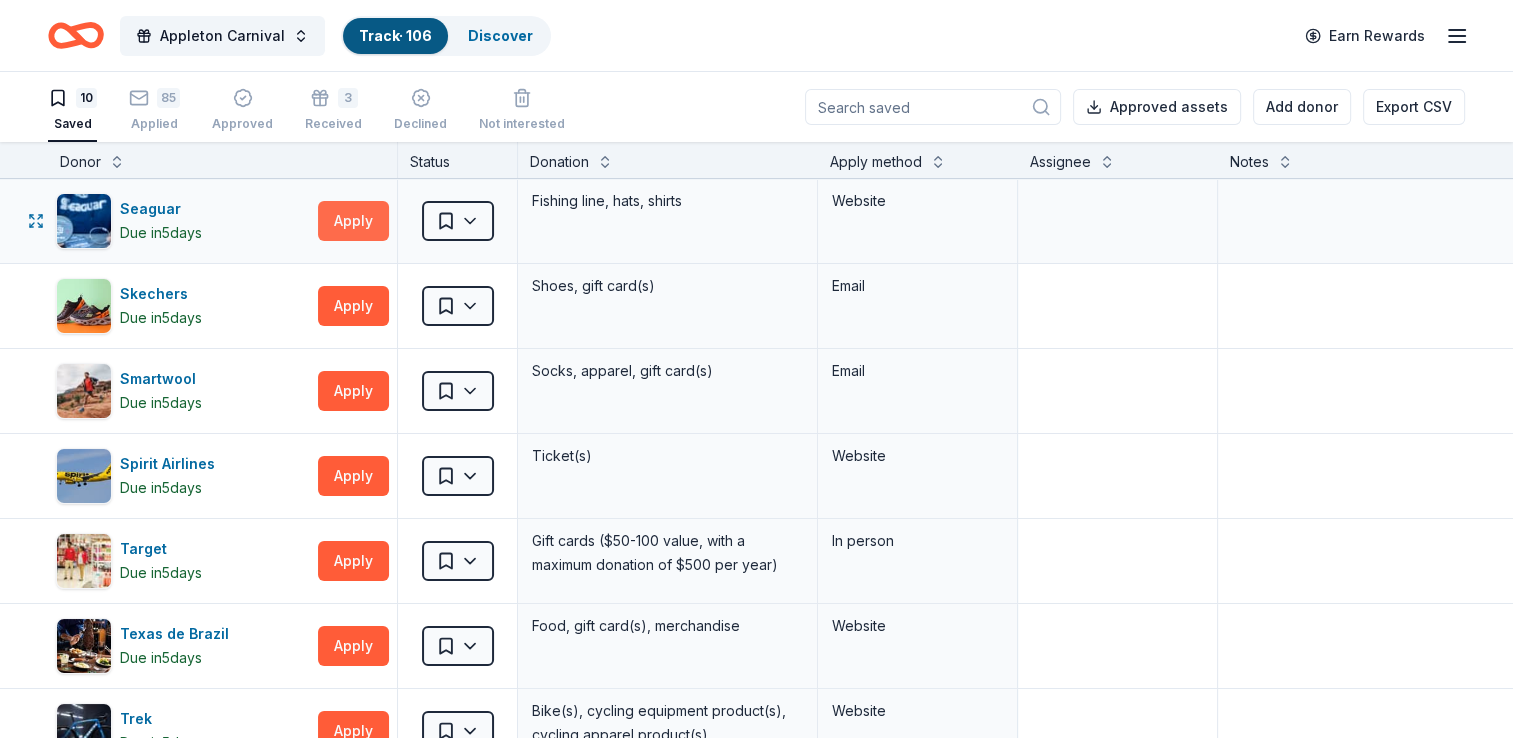 click on "Apply" at bounding box center [353, 221] 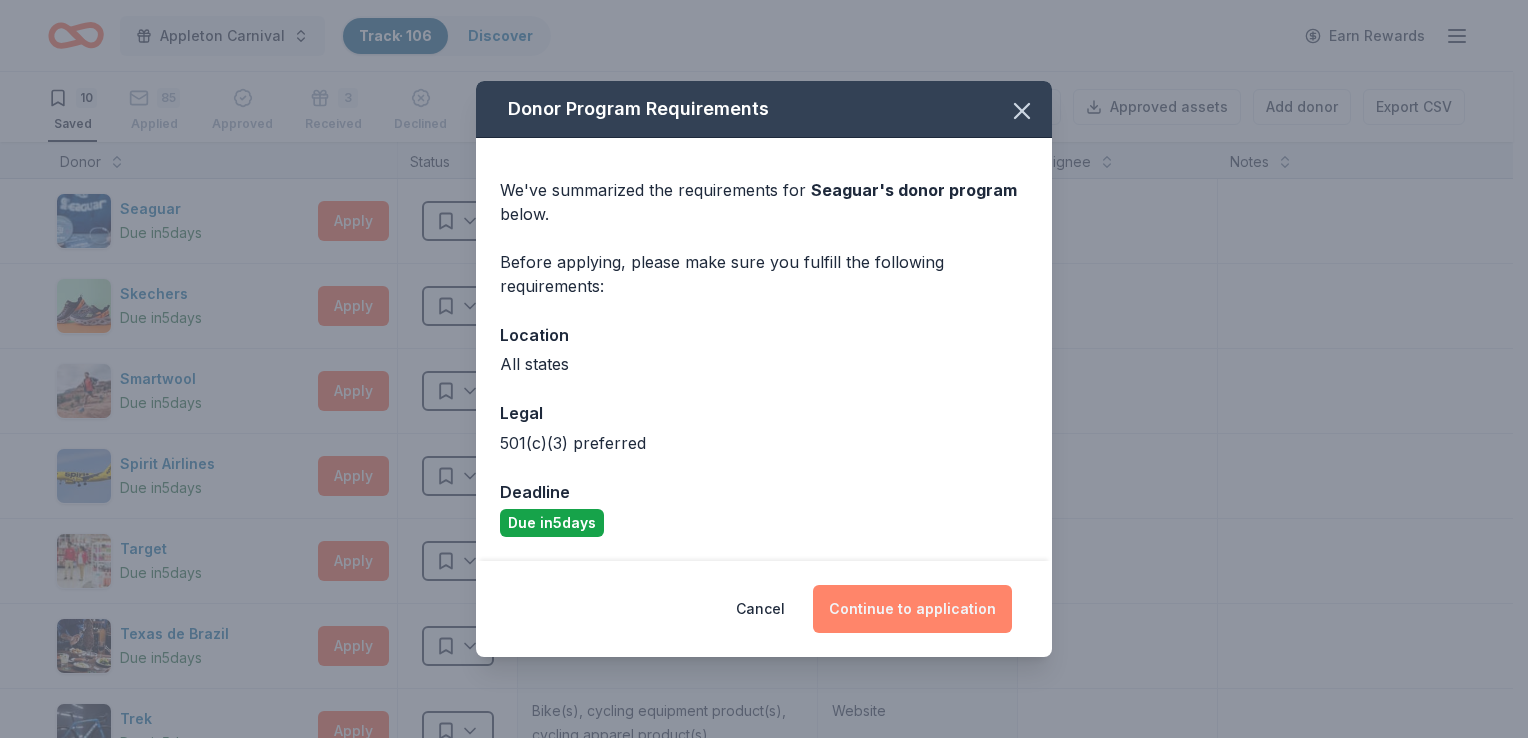 click on "Continue to application" at bounding box center (912, 609) 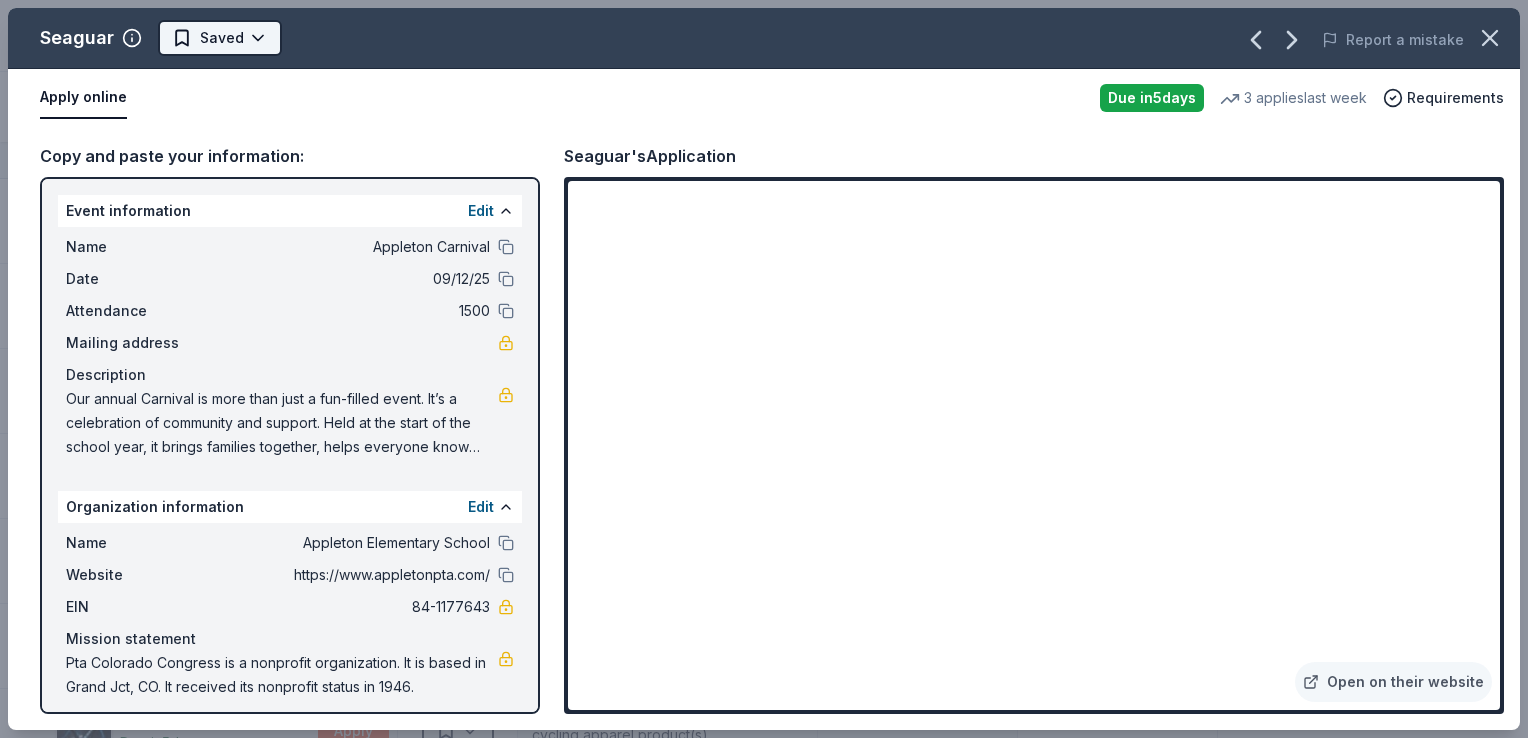 click on "Appleton Carnival  Track  · 106 Discover Earn Rewards 10 Saved 85 Applied Approved 3 Received Declined Not interested  Approved assets Add donor Export CSV Donor Status Donation Apply method Assignee Notes Seaguar Due in  5  days Apply Saved Fishing line, hats, shirts Website Skechers Due in  5  days Apply Saved Shoes, gift card(s) Email Smartwool Due in  5  days Apply Saved Socks, apparel, gift card(s) Email Spirit Airlines Due in  5  days Apply Saved Ticket(s) Website Target Due in  5  days Apply Saved Gift cards ($50-100 value, with a maximum donation of $500 per year) In person Texas de Brazil Due in  5  days Apply Saved Food, gift card(s), merchandise Website Trek  Due in  5  days Apply Saved Bike(s), cycling equipment product(s), cycling apparel product(s) Website Victoria's Secret Due in  5  days Apply Saved Women's undergarments Website Walmart Due in  5  days Apply Saved Gift card(s), products sold at Walmart Phone In person Wendy's Due in  5  days Apply Saved Food, gift card(s) Phone In person   5" at bounding box center [764, 369] 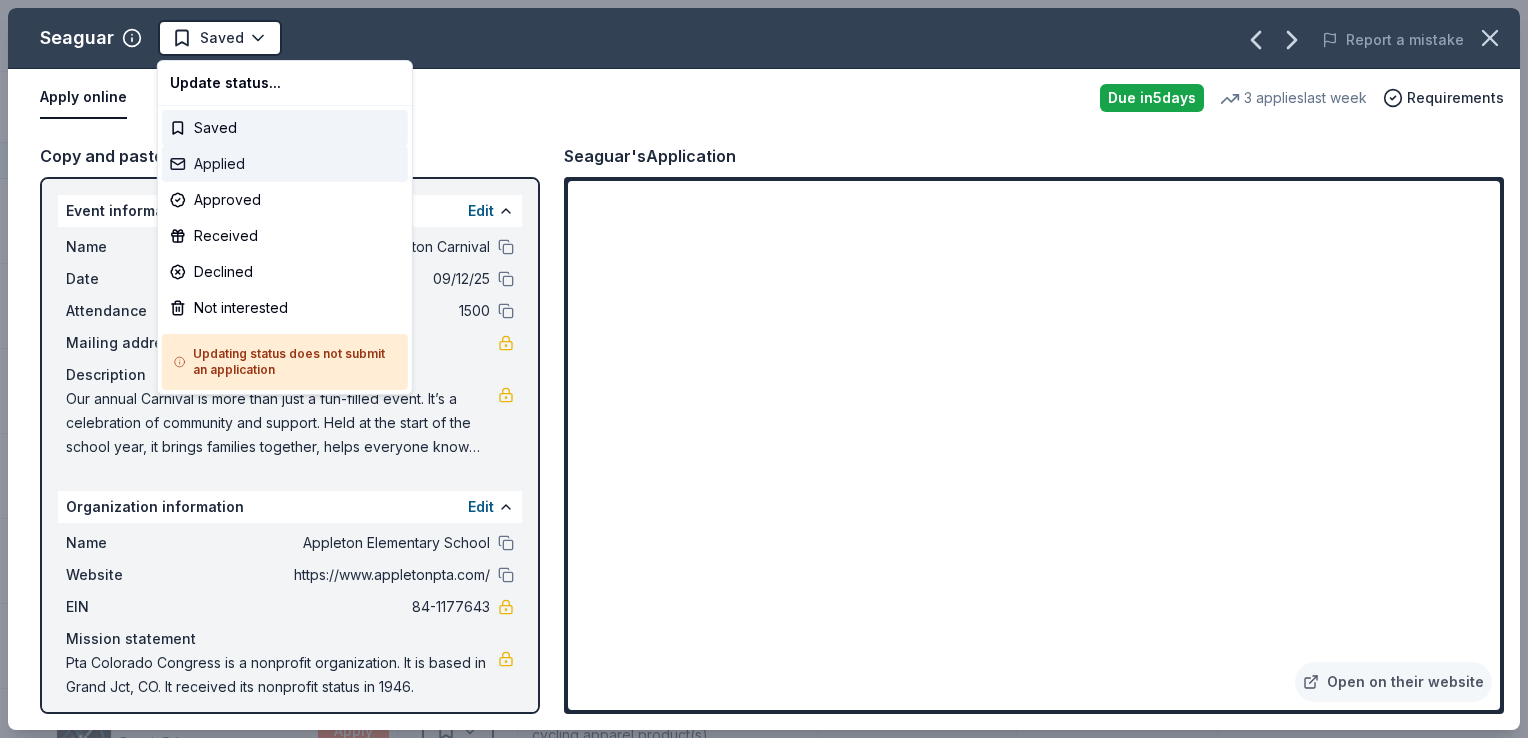 click on "Applied" at bounding box center [285, 164] 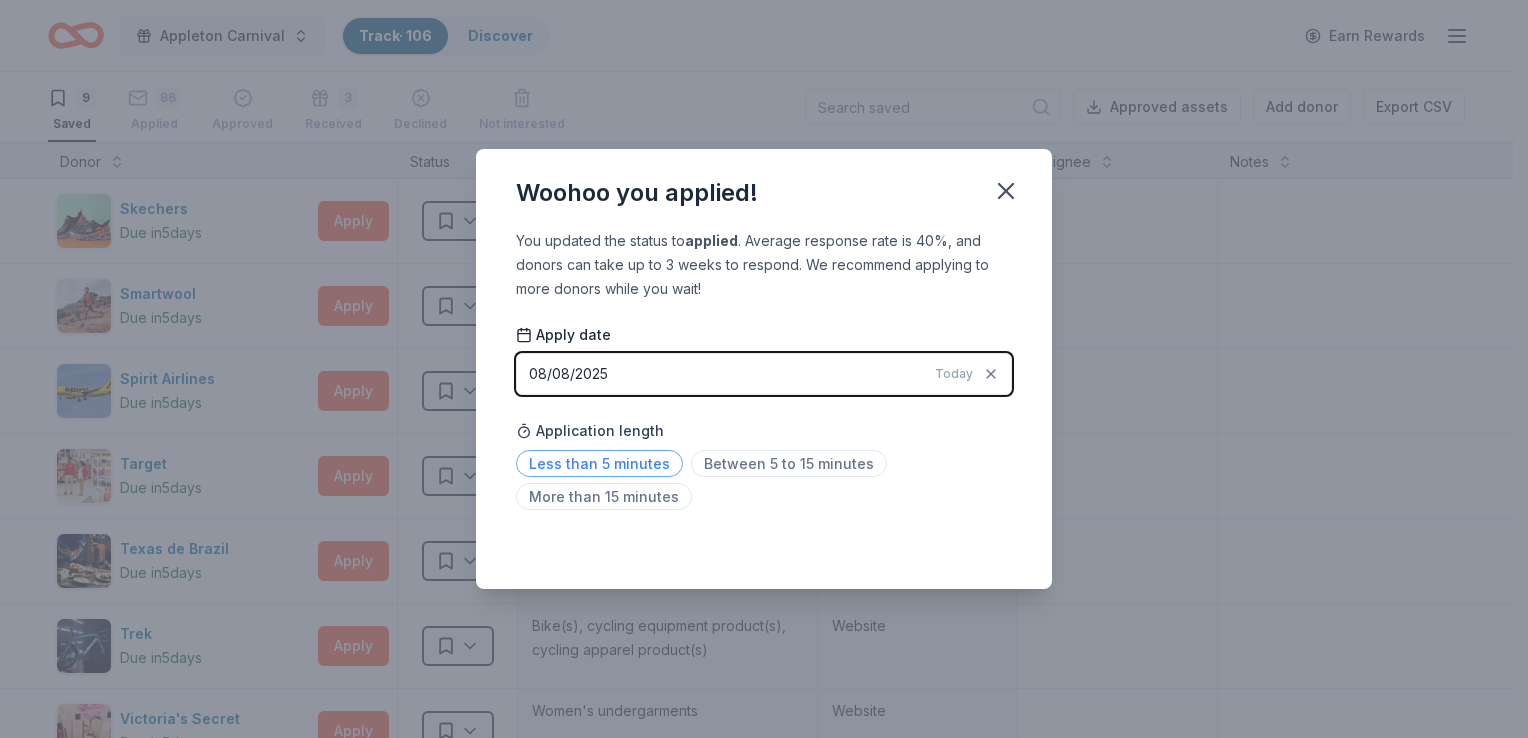 click on "Less than 5 minutes" at bounding box center (599, 463) 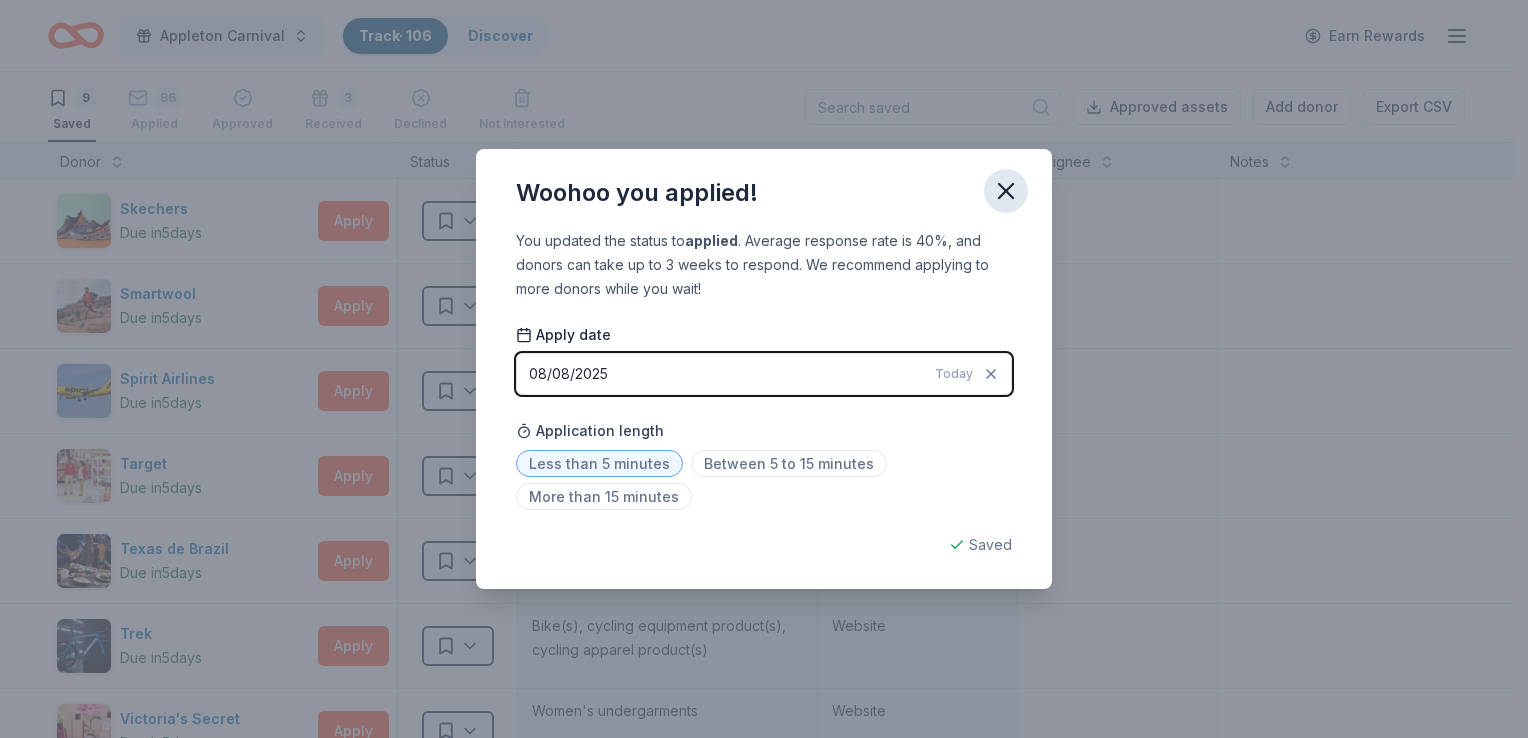 click 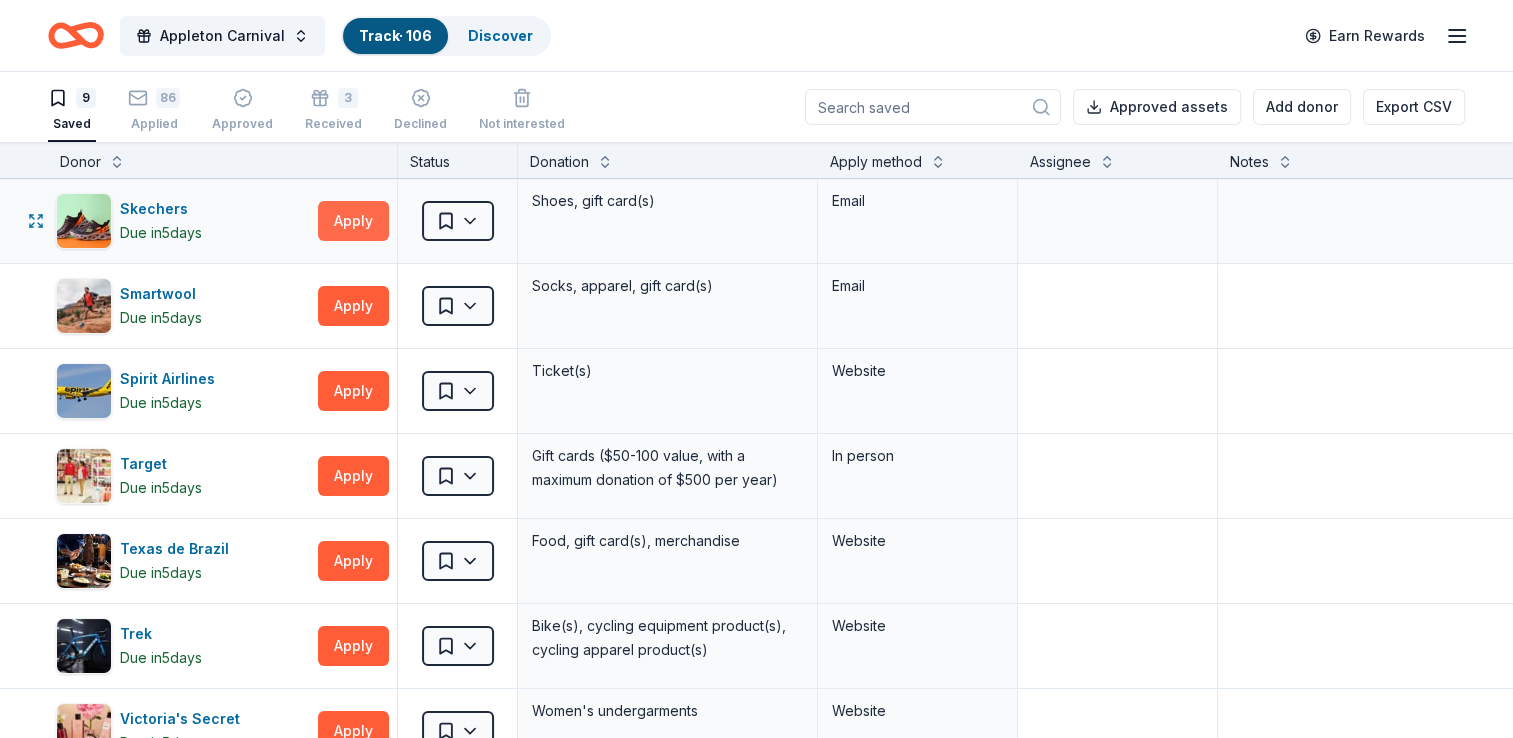 click on "Apply" at bounding box center [353, 221] 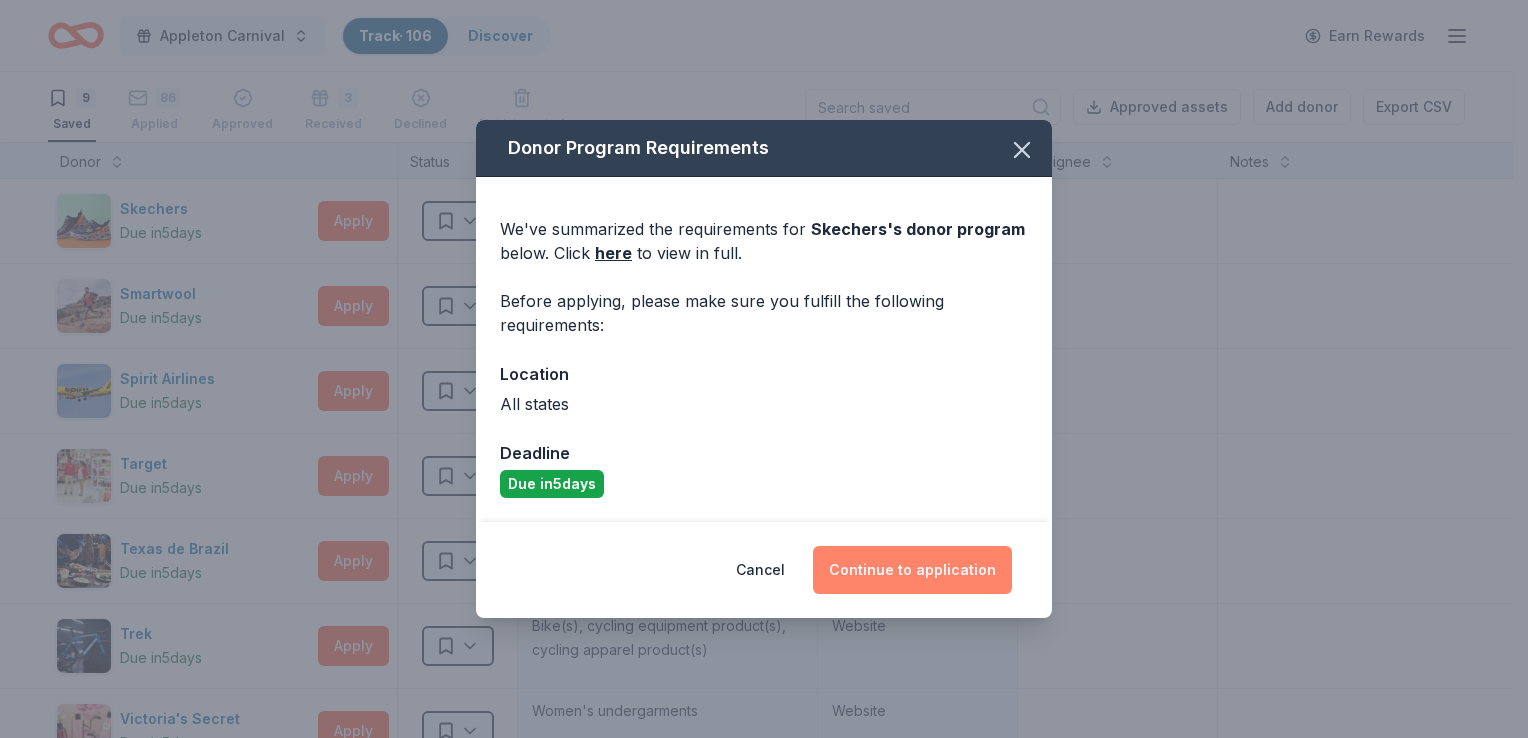 click on "Continue to application" at bounding box center [912, 570] 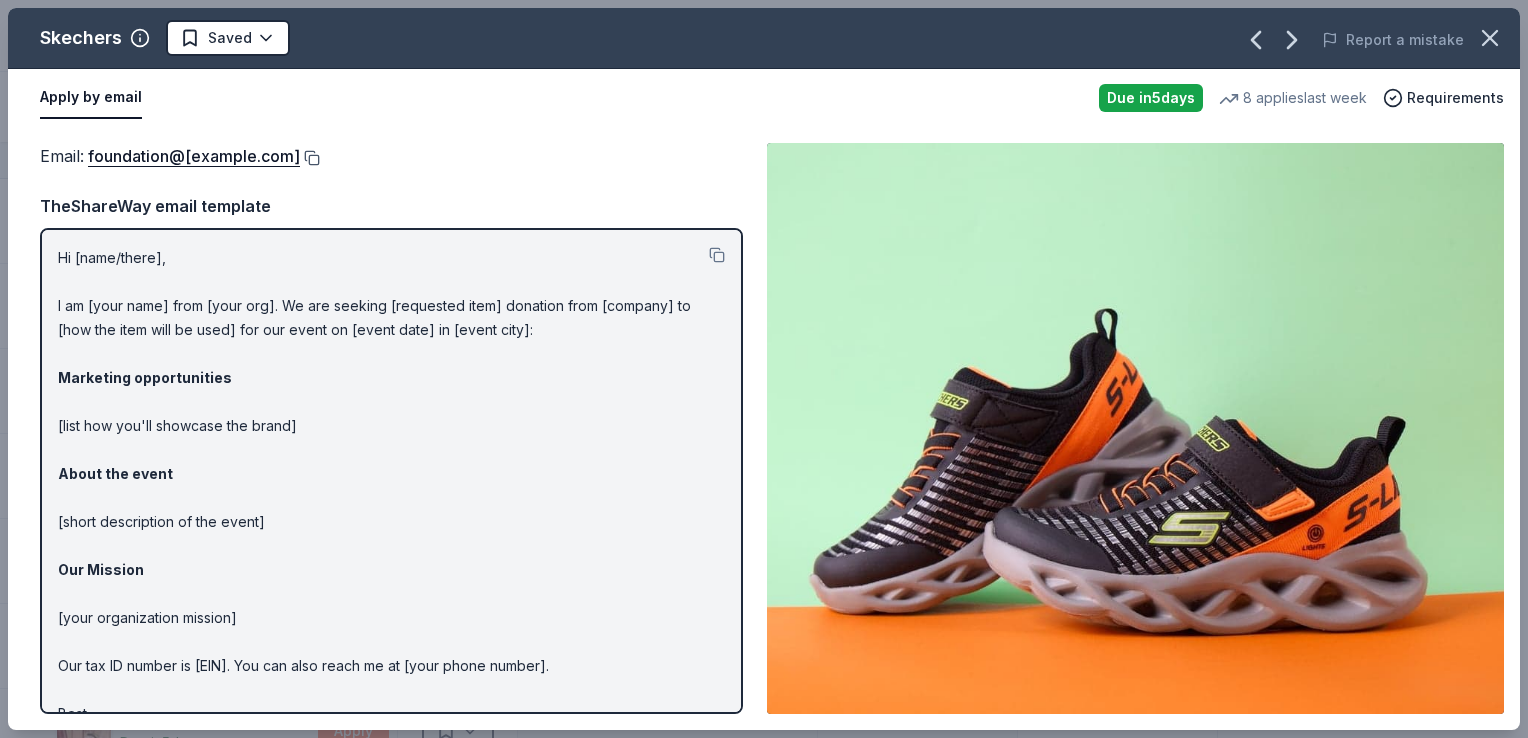 click at bounding box center [310, 158] 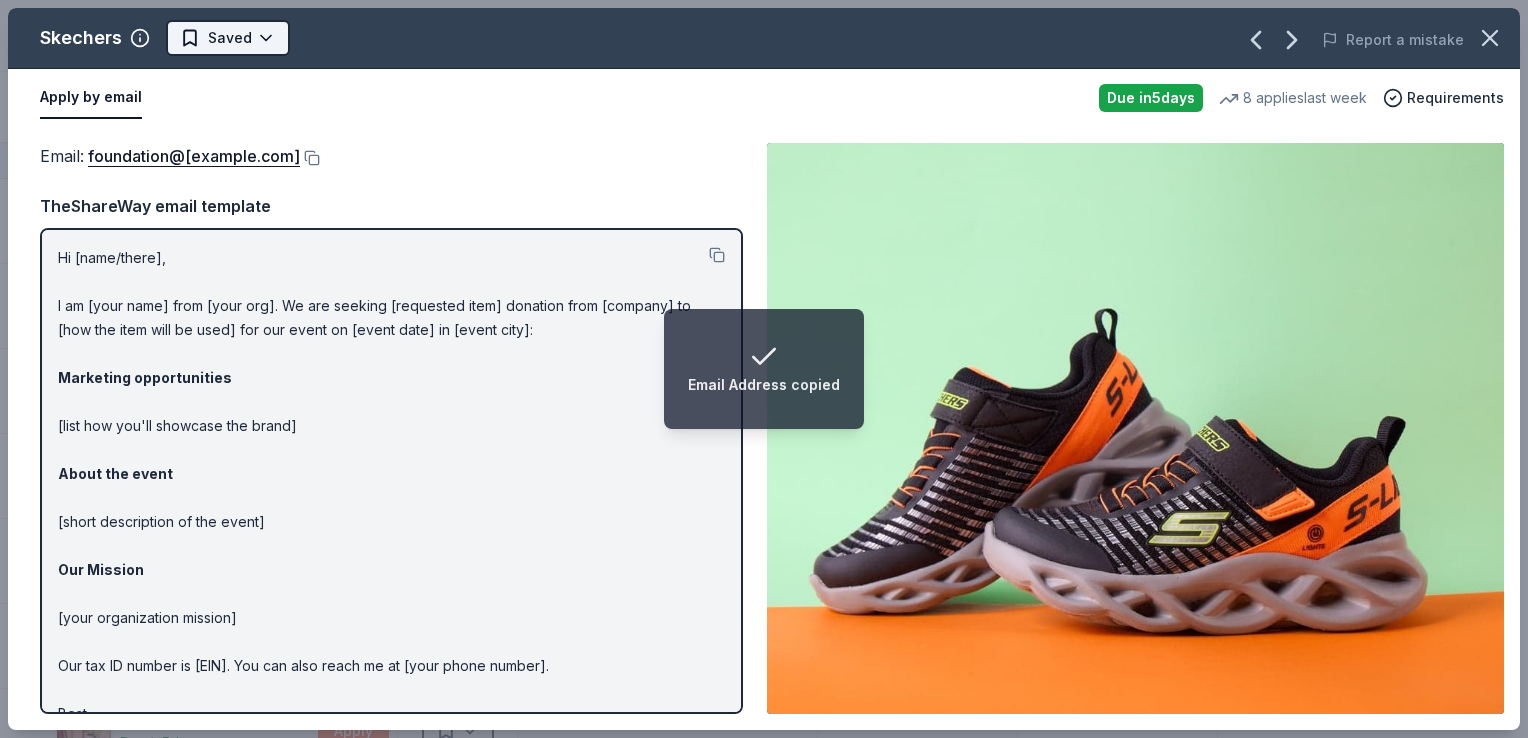 click on "Email Address copied Appleton Carnival  Track  · 106 Discover Earn Rewards 9 Saved 86 Applied Approved 3 Received Declined Not interested  Approved assets Add donor Export CSV Donor Status Donation Apply method Assignee Notes Skechers Due in  5  days Apply Saved Shoes, gift card(s) Email Smartwool Due in  5  days Apply Saved Socks, apparel, gift card(s) Email Spirit Airlines Due in  5  days Apply Saved Ticket(s) Website Target Due in  5  days Apply Saved Gift cards ($50-100 value, with a maximum donation of $500 per year) In person Texas de Brazil Due in  5  days Apply Saved Food, gift card(s), merchandise Website Trek  Due in  5  days Apply Saved Bike(s), cycling equipment product(s), cycling apparel product(s) Website Victoria's Secret Due in  5  days Apply Saved Women's undergarments Website Walmart Due in  5  days Apply Saved Gift card(s), products sold at Walmart Phone In person Wendy's Due in  5  days Apply Saved Food, gift card(s) Phone In person   Discover more donors Saved Skechers Saved Due in  5 8" at bounding box center [764, 369] 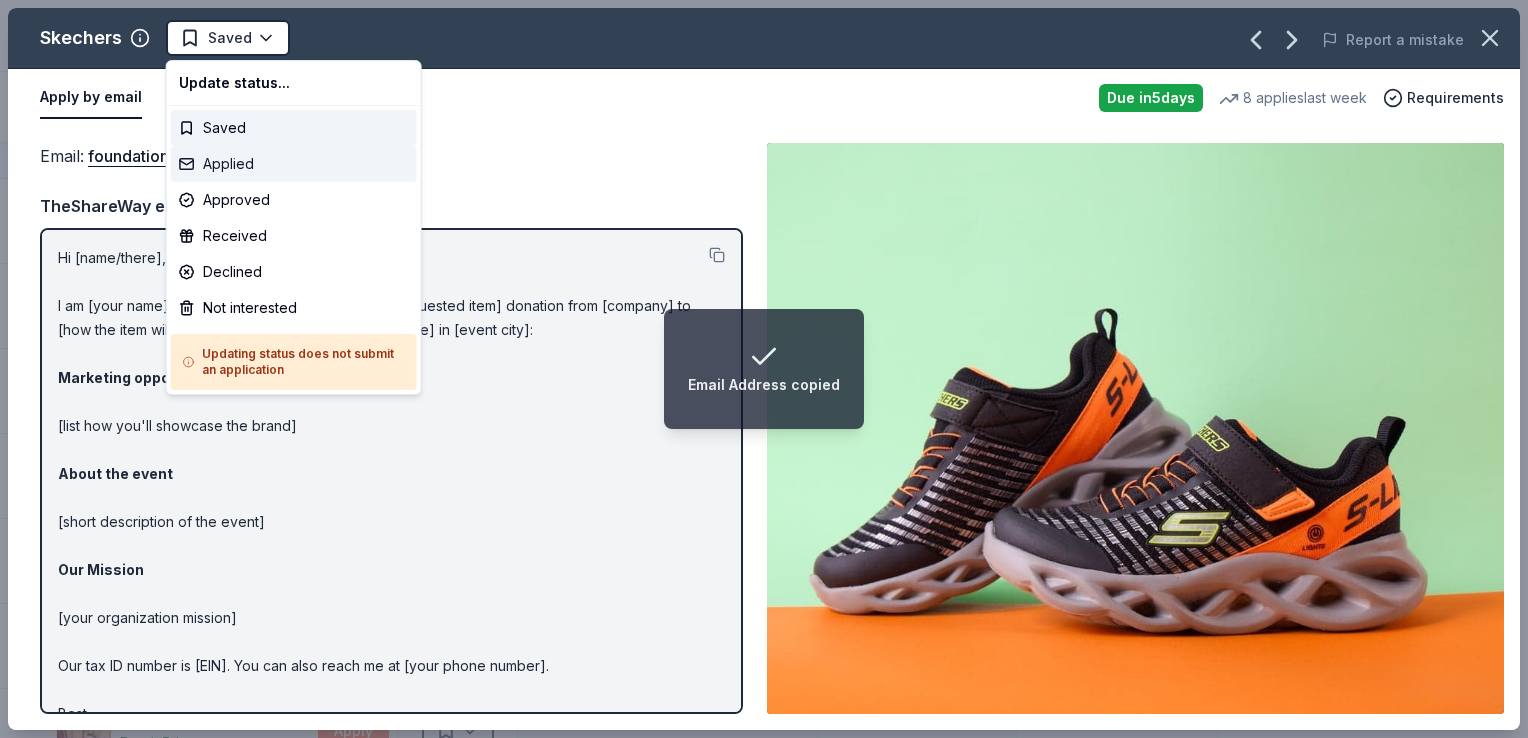 click on "Applied" at bounding box center [294, 164] 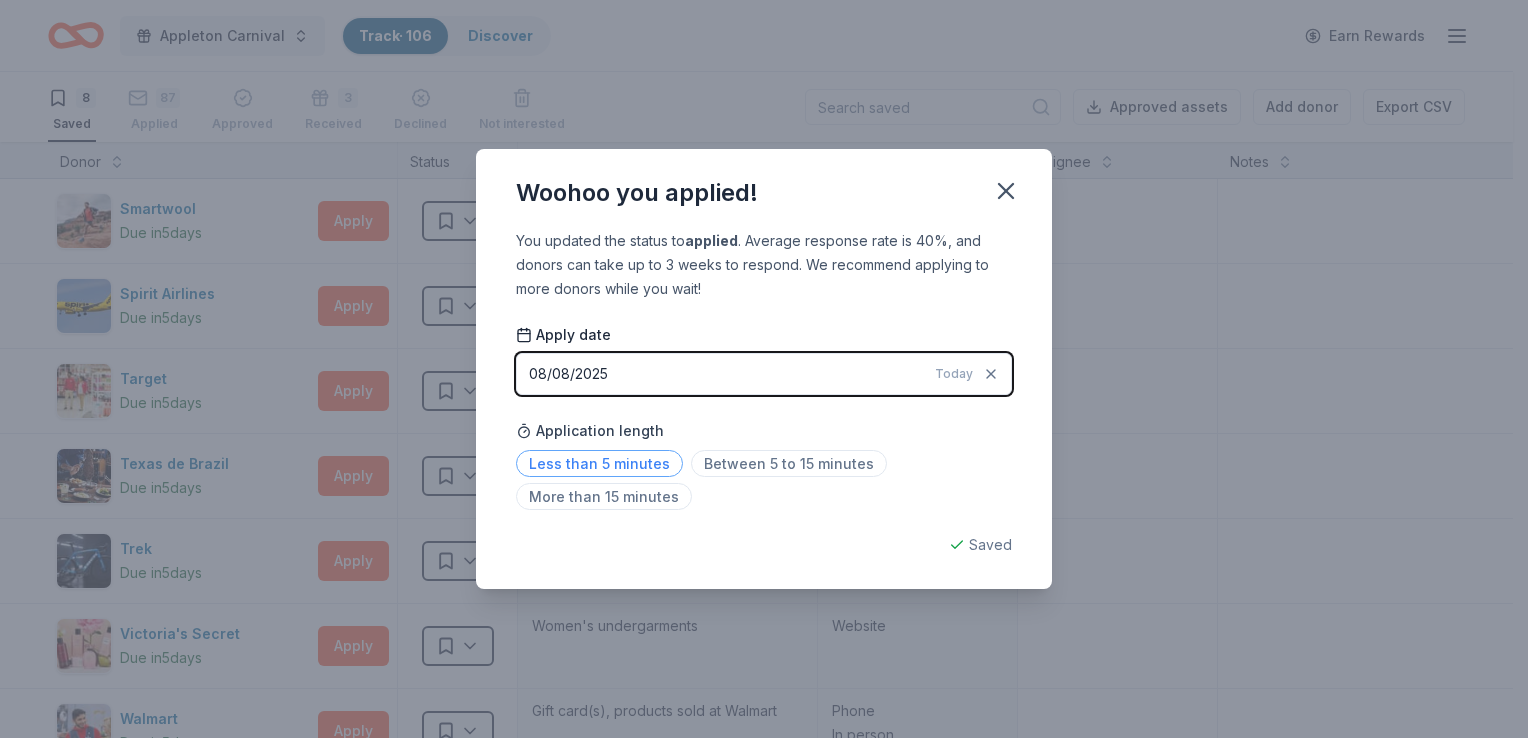 click on "Less than 5 minutes" at bounding box center [599, 463] 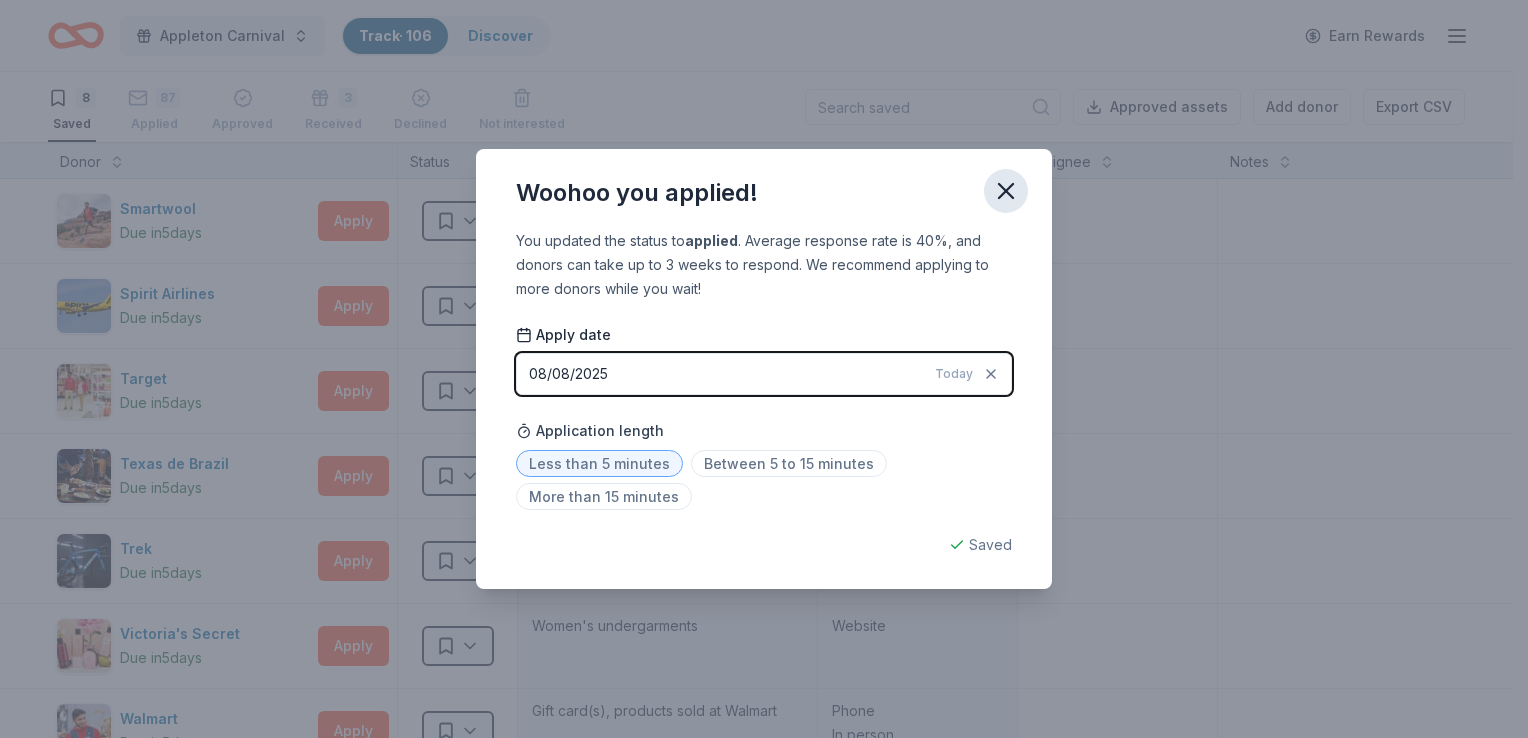 click 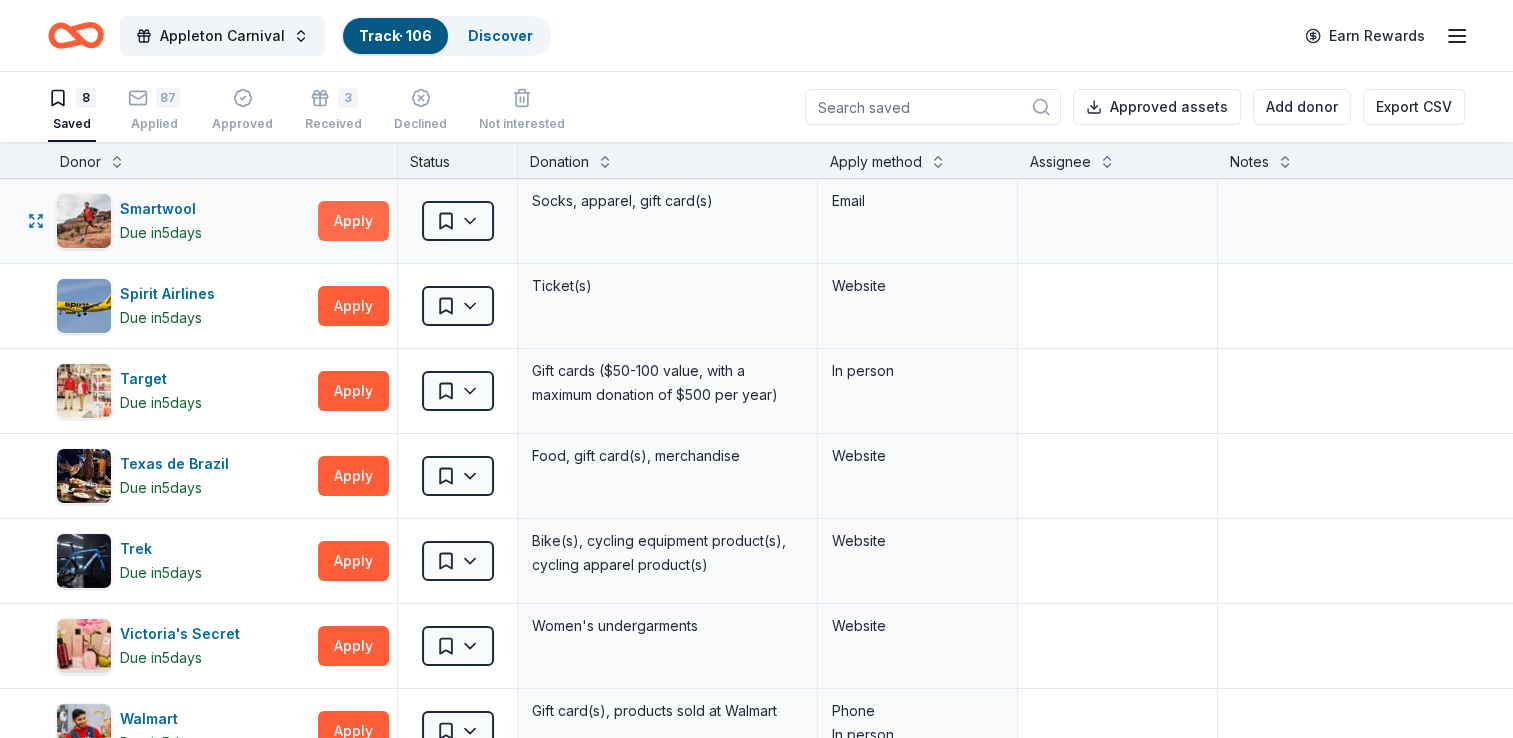 click on "Apply" at bounding box center [353, 221] 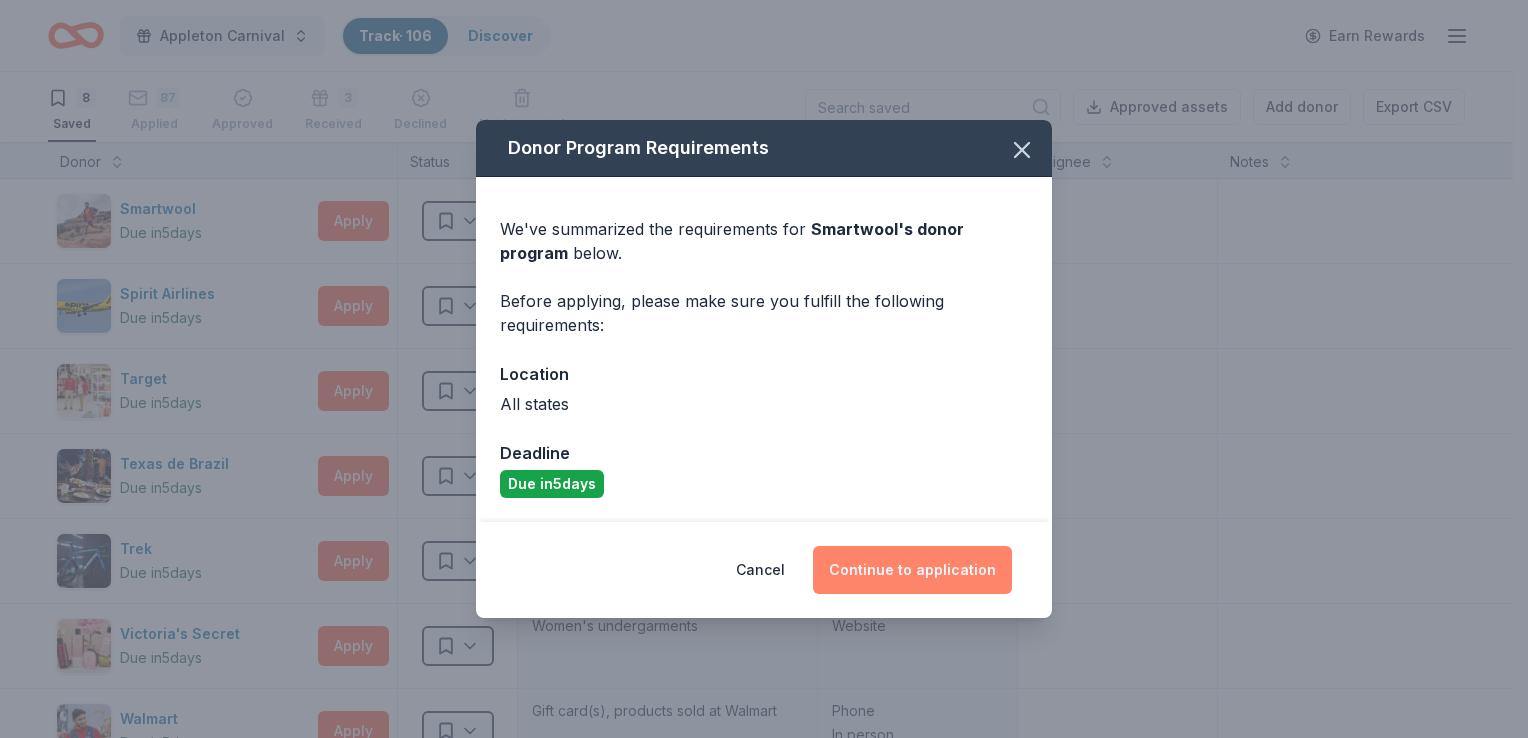 click on "Continue to application" at bounding box center (912, 570) 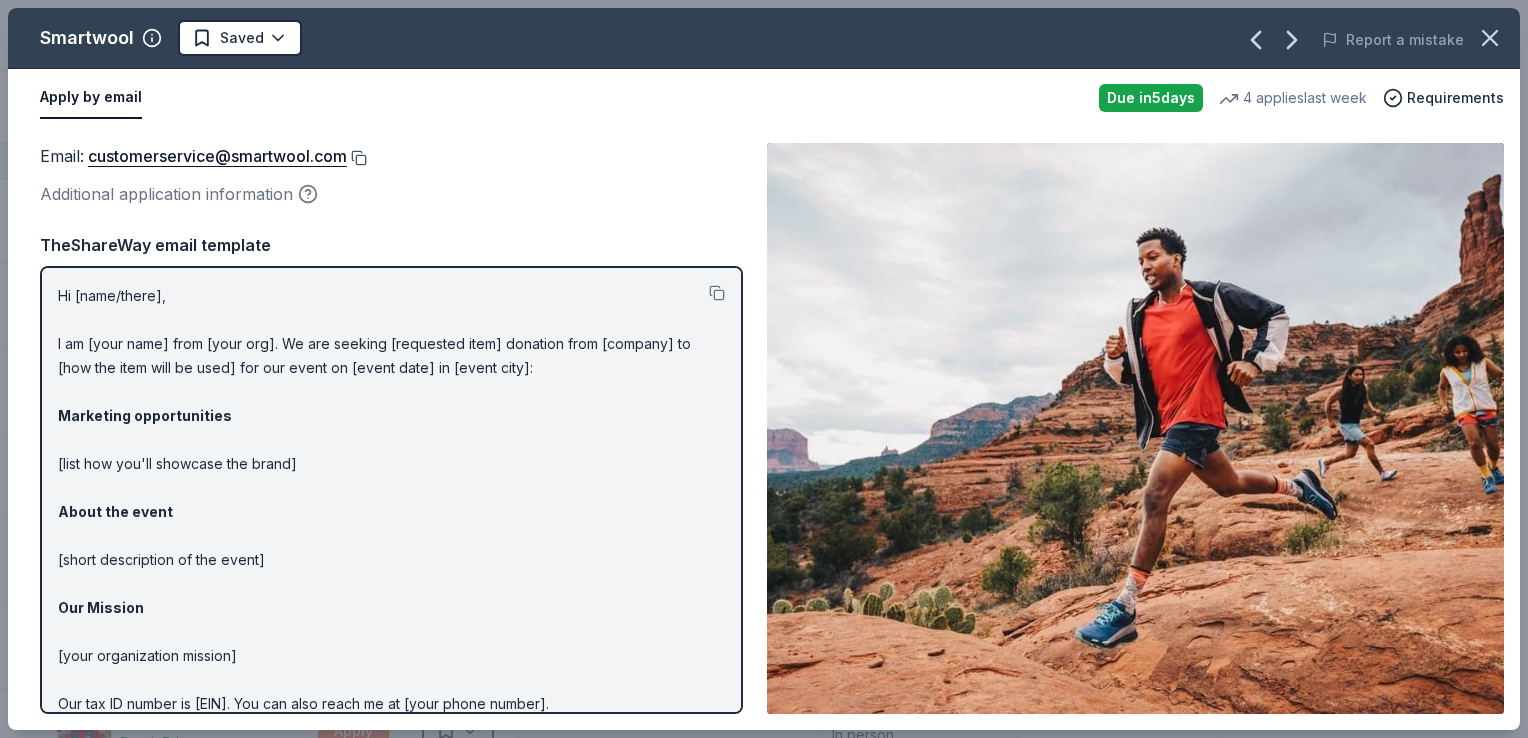 click at bounding box center [357, 158] 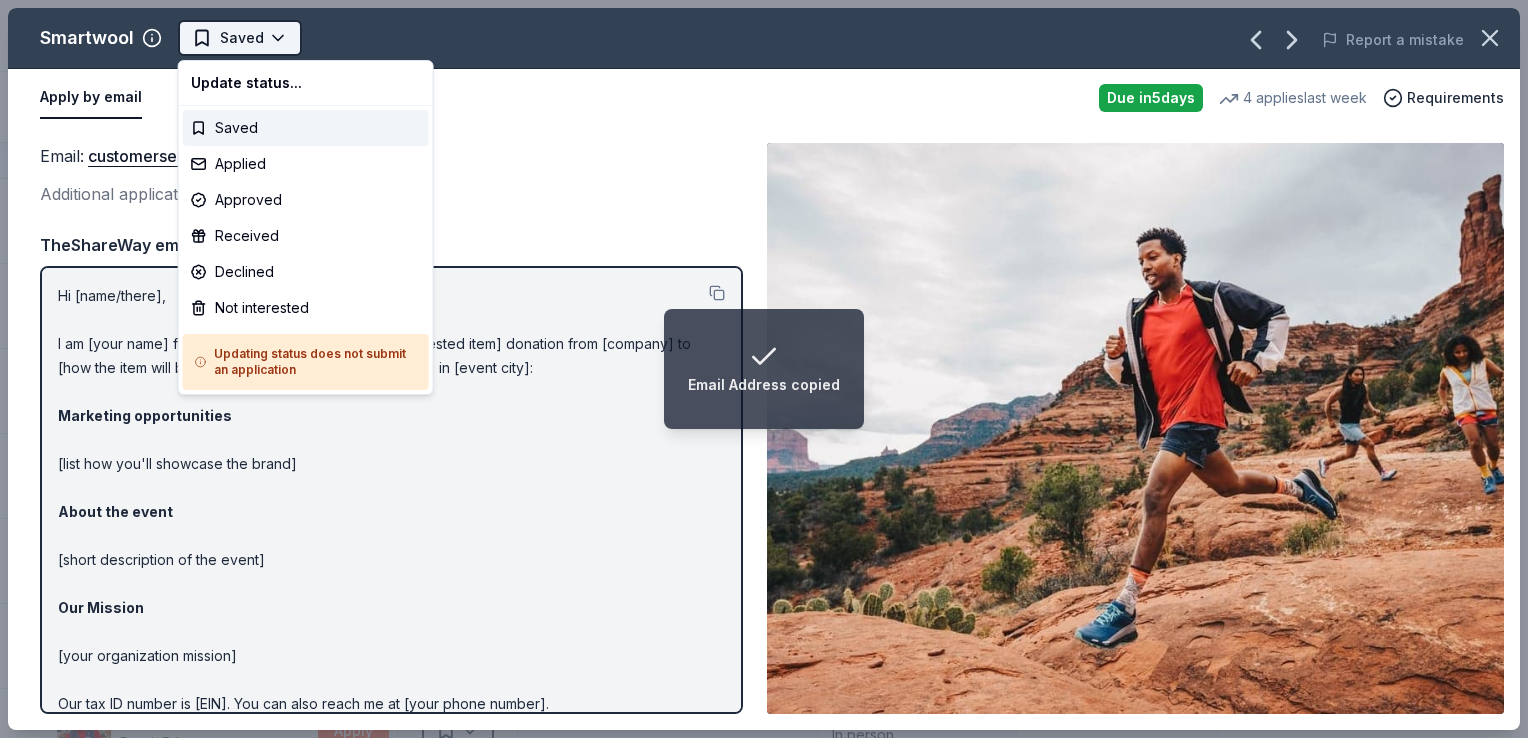 click on "Email Address copied Appleton Carnival  Track  · 106 Discover Earn Rewards 8 Saved 87 Applied Approved 3 Received Declined Not interested  Approved assets Add donor Export CSV Donor Status Donation Apply method Assignee Notes Smartwool Due in  5  days Apply Saved Socks, apparel, gift card(s) Email Spirit Airlines Due in  5  days Apply Saved Ticket(s) Website Target Due in  5  days Apply Saved Gift cards ($50-100 value, with a maximum donation of $500 per year) In person Texas de Brazil Due in  5  days Apply Saved Food, gift card(s), merchandise Website Trek  Due in  5  days Apply Saved Bike(s), cycling equipment product(s), cycling apparel product(s) Website Victoria's Secret Due in  5  days Apply Saved Women's undergarments Website Walmart Due in  5  days Apply Saved Gift card(s), products sold at Walmart Phone In person Wendy's Due in  5  days Apply Saved Food, gift card(s) Phone In person   Discover more donors Saved Smartwool Saved Report a mistake Apply by email Due in  5  days 4   applies  last week :" at bounding box center [764, 369] 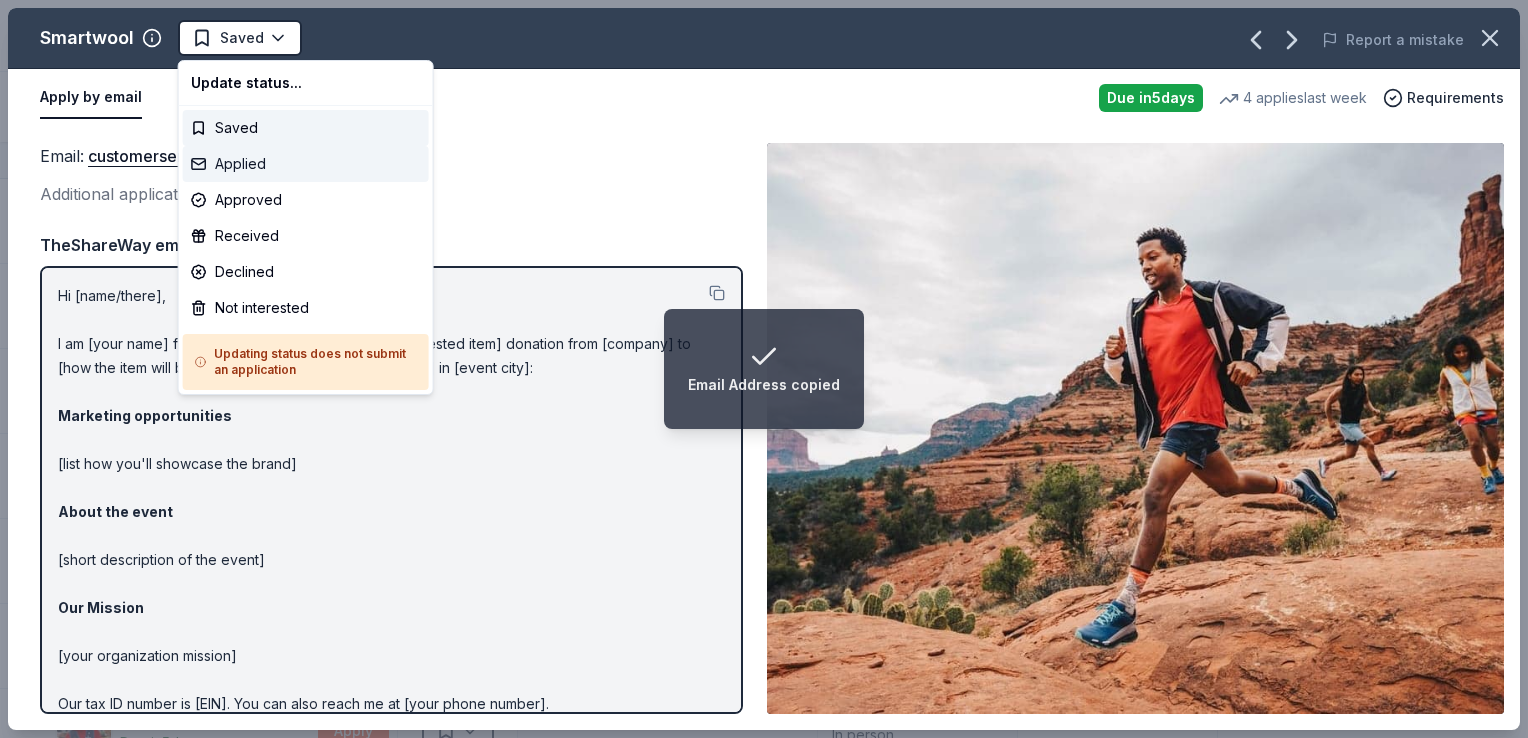 click on "Applied" at bounding box center [306, 164] 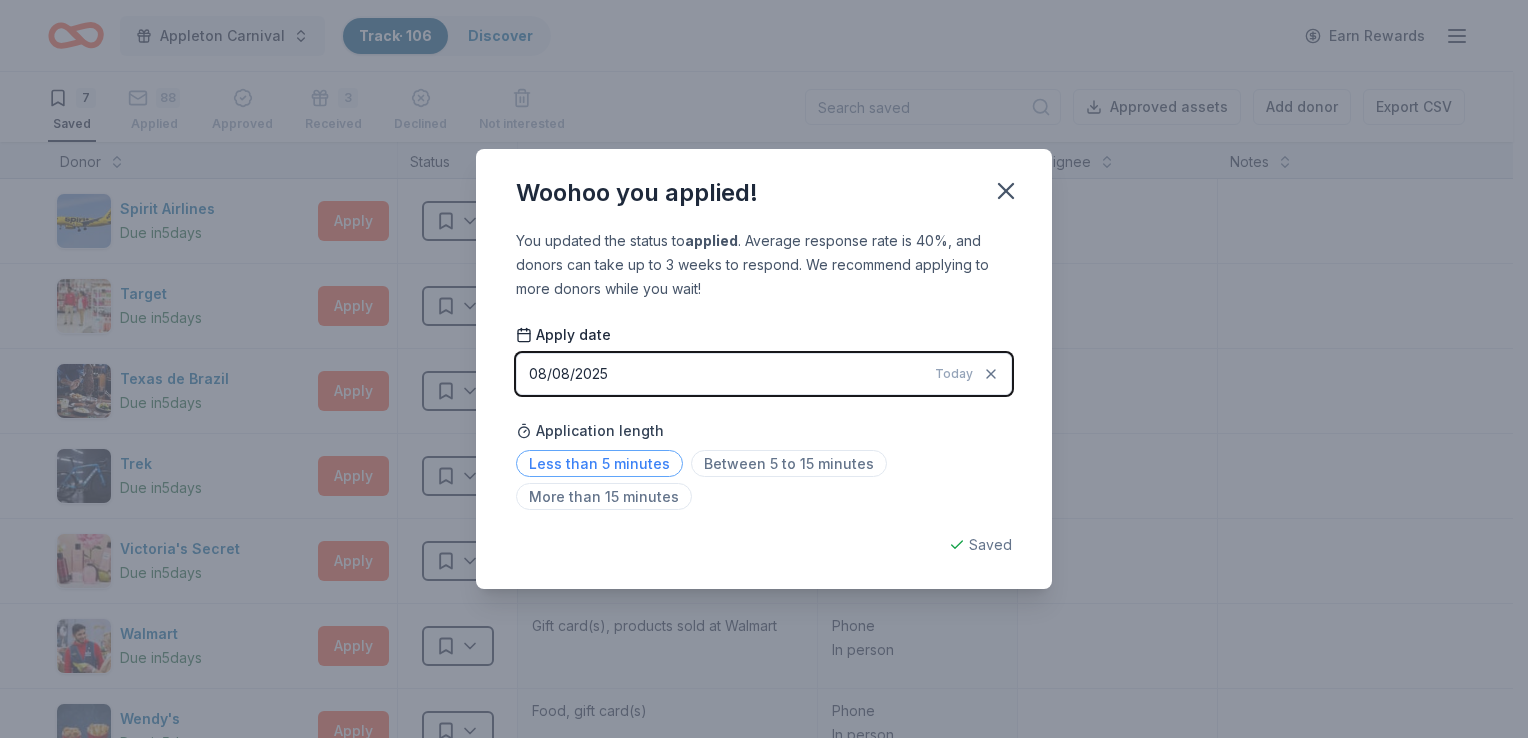 click on "Less than 5 minutes" at bounding box center [599, 463] 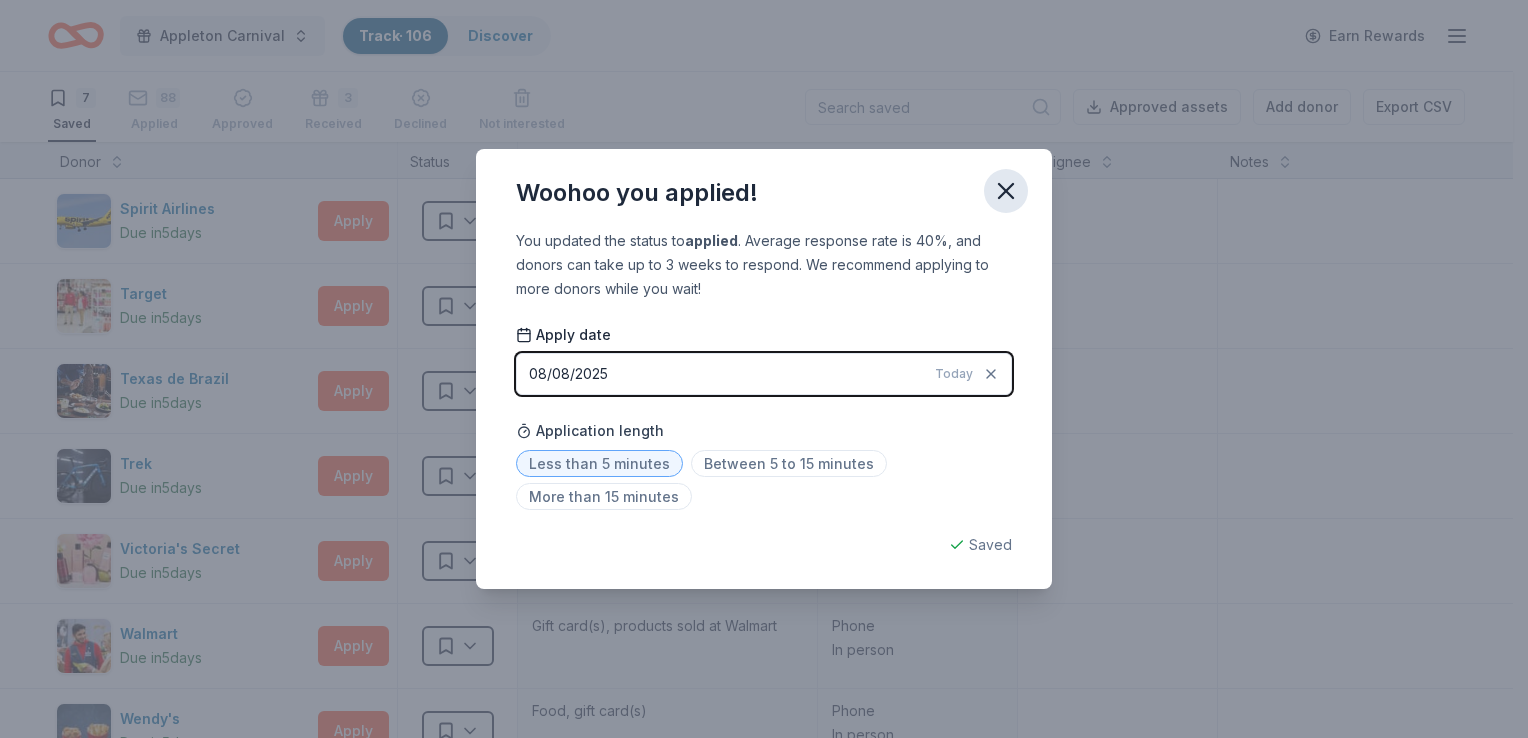 click 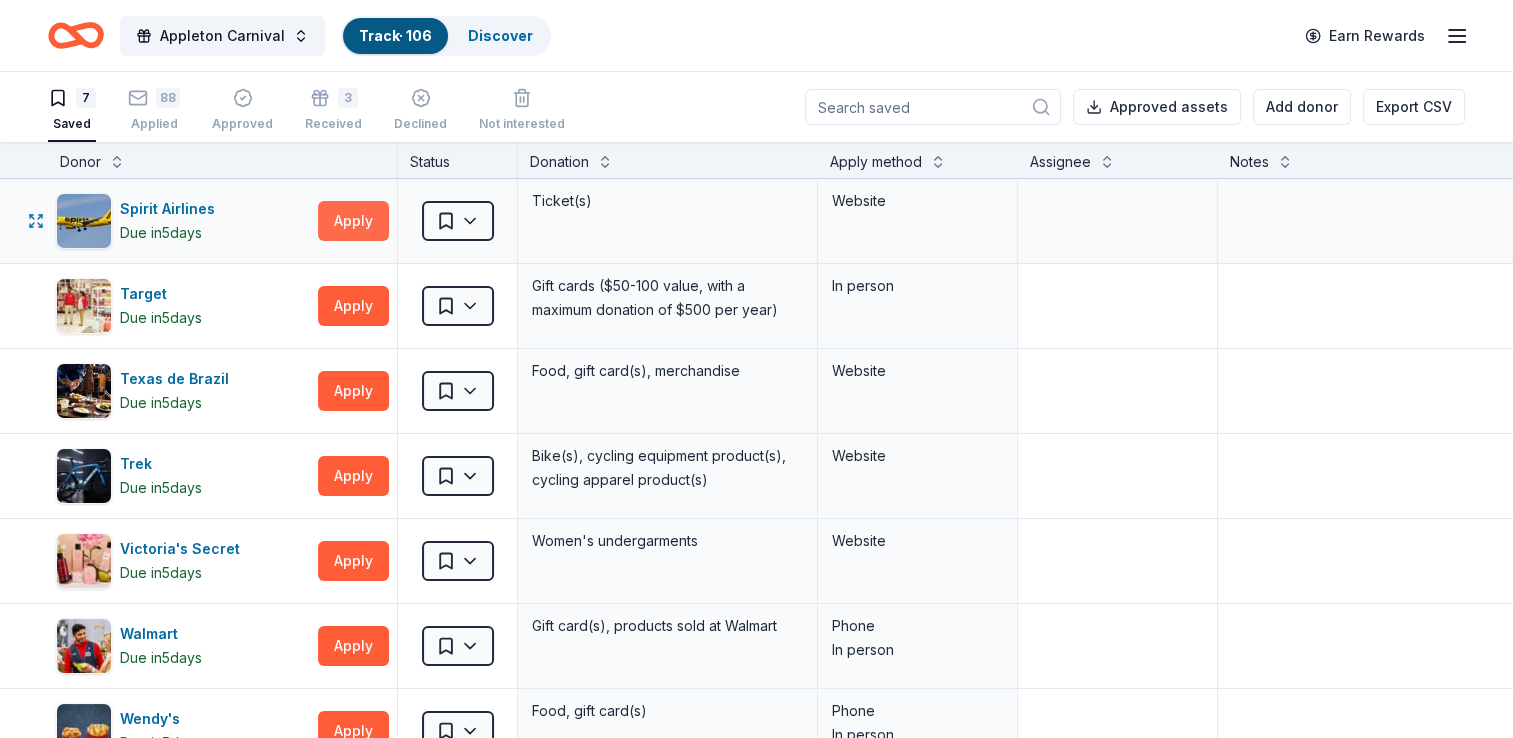 click on "Apply" at bounding box center (353, 221) 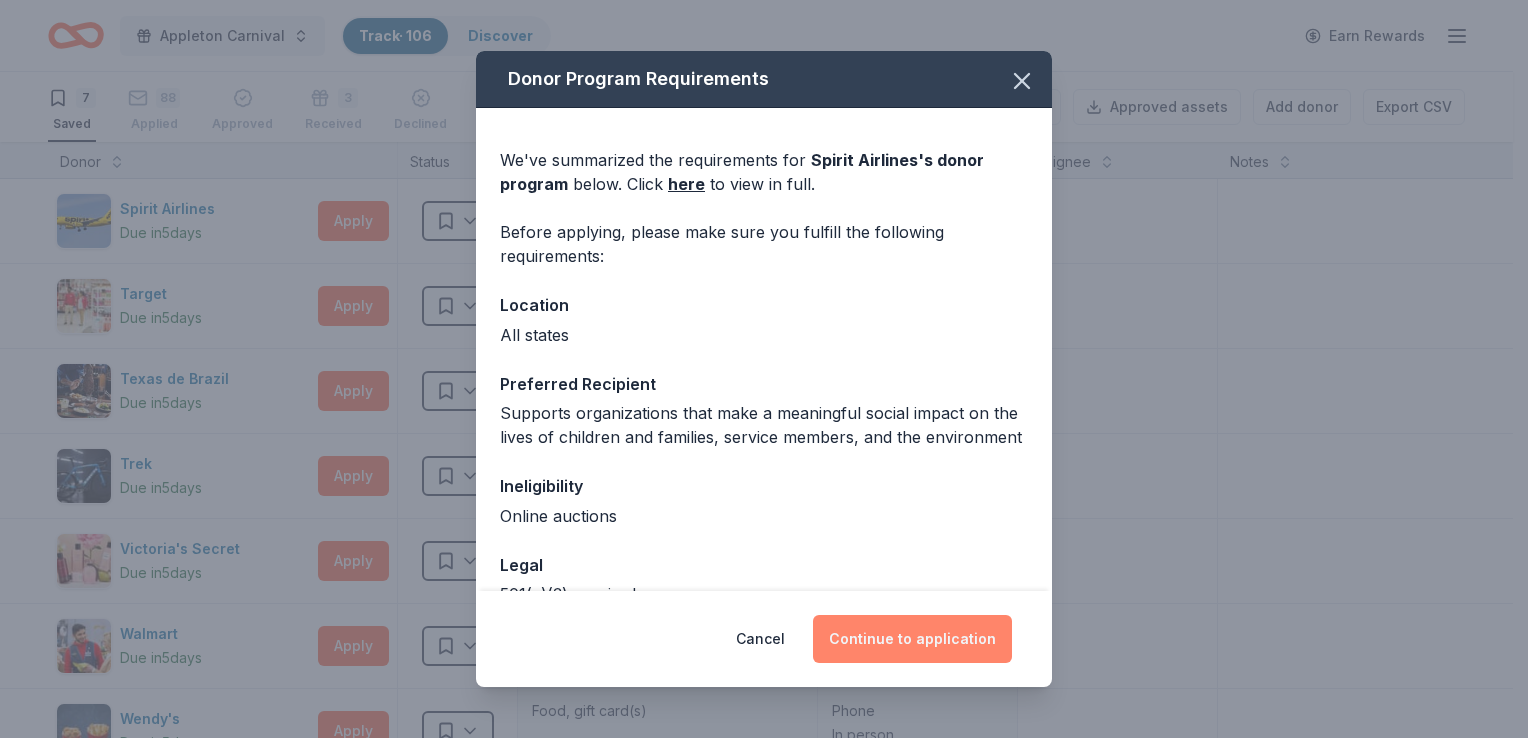 click on "Continue to application" at bounding box center [912, 639] 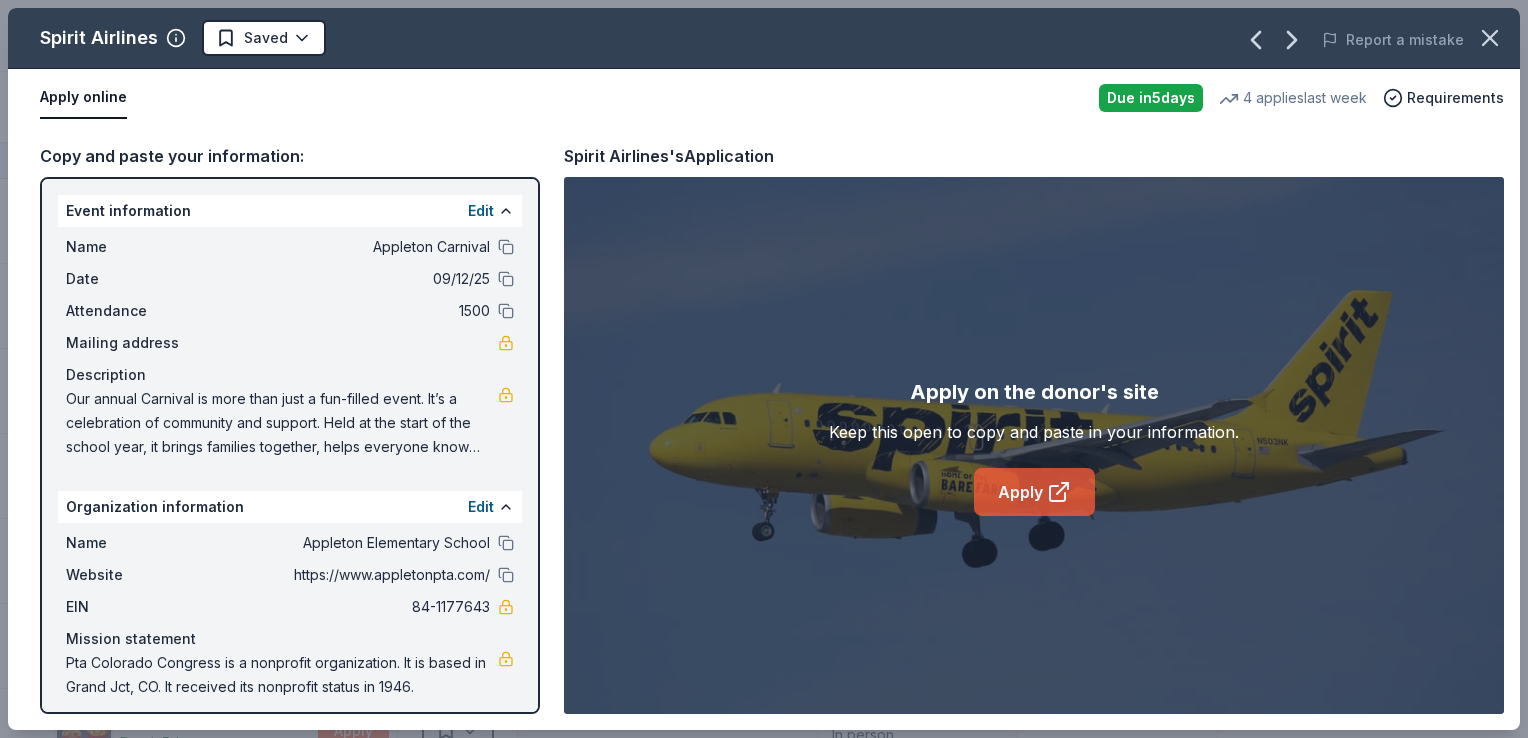 click 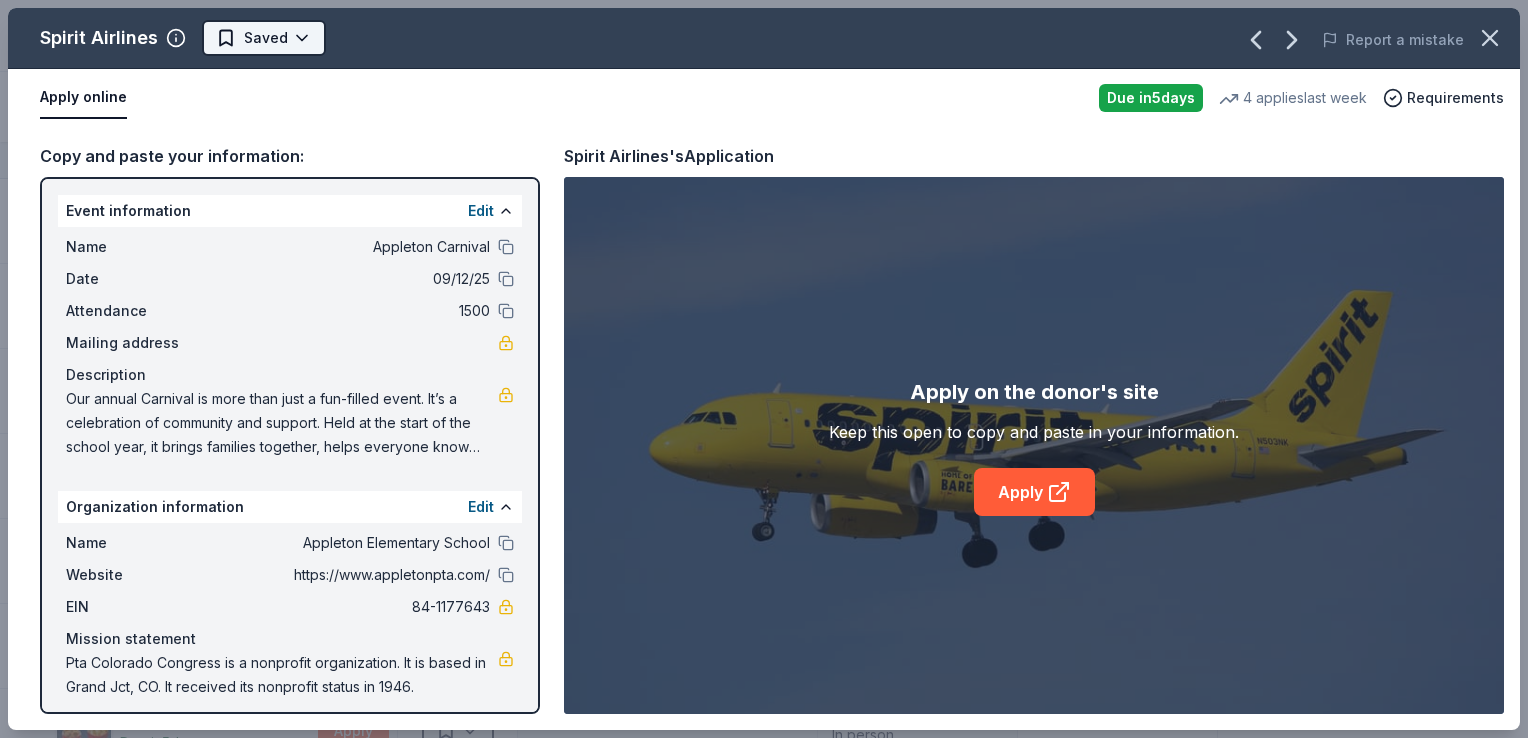 click on "Appleton Carnival  Track  · 106 Discover Earn Rewards 7 Saved 88 Applied Approved 3 Received Declined Not interested  Approved assets Add donor Export CSV Donor Status Donation Apply method Assignee Notes Spirit Airlines Due in  5  days Apply Saved Ticket(s) Website Target Due in  5  days Apply Saved Gift cards ($50-100 value, with a maximum donation of $500 per year) In person Texas de Brazil Due in  5  days Apply Saved Food, gift card(s), merchandise Website Trek  Due in  5  days Apply Saved Bike(s), cycling equipment product(s), cycling apparel product(s) Website Victoria's Secret Due in  5  days Apply Saved Women's undergarments Website Walmart Due in  5  days Apply Saved Gift card(s), products sold at Walmart Phone In person Wendy's Due in  5  days Apply Saved Food, gift card(s) Phone In person   Discover more donors Saved Spirit Airlines Saved Report a mistake Apply online Due in  5  days 4   applies  last week Requirements Copy and paste your information: Event information Edit Name Appleton Carnival" at bounding box center (764, 369) 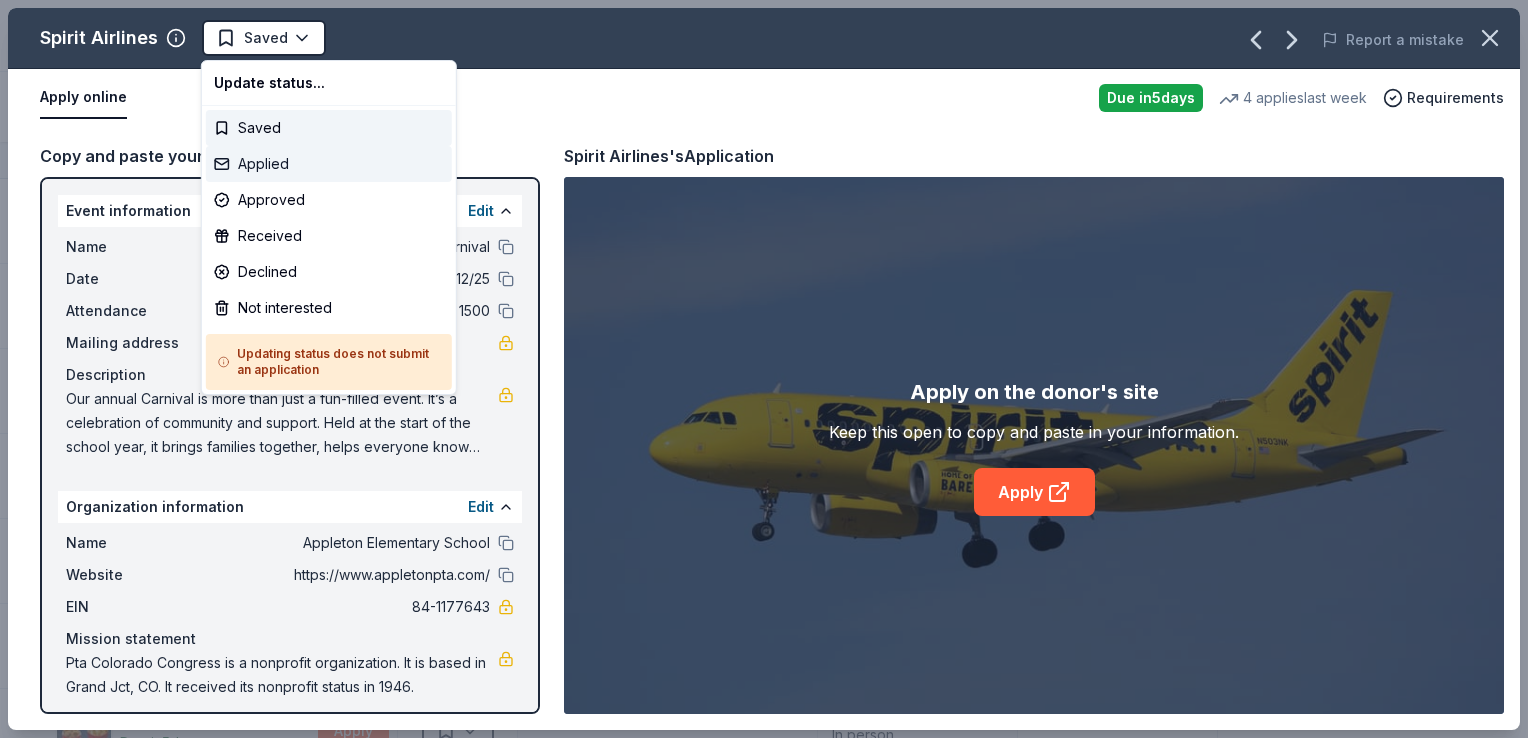 click on "Applied" at bounding box center [329, 164] 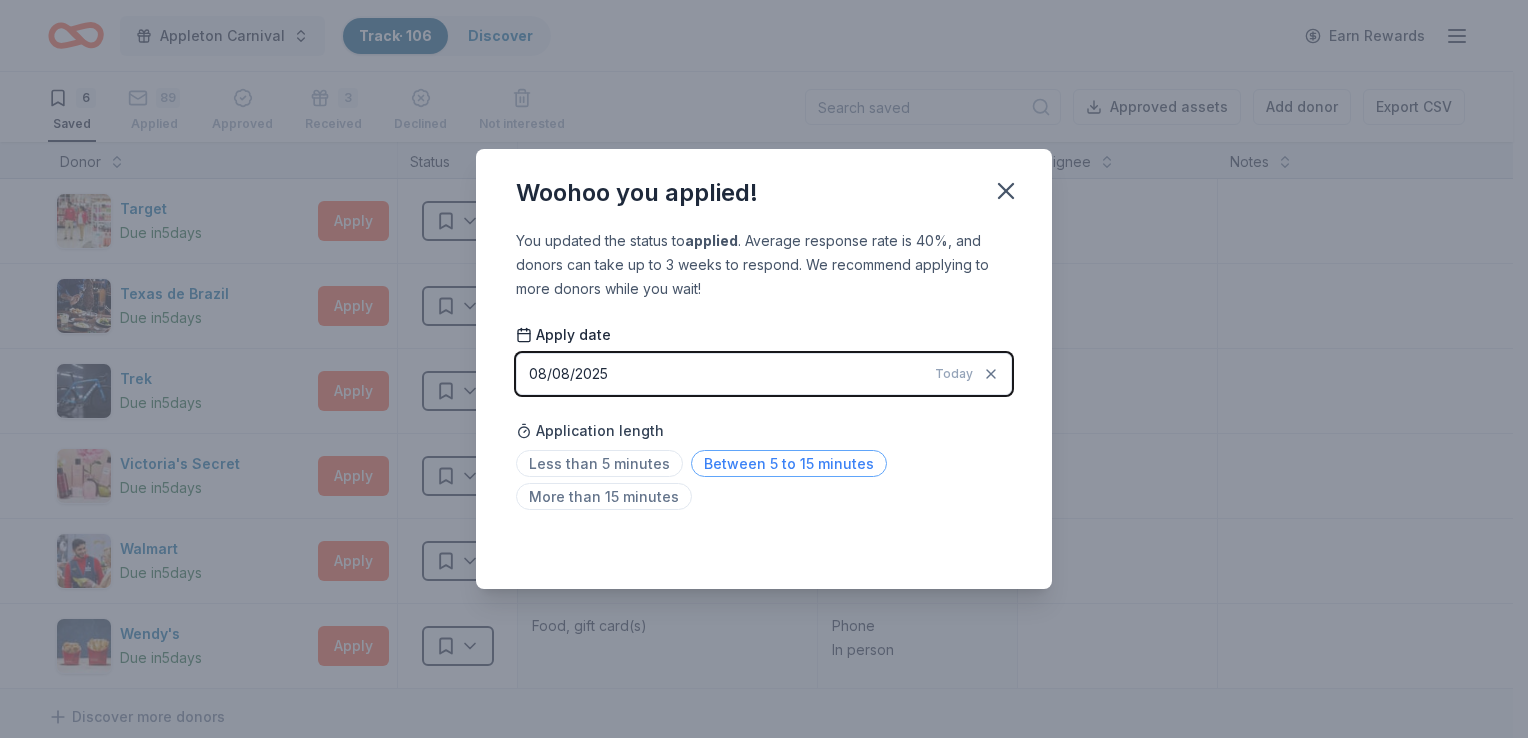click on "Between 5 to 15 minutes" at bounding box center [789, 463] 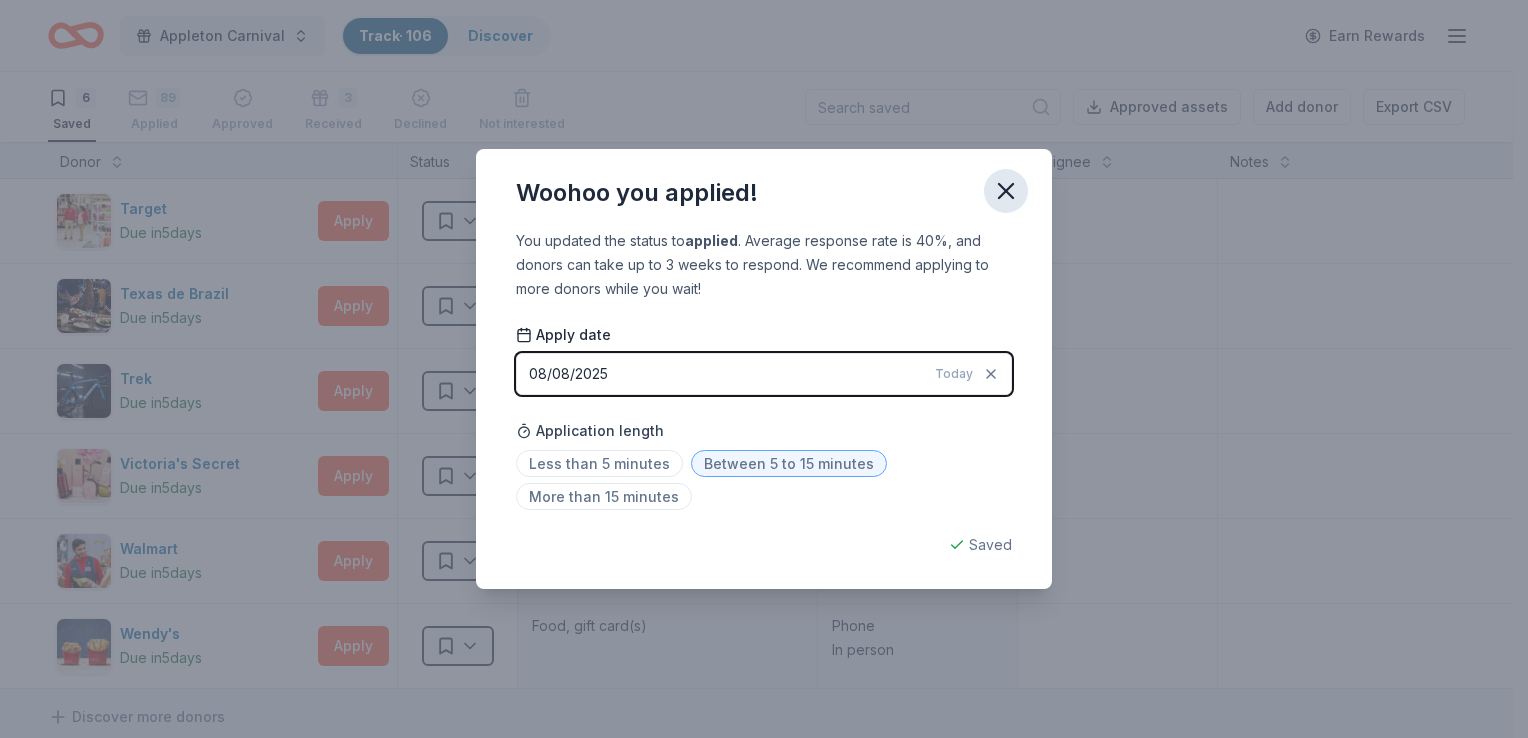 click 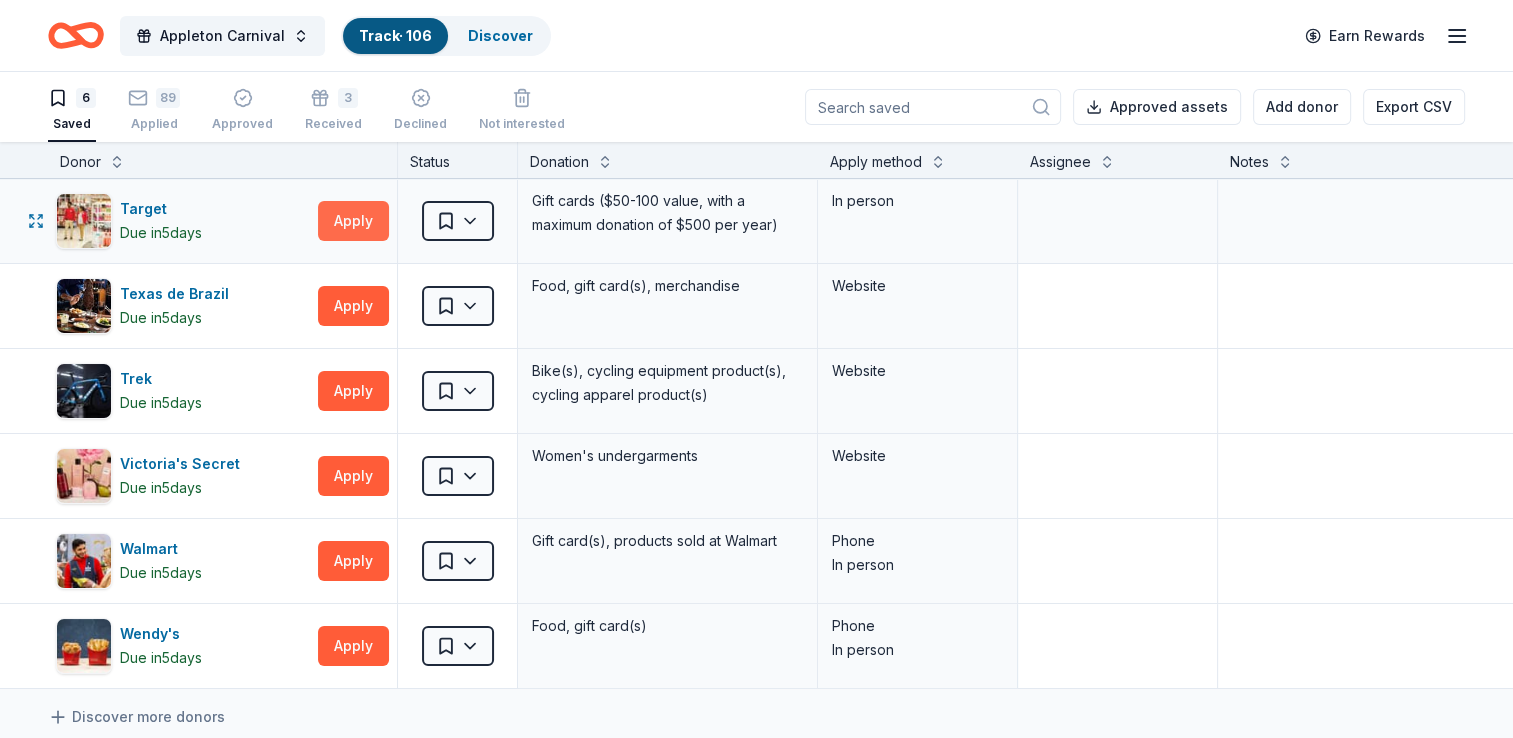 click on "Apply" at bounding box center [353, 221] 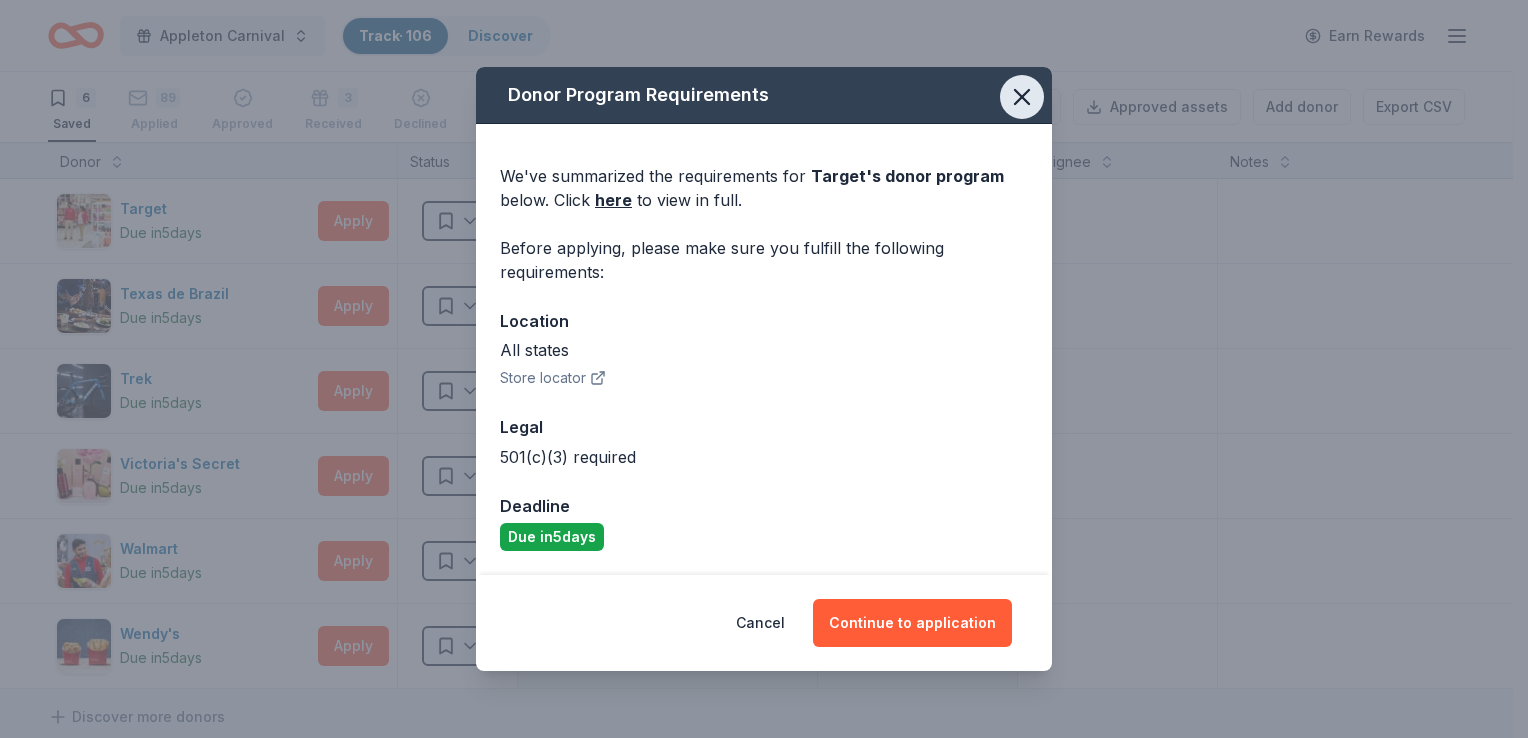 click 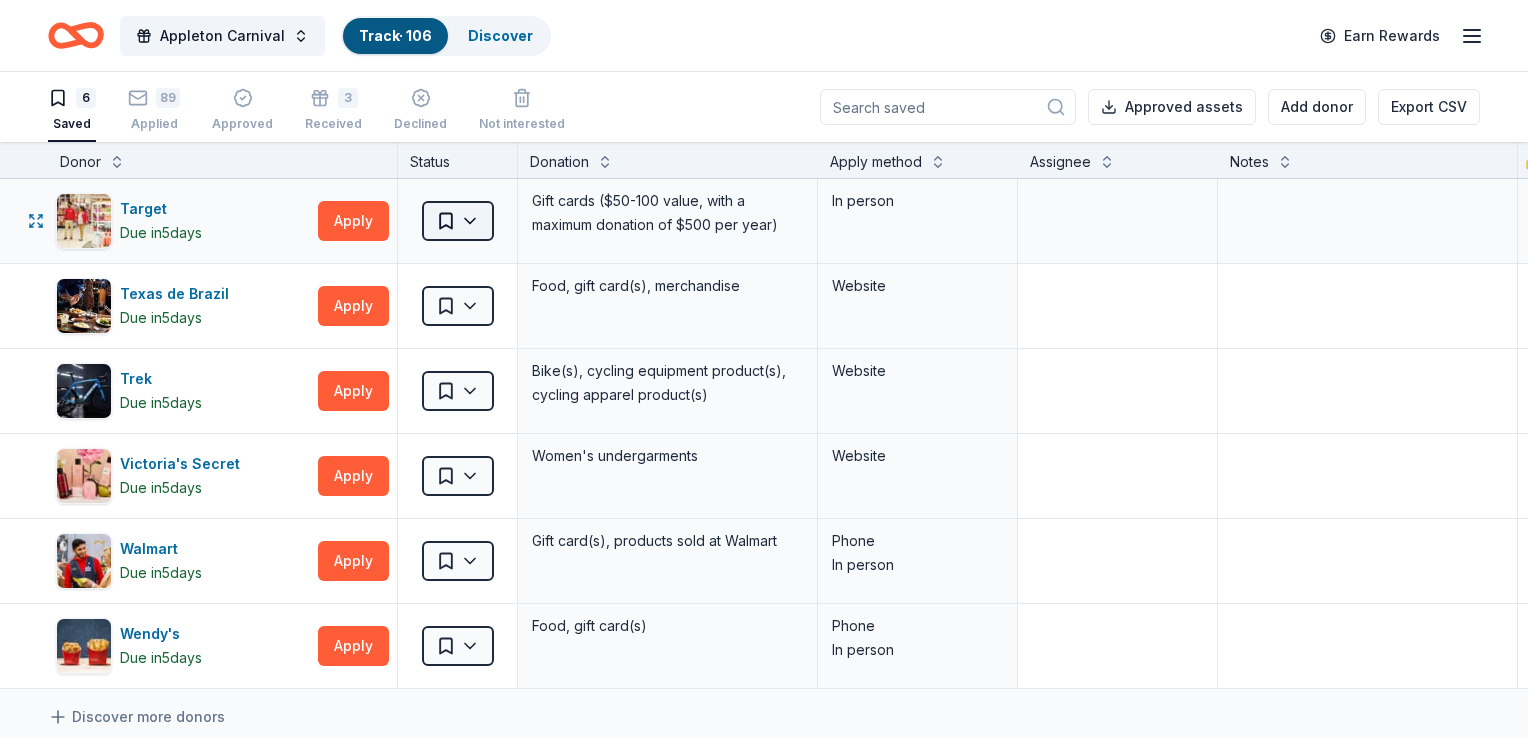 click on "Appleton Carnival  Track  · 106 Discover Earn Rewards 6 Saved 89 Applied Approved 3 Received Declined Not interested  Approved assets Add donor Export CSV Donor Status Donation Apply method Assignee Notes Target Due in  5  days Apply Saved Gift cards ($50-100 value, with a maximum donation of $500 per year) In person Texas de Brazil Due in  5  days Apply Saved Food, gift card(s), merchandise Website Trek  Due in  5  days Apply Saved Bike(s), cycling equipment product(s), cycling apparel product(s) Website Victoria's Secret Due in  5  days Apply Saved Women's undergarments Website Walmart Due in  5  days Apply Saved Gift card(s), products sold at Walmart Phone In person Wendy's Due in  5  days Apply Saved Food, gift card(s) Phone In person   Discover more donors Saved" at bounding box center (764, 369) 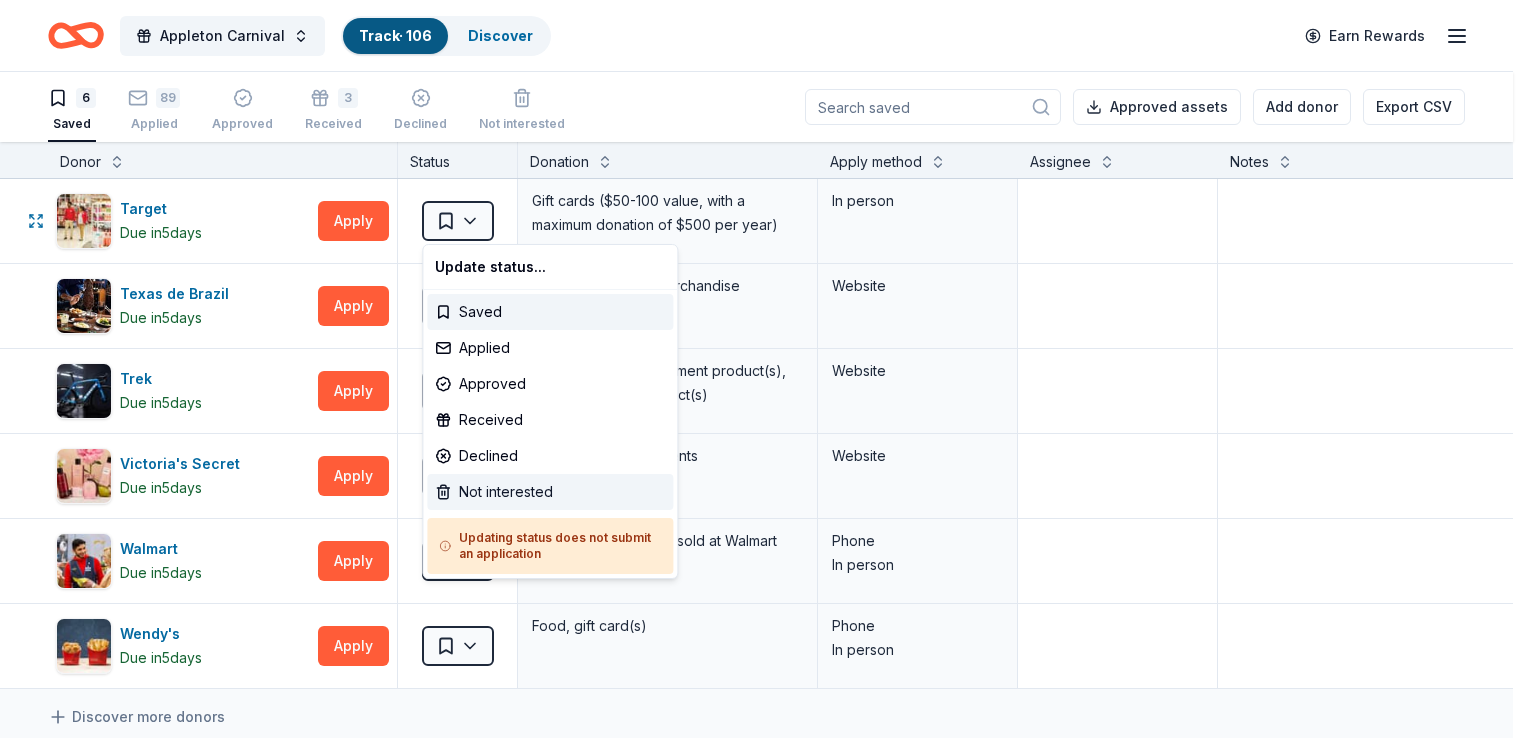 click on "Not interested" at bounding box center [550, 492] 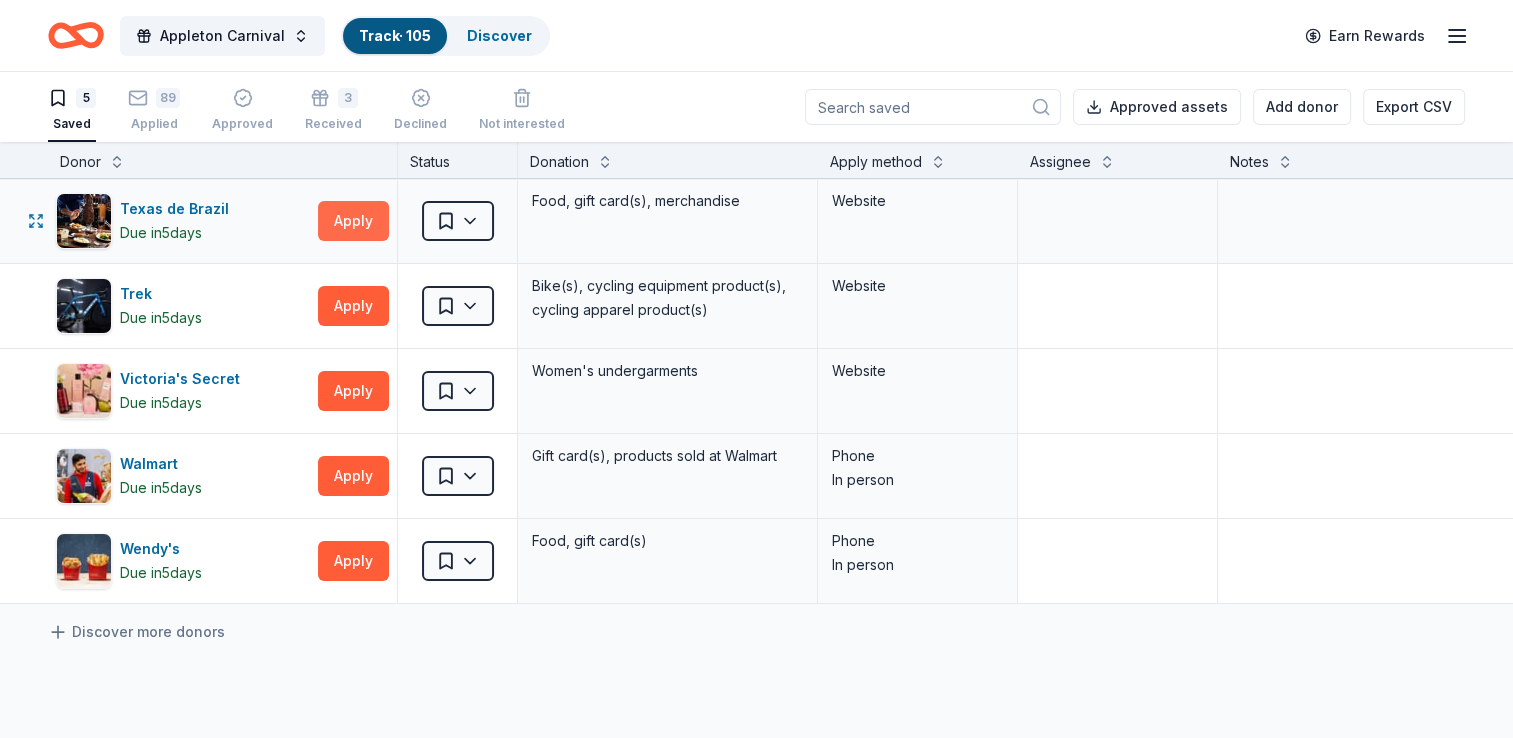 click on "Apply" at bounding box center [353, 221] 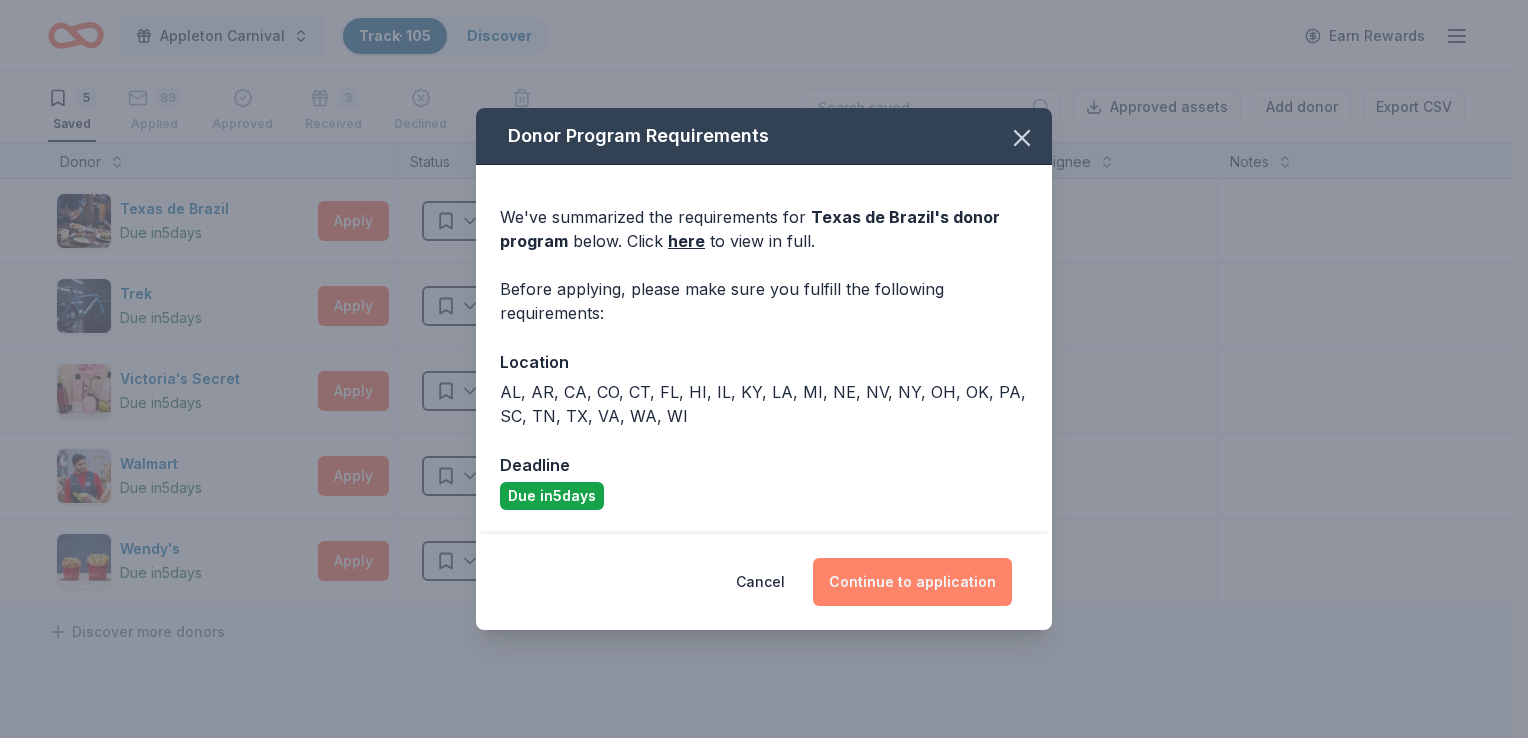 click on "Continue to application" at bounding box center [912, 582] 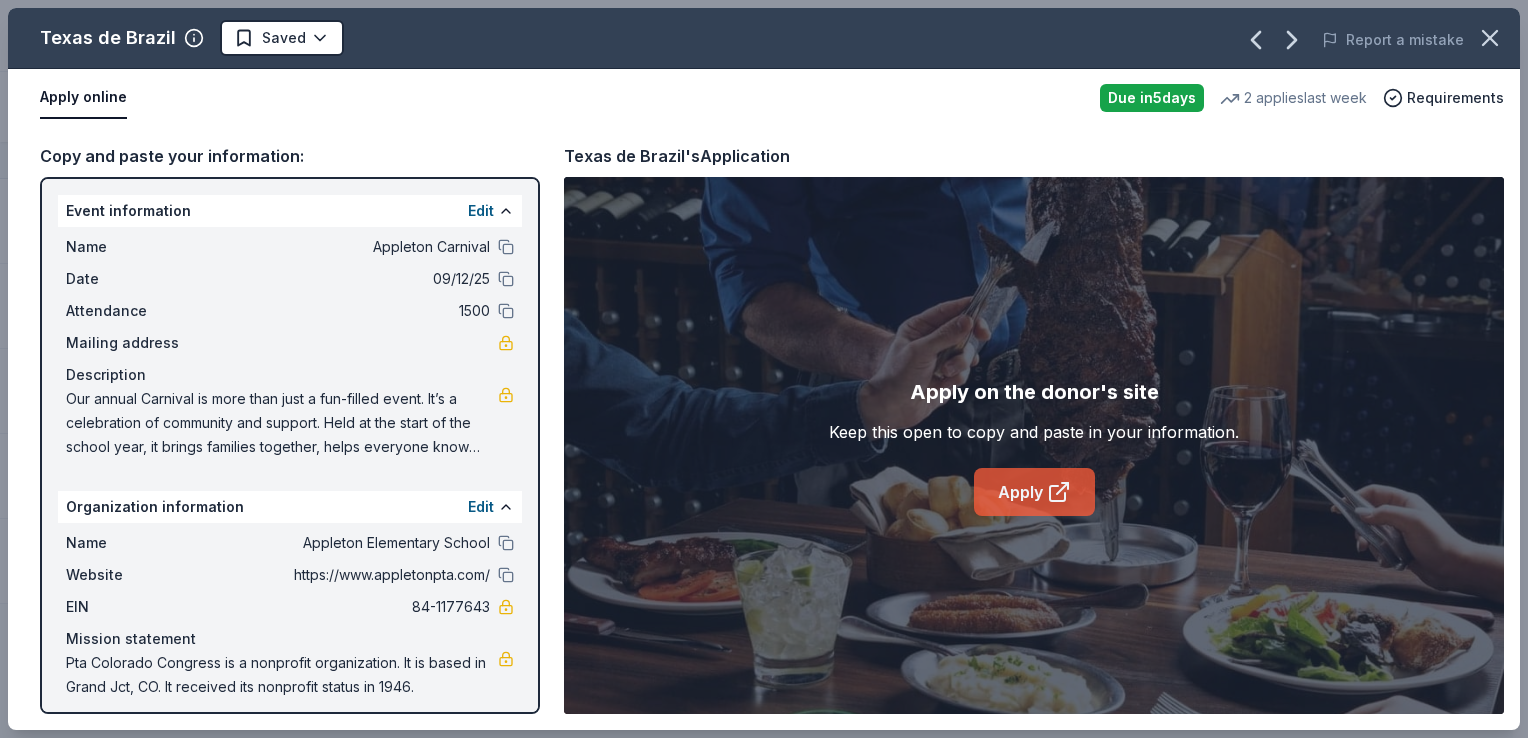 click on "Apply" at bounding box center [1034, 492] 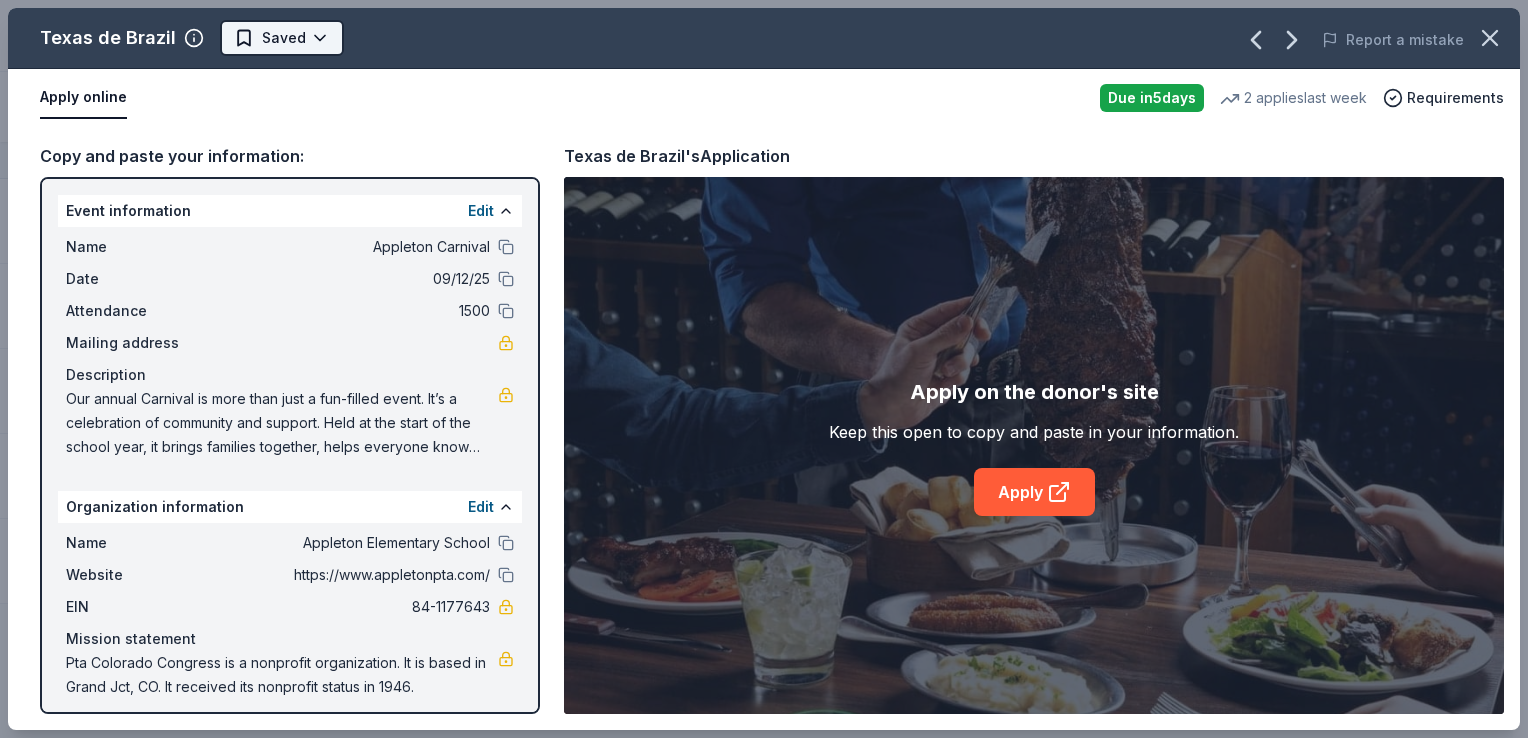 click on "Appleton Carnival  Track  · 105 Discover Earn Rewards 5 Saved 89 Applied Approved 3 Received Declined Not interested  Approved assets Add donor Export CSV Donor Status Donation Apply method Assignee Notes Texas de Brazil Due in  5  days Apply Saved Food, gift card(s), merchandise Website Trek  Due in  5  days Apply Saved Bike(s), cycling equipment product(s), cycling apparel product(s) Website Victoria's Secret Due in  5  days Apply Saved Women's undergarments Website Walmart Due in  5  days Apply Saved Gift card(s), products sold at Walmart Phone In person Wendy's Due in  5  days Apply Saved Food, gift card(s) Phone In person   Discover more donors Saved Texas de Brazil Saved Report a mistake Apply online Due in  5  days 2   applies  last week Requirements Copy and paste your information: Event information Edit Name Appleton Carnival  Date 09/12/25 Attendance 1500 Mailing address Description Organization information Edit Name Appleton Elementary School Website https://www.appletonpta.com/ EIN 84-1177643" at bounding box center (764, 369) 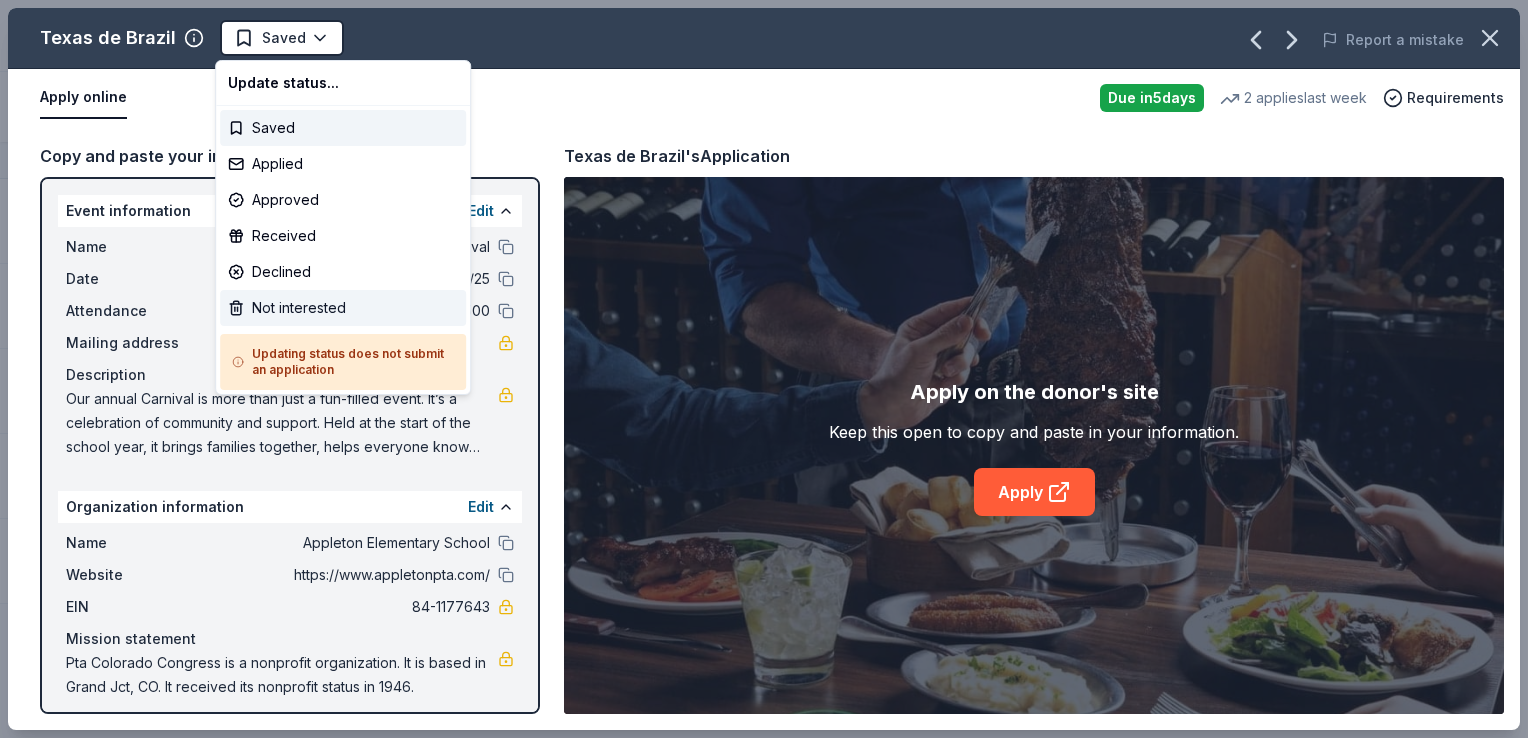 click on "Not interested" at bounding box center (343, 308) 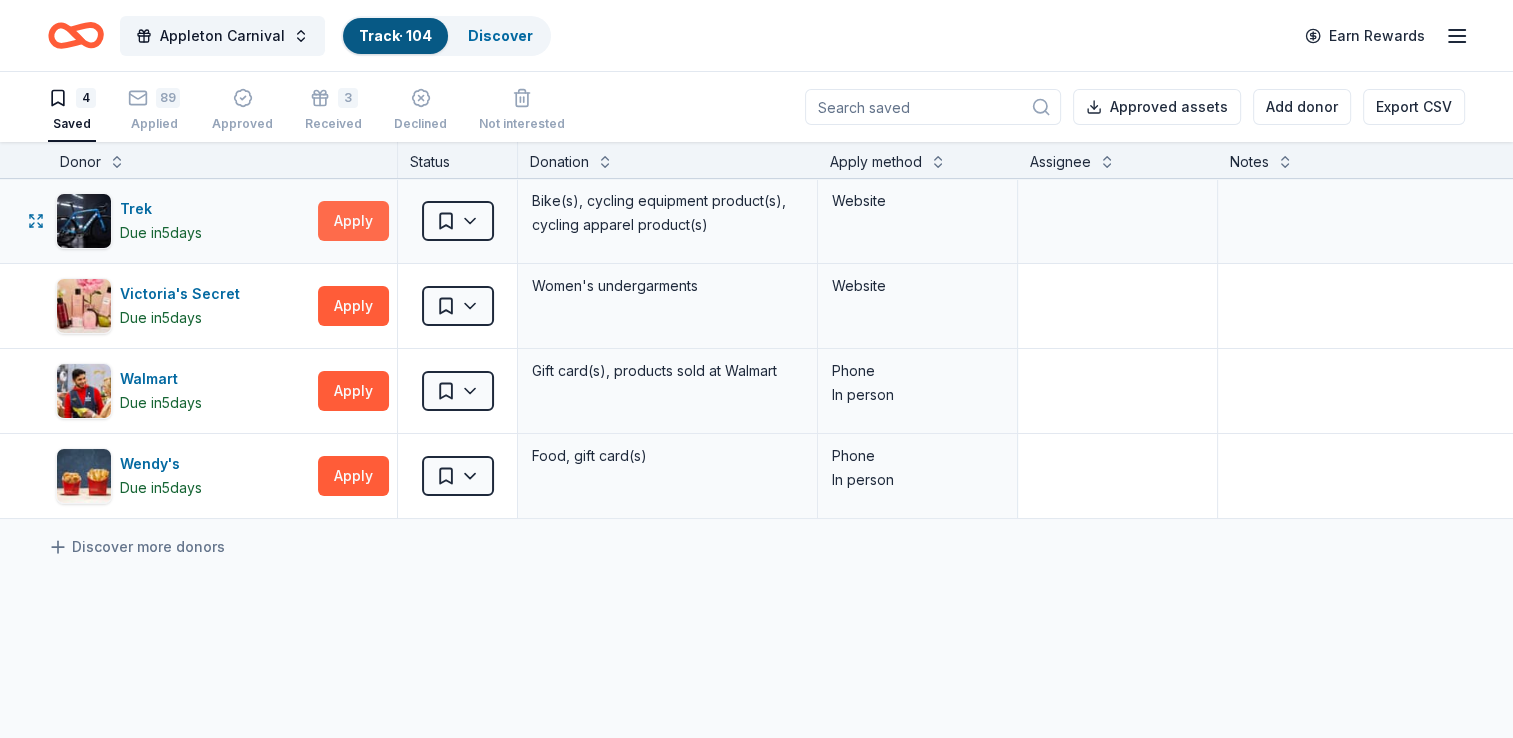 click on "Apply" at bounding box center (353, 221) 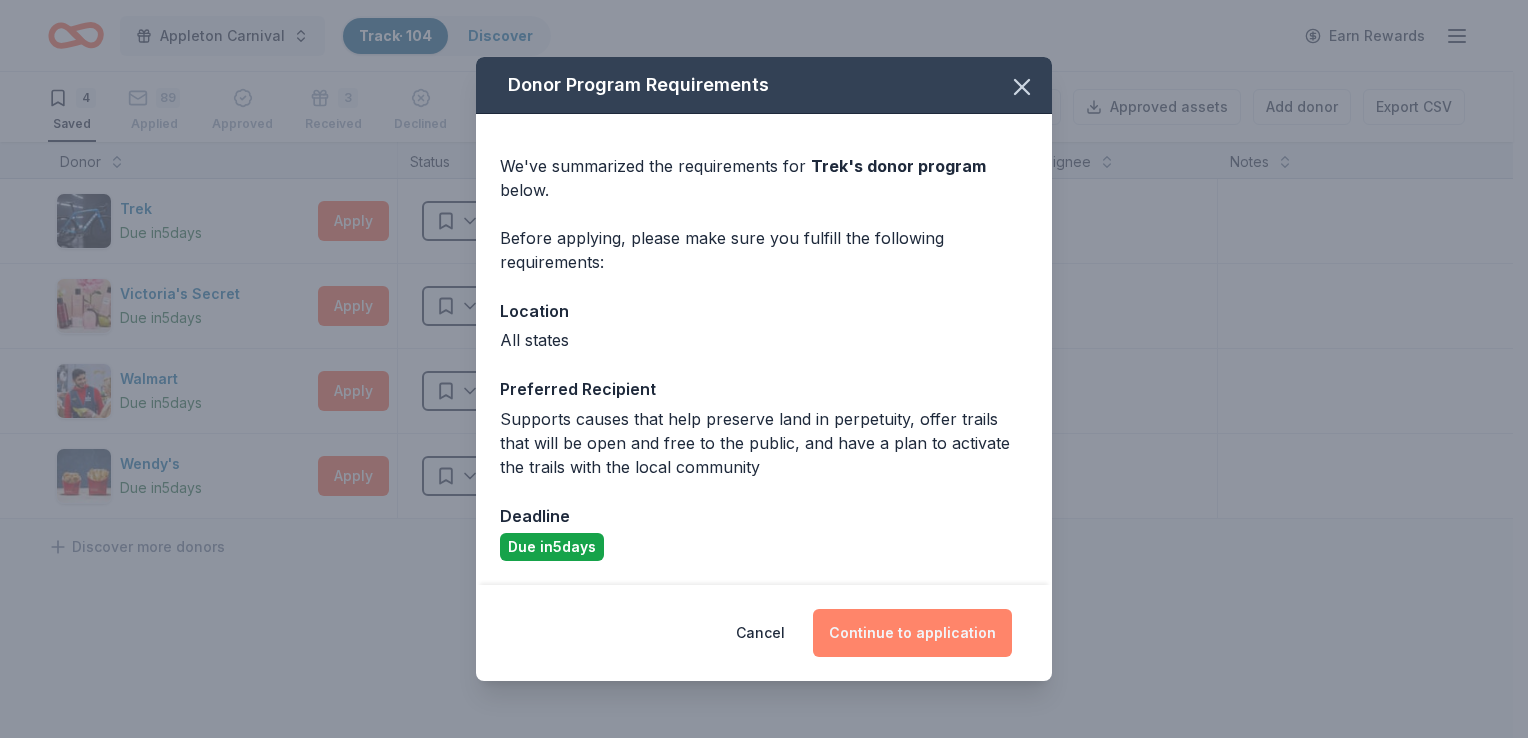 click on "Continue to application" at bounding box center (912, 633) 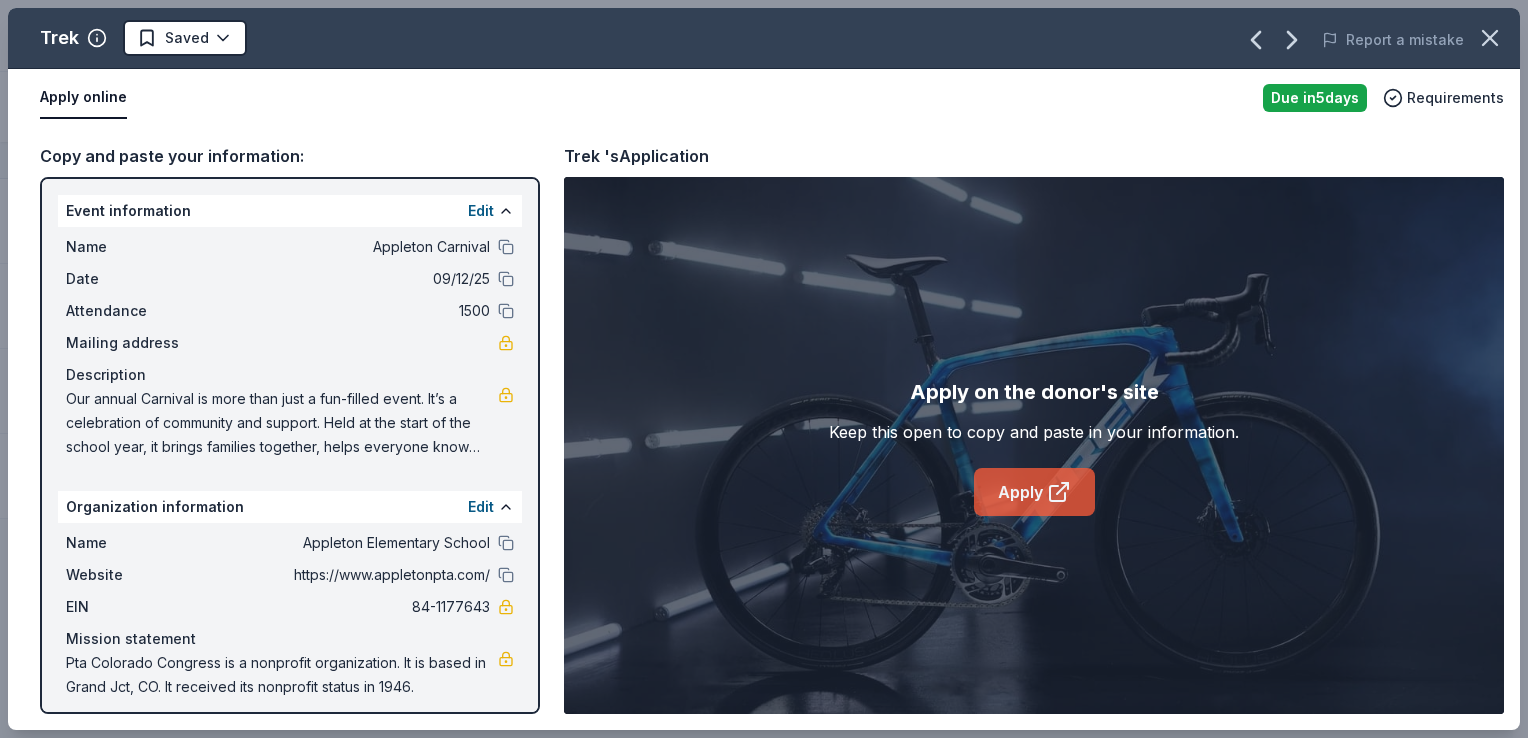click on "Apply" at bounding box center (1034, 492) 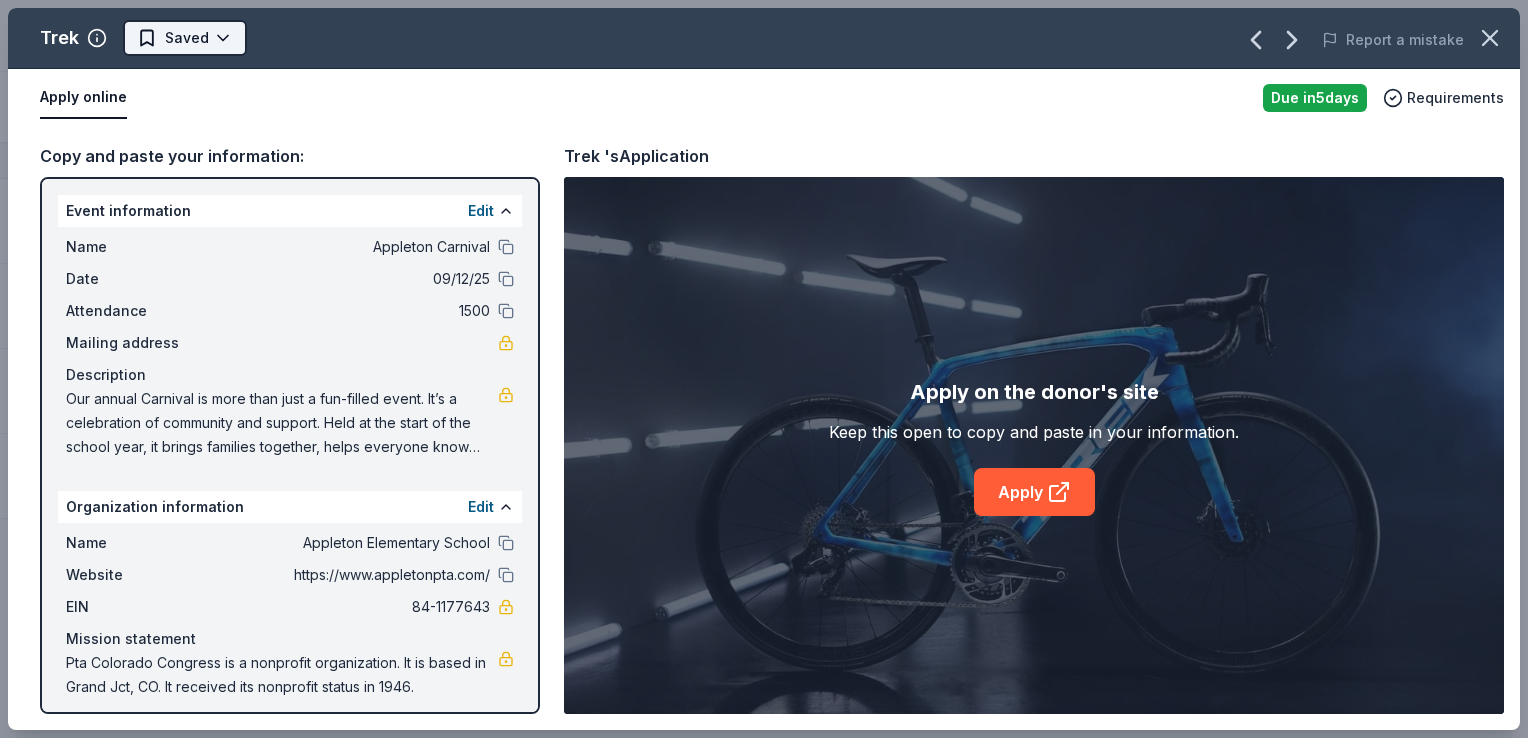 click on "Appleton Carnival  Track  · 104 Discover Earn Rewards 4 Saved 89 Applied Approved 3 Received Declined Not interested  Approved assets Add donor Export CSV Donor Status Donation Apply method Assignee Notes Trek  Due in  5  days Apply Saved Bike(s), cycling equipment product(s), cycling apparel product(s) Website Victoria's Secret Due in  5  days Apply Saved Women's undergarments Website Walmart Due in  5  days Apply Saved Gift card(s), products sold at Walmart Phone In person Wendy's Due in  5  days Apply Saved Food, gift card(s) Phone In person   Discover more donors Saved Trek  Saved Report a mistake Apply online Due in  5  days Requirements Copy and paste your information: Event information Edit Name Appleton Carnival  Date 09/12/25 Attendance 1500 Mailing address Description Organization information Edit Name Appleton Elementary School Website https://www.appletonpta.com/ EIN 84-1177643 Mission statement Trek 's  Application Apply on the donor's site Keep this open to copy and paste in your information." at bounding box center (764, 369) 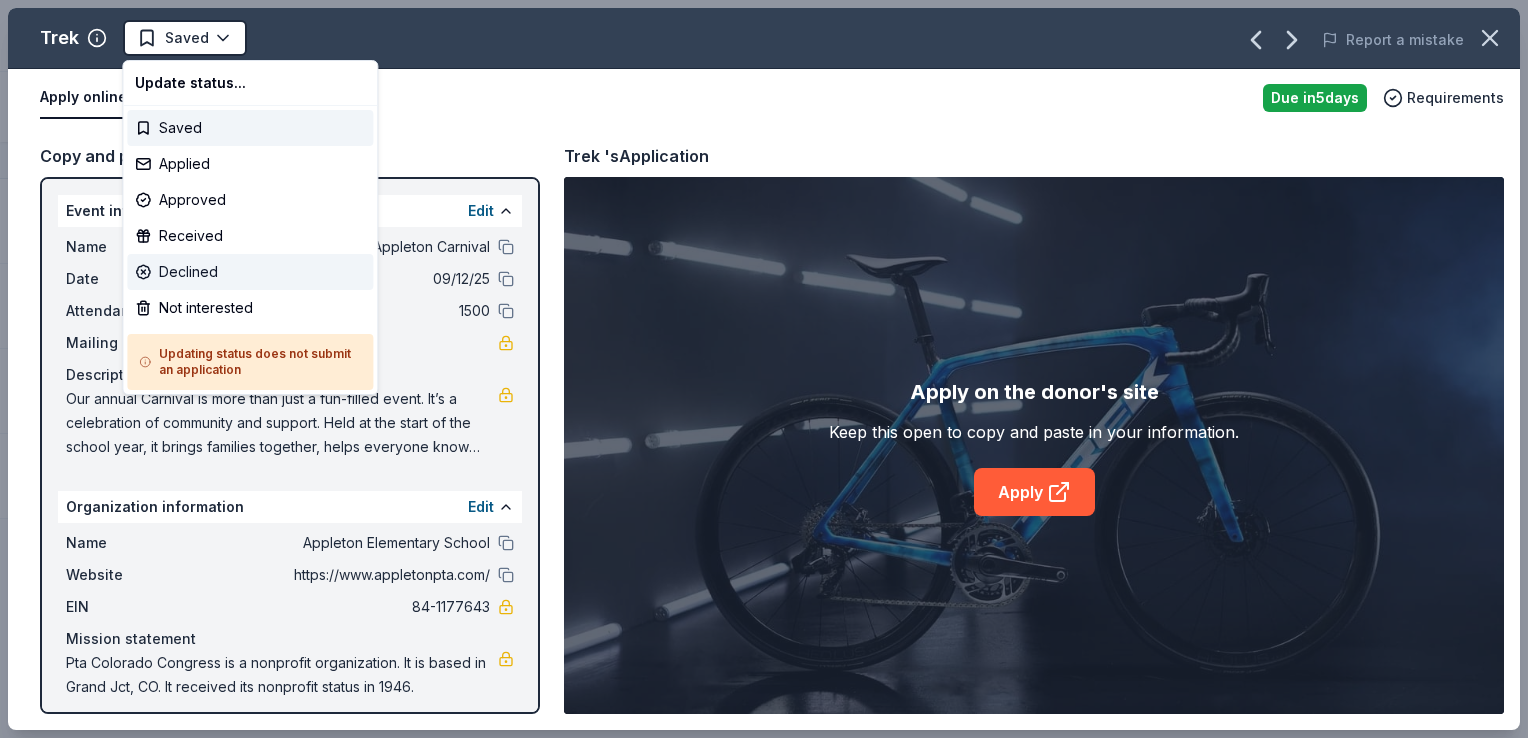 click on "Declined" at bounding box center (250, 272) 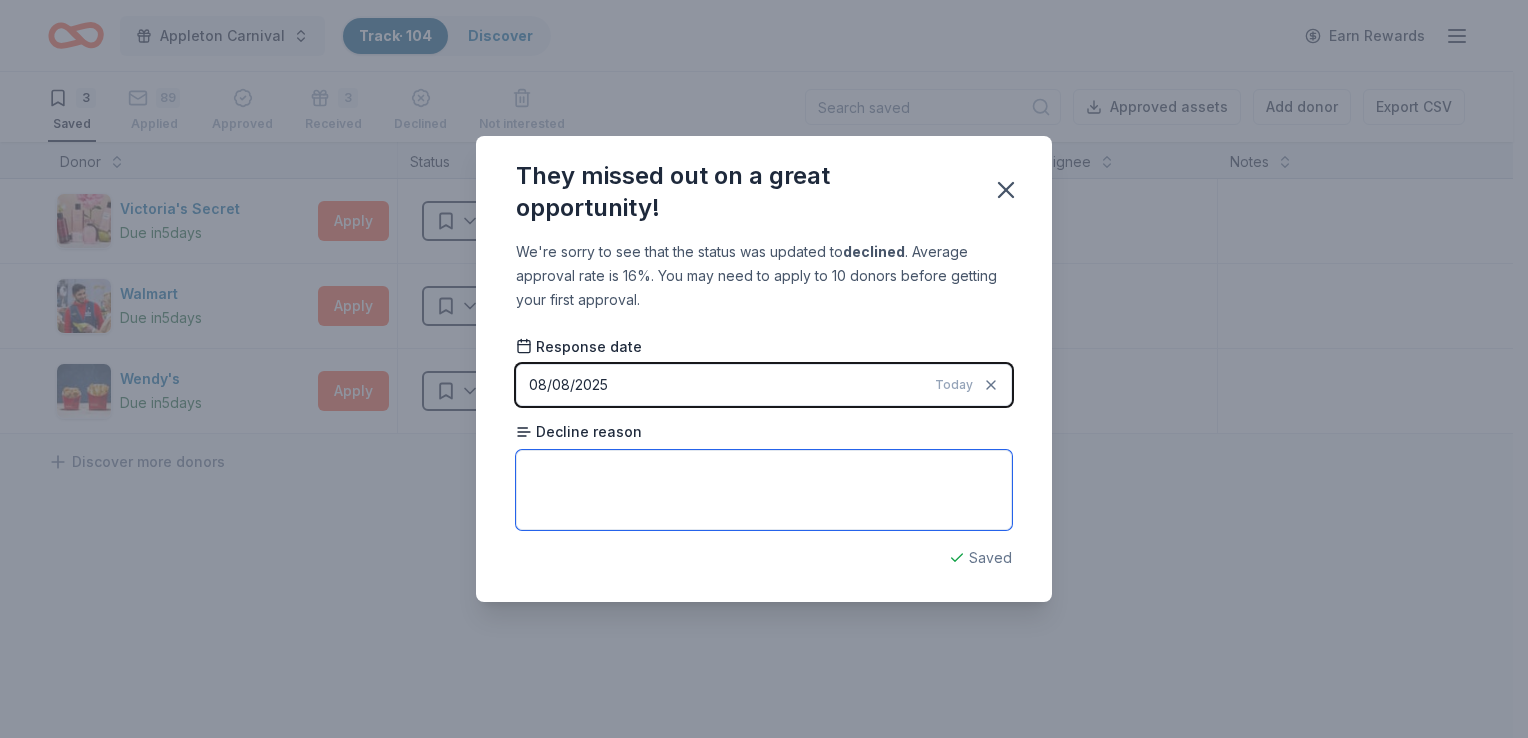 click at bounding box center (764, 490) 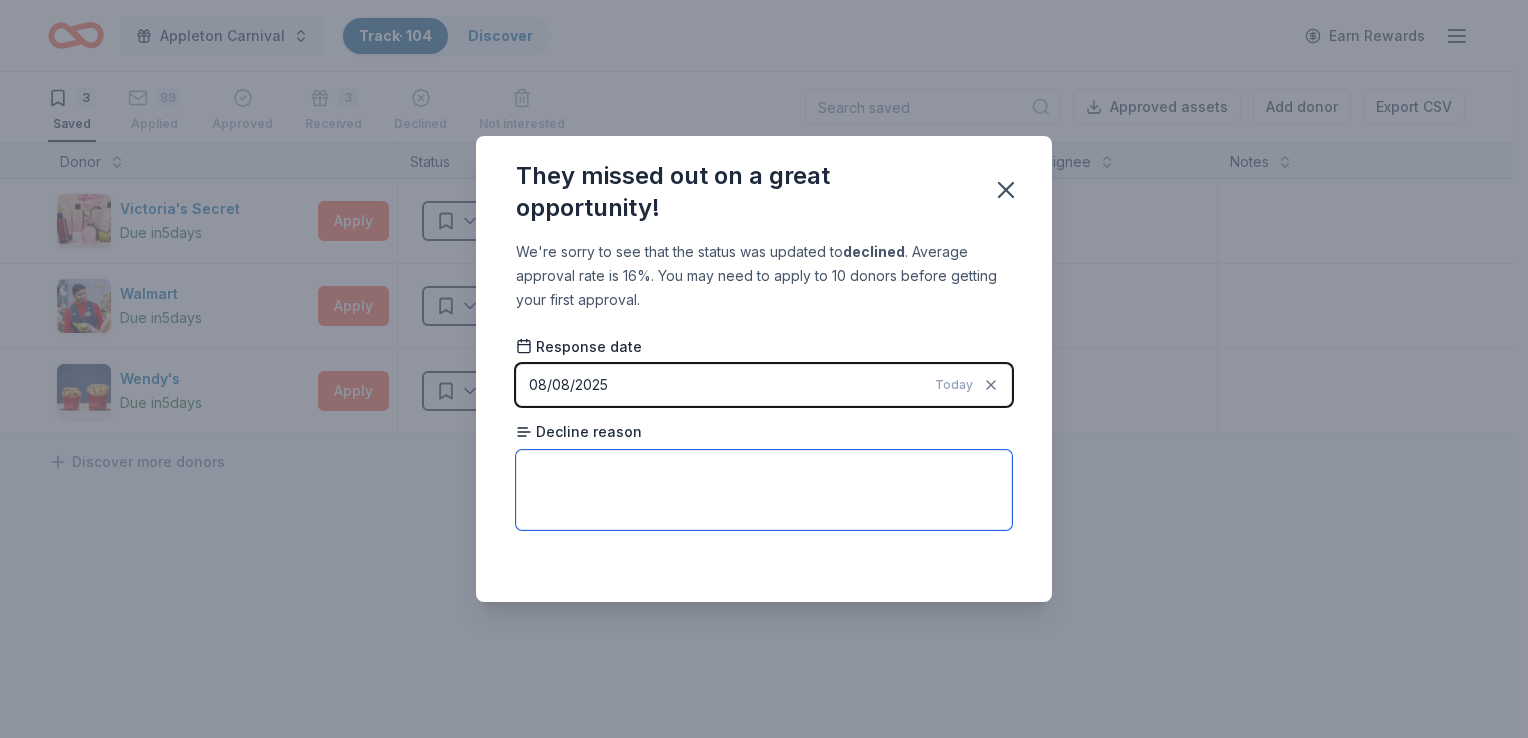 click at bounding box center [764, 490] 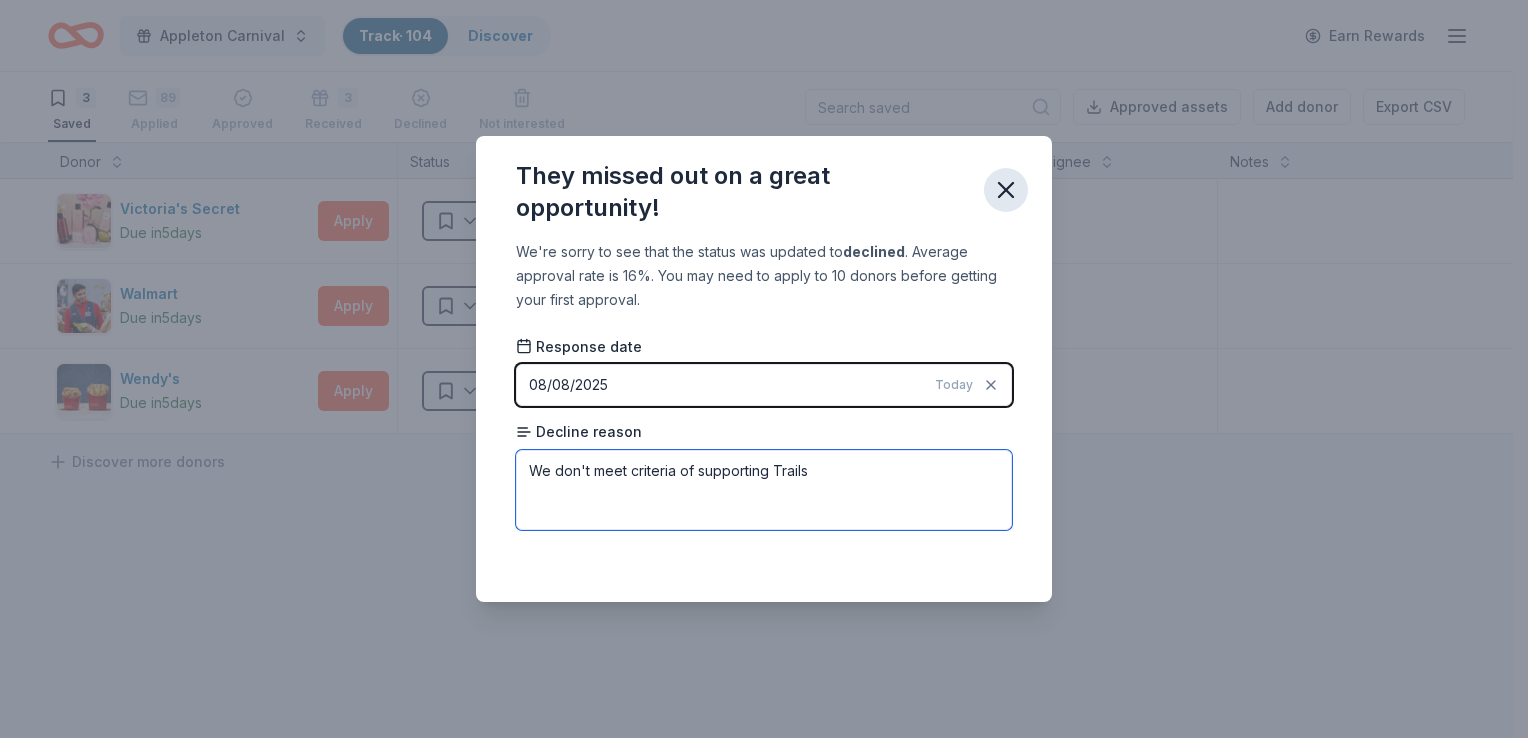 type on "We don't meet criteria of supporting Trails" 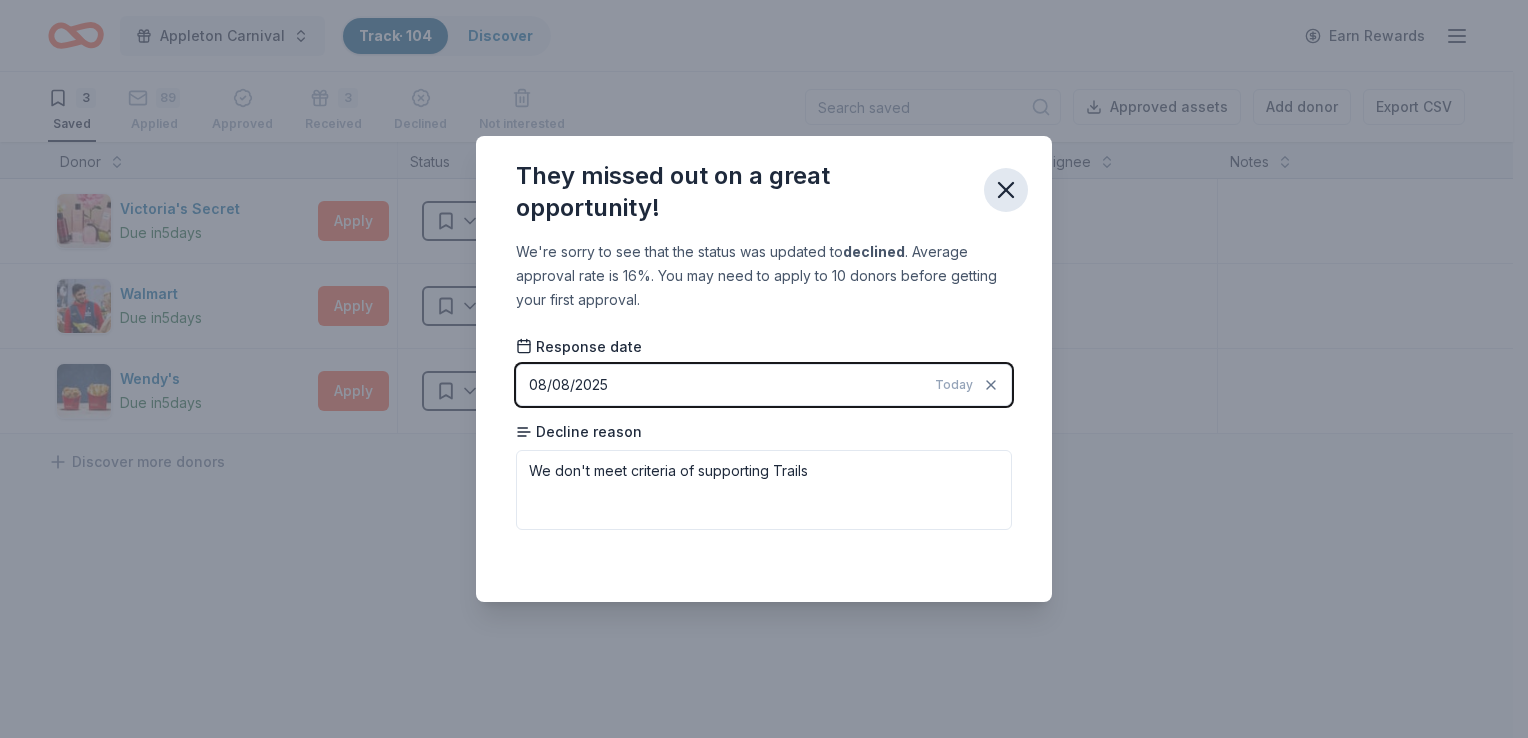 click at bounding box center [1006, 190] 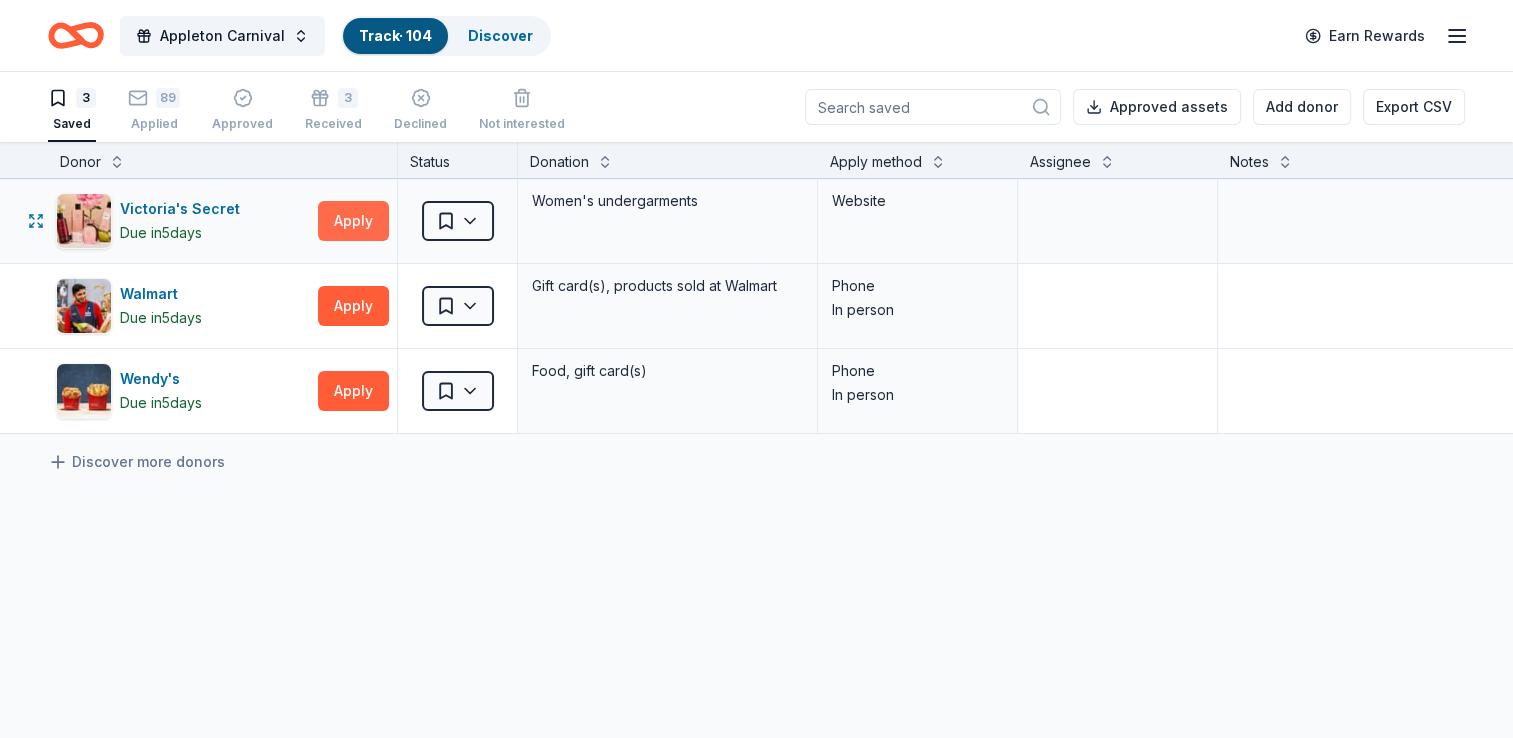 click on "Apply" at bounding box center [353, 221] 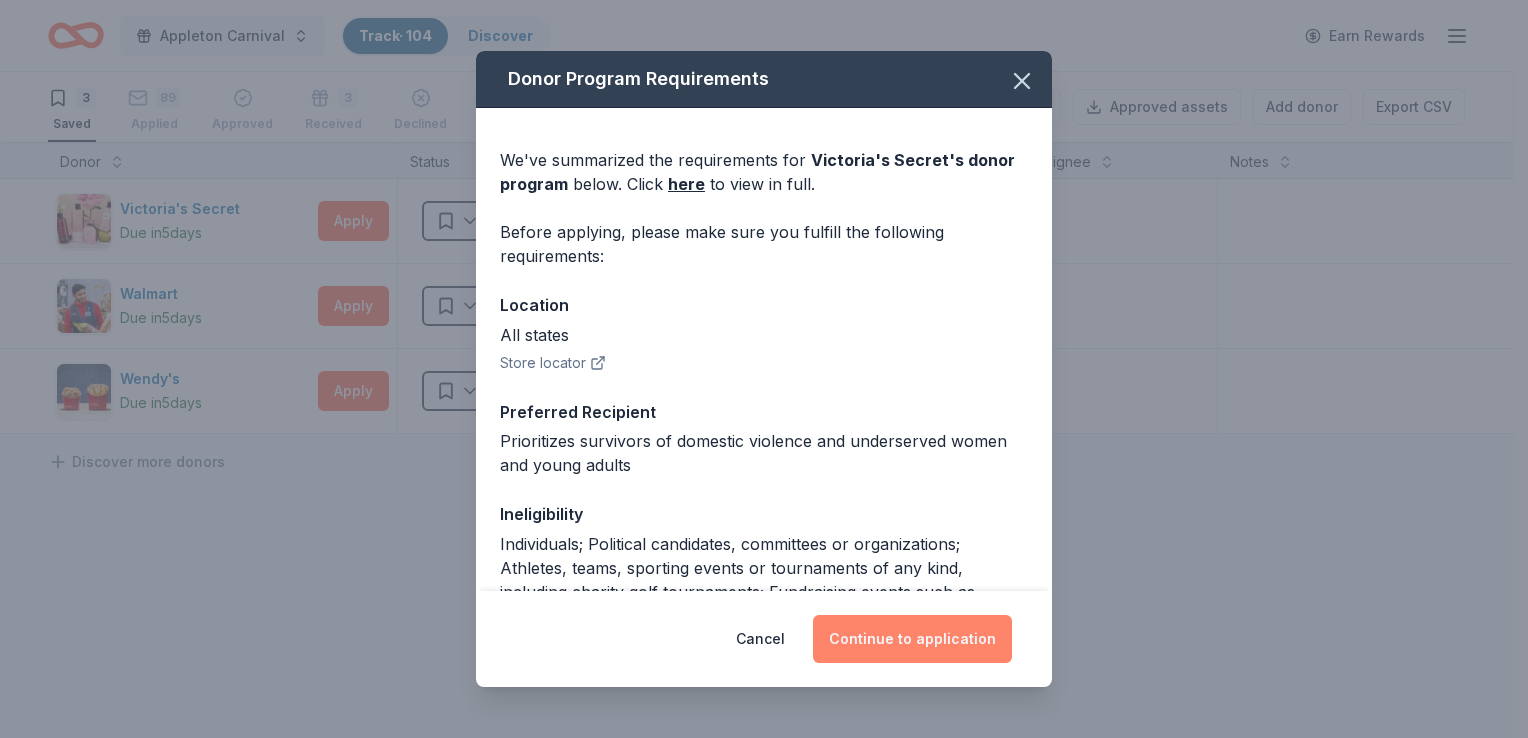 click on "Continue to application" at bounding box center (912, 639) 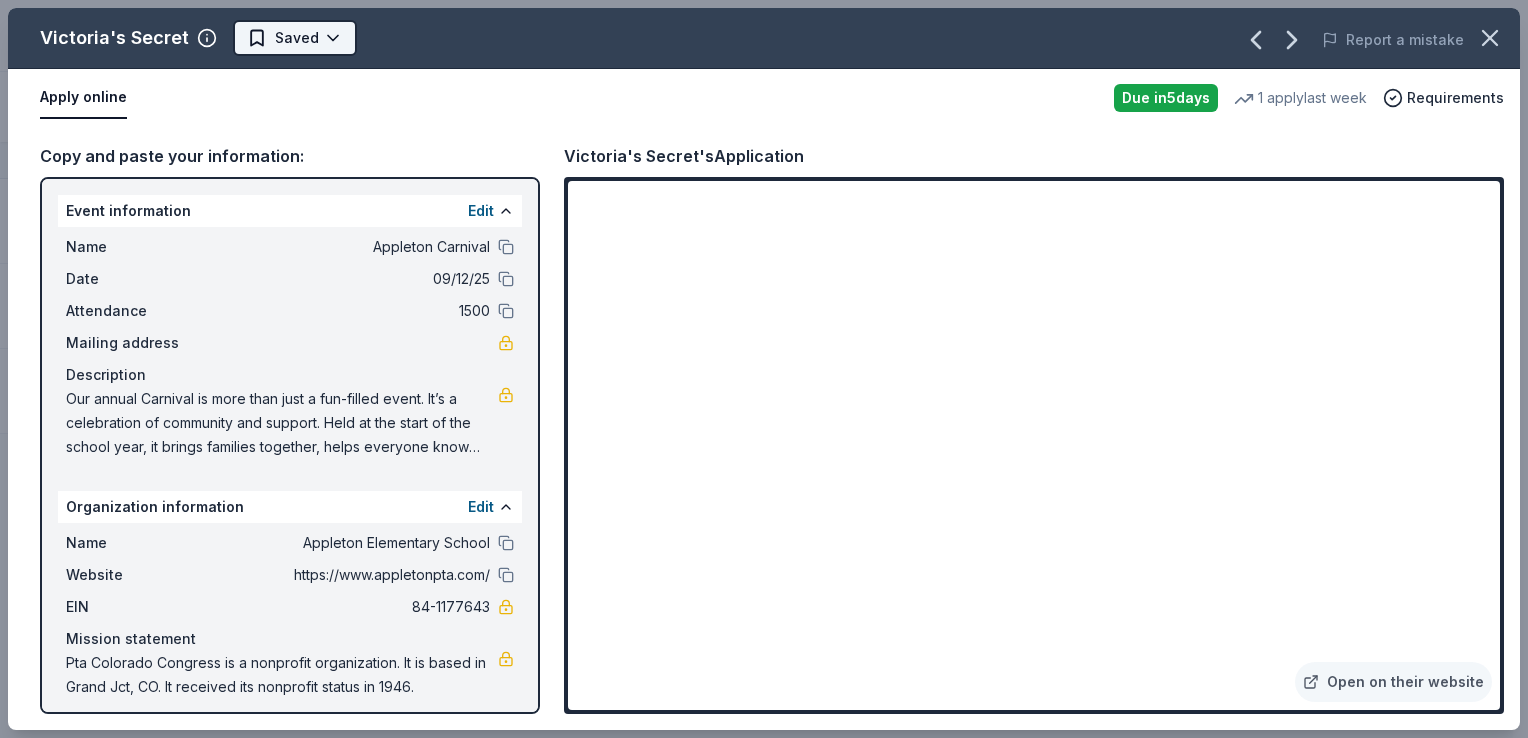 click on "Appleton Carnival  Track  · 104 Discover Earn Rewards 3 Saved 89 Applied Approved 3 Received Declined Not interested  Approved assets Add donor Export CSV Donor Status Donation Apply method Assignee Notes Victoria's Secret Due in  5  days Apply Saved Women's undergarments Website Walmart Due in  5  days Apply Saved Gift card(s), products sold at Walmart Phone In person Wendy's Due in  5  days Apply Saved Food, gift card(s) Phone In person   Discover more donors Saved Victoria's Secret Saved Report a mistake Apply online Due in  5  days 1   apply  last week Requirements Copy and paste your information: Event information Edit Name Appleton Carnival  Date 09/12/25 Attendance 1500 Mailing address Description Organization information Edit Name Appleton Elementary School Website https://www.appletonpta.com/ EIN 84-1177643 Mission statement Pta Colorado Congress is a nonprofit organization. It is based in Grand Jct, CO. It received its nonprofit status in 1946. Victoria's Secret's  Application Open on their website" at bounding box center [764, 369] 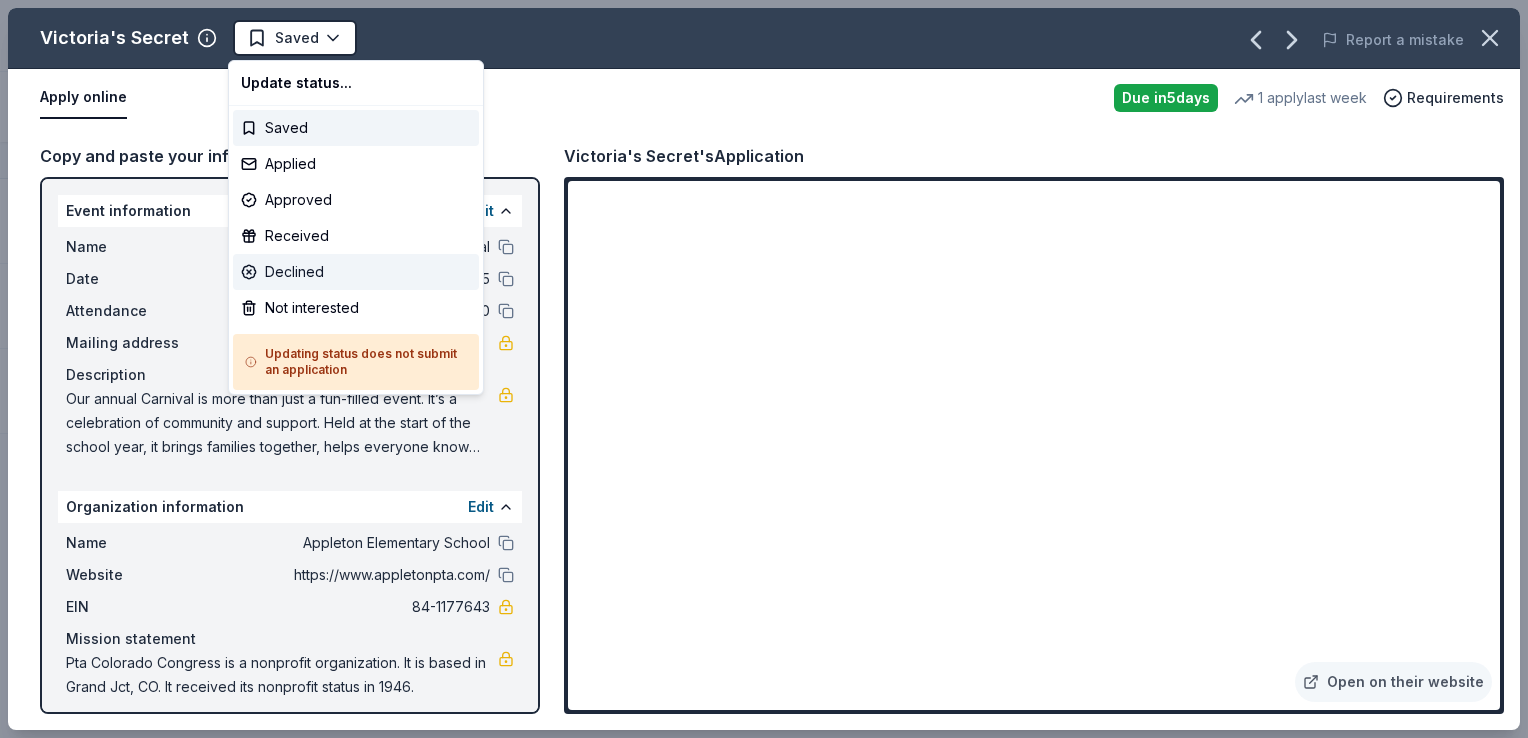 click on "Declined" at bounding box center (356, 272) 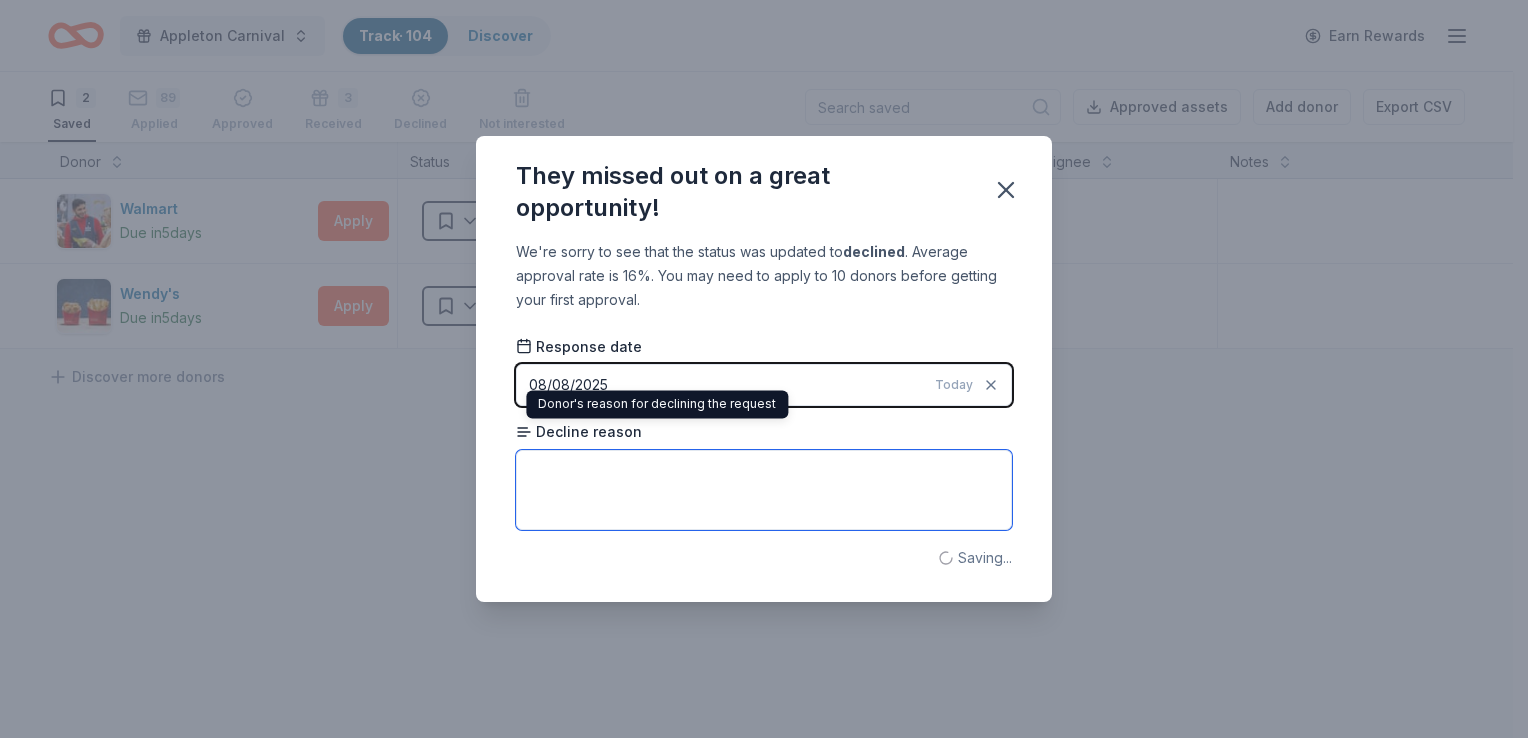 click at bounding box center (764, 490) 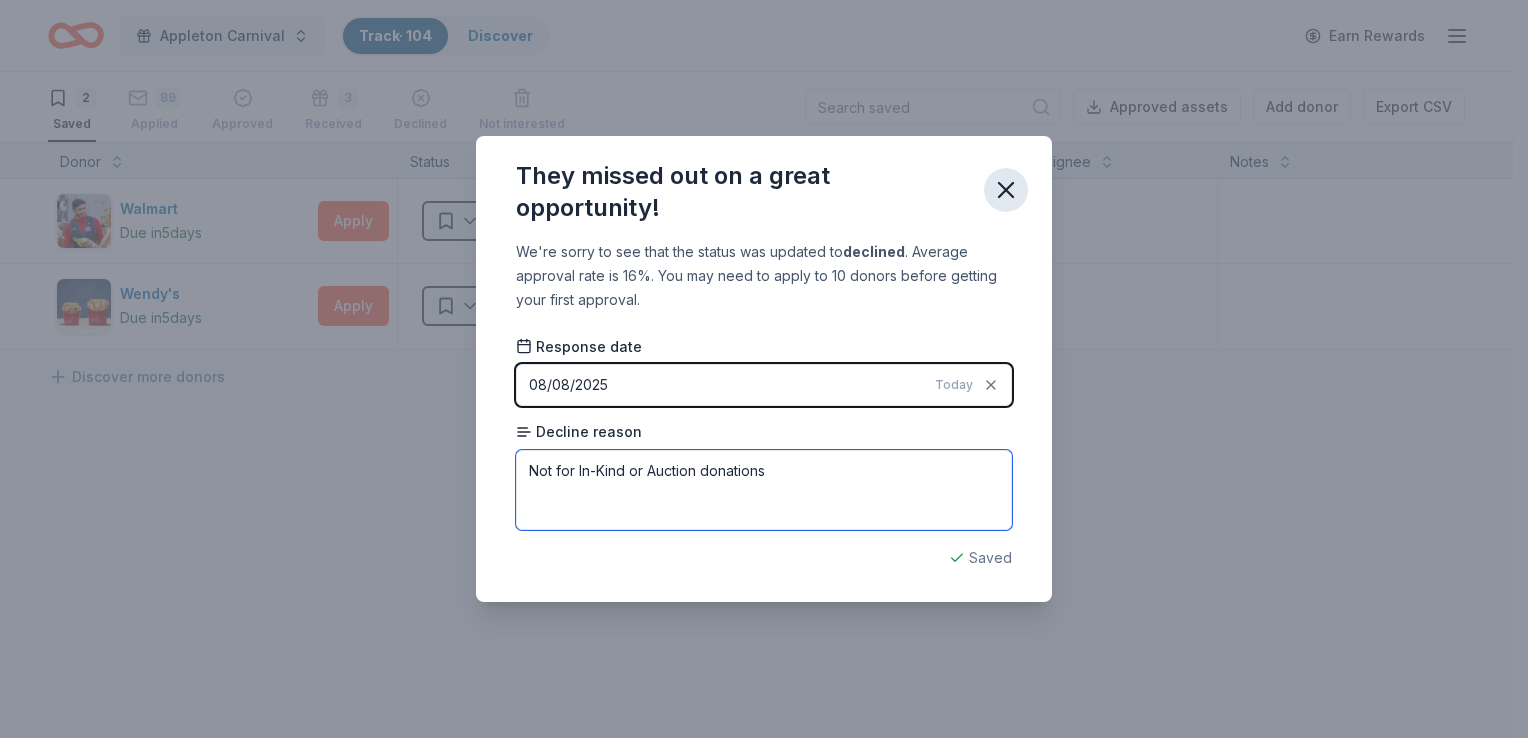 type on "Not for In-Kind or Auction donations" 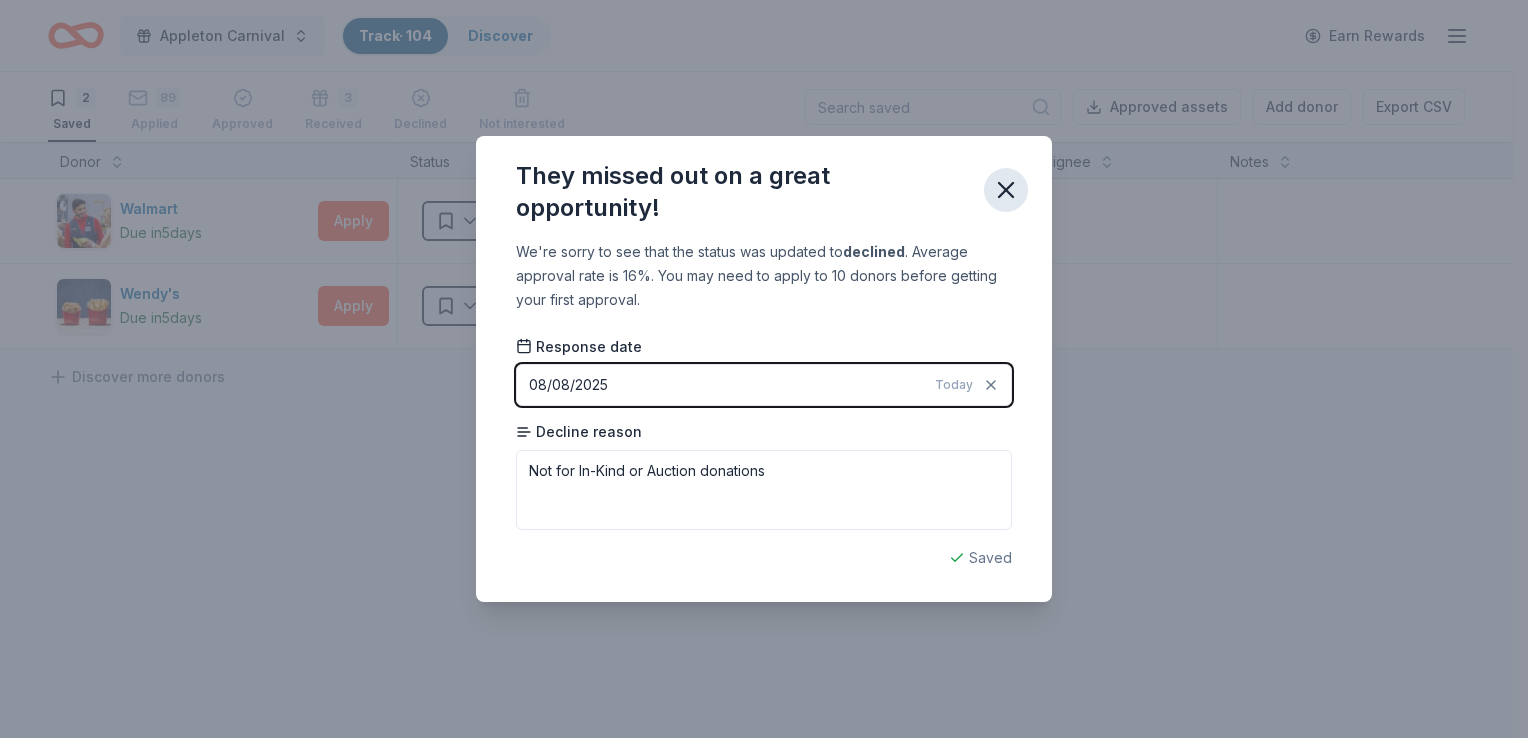 click 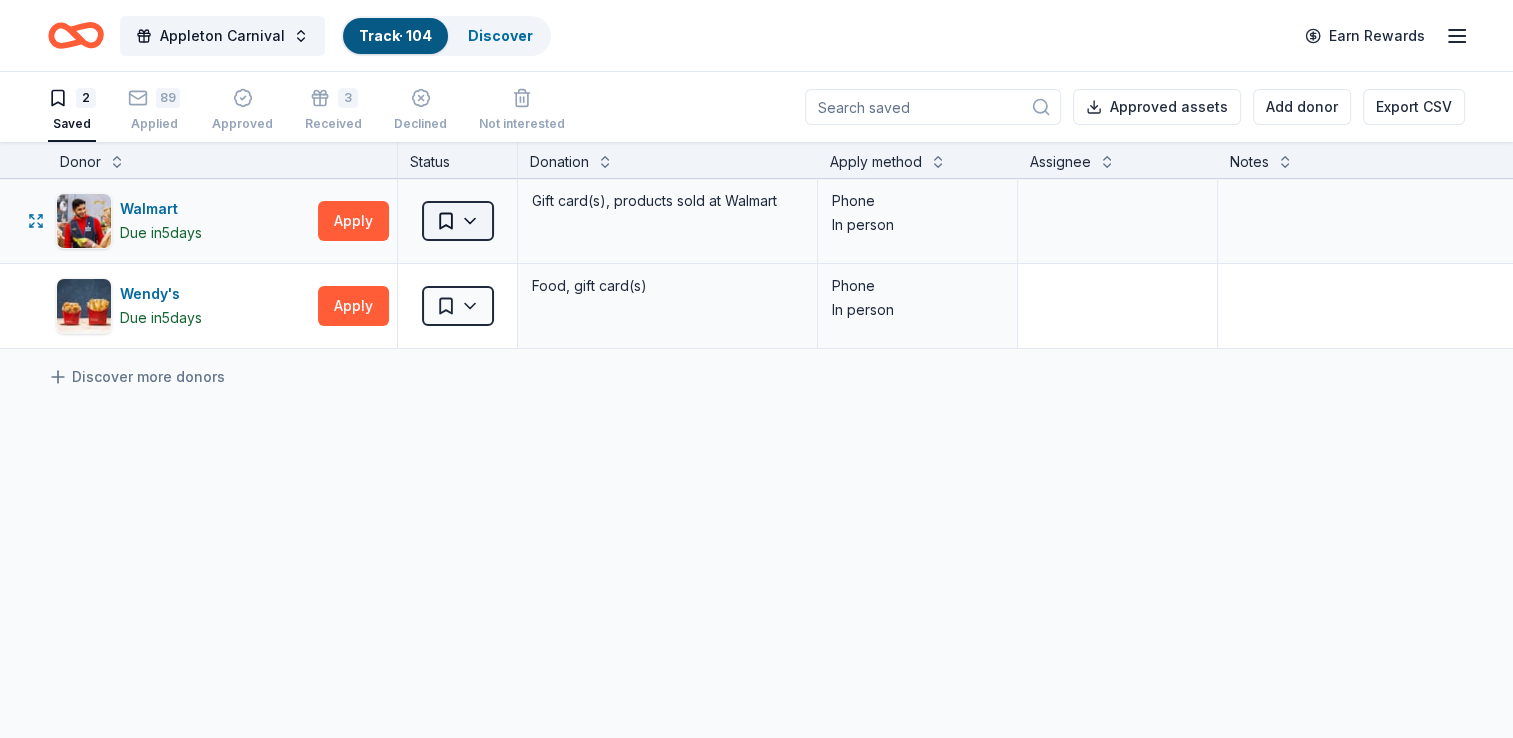 click on "Appleton Carnival  Track  · 104 Discover Earn Rewards 2 Saved 89 Applied Approved 3 Received Declined Not interested  Approved assets Add donor Export CSV Donor Status Donation Apply method Assignee Notes Walmart Due in  5  days Apply Saved Gift card(s), products sold at Walmart Phone In person Wendy's Due in  5  days Apply Saved Food, gift card(s) Phone In person   Discover more donors Saved" at bounding box center [756, 369] 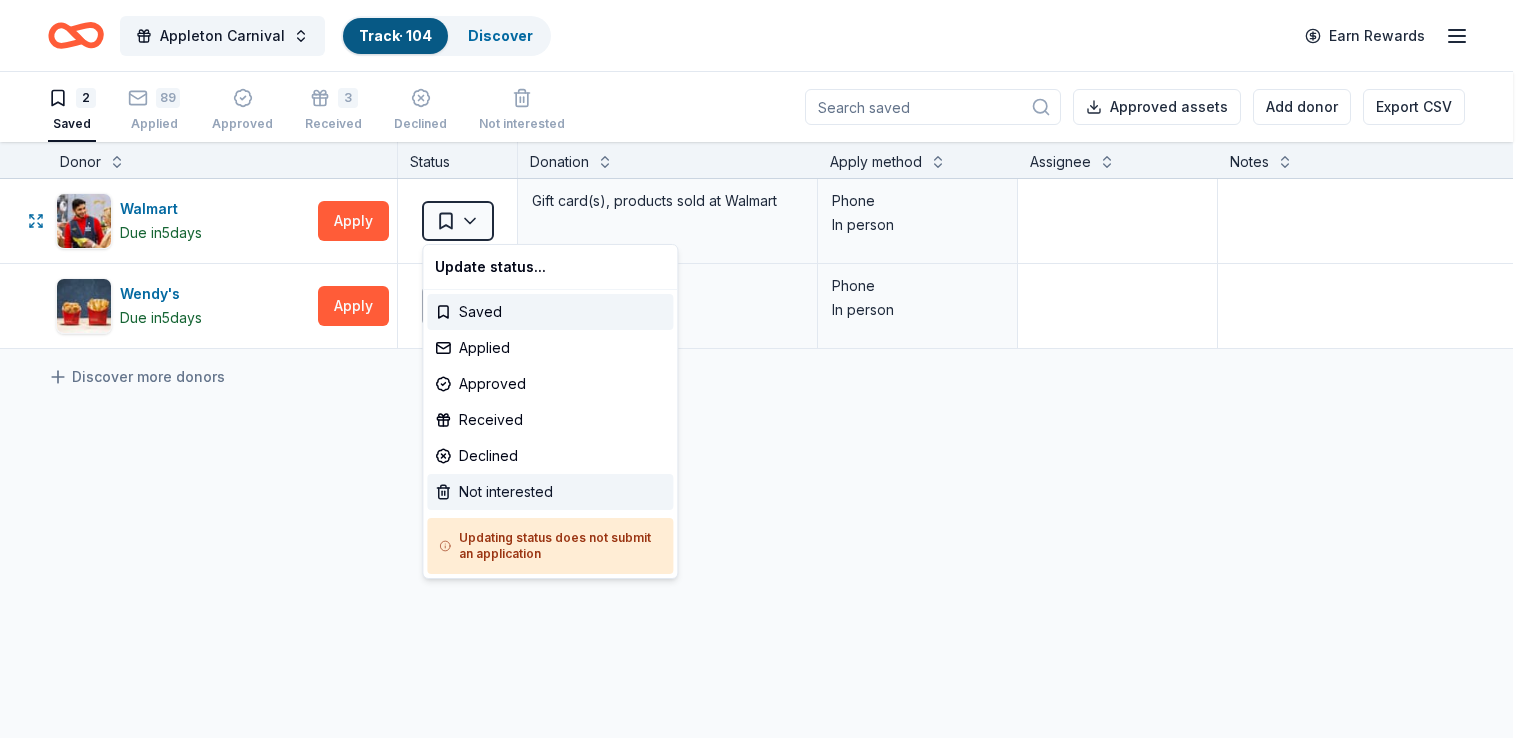 click on "Not interested" at bounding box center (550, 492) 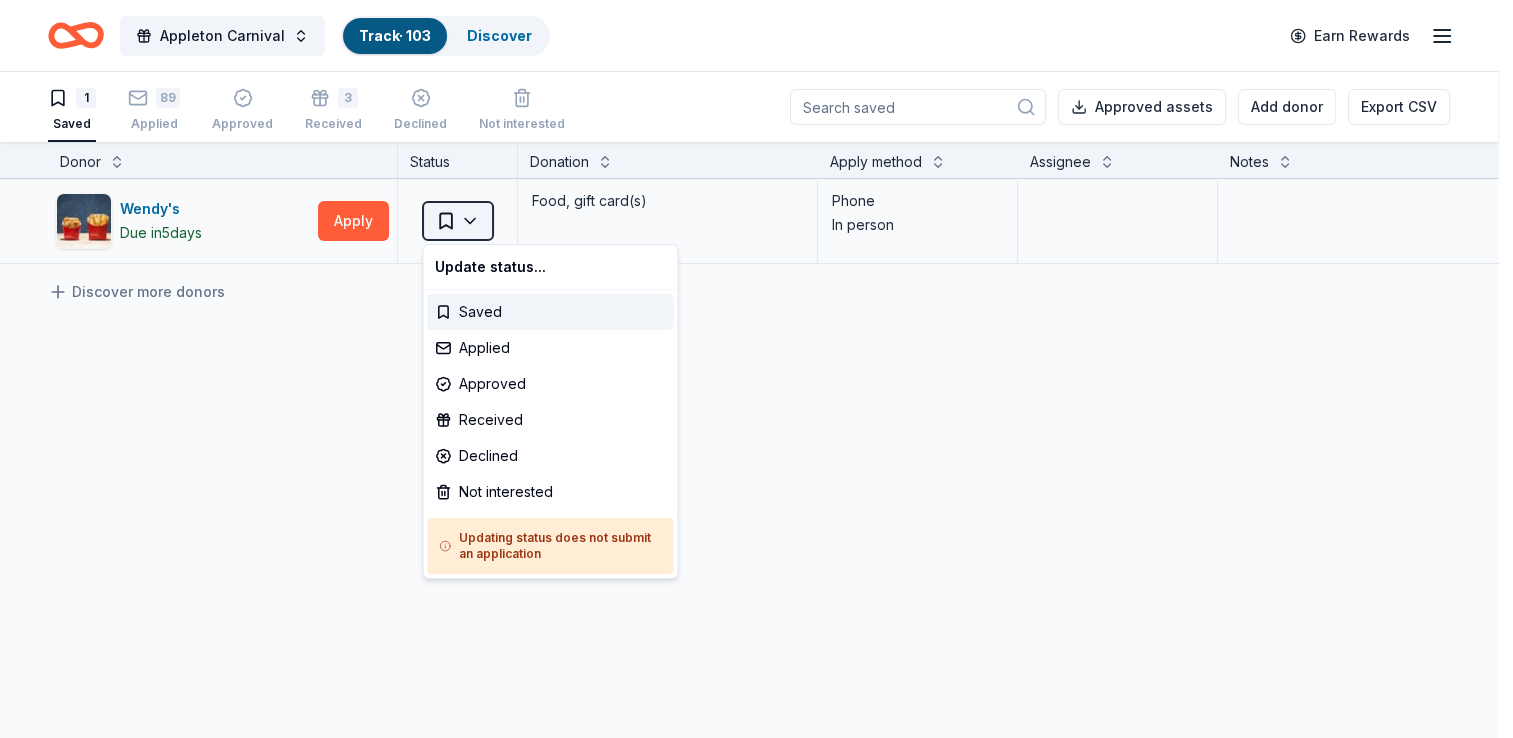 click on "Appleton Carnival  Track  · 103 Discover Earn Rewards 1 Saved 89 Applied Approved 3 Received Declined Not interested  Approved assets Add donor Export CSV Donor Status Donation Apply method Assignee Notes Wendy's Due in  5  days Apply Saved Food, gift card(s) Phone In person   Discover more donors Saved Update status... Saved Applied Approved Received Declined Not interested Updating status does not submit an application" at bounding box center [756, 369] 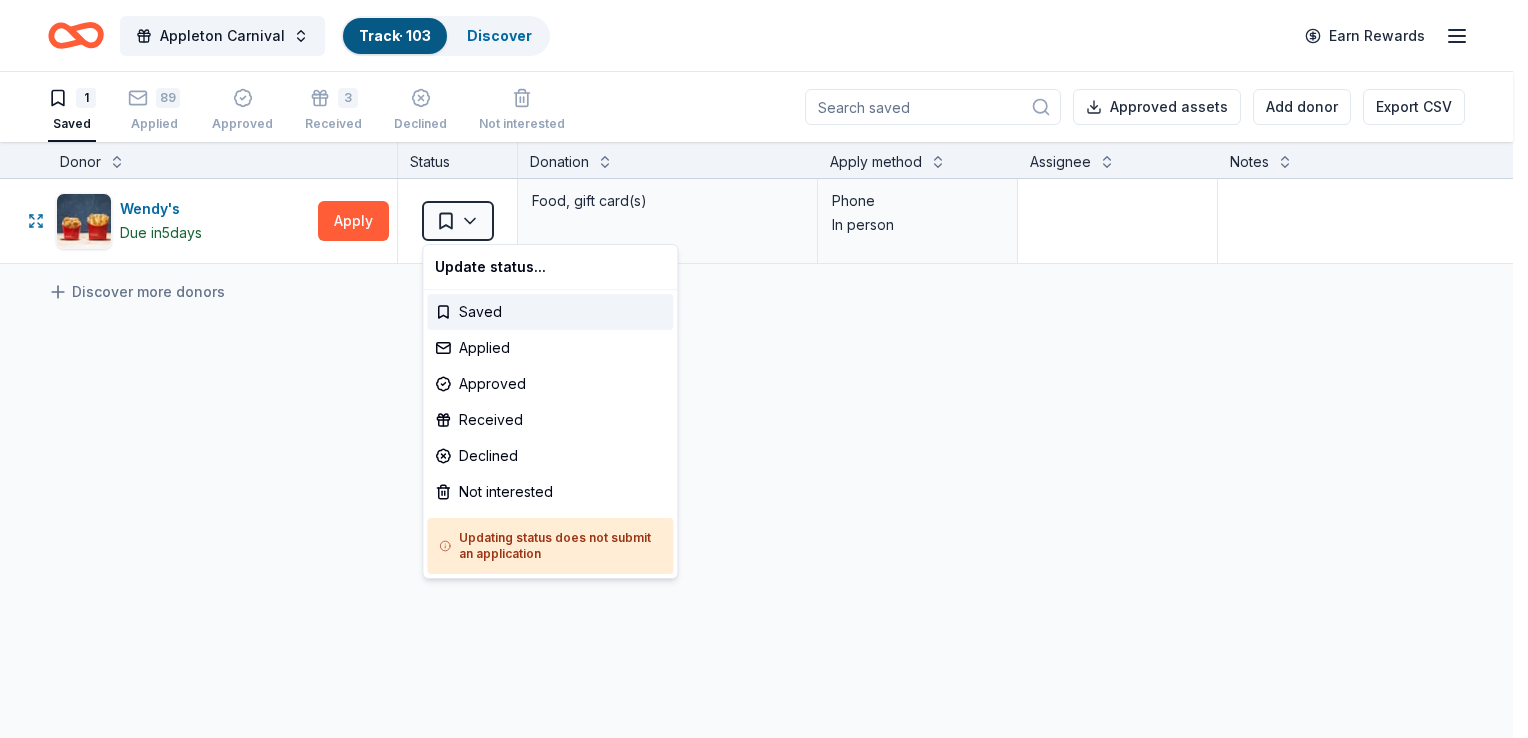 click on "Update status... Saved Applied Approved Received Declined Not interested Updating status does not submit an application" at bounding box center (550, 411) 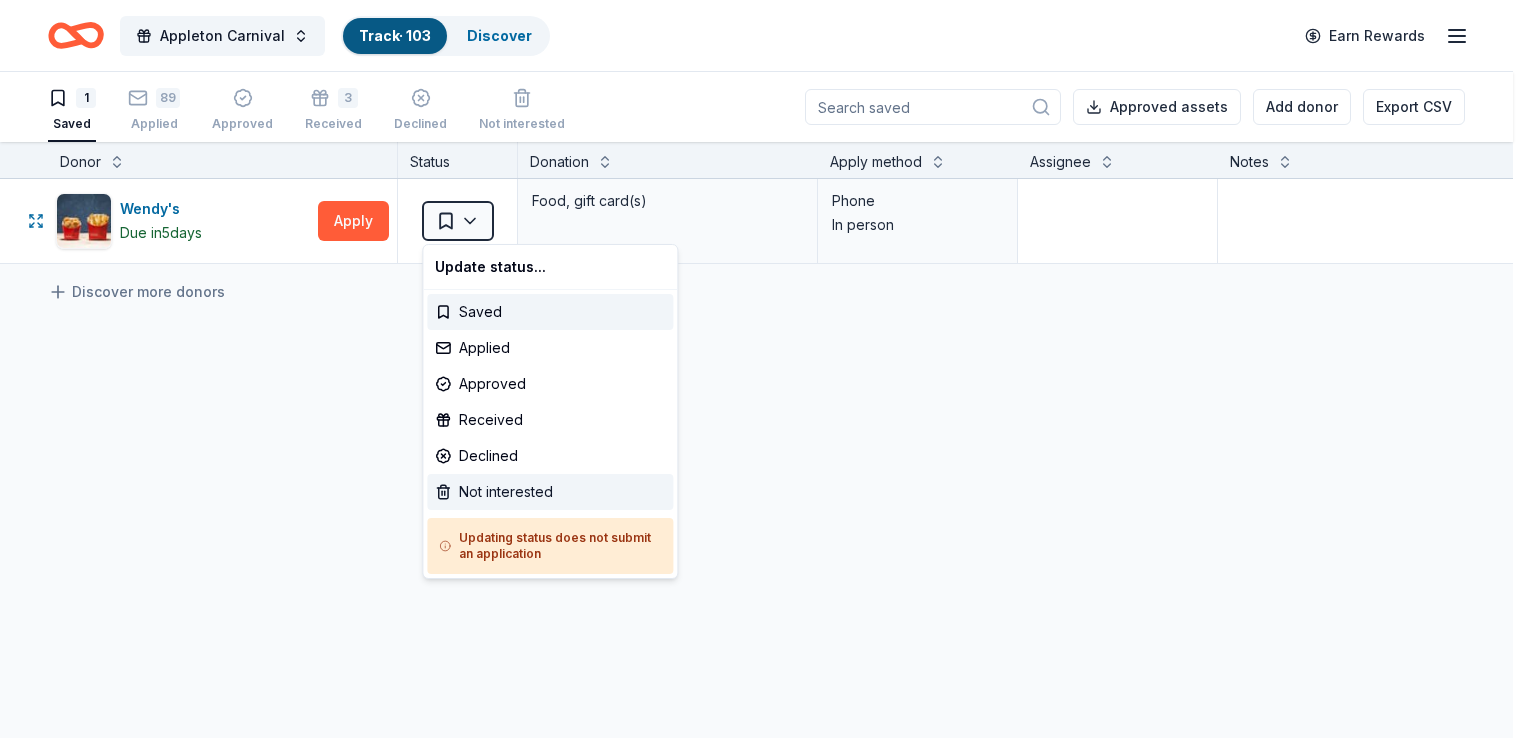 click on "Not interested" at bounding box center (550, 492) 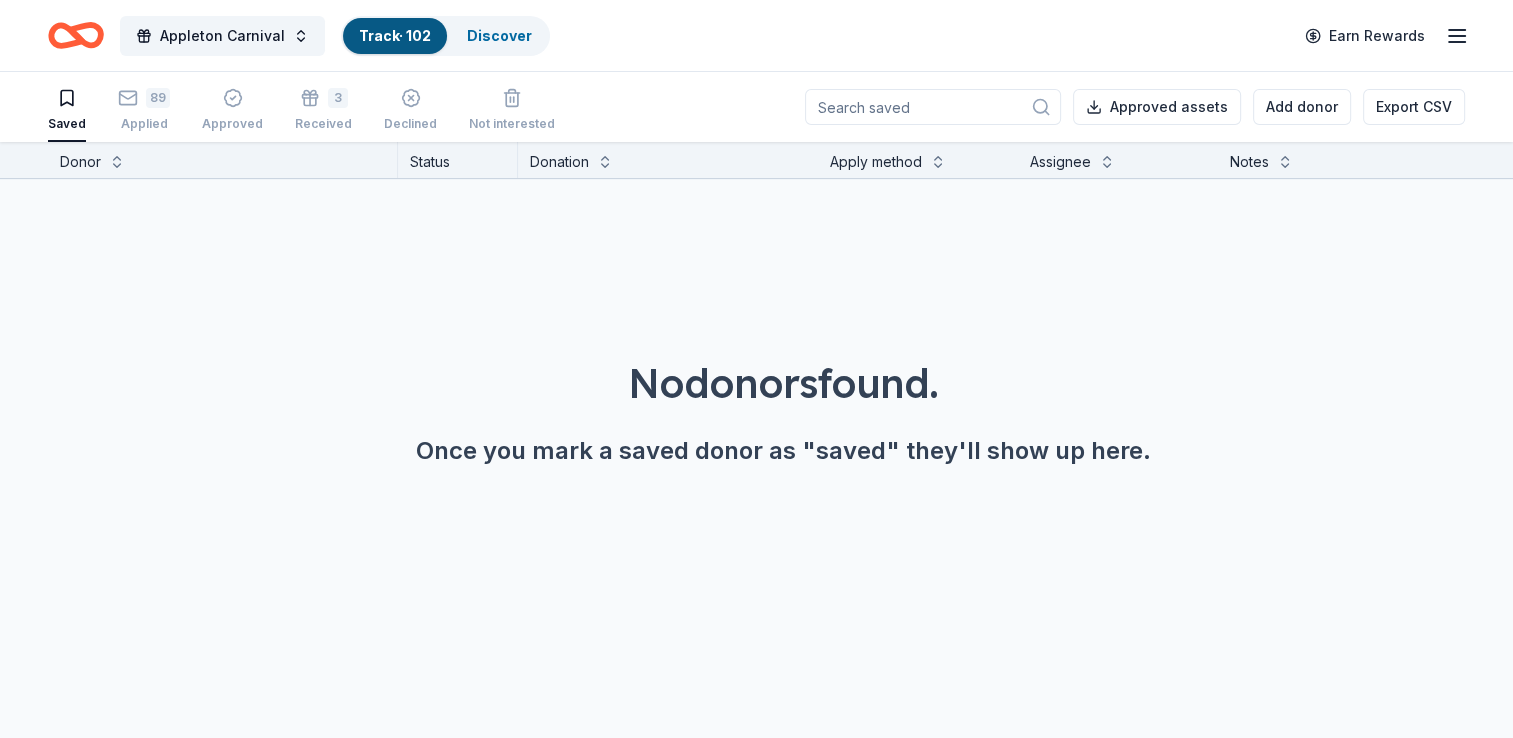 click on "Track  · 102" at bounding box center [395, 35] 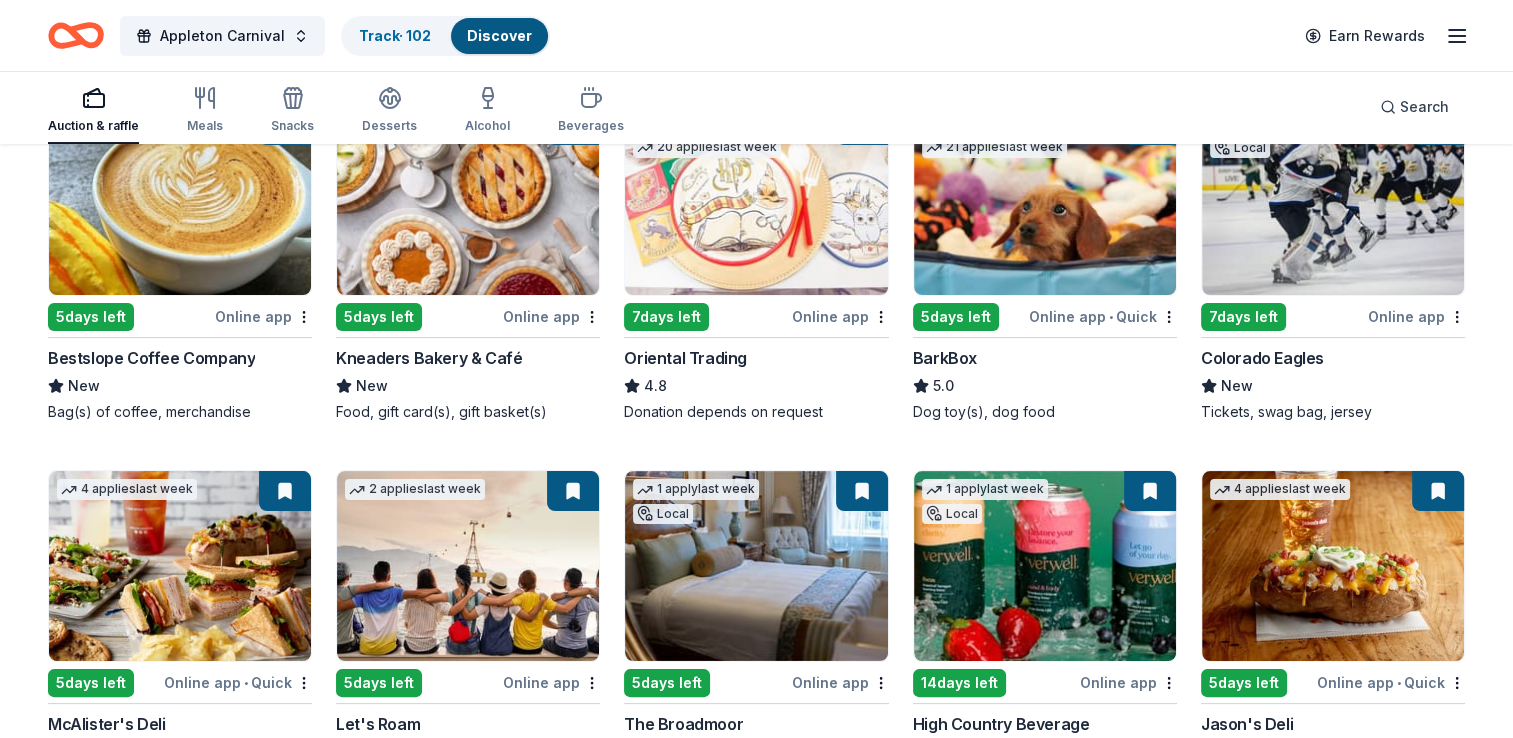 scroll, scrollTop: 0, scrollLeft: 0, axis: both 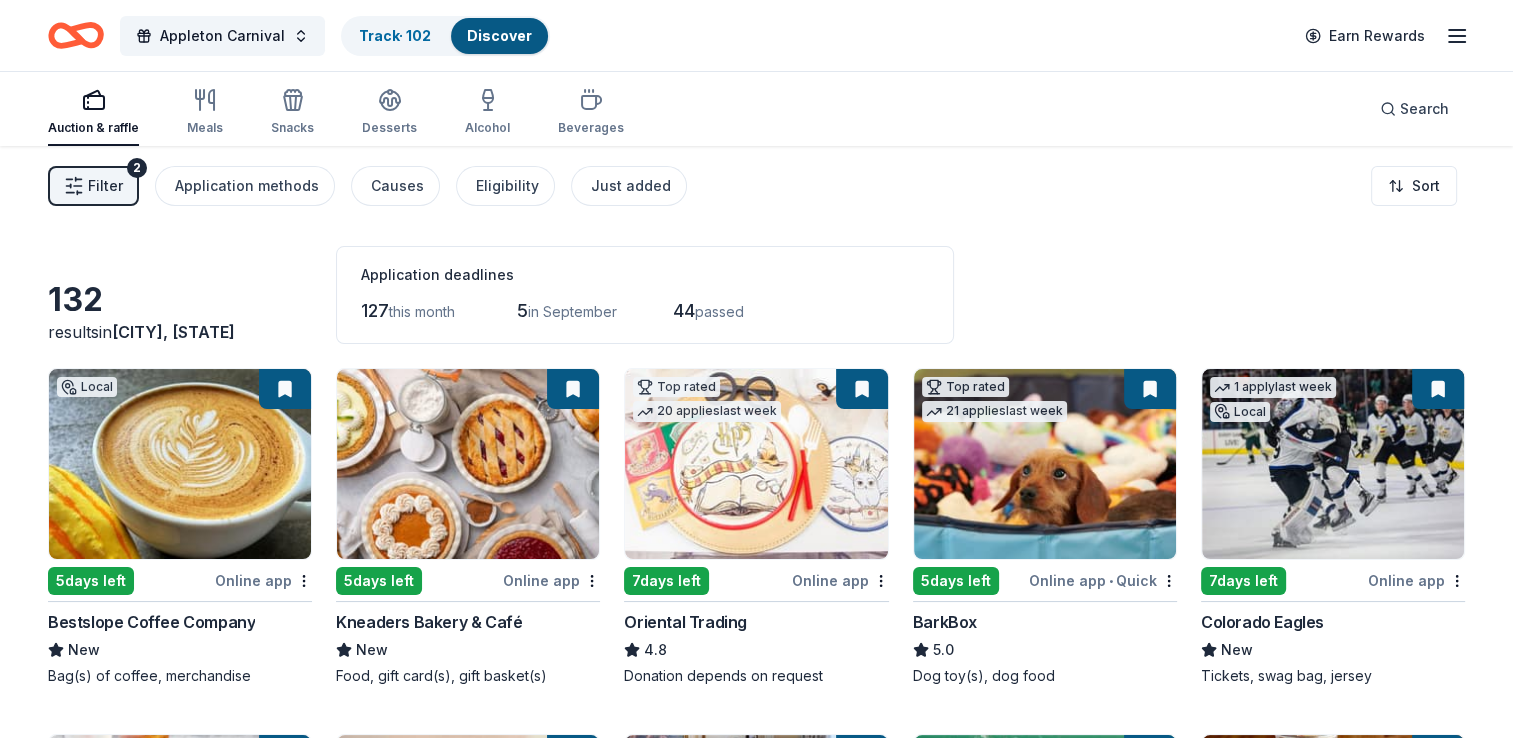 click at bounding box center [285, 389] 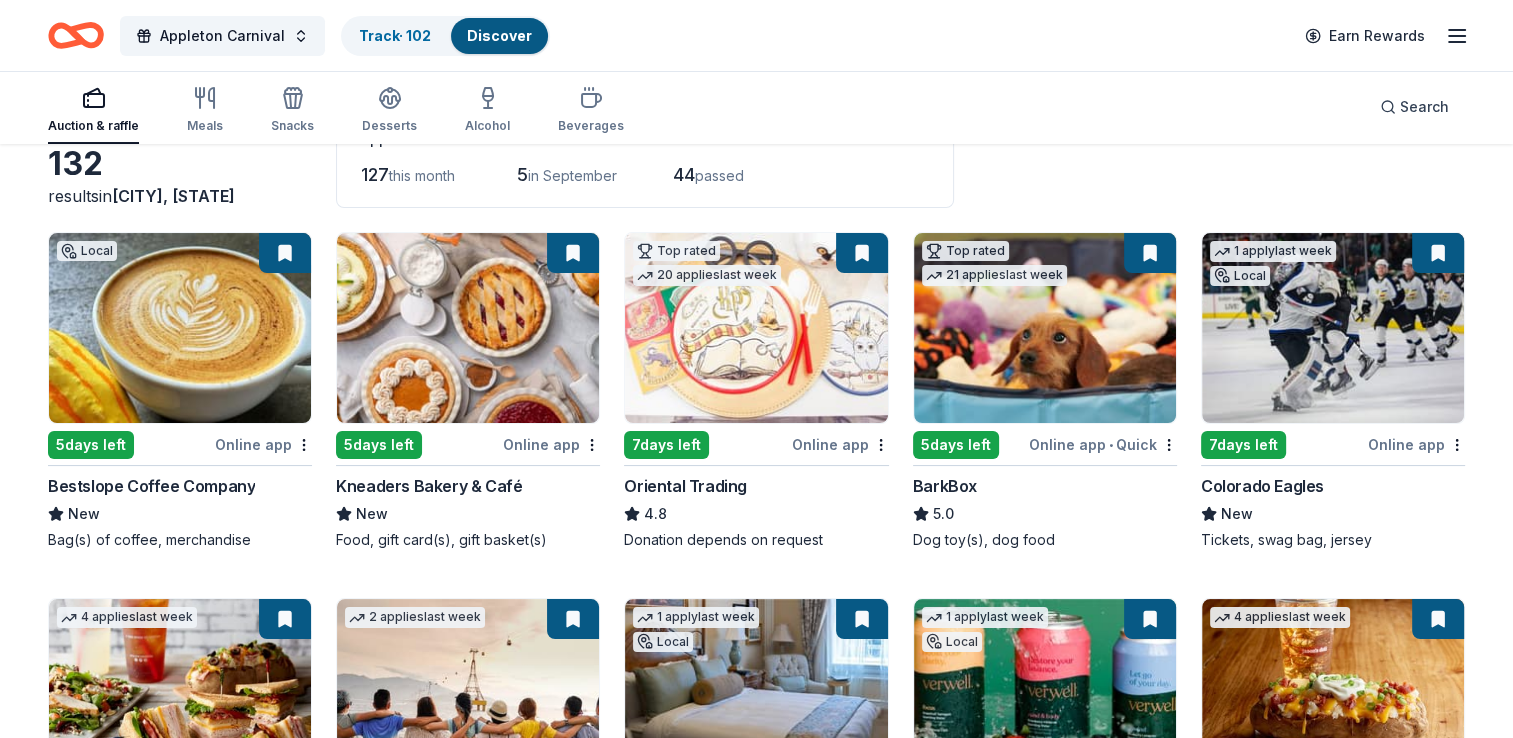 scroll, scrollTop: 119, scrollLeft: 0, axis: vertical 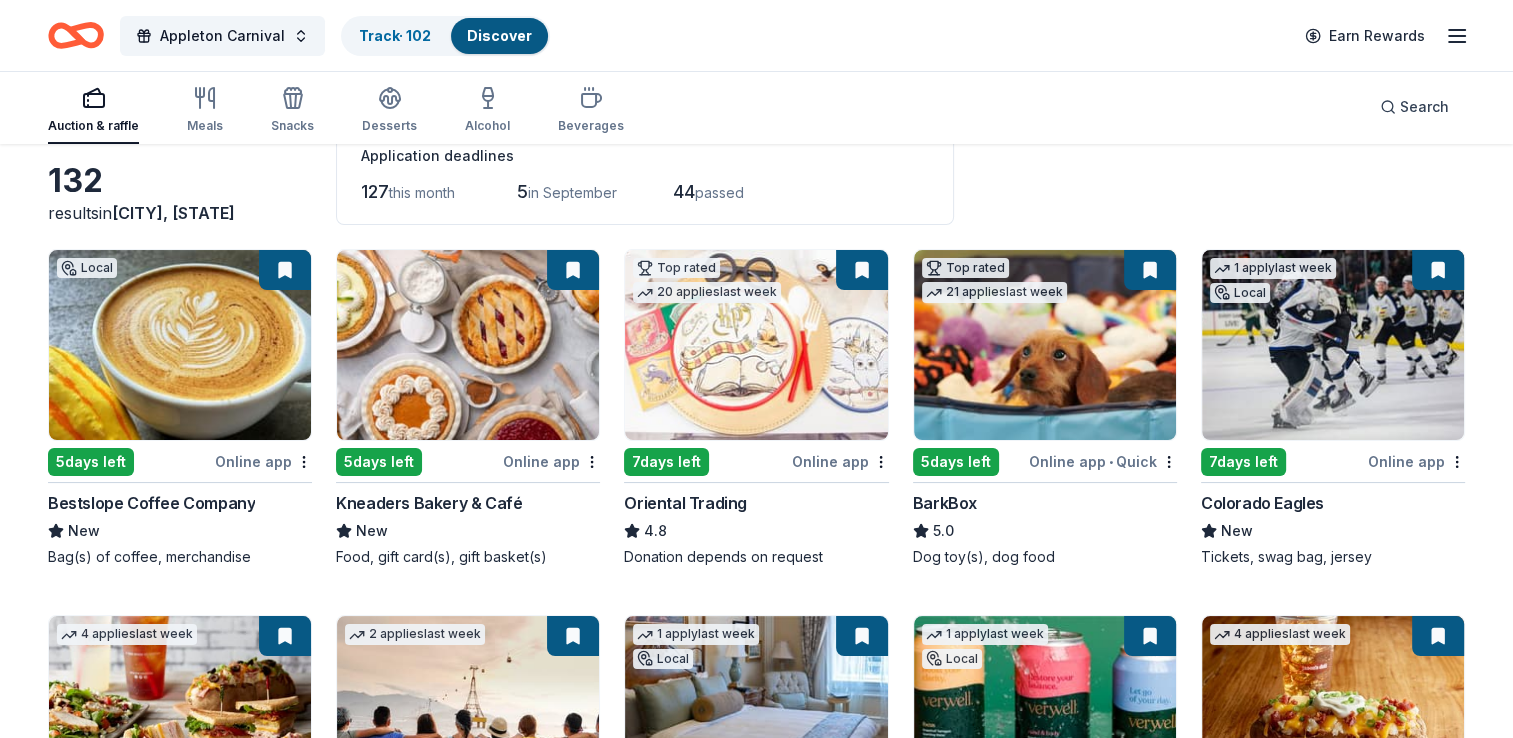 click at bounding box center [285, 270] 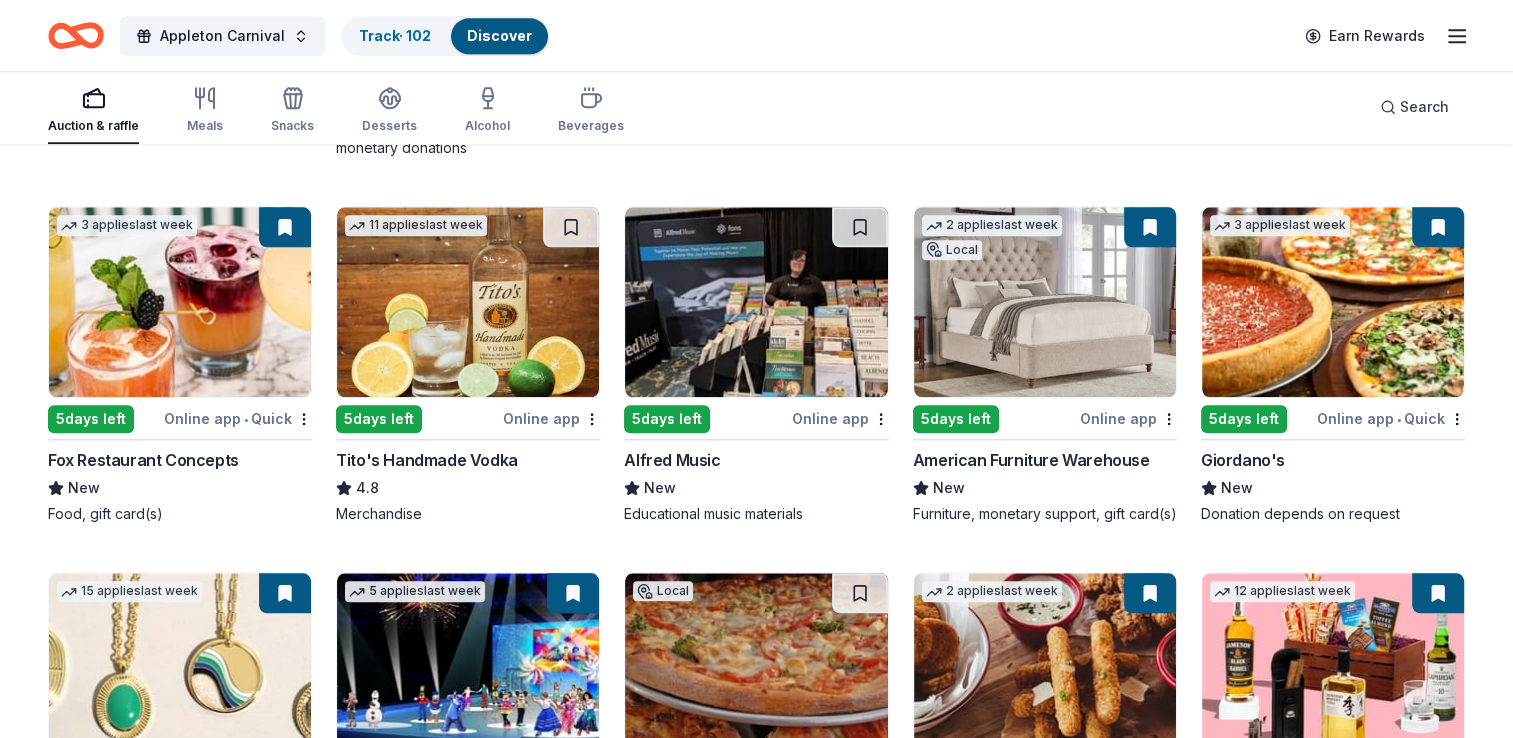 scroll, scrollTop: 2055, scrollLeft: 0, axis: vertical 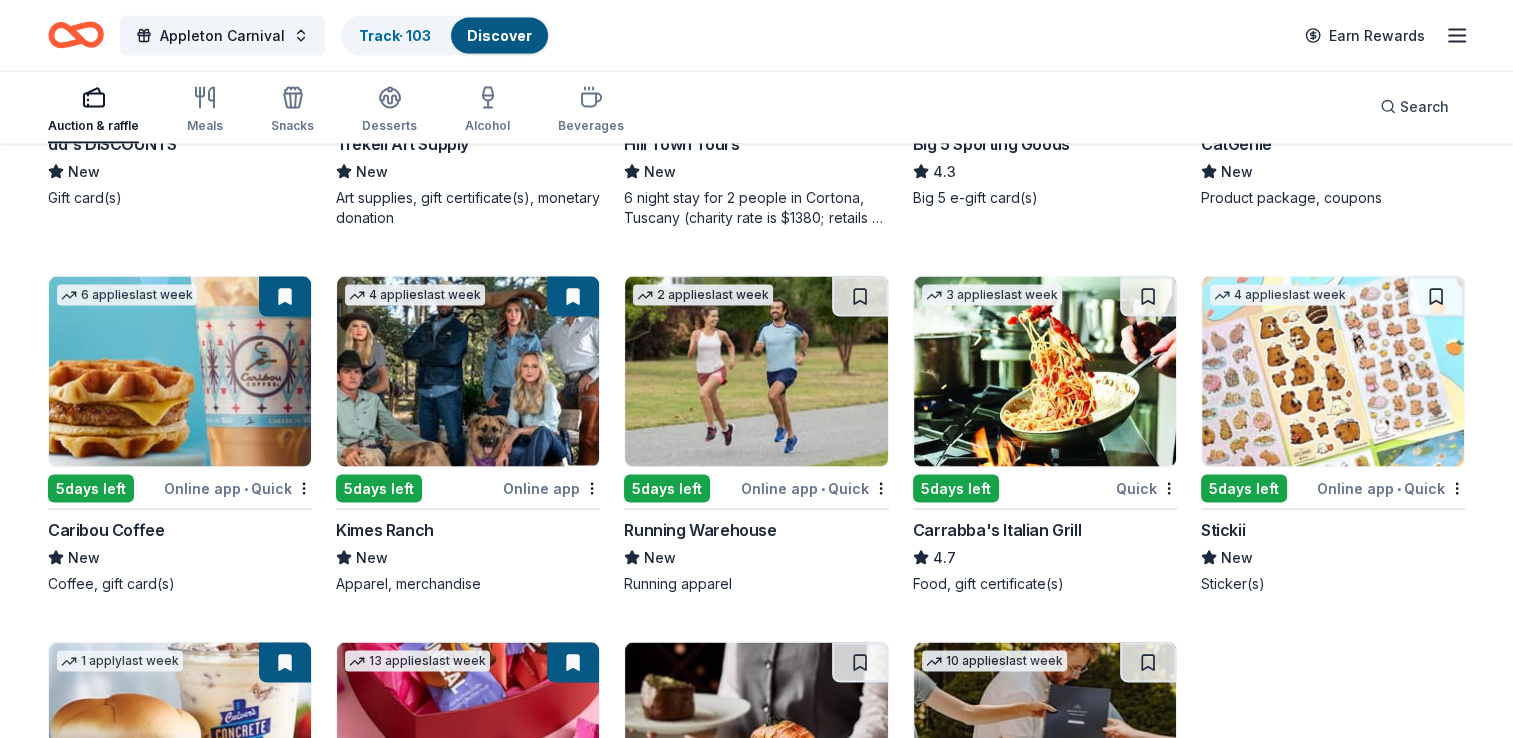click at bounding box center (285, 297) 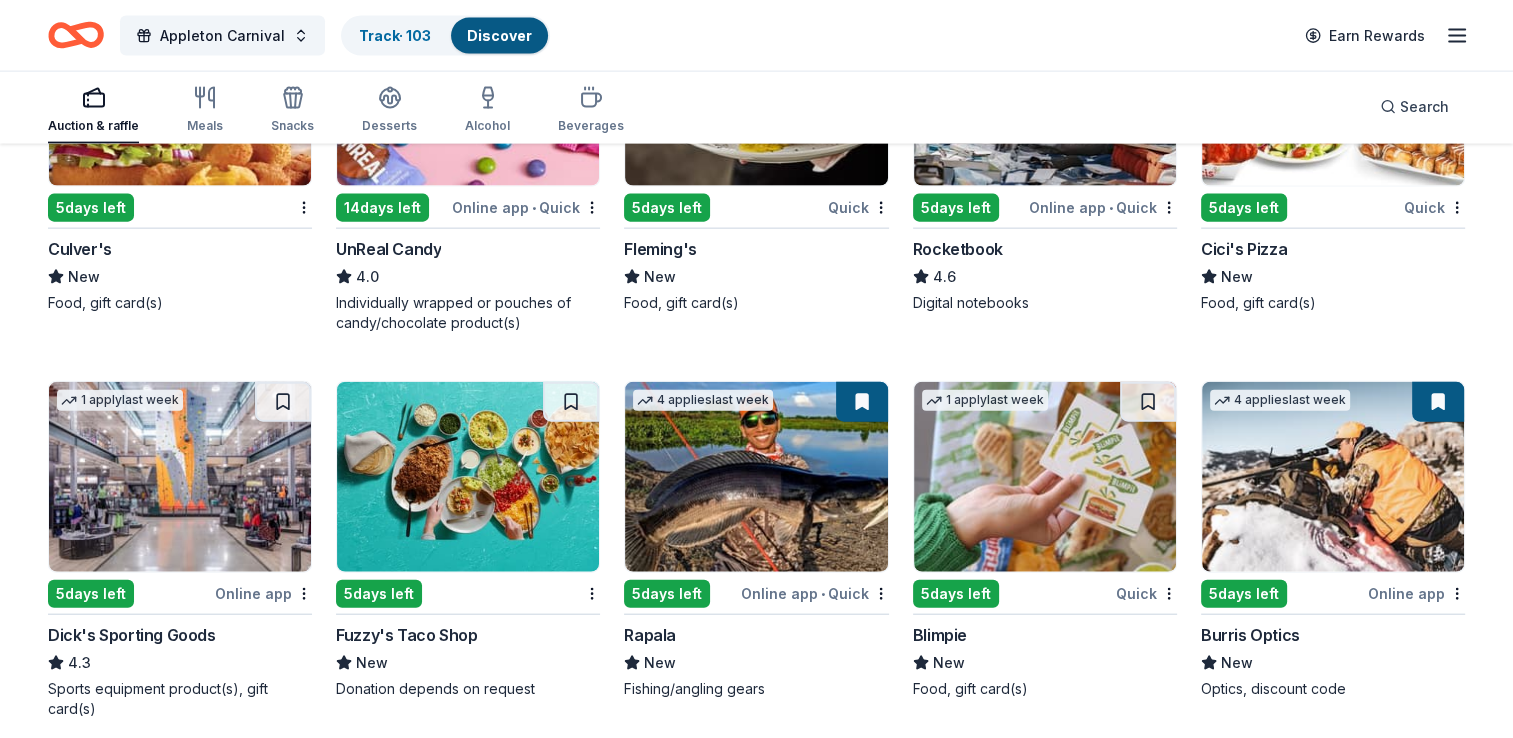scroll, scrollTop: 4518, scrollLeft: 0, axis: vertical 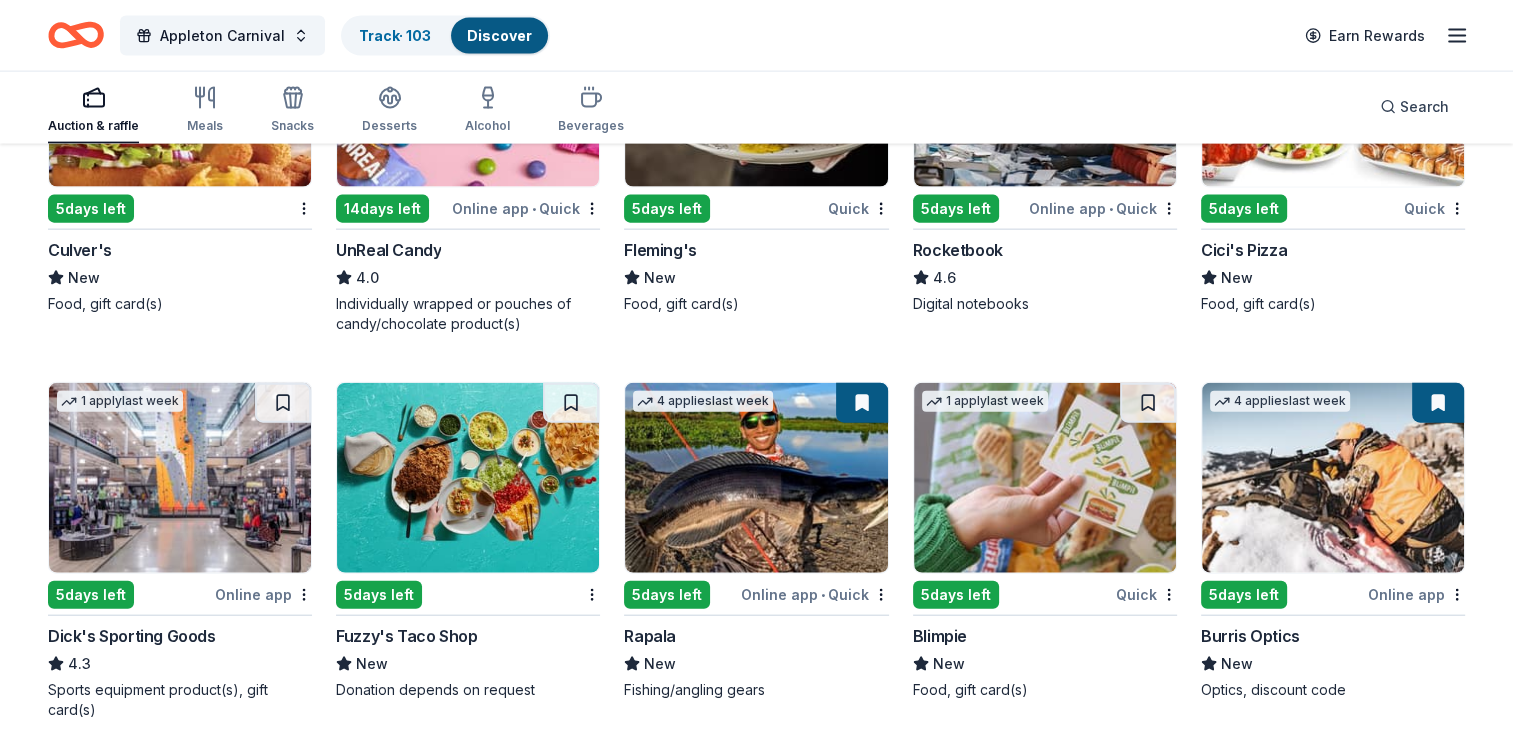 click at bounding box center [1333, 92] 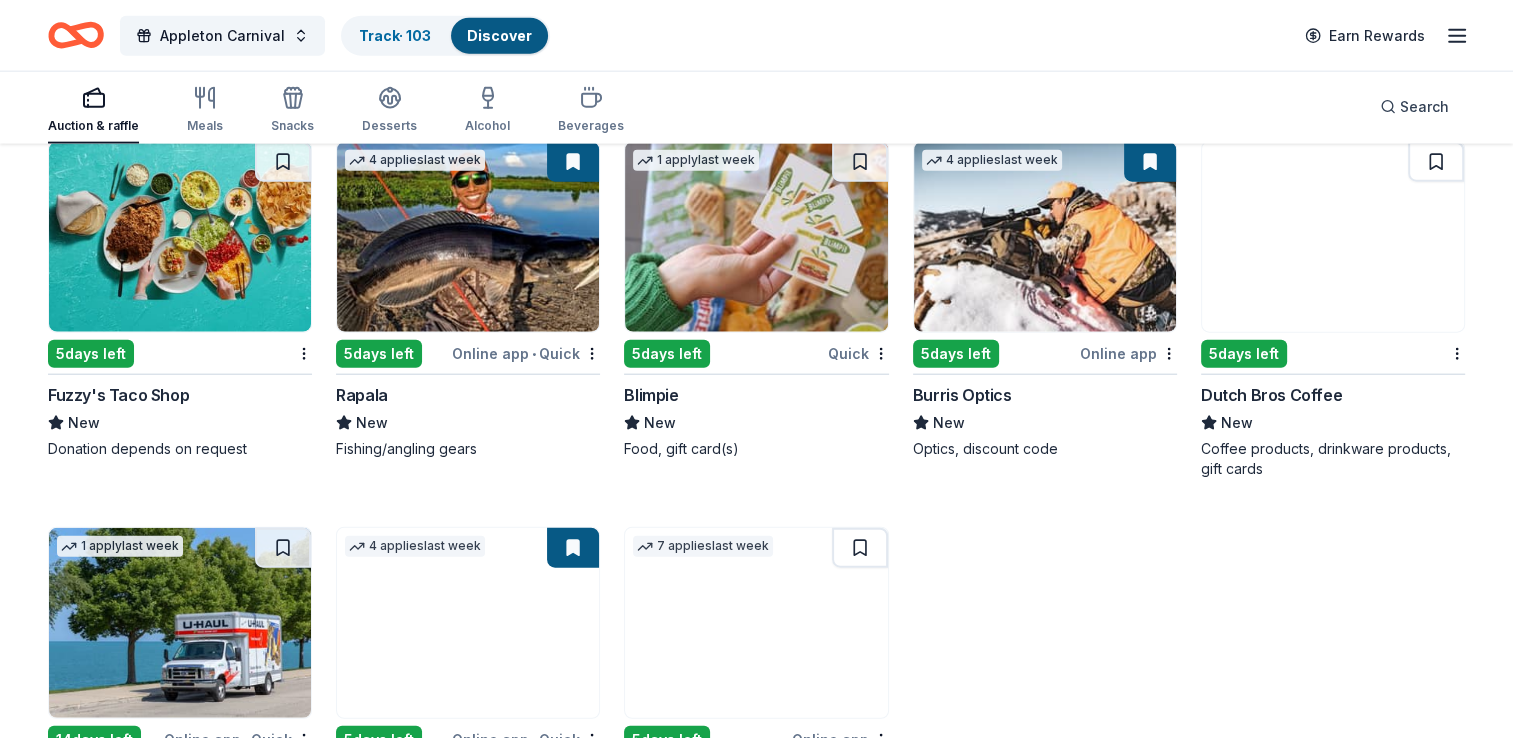 scroll, scrollTop: 4757, scrollLeft: 0, axis: vertical 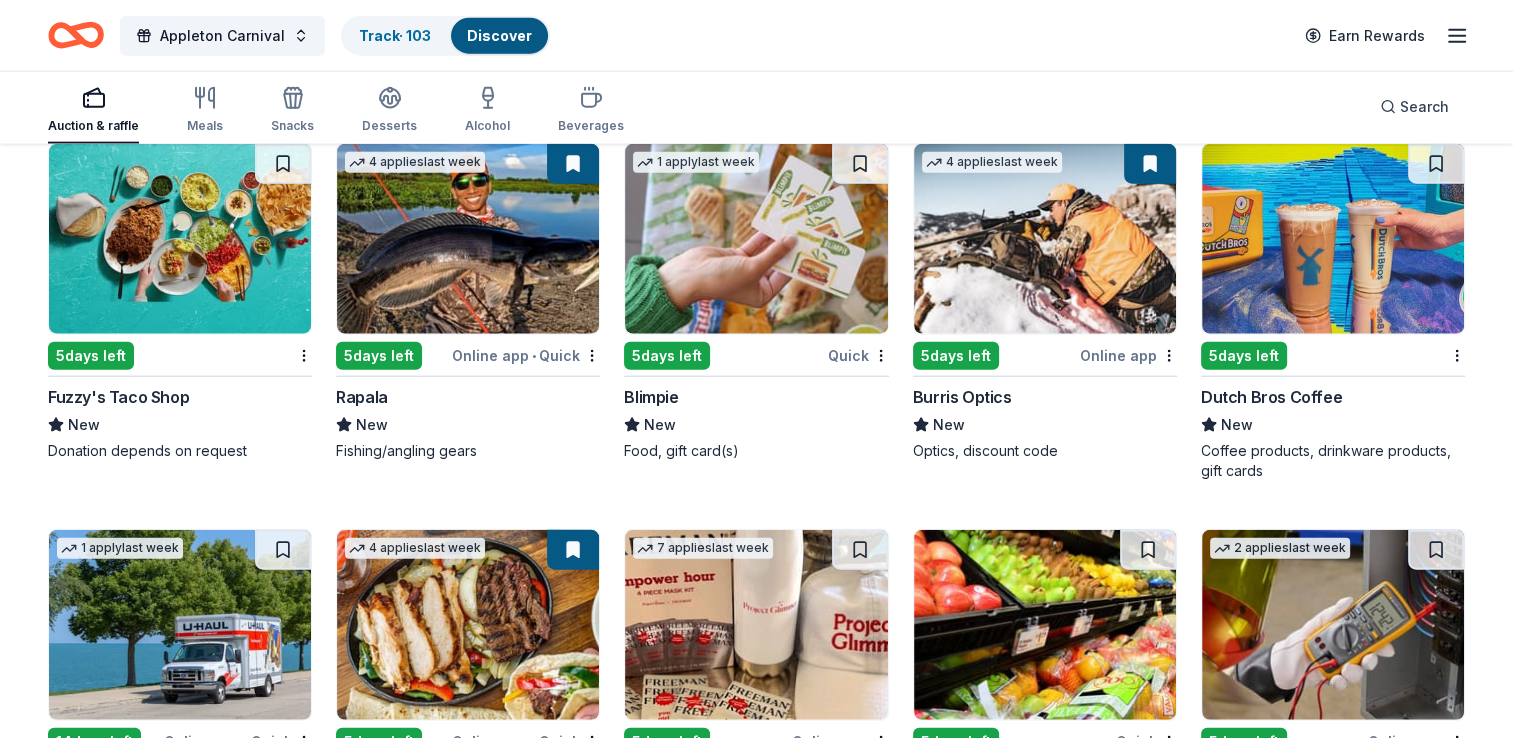 click at bounding box center (1333, 239) 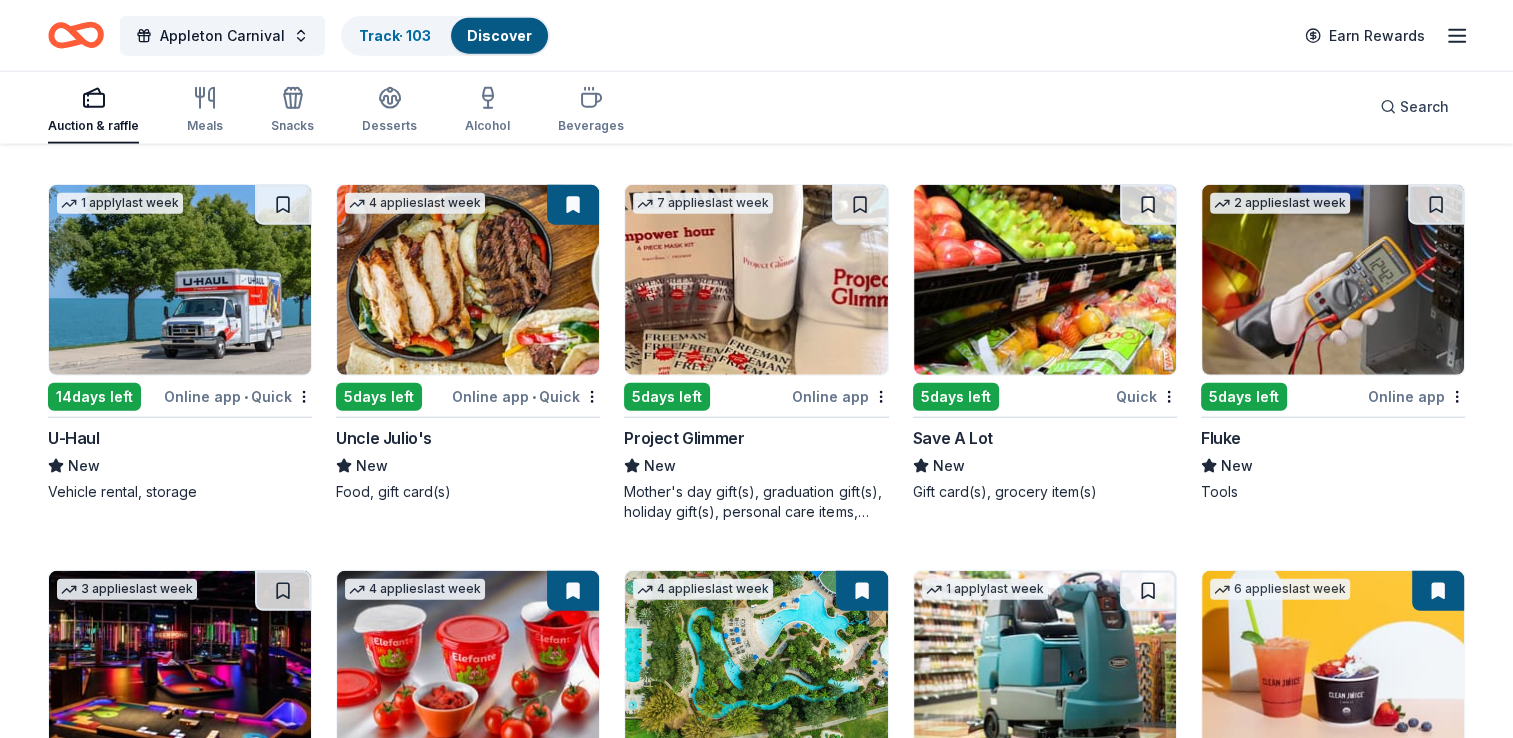 scroll, scrollTop: 5061, scrollLeft: 0, axis: vertical 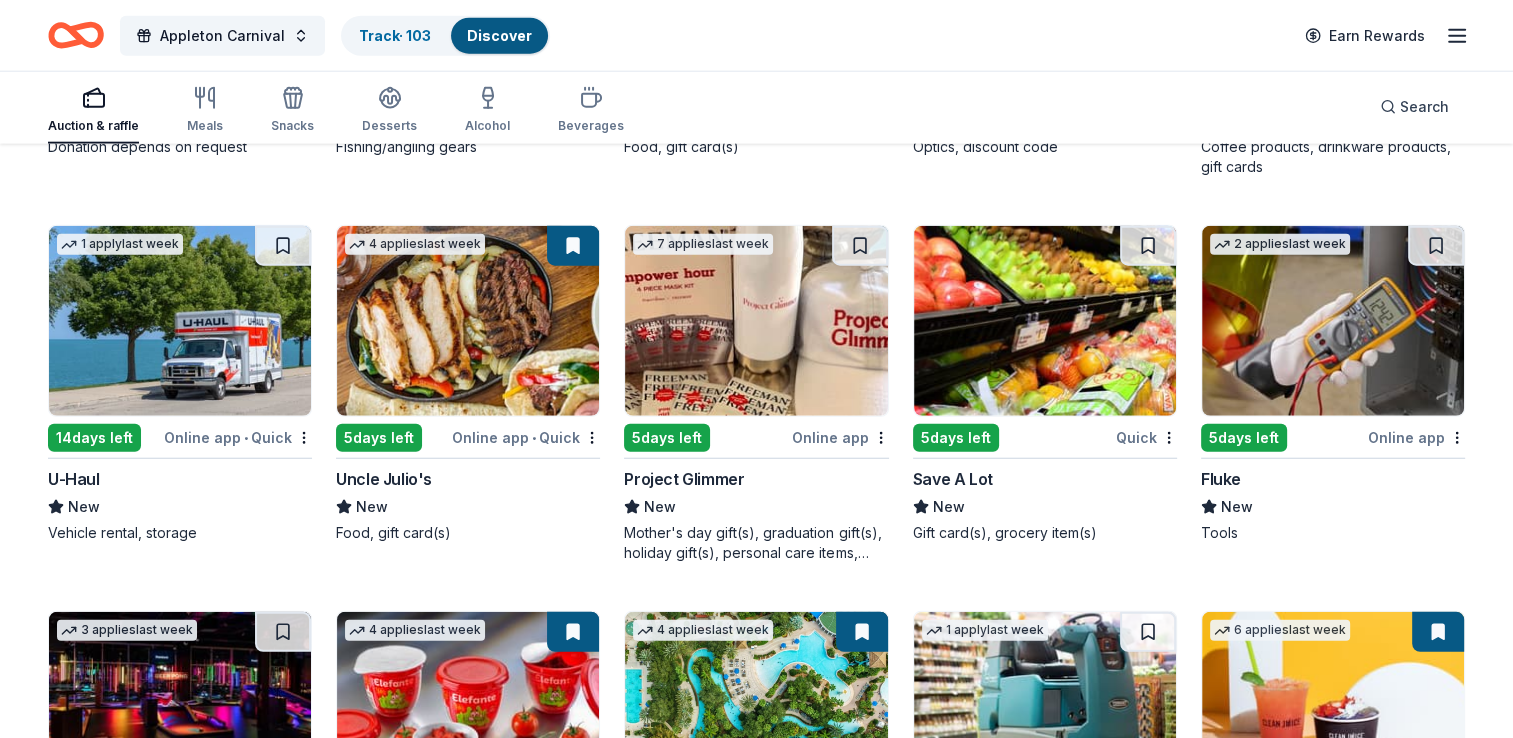 click at bounding box center (180, 321) 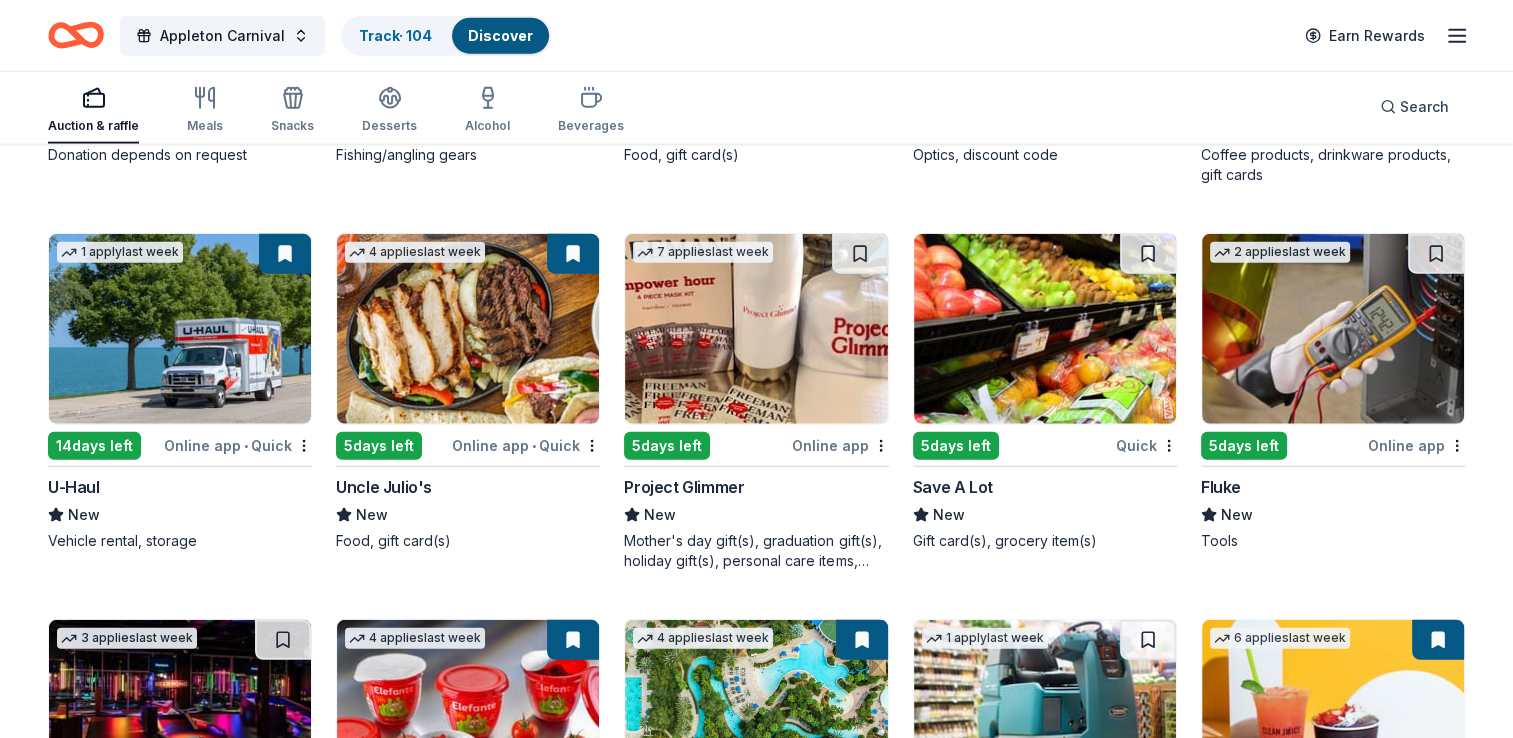 scroll, scrollTop: 5066, scrollLeft: 0, axis: vertical 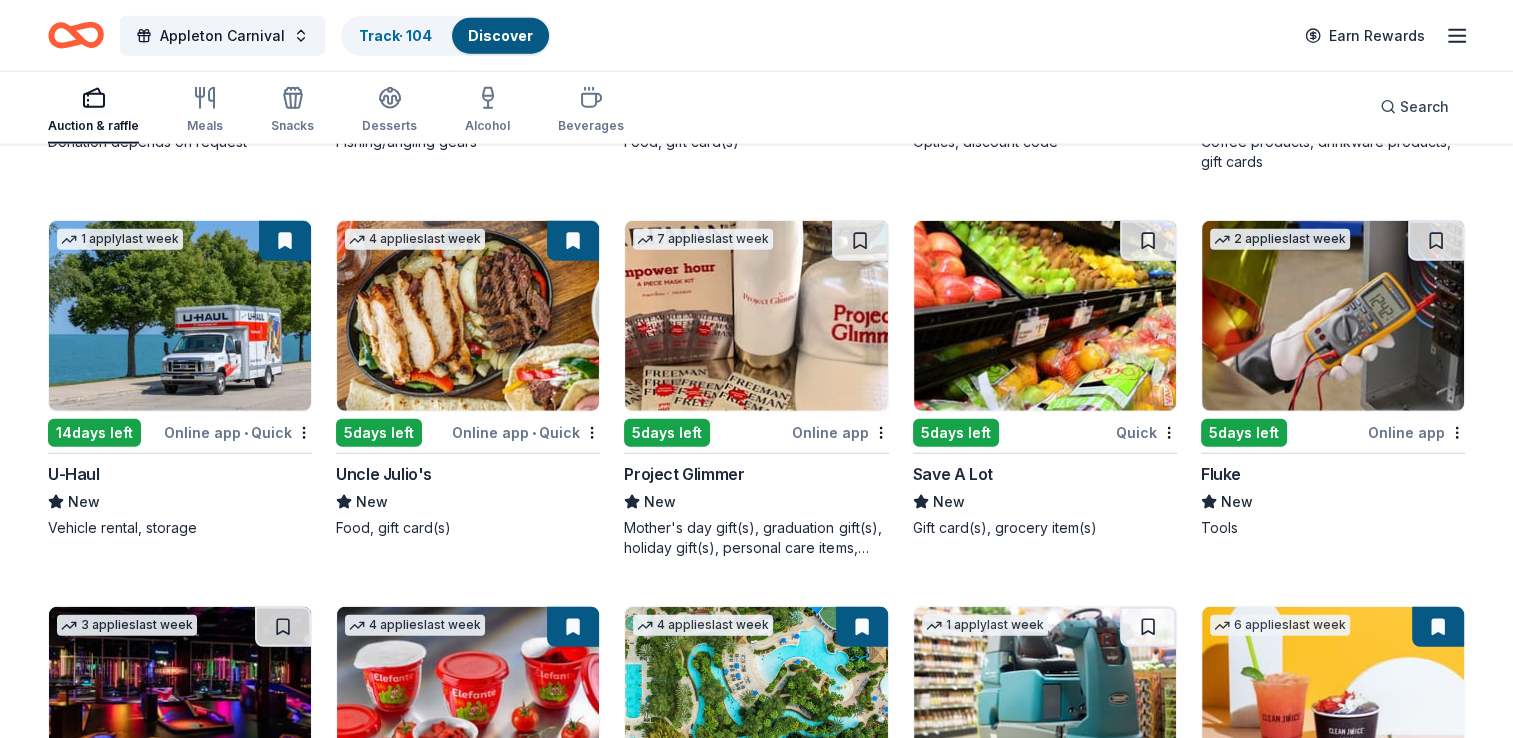 click at bounding box center [756, 316] 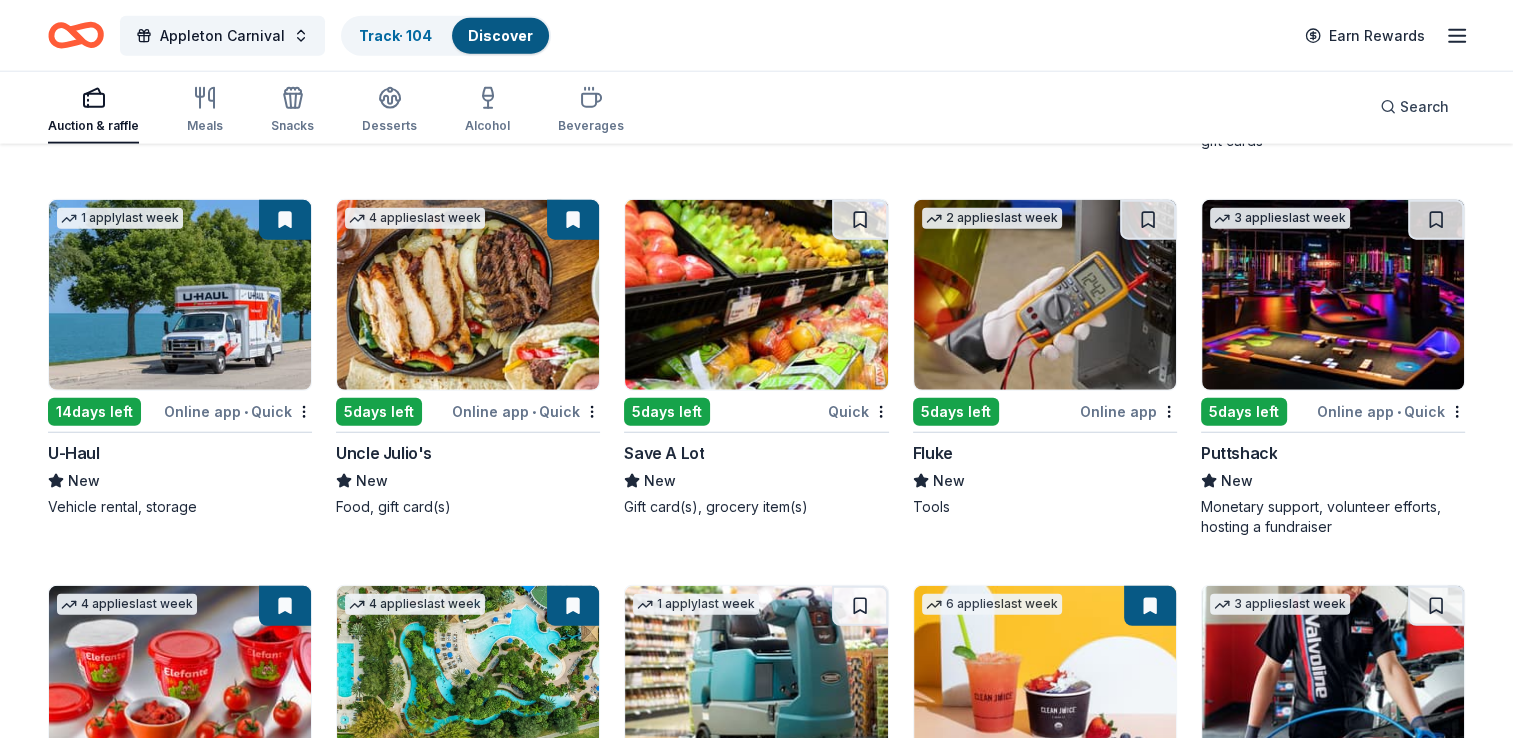 scroll, scrollTop: 5089, scrollLeft: 0, axis: vertical 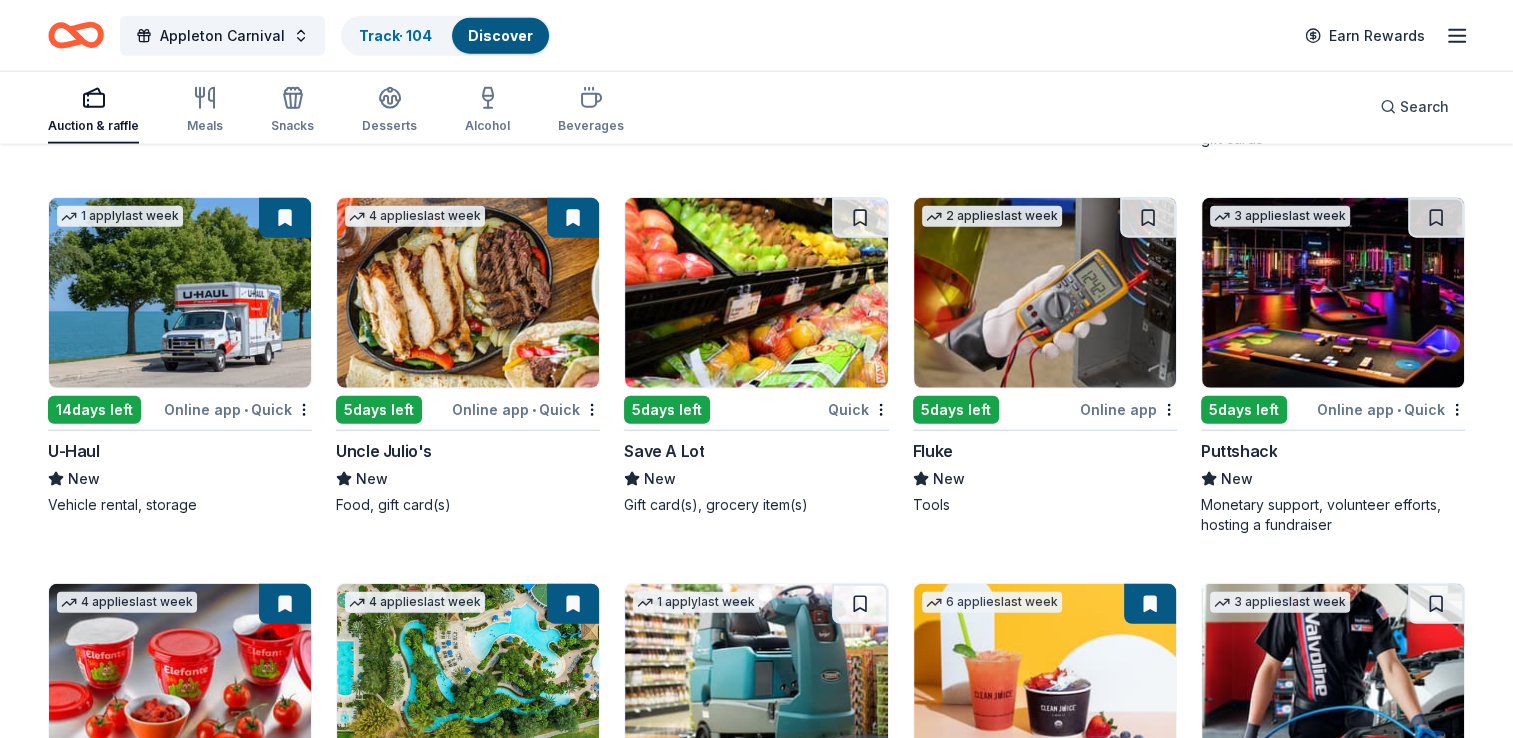 click at bounding box center (1045, 293) 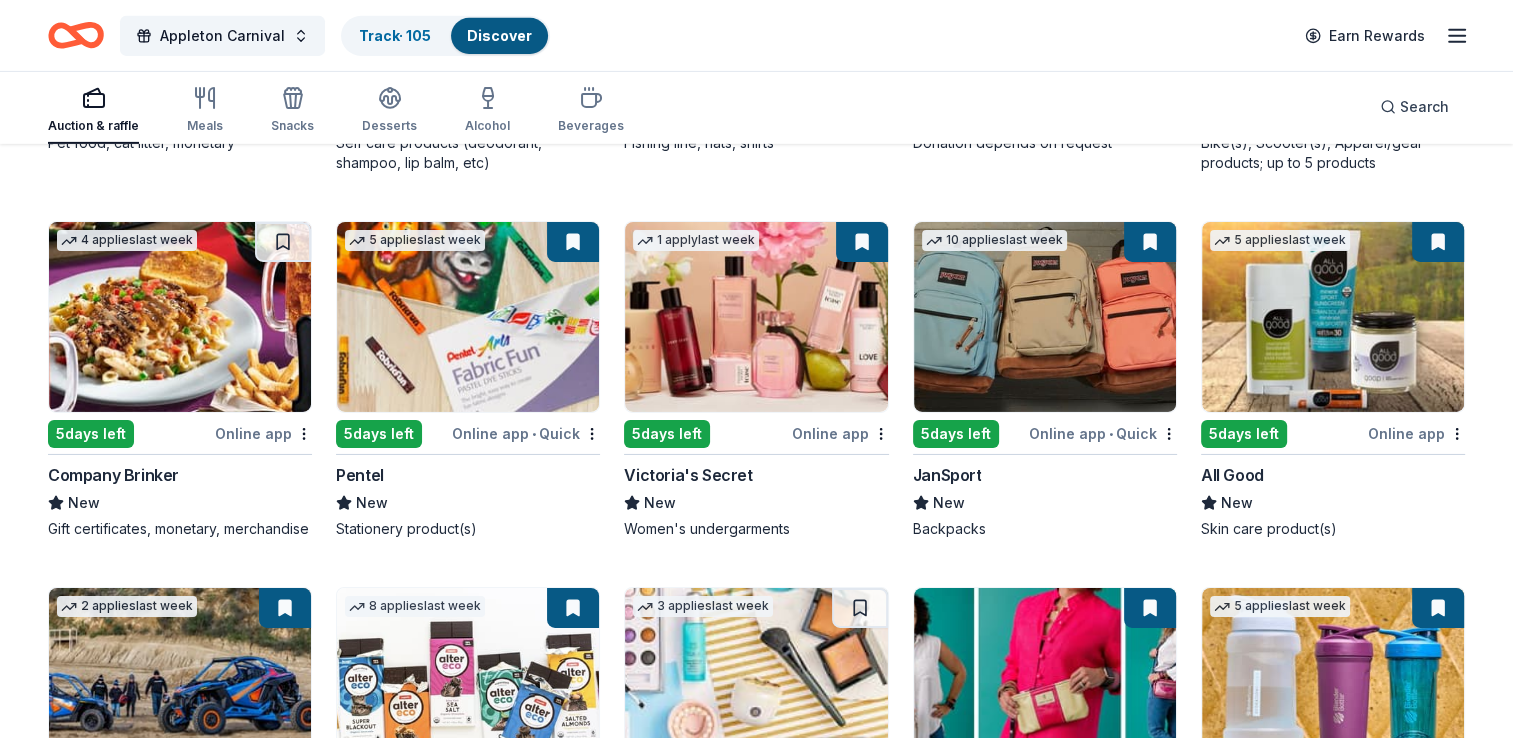 scroll, scrollTop: 6587, scrollLeft: 0, axis: vertical 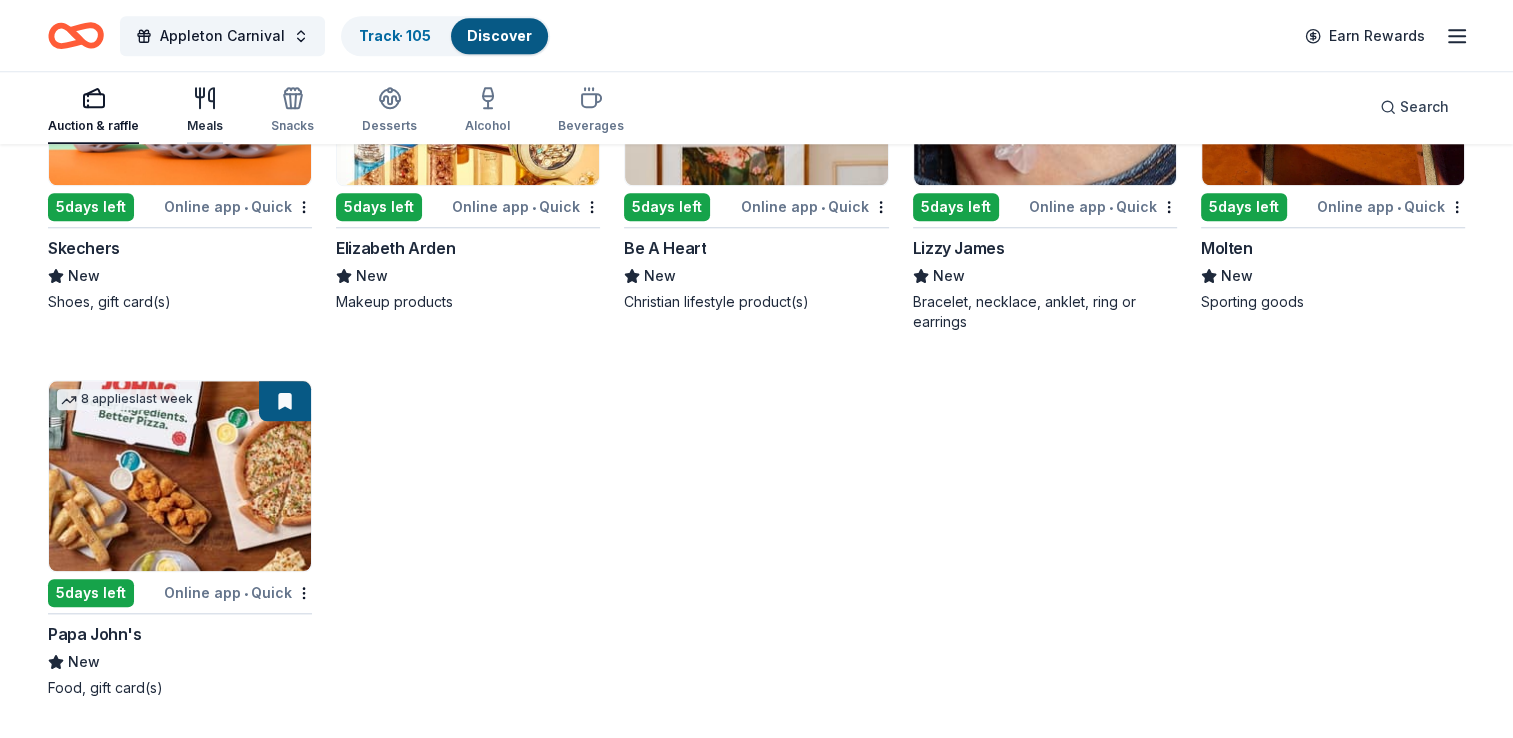 click on "Meals" at bounding box center [205, 110] 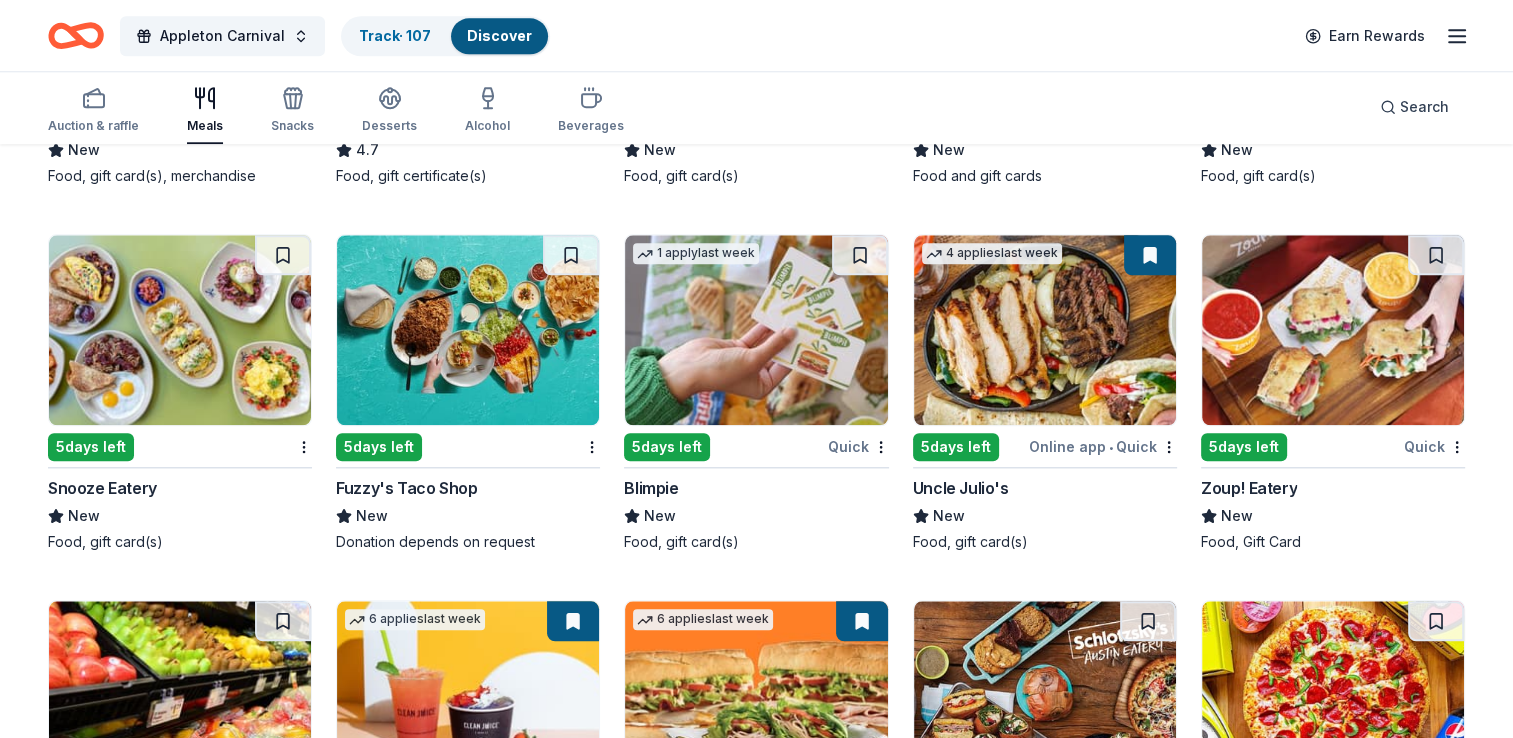 scroll, scrollTop: 2005, scrollLeft: 0, axis: vertical 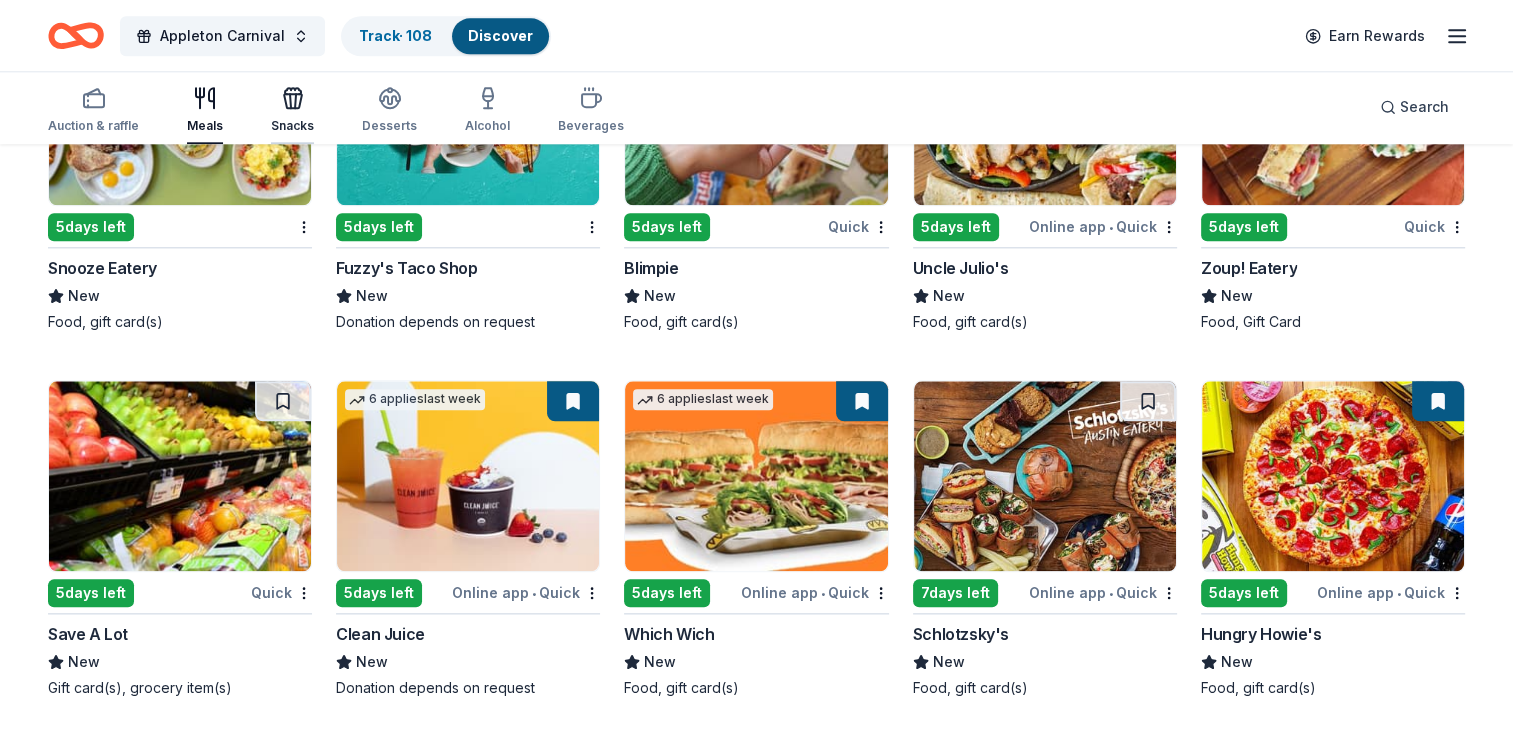click 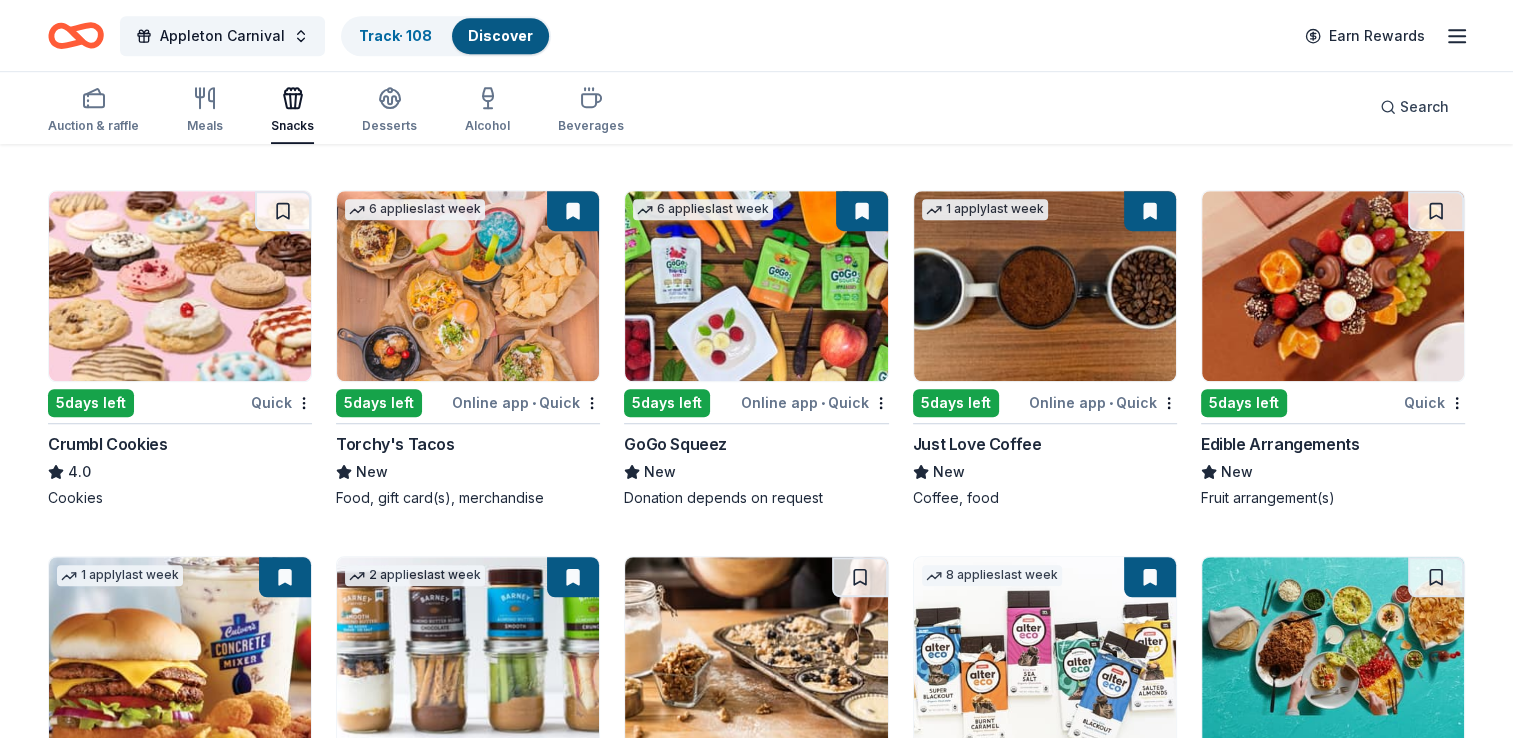 scroll, scrollTop: 1316, scrollLeft: 0, axis: vertical 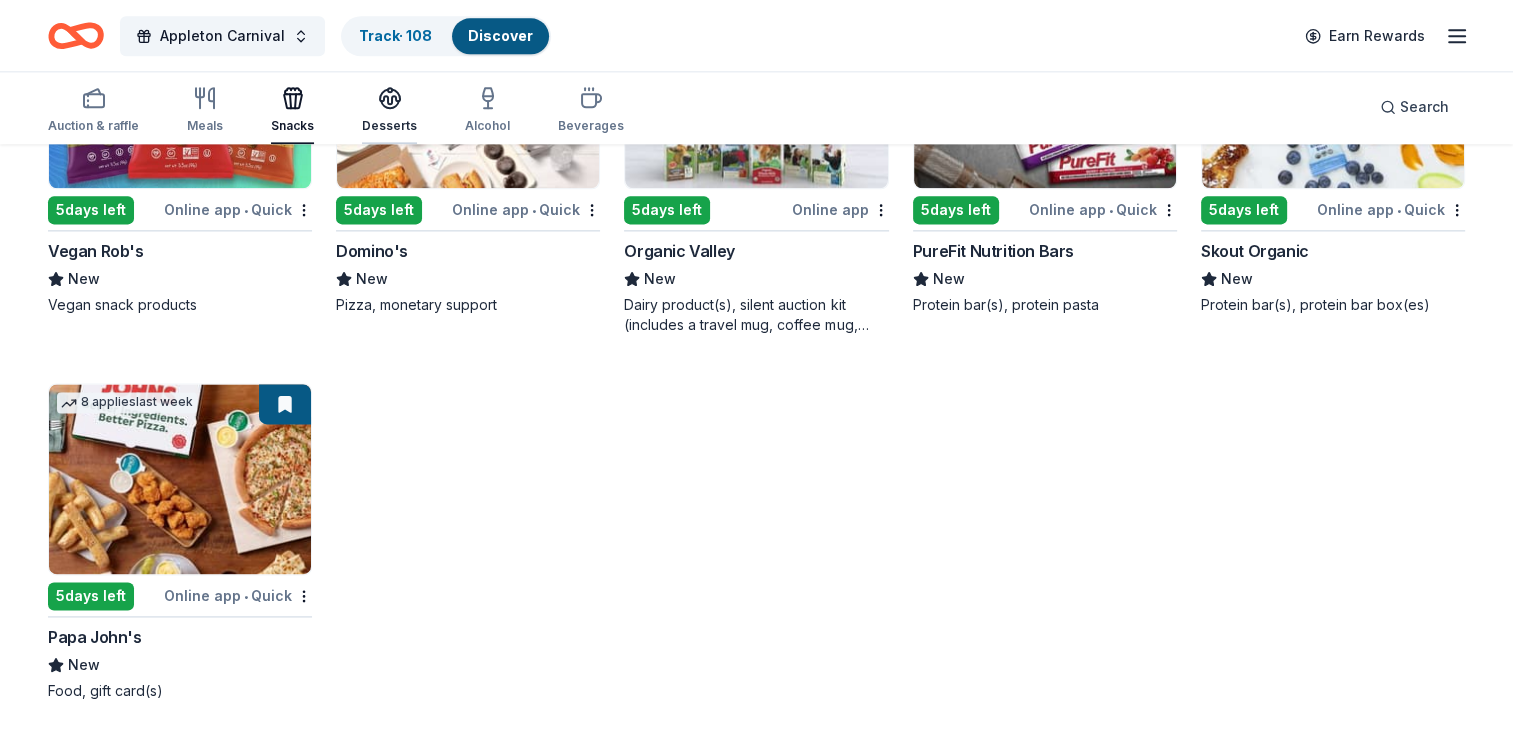 click 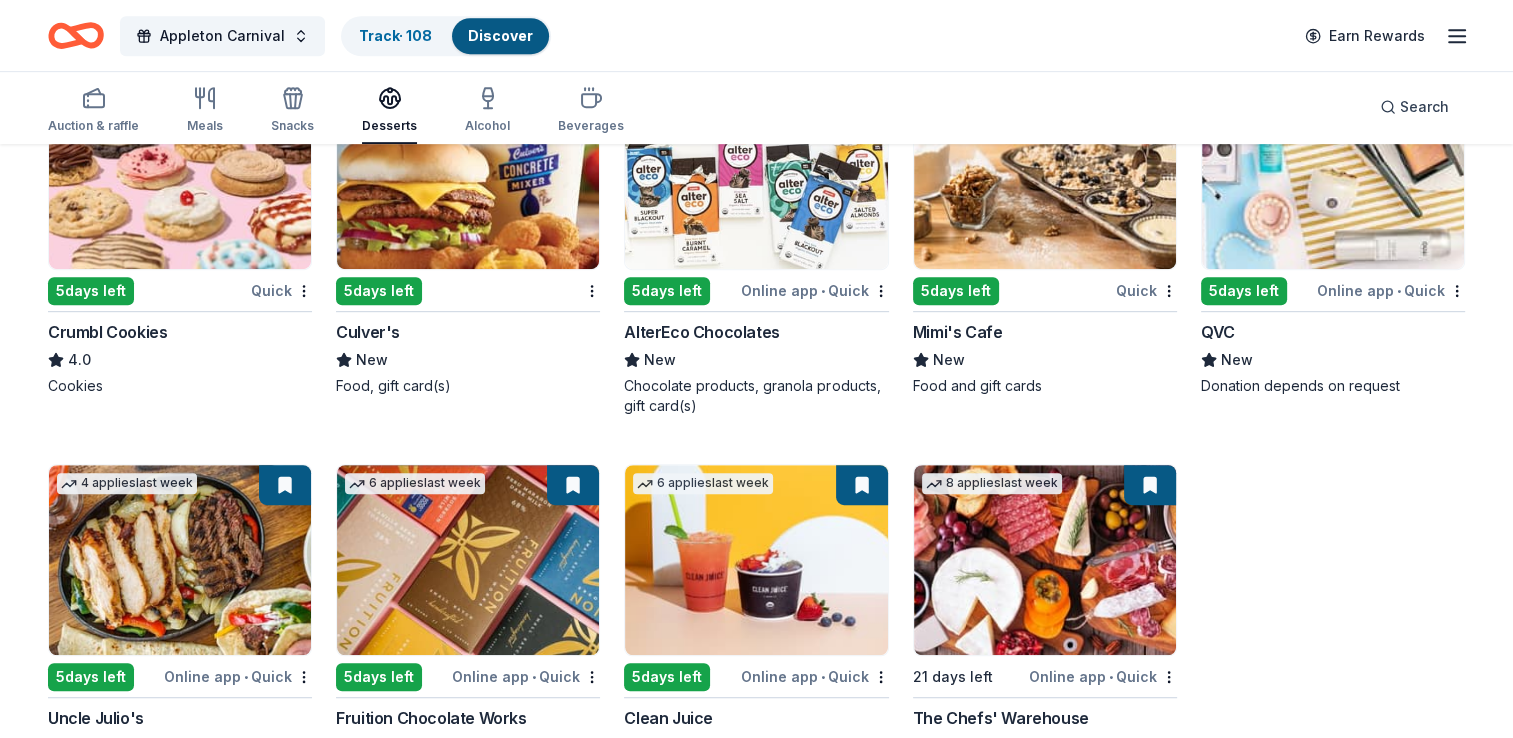 scroll, scrollTop: 1124, scrollLeft: 0, axis: vertical 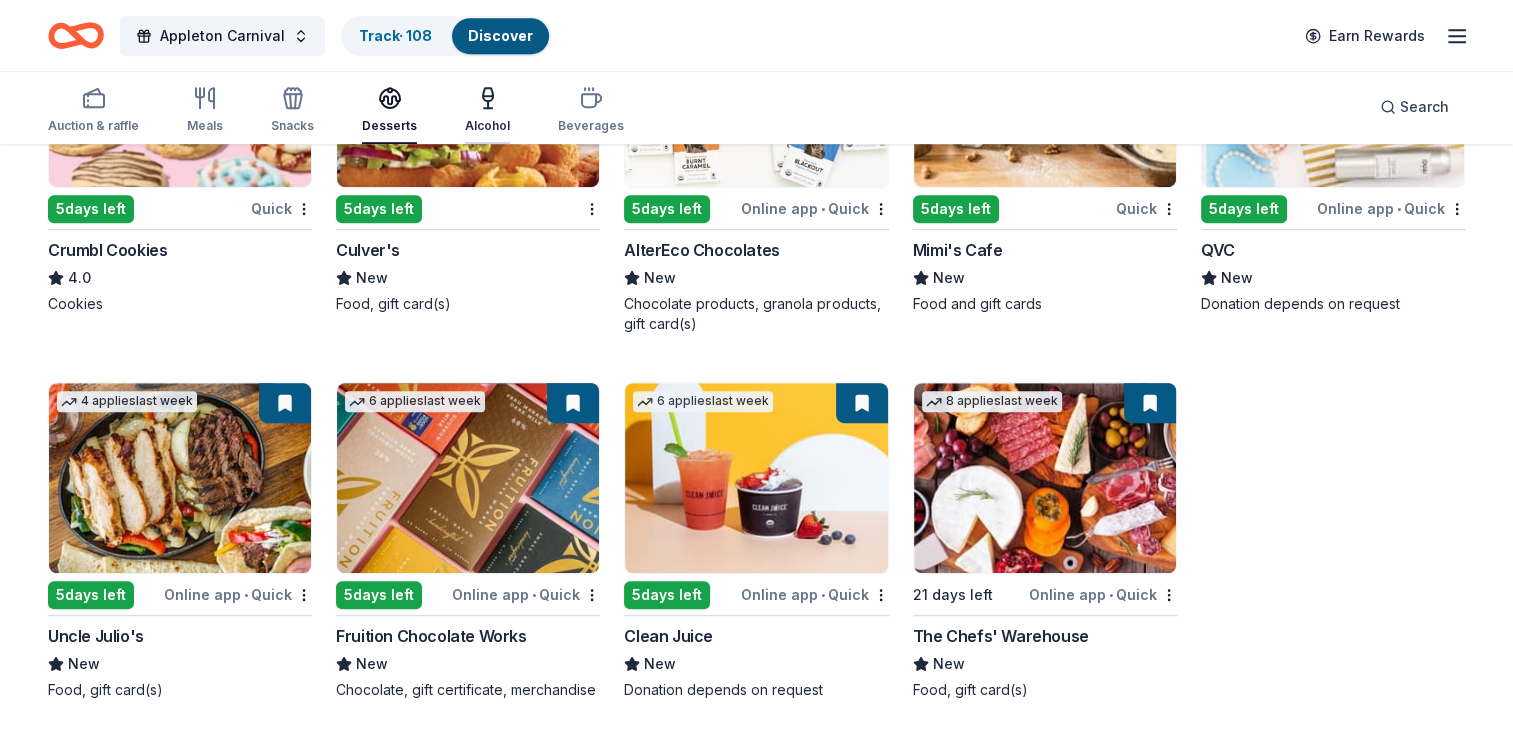 click on "Alcohol" at bounding box center (487, 110) 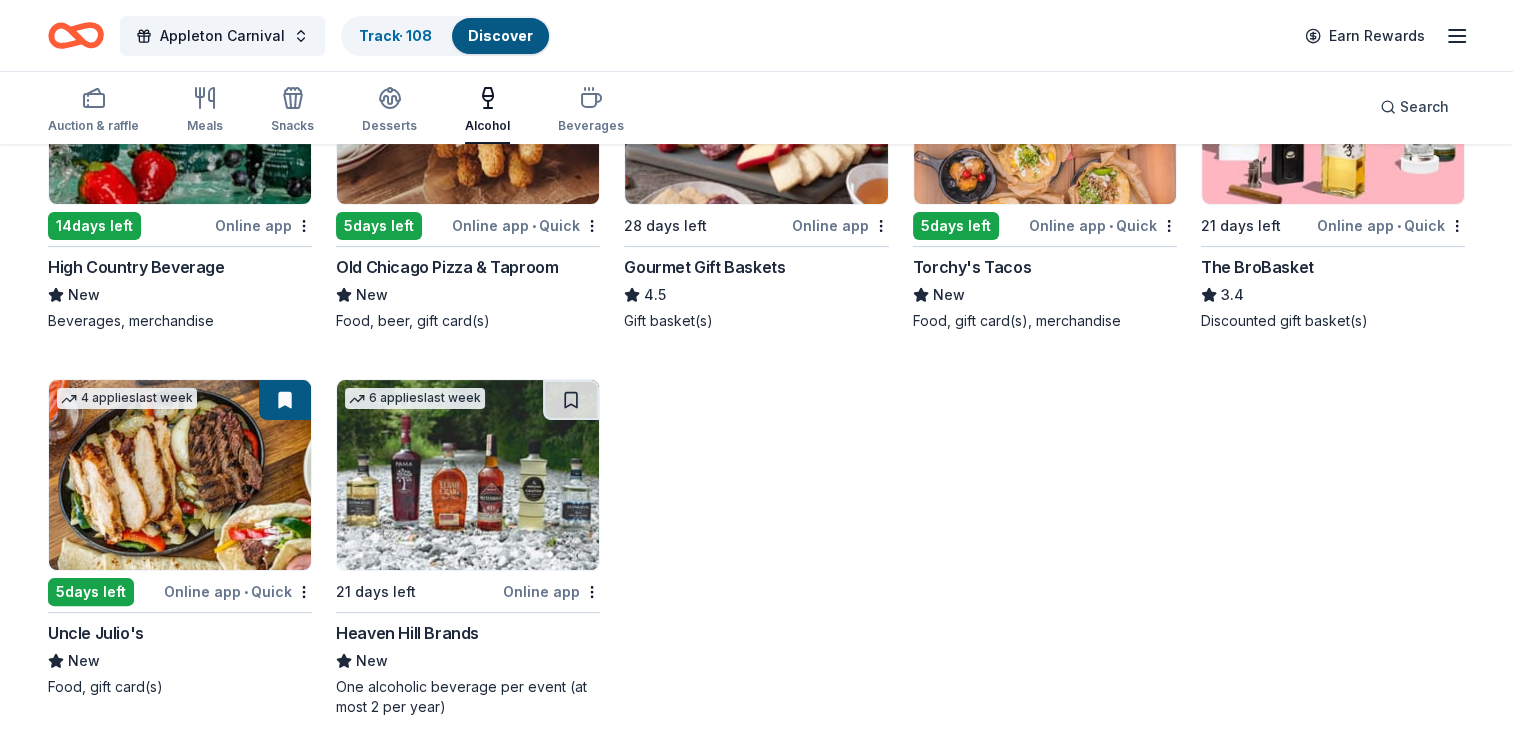 scroll, scrollTop: 372, scrollLeft: 0, axis: vertical 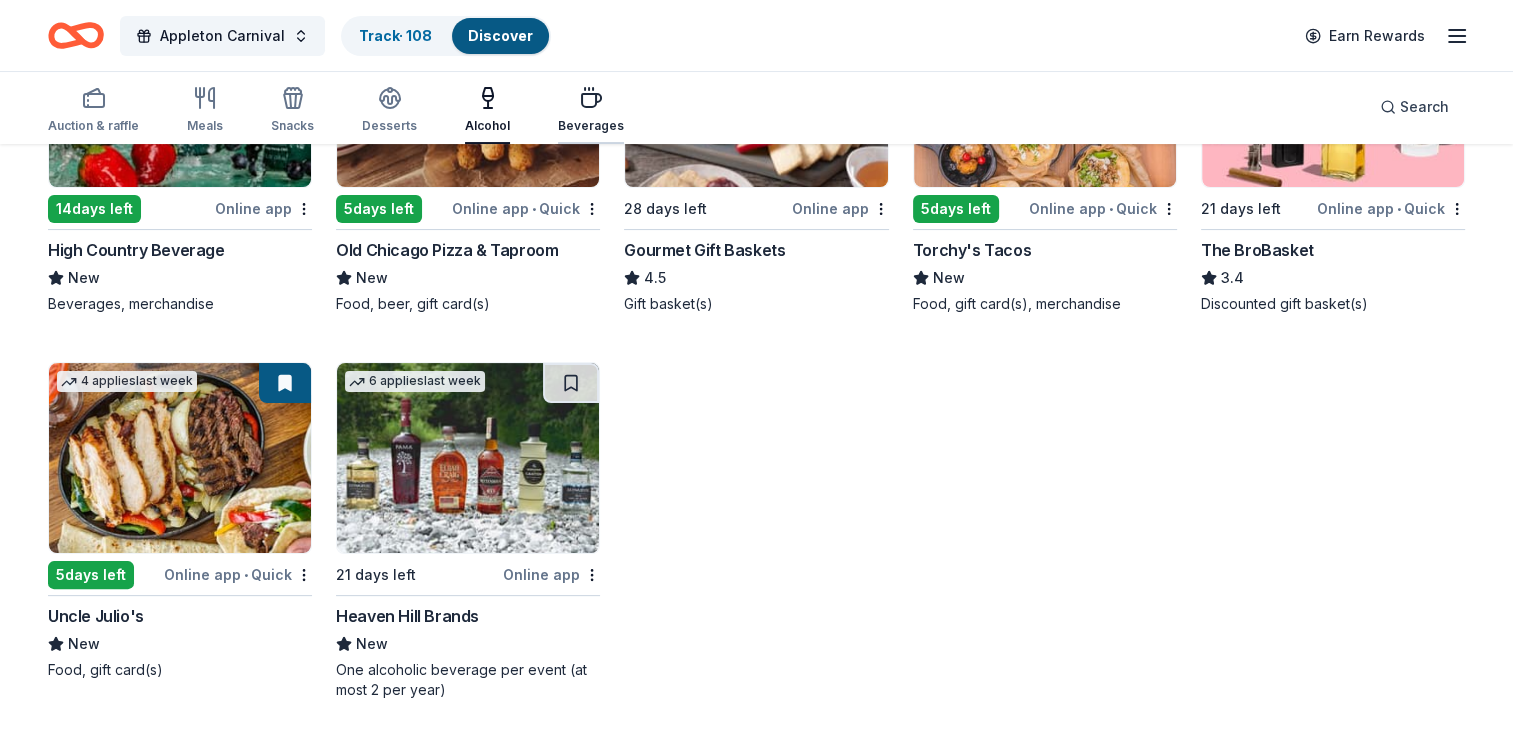 click at bounding box center [591, 98] 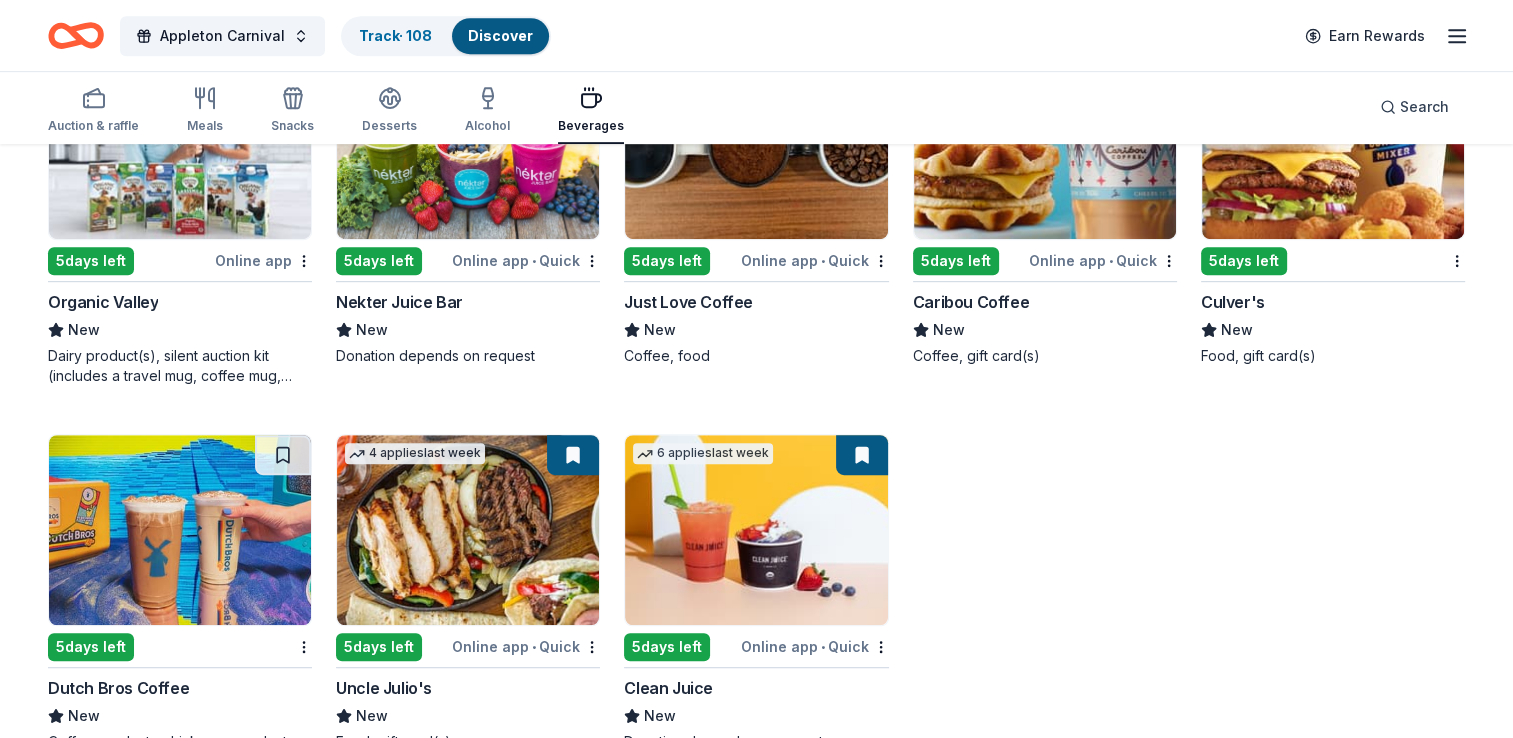 scroll, scrollTop: 1144, scrollLeft: 0, axis: vertical 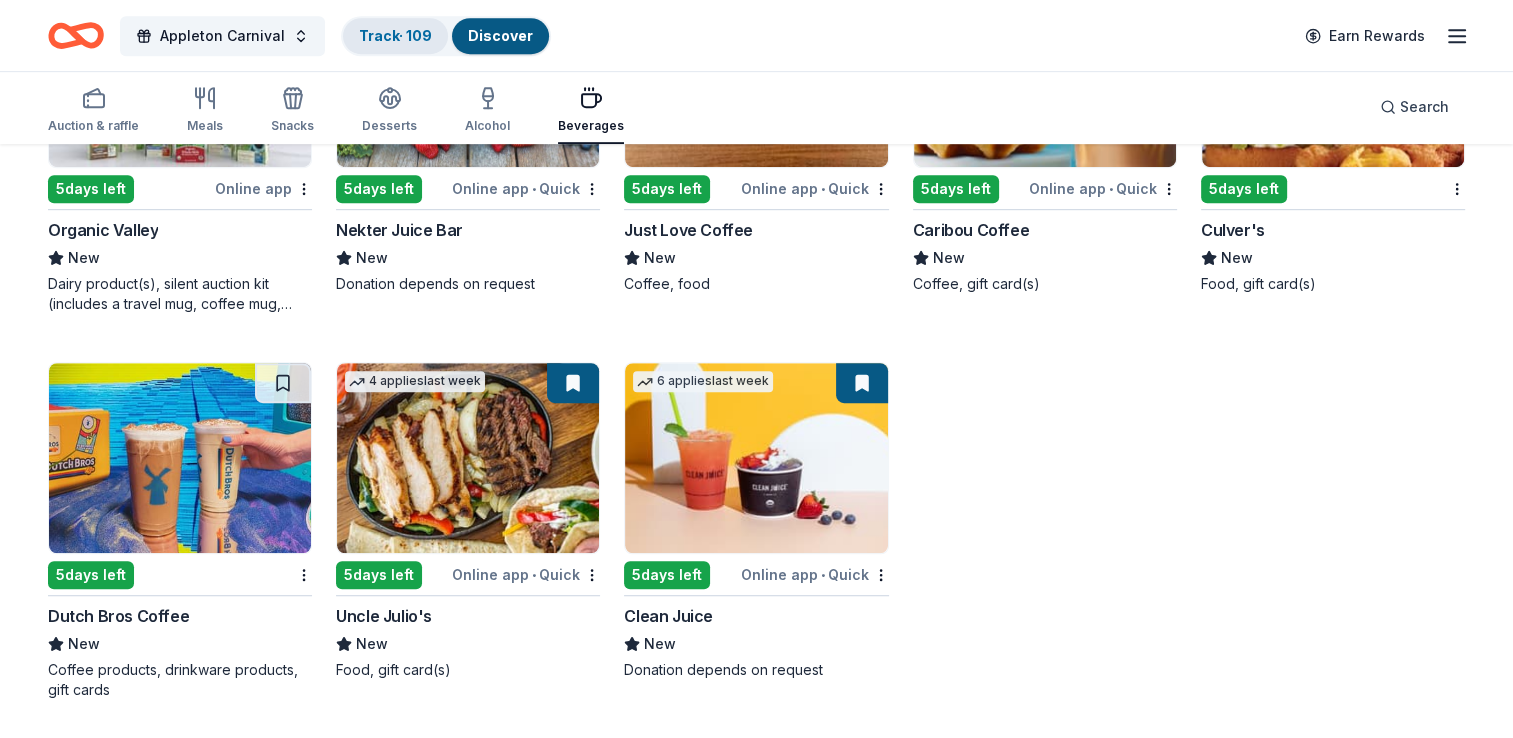 click on "Track  · 109" at bounding box center (395, 35) 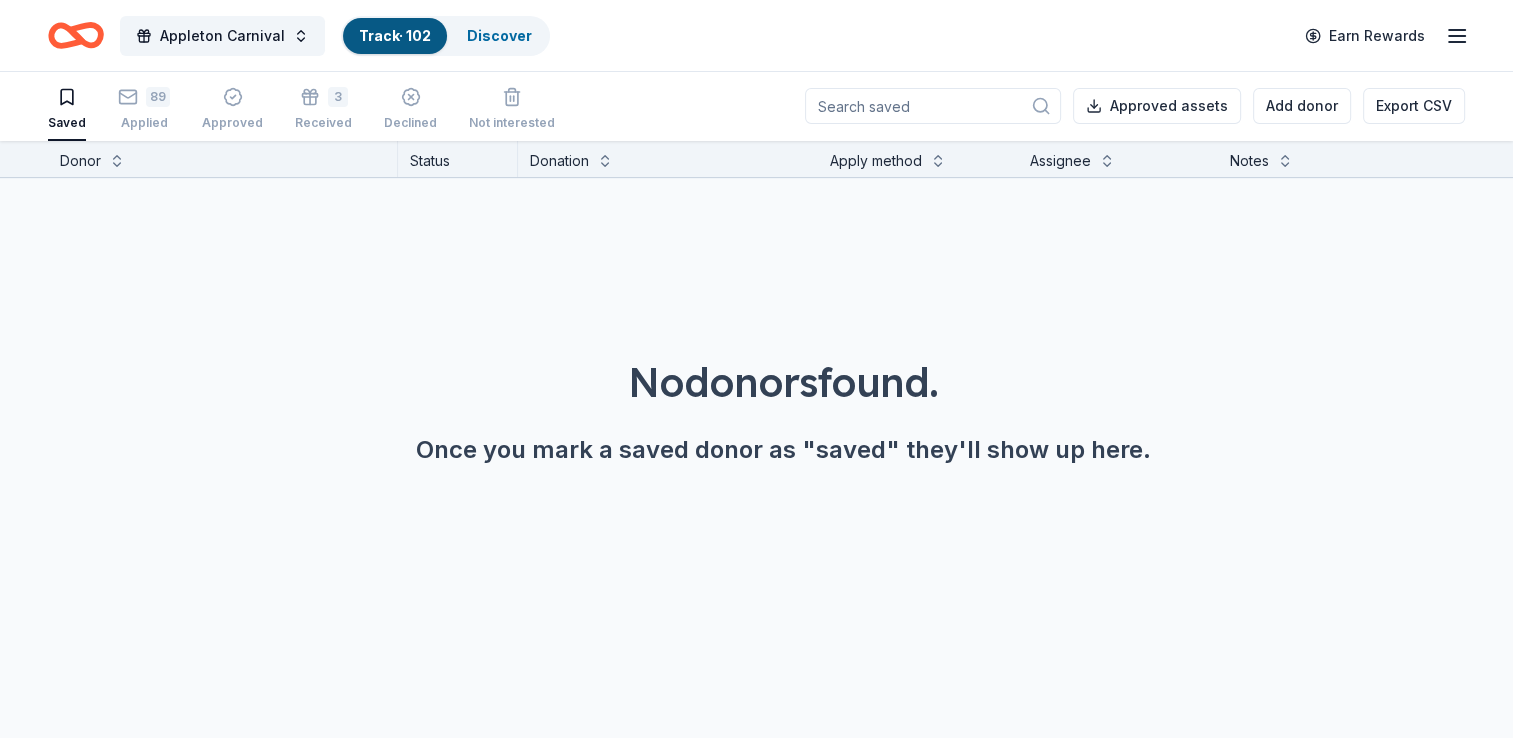 scroll, scrollTop: 0, scrollLeft: 0, axis: both 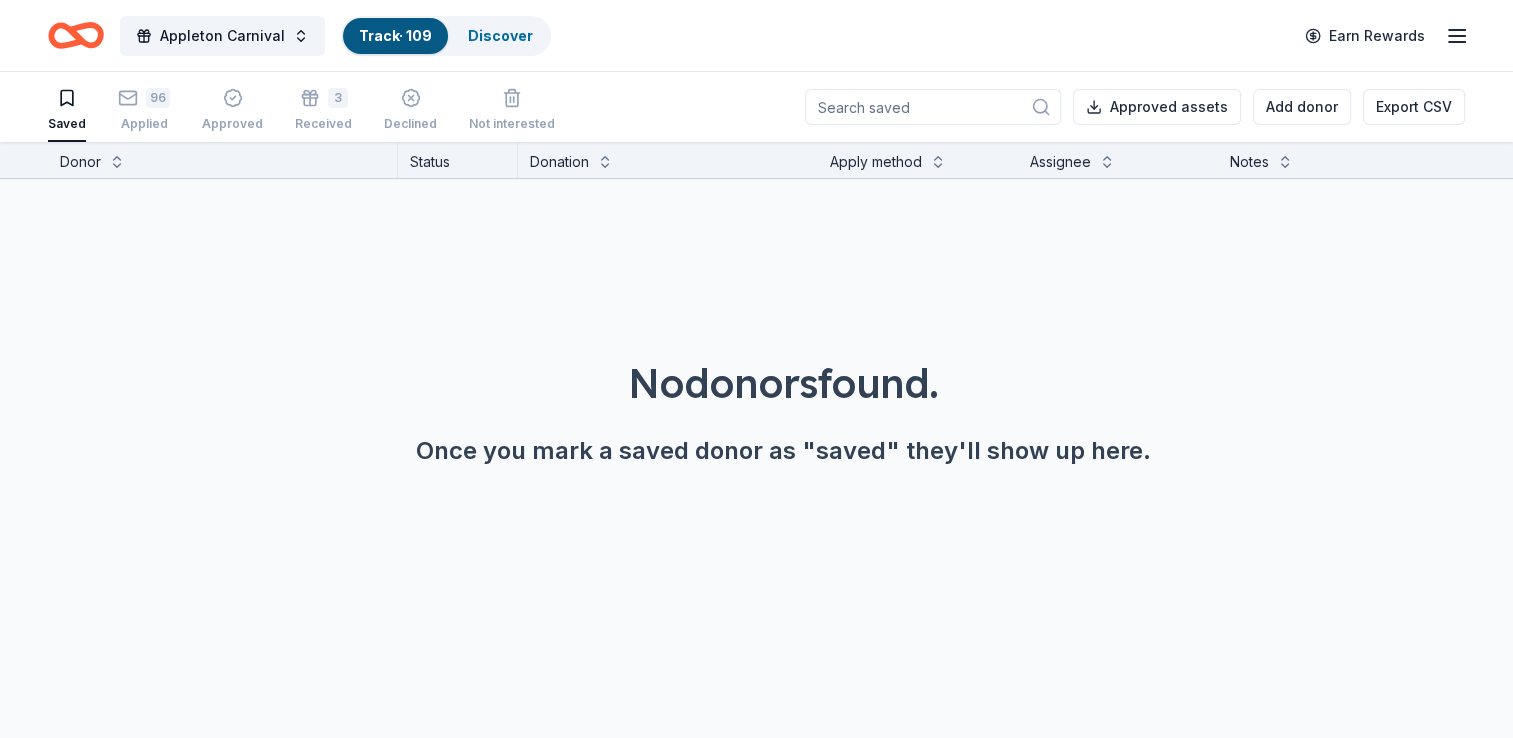 click 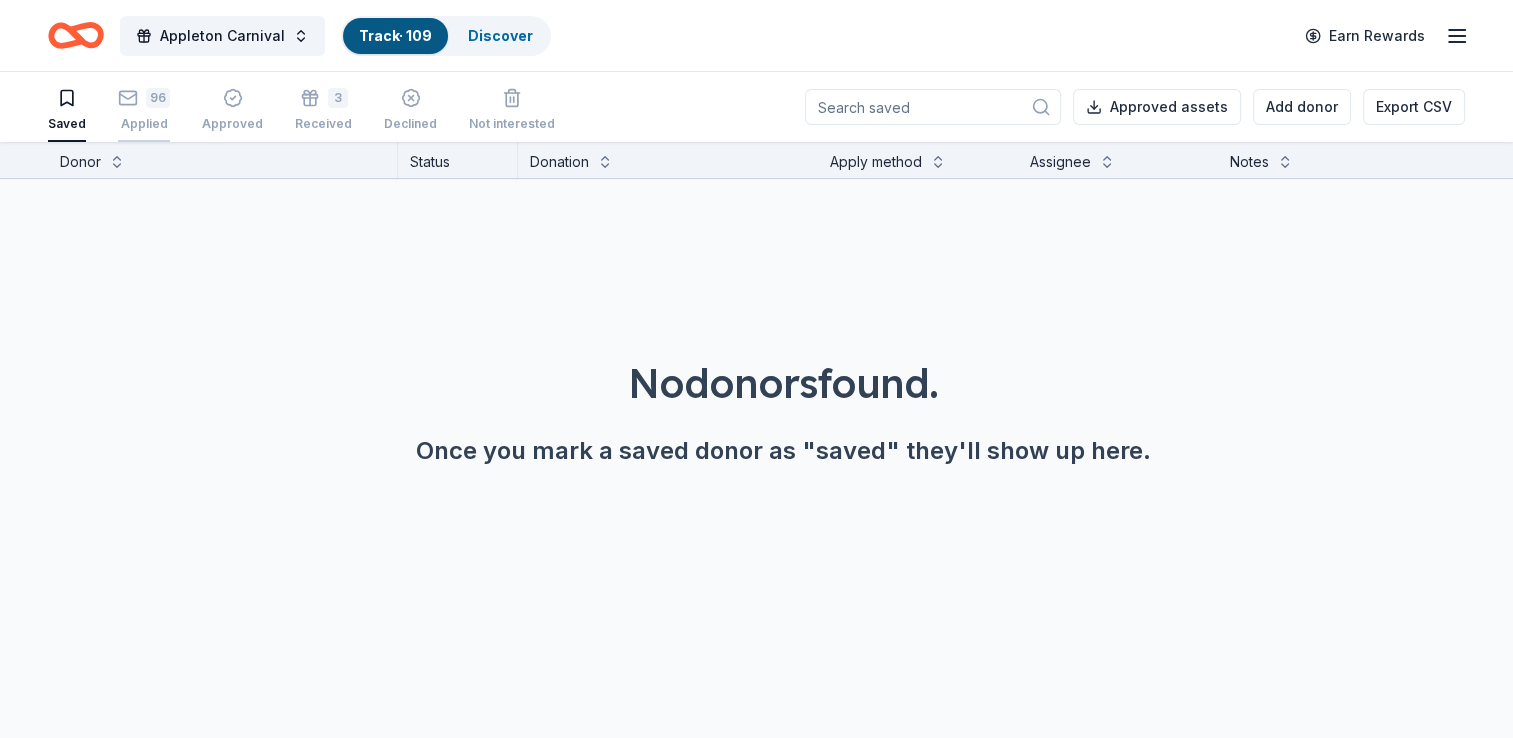 click 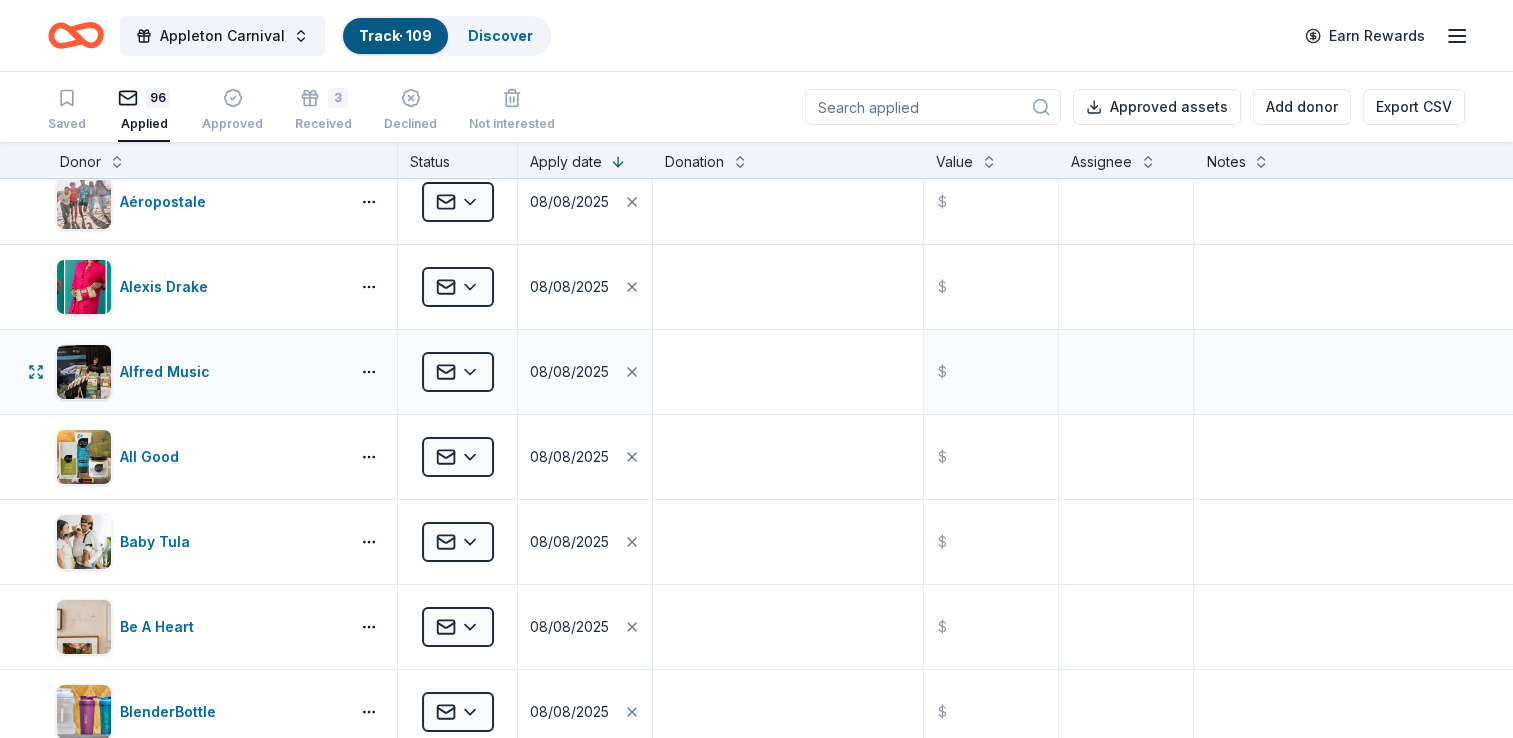 scroll, scrollTop: 20, scrollLeft: 0, axis: vertical 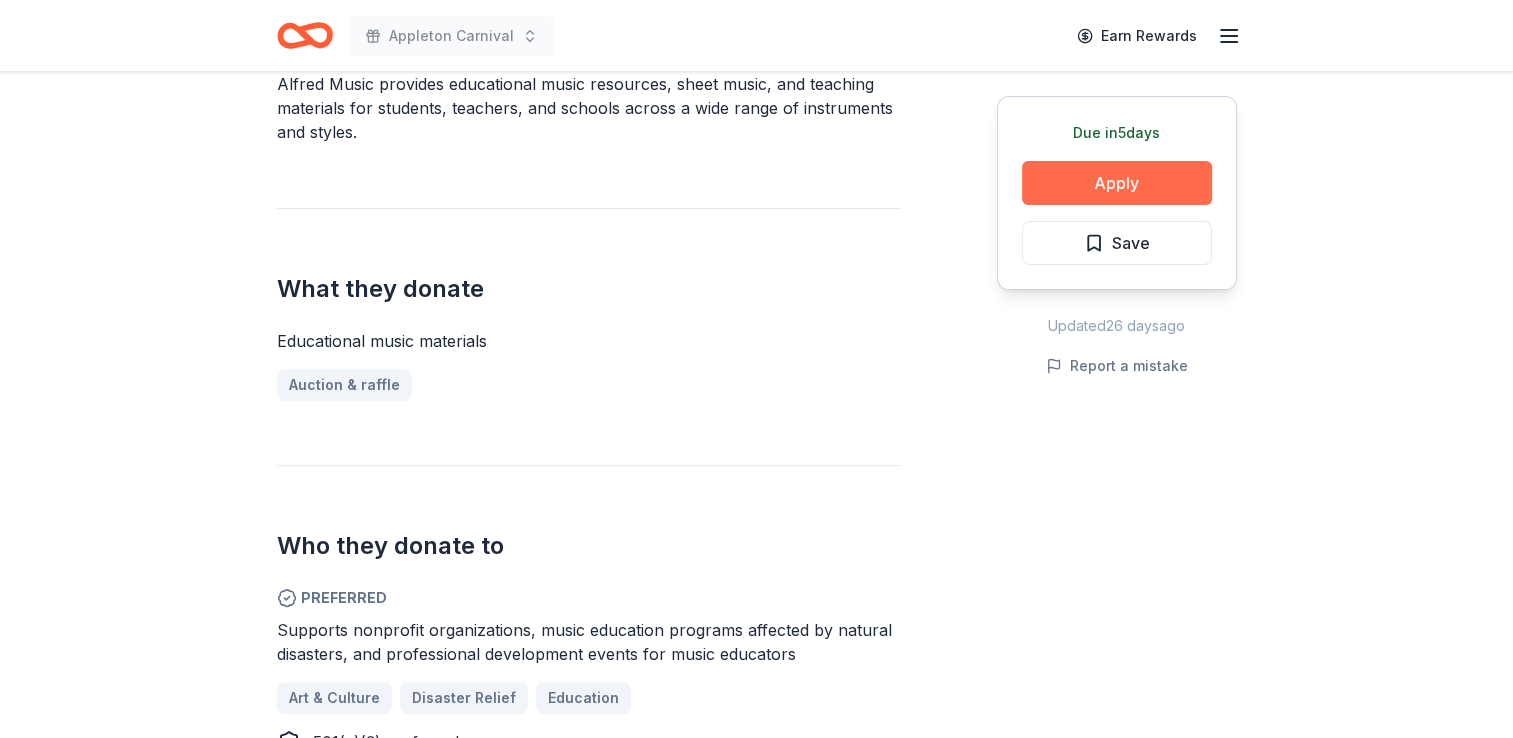 click on "Apply" at bounding box center (1117, 183) 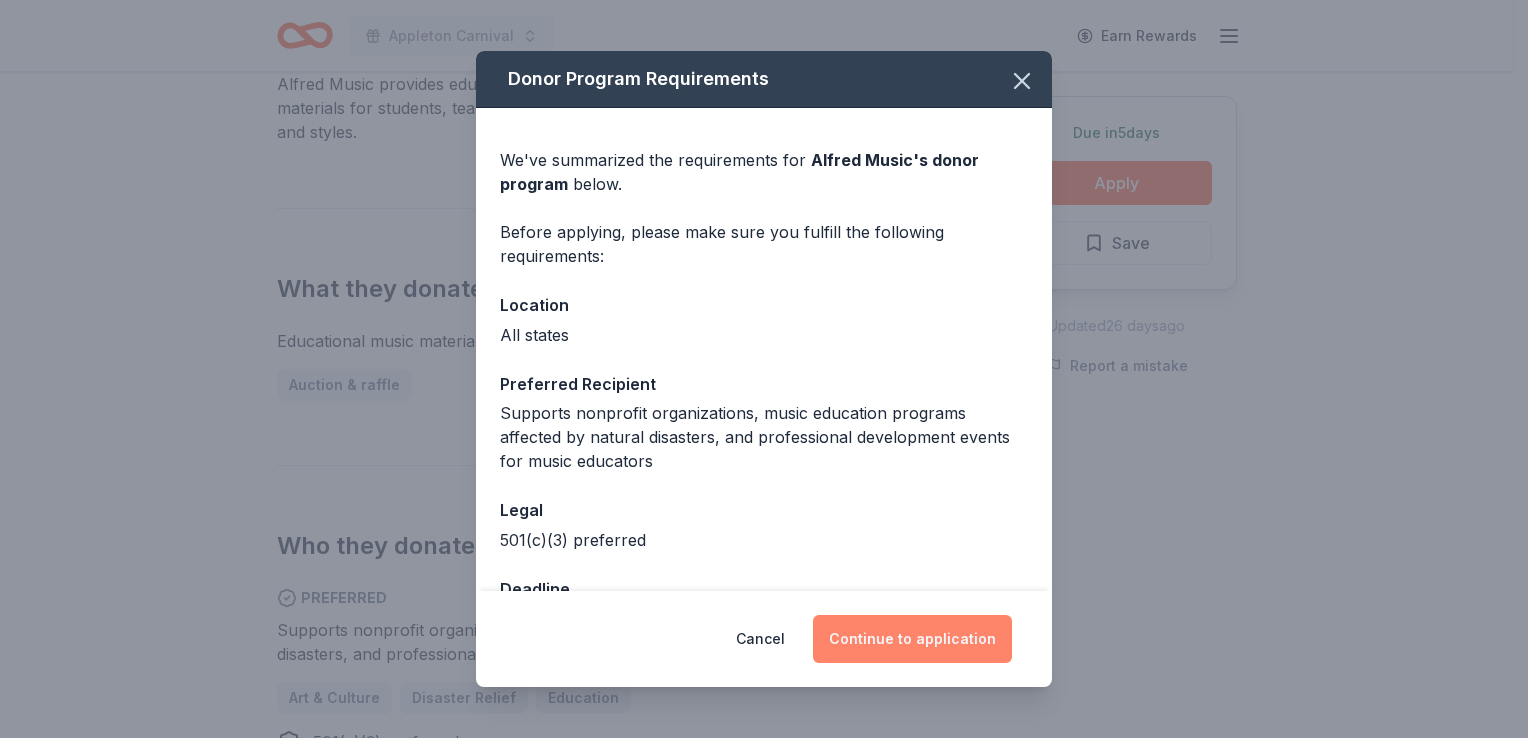 click on "Continue to application" at bounding box center [912, 639] 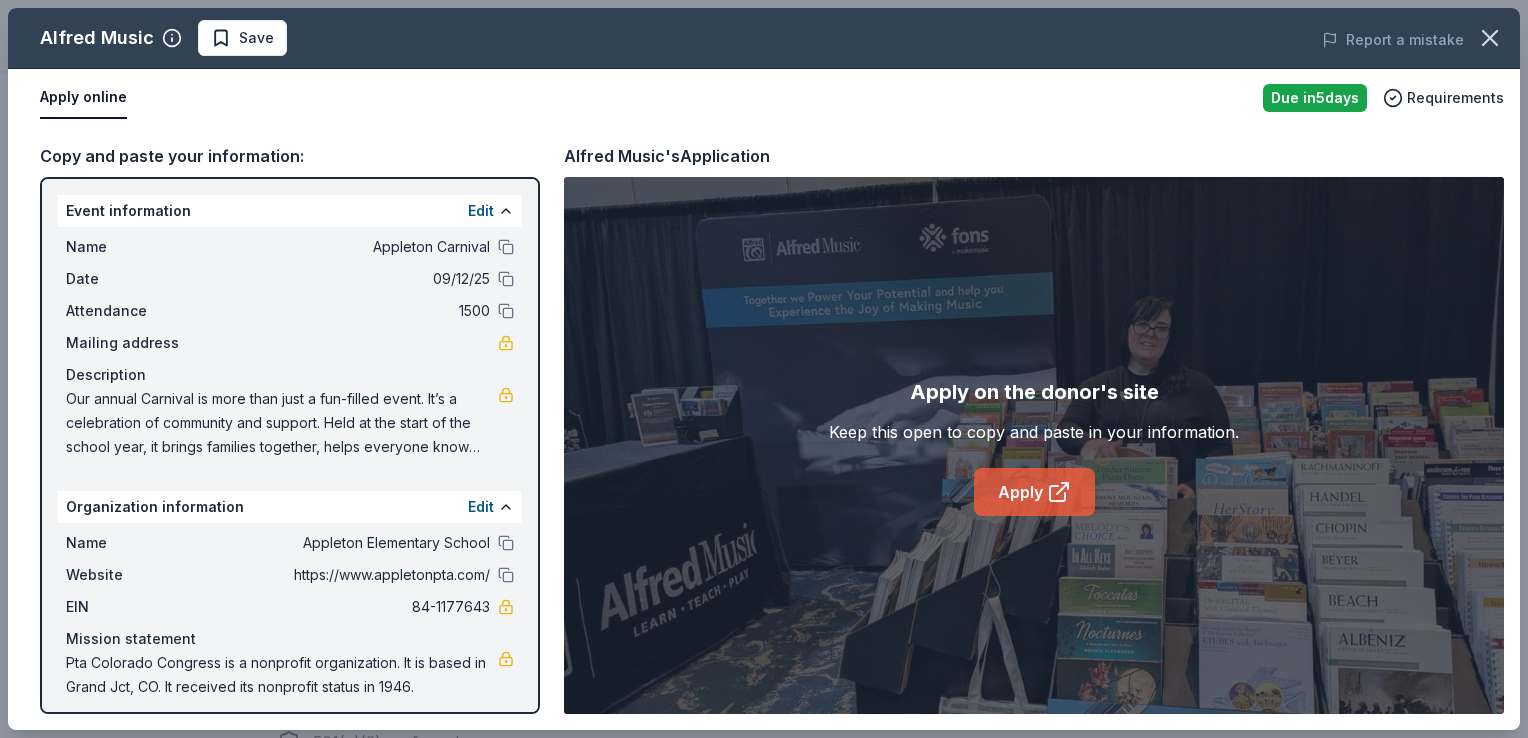 click on "Apply" at bounding box center [1034, 492] 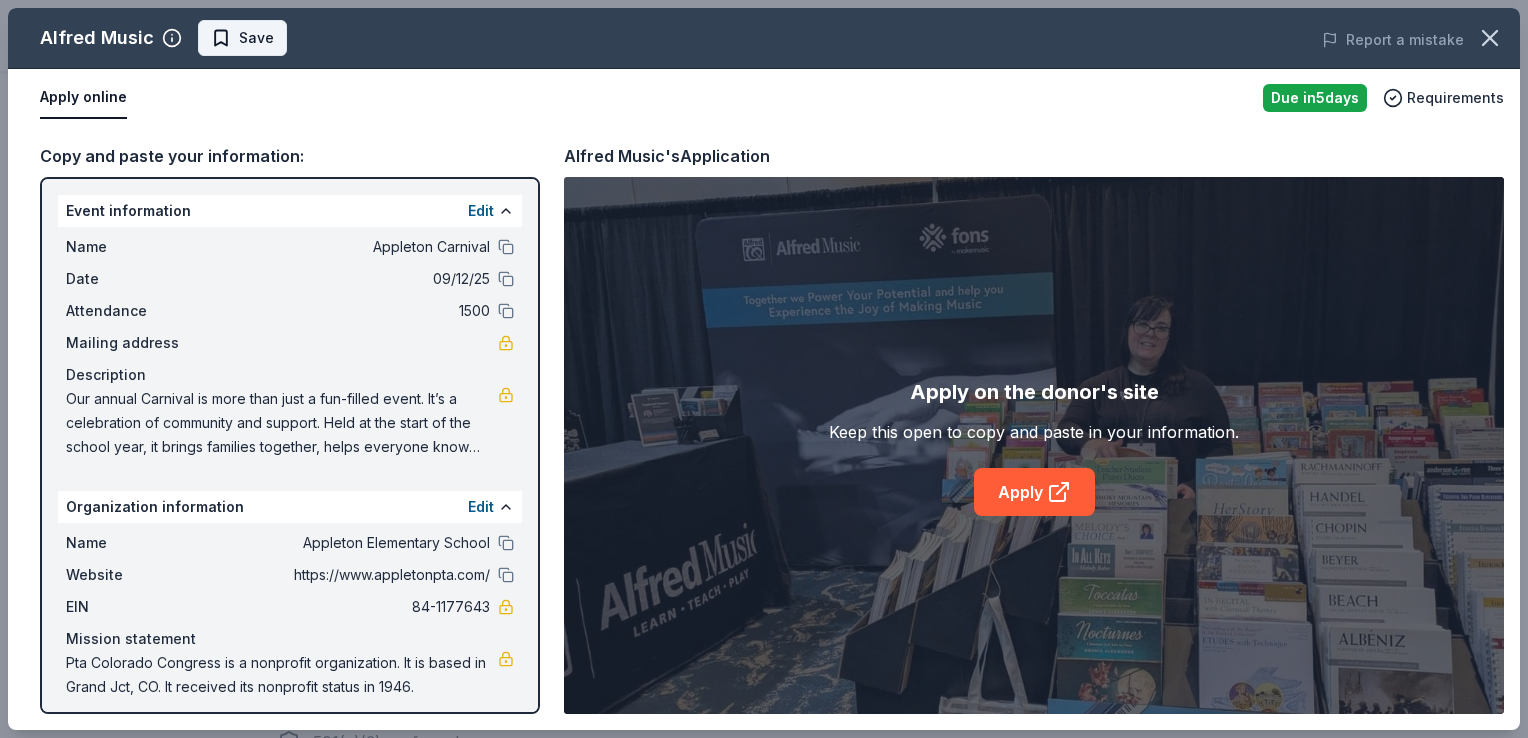 click on "Save" at bounding box center (256, 38) 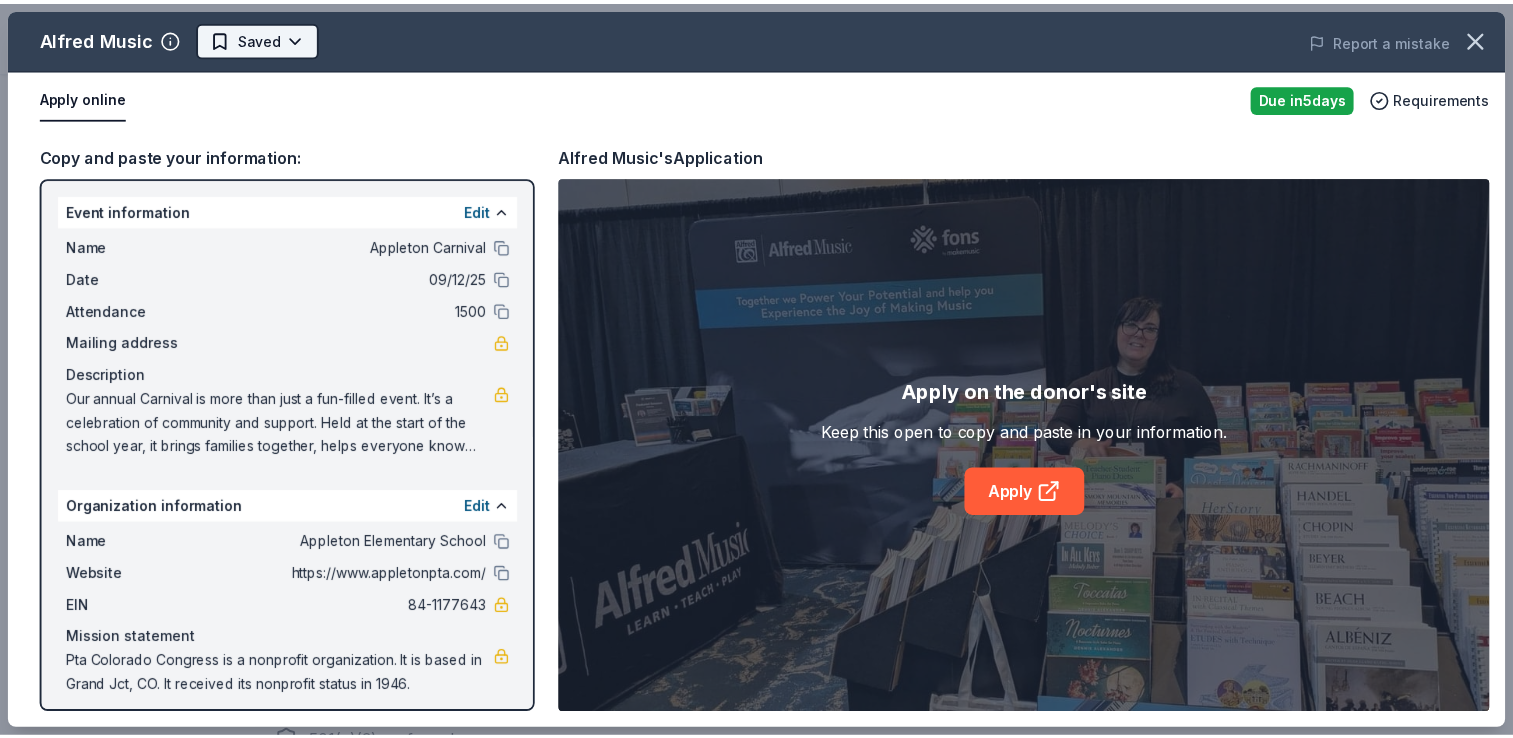 scroll, scrollTop: 0, scrollLeft: 0, axis: both 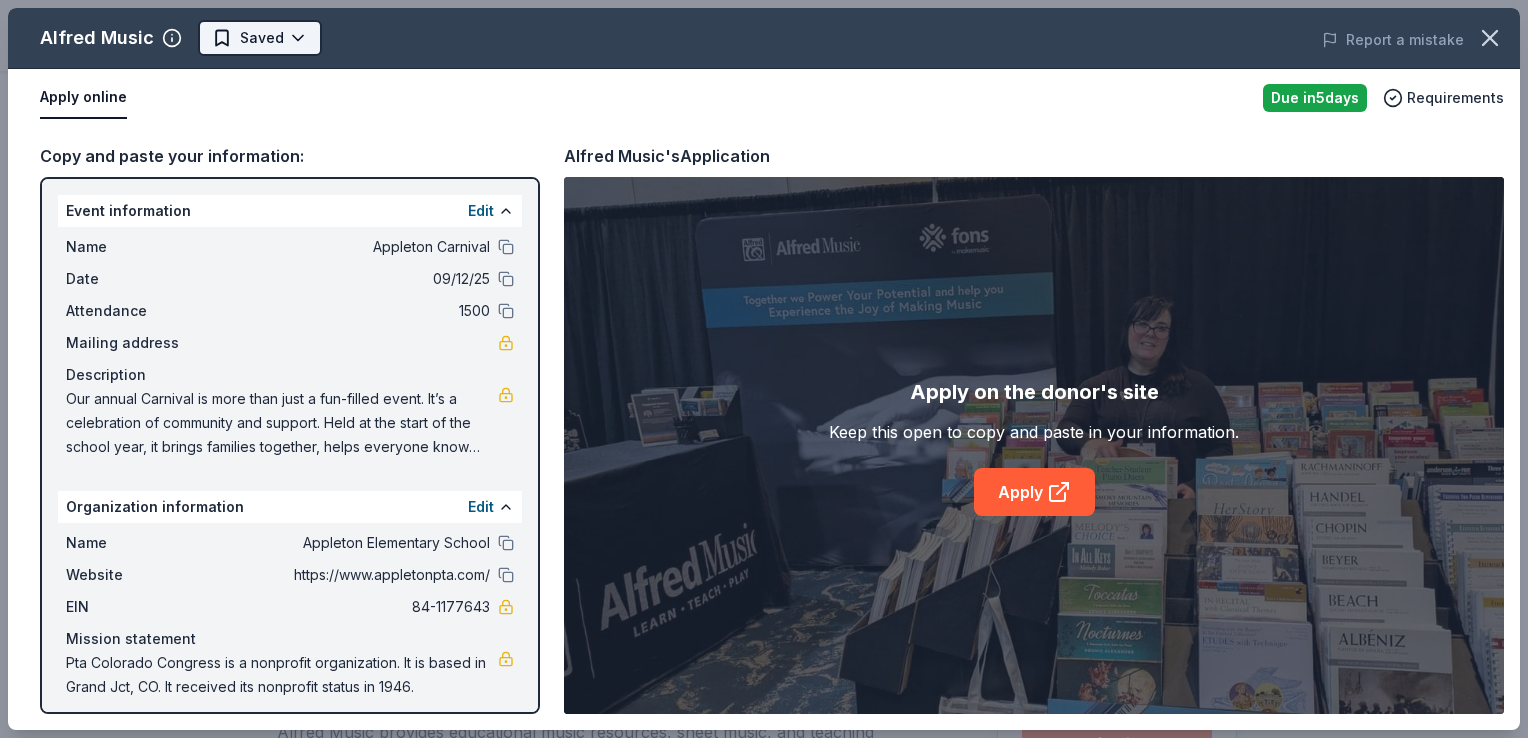 click on "Appleton Carnival Earn Rewards Due in 5 days Share Alfred Music New Share Donating in all [STATE] Alfred Music provides educational music resources, sheet music, and teaching materials for students, teachers, and schools across a wide range of instruments and styles. What they donate Educational music materials Auction & raffle Who they donate to Preferred Supports nonprofit organizations, music education programs affected by natural disasters, and professional development events for music educators Art & Culture Disaster Relief Education 501(c)(3) preferred Upgrade to Pro to view approval rates and average donation values Due in 5 days Apply Saved Updated 26 days ago Report a mistake New Be the first to review this company! Leave a review Similar donors 3 applies last week 5 days left Online app Urban Air Adventure Park 4.8 Admission ticket(s) Local 5 days left Online app Fry The Coop New Food, gift cards Local Deadline passed Bartolotta Restaurants New Food, gift certificates Local 5 days left" at bounding box center [764, 369] 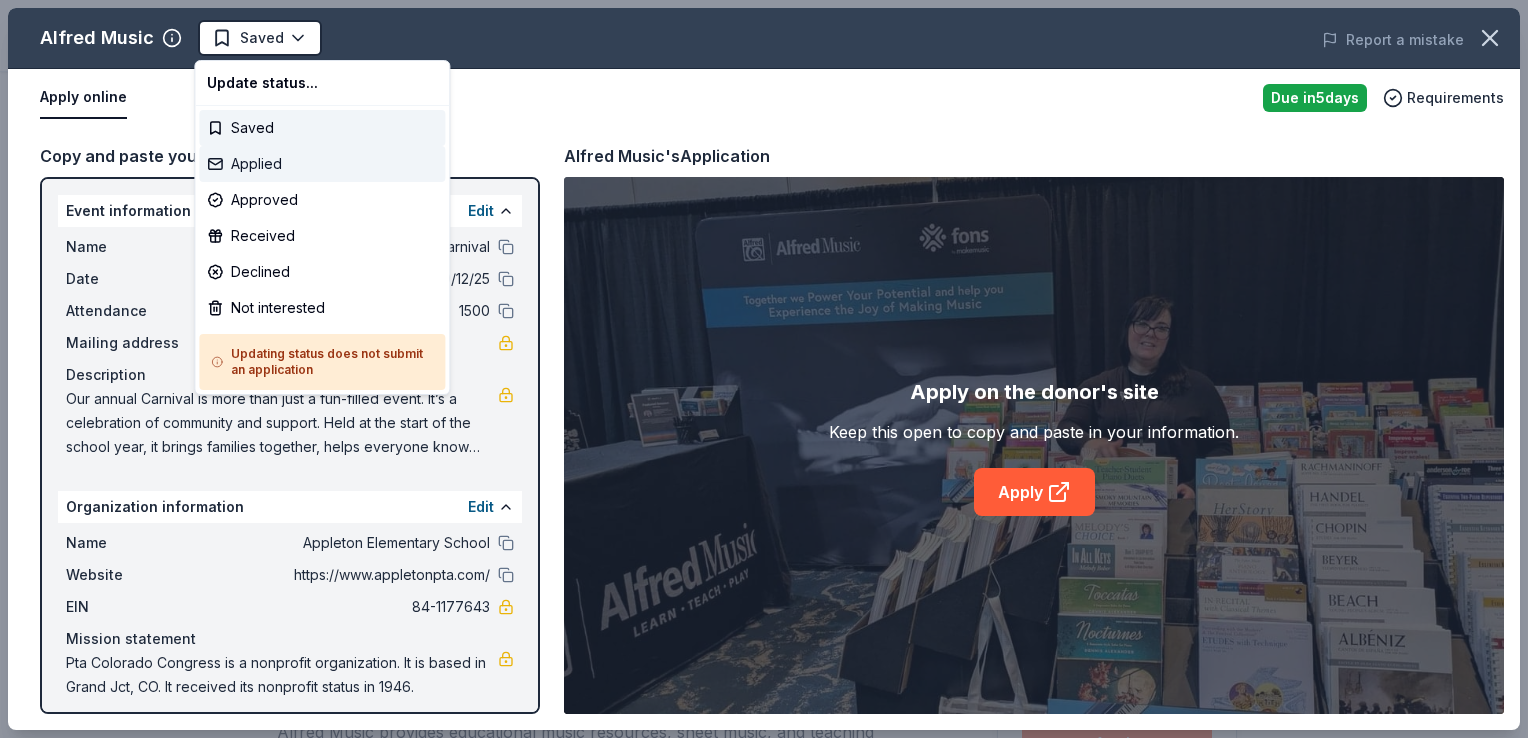 click on "Applied" at bounding box center (322, 164) 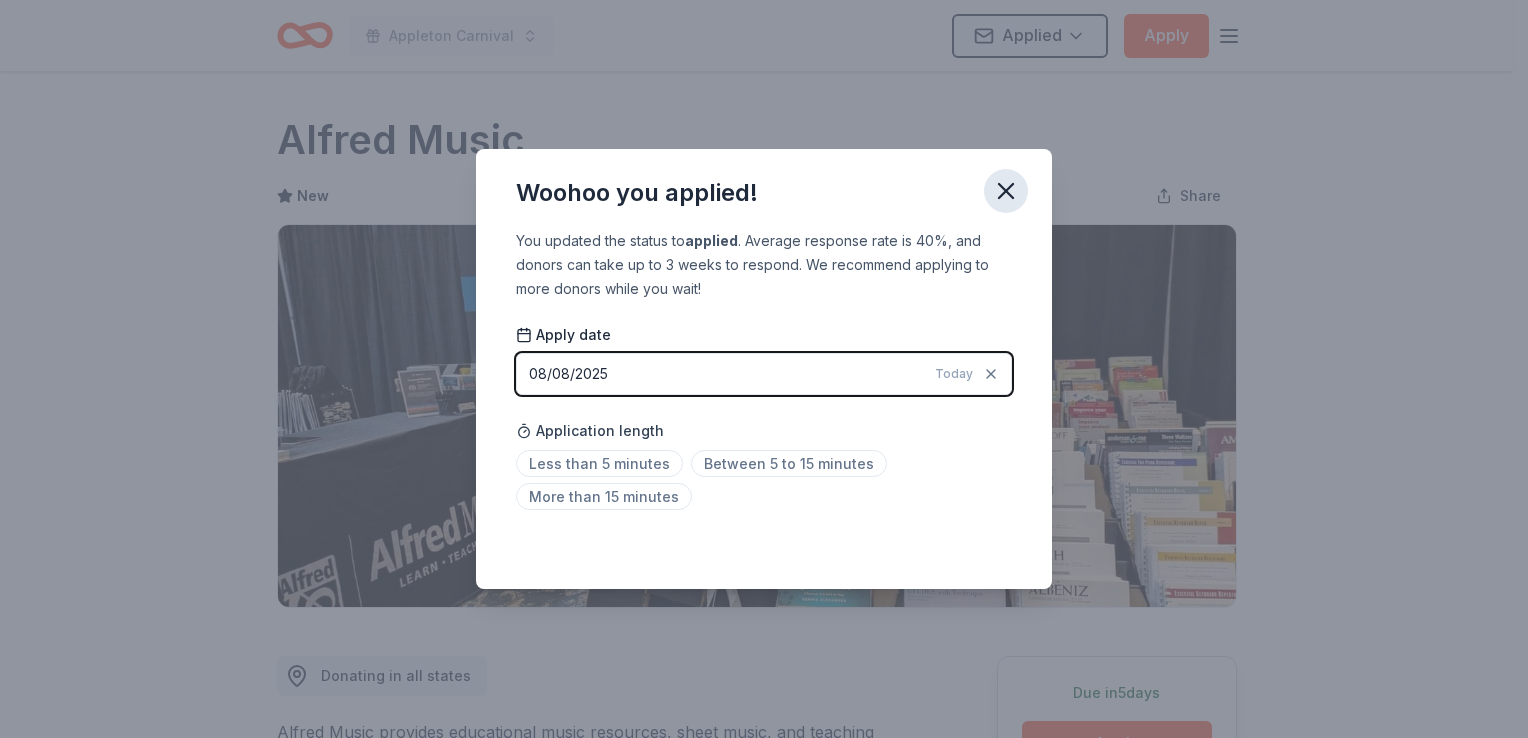 click 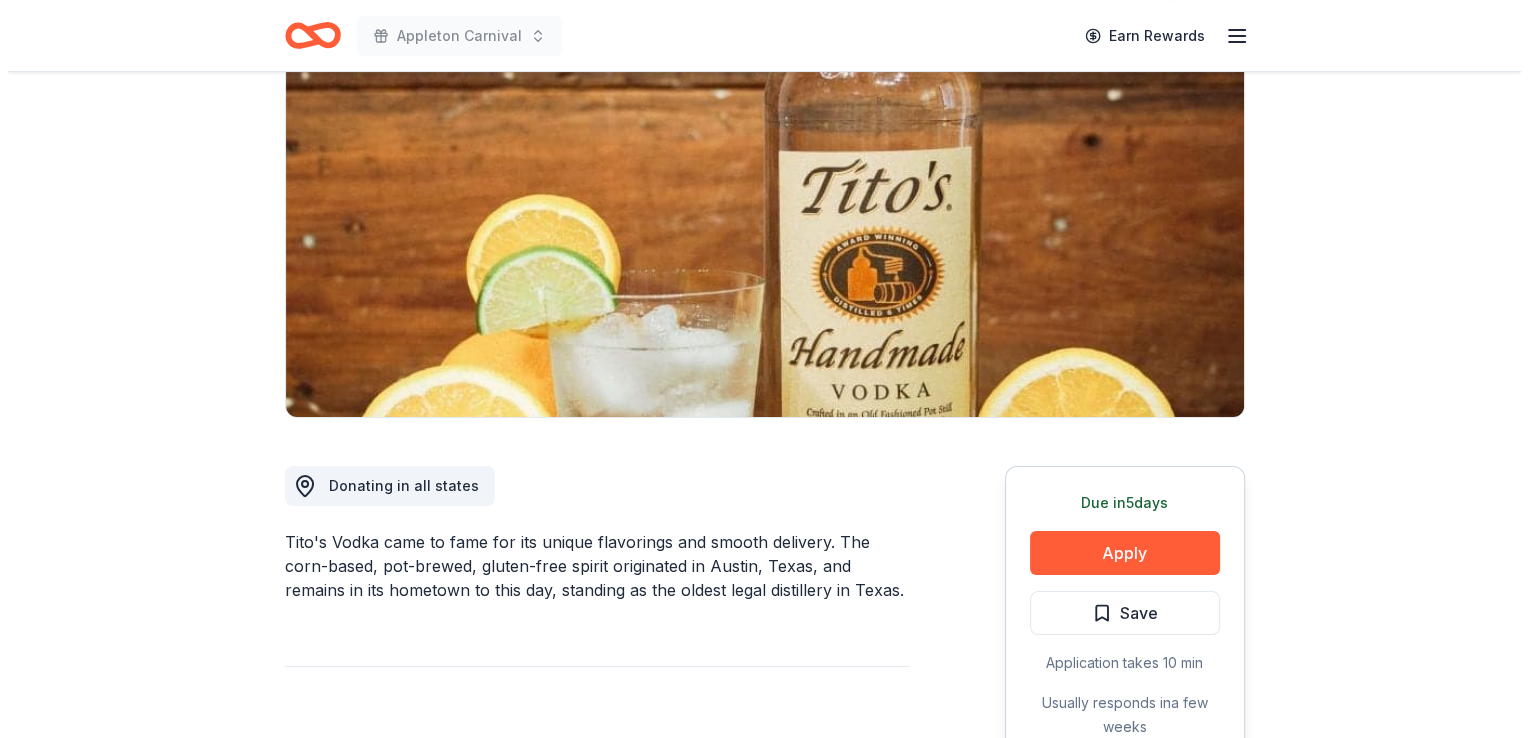 scroll, scrollTop: 228, scrollLeft: 0, axis: vertical 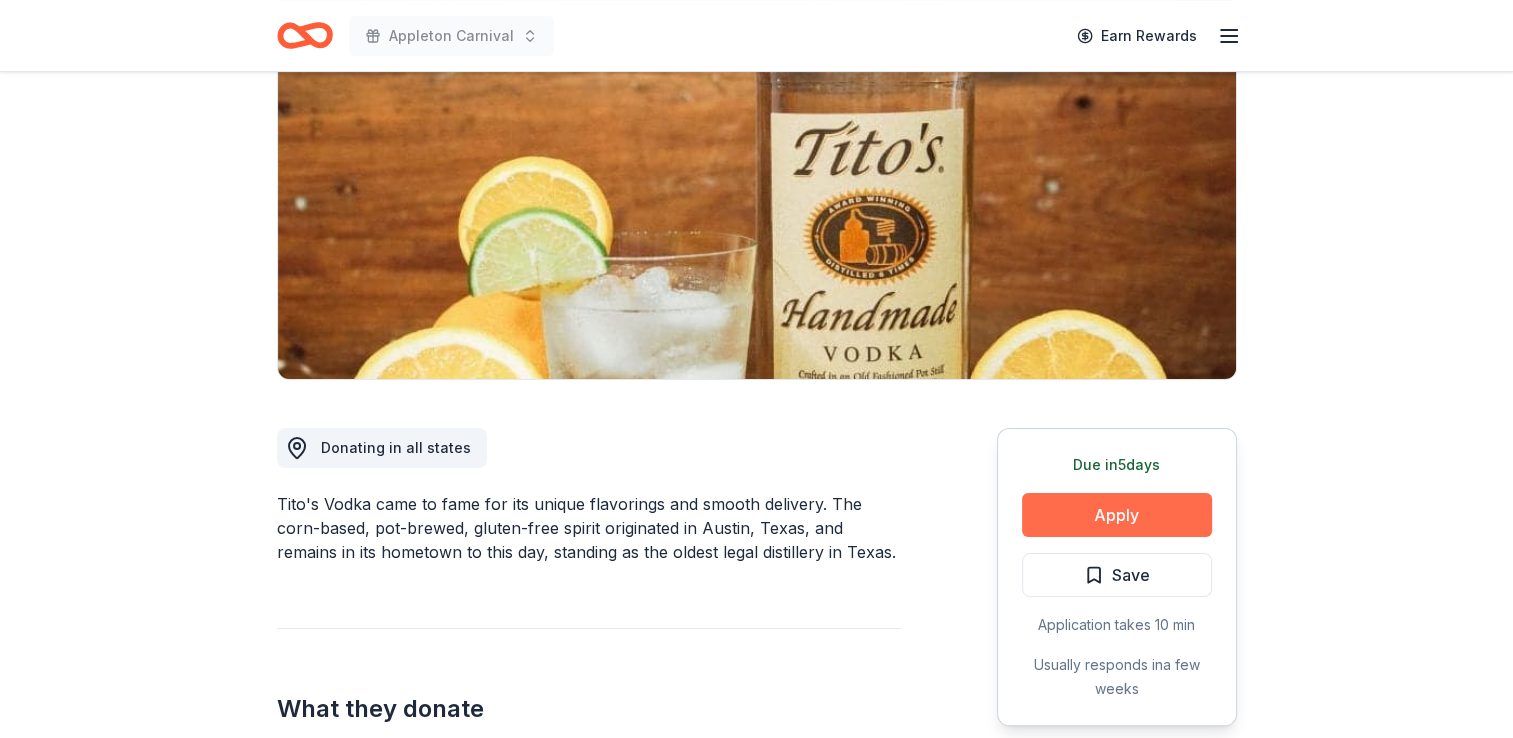 click on "Apply" at bounding box center [1117, 515] 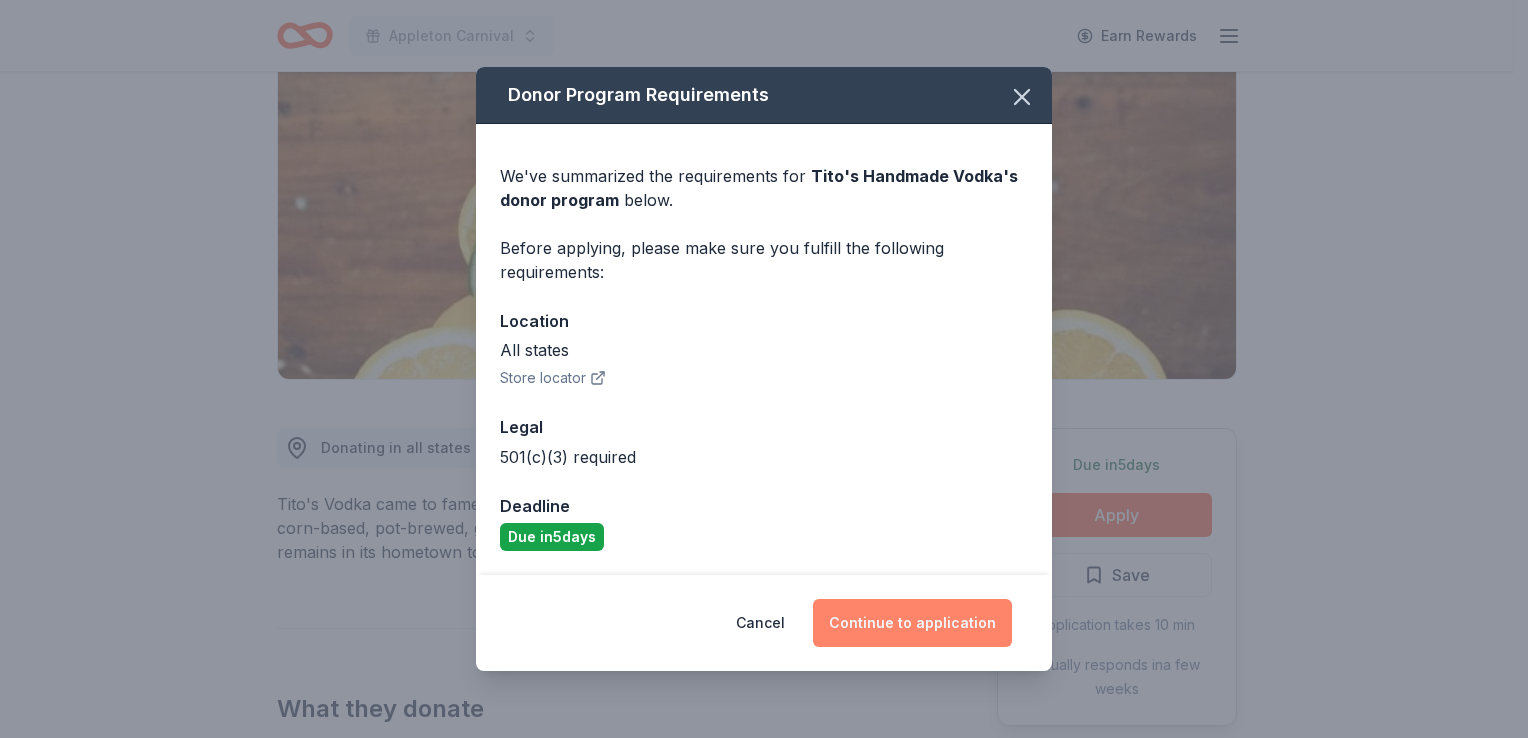 click on "Continue to application" at bounding box center (912, 623) 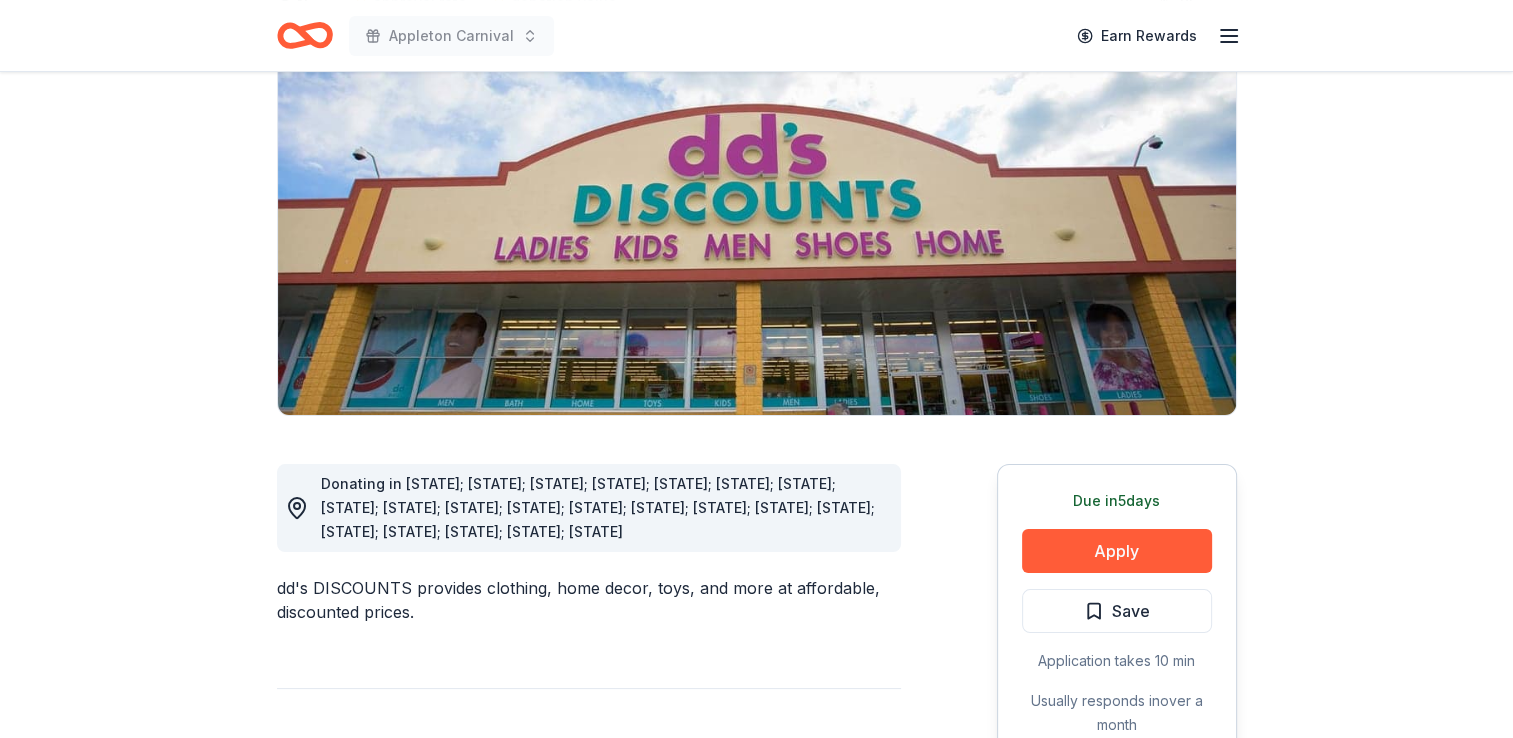 scroll, scrollTop: 192, scrollLeft: 0, axis: vertical 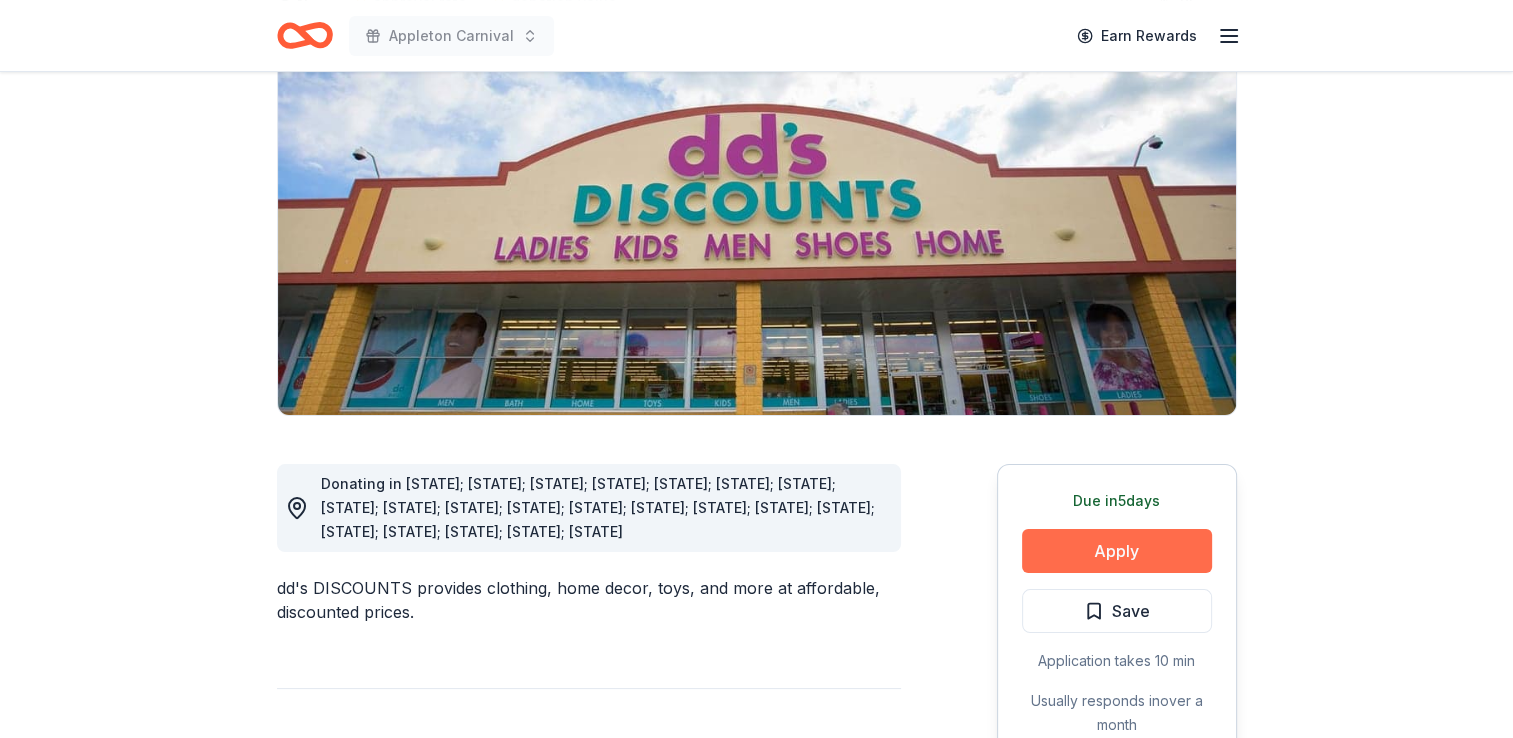 click on "Apply" at bounding box center (1117, 551) 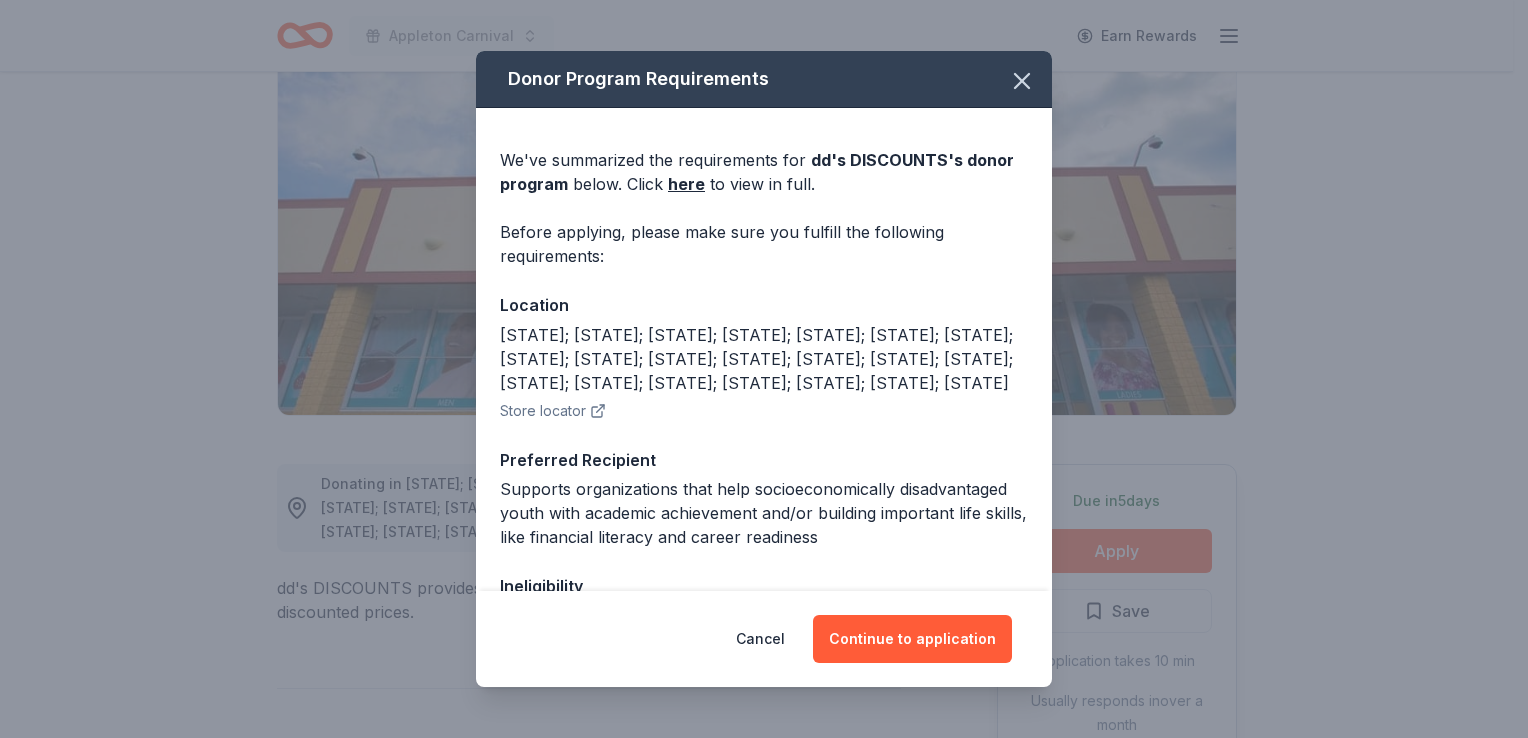 click 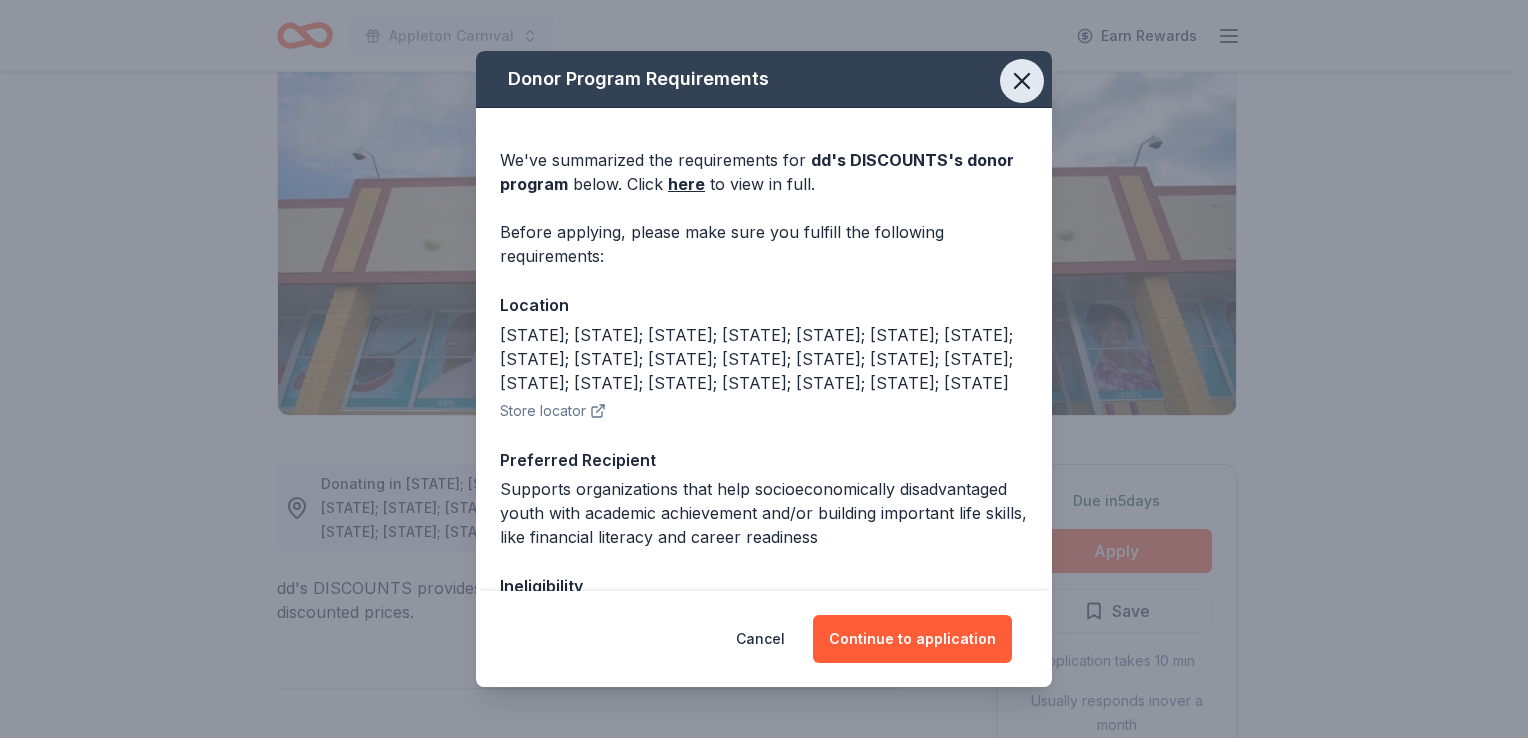 click 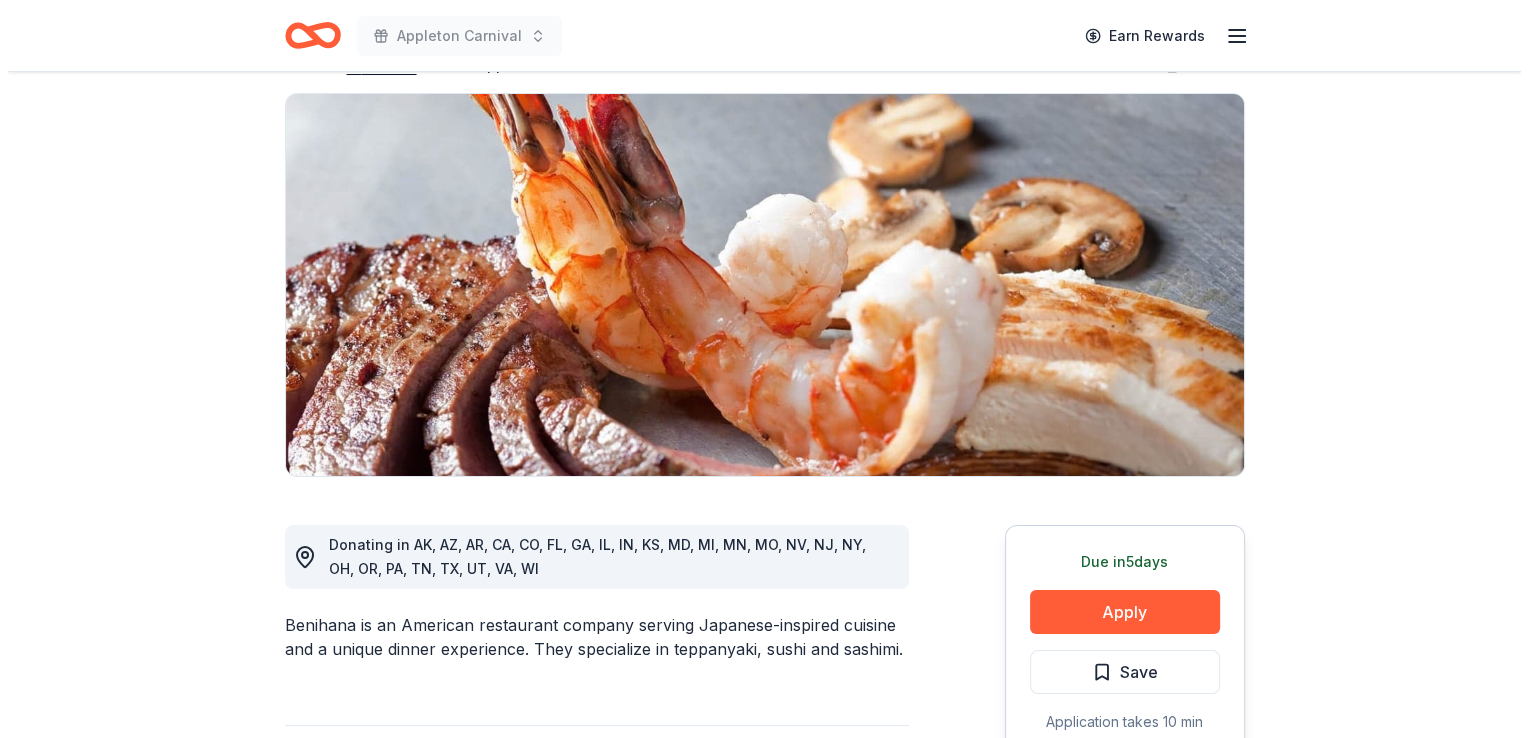scroll, scrollTop: 132, scrollLeft: 0, axis: vertical 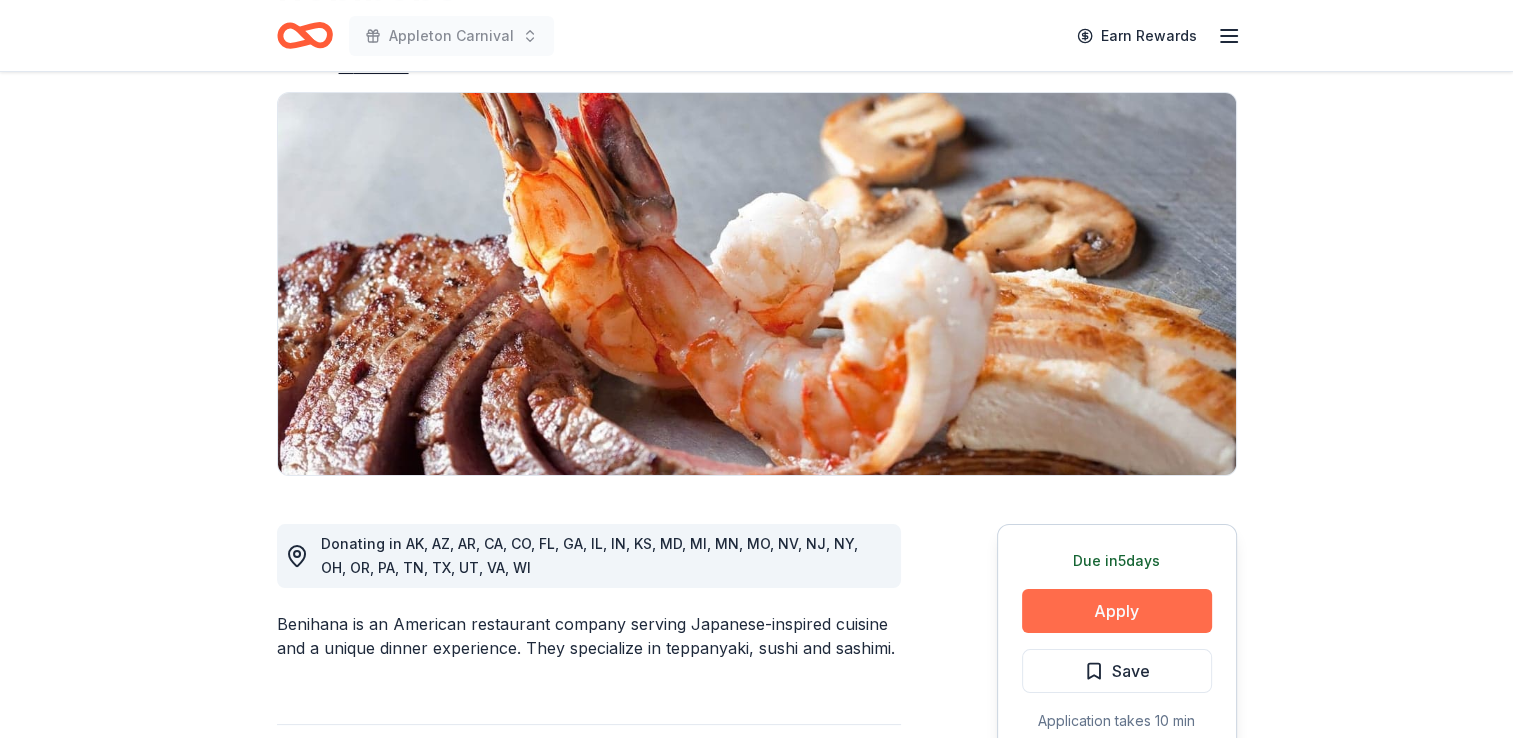 click on "Apply" at bounding box center (1117, 611) 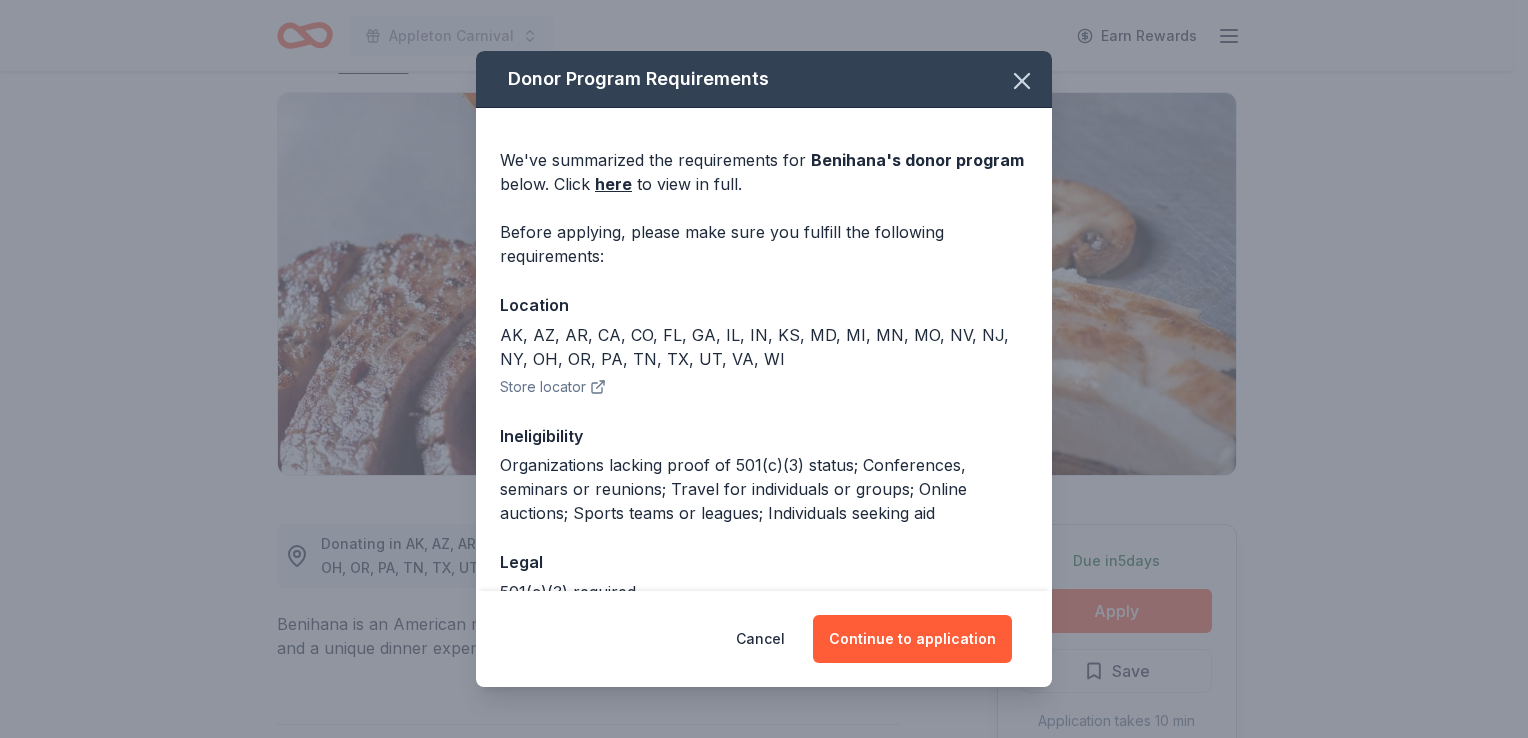 click 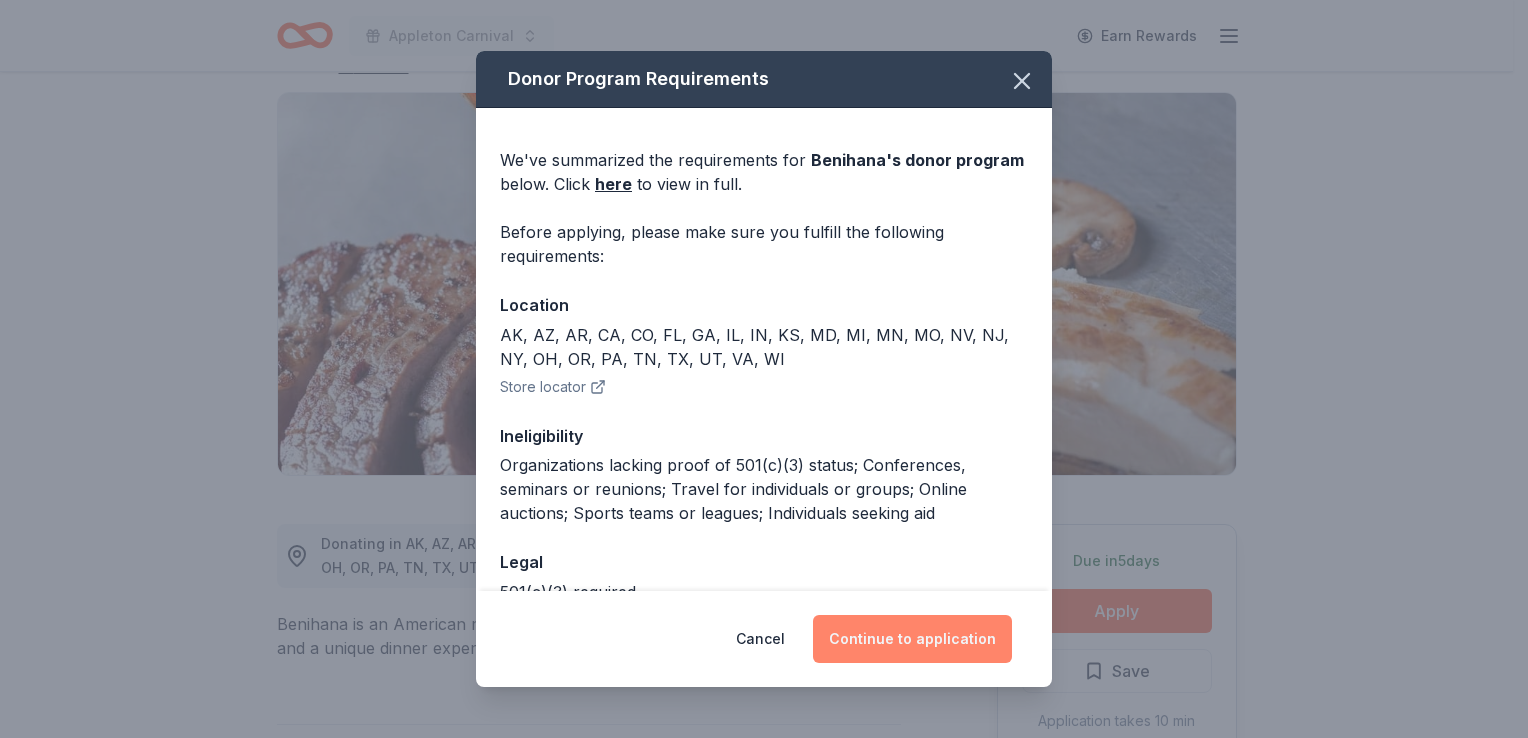 click on "Continue to application" at bounding box center [912, 639] 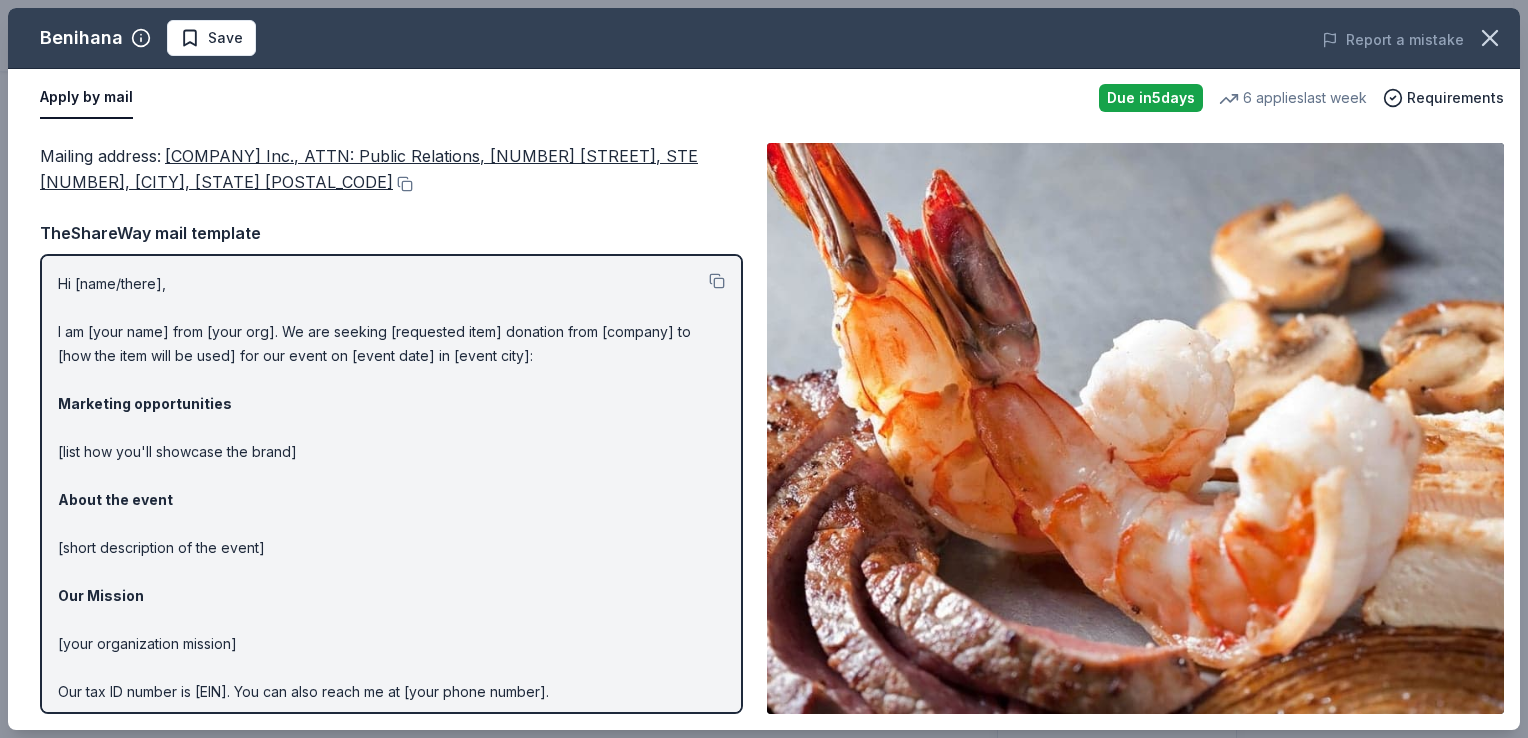 click at bounding box center [1135, 428] 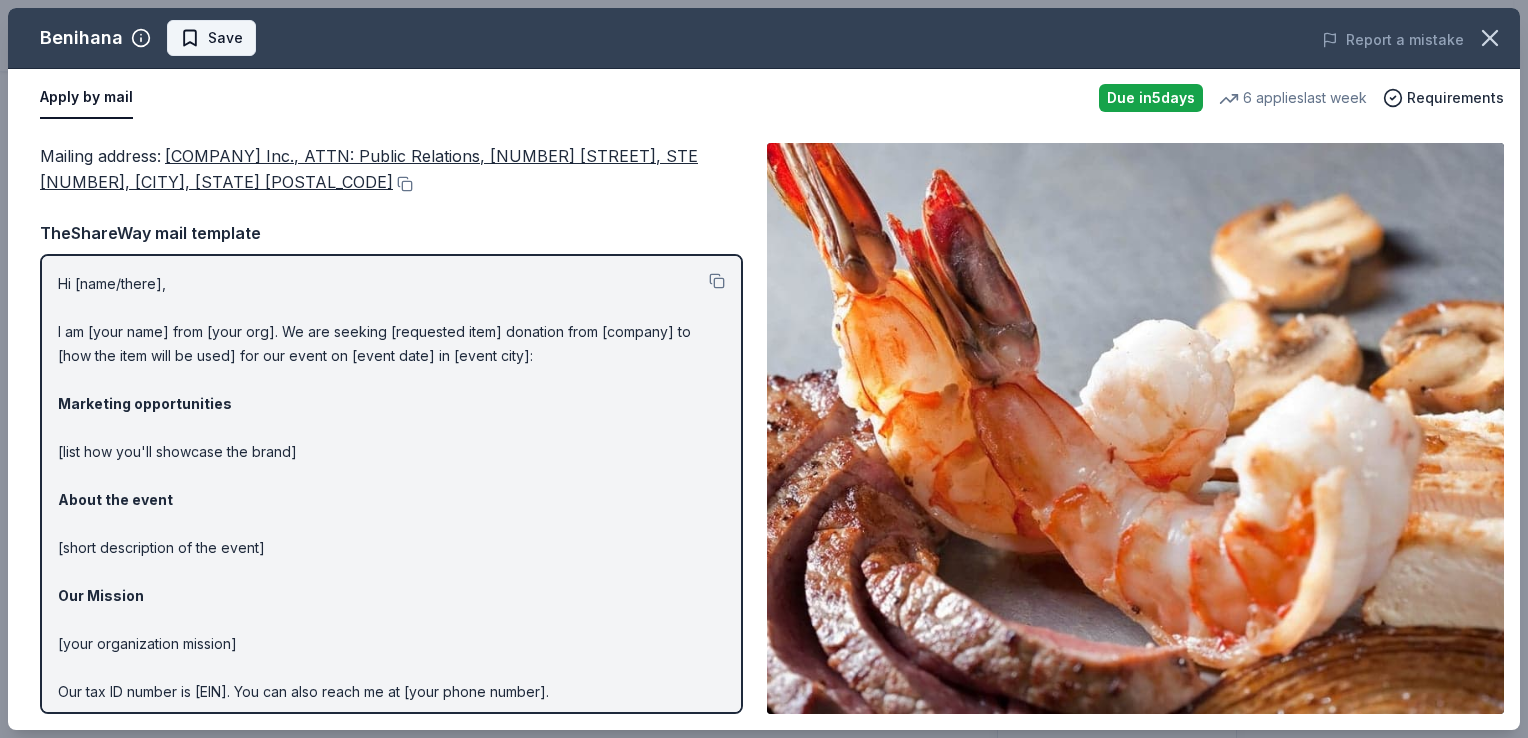 click on "Save" at bounding box center (225, 38) 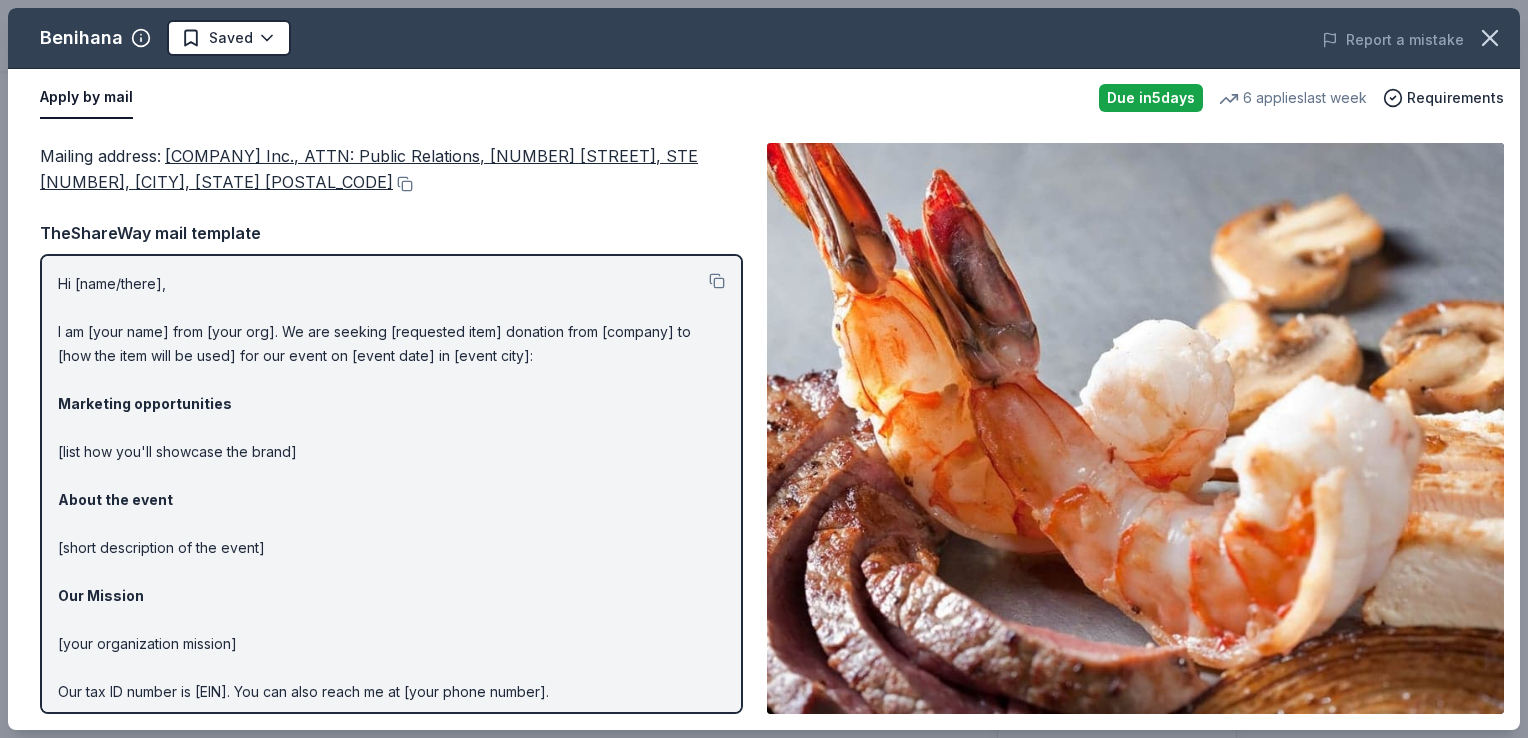 click on "Appleton Carnival  Earn Rewards Due in  5  days Share Benihana 4.8 • 12  reviews 6   applies  last week approval rate Share Donating in AK, AZ, AR, CA, CO, FL, GA, IL, IN, KS, MD, MI, MN, MO, NV, NJ, NY, OH, OR, PA, TN, TX, UT, VA, WI Benihana is an American restaurant company serving Japanese-inspired cuisine and a unique dinner experience. They specialize in teppanyaki, sushi and sashimi. What they donate Gift certificate(s) Auction & raffle Donation is small & easy to send to guests Who they donate to  Preferred 501(c)(3) required  Ineligible Organizations lacking proof of 501(c)(3) status; Conferences, seminars or reunions; Travel for individuals or groups; Online auctions; Sports teams or leagues; Individuals seeking aid Individuals For profit Sports Teams Lobbying & advocacy approval rate 20 % approved 30 % declined 50 % no response Upgrade to Pro to view approval rates and average donation values Due in  5  days Apply Saved Application takes 10 min Usually responds in  over a month Updated   ago 4.8" at bounding box center (764, 237) 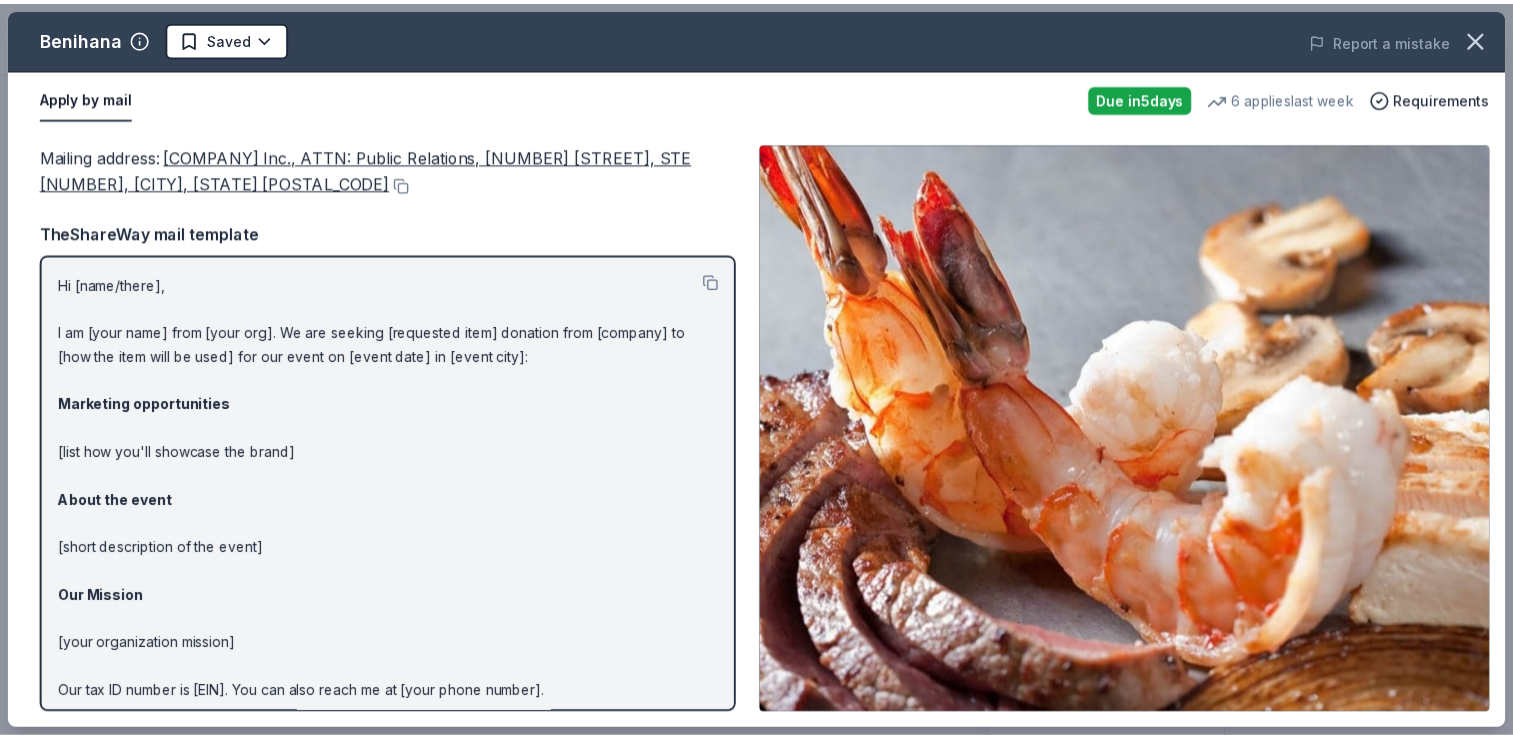 scroll, scrollTop: 0, scrollLeft: 0, axis: both 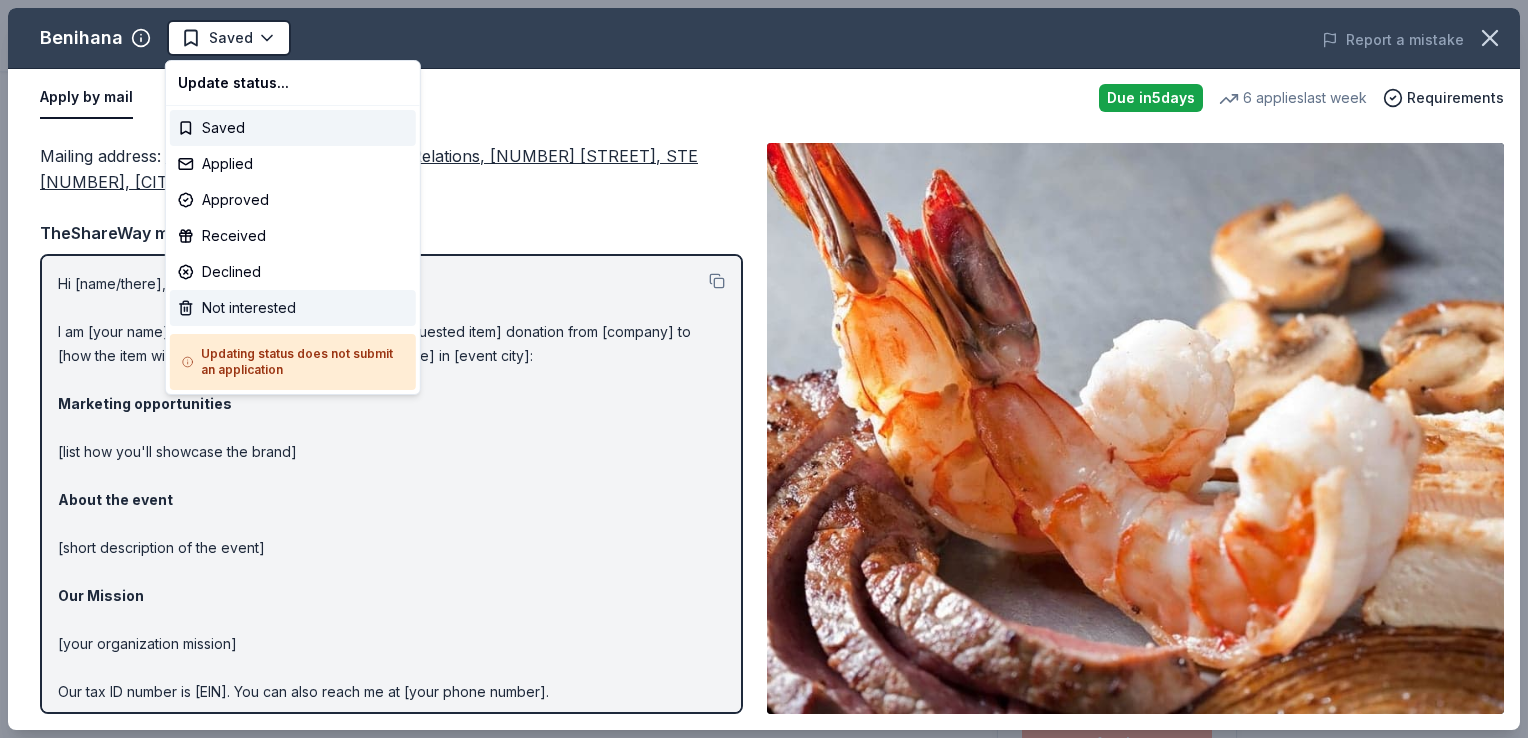 click on "Not interested" at bounding box center [293, 308] 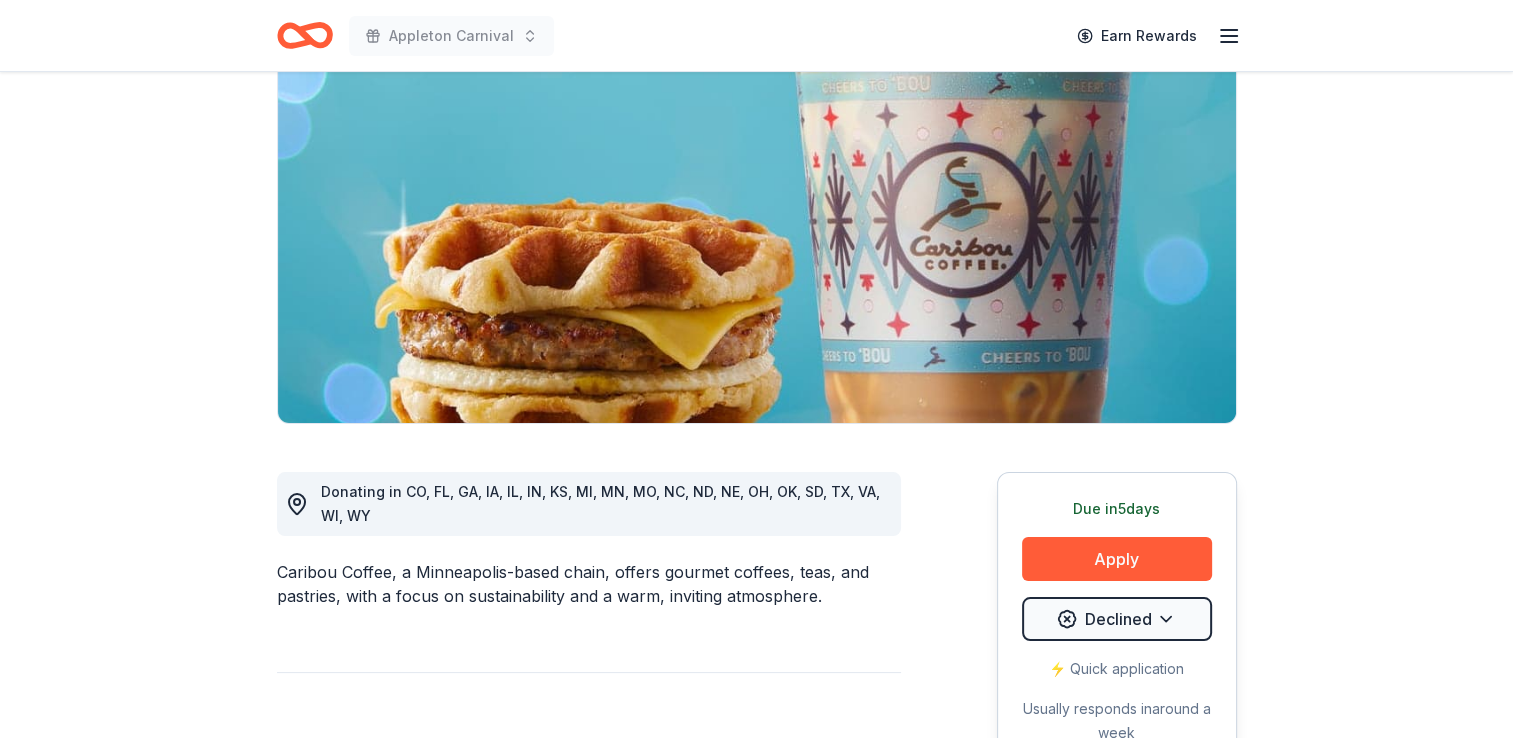 scroll, scrollTop: 187, scrollLeft: 0, axis: vertical 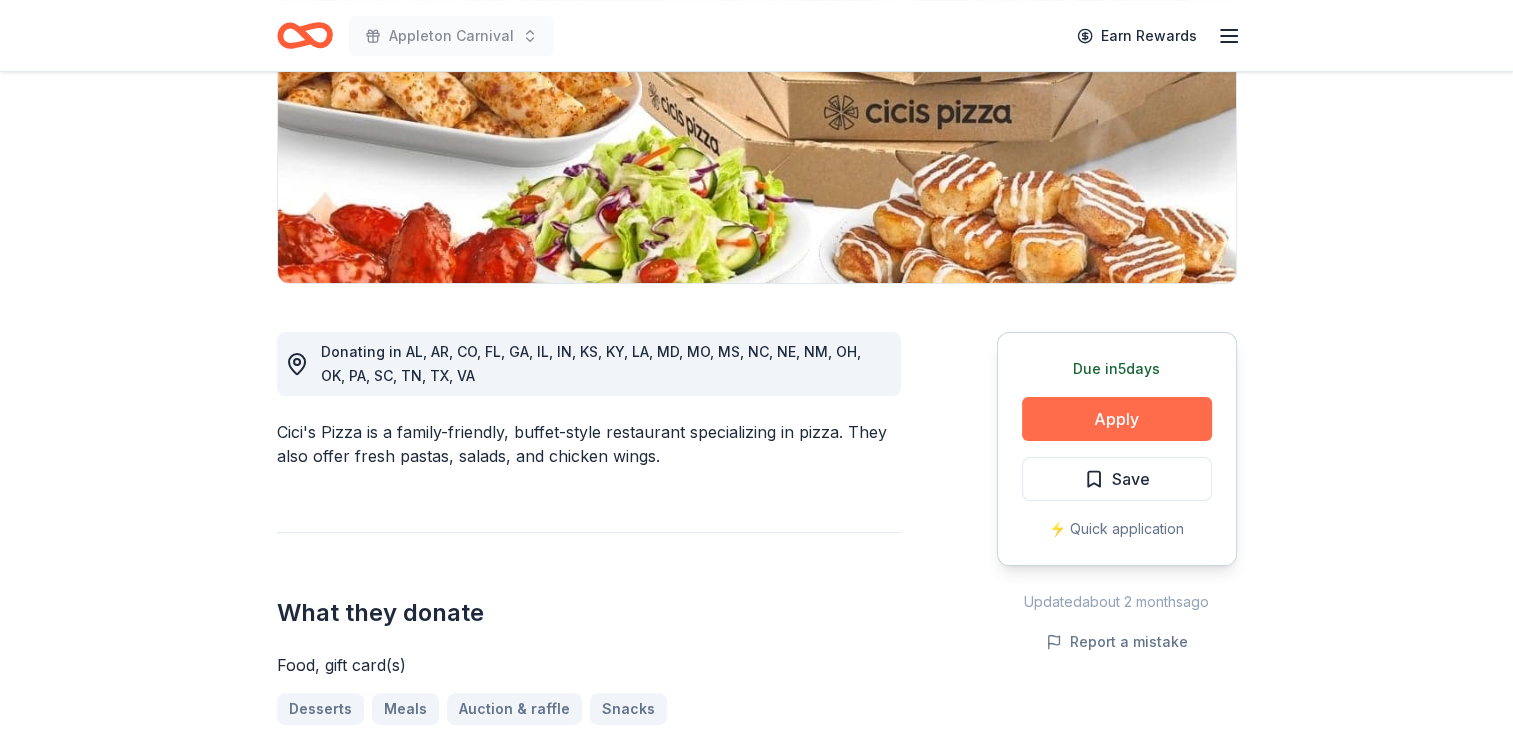 click on "Apply" at bounding box center [1117, 419] 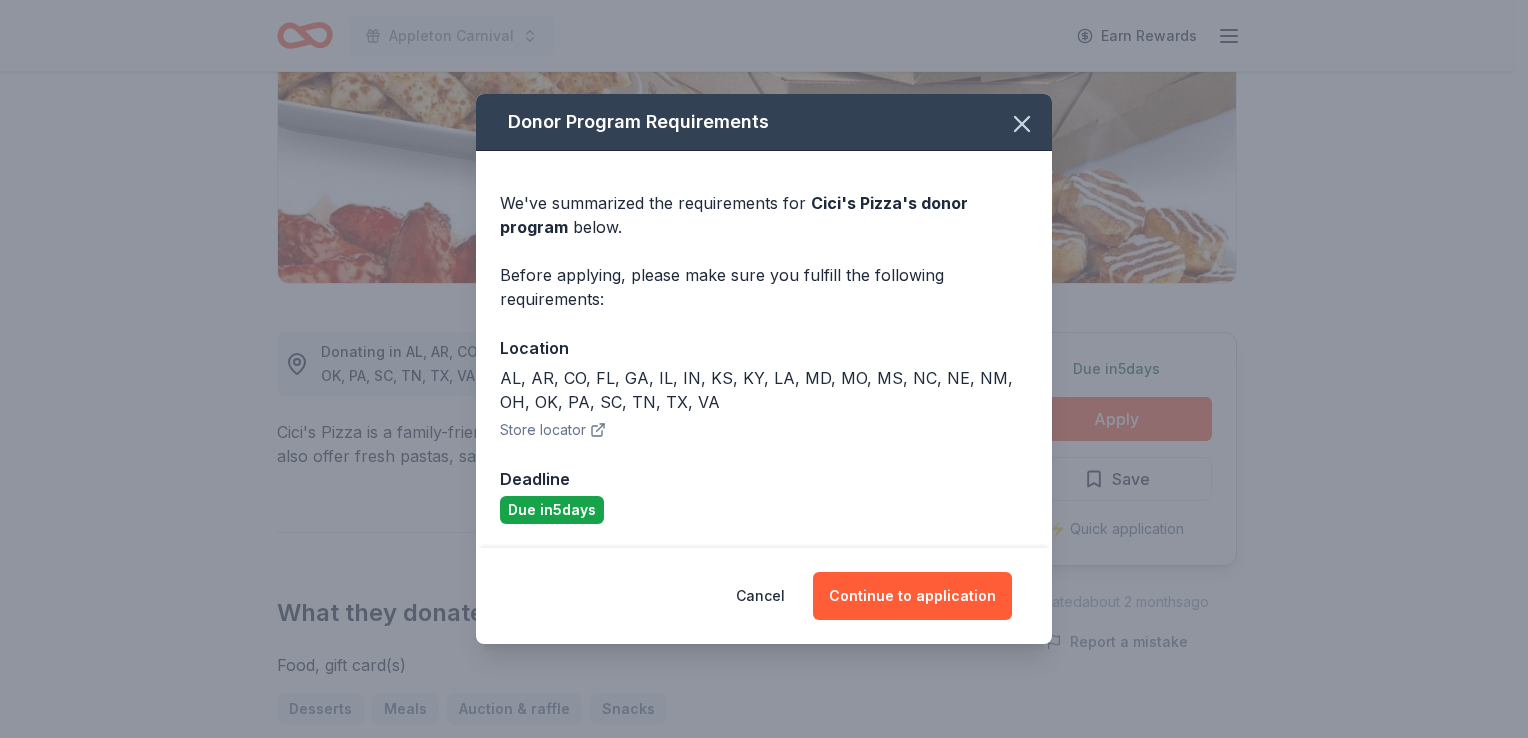 click 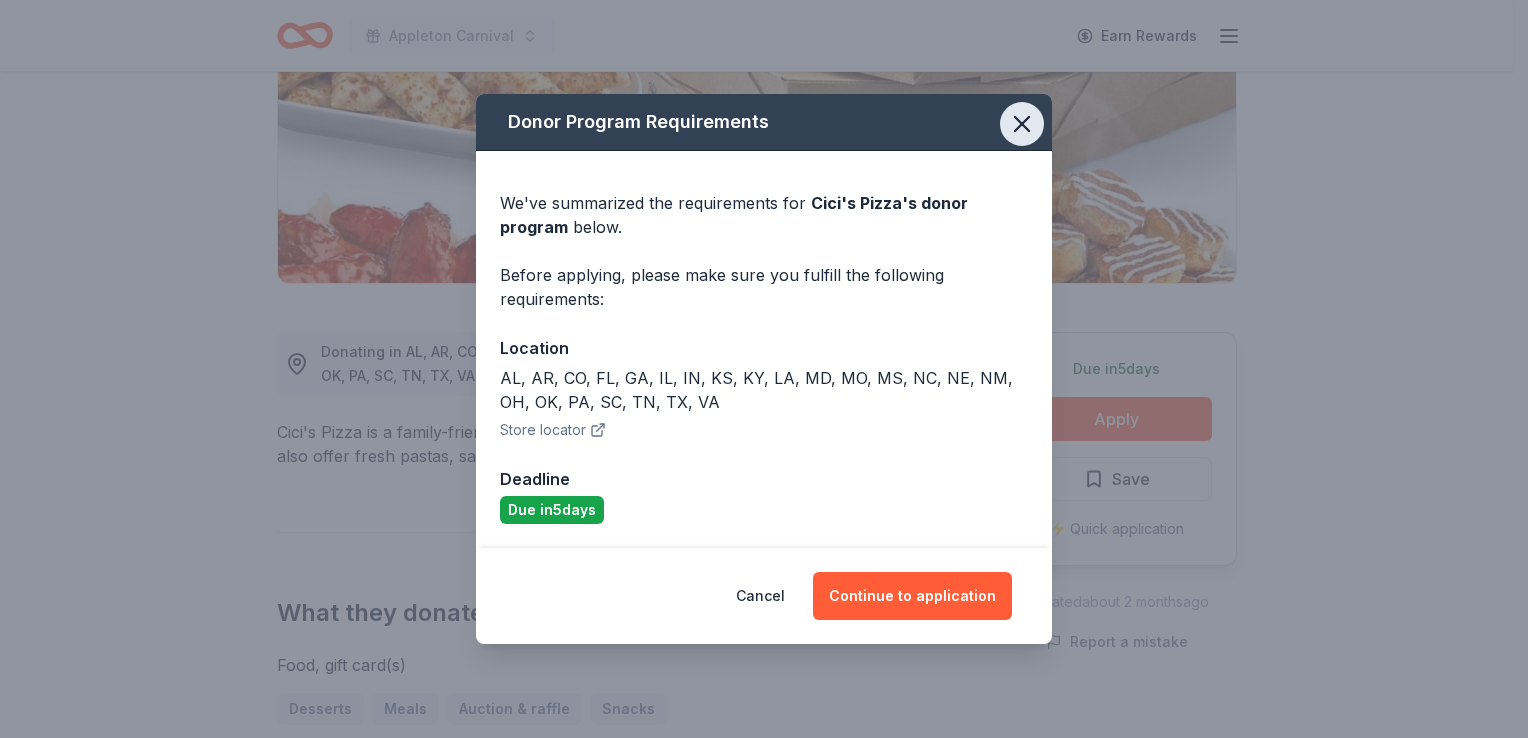 click 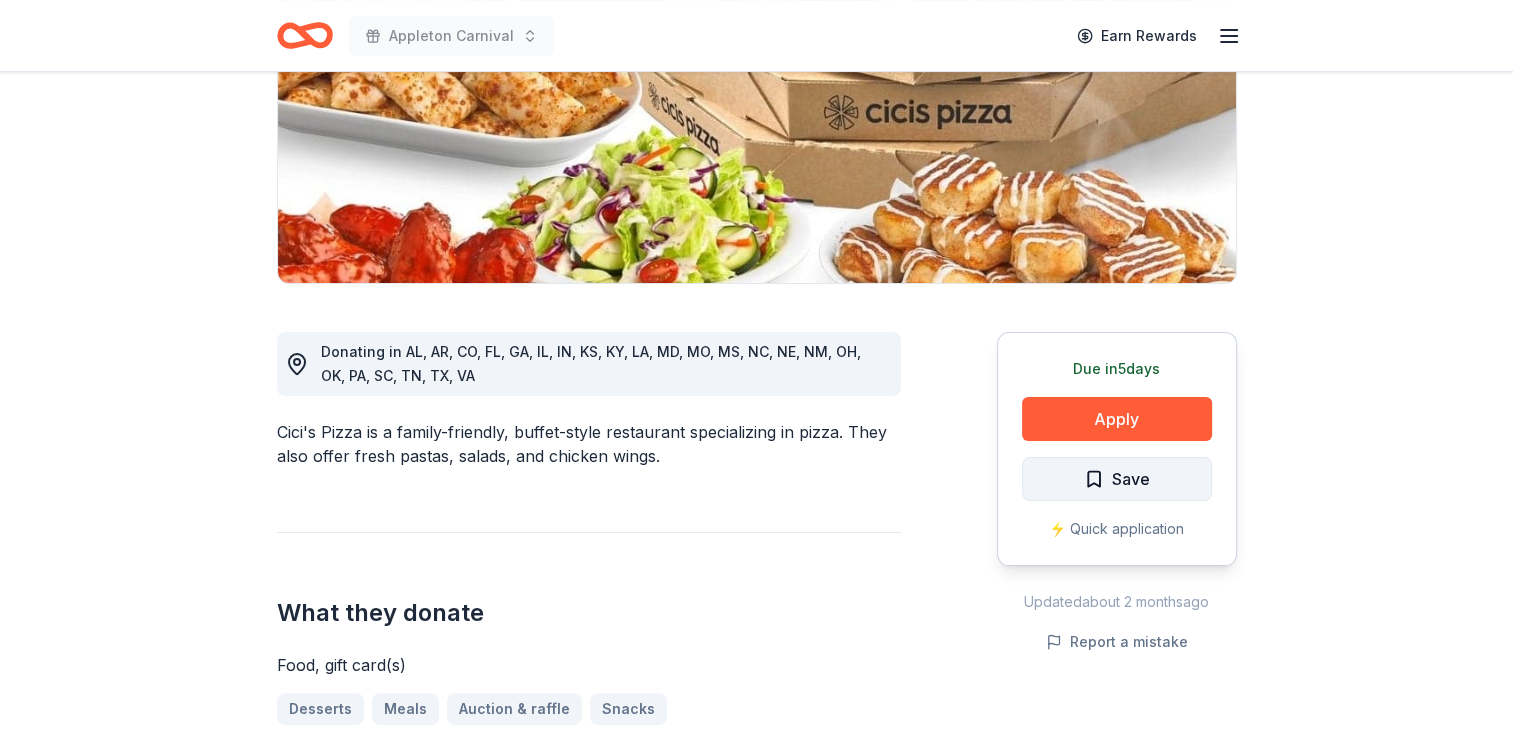 click on "Save" at bounding box center (1117, 479) 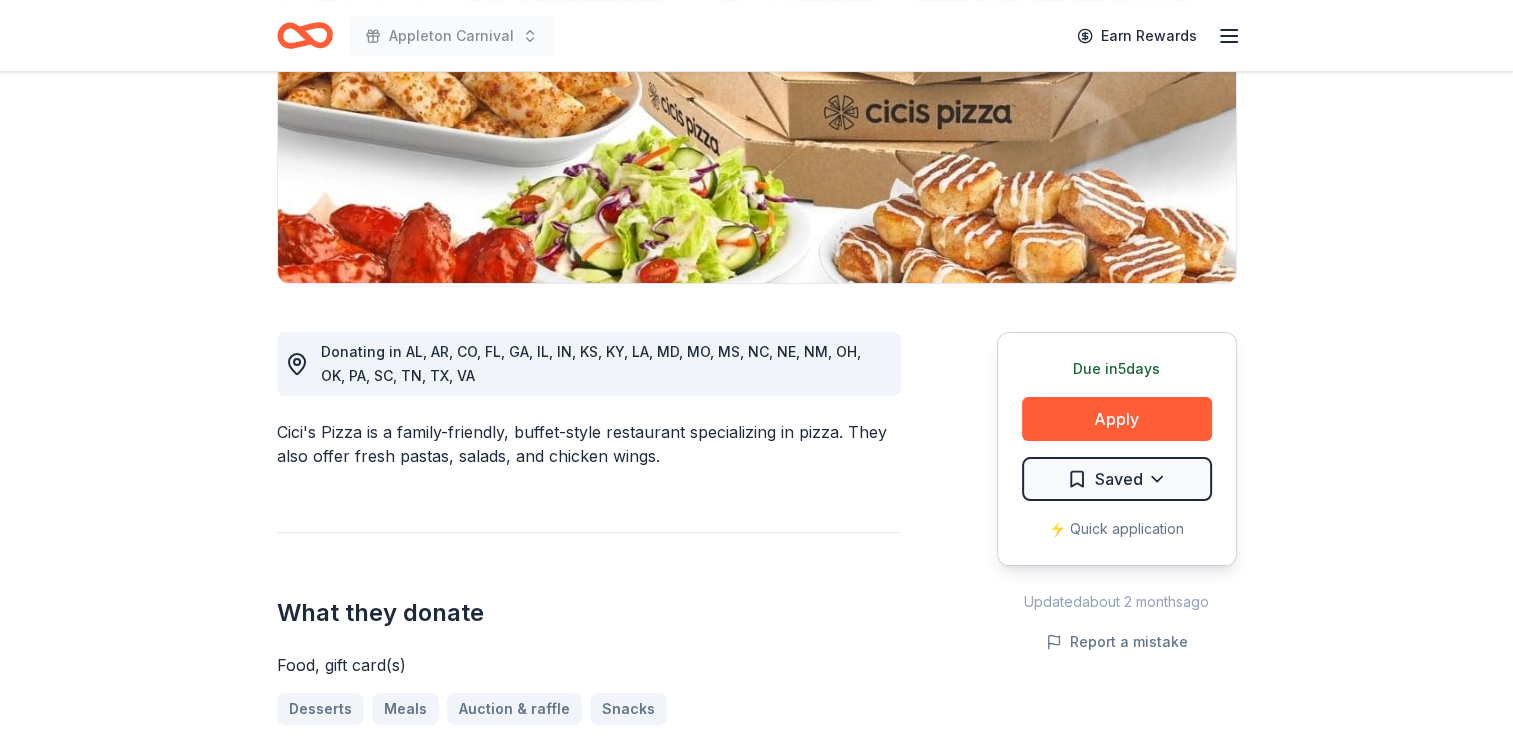click on "Appleton Carnival  Earn Rewards Due in  5  days Share Cici's Pizza New 1   apply  last week approval rate donation value Share Donating in [STATE], [STATE], [STATE], [STATE], [STATE], [STATE], [STATE], [STATE], [STATE], [STATE], [STATE], [STATE], [STATE], [STATE], [STATE], [STATE], [STATE], [STATE], [STATE], [STATE], [STATE], [STATE], [STATE] Cici's Pizza is a family-friendly, buffet-style restaurant specializing in pizza. They also offer fresh pastas, salads, and chicken wings. What they donate Food, gift card(s) Desserts Meals Auction & raffle Snacks Who they donate to Cici's Pizza  hasn ' t listed any preferences or eligibility criteria. Due in  5  days Apply Saved ⚡️ Quick application Updated  about 2 months  ago Report a mistake approval rate 20 % approved 30 % declined 50 % no response donation value (average) 20% 70% 0% 10% $xx - $xx $xx - $xx $xx - $xx $xx - $xx Upgrade to Pro to view approval rates and average donation values New Be the first to review this company! Leave a review Similar donors 4   applies  last week Deadline passed KONG Company New Event box, print handouts, pet product(s) 1   apply 14 New" at bounding box center [756, 45] 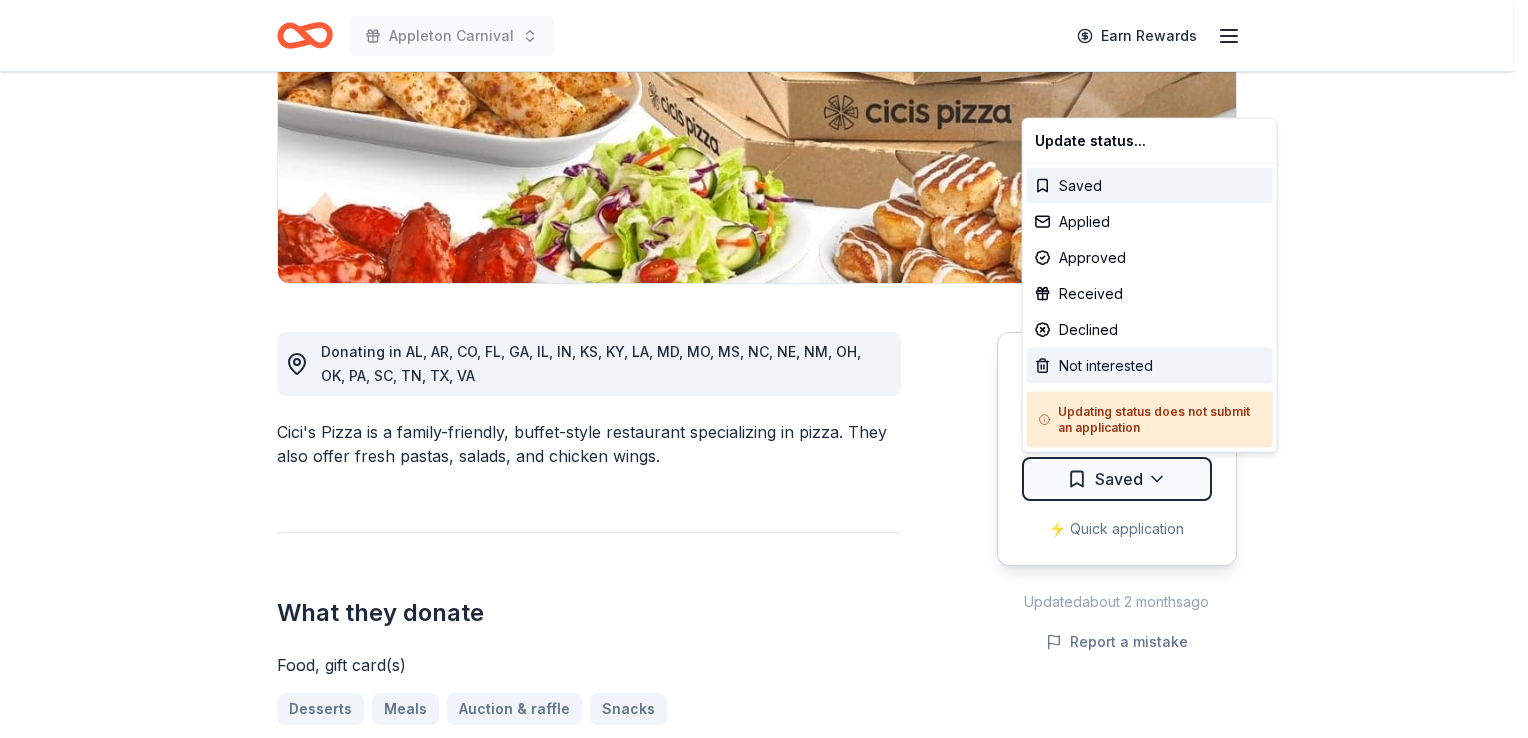 click on "Not interested" at bounding box center (1150, 366) 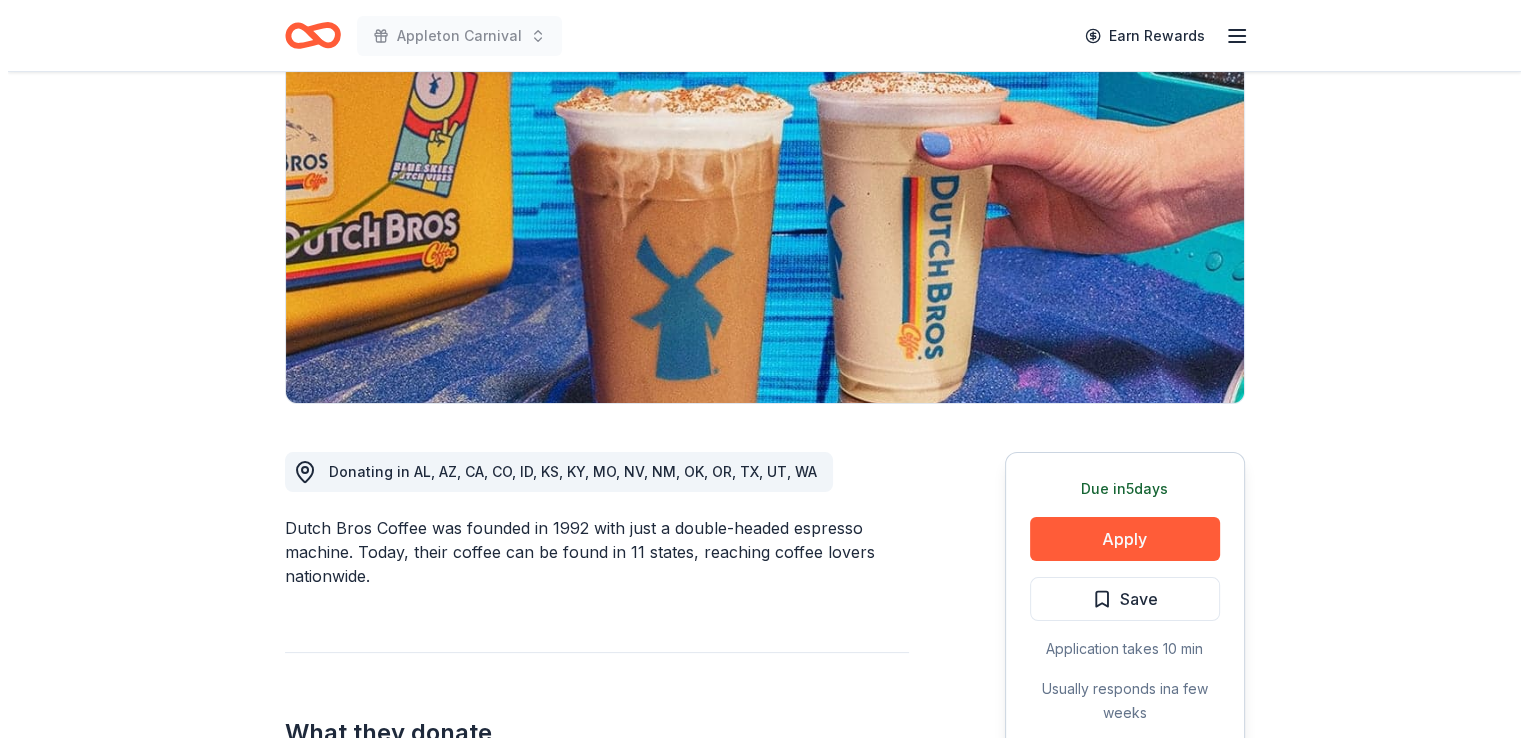 scroll, scrollTop: 212, scrollLeft: 0, axis: vertical 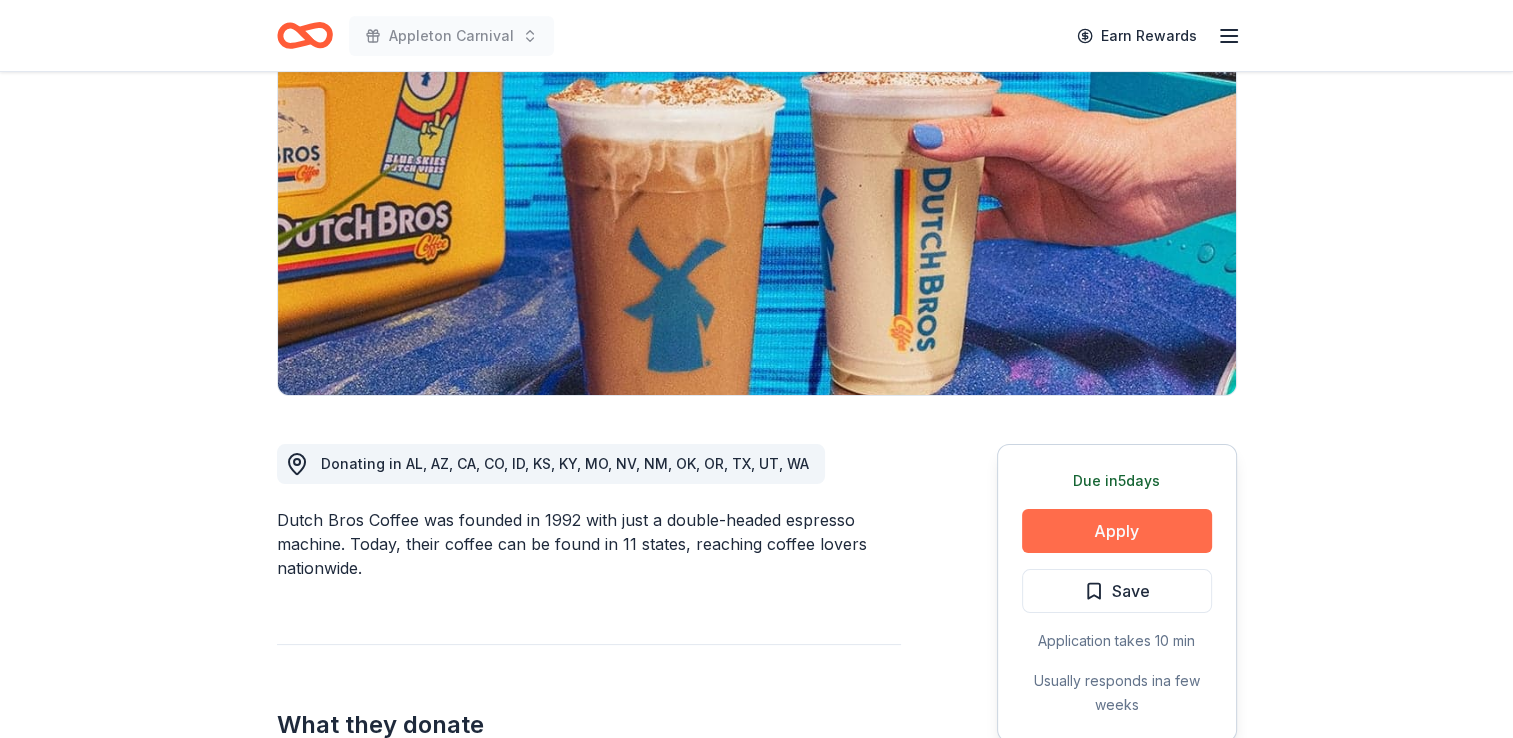 click on "Apply" at bounding box center (1117, 531) 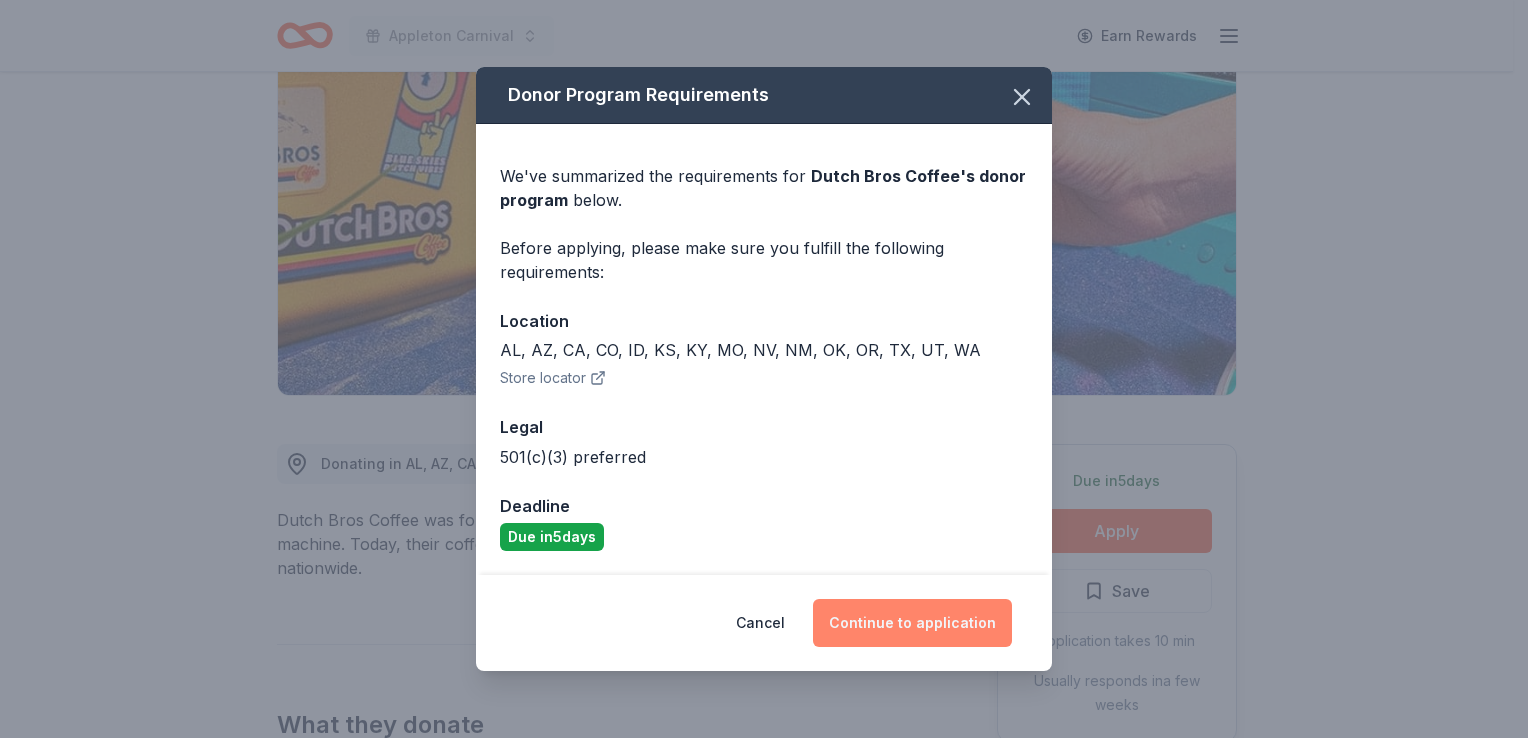 click on "Continue to application" at bounding box center (912, 623) 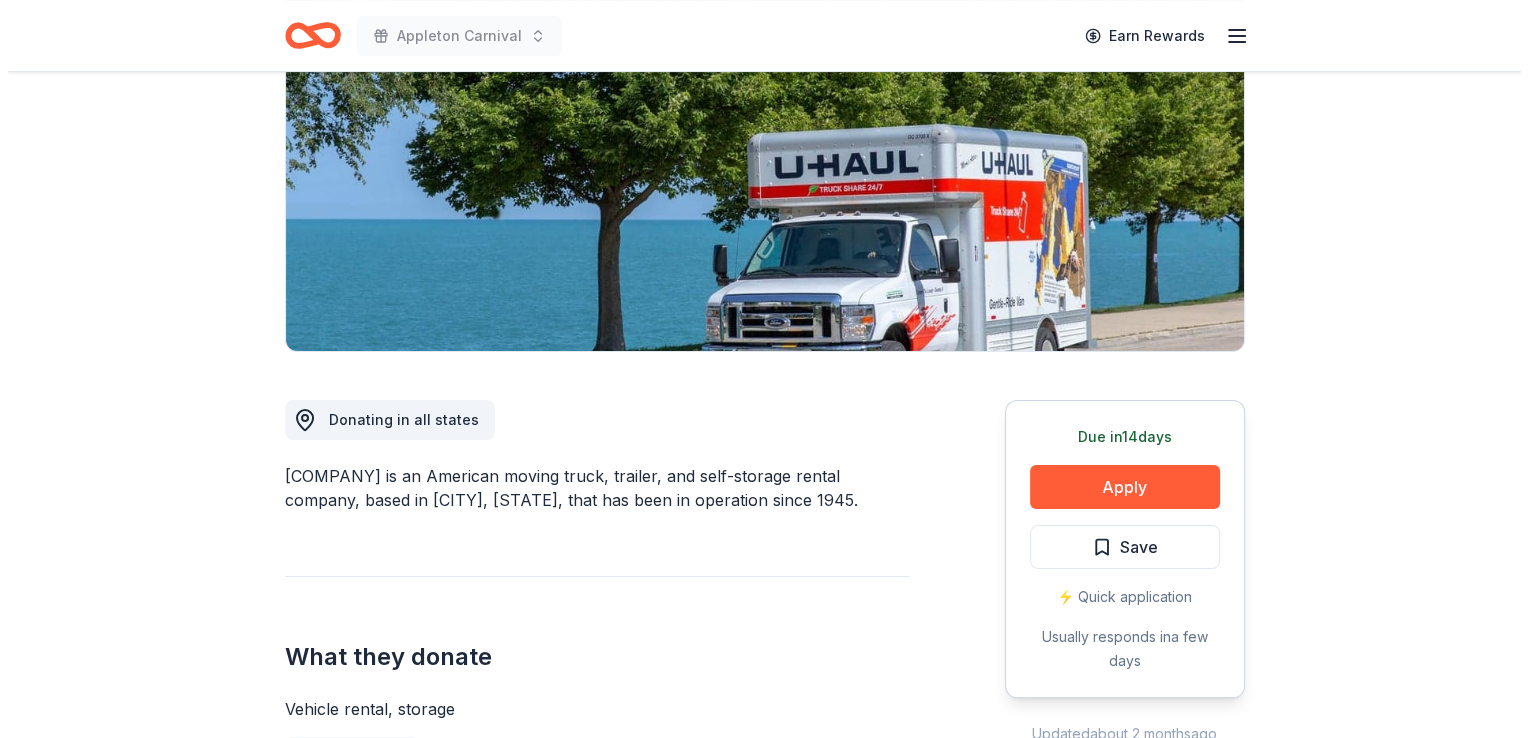 scroll, scrollTop: 278, scrollLeft: 0, axis: vertical 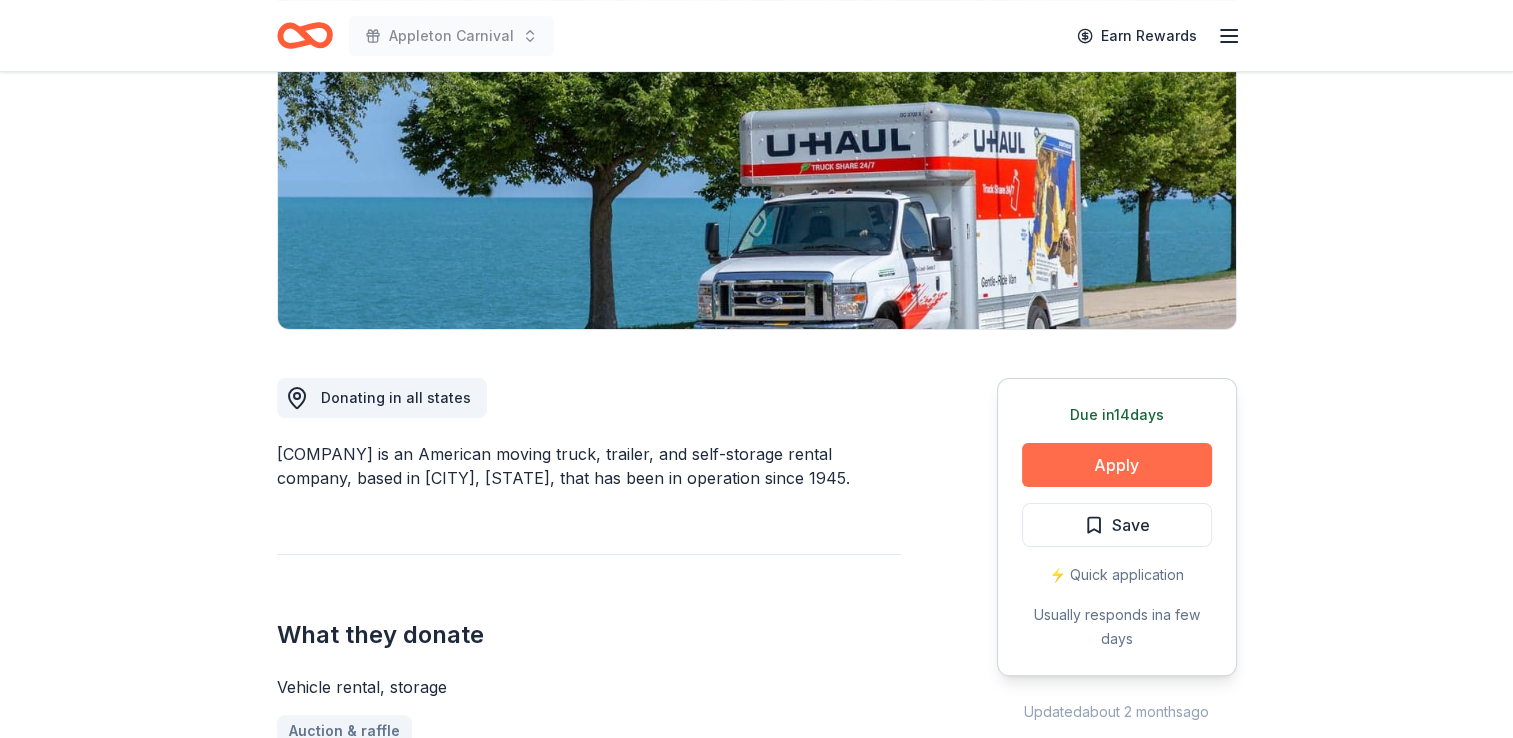 click on "Apply" at bounding box center (1117, 465) 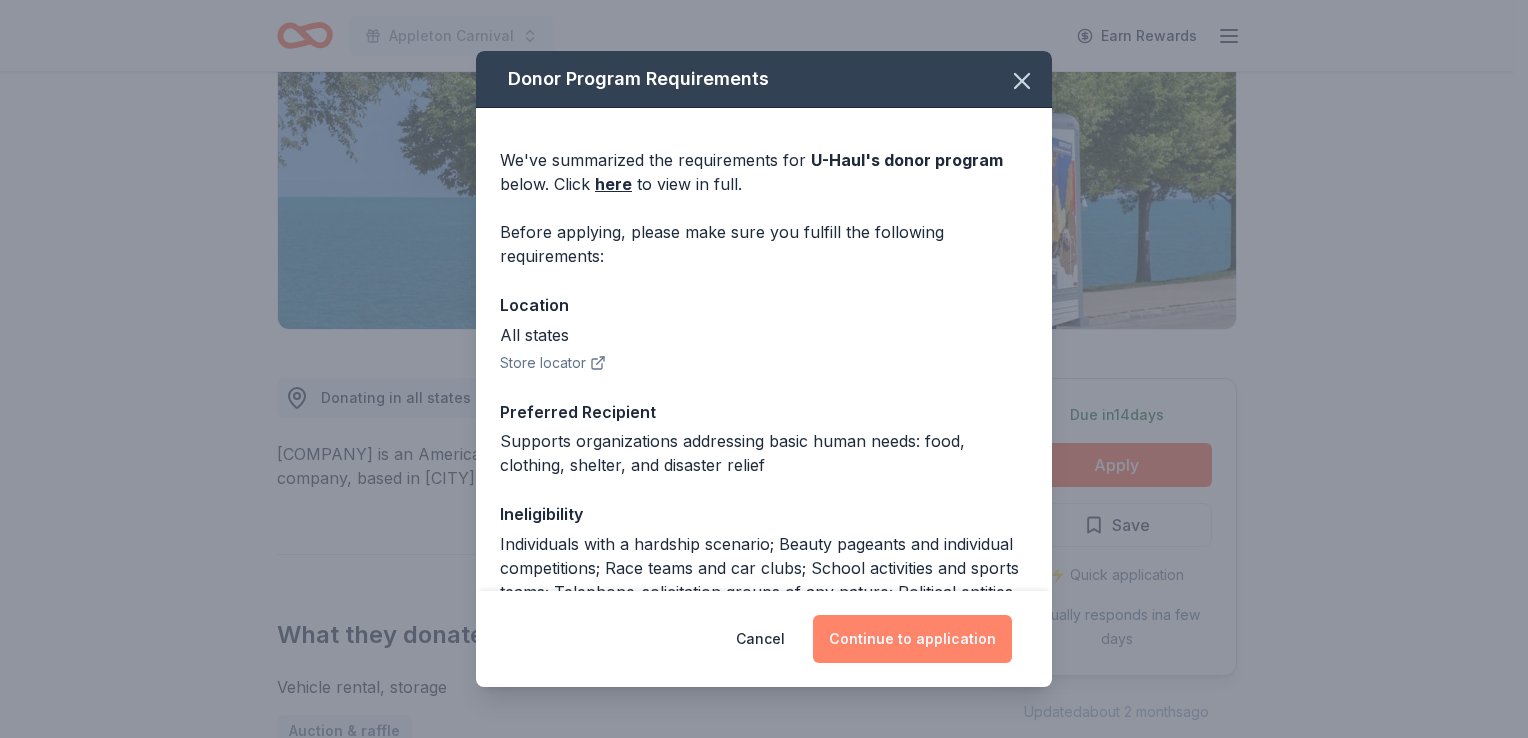 click on "Continue to application" at bounding box center (912, 639) 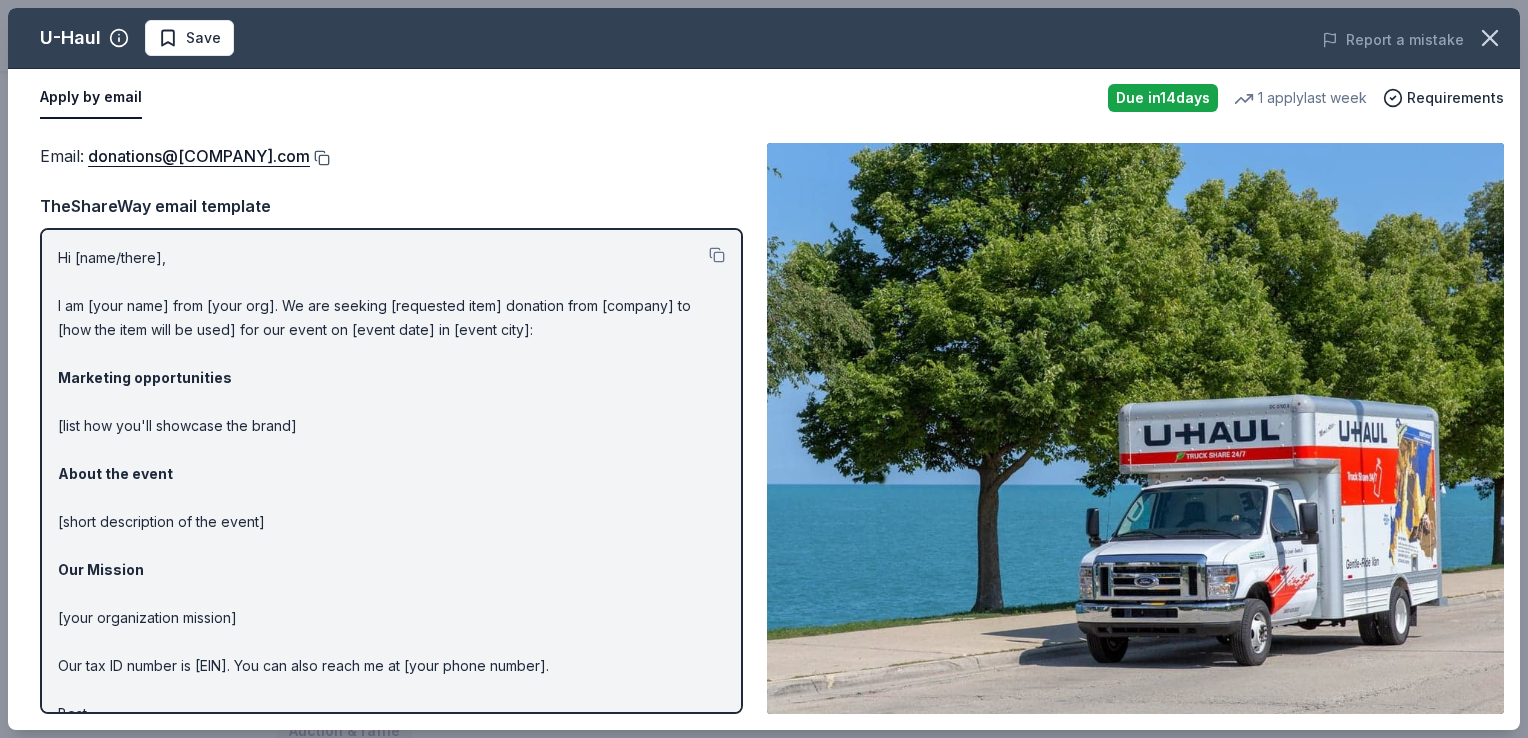 click at bounding box center [320, 158] 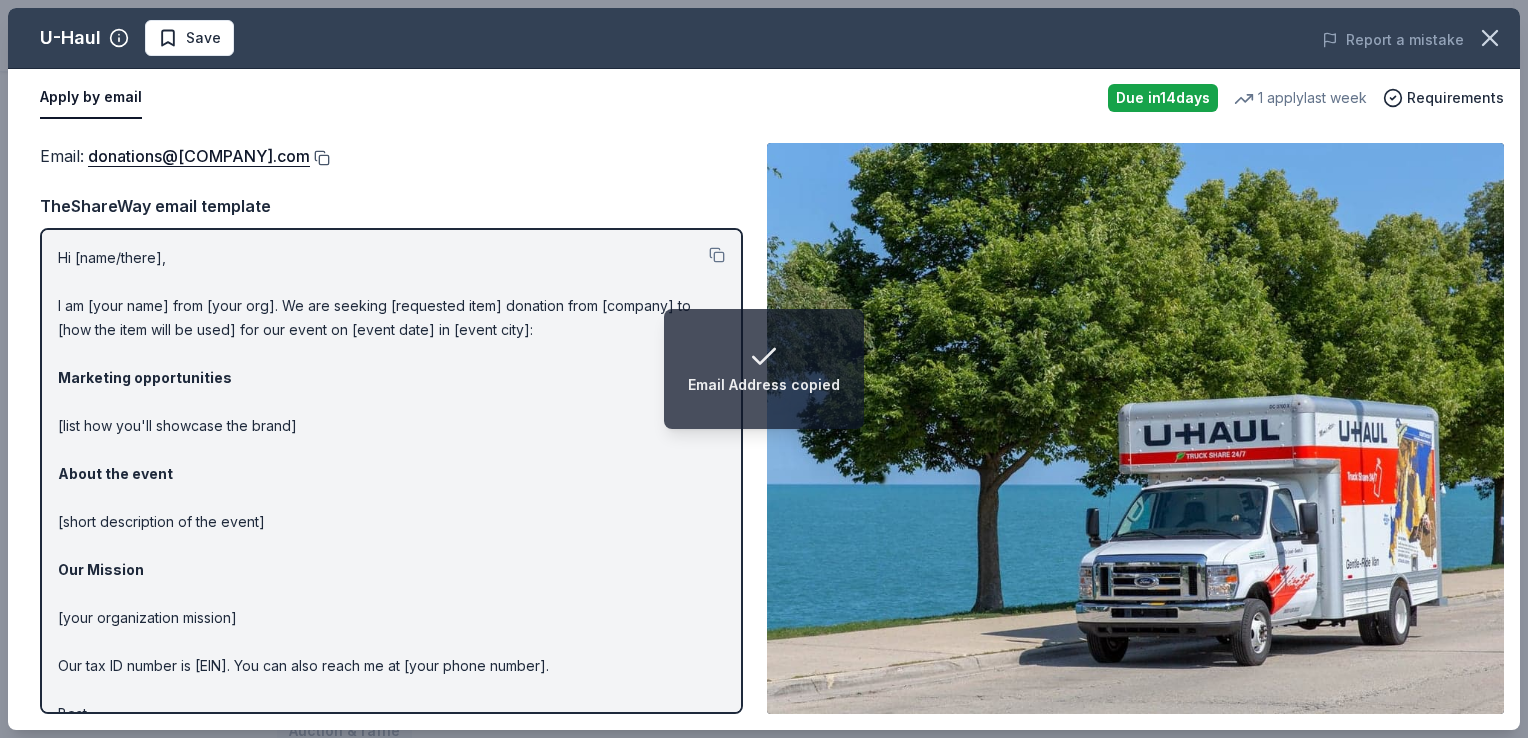 click at bounding box center (320, 158) 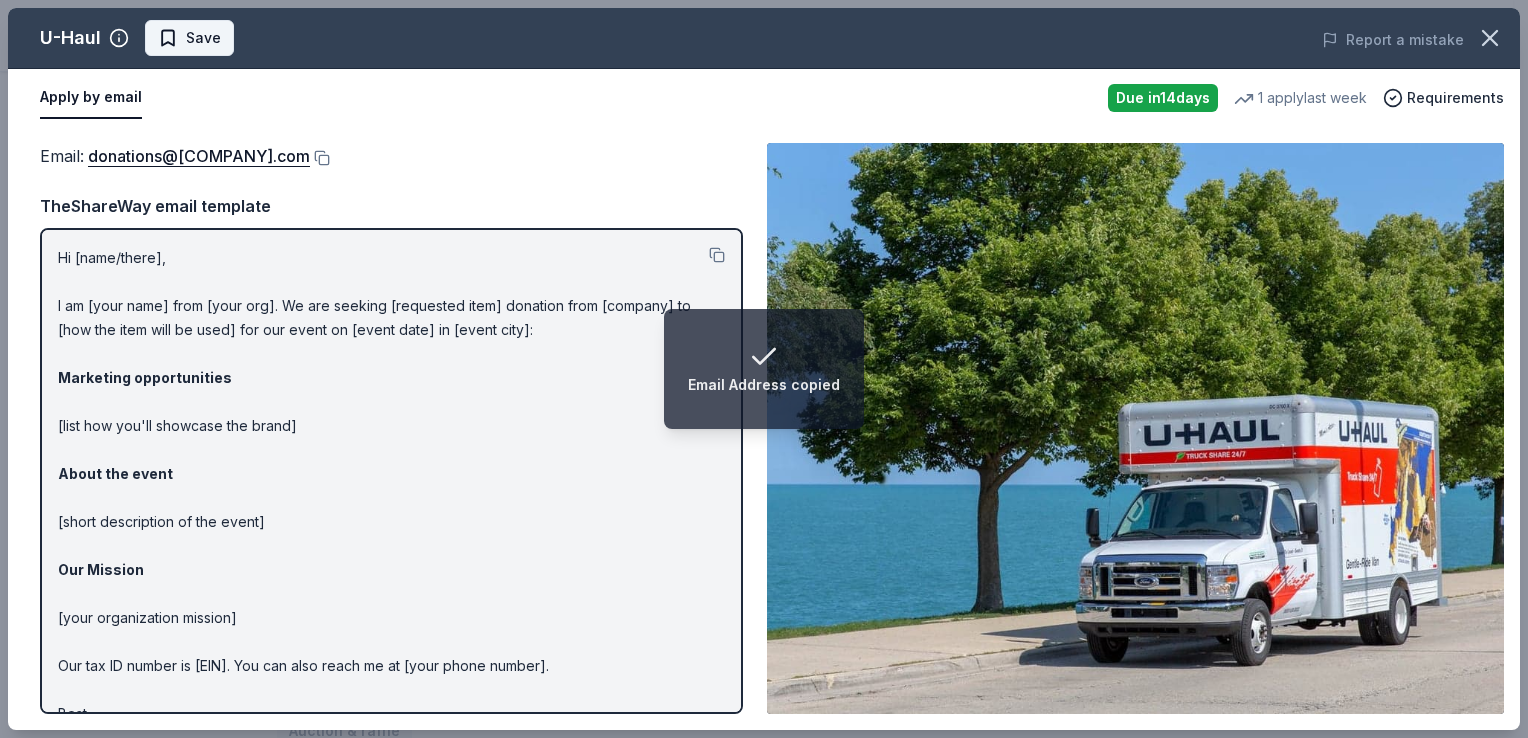 click on "Save" at bounding box center [203, 38] 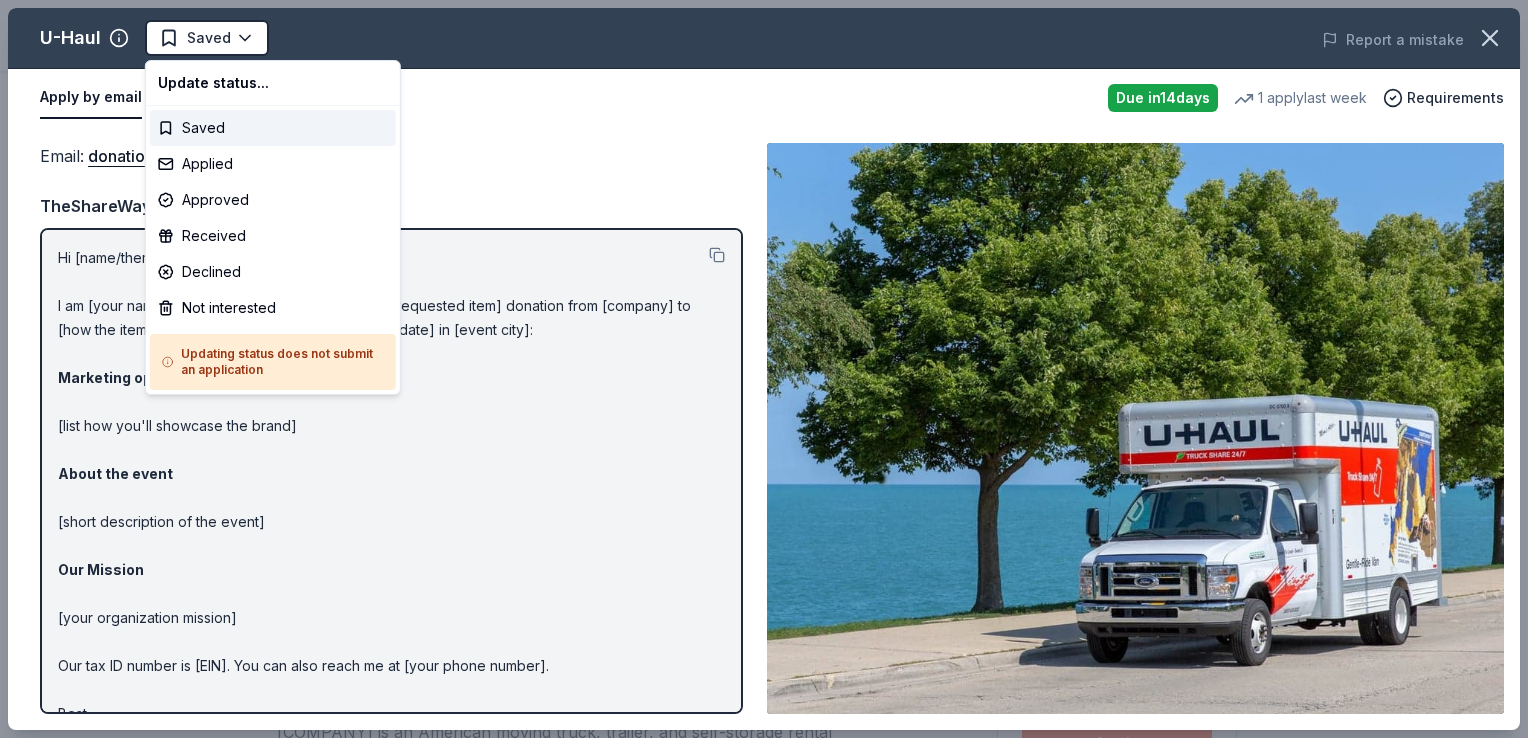 click on "Appleton Carnival  Saved Apply Due in  14  days Share U-Haul New • 2  reviews 1   apply  last week approval rate Share Donating in all states U-Haul is an American moving truck, trailer, and self-storage rental company, based in Phoenix, Arizona, that has been in operation since 1945. What they donate Vehicle rental, storage Auction & raffle Donation can be shipped to you Who they donate to  Preferred Supports organizations addressing basic human needs: food, clothing, shelter, and disaster relief Disaster Relief Poverty & Hunger 501(c)(3) required  Ineligible Individuals with a hardship scenario; Beauty pageants and individual competitions; Race teams and car clubs; School activities and sports teams; Telephone-solicitation groups of any nature; Political entities Political Individuals Sports Teams Schools approval rate 20 % approved 30 % declined 50 % no response Upgrade to Pro to view approval rates and average donation values Due in  14  days Apply Saved ⚡️ Quick application Usually responds in  New" at bounding box center (764, 369) 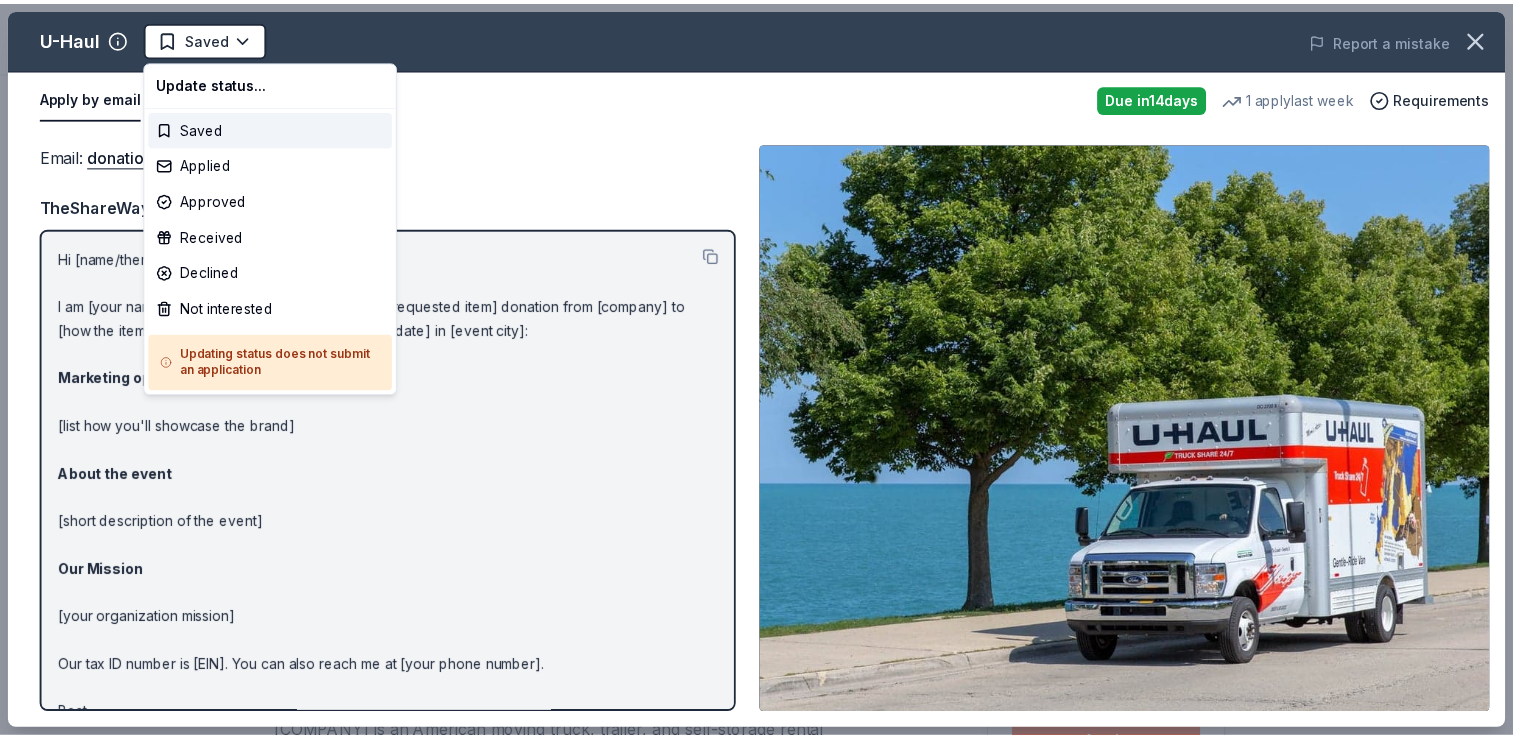 scroll, scrollTop: 0, scrollLeft: 0, axis: both 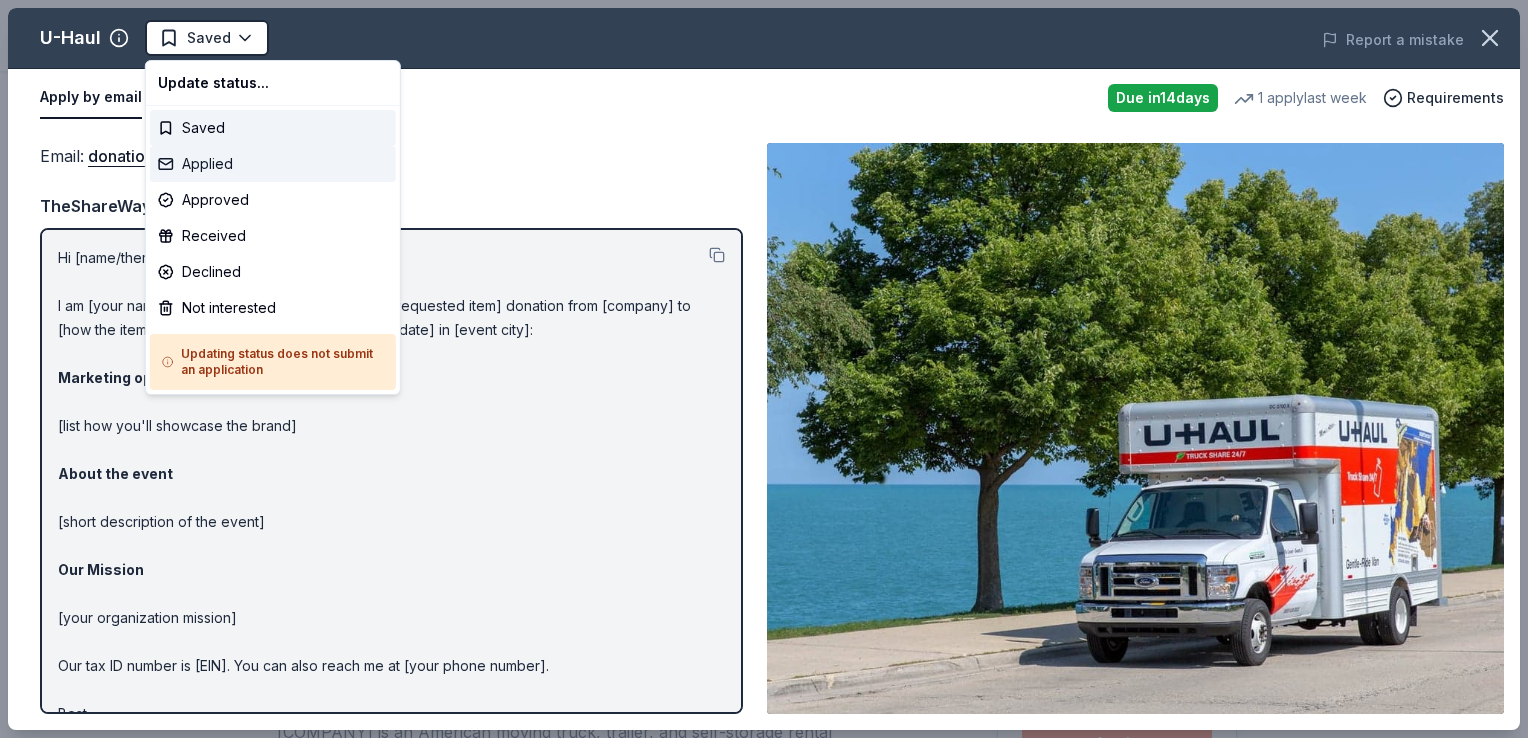click on "Applied" at bounding box center [273, 164] 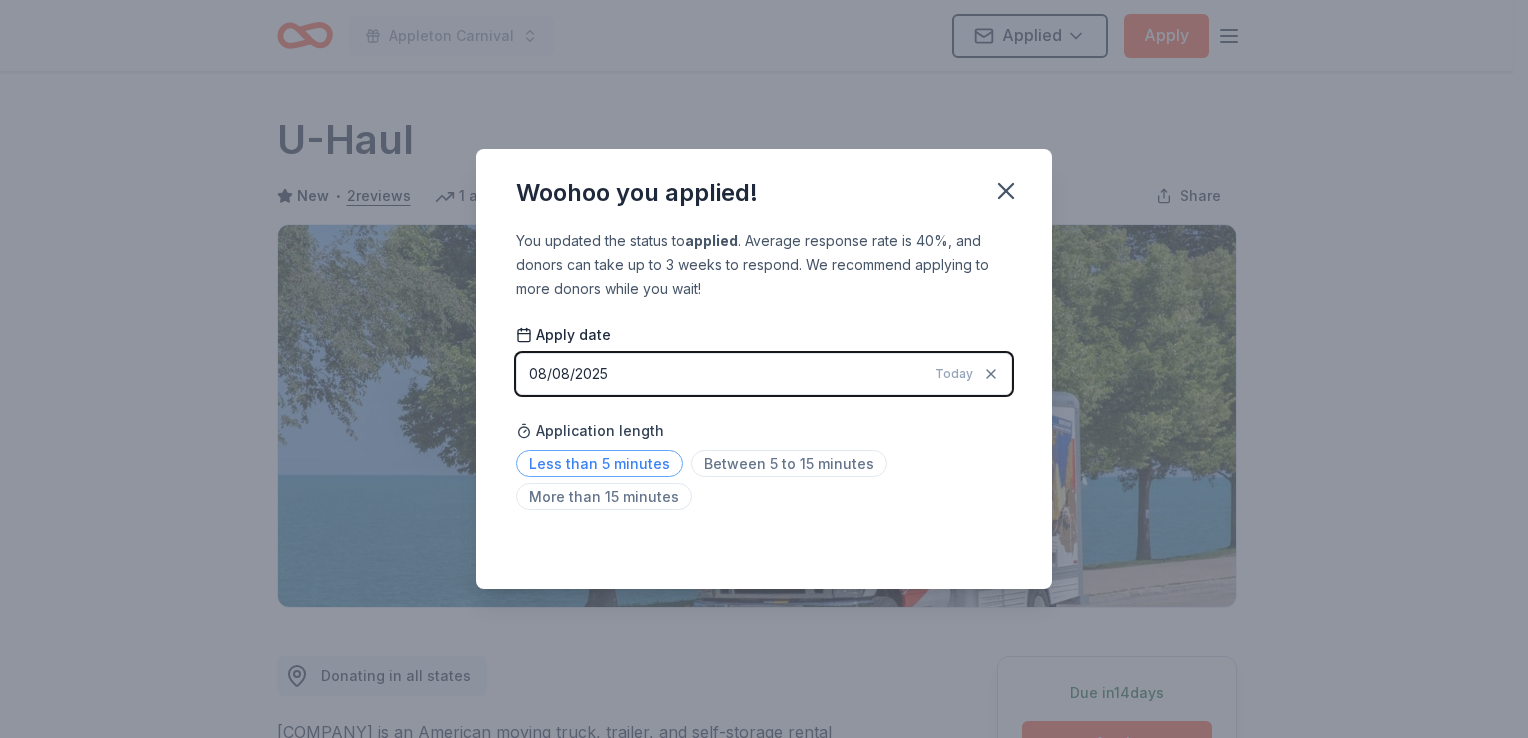 click on "Less than 5 minutes" at bounding box center [599, 463] 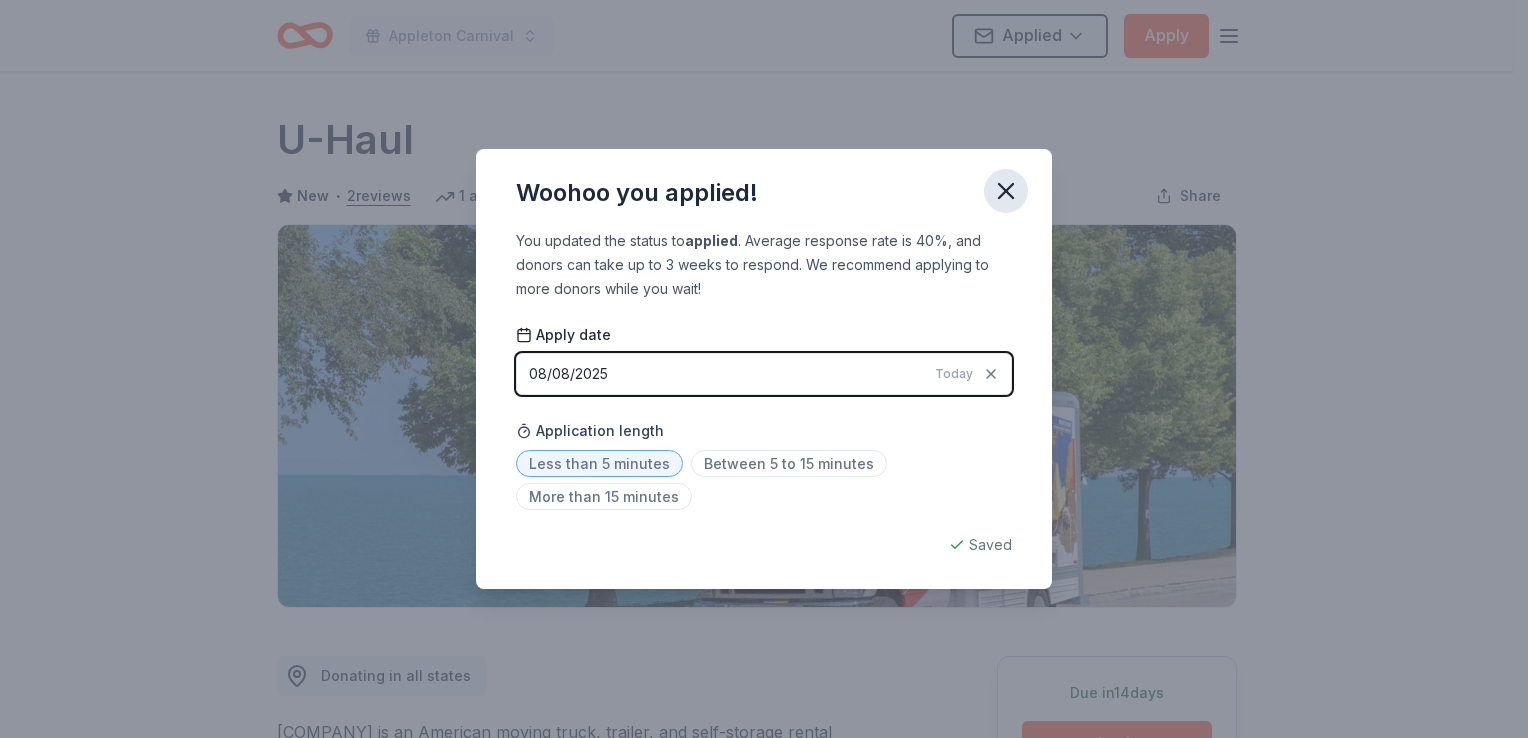 click 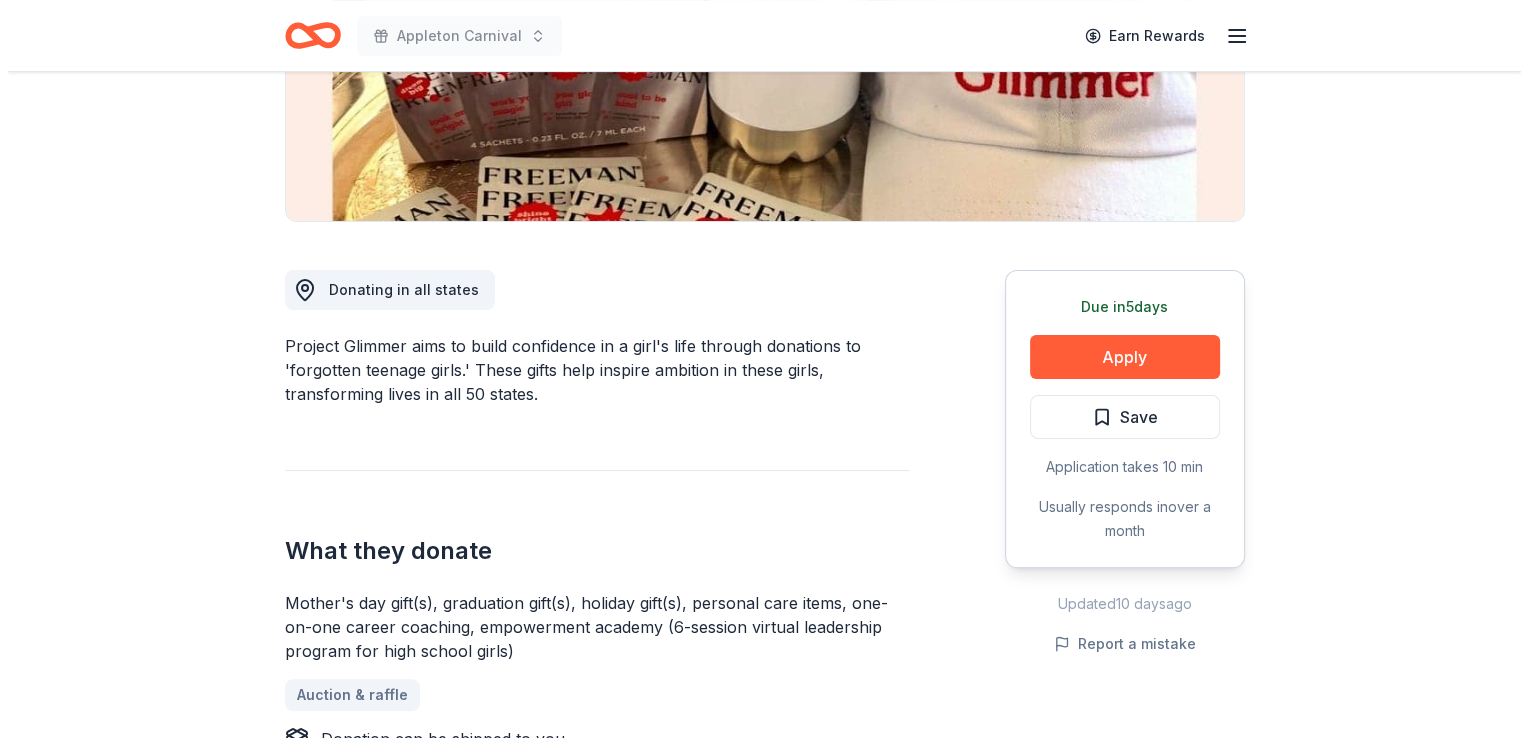 scroll, scrollTop: 396, scrollLeft: 0, axis: vertical 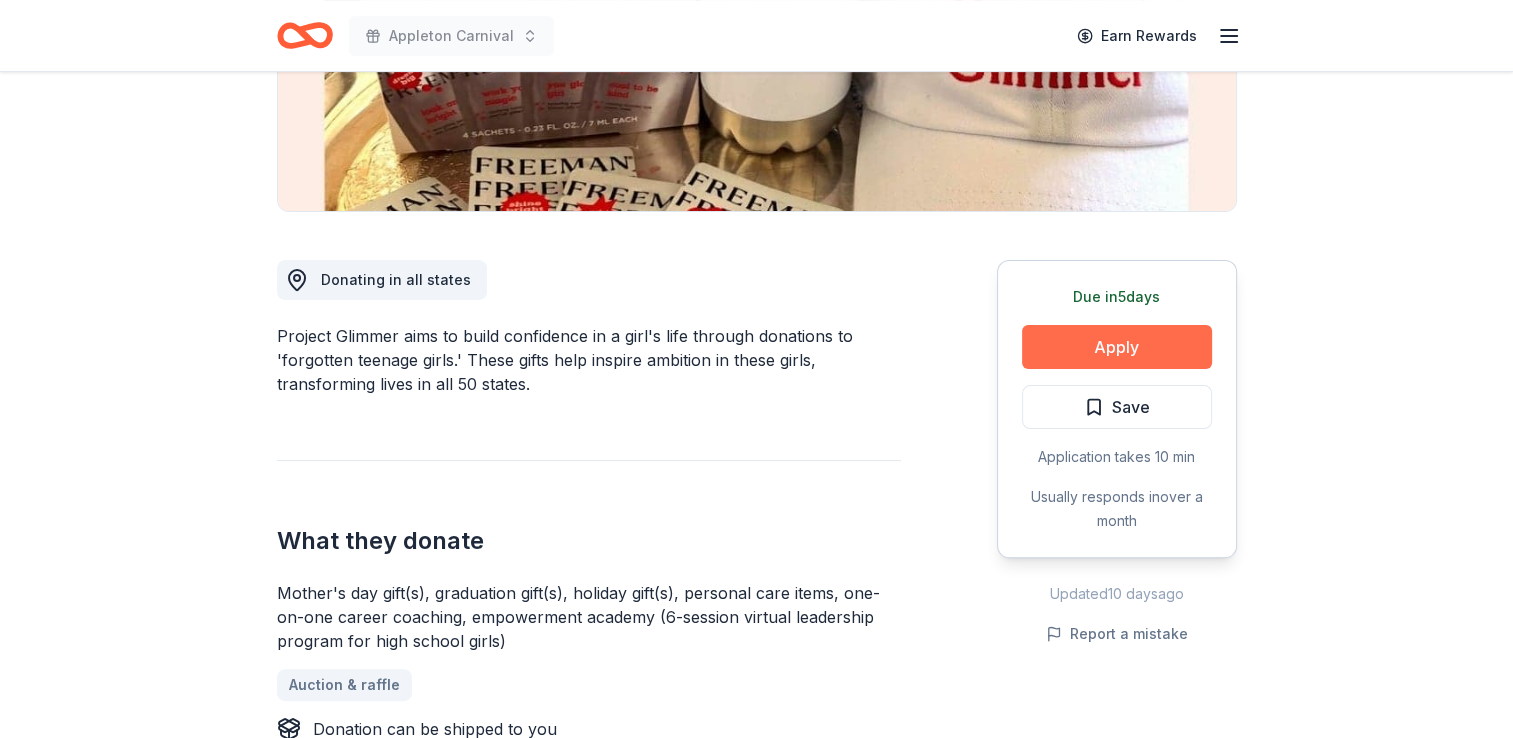 click on "Apply" at bounding box center (1117, 347) 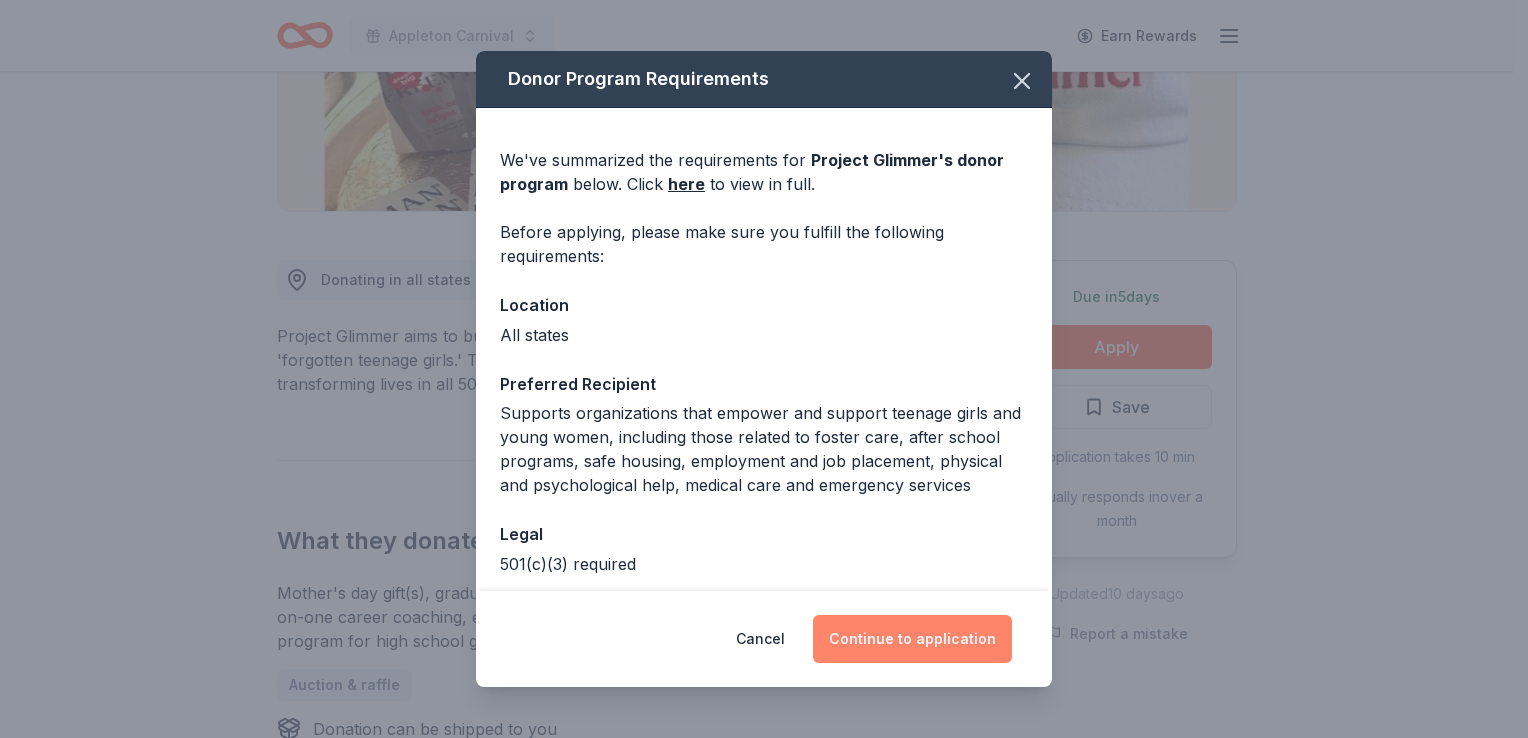 click on "Continue to application" at bounding box center [912, 639] 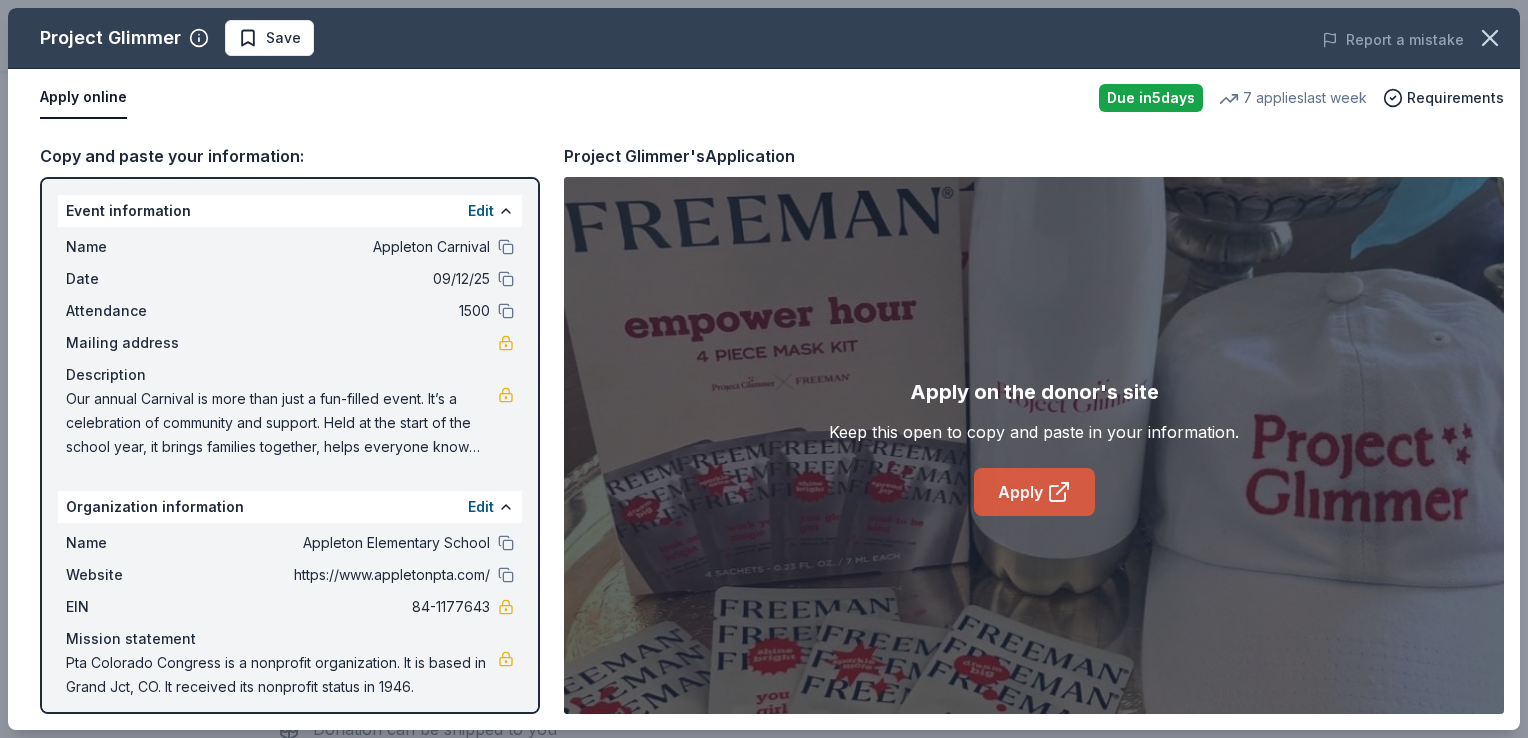 click on "Apply" at bounding box center [1034, 492] 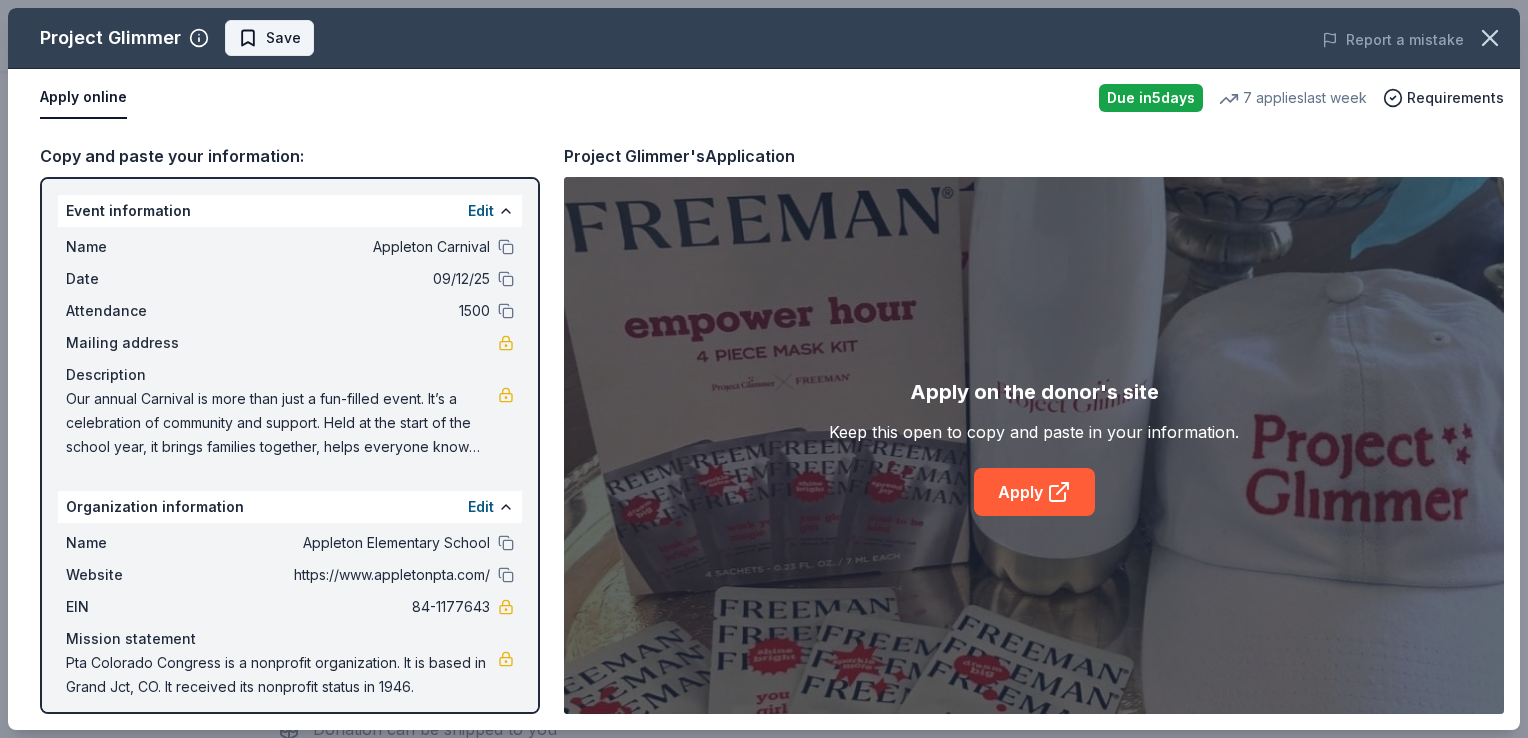 click on "Save" at bounding box center [269, 38] 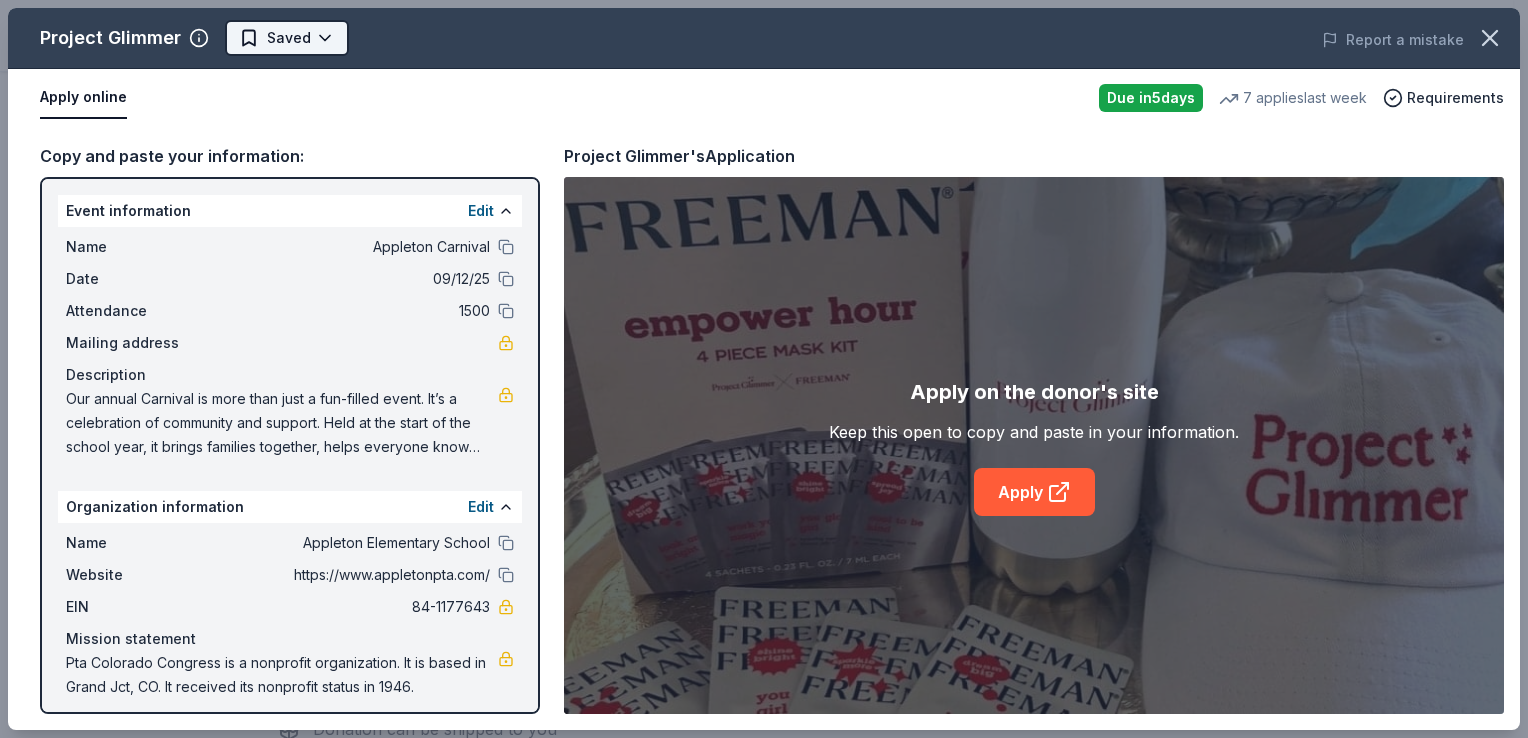 click on "Appleton Carnival Earn Rewards Due in 5 days Share Project Glimmer New • 1 reviews 7 applies last week approval rate donation value Share Donating in all [STATE]s Project Glimmer aims to build confidence in a girl's life through donations to 'forgotten teenage girls.' These gifts help inspire ambition in these girls, transforming lives in all 50 [STATE]s. What they donate Mother's day gift(s), graduation gift(s), holiday gift(s), personal care items, one-on-one career coaching, empowerment academy (6-session virtual leadership program for high school girls) Auction & raffle Donation can be shipped to you Donation is small & easy to send to guests Who they donate to Preferred Supports organizations that empower and support teenage girls and young women, including those related to foster care, after school programs, safe housing, employment and job placement, physical and psychological help, medical care and emergency services Children Education Health Poverty & Hunger Social Justice 501(c)(3) required 5" at bounding box center (764, -27) 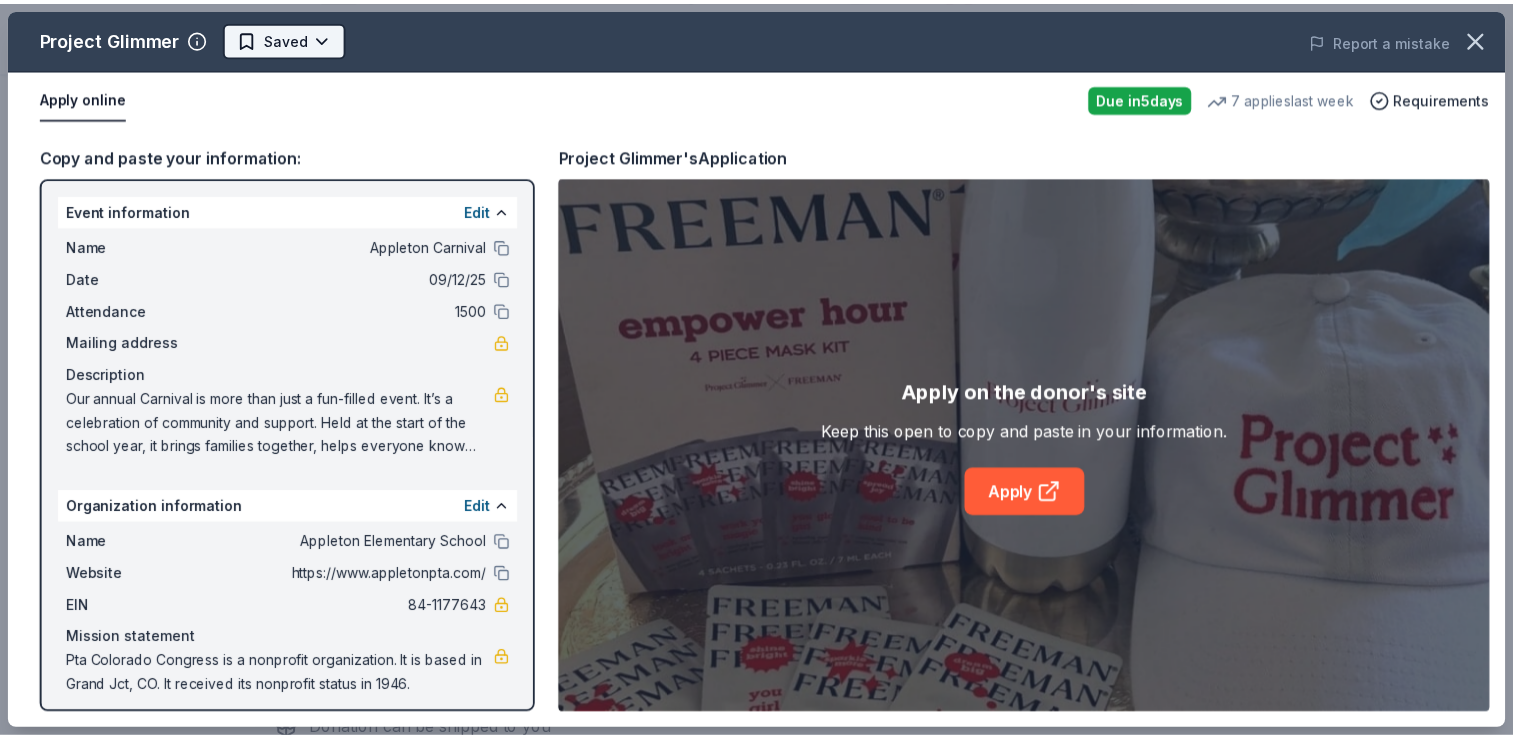 scroll, scrollTop: 0, scrollLeft: 0, axis: both 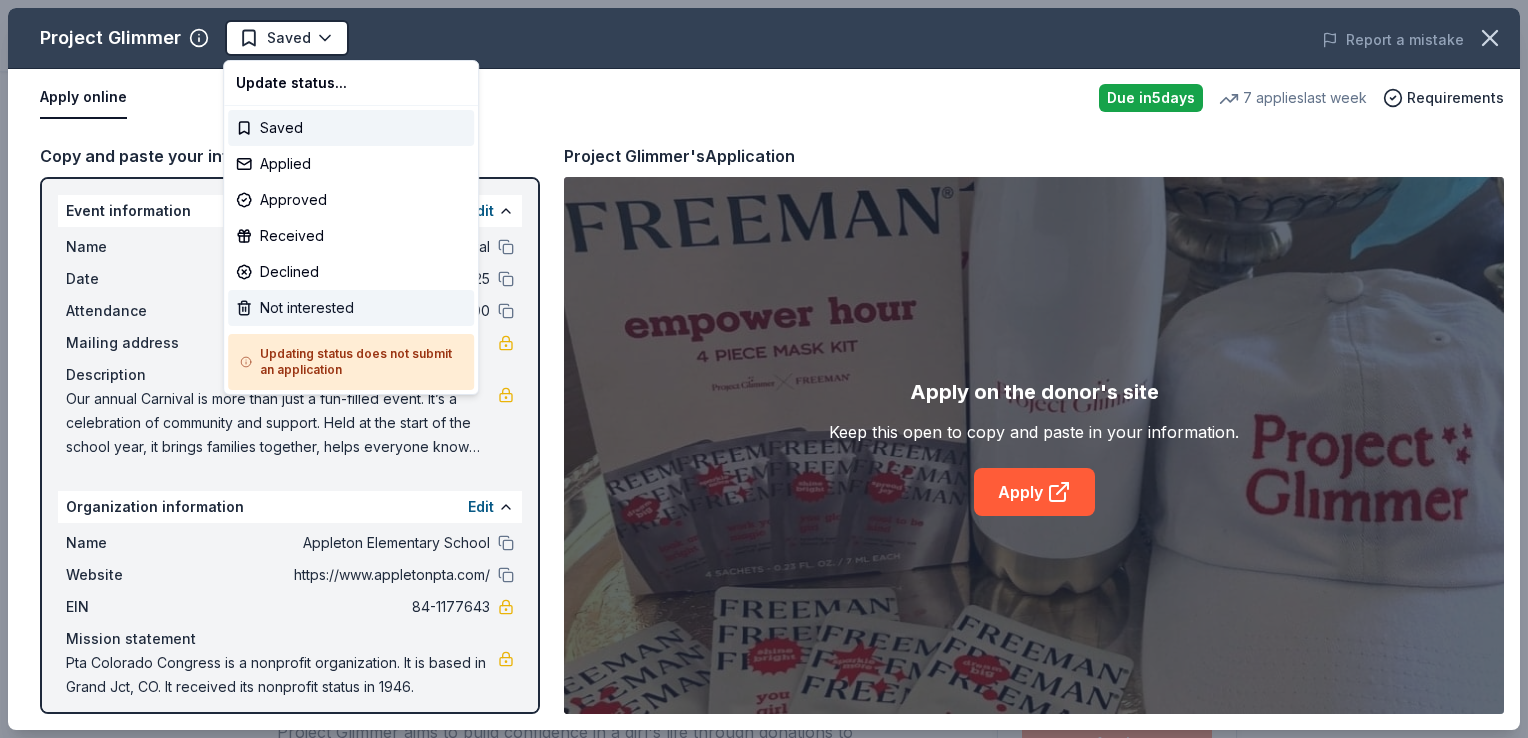 click on "Not interested" at bounding box center (351, 308) 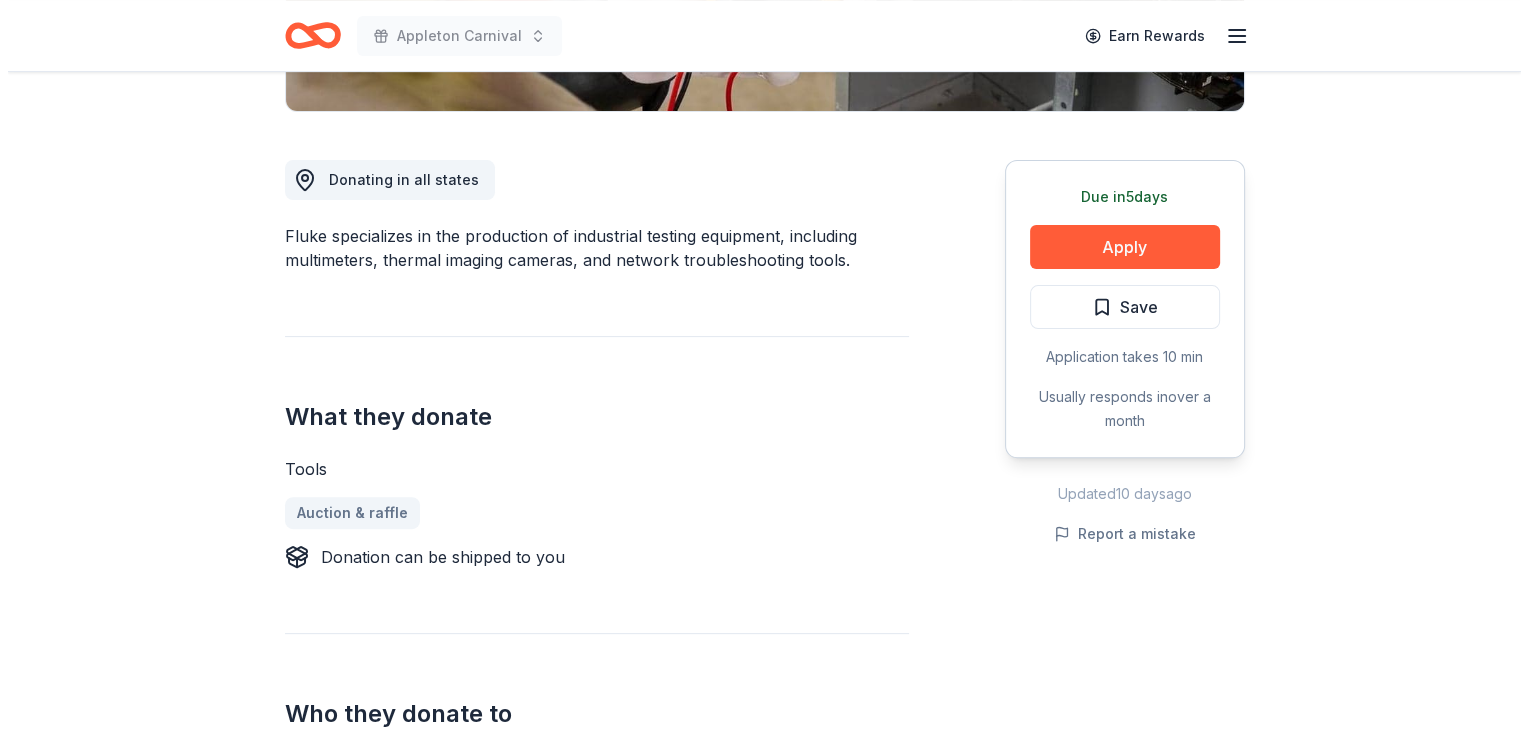 scroll, scrollTop: 500, scrollLeft: 0, axis: vertical 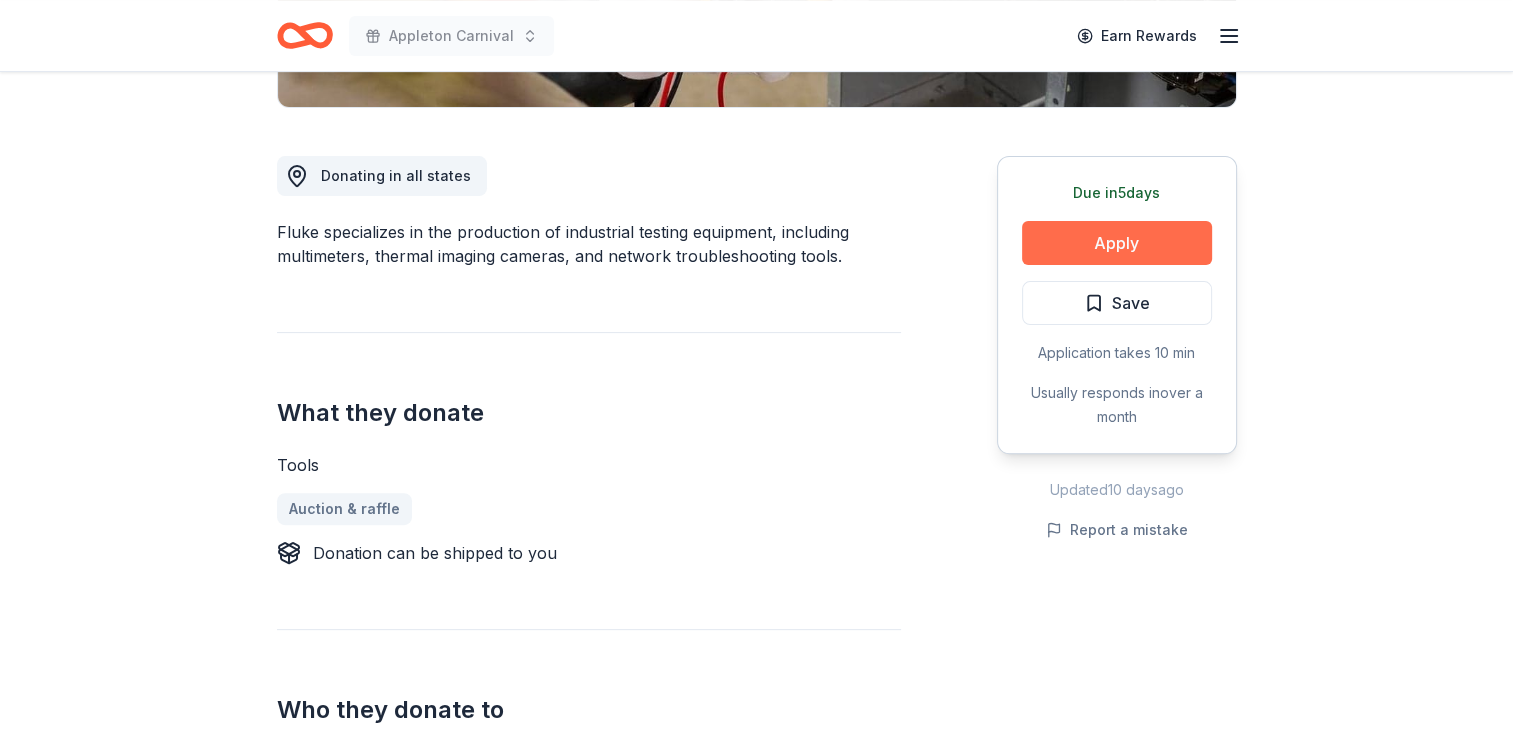 click on "Apply" at bounding box center (1117, 243) 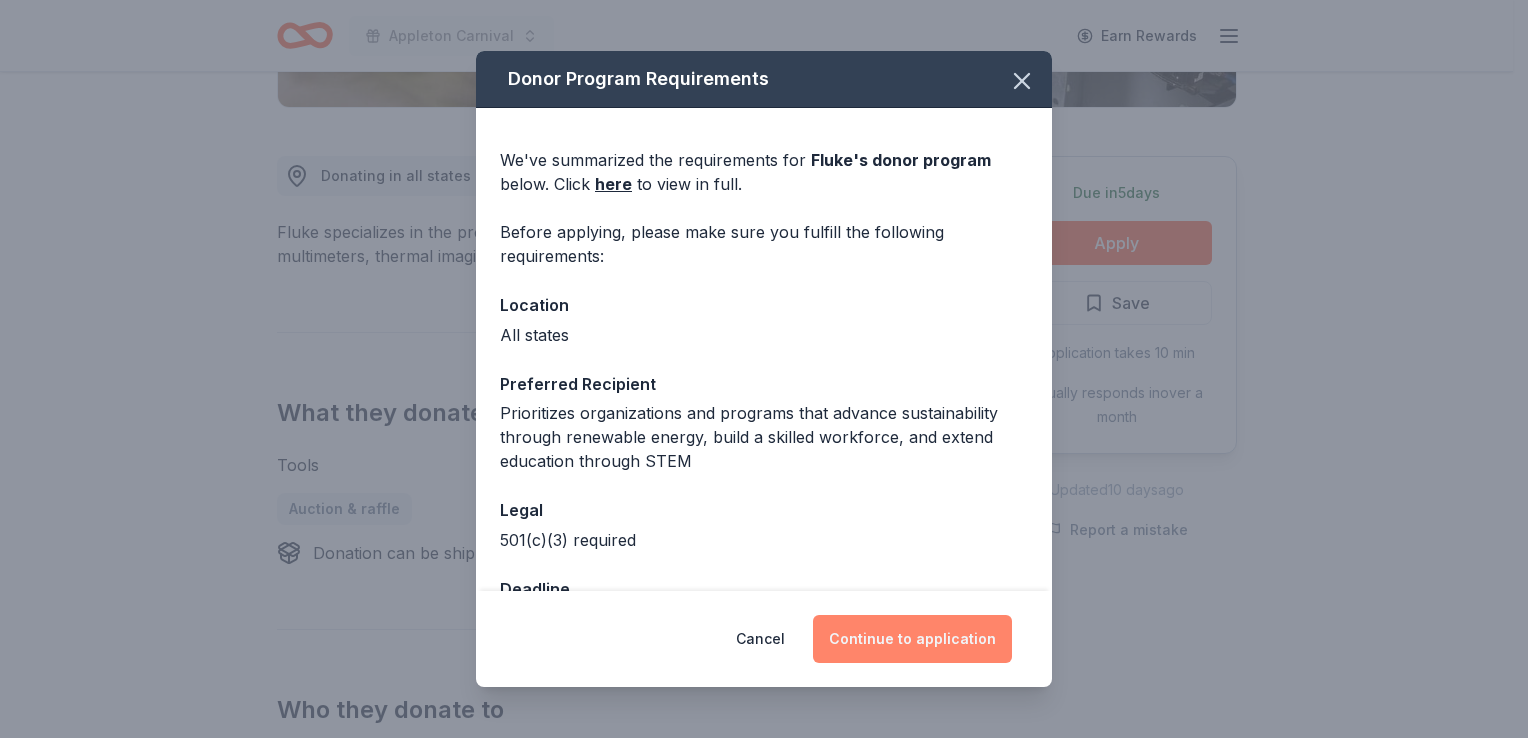 click on "Continue to application" at bounding box center (912, 639) 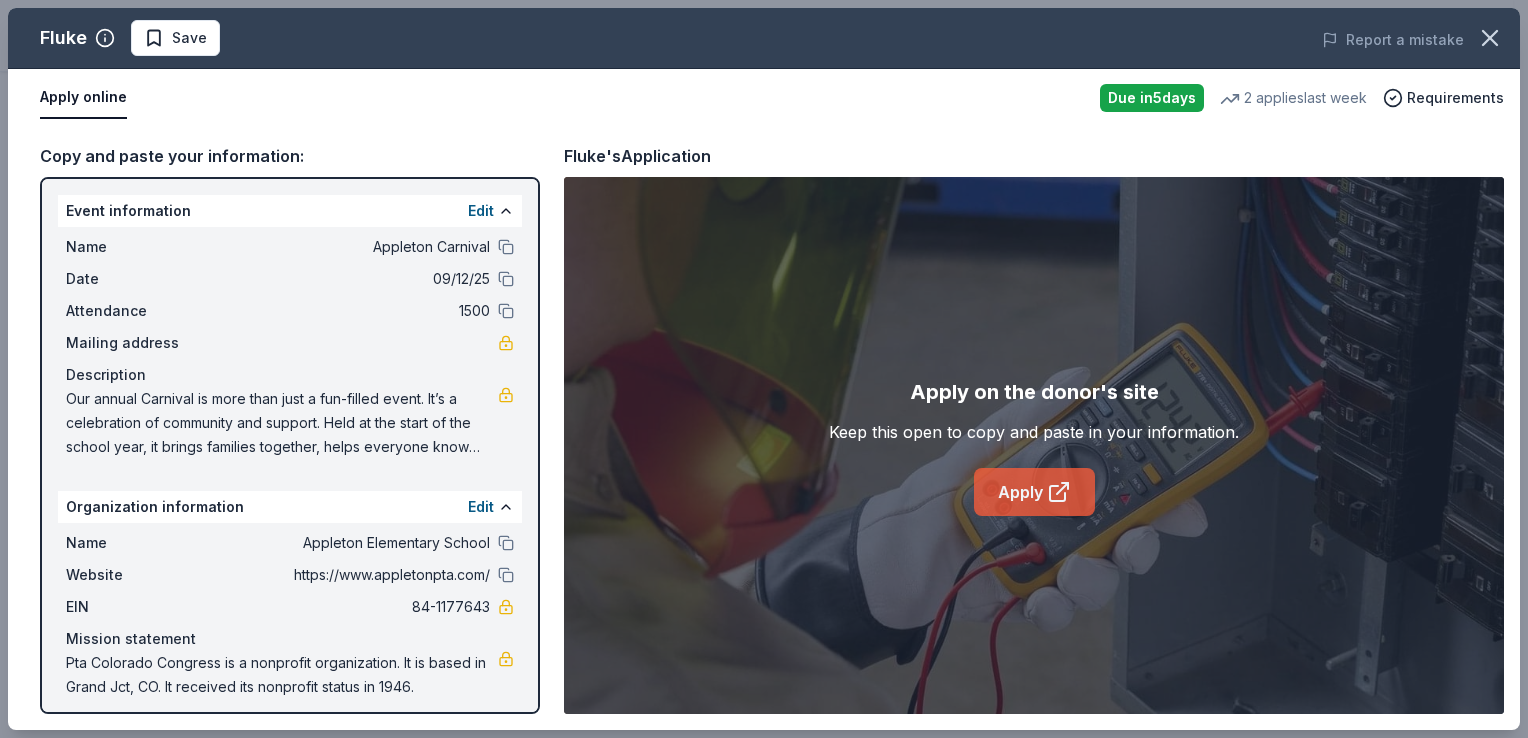 click on "Apply" at bounding box center [1034, 492] 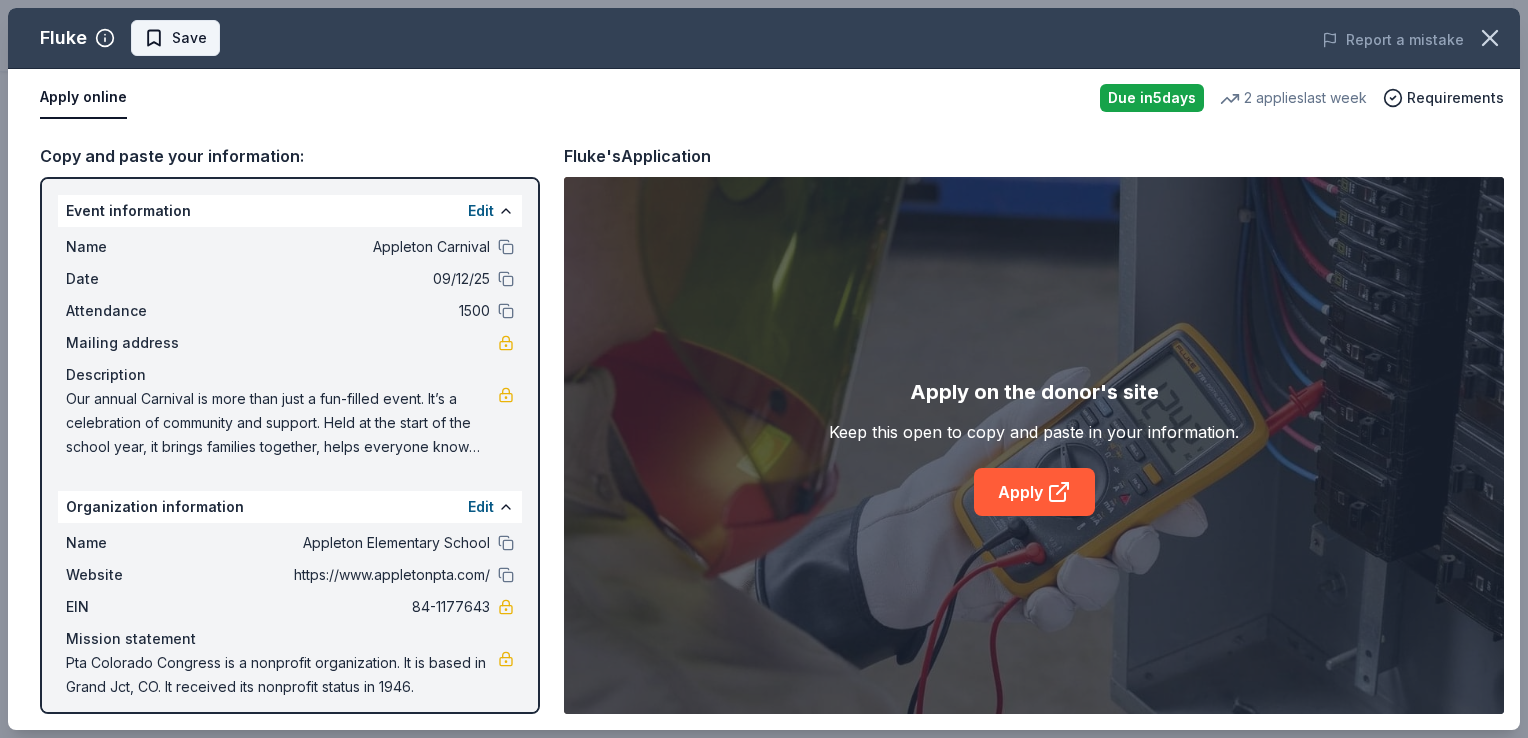 click on "Save" at bounding box center [189, 38] 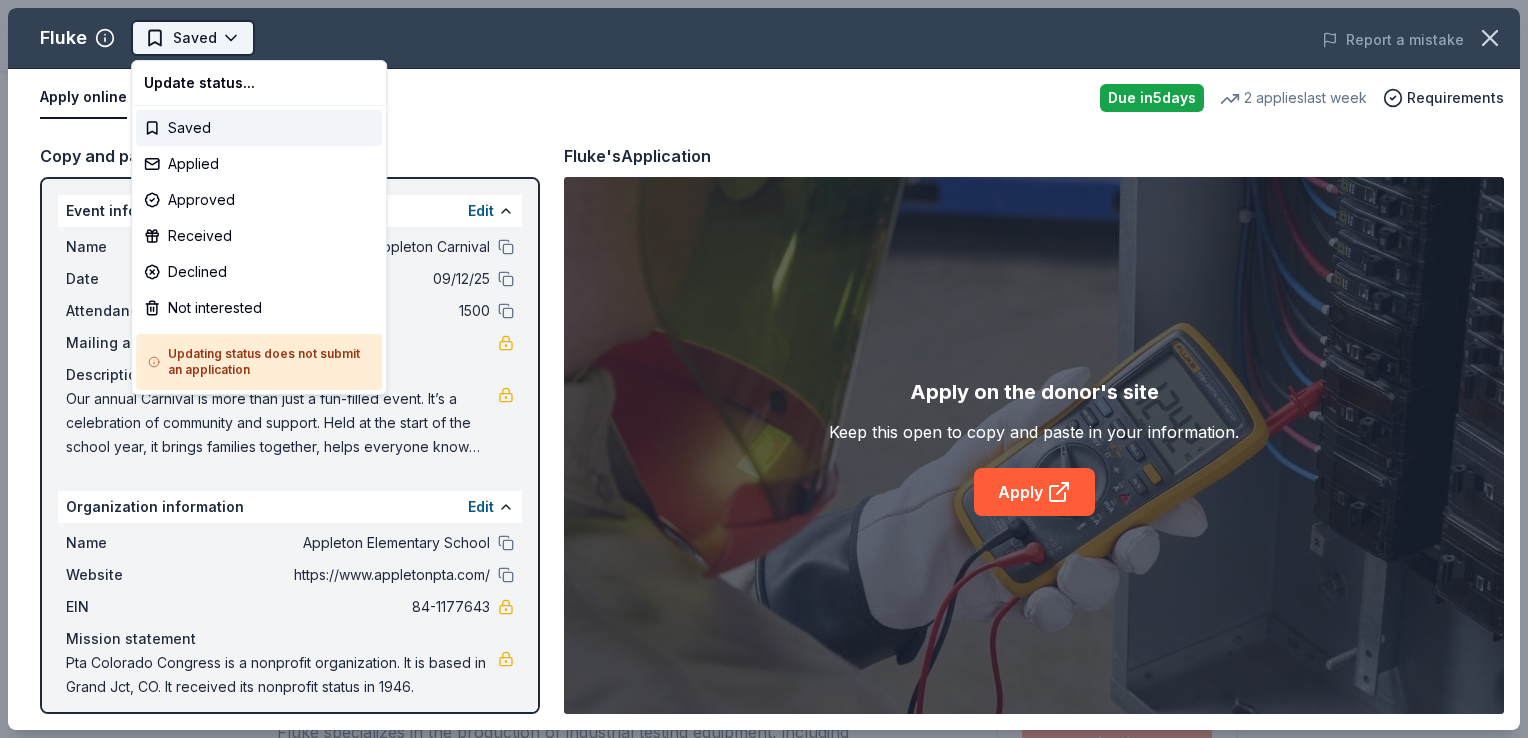 click on "Appleton Carnival  Saved Apply Due in  5  days Share Fluke New 2   applies  last week approval rate Share Donating in all states Fluke specializes in the production of industrial testing equipment, including multimeters, thermal imaging cameras, and network troubleshooting tools. What they donate Tools Auction & raffle Donation can be shipped to you Who they donate to  Preferred Prioritizes organizations and programs that advance sustainability through renewable energy, build a skilled workforce, and extend education through STEM Education Environment & Sustainability 501(c)(3) required approval rate 20 % approved 30 % declined 50 % no response Upgrade to Pro to view approval rates and average donation values Due in  5  days Apply Saved Application takes 10 min Usually responds in  over a month Updated  10 days  ago Report a mistake New Be the first to review this company! Leave a review Similar donors Local Deadline passed Adventure Aquarium  5.0 2 admission tickets Local Deadline passed Craft Alliance New 5" at bounding box center [764, 369] 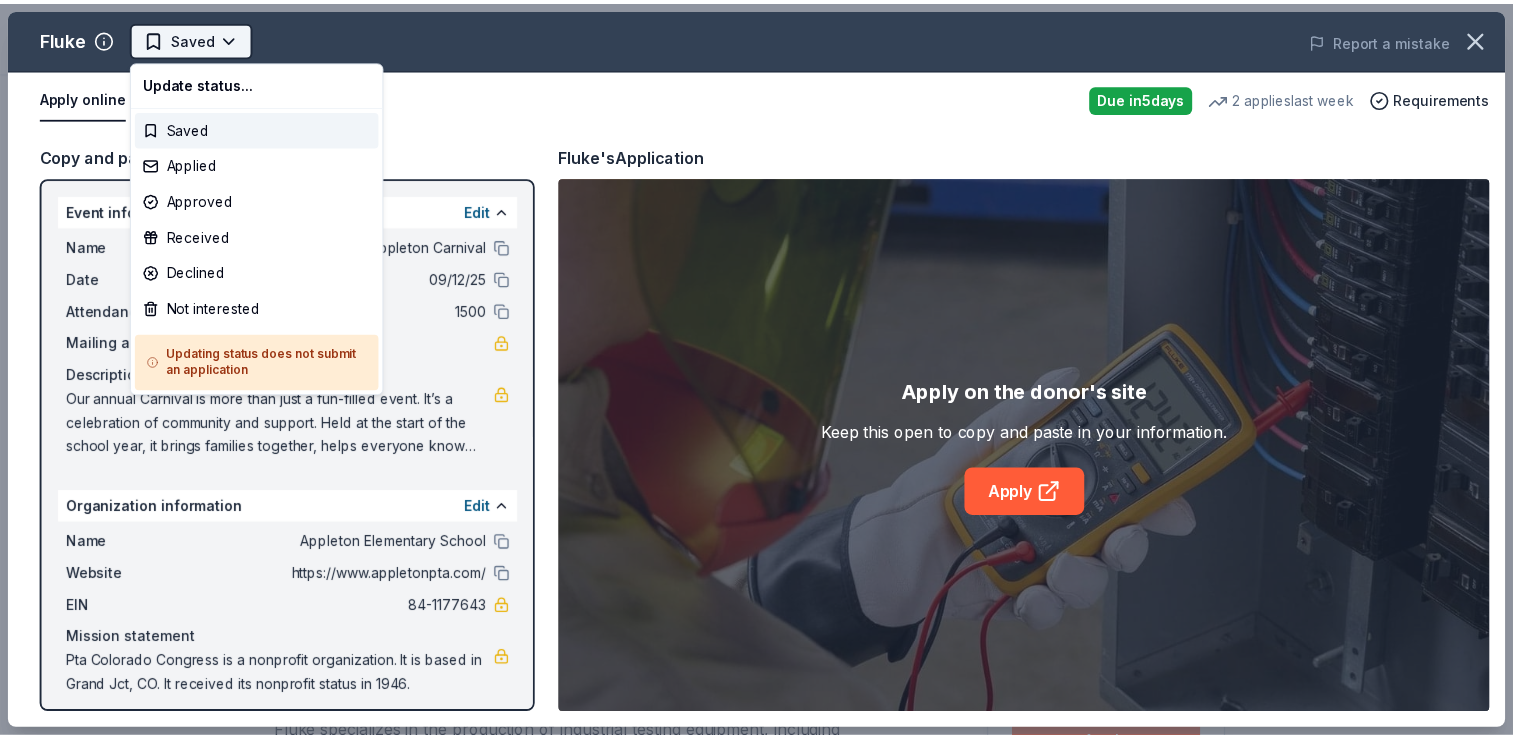 scroll, scrollTop: 0, scrollLeft: 0, axis: both 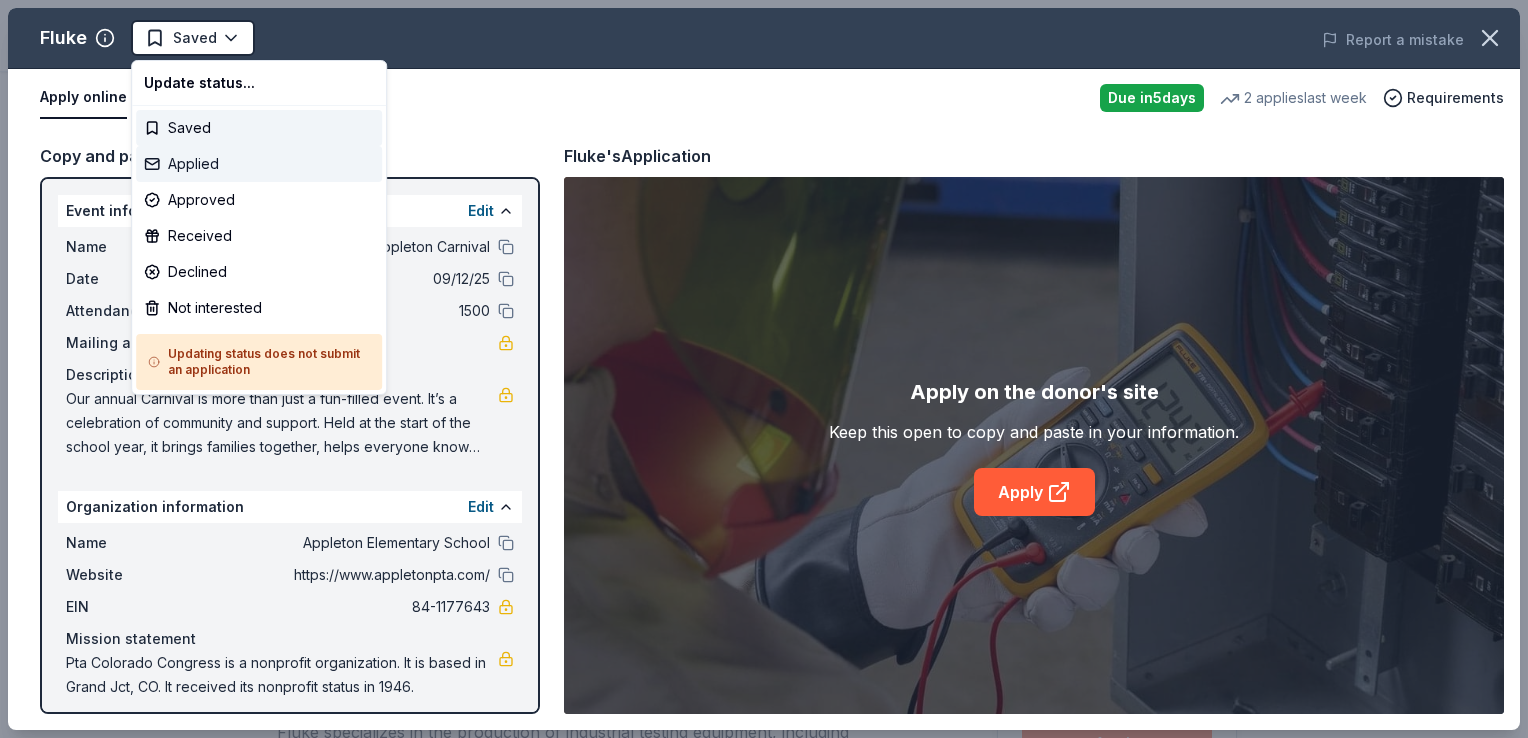 click on "Applied" at bounding box center [259, 164] 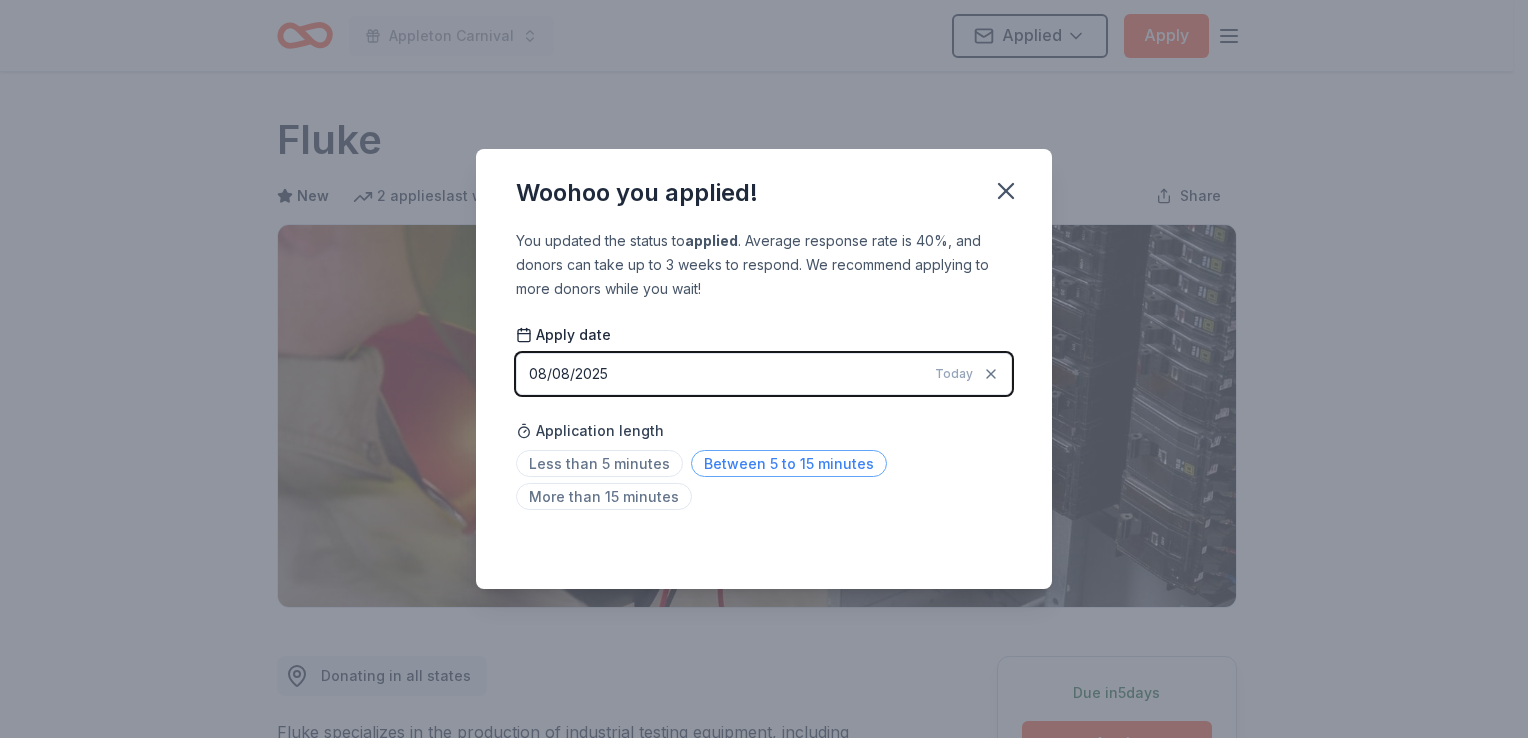 click on "Between 5 to 15 minutes" at bounding box center (789, 463) 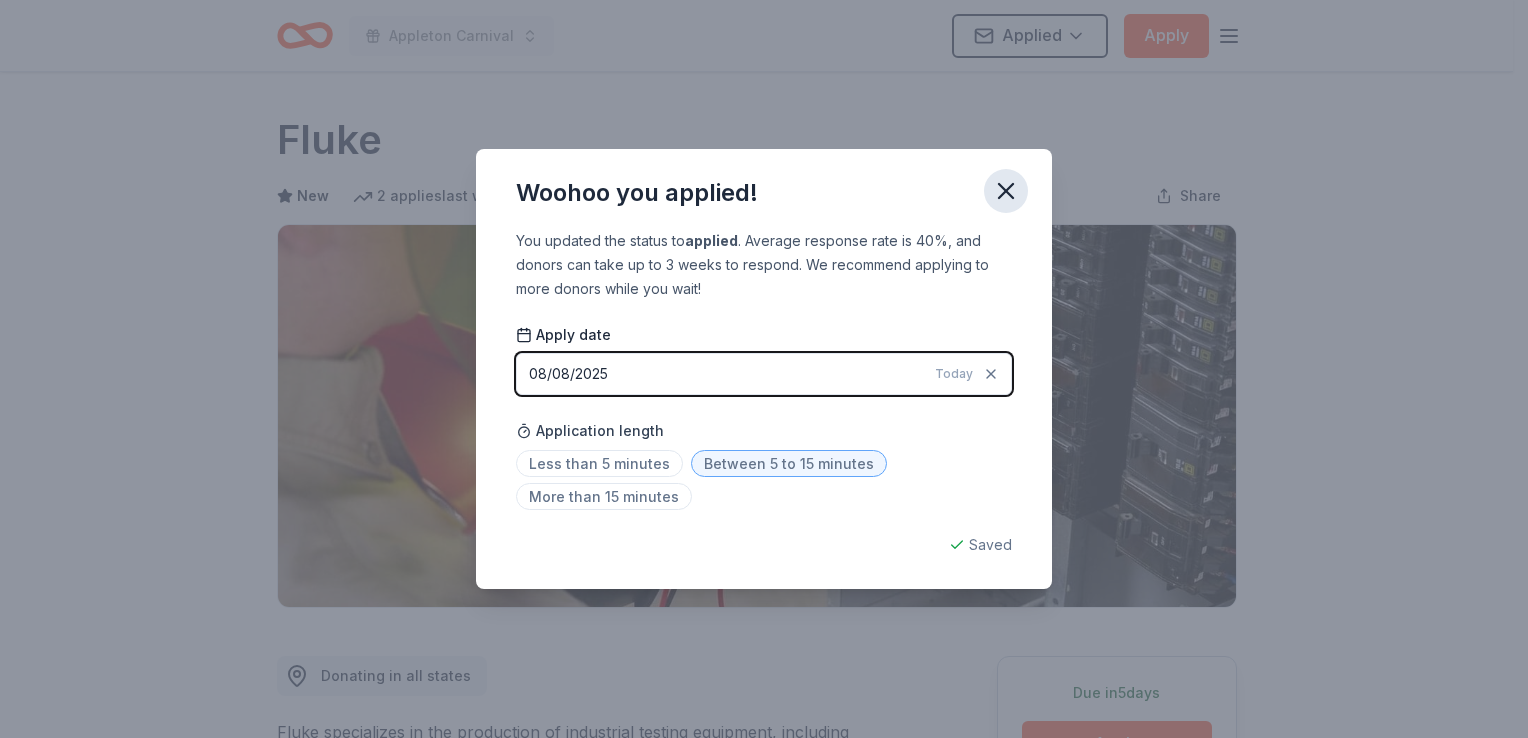 click 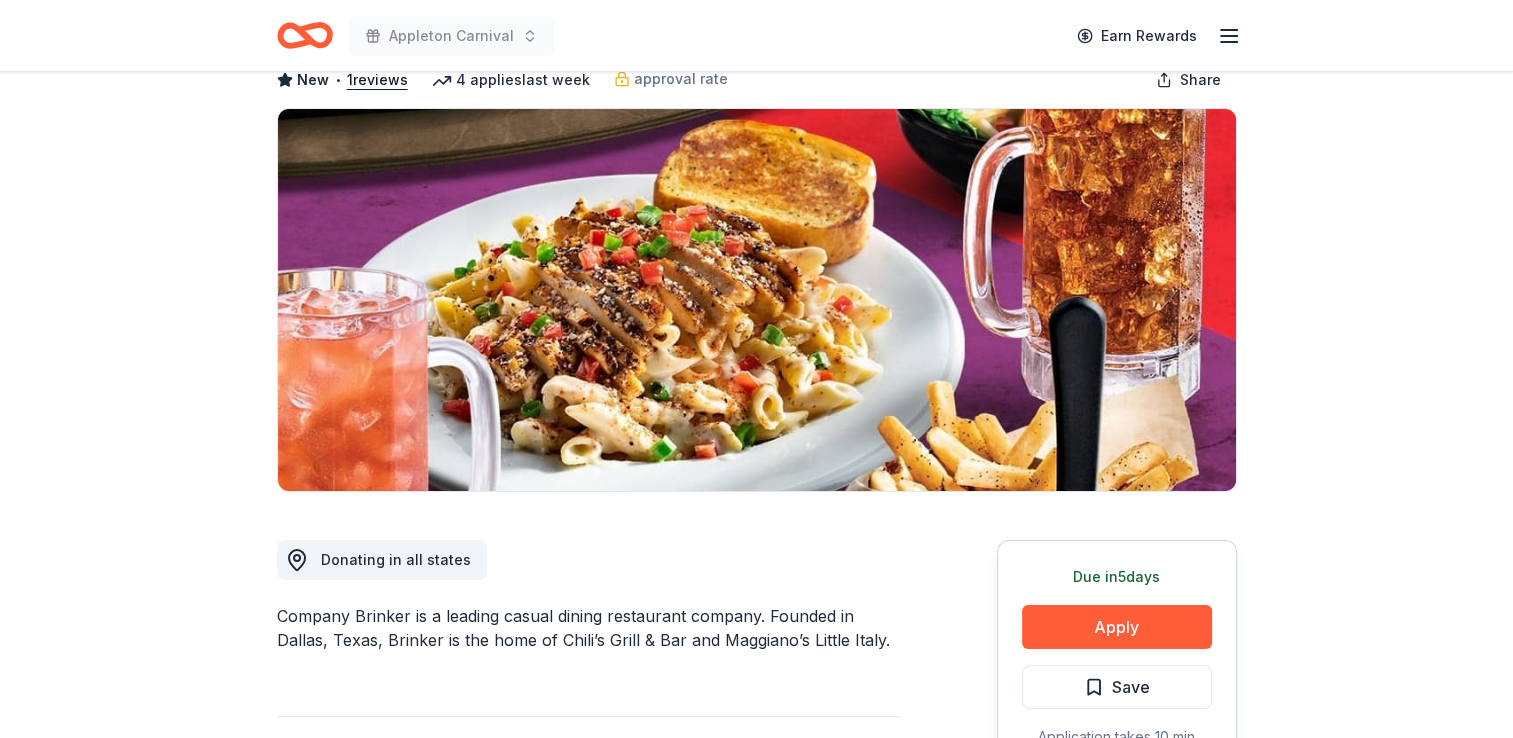 scroll, scrollTop: 120, scrollLeft: 0, axis: vertical 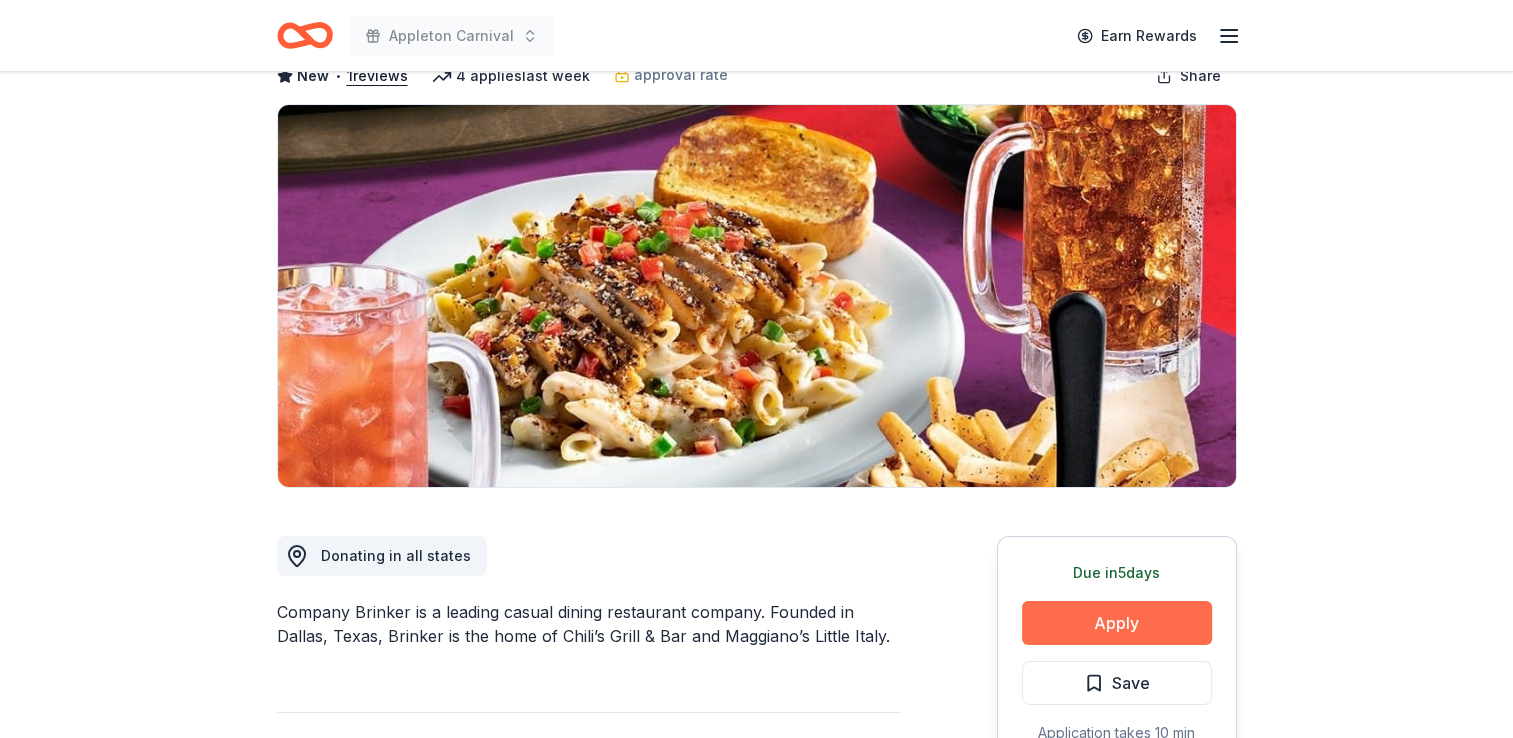 click on "Apply" at bounding box center [1117, 623] 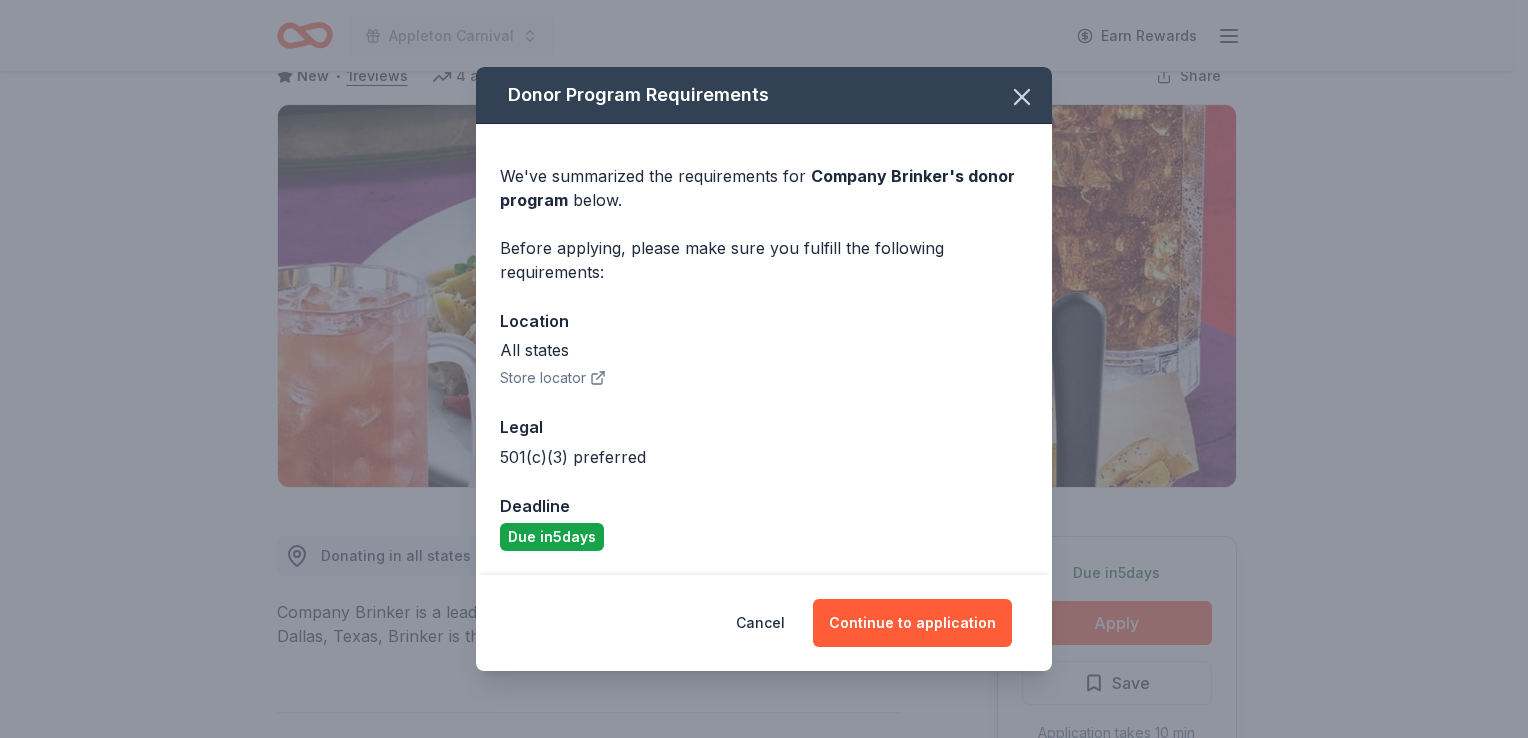 click 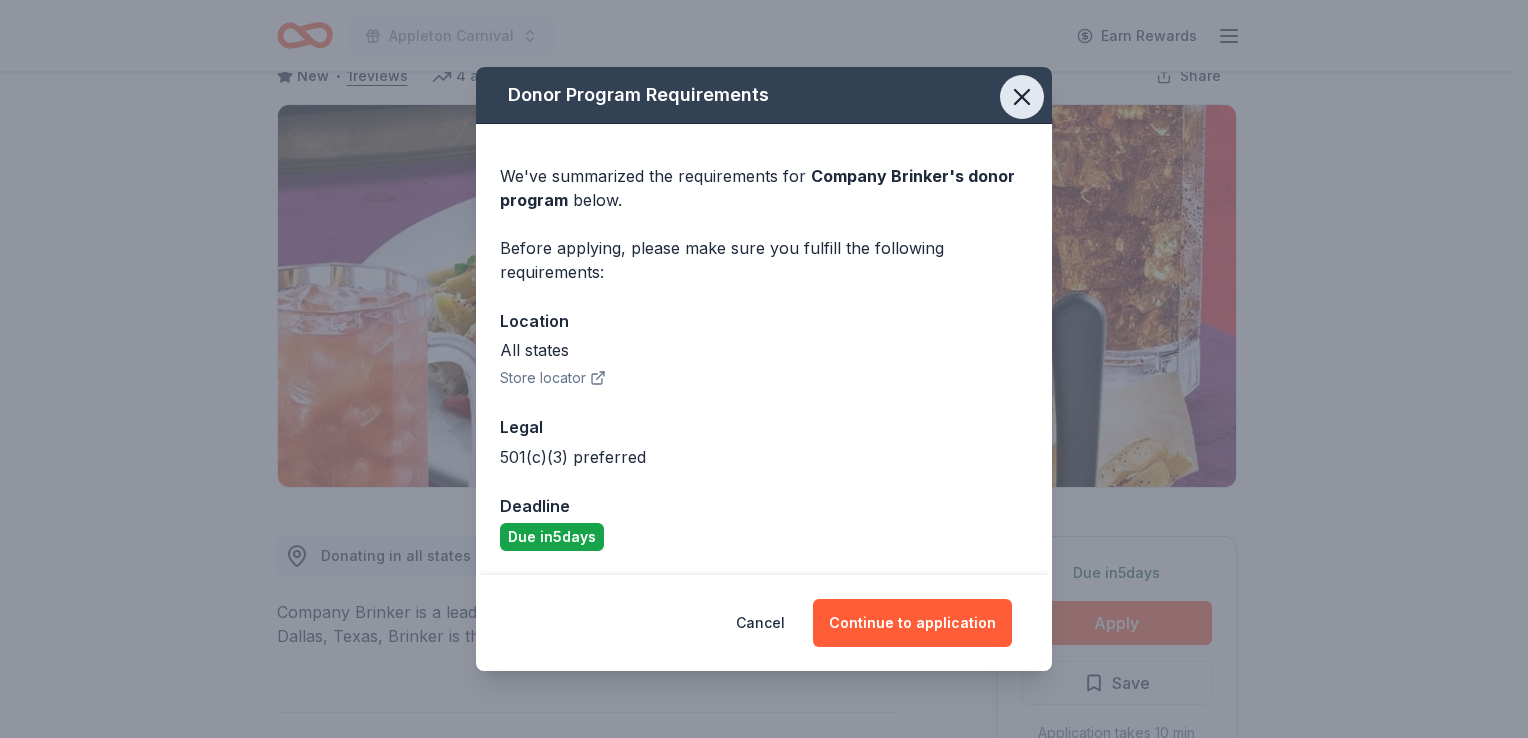 click 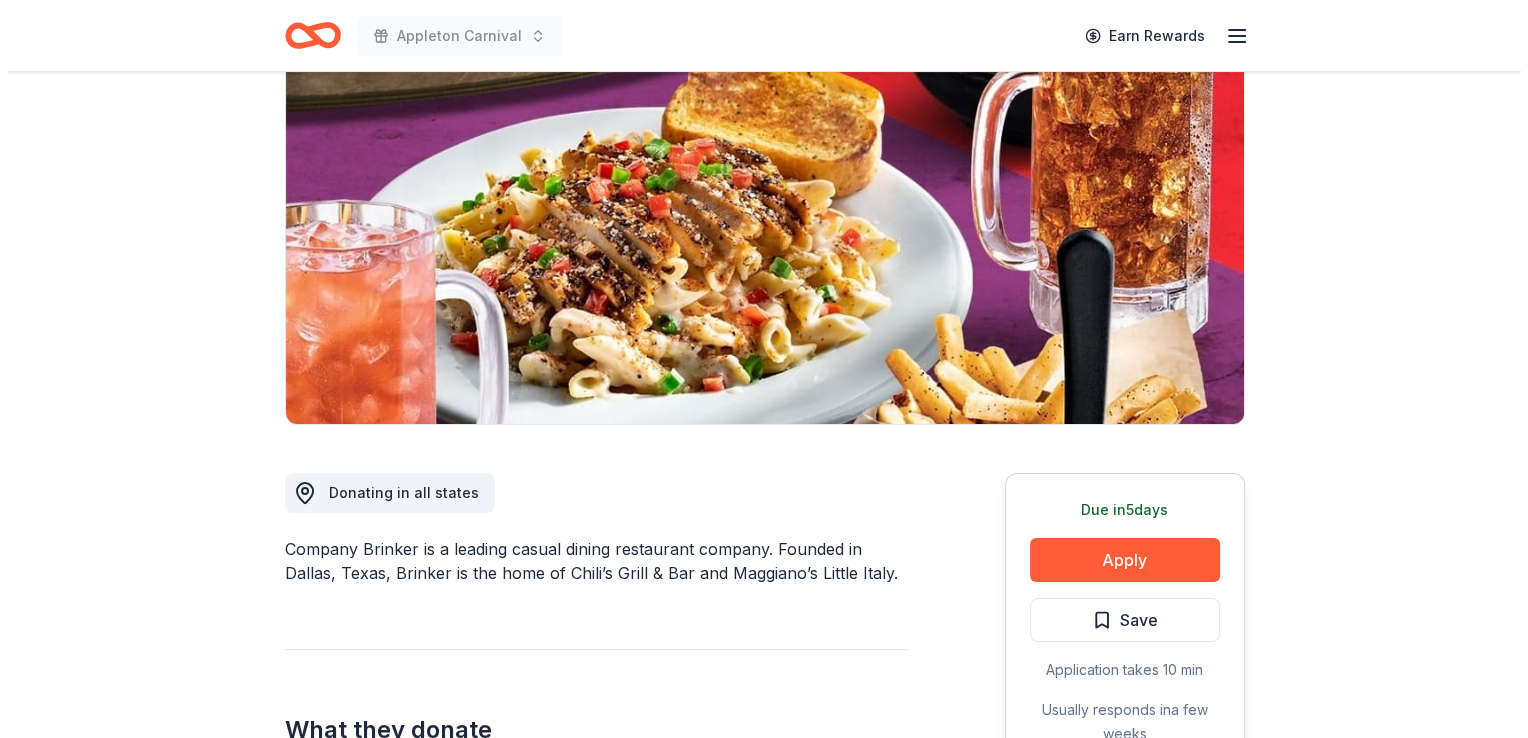 scroll, scrollTop: 224, scrollLeft: 0, axis: vertical 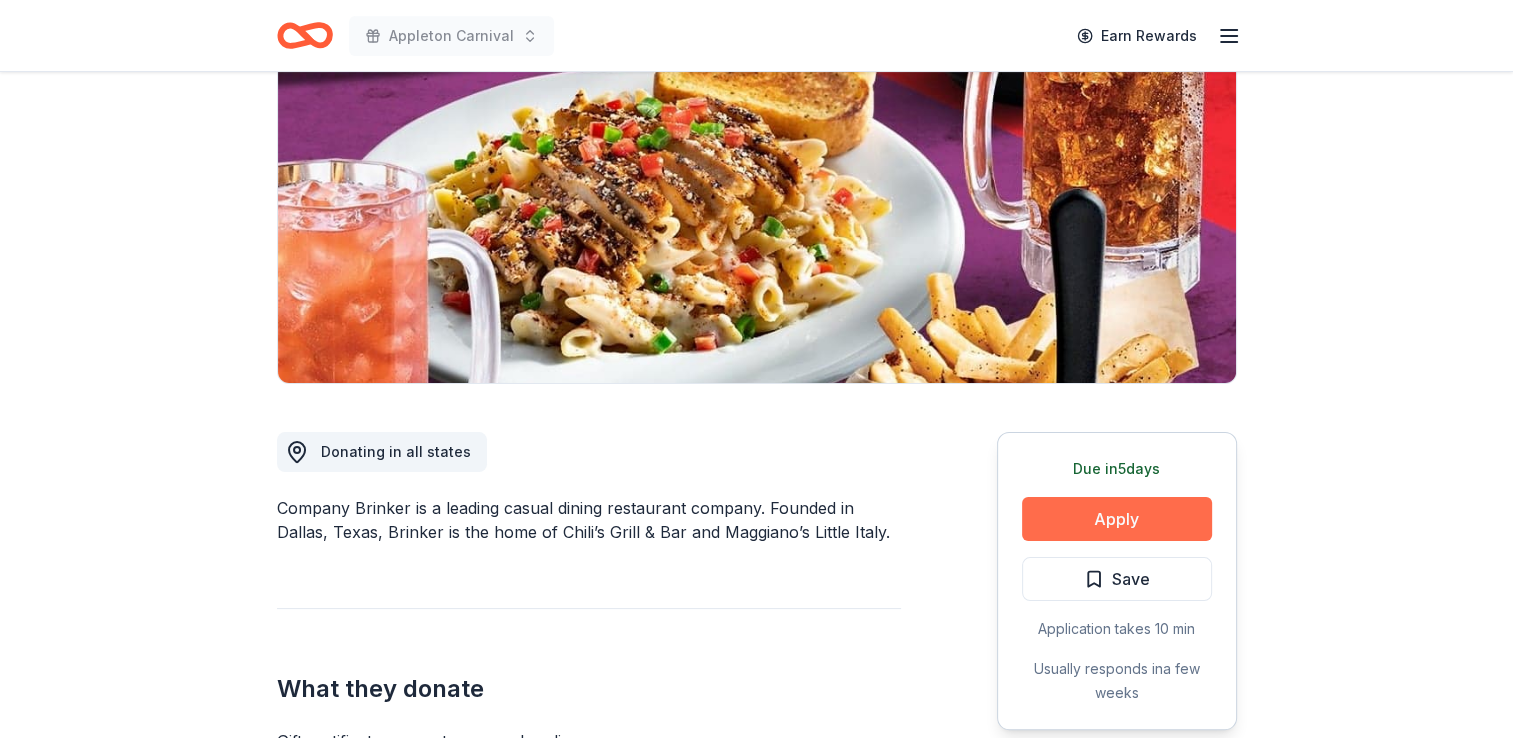 click on "Apply" at bounding box center [1117, 519] 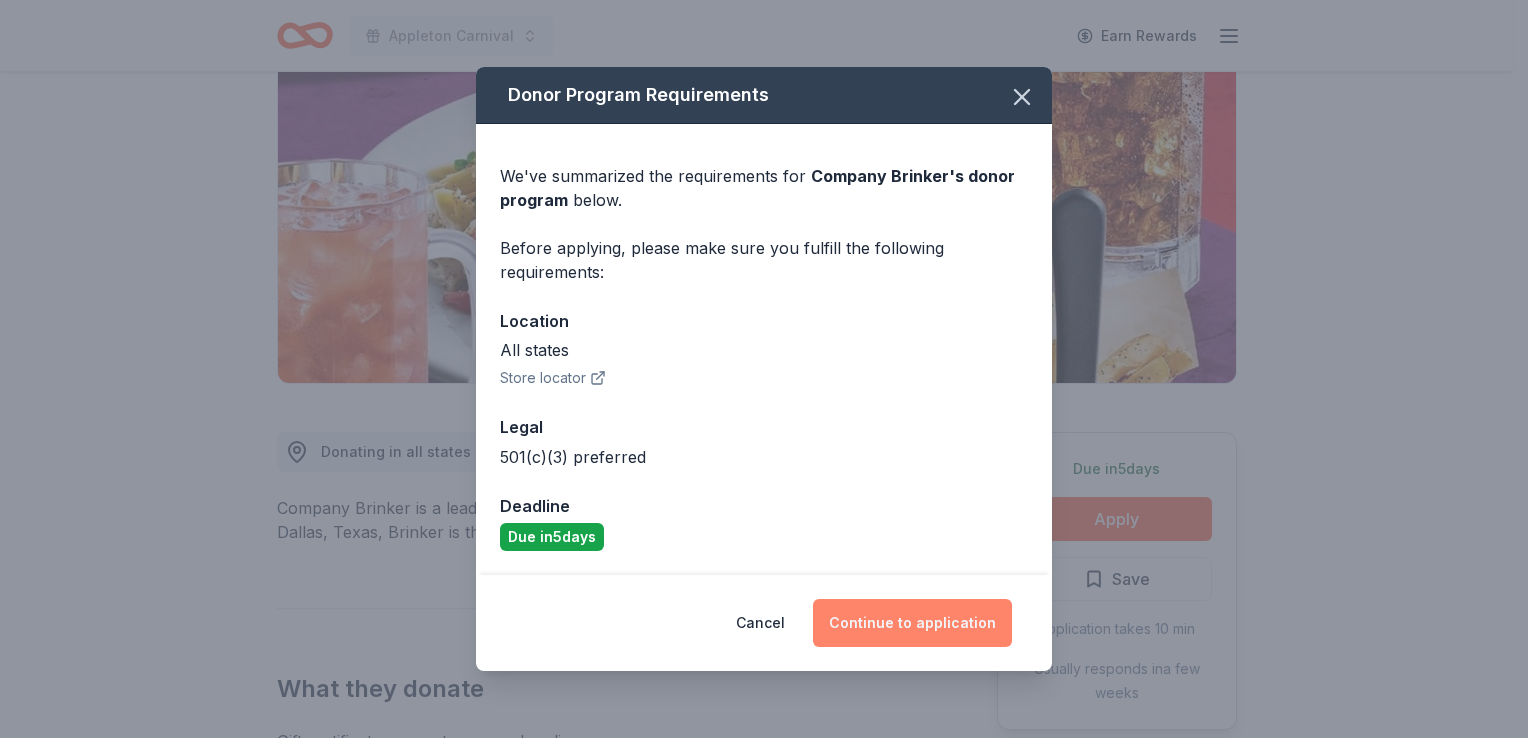 click on "Continue to application" at bounding box center [912, 623] 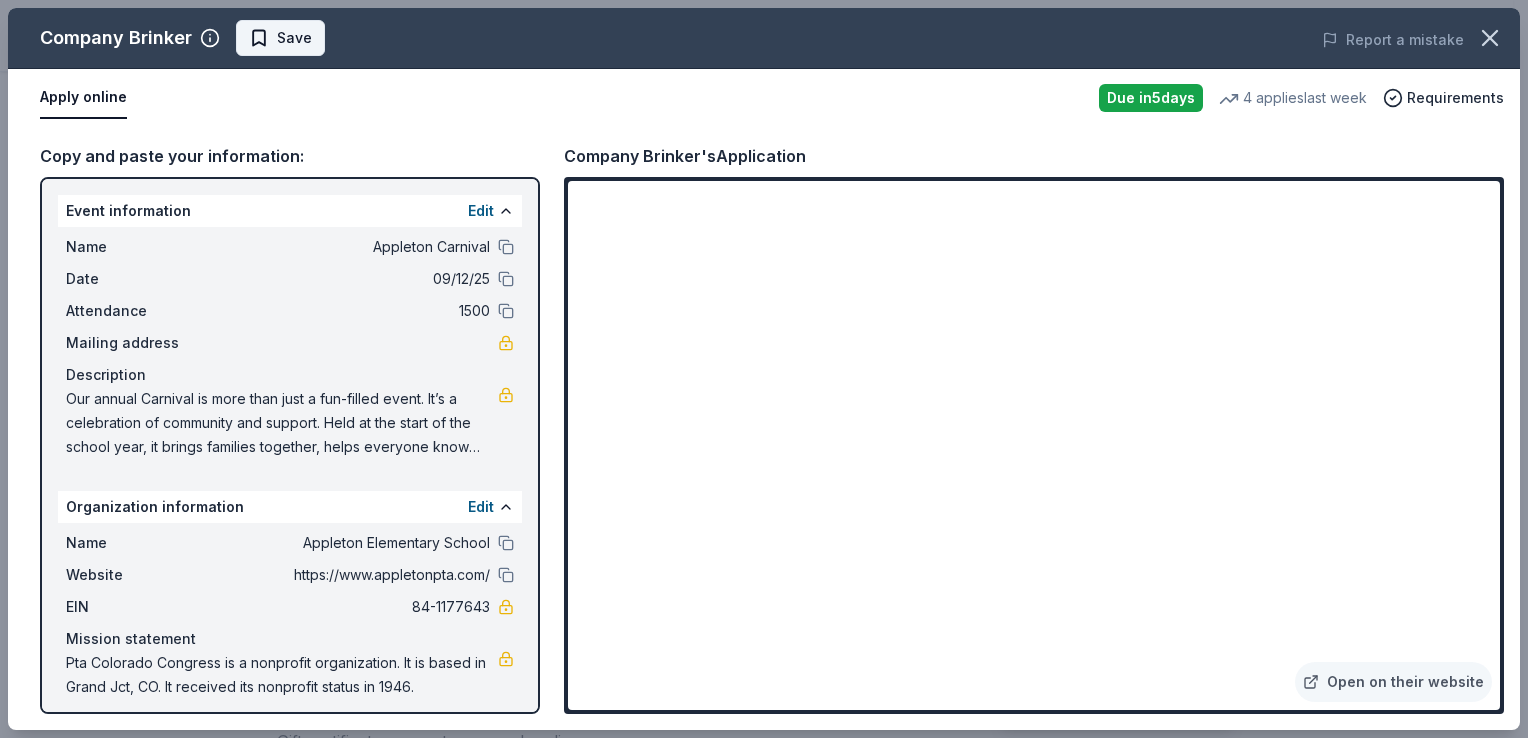 click on "Save" at bounding box center [294, 38] 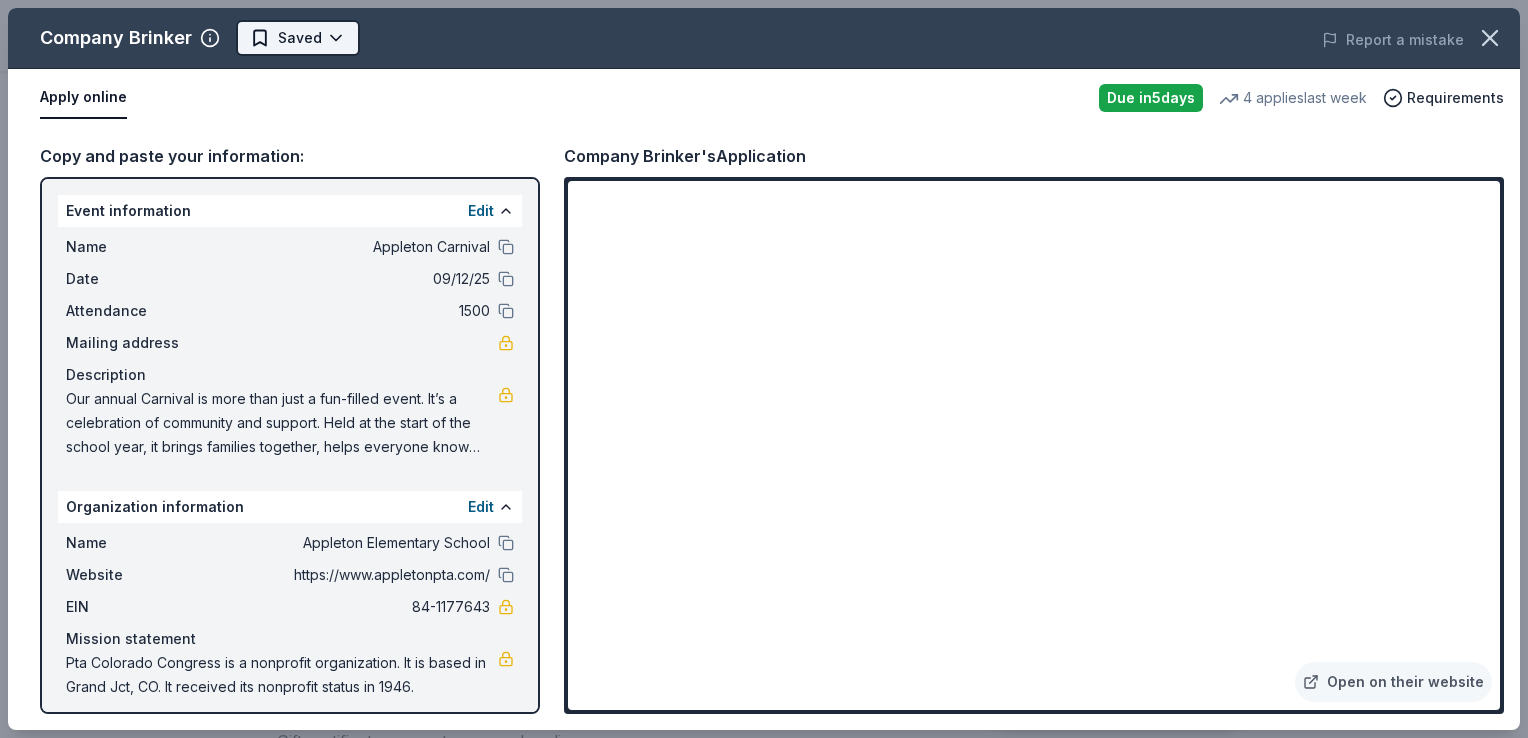 click on "Appleton Carnival  Earn Rewards Due in  5  days Share Company Brinker New • 1  reviews 4   applies  last week approval rate Share Donating in all [STATE] Company Brinker is a leading casual dining restaurant company. Founded in [CITY], [STATE], Brinker is the home of Chili’s Grill & Bar and Maggiano’s Little Italy.  What they donate Gift certificates, monetary, merchandise Meals Auction & raffle Donation is small & easy to send to guests Who they donate to  Preferred 501(c)(3) preferred approval rate 20 % approved 30 % declined 50 % no response Upgrade to Pro to view approval rates and average donation values Due in  5  days Apply Saved Application takes 10 min Usually responds in  a few weeks Updated  about 2 months  ago Report a mistake New • 1  reviews Catholic Academy of Niagara Falls November 2024 • Declined Even though they were unable to donate to us at this time they were very polite with their reasoning. Leave a review Similar donors 7  days left Online app Gringos Tex Mex New Local 5 New Food" at bounding box center (764, 145) 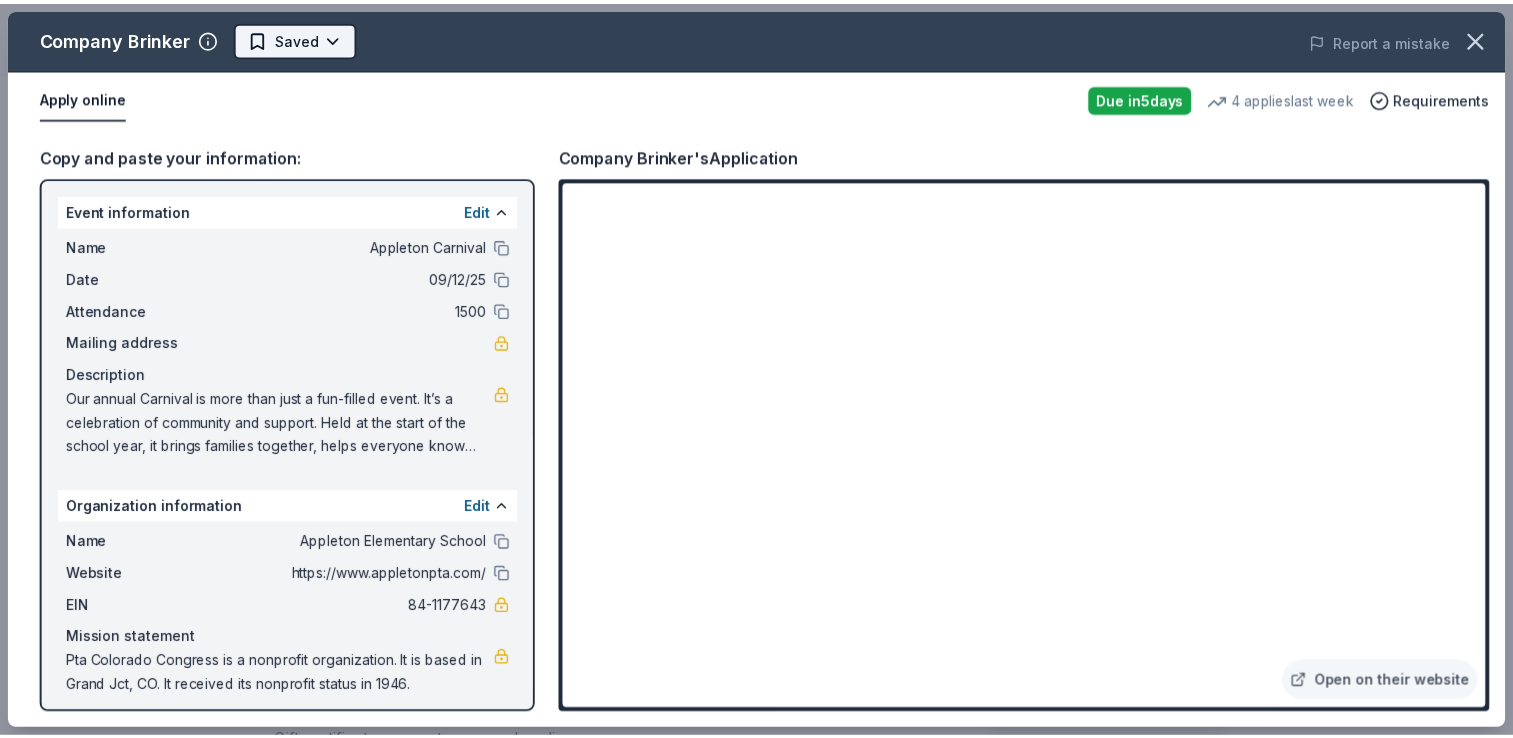 scroll, scrollTop: 0, scrollLeft: 0, axis: both 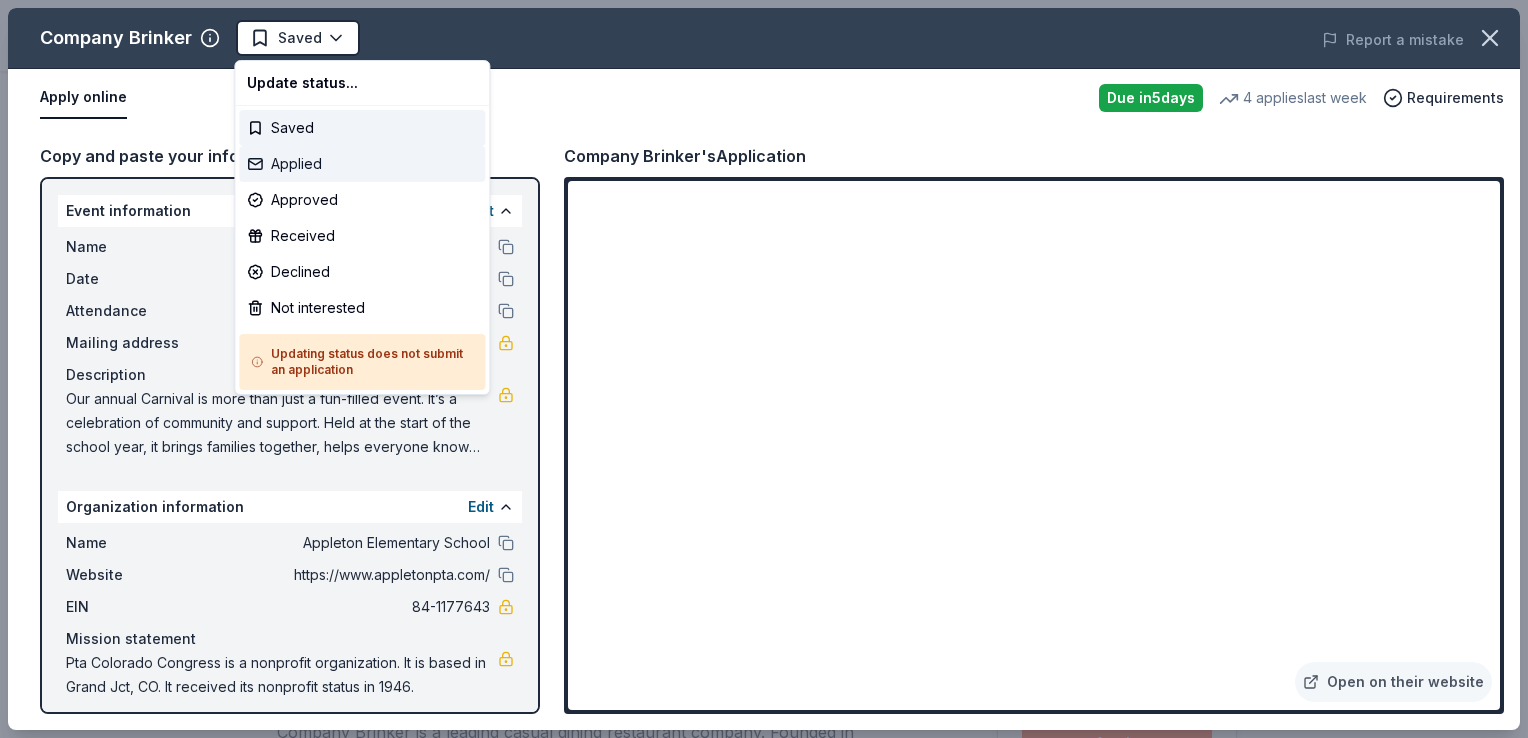 click on "Applied" at bounding box center (362, 164) 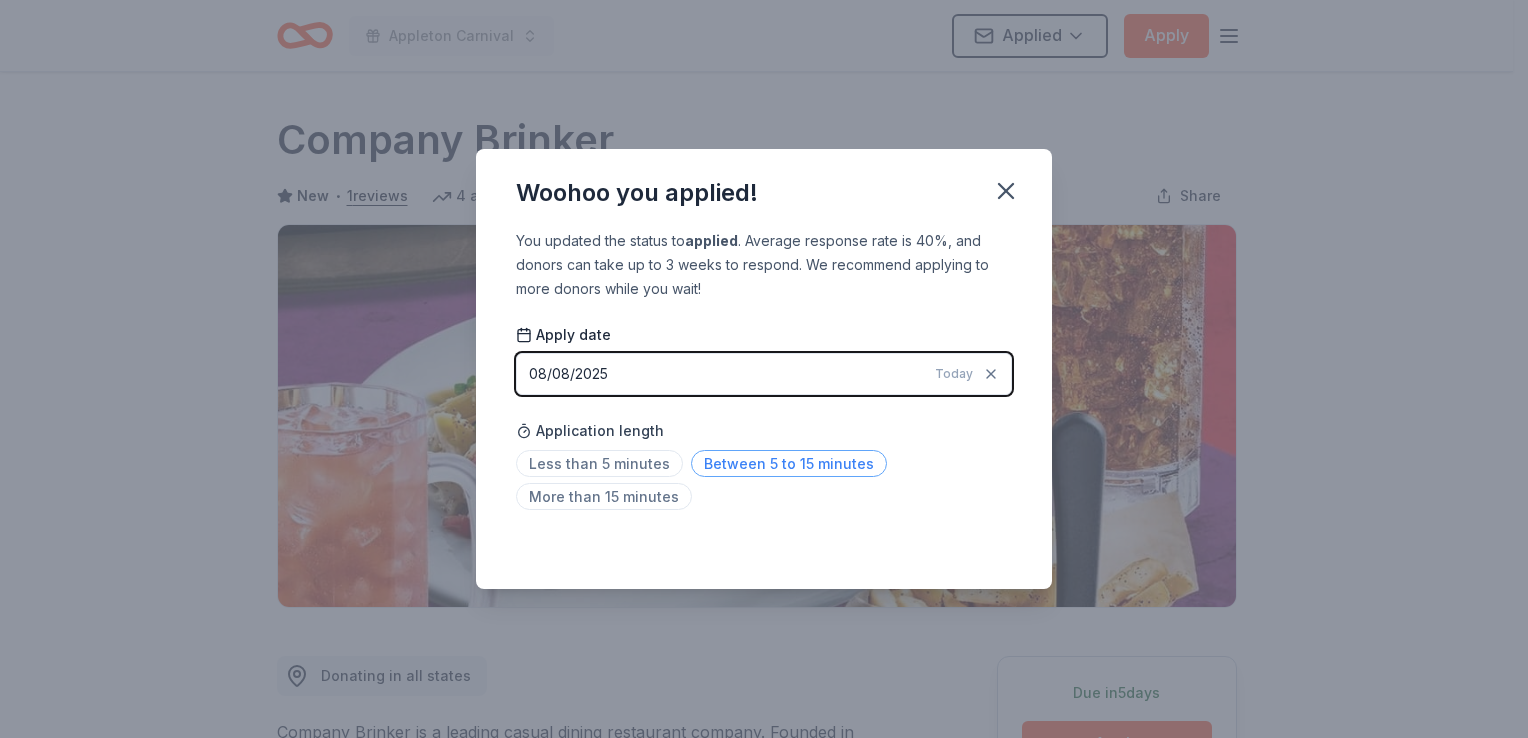 click on "Between 5 to 15 minutes" at bounding box center (789, 463) 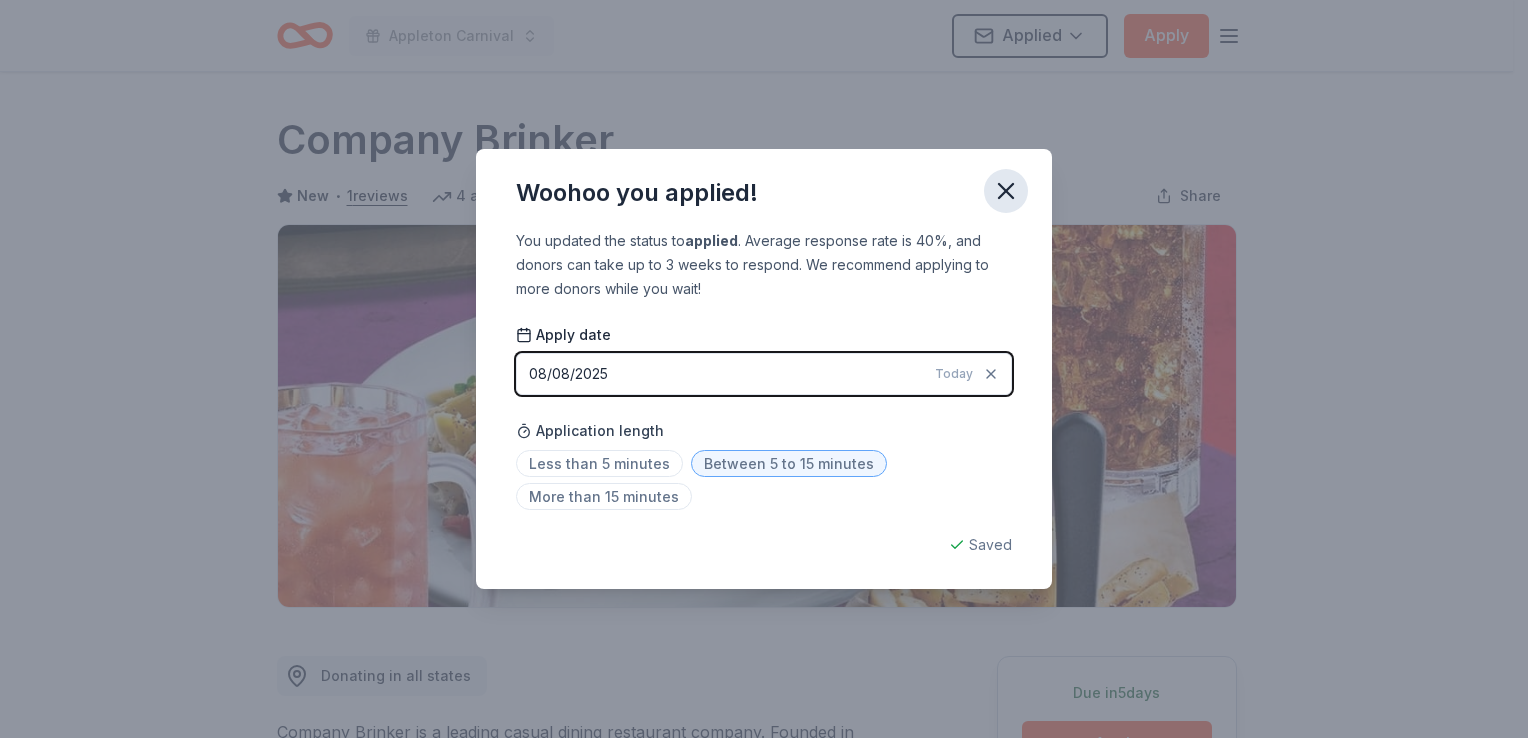 click 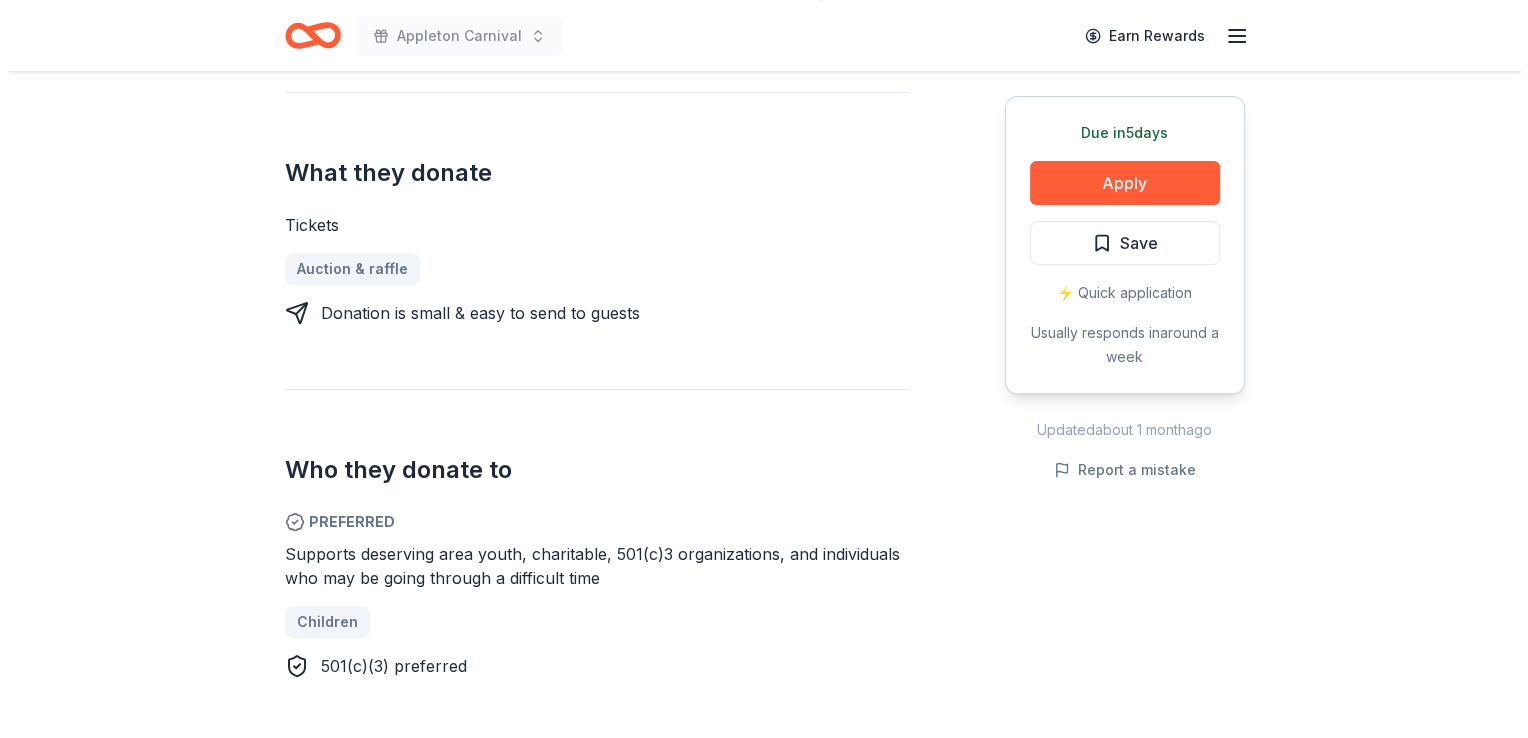 scroll, scrollTop: 744, scrollLeft: 0, axis: vertical 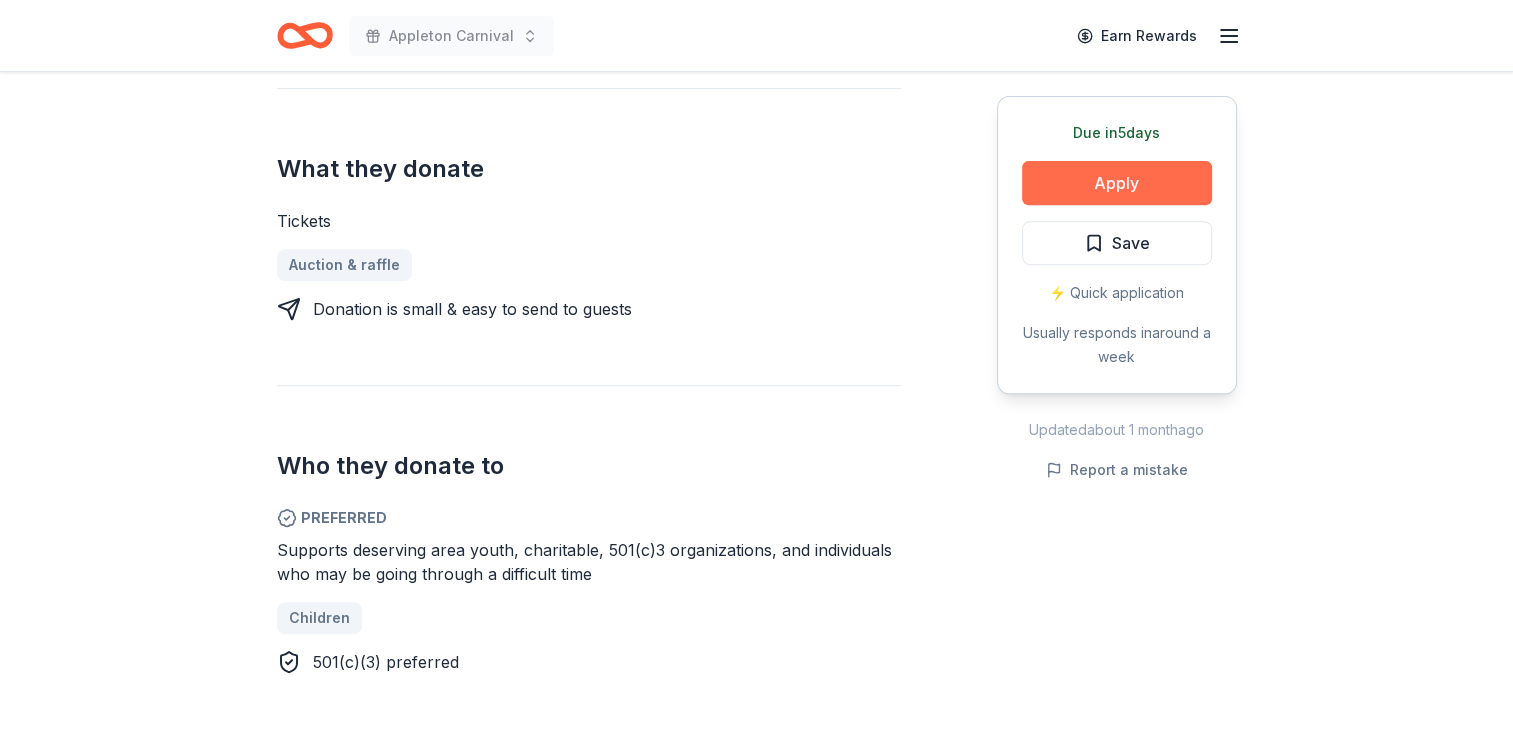 click on "Apply" at bounding box center [1117, 183] 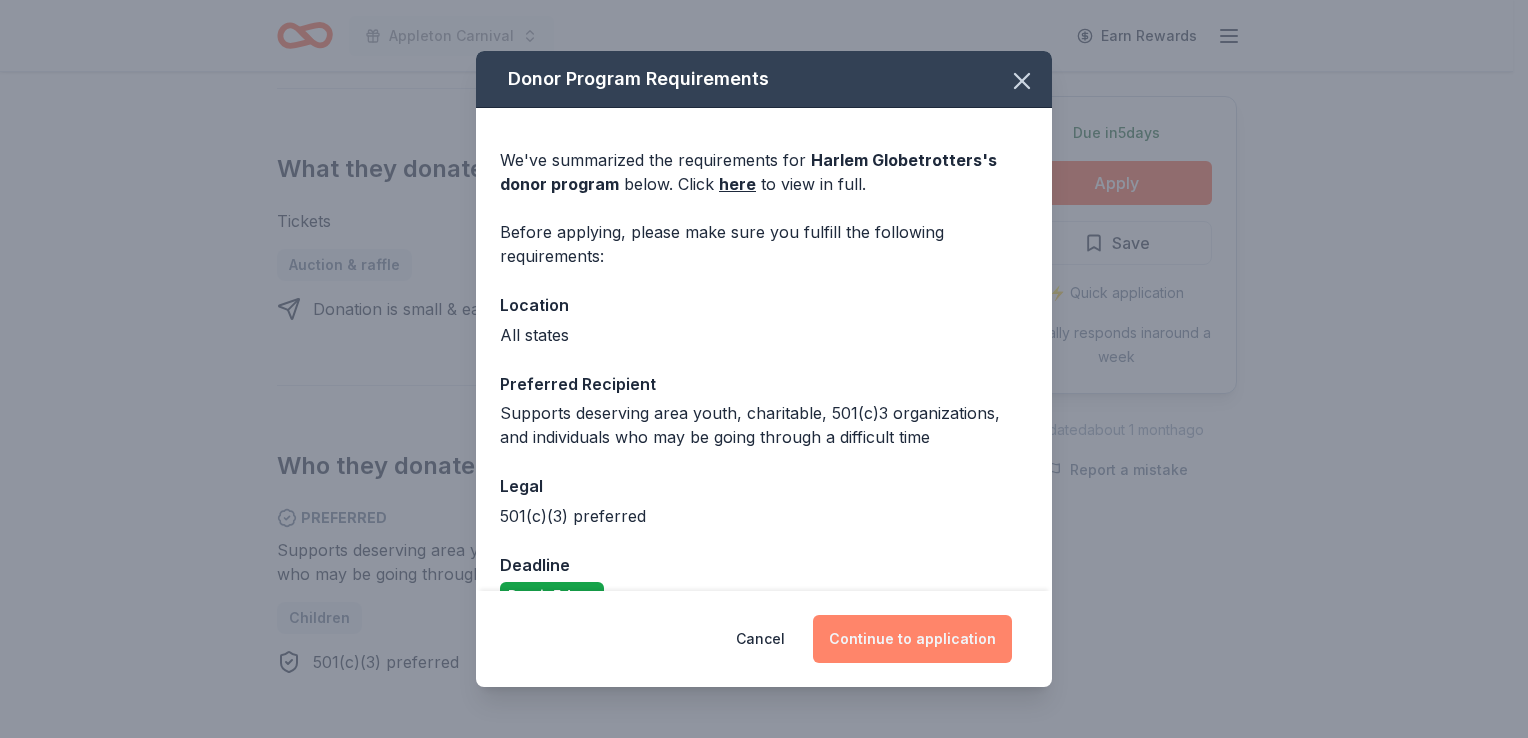 click on "Continue to application" at bounding box center (912, 639) 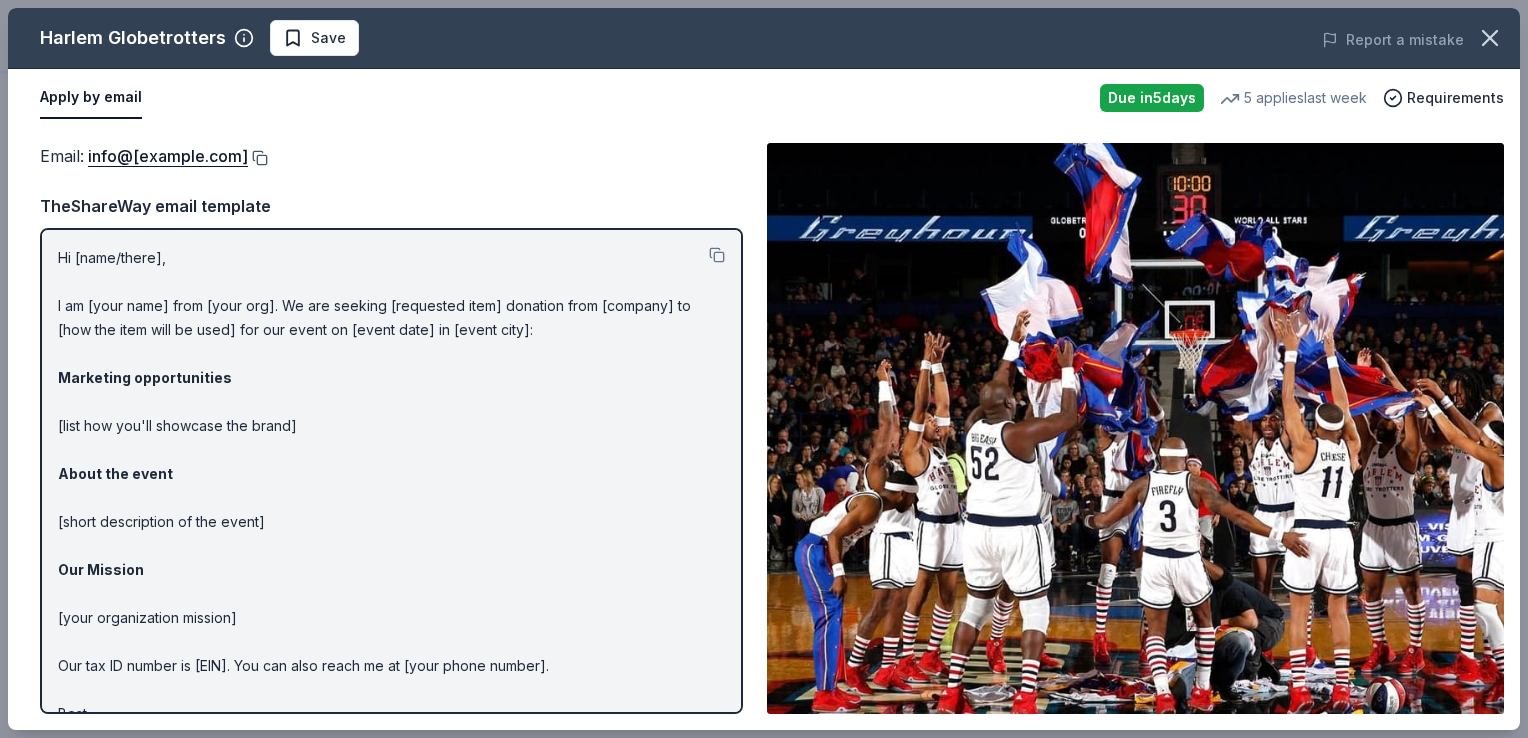 click at bounding box center (258, 158) 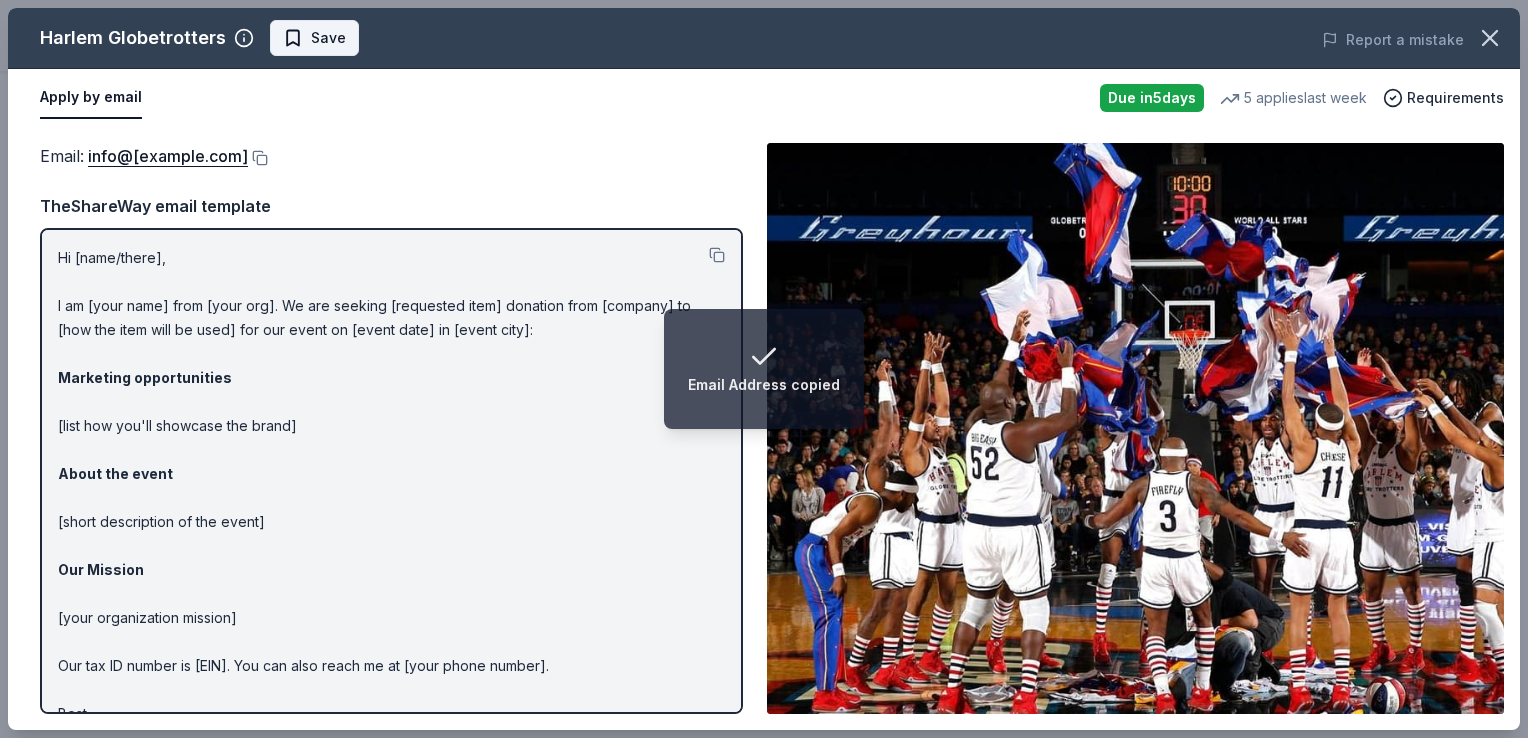 click on "Save" at bounding box center [328, 38] 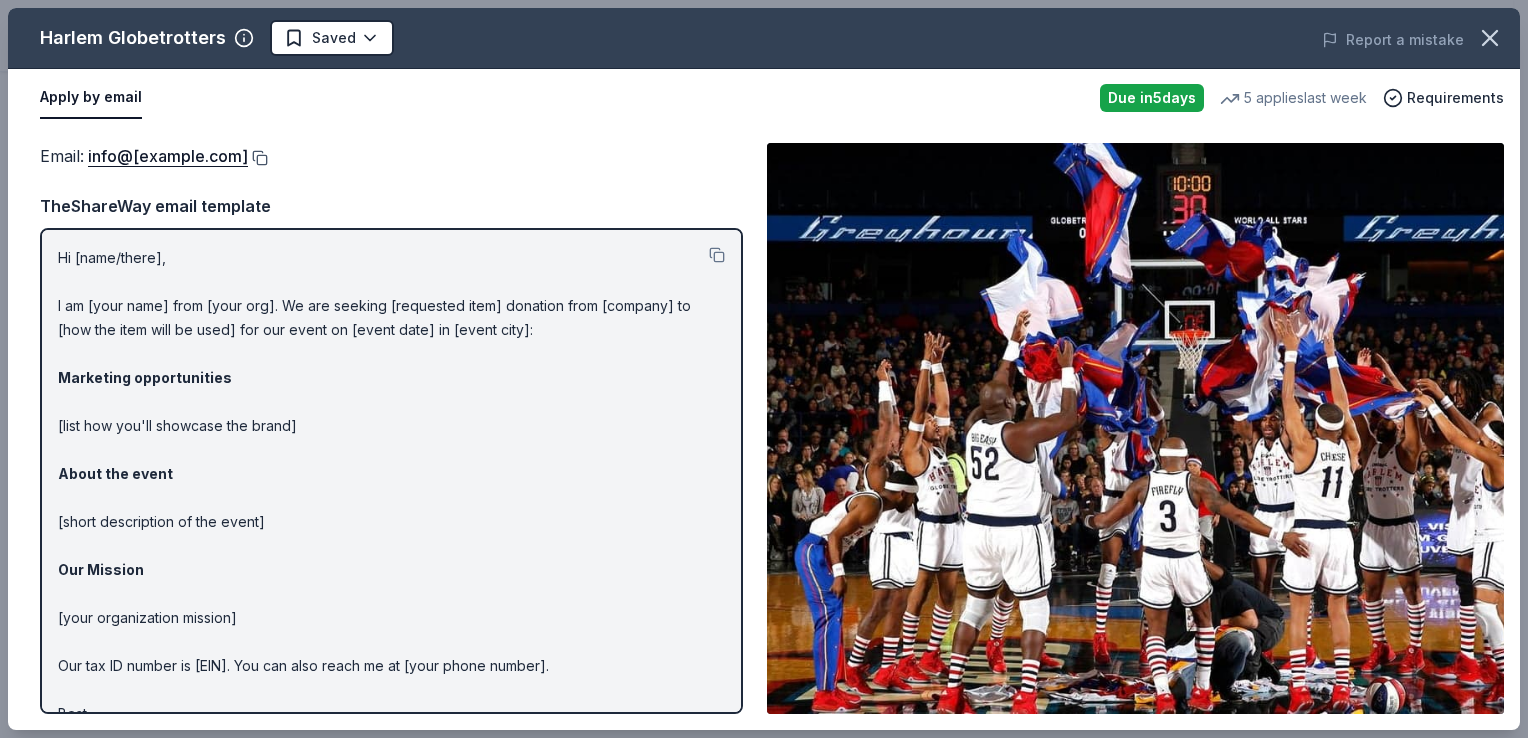 click at bounding box center (258, 158) 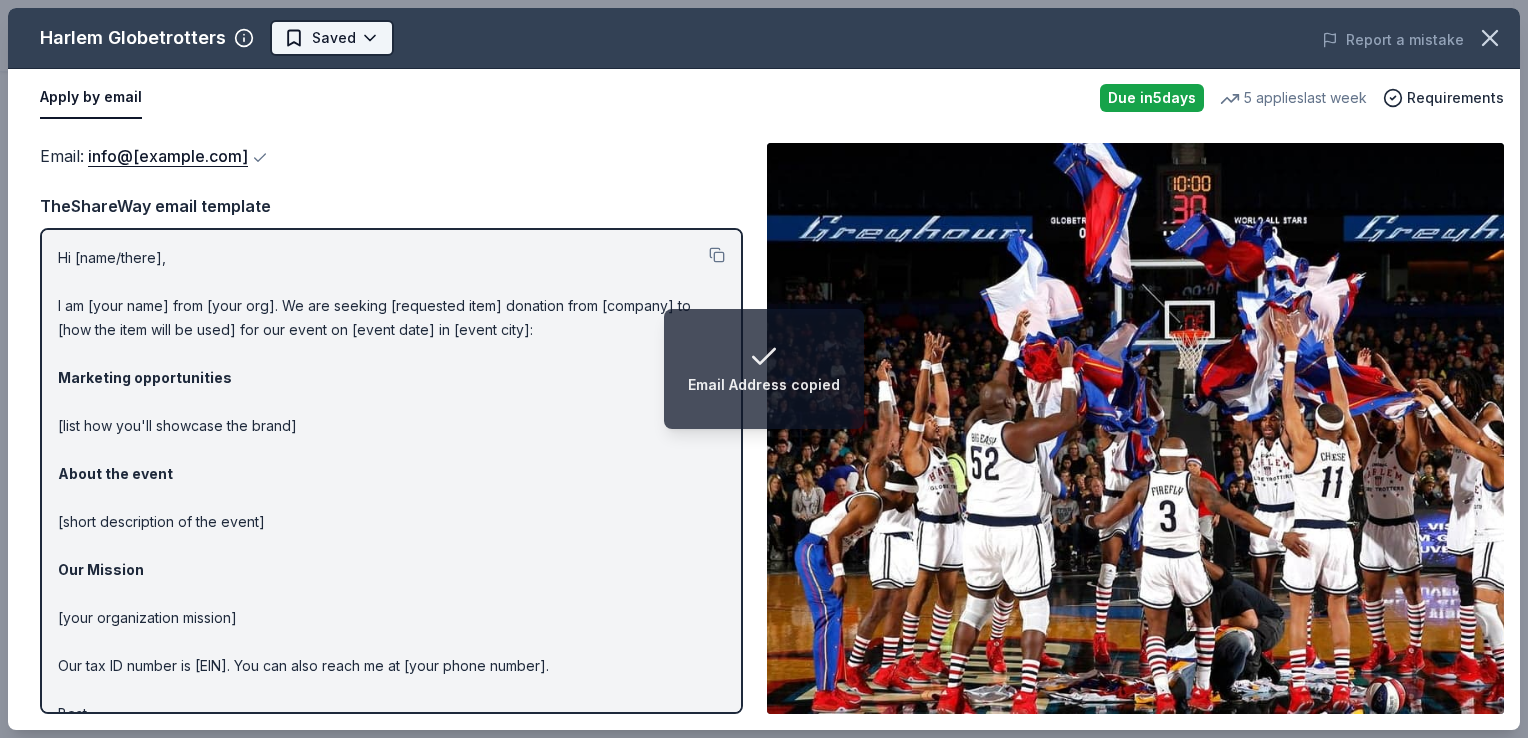 click on "Email Address copied Appleton Carnival Earn Rewards Due in 5 days Share Harlem Globetrotters New 5 applies last week approval rate Share Donating in all states Harlem Globetrotters are an American exhibition basketball team. They combine athleticism, theater, and comedy in their style of play. What they donate Tickets Auction & raffle Donation is small & easy to send to guests Who they donate to Preferred Supports deserving area youth, charitable, 501(c)3 organizations, and individuals who may be going through a difficult time Children 501(c)(3) preferred approval rate 20 % approved 30 % declined 50 % no response Upgrade to Pro to view approval rates and average donation values Due in 5 days Apply Saved ⚡️ Quick application Usually responds in around a week Updated about 1 month ago Report a mistake New Be the first to review this company! Leave a review Similar donors Local 5 days left Online app San Antonio Zoo 5.0 1 Family 4-pack (2 adult and 2 child admission tickets) 1 apply Local 5" at bounding box center (756, -375) 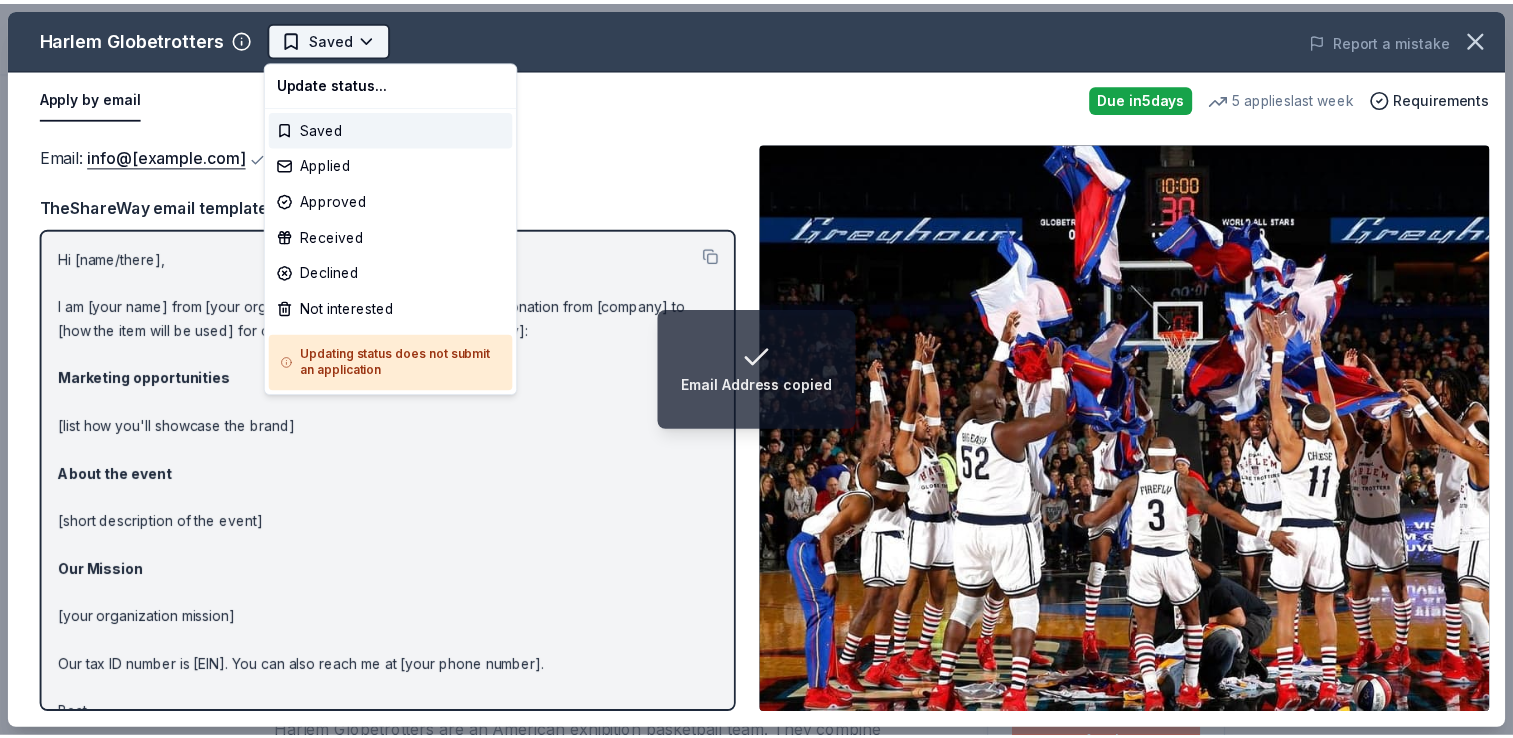 scroll, scrollTop: 0, scrollLeft: 0, axis: both 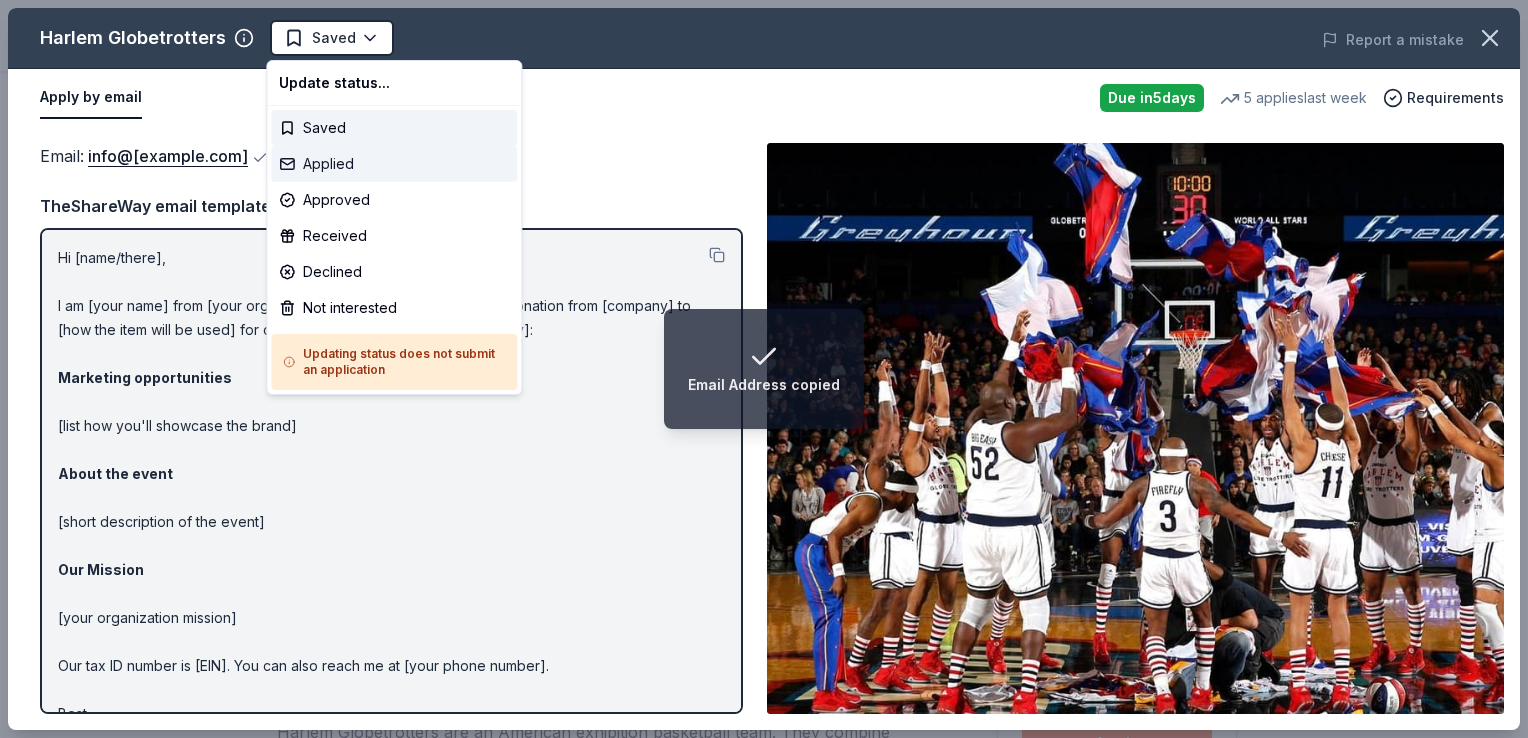 click on "Applied" at bounding box center [394, 164] 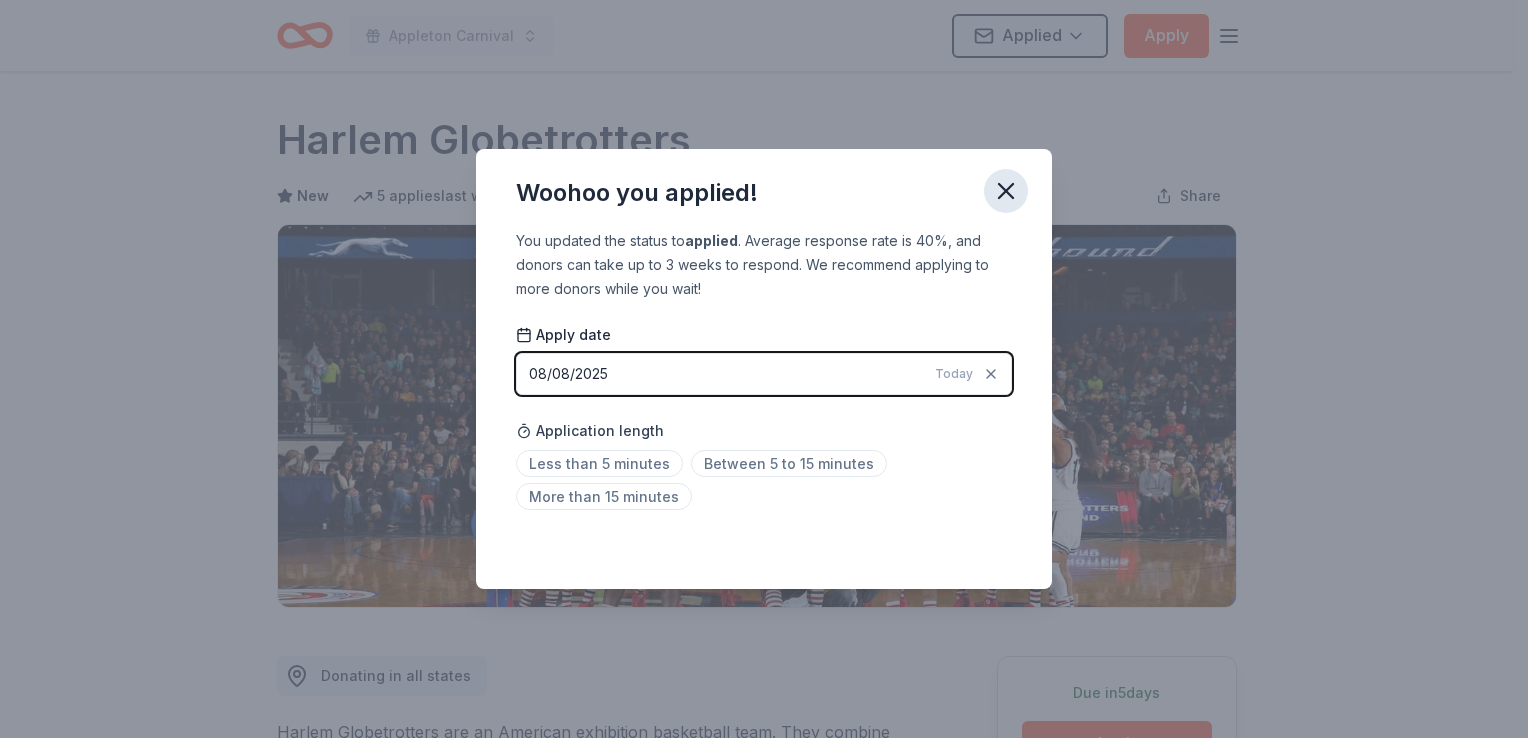 click 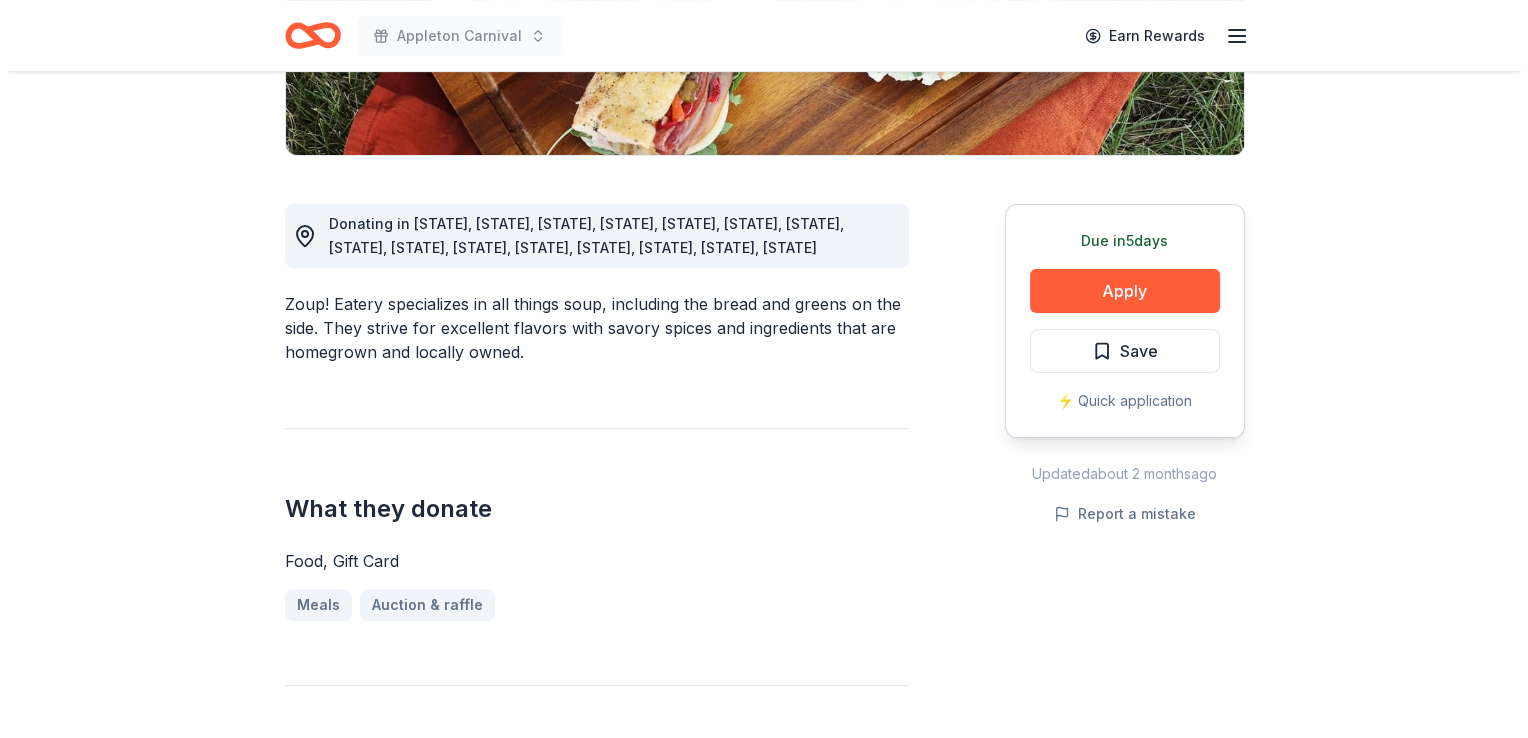 scroll, scrollTop: 456, scrollLeft: 0, axis: vertical 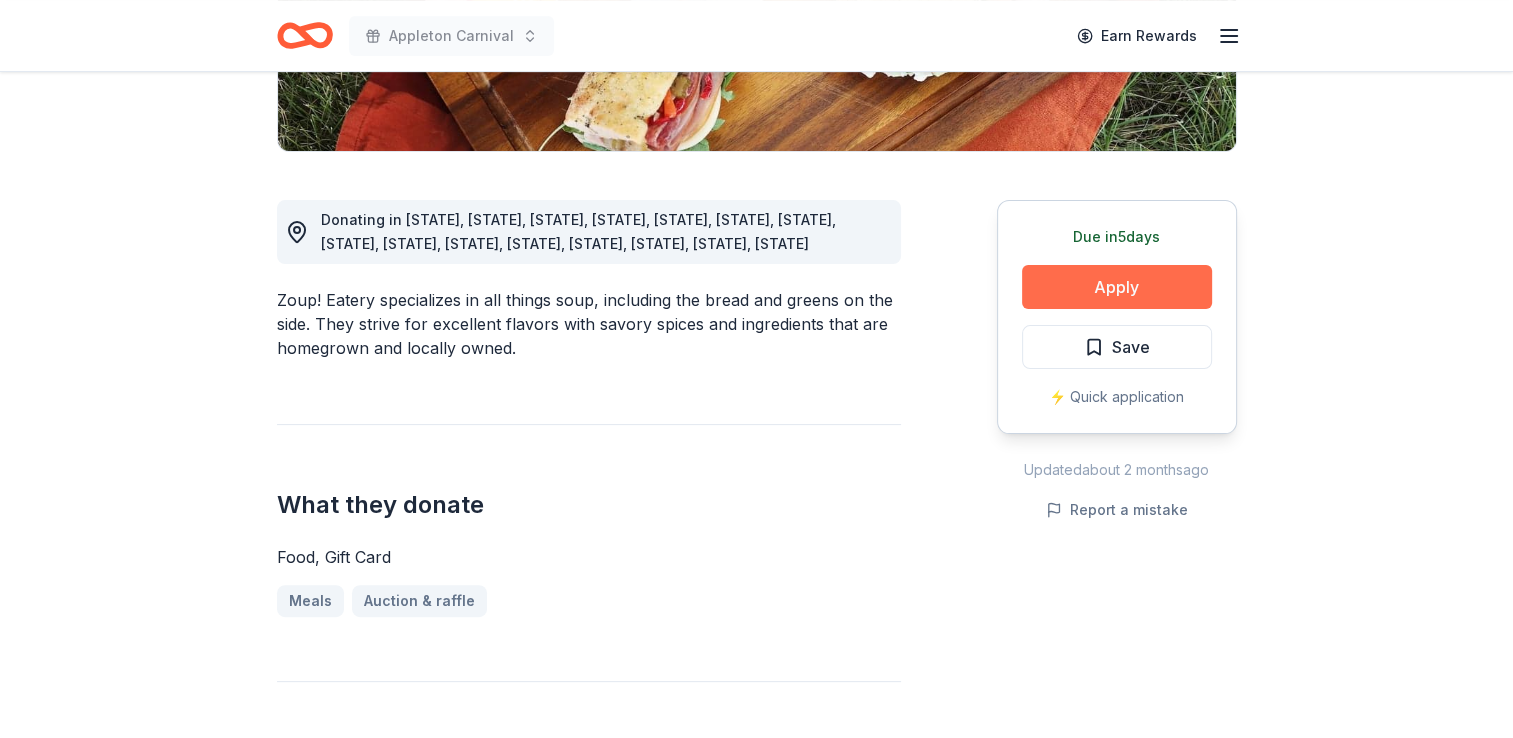 click on "Apply" at bounding box center (1117, 287) 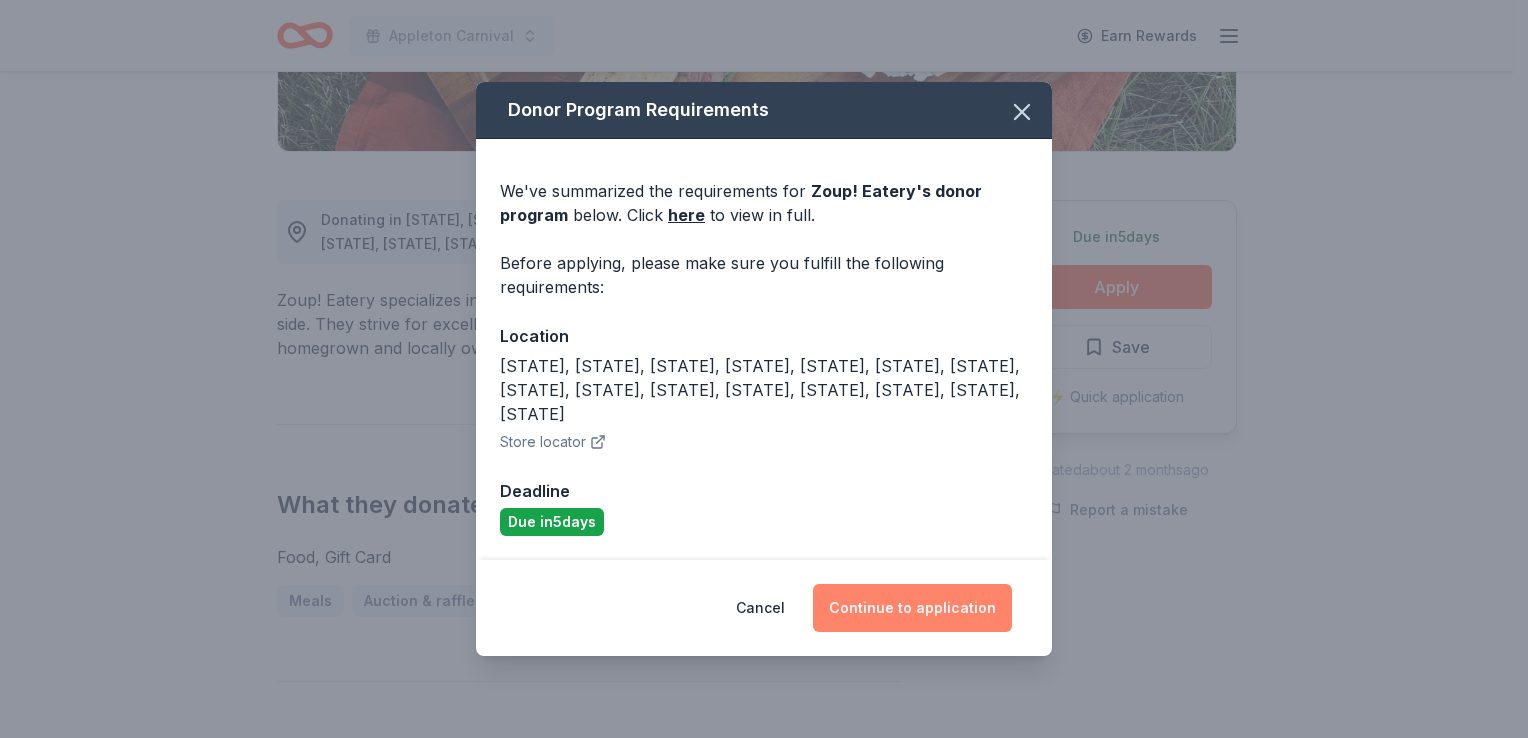 click on "Continue to application" at bounding box center (912, 608) 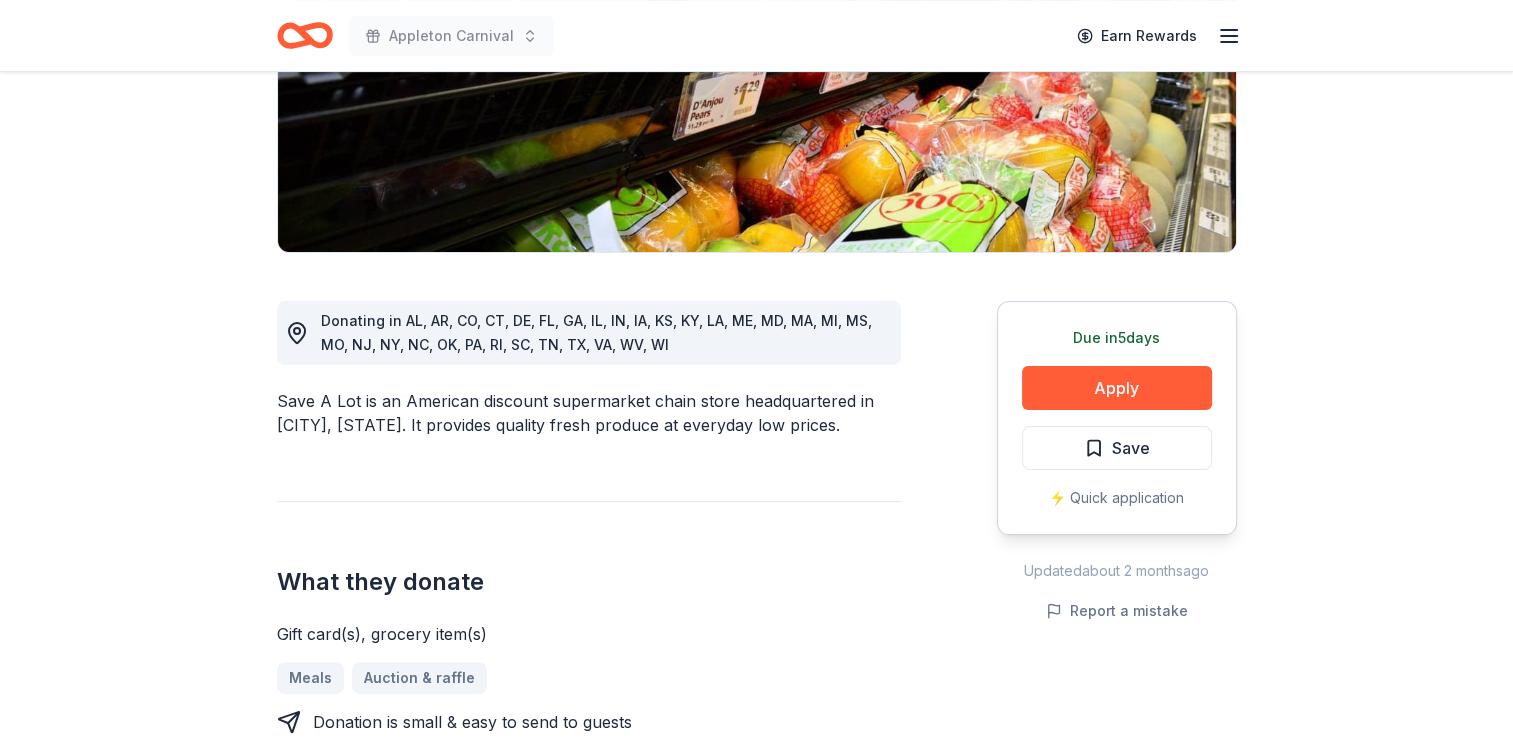 scroll, scrollTop: 359, scrollLeft: 0, axis: vertical 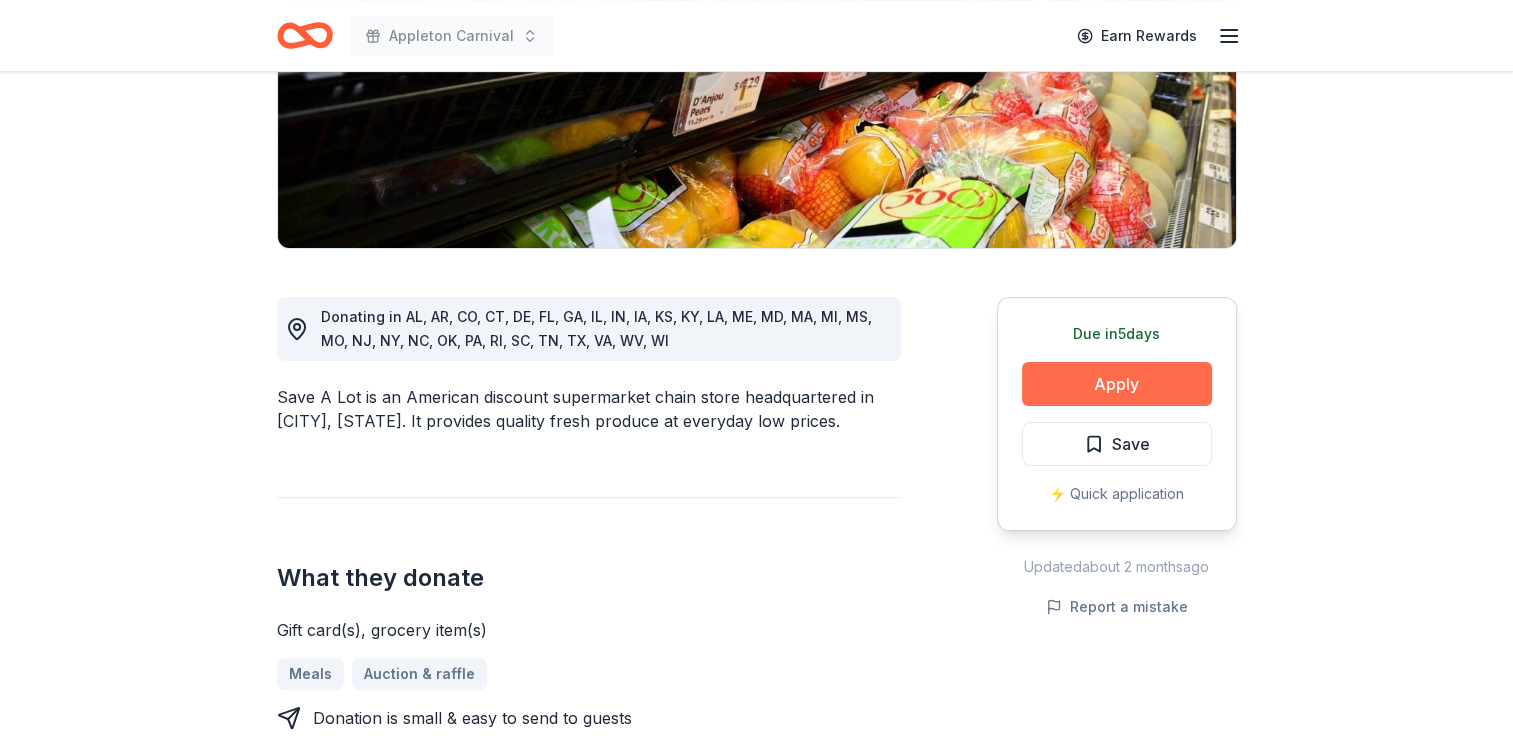 click on "Apply" at bounding box center [1117, 384] 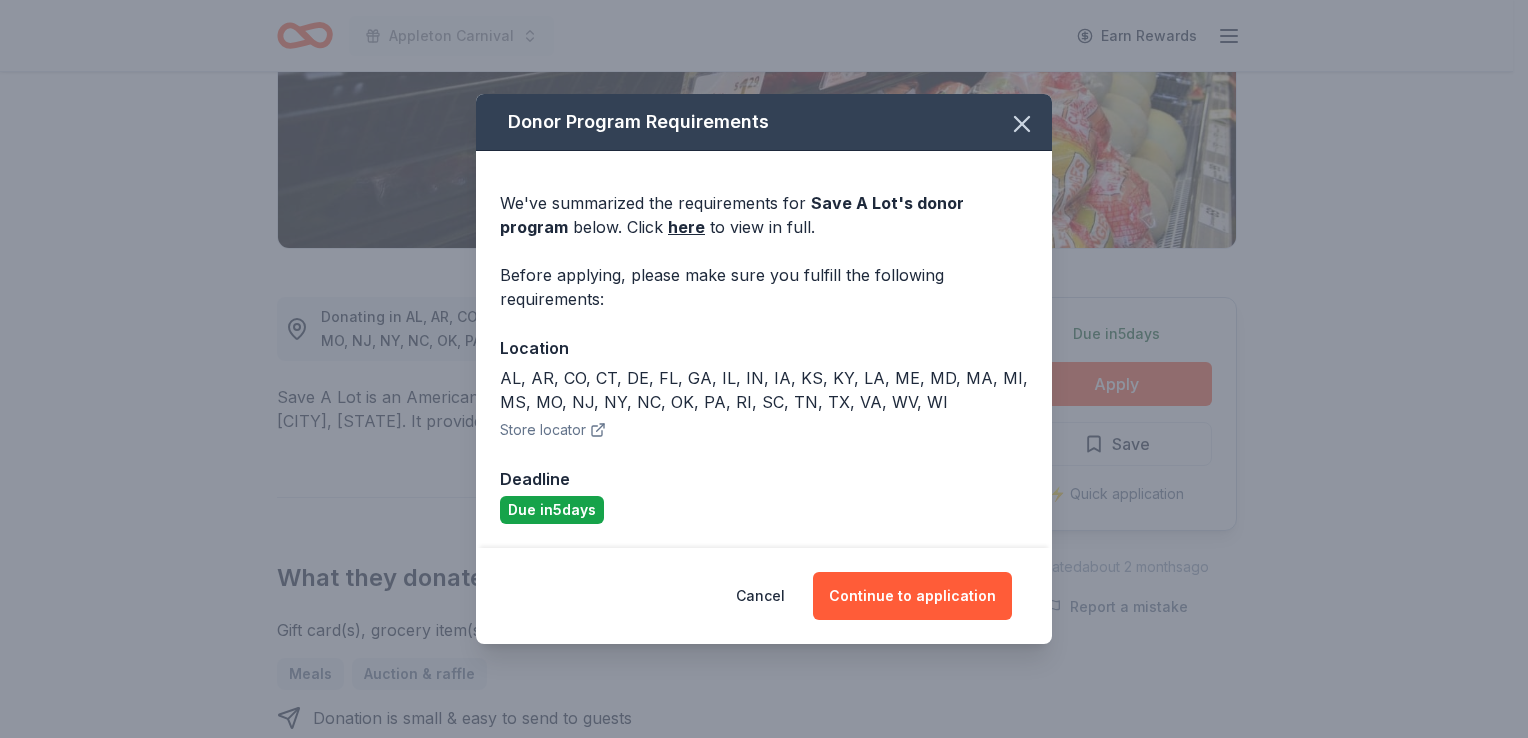 click 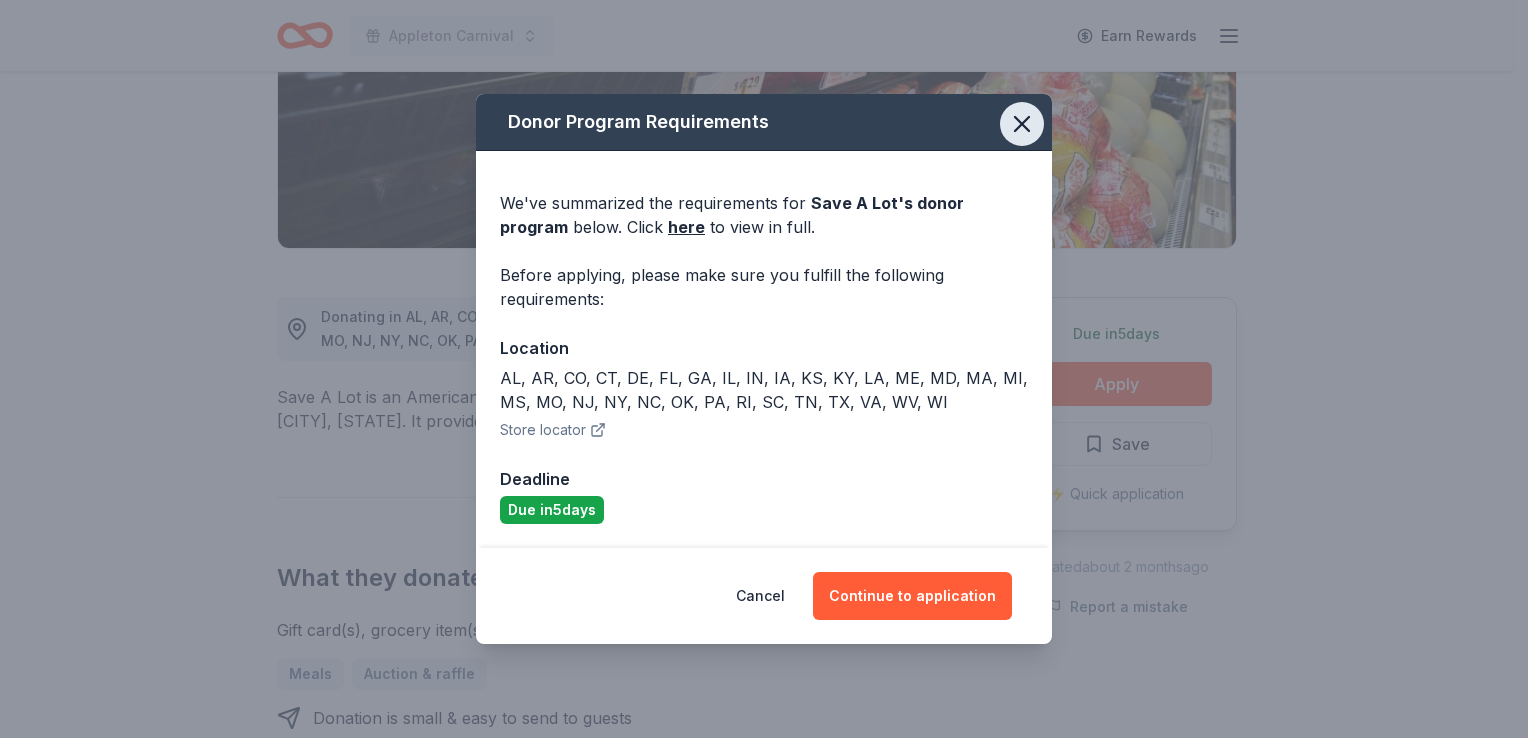 click 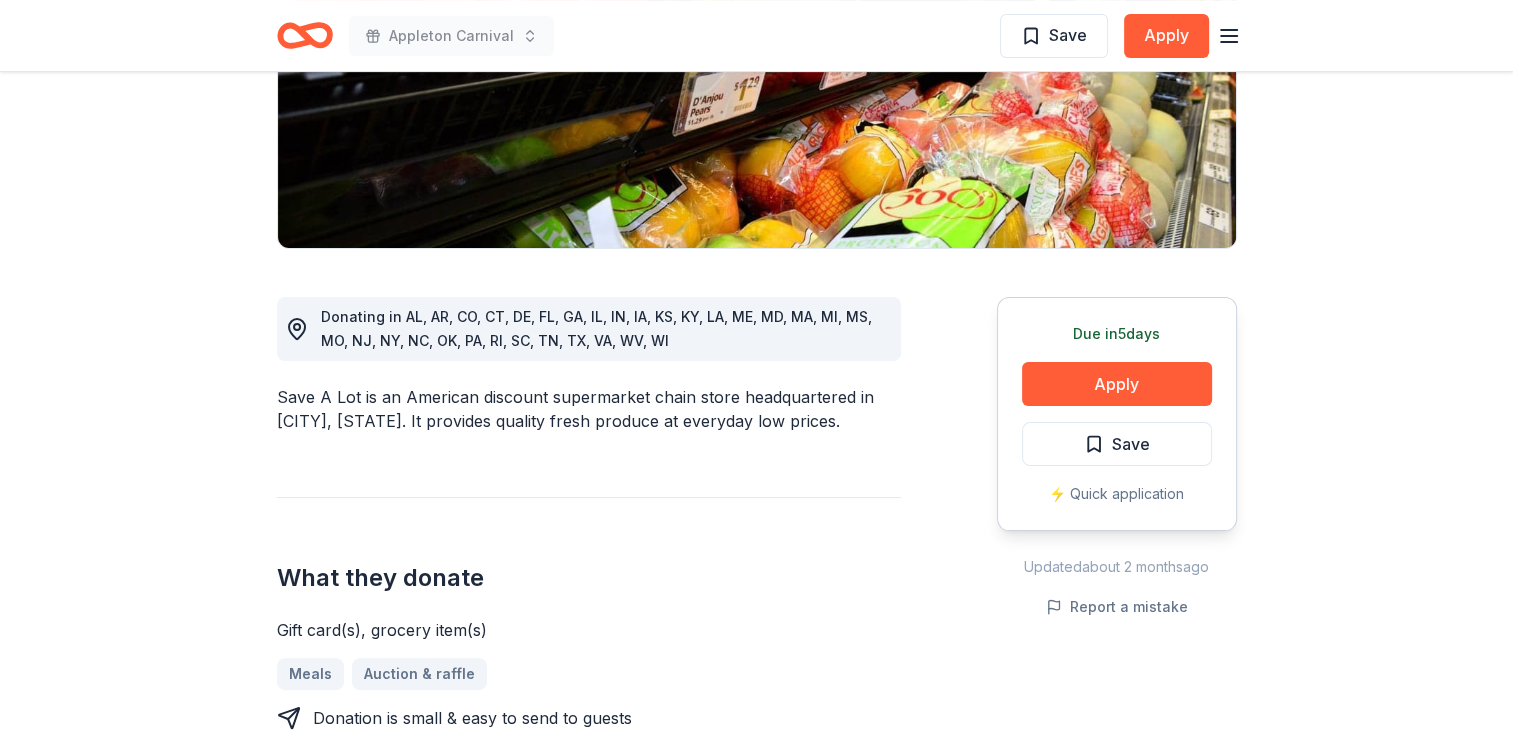 scroll, scrollTop: 0, scrollLeft: 0, axis: both 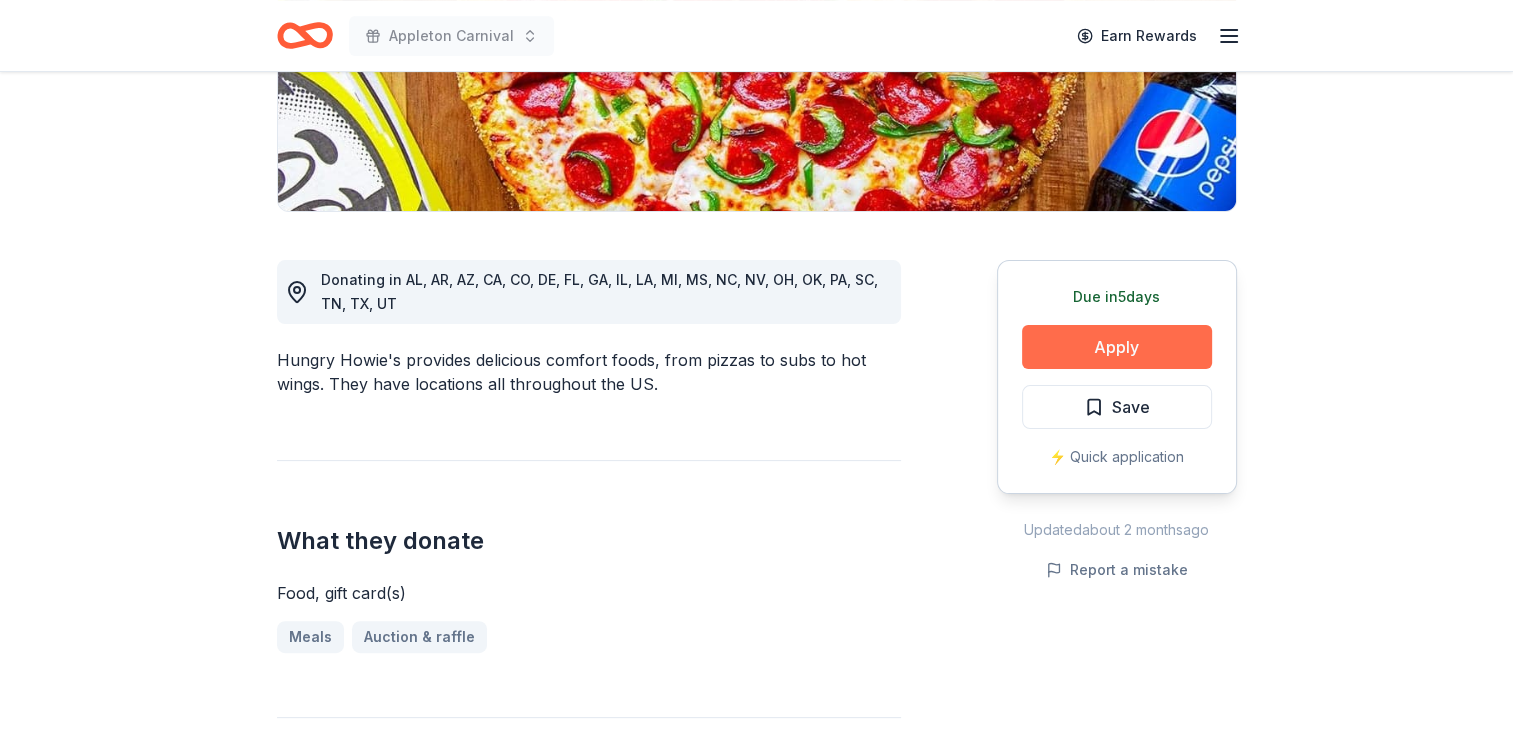 click on "Apply" at bounding box center [1117, 347] 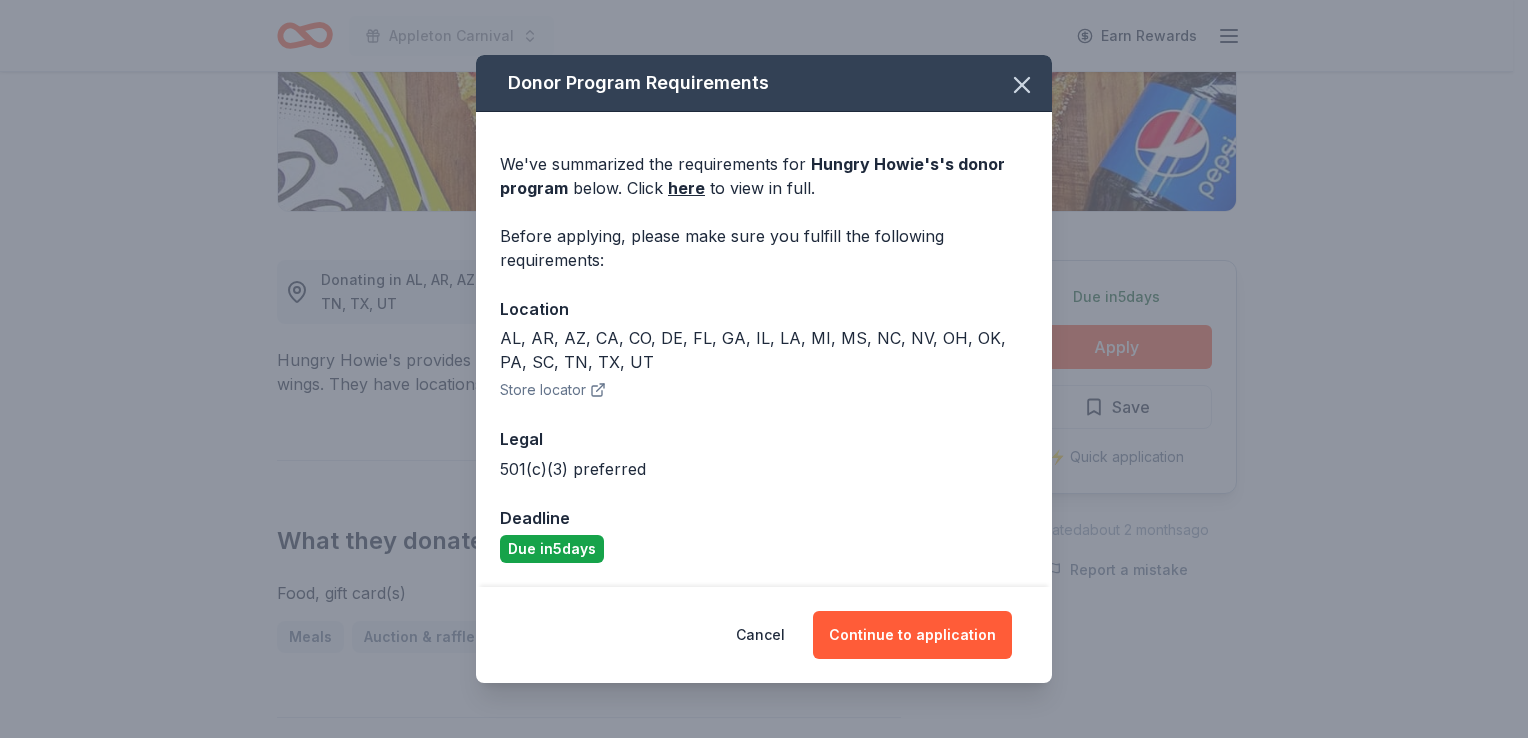 click 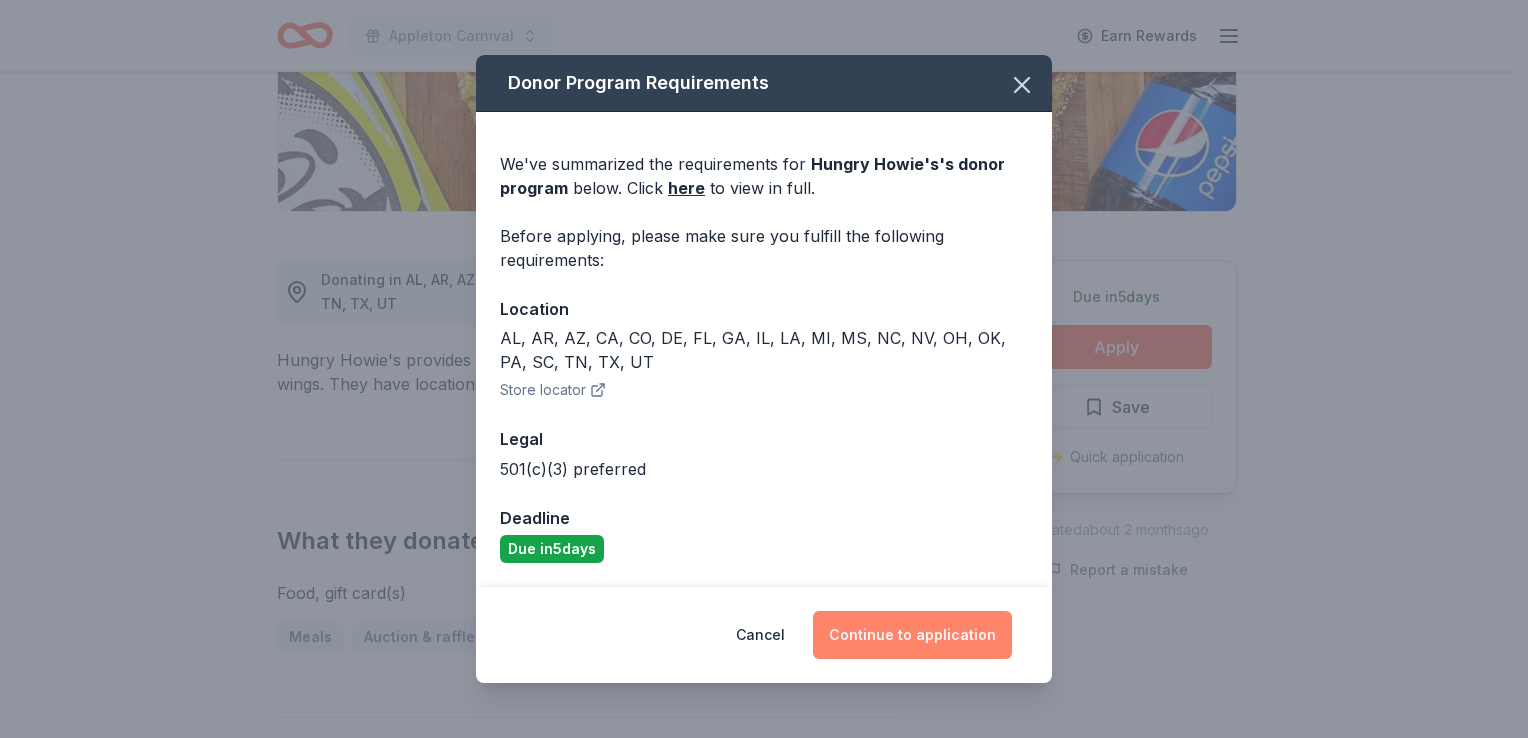 click on "Continue to application" at bounding box center [912, 635] 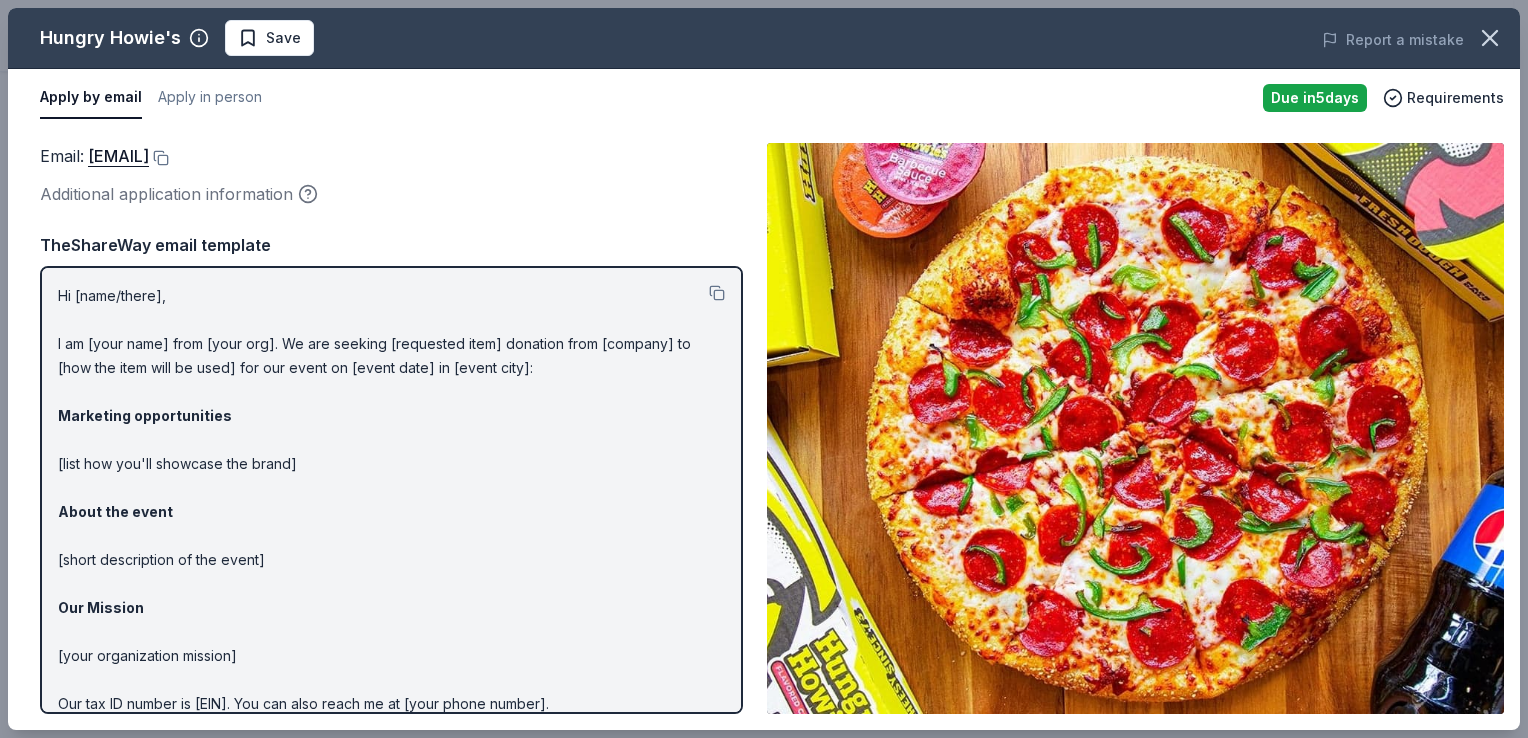click at bounding box center [1135, 428] 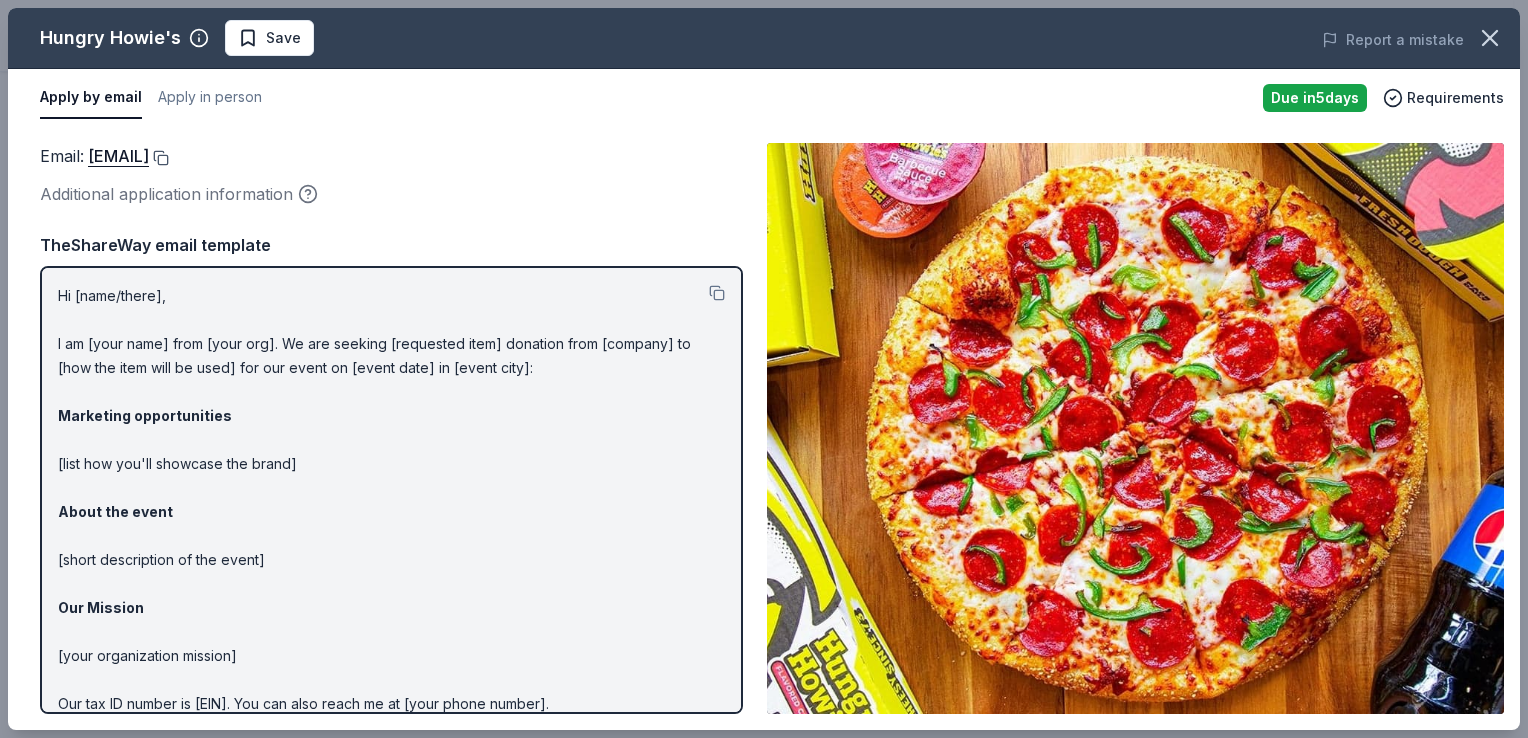 click at bounding box center (159, 158) 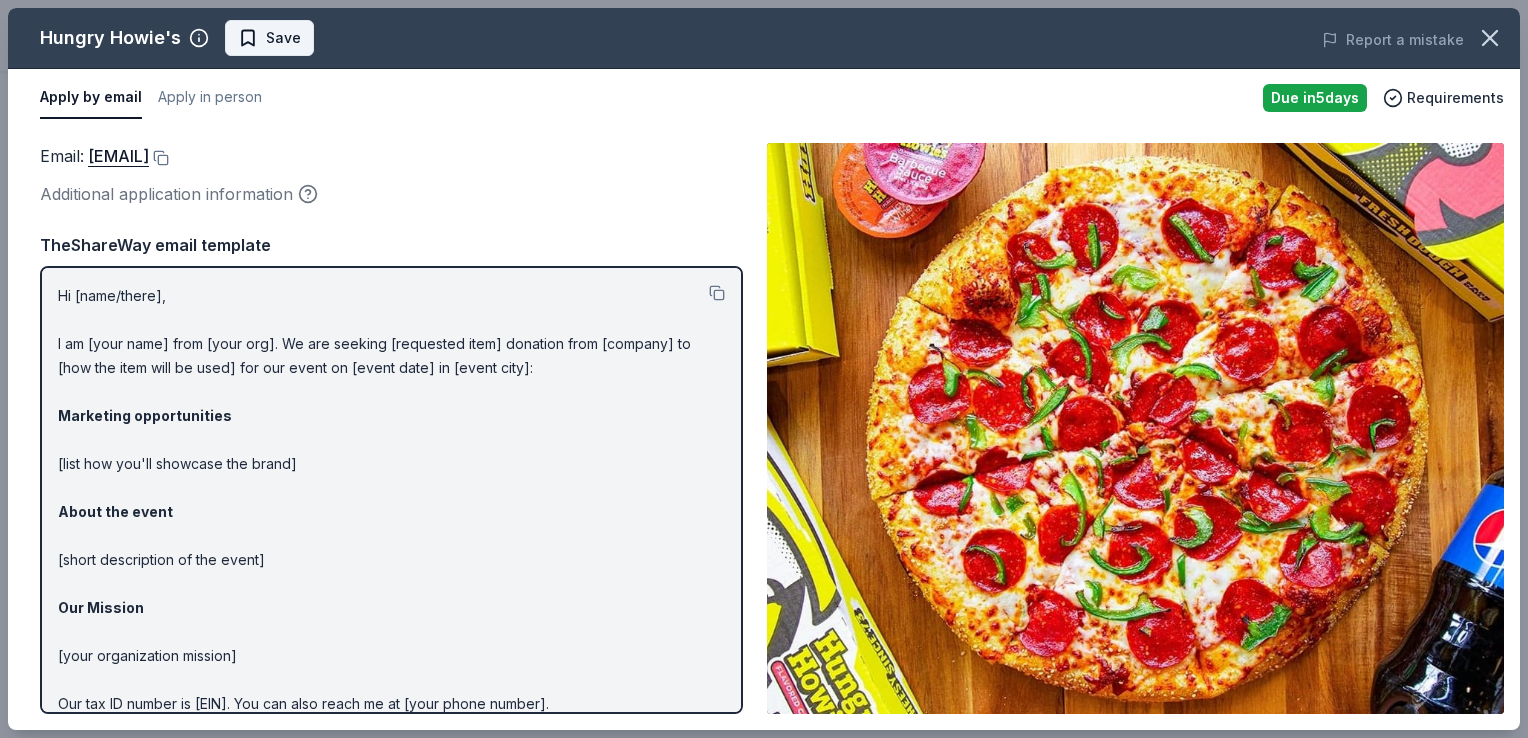 click on "Save" at bounding box center (283, 38) 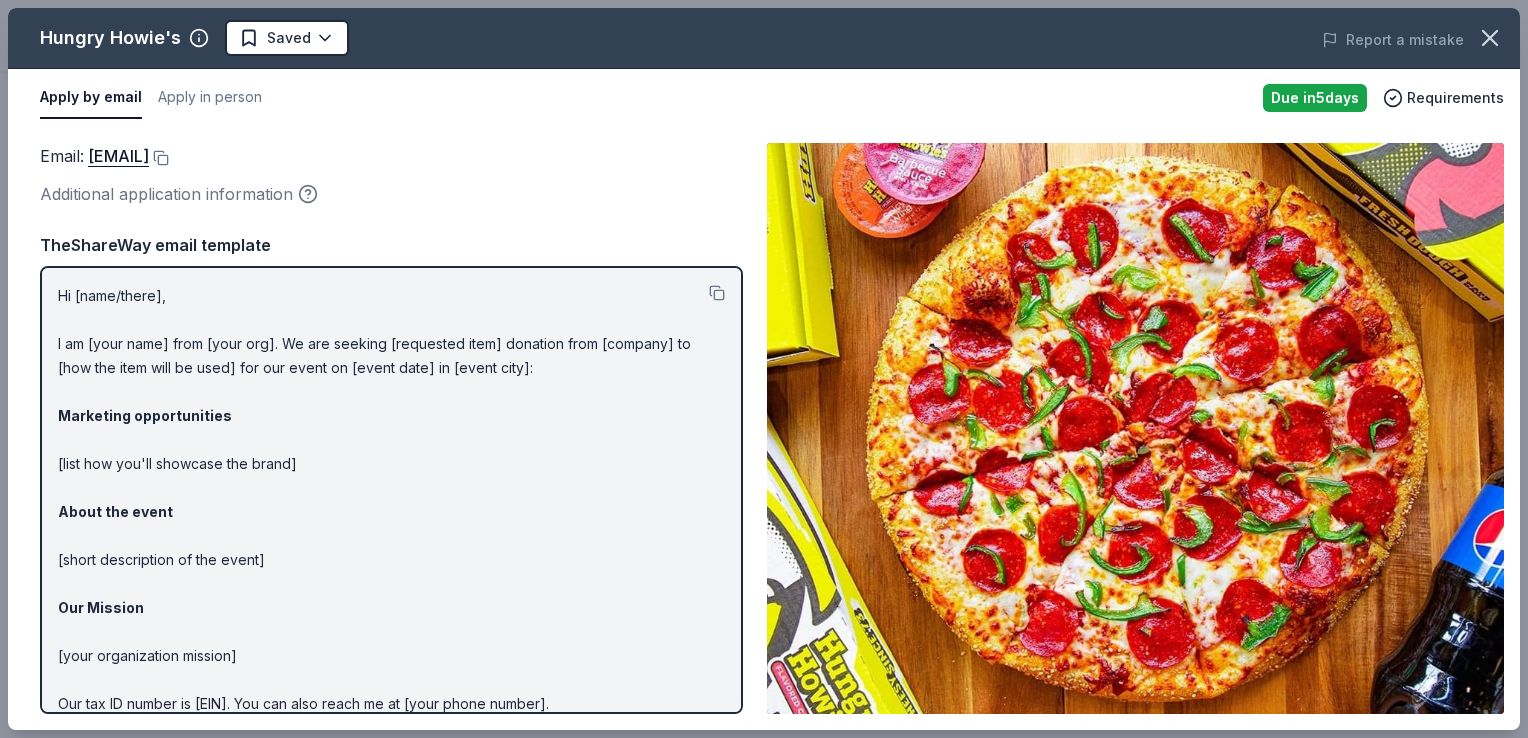 click on "Appleton Carnival  Earn Rewards Due in  5  days Share Hungry Howie's New approval rate Share Donating in AL, AR, AZ, CA, CO, DE, FL, GA, IL, LA, MI, MS, NC, NV, OH, OK, PA, SC, TN, TX, UT Hungry Howie's provides delicious comfort foods, from pizzas to subs to hot wings. They have locations all throughout the US. What they donate Food, gift card(s) Meals Auction & raffle Who they donate to  Preferred 501(c)(3) preferred approval rate 20 % approved 30 % declined 50 % no response Upgrade to Pro to view approval rates and average donation values Due in  5  days Apply Saved ⚡️ Quick application Updated  about 2 months  ago Report a mistake New Be the first to review this company! Leave a review Similar donors 1   apply  last week 5  days left Subway 5.0 Food, gift card(s) Deadline passed Matson New Ocean shipping, truck, rail or logistics services Product Blog Pricing Legal Email ©  2025  TheShareWay. All rights reserved. Hungry Howie's Saved Report a mistake Apply by email Apply in person Due in  5  days :" at bounding box center (764, -27) 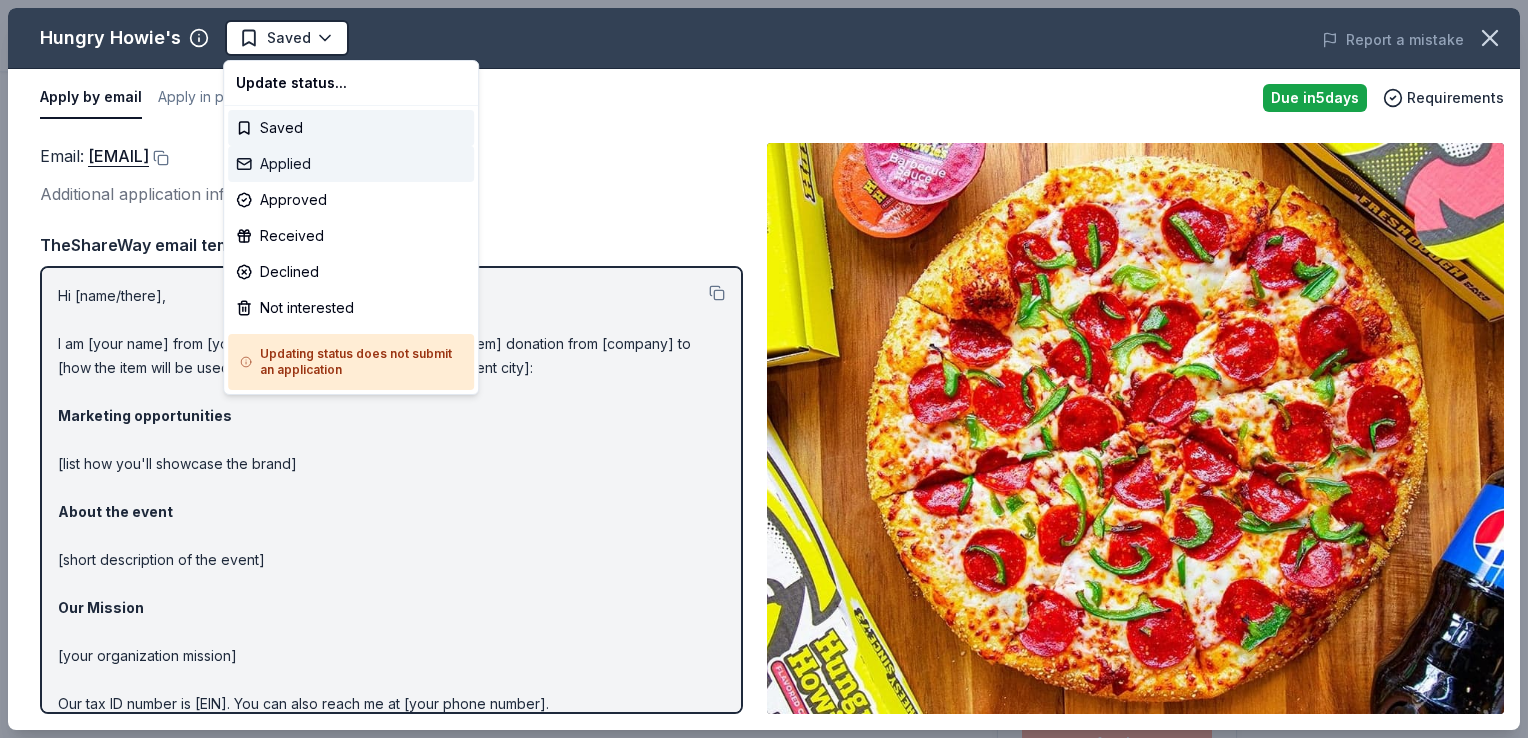 click on "Applied" at bounding box center (351, 164) 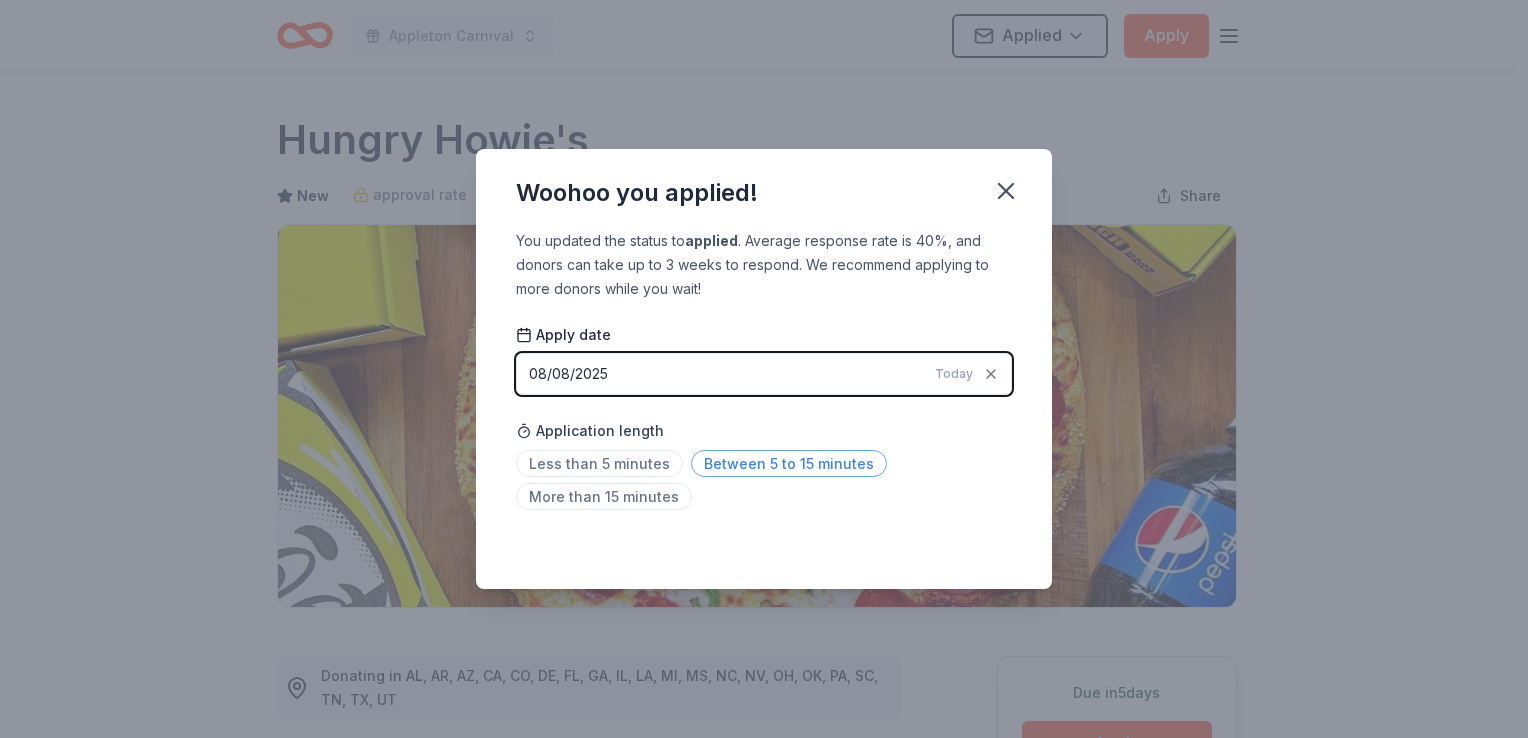click on "Between 5 to 15 minutes" at bounding box center (789, 463) 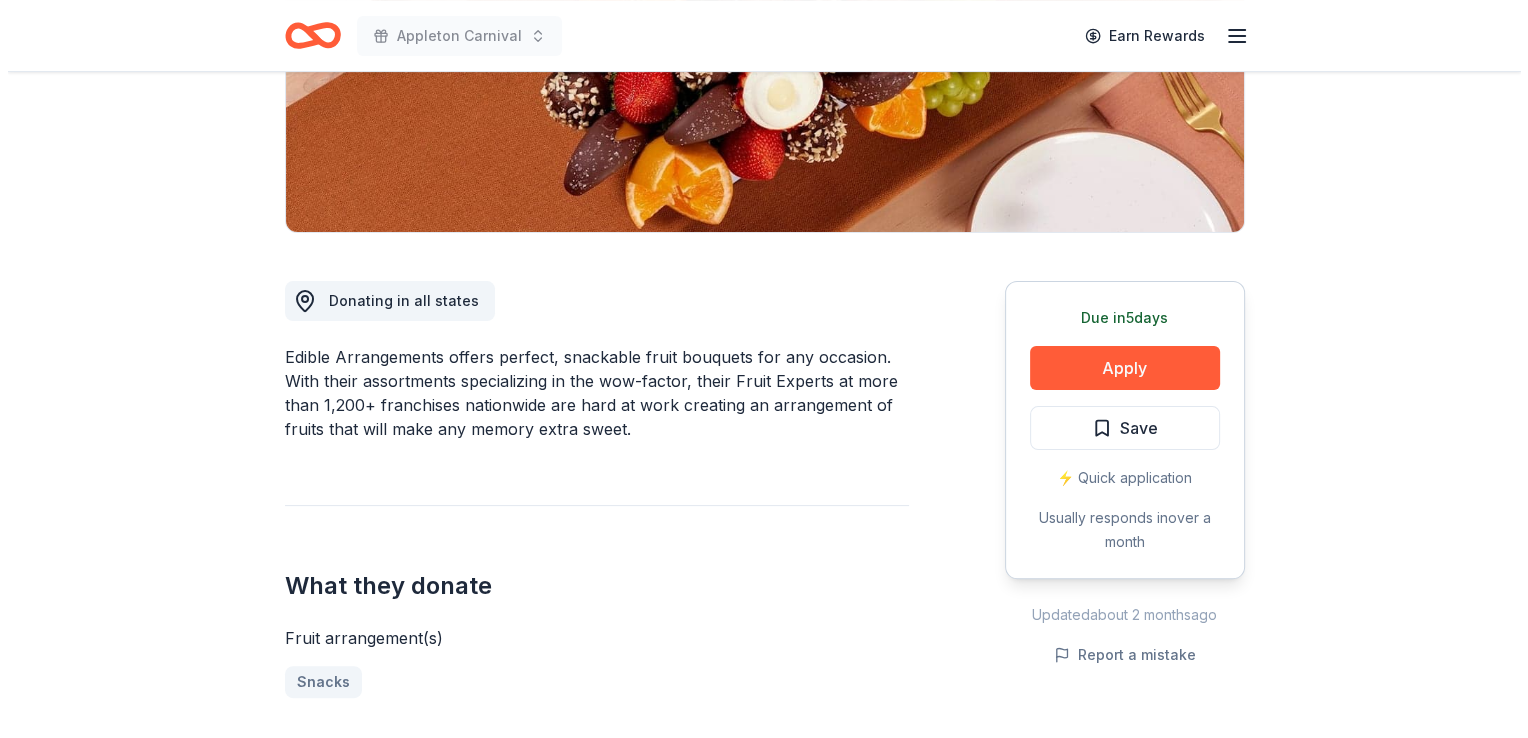 scroll, scrollTop: 376, scrollLeft: 0, axis: vertical 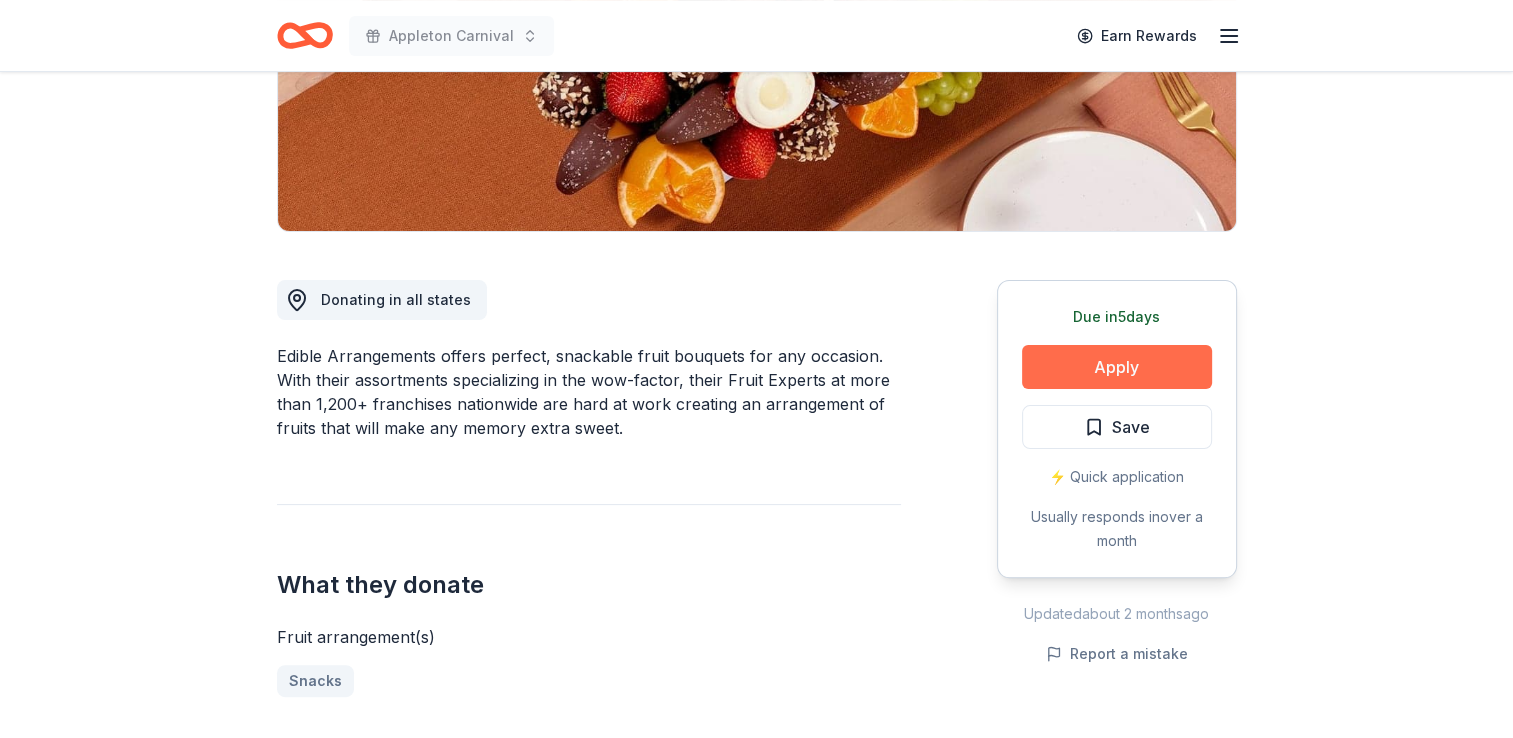 click on "Apply" at bounding box center (1117, 367) 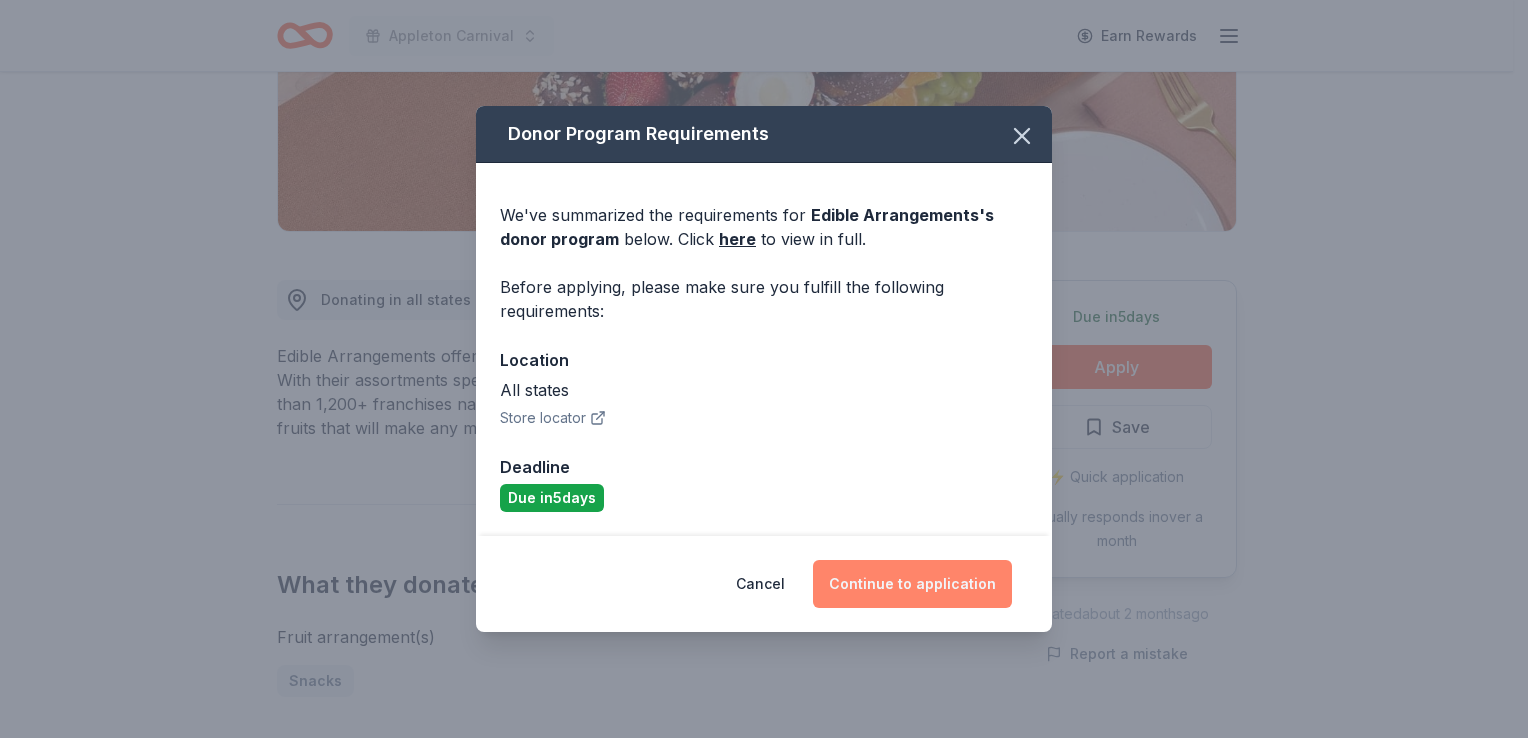 click on "Continue to application" at bounding box center (912, 584) 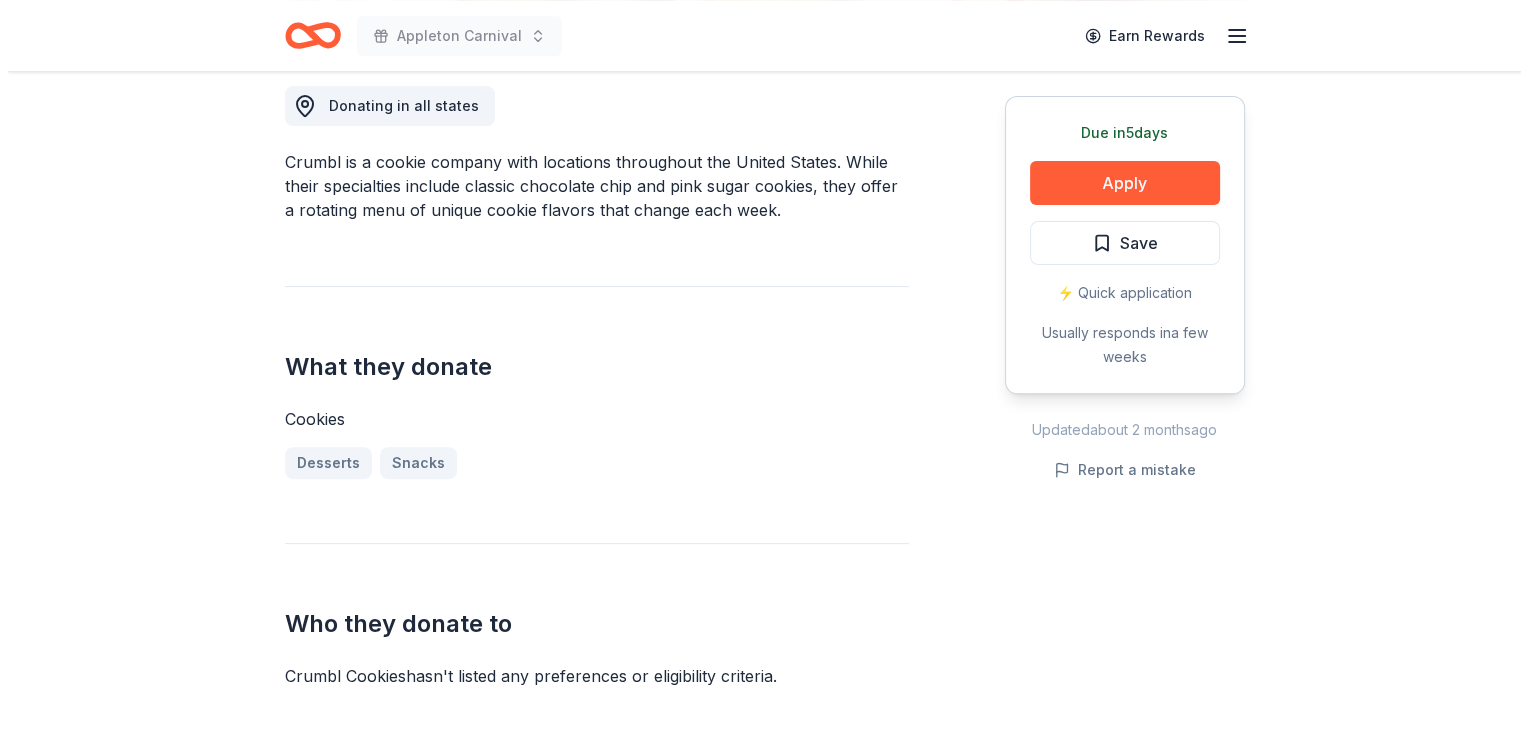 scroll, scrollTop: 582, scrollLeft: 0, axis: vertical 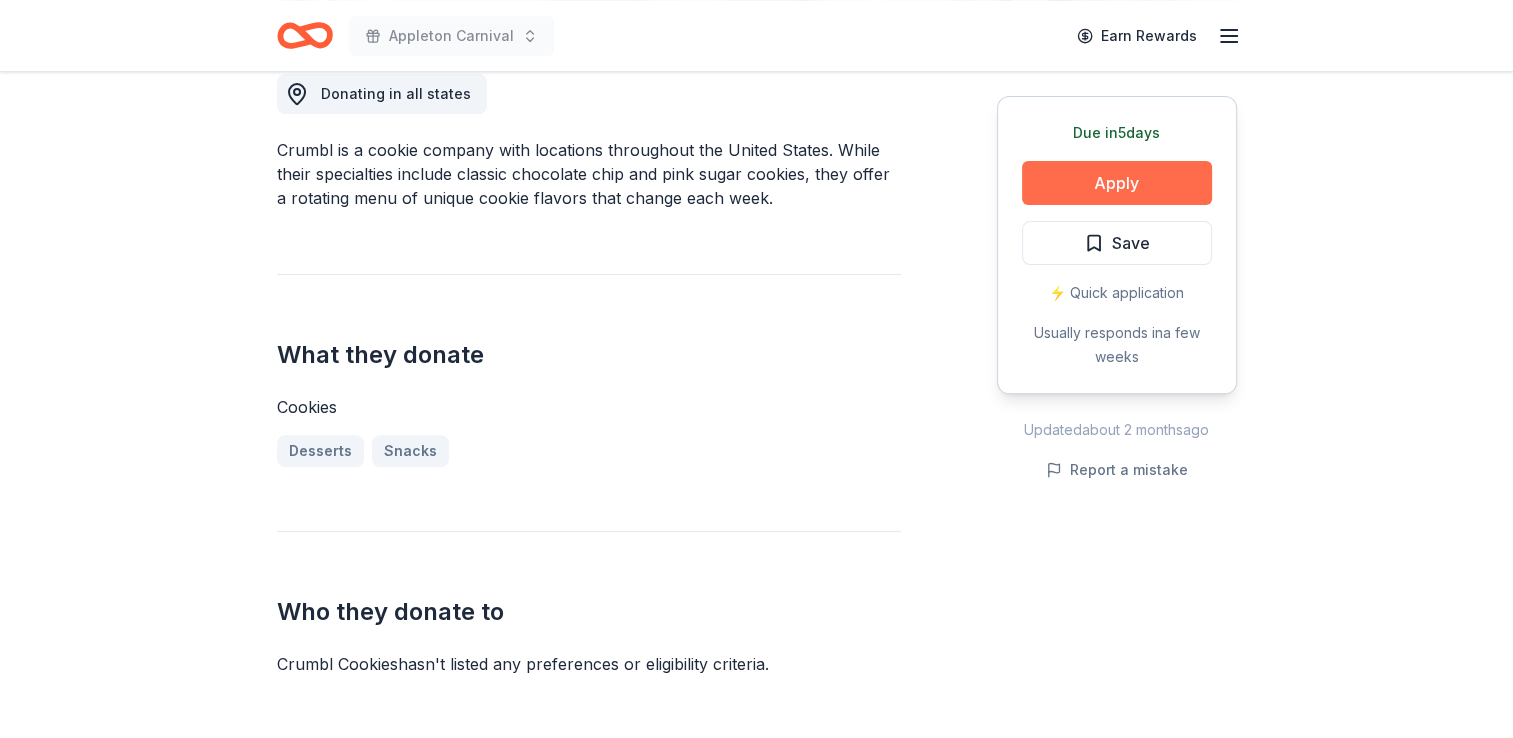 click on "Apply" at bounding box center (1117, 183) 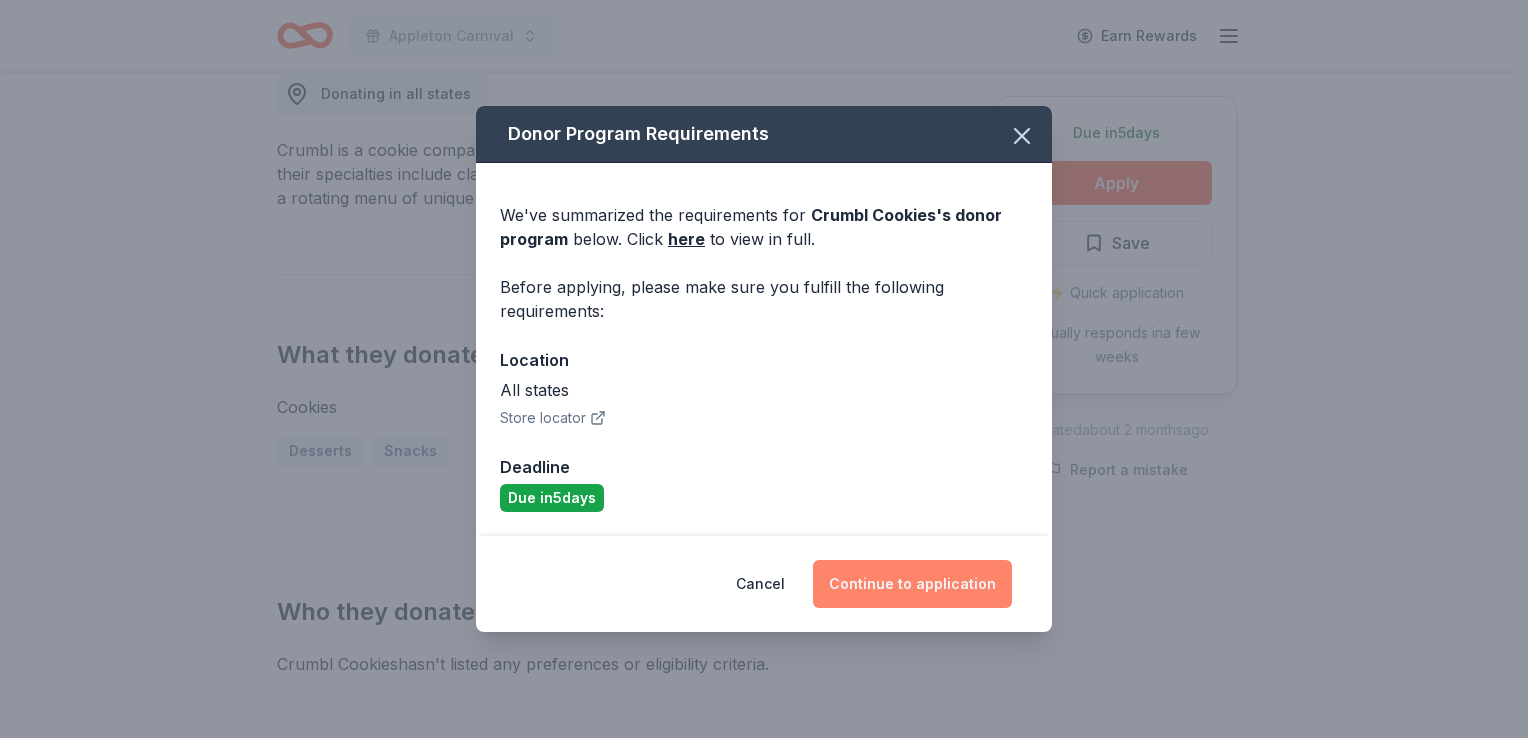 click on "Continue to application" at bounding box center [912, 584] 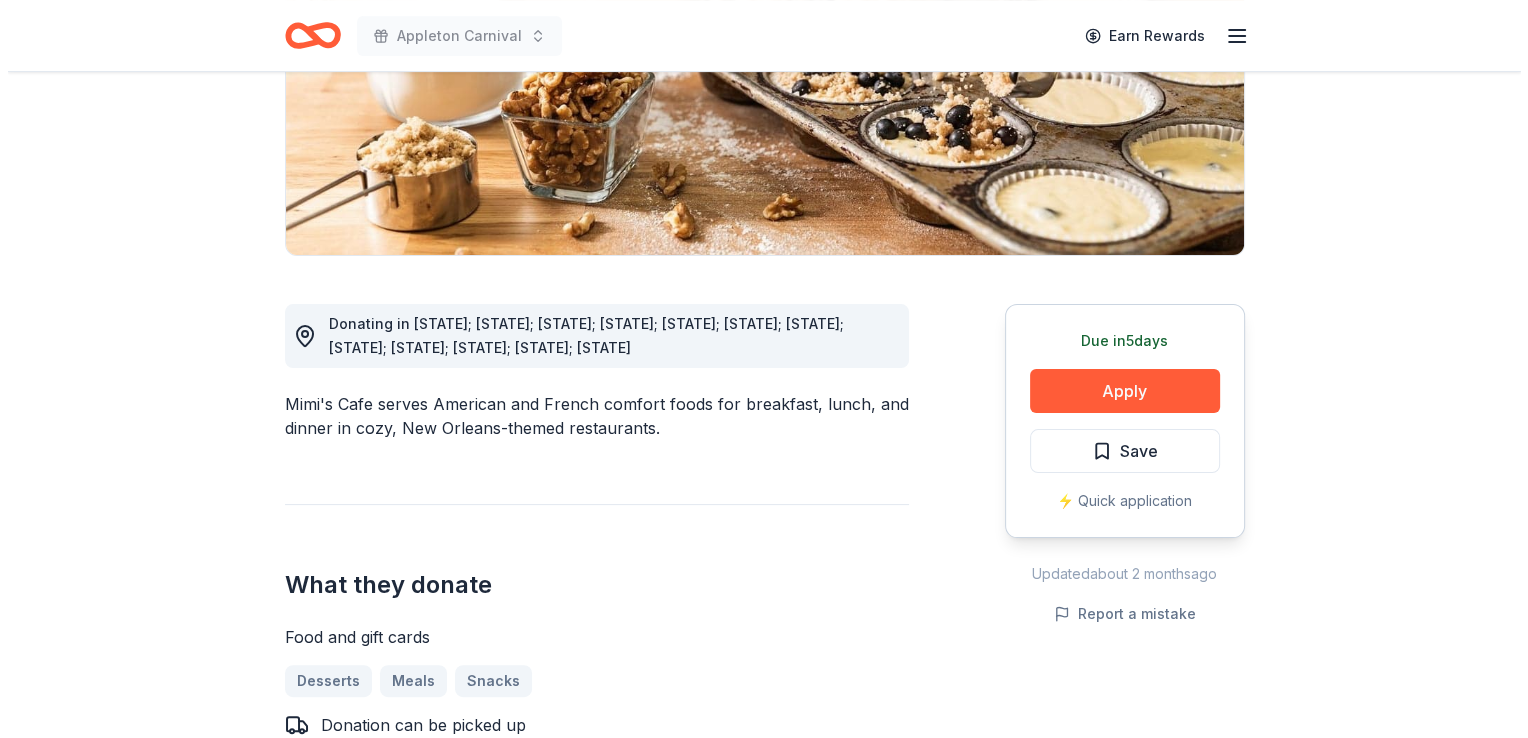 scroll, scrollTop: 352, scrollLeft: 0, axis: vertical 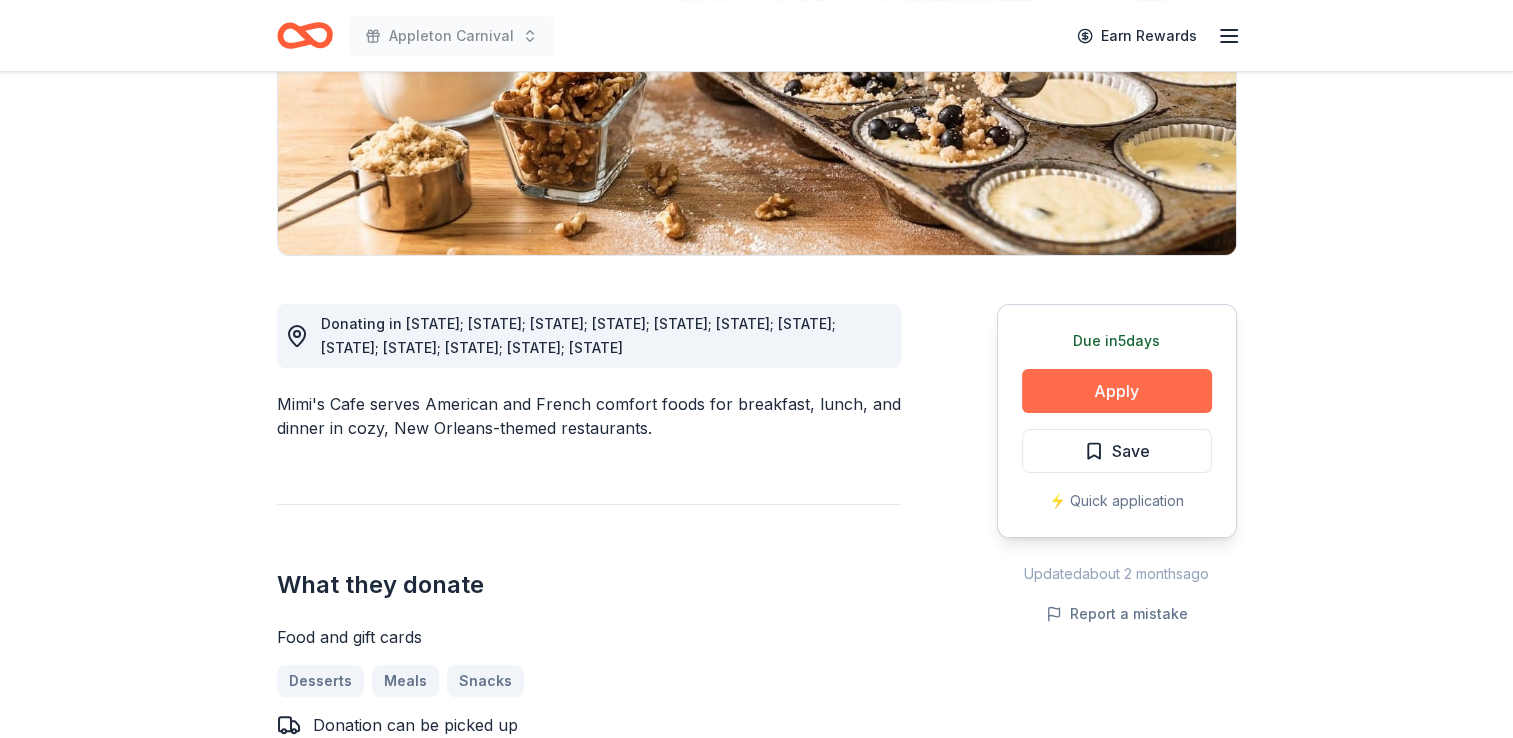click on "Apply" at bounding box center (1117, 391) 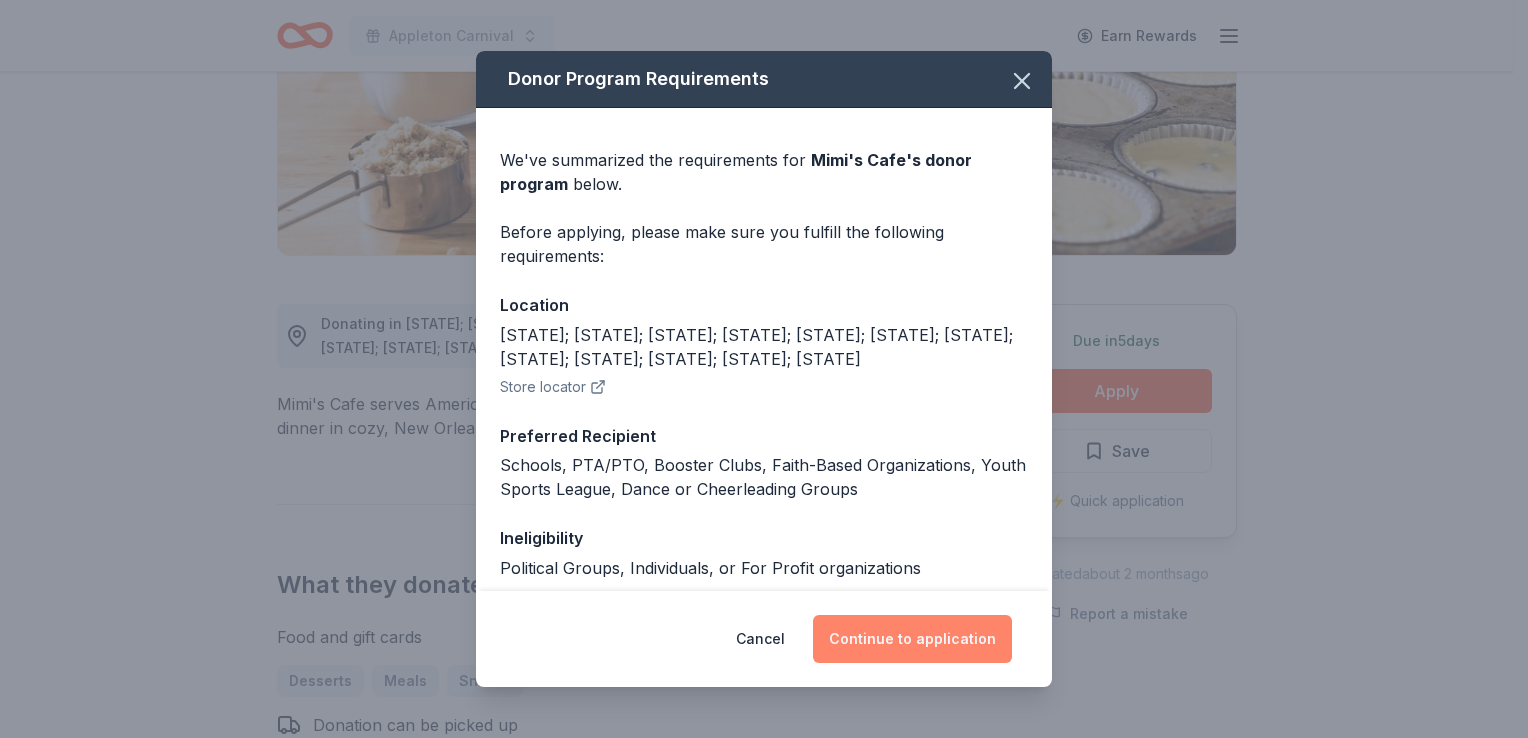 click on "Continue to application" at bounding box center [912, 639] 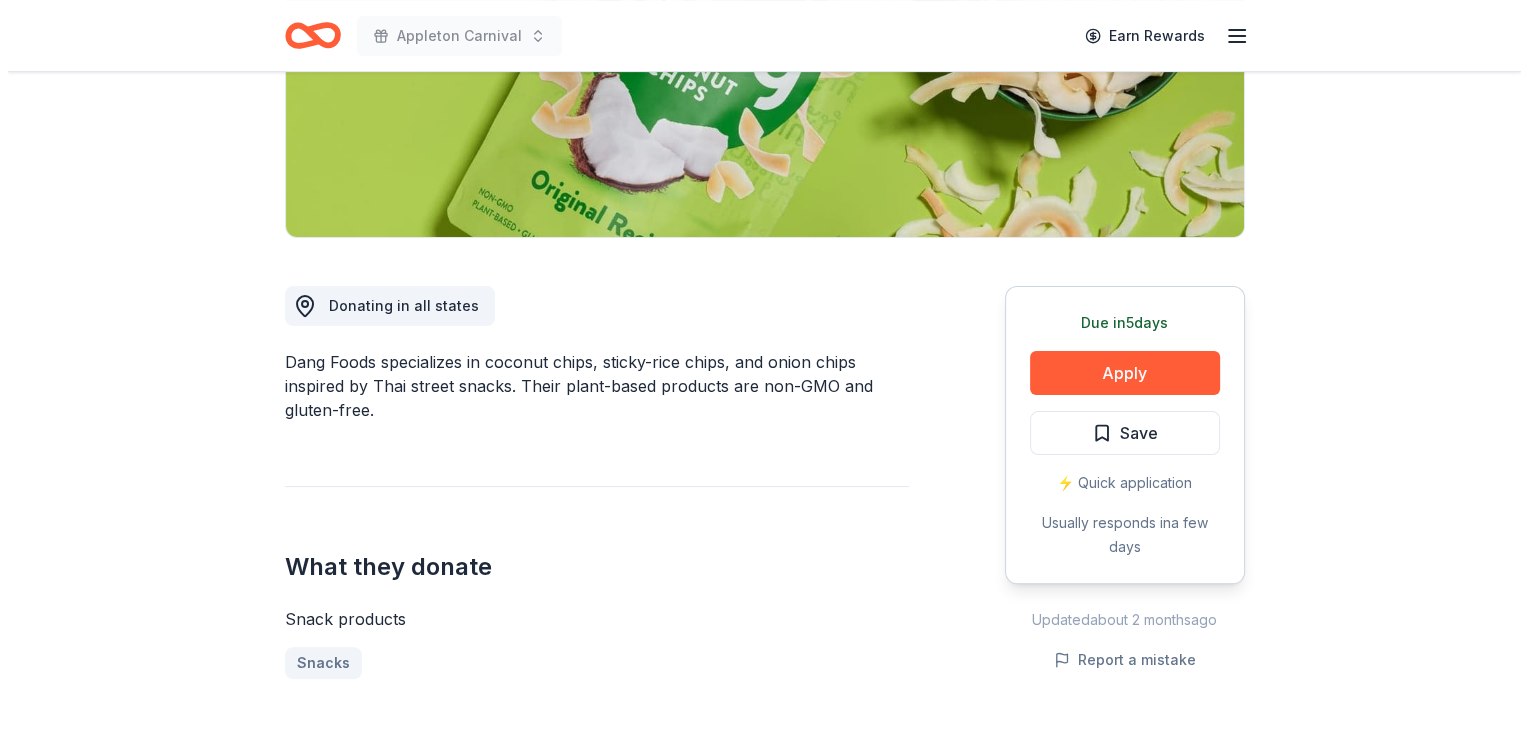 scroll, scrollTop: 371, scrollLeft: 0, axis: vertical 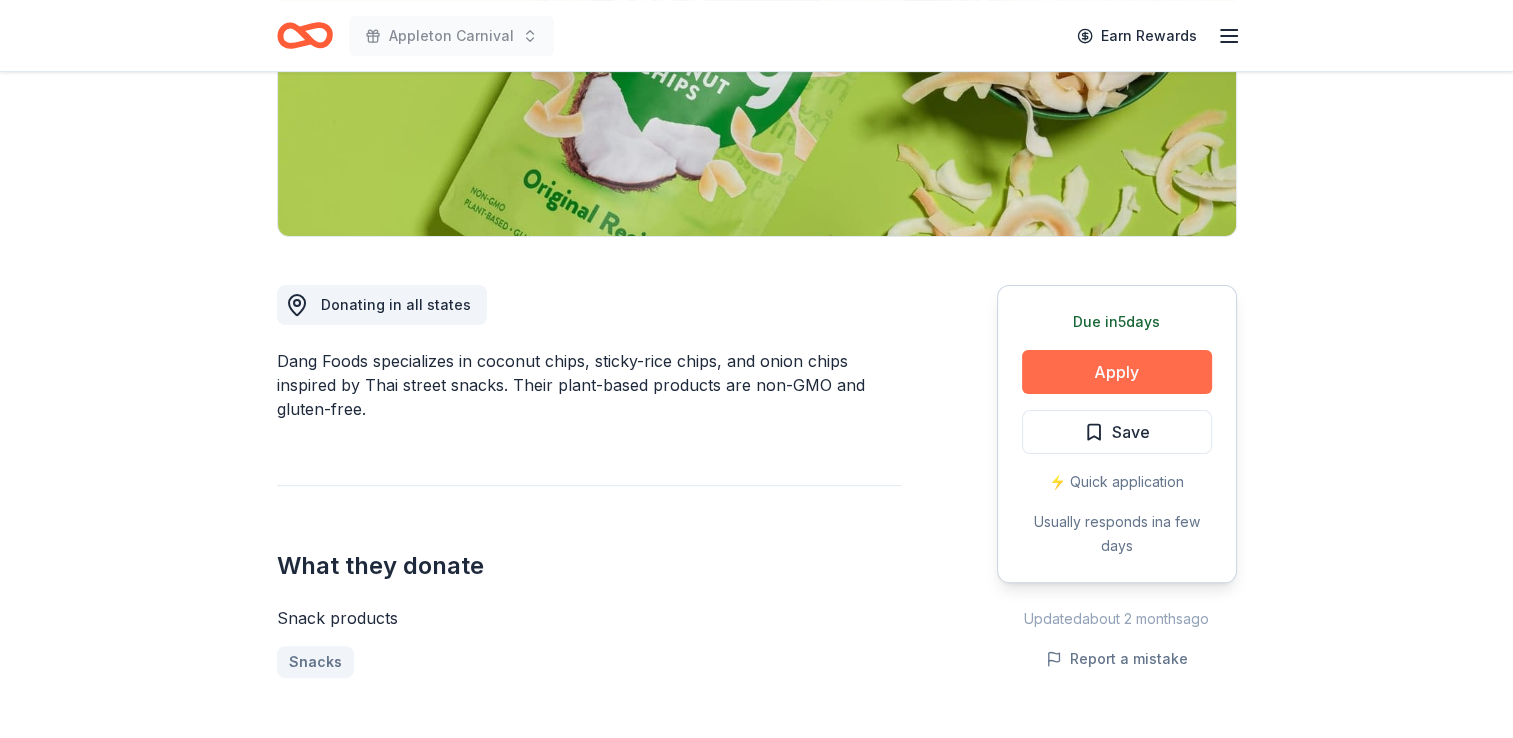 click on "Apply" at bounding box center [1117, 372] 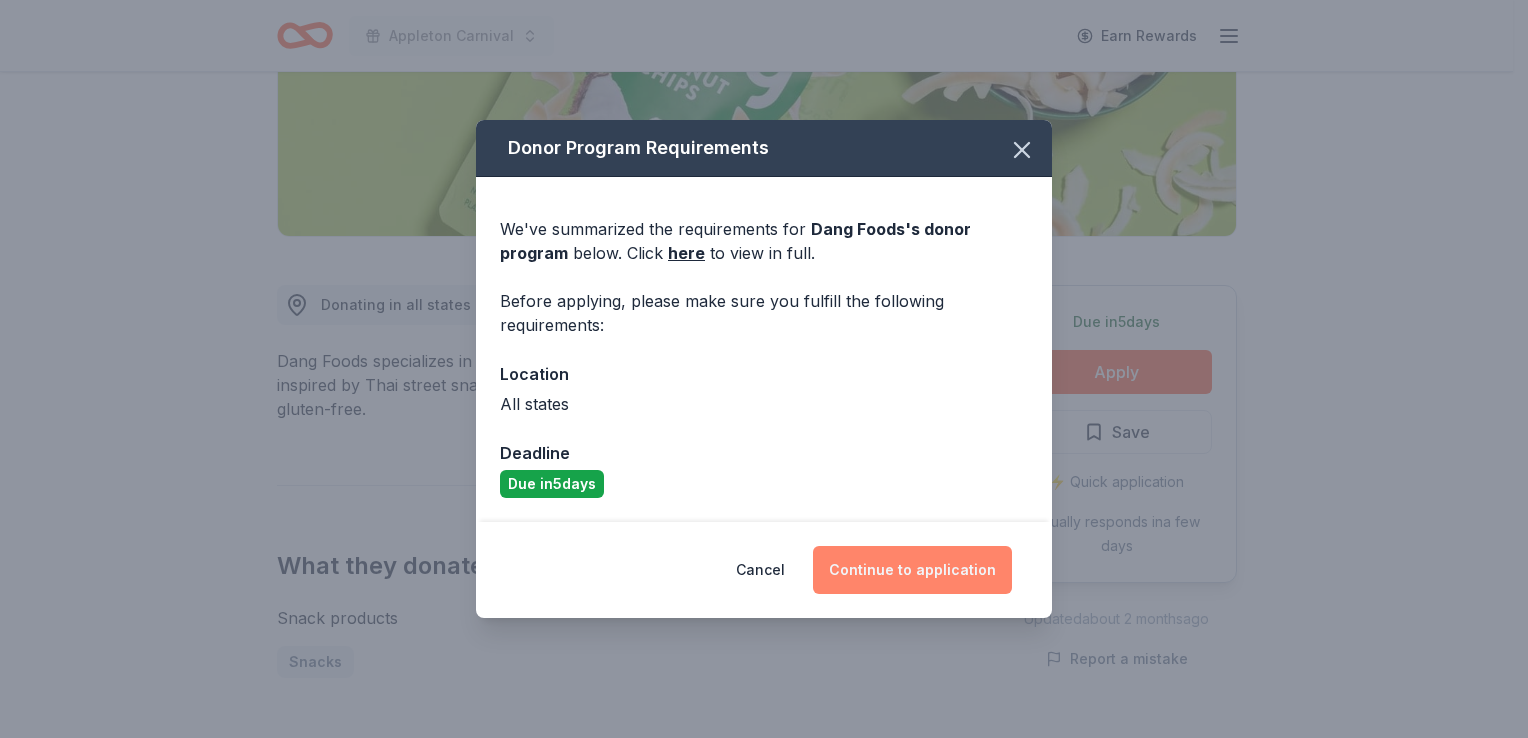click on "Continue to application" at bounding box center (912, 570) 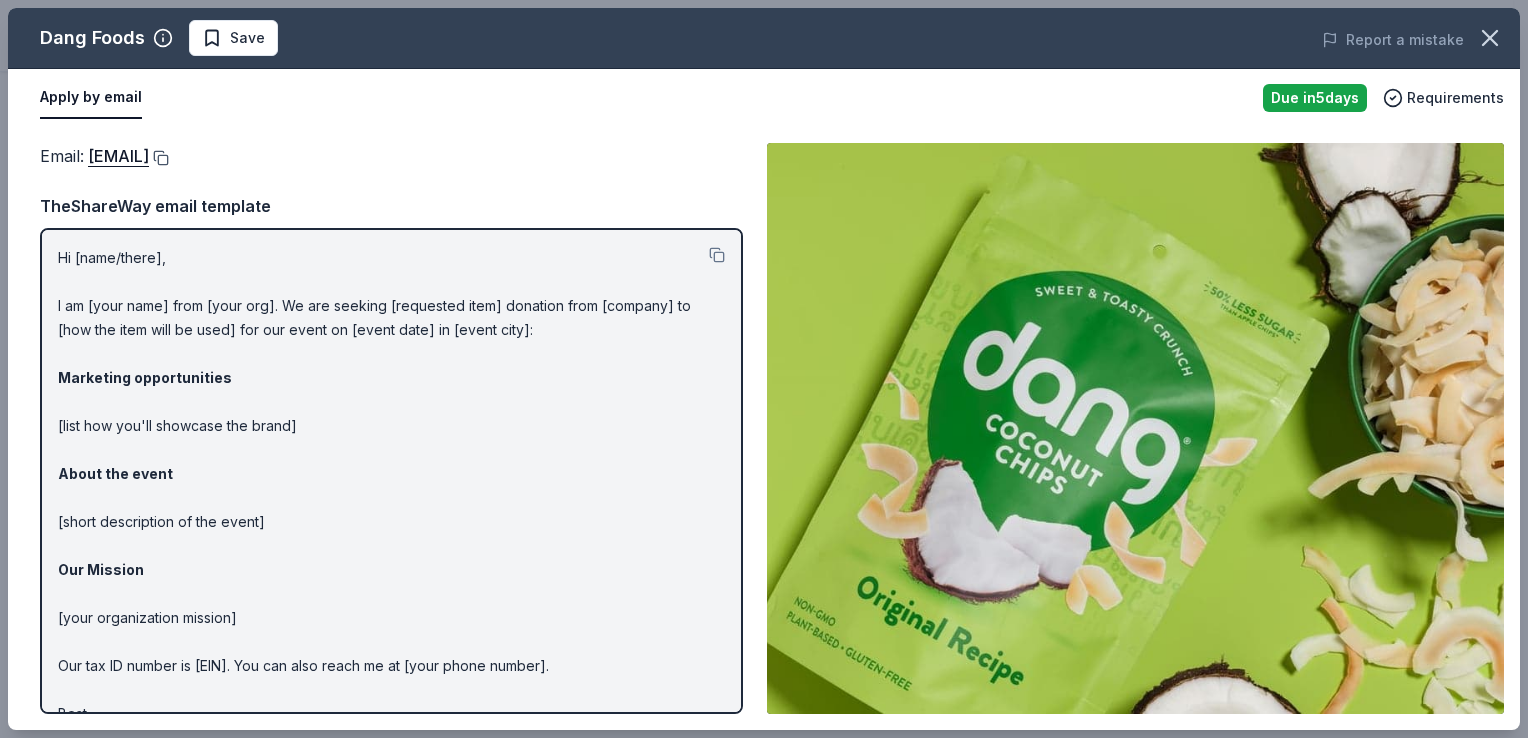 click at bounding box center [159, 158] 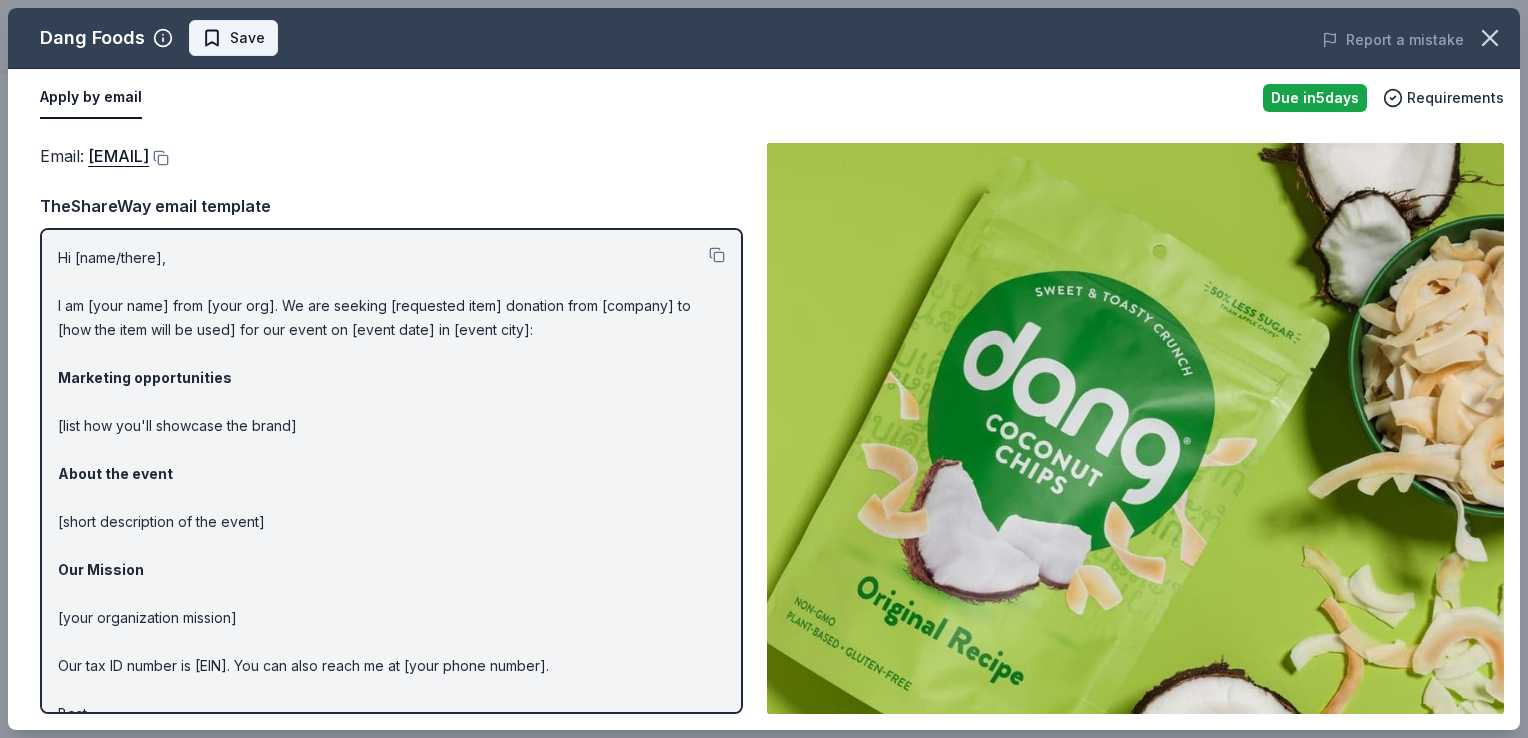 click on "Save" at bounding box center [247, 38] 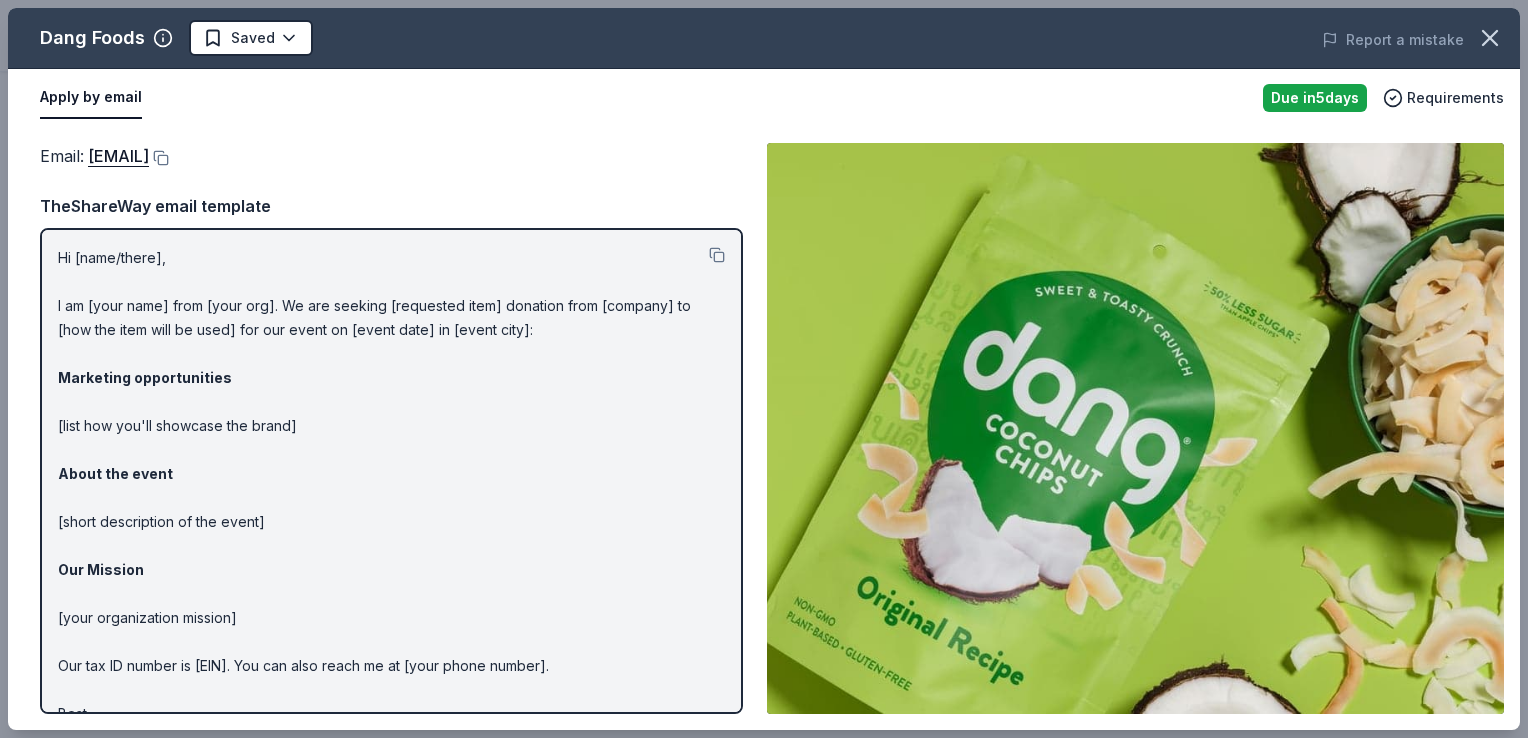 click on "Appleton Carnival Earn Rewards Due in 5 days Share Dang Foods New approval rate Share Donating in all [STATE] Dang Foods specializes in coconut chips, sticky-rice chips, and onion chips inspired by Thai street snacks. Their plant-based products are non-GMO and gluten-free. What they donate Snack products Snacks Who they donate to Dang Foods hasn't listed any preferences or eligibility criteria. approval rate 20 % approved 30 % declined 50 % no response Upgrade to Pro to view approval rates and average donation values Due in 5 days Apply Saved ⚡️ Quick application Usually responds in a few days Updated about 2 months ago Report a mistake New Be the first to review this company! Leave a review Similar donors 5 days left Crumbl Cookies 4.0 Cookies 5 days left Mimi's Cafe New Food and gift cards 1 apply last week Local Deadline passed Murray's Cheese New Cheese display/samples, 2 certificates for cheese class, 1 "Greatest Hits" cheese set Local 7 days left Online app Brim's Snack Foods New 7 5" at bounding box center [764, -2] 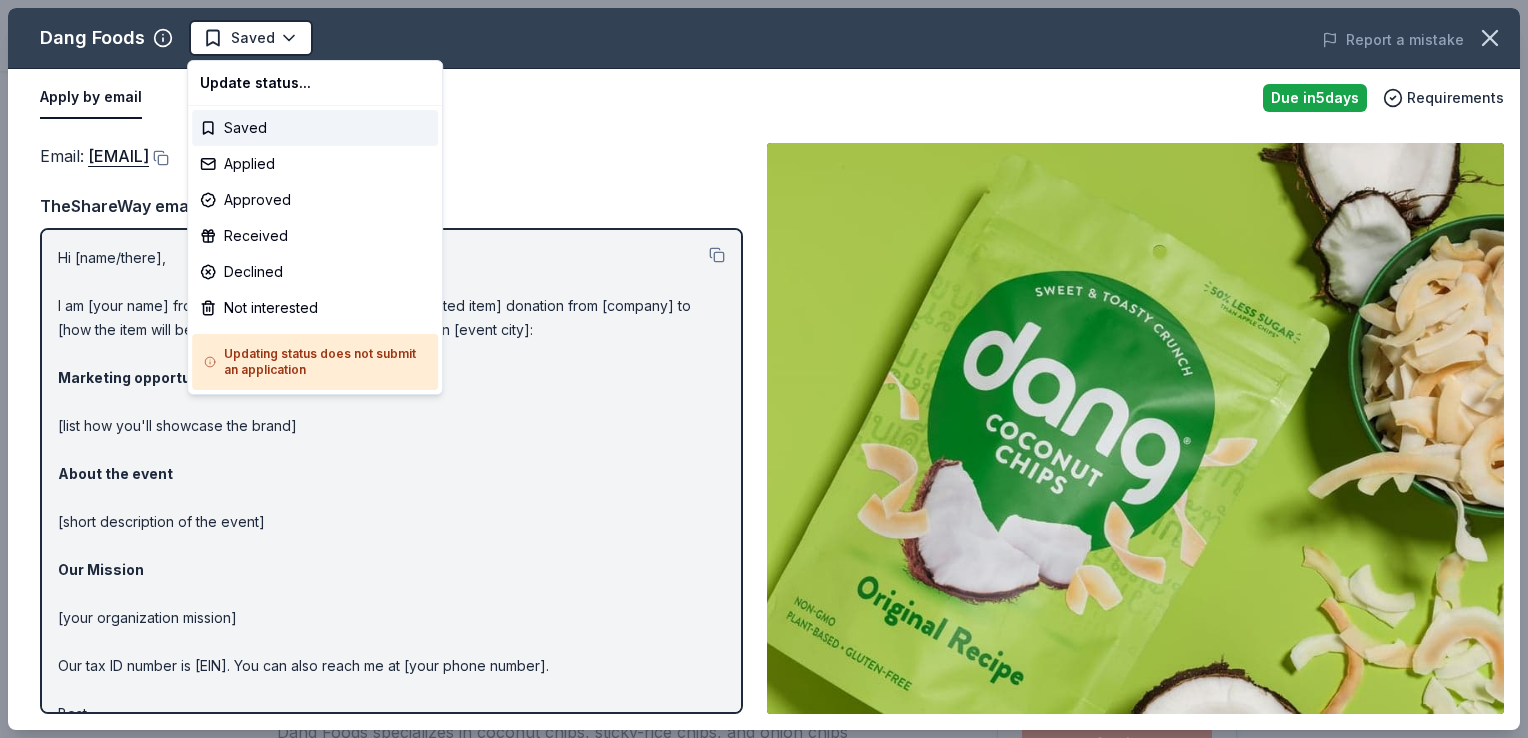 scroll, scrollTop: 0, scrollLeft: 0, axis: both 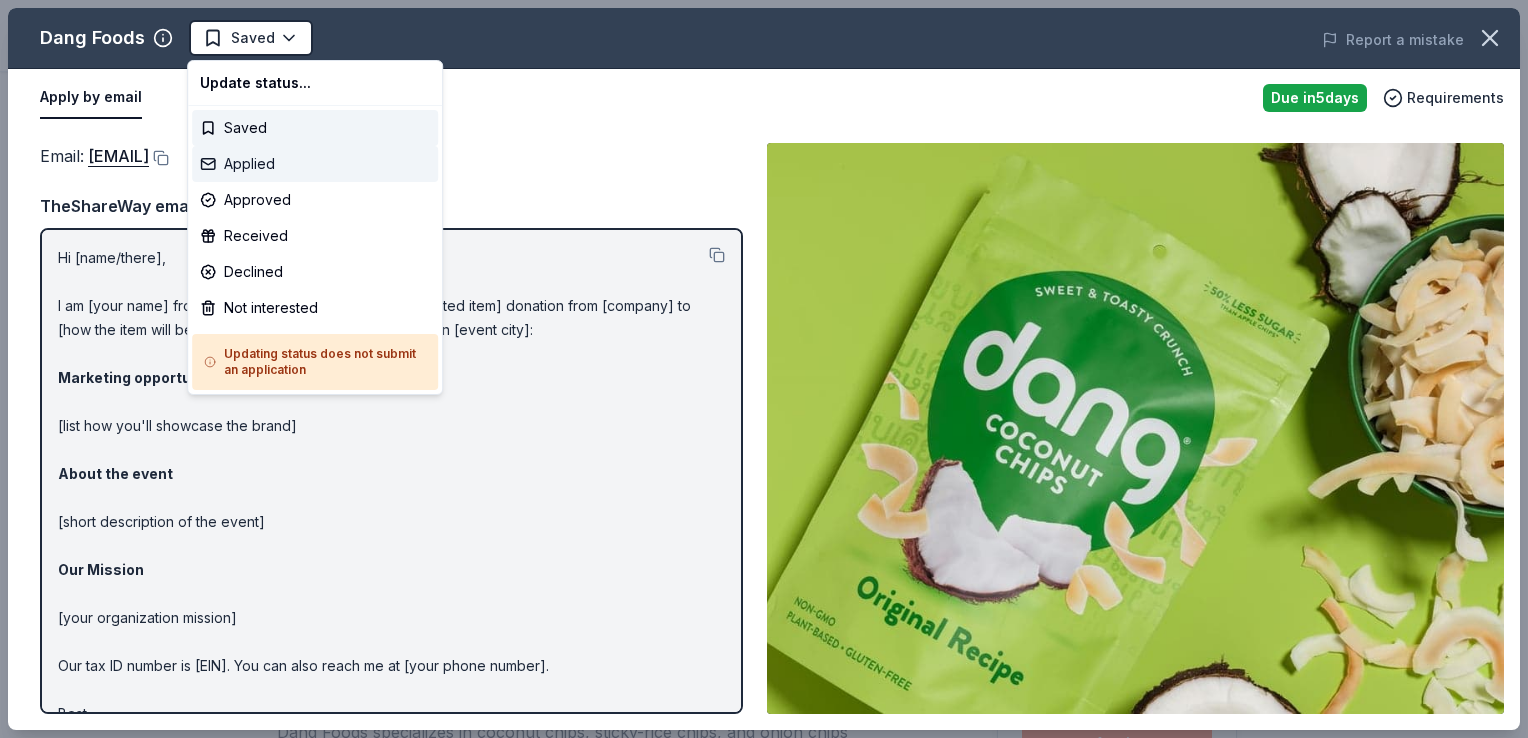 click on "Applied" at bounding box center [315, 164] 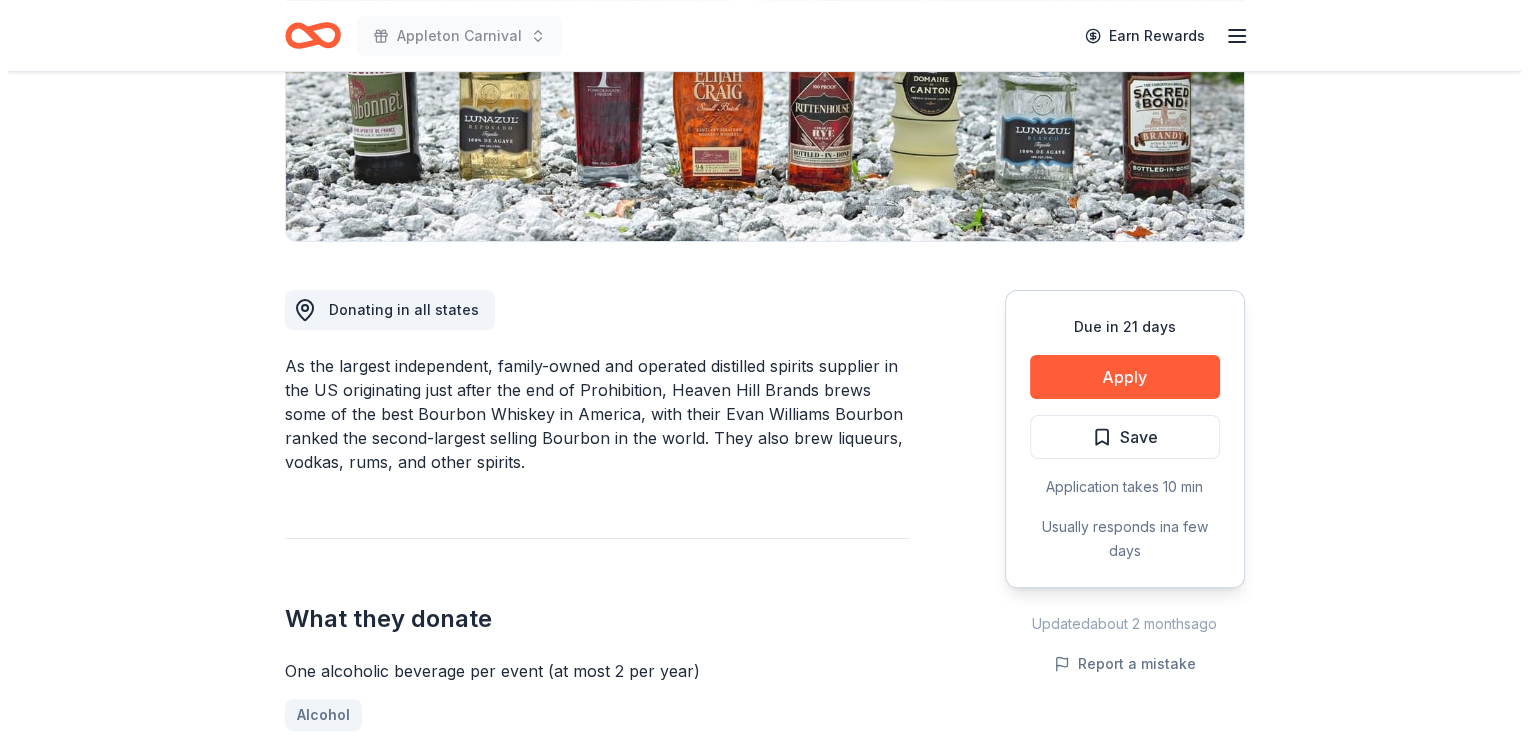 scroll, scrollTop: 379, scrollLeft: 0, axis: vertical 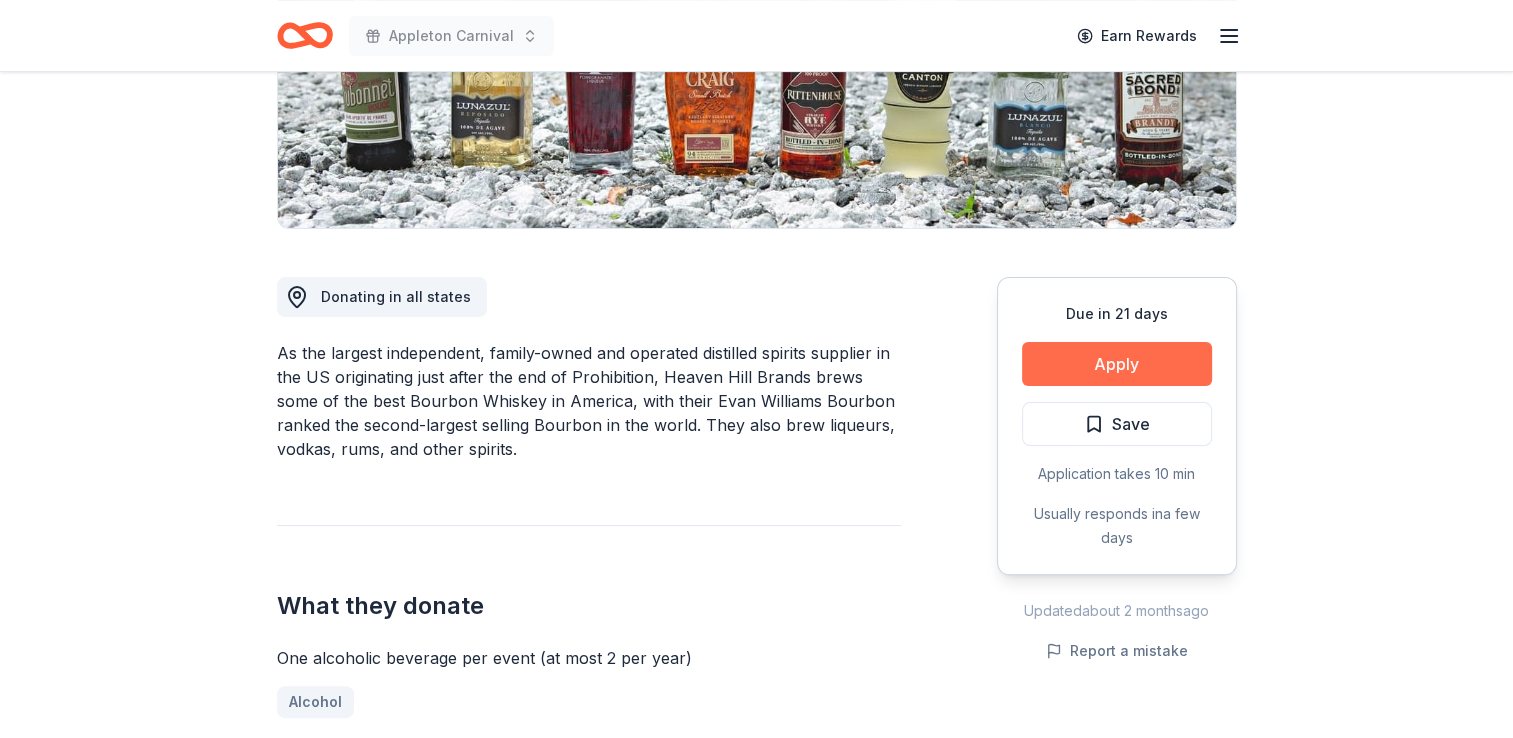 click on "Apply" at bounding box center (1117, 364) 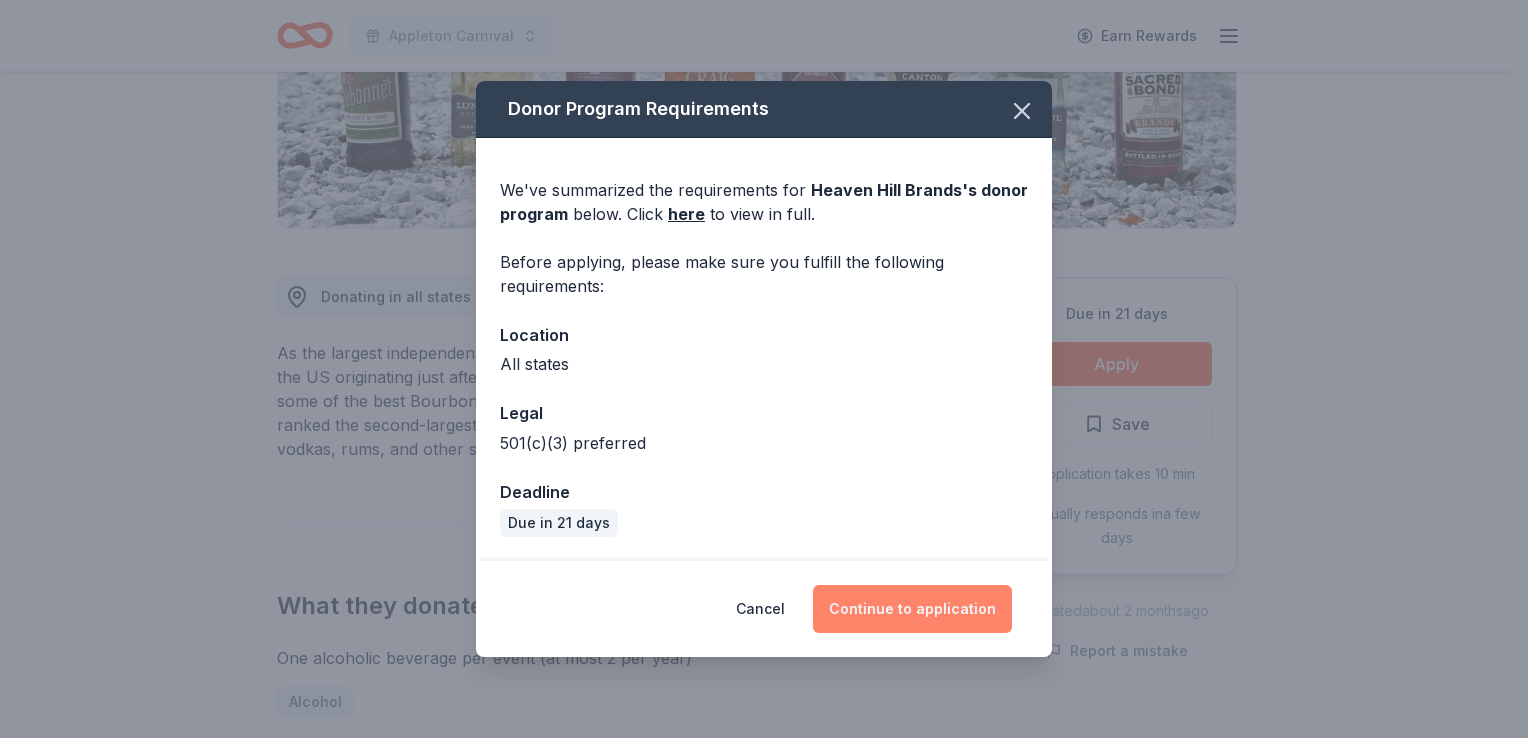 click on "Continue to application" at bounding box center [912, 609] 